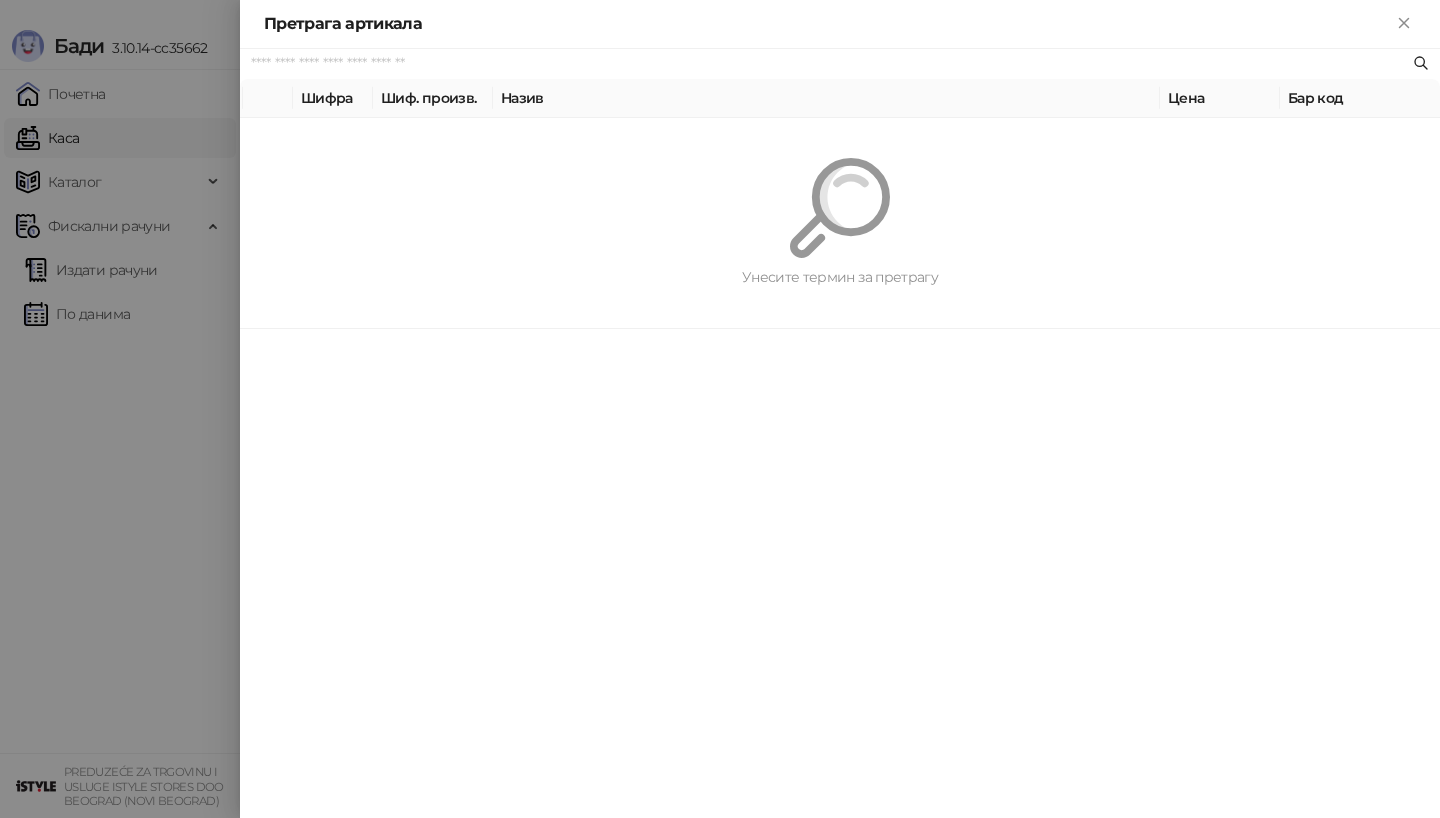 scroll, scrollTop: 0, scrollLeft: 0, axis: both 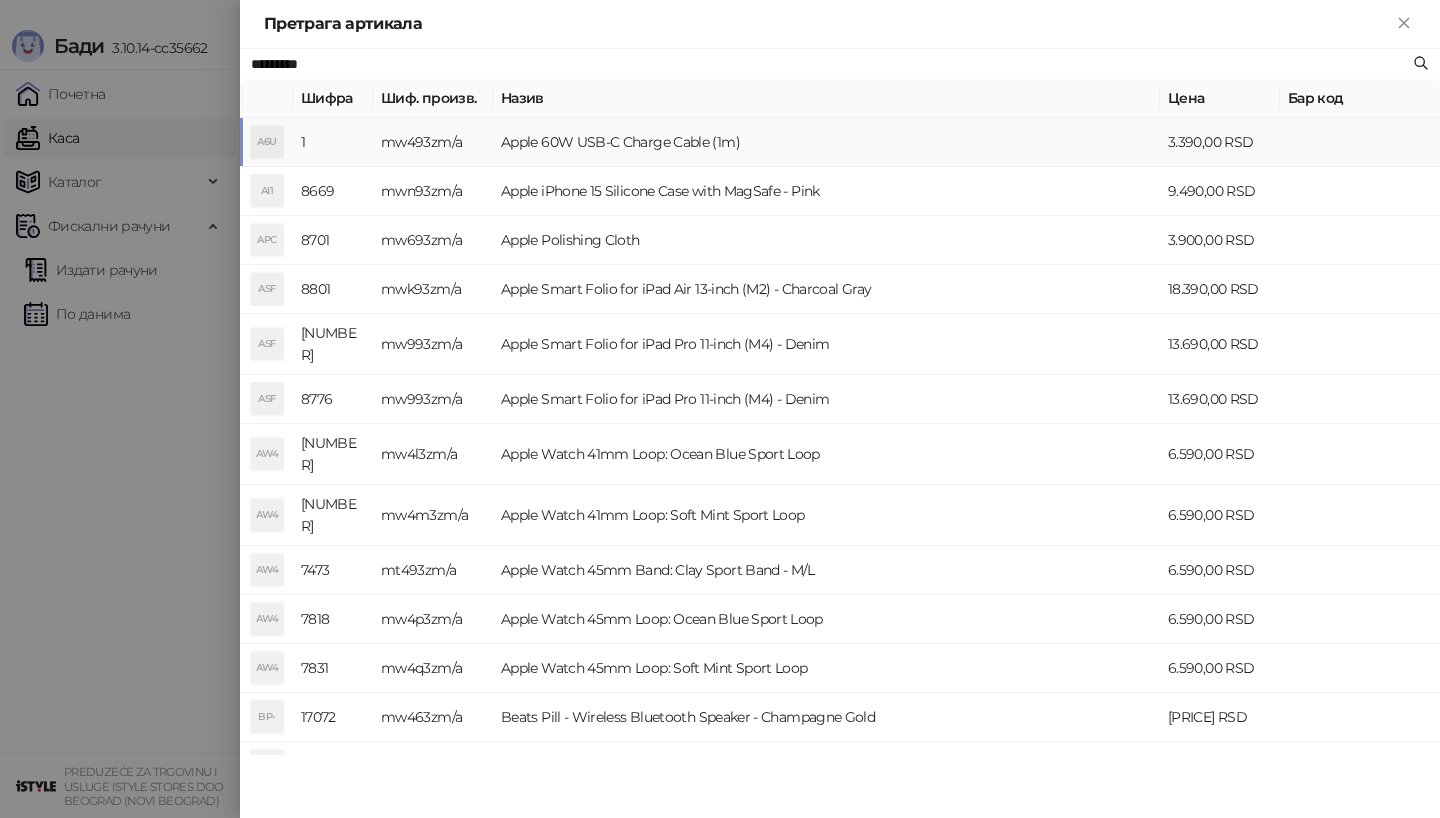 click on "A6U" at bounding box center (267, 142) 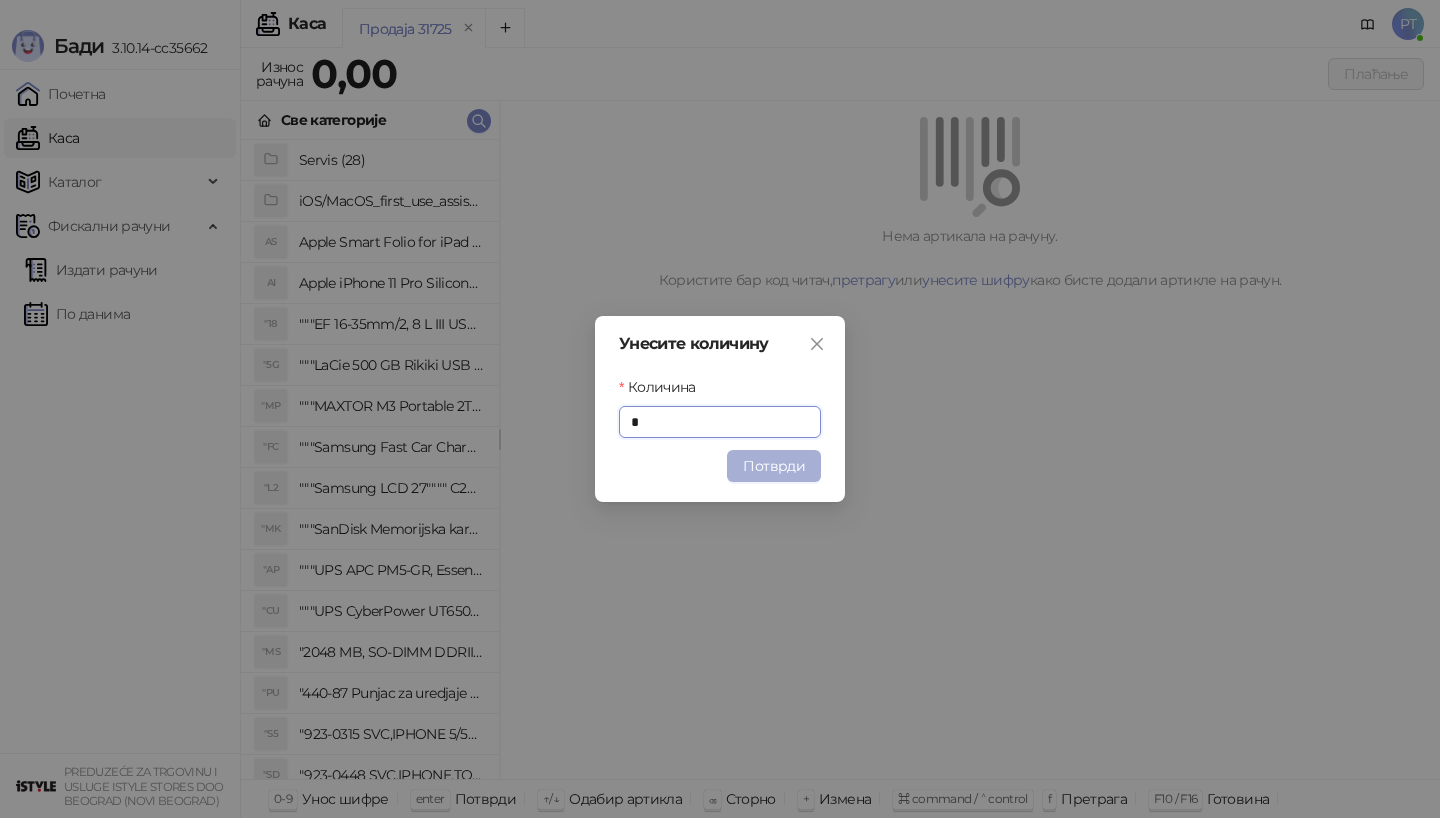 click on "Потврди" at bounding box center [774, 466] 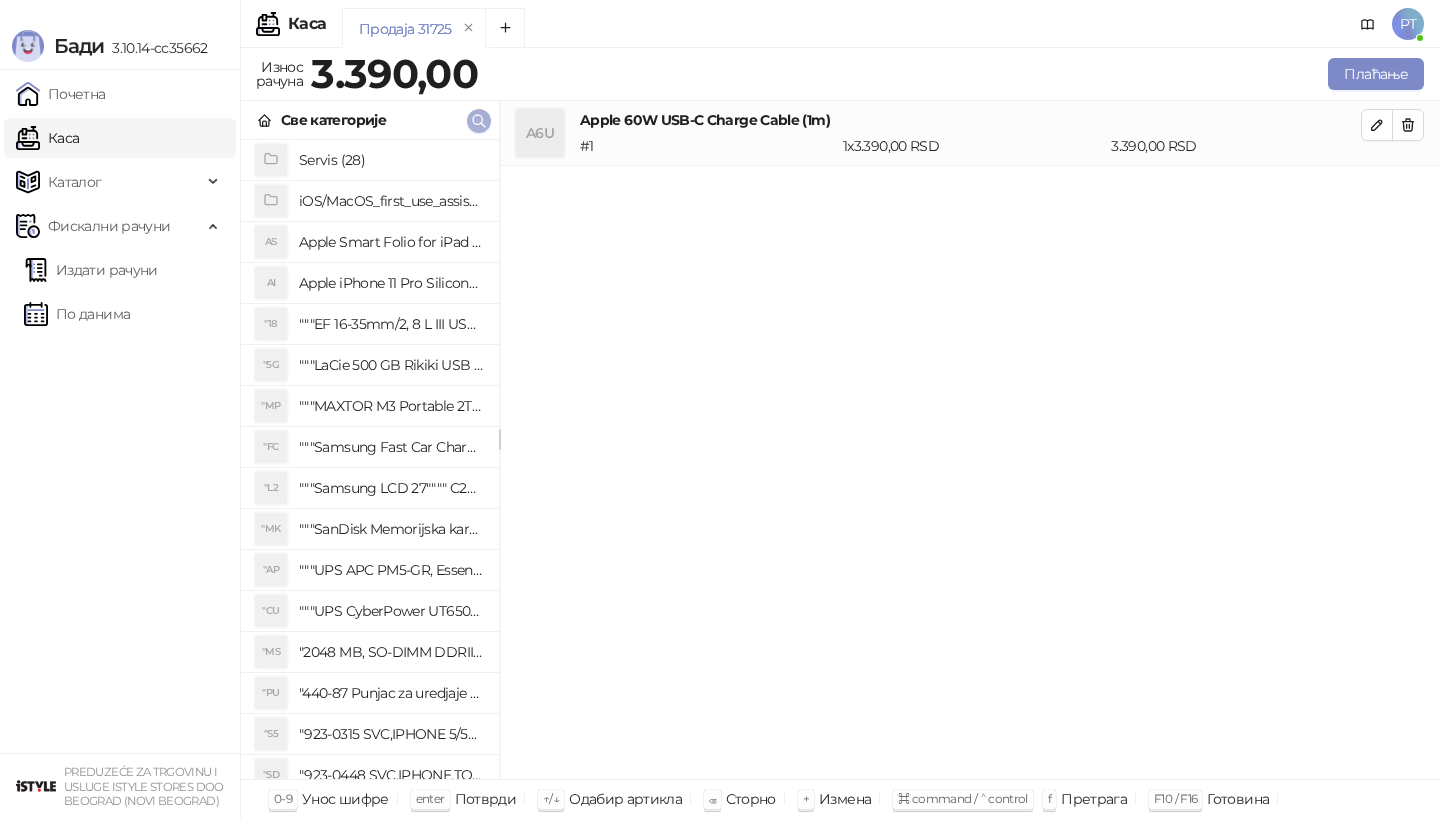 click 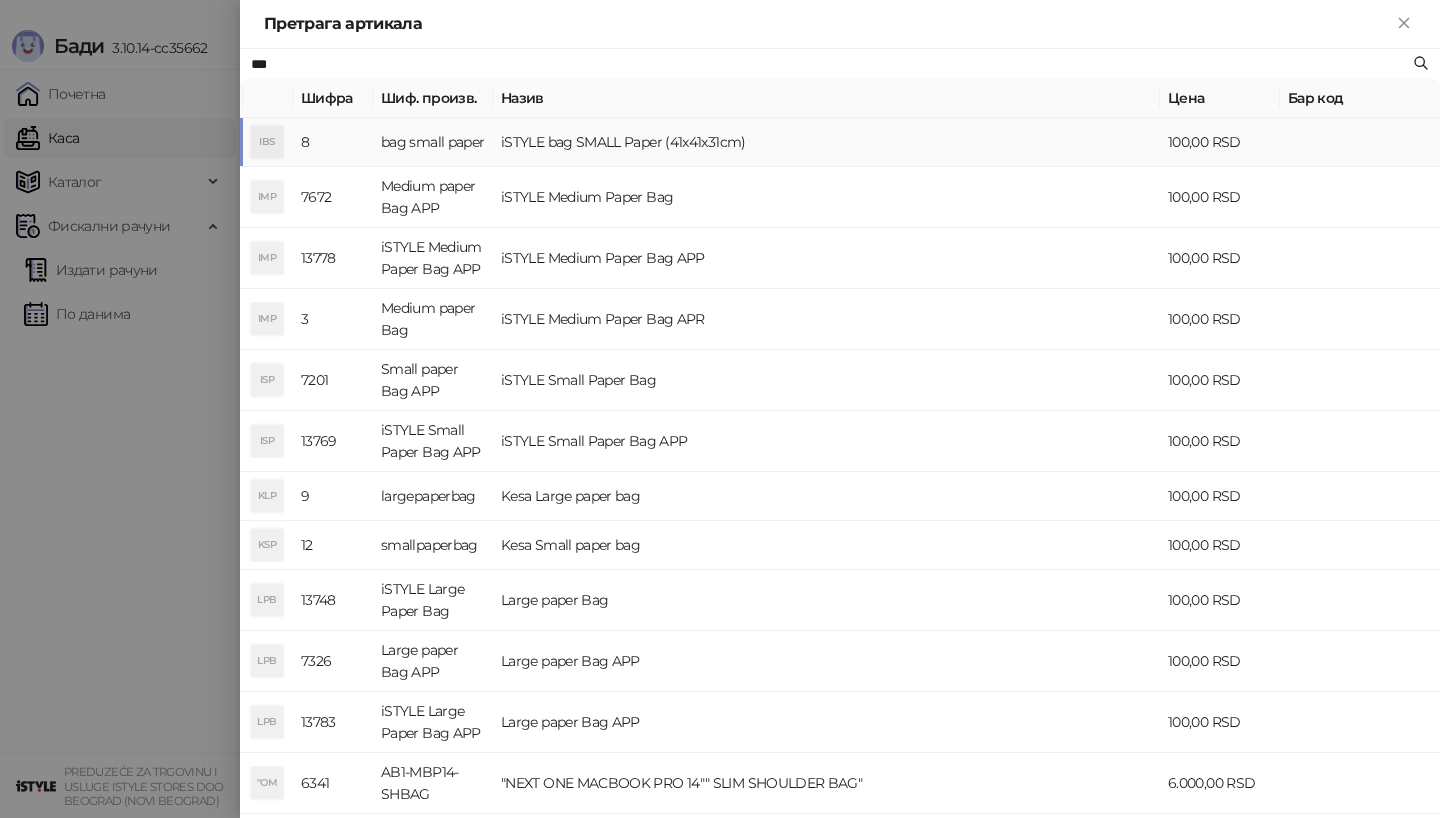 type on "***" 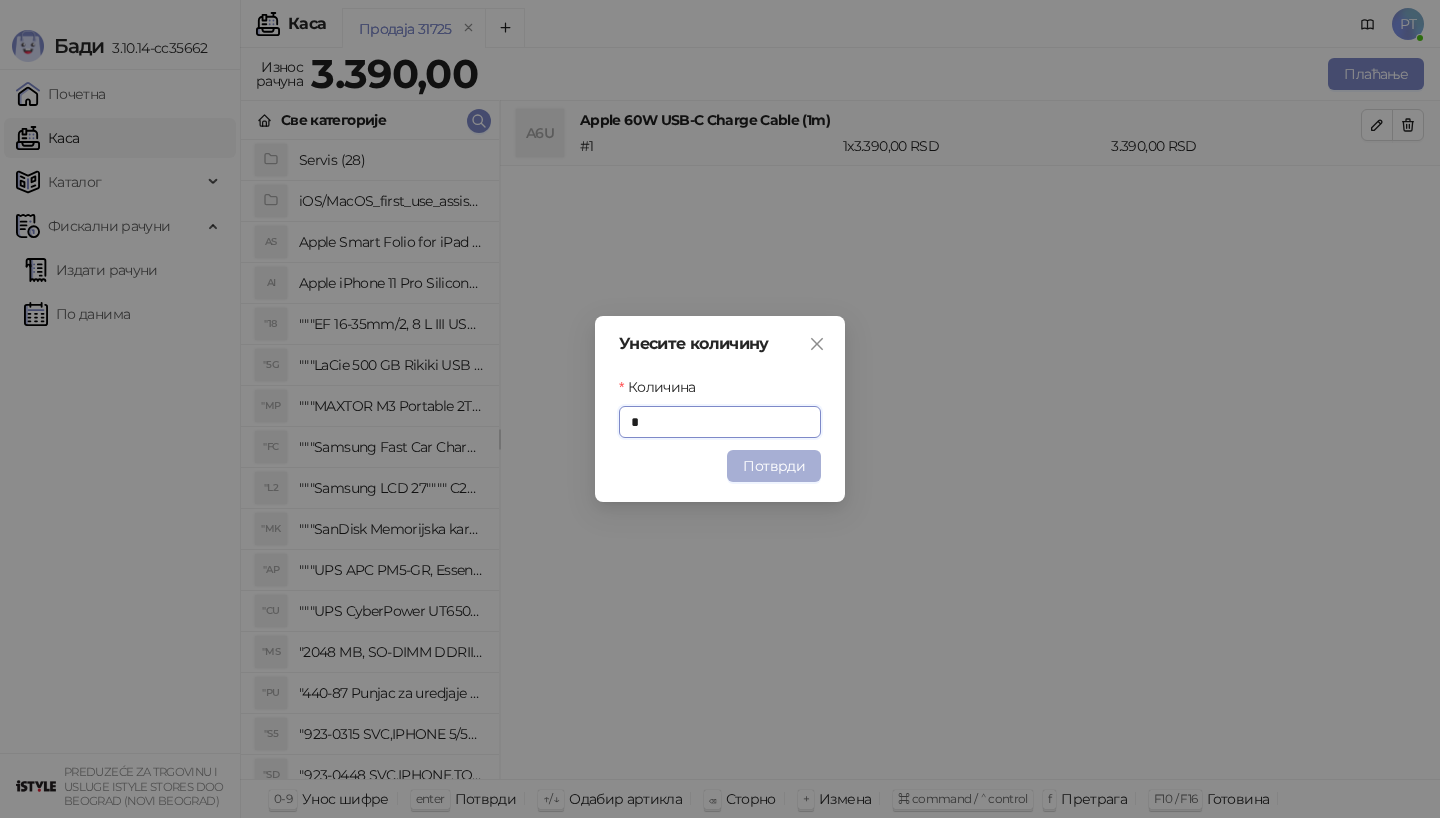 click on "Потврди" at bounding box center (774, 466) 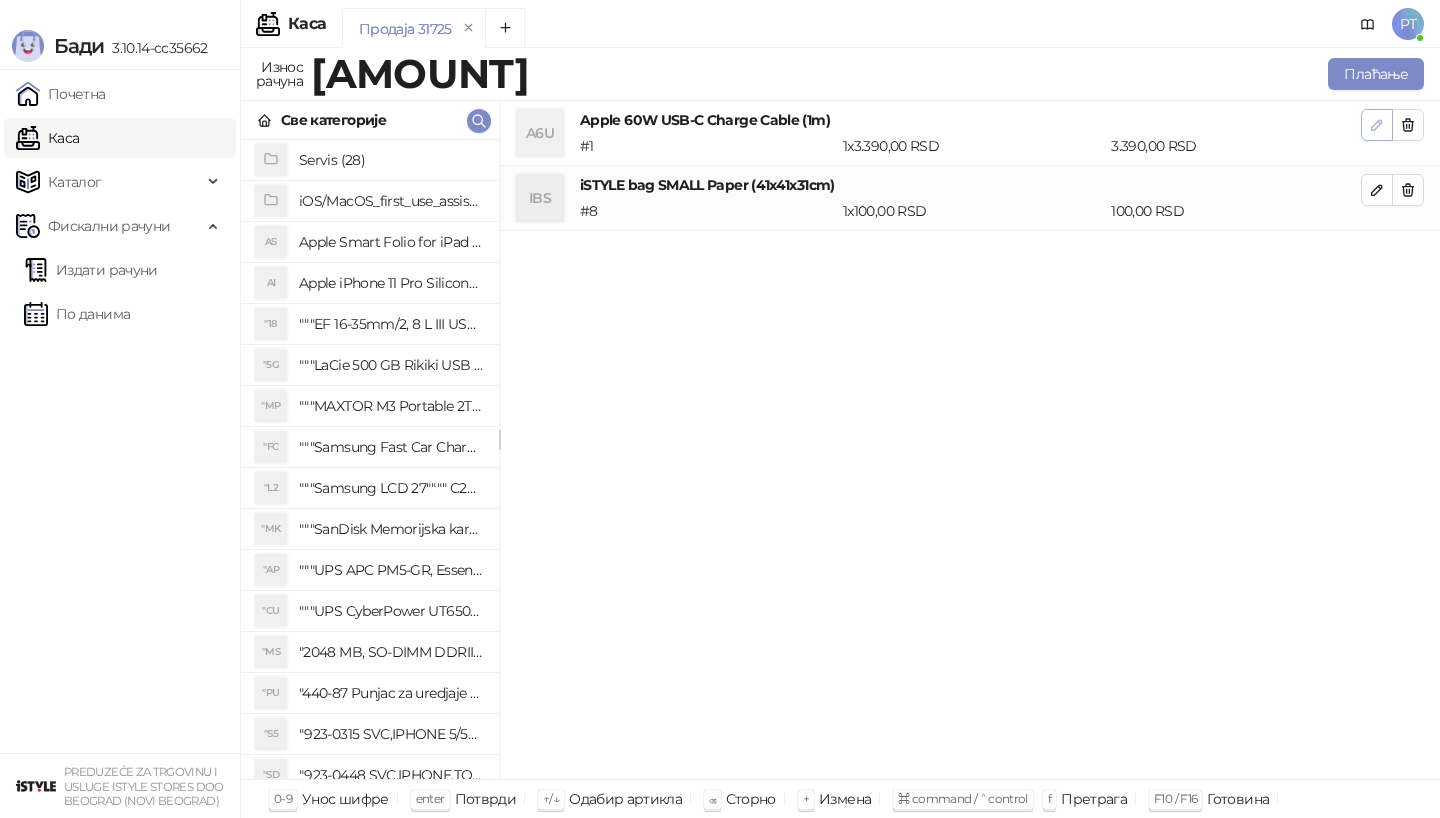 click at bounding box center [1377, 125] 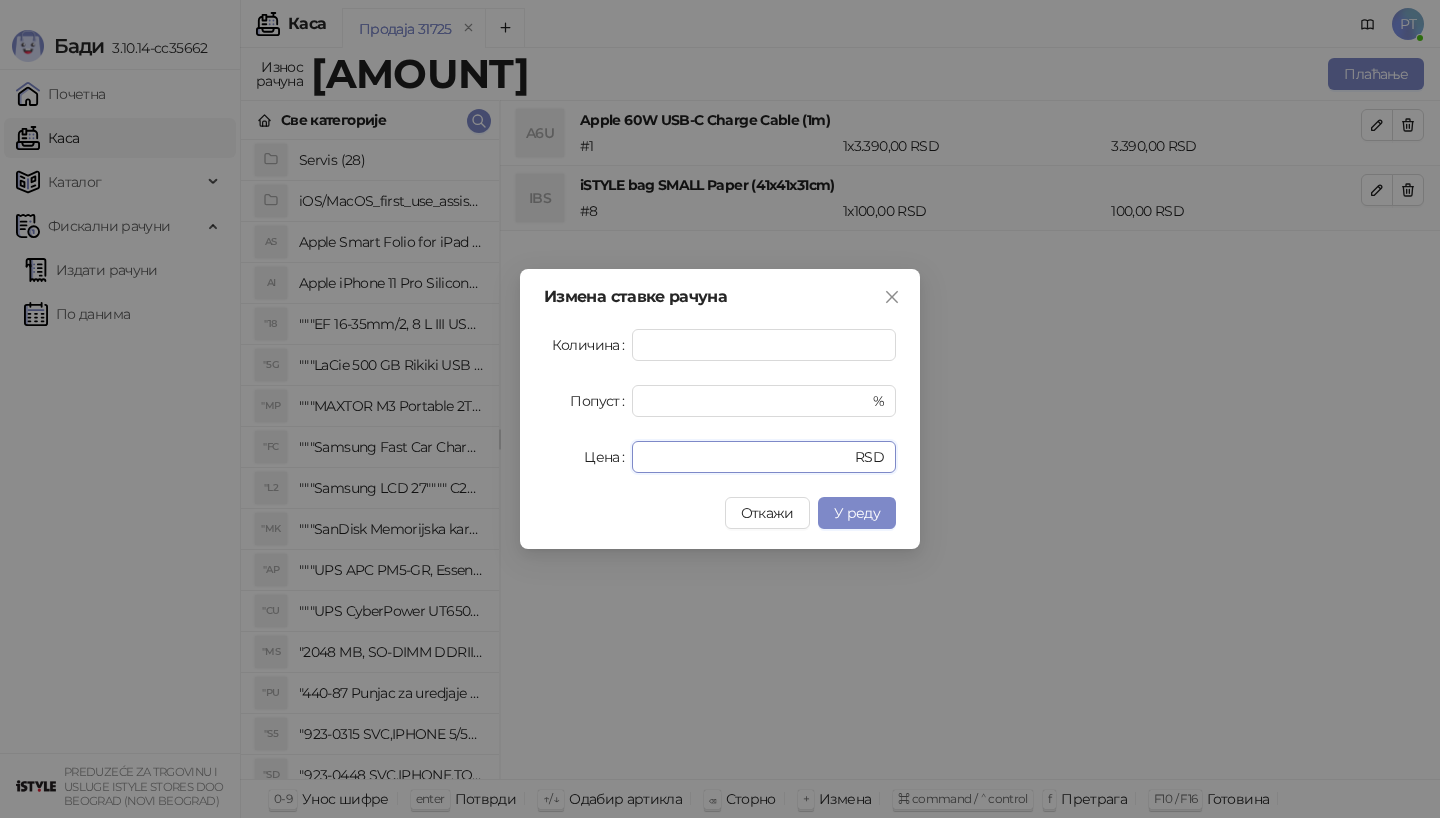 drag, startPoint x: 718, startPoint y: 444, endPoint x: 535, endPoint y: 443, distance: 183.00273 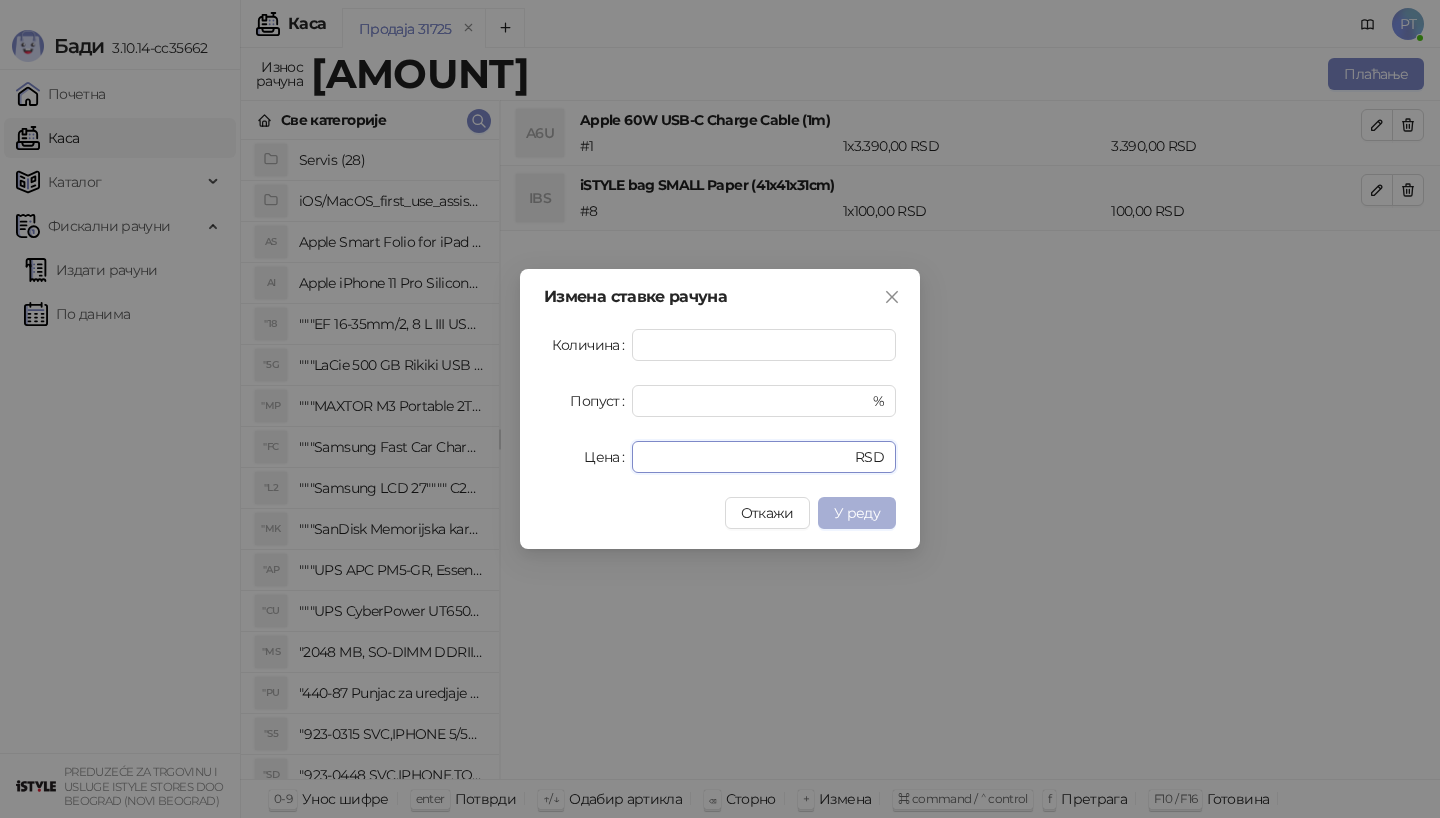 type on "****" 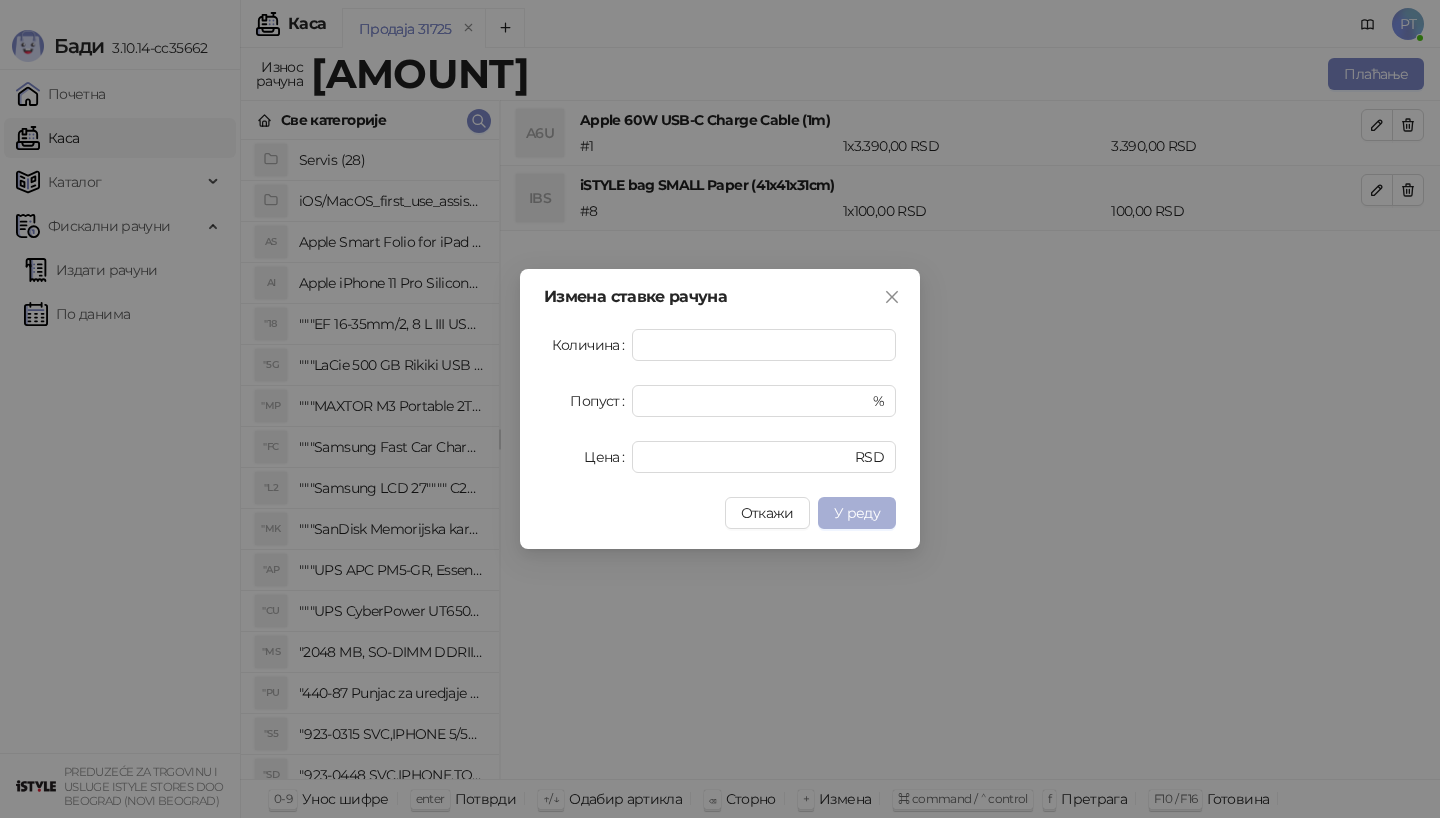 click on "У реду" at bounding box center (857, 513) 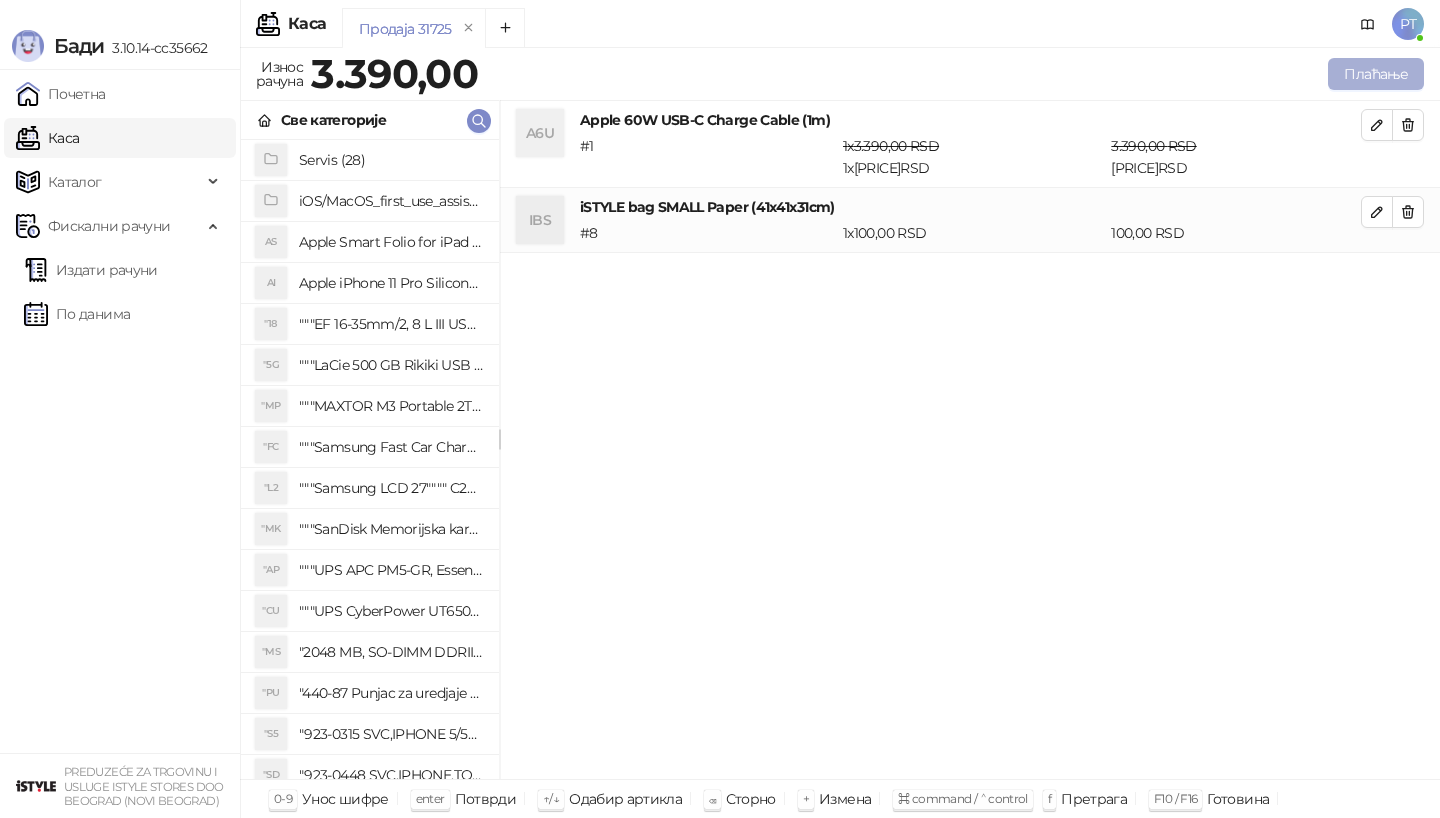 click on "Плаћање" at bounding box center [1376, 74] 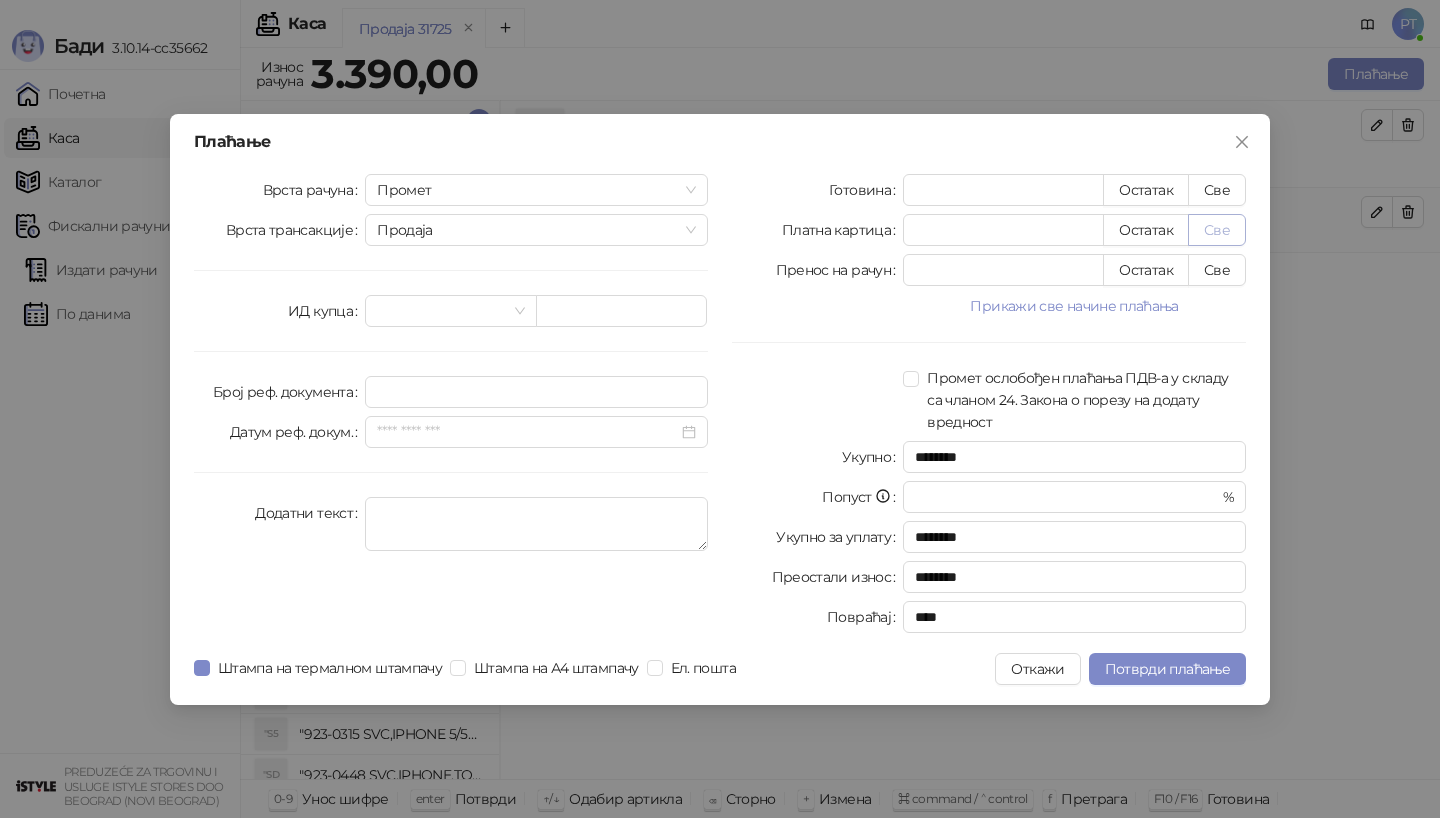 click on "Све" at bounding box center (1217, 230) 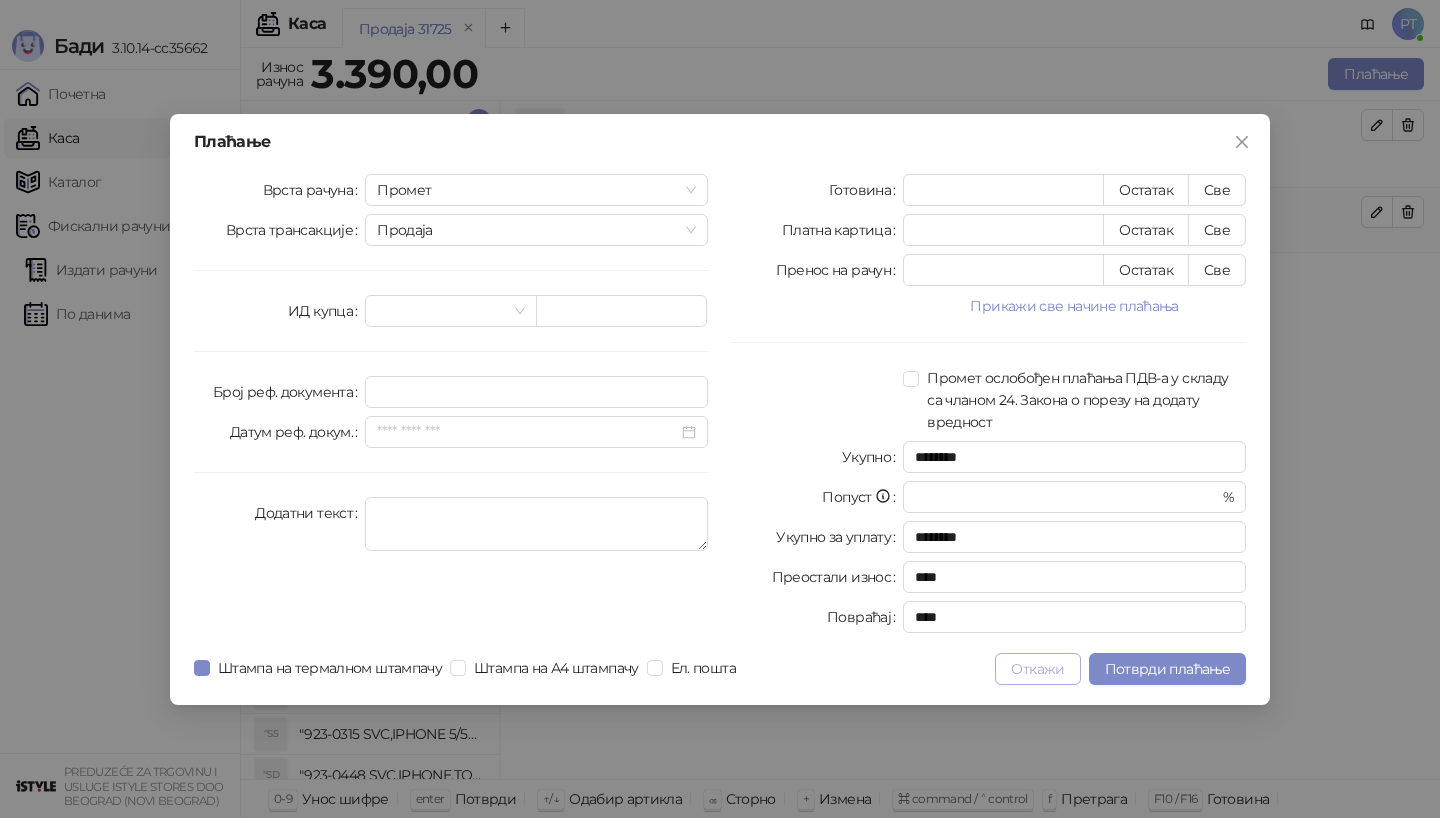 click on "Откажи" at bounding box center (1037, 669) 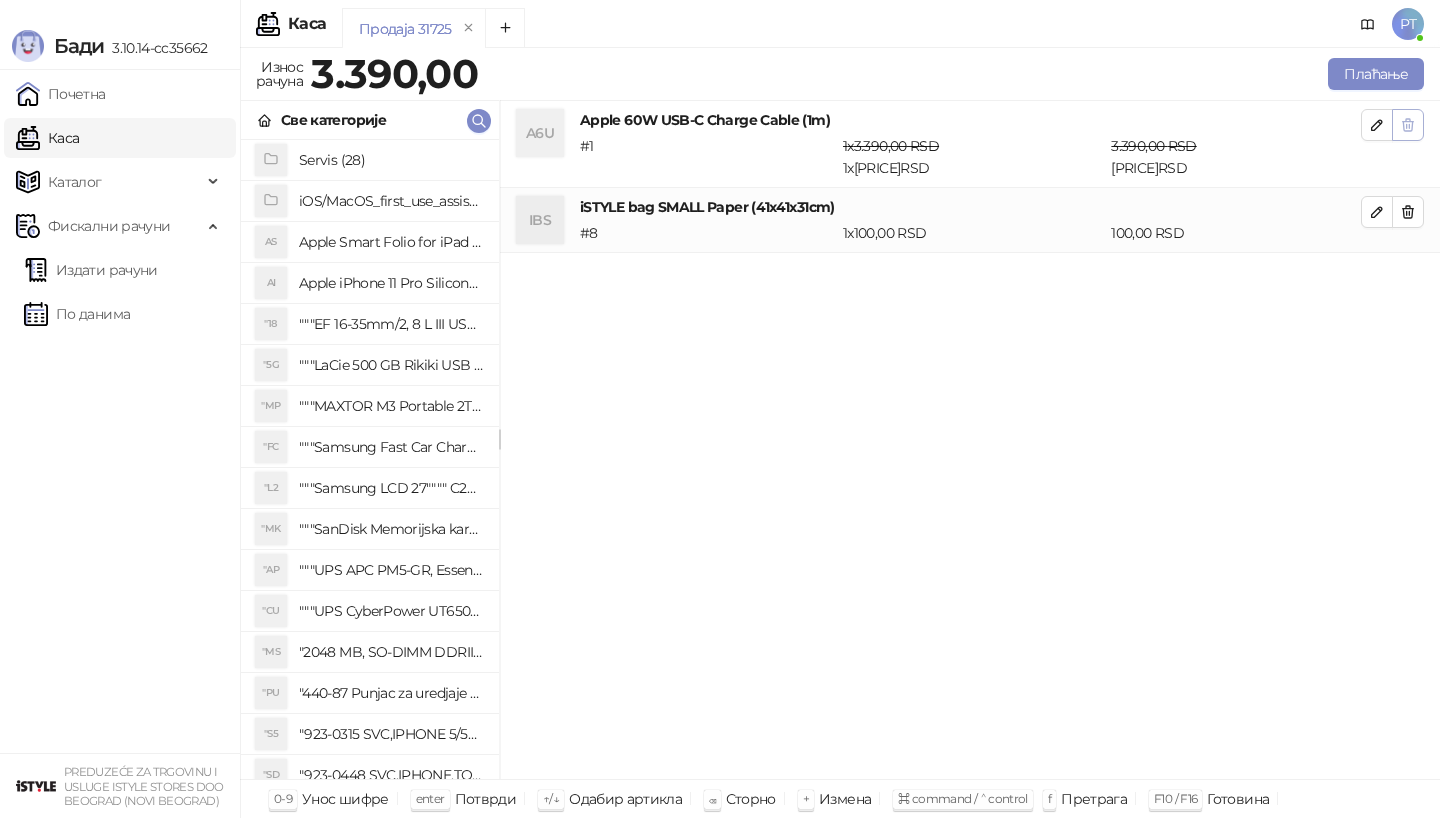 click 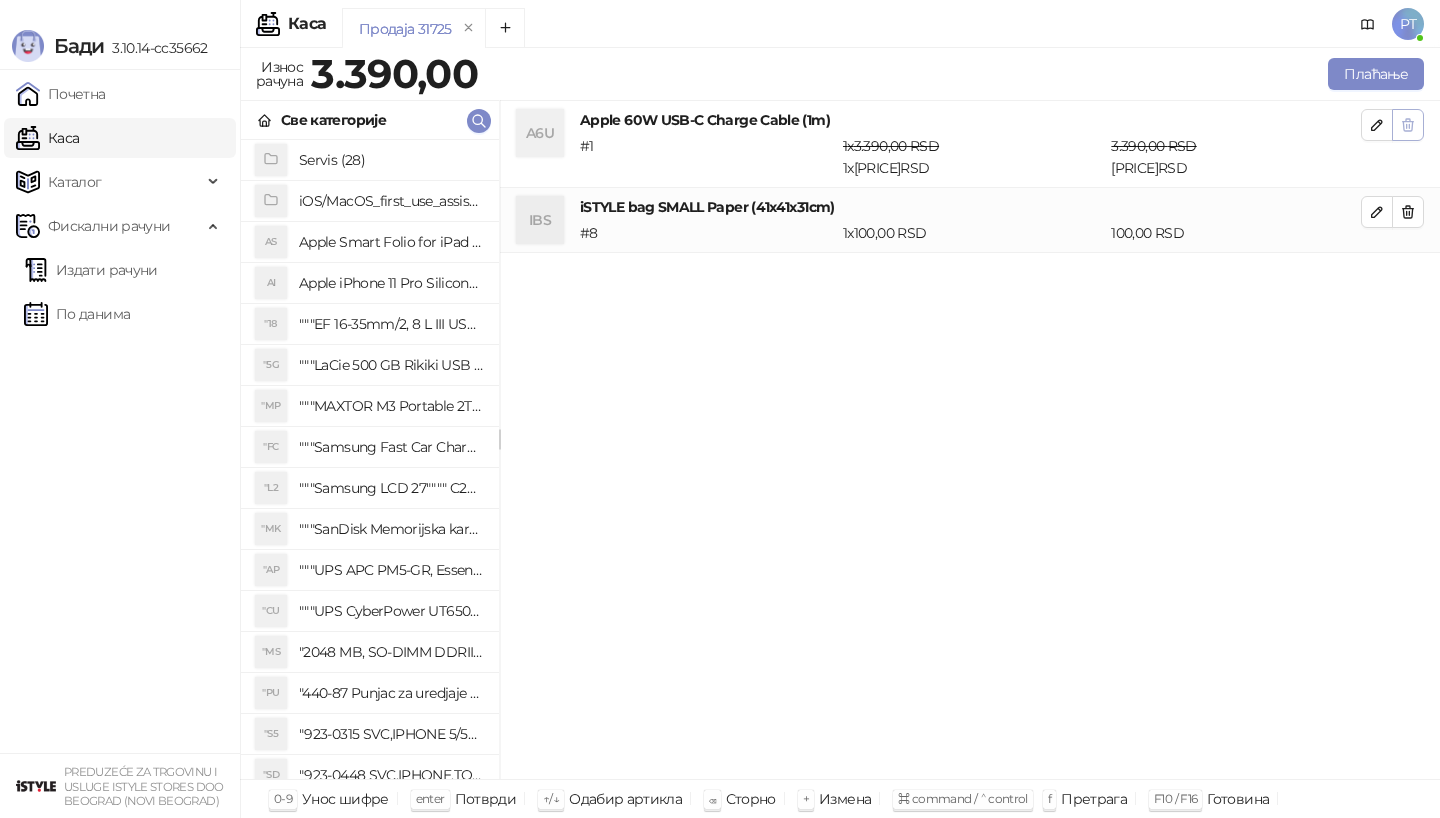 click 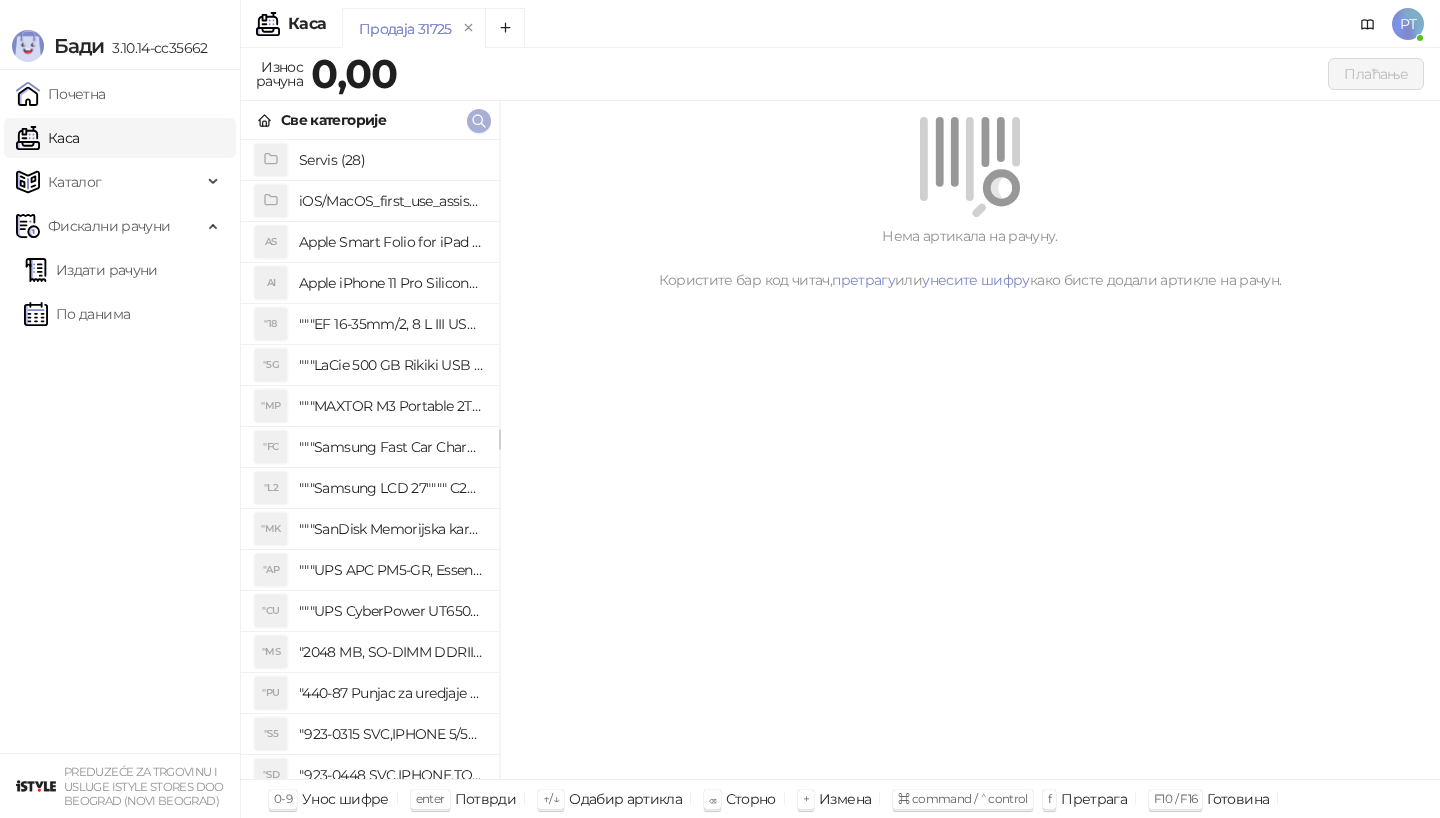 click 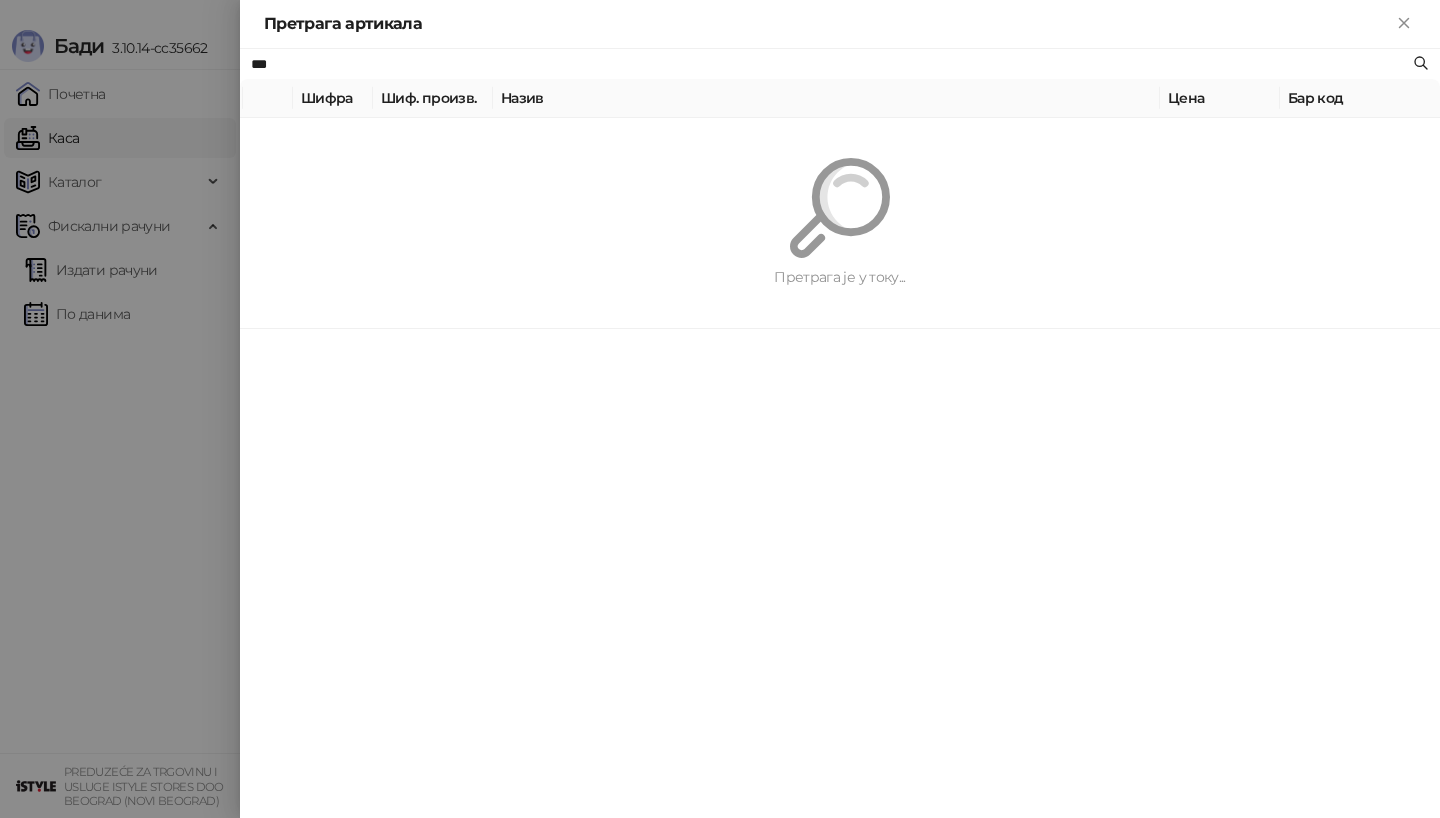 paste on "******" 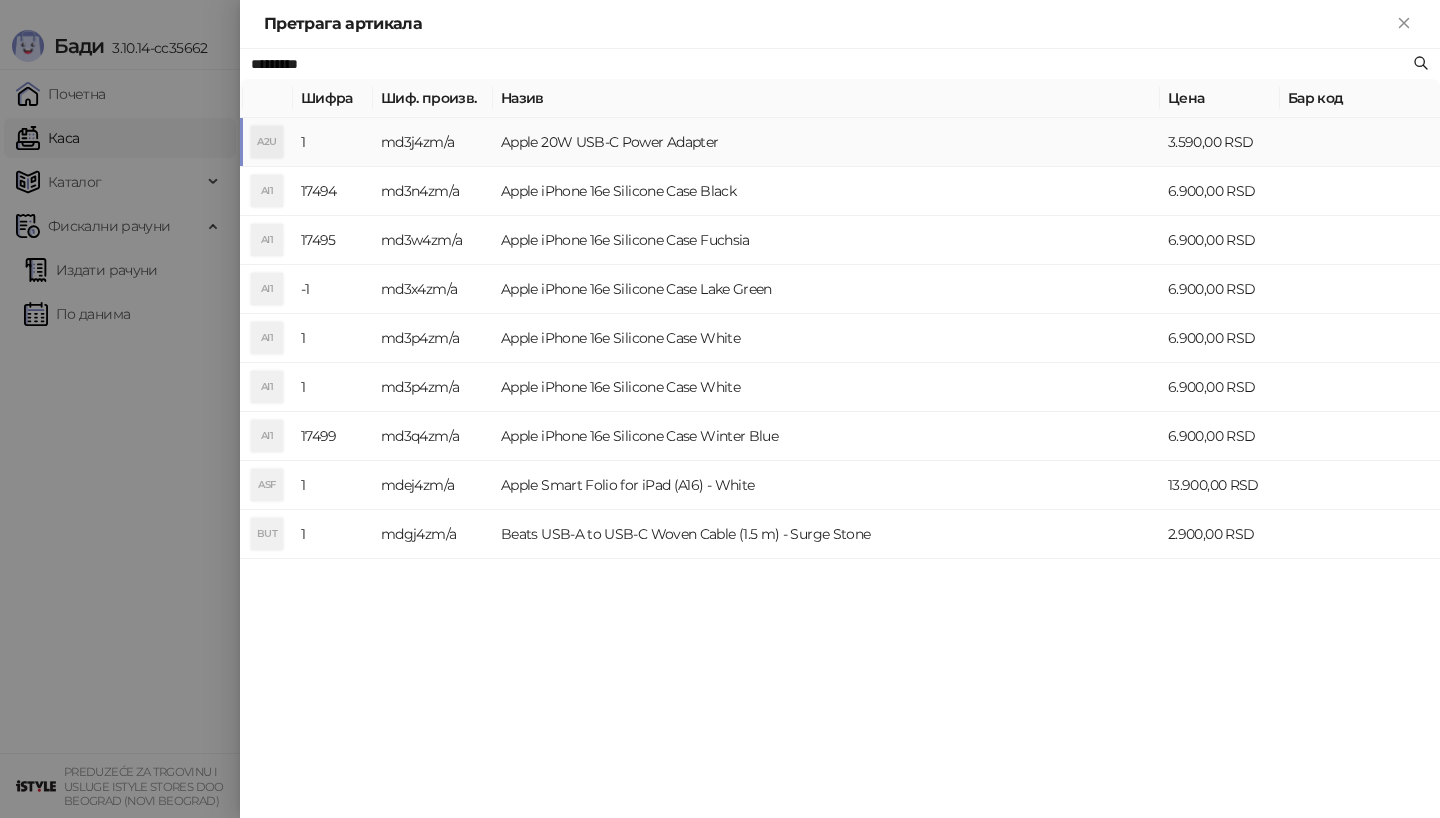 click on "A2U" at bounding box center (267, 142) 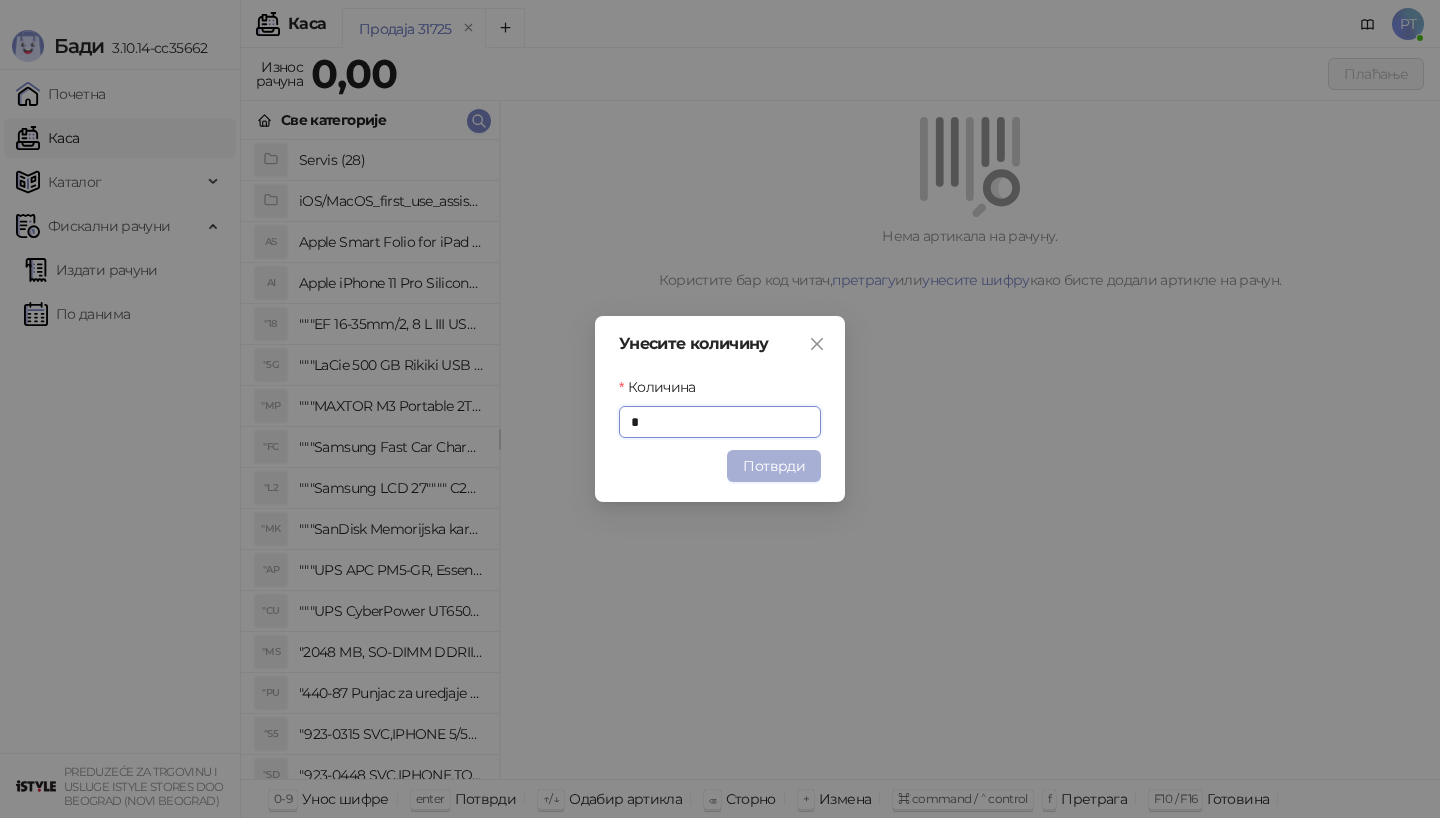 click on "Потврди" at bounding box center [774, 466] 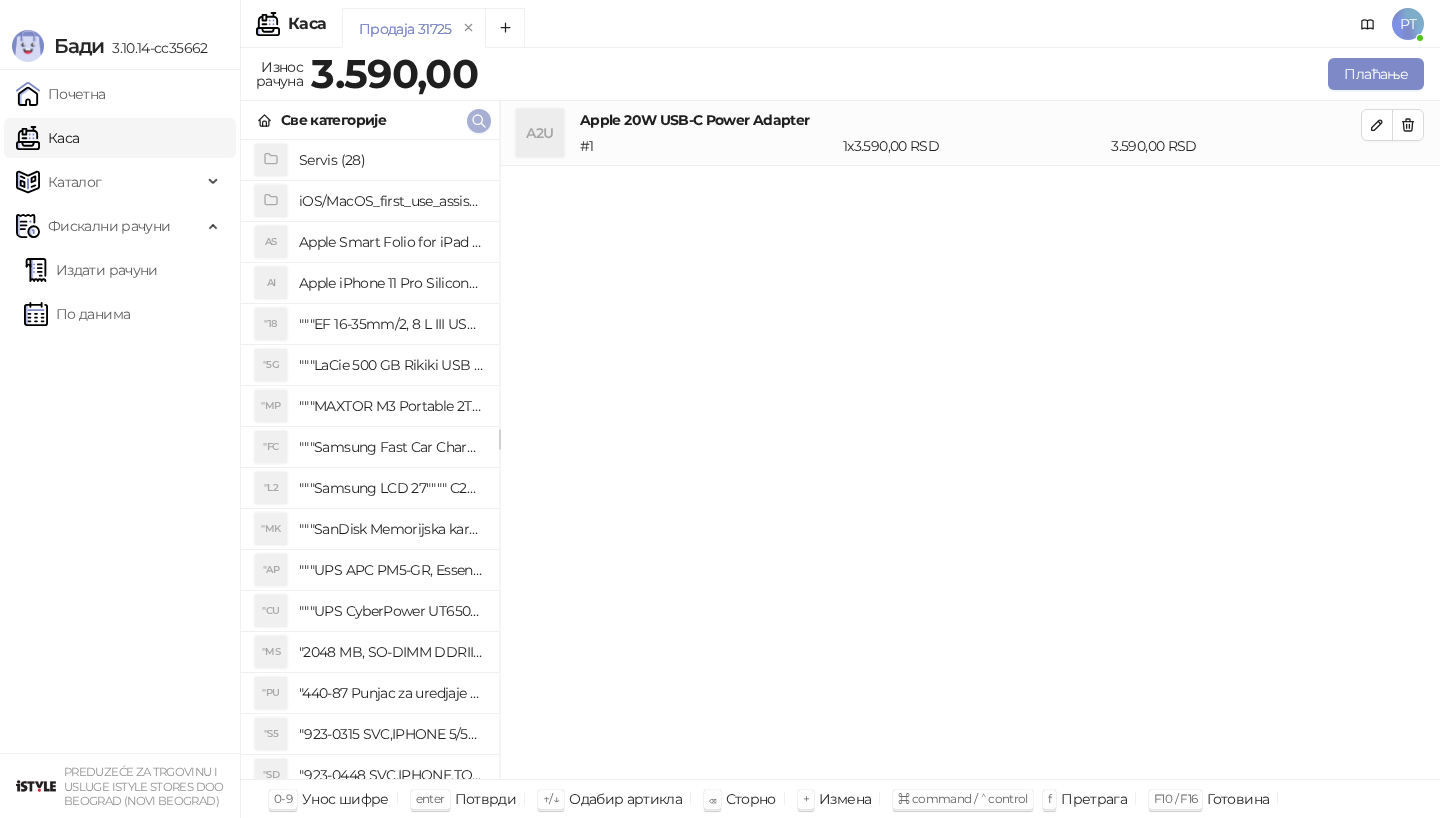 click at bounding box center (479, 121) 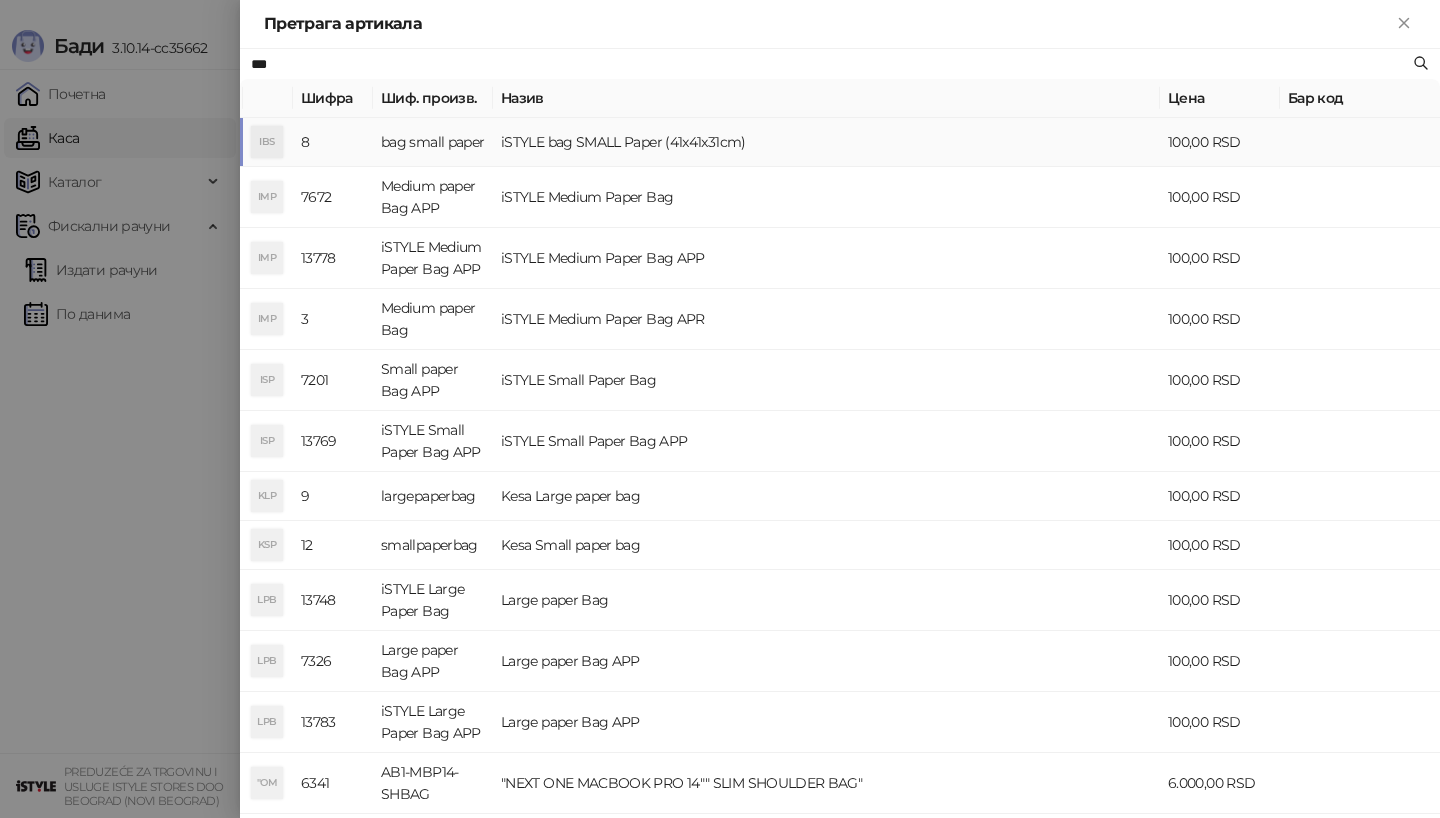 type on "***" 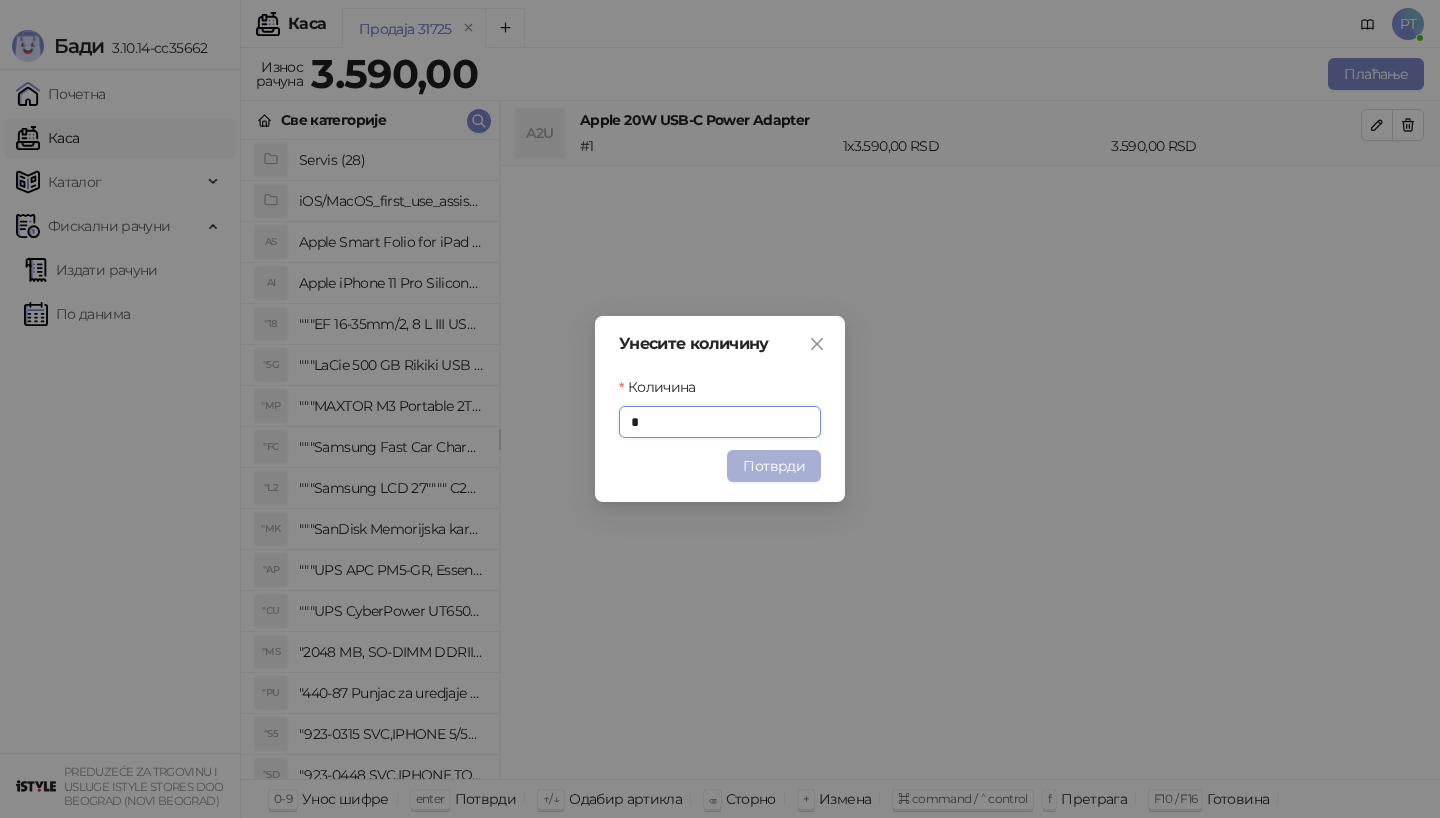 click on "Потврди" at bounding box center [774, 466] 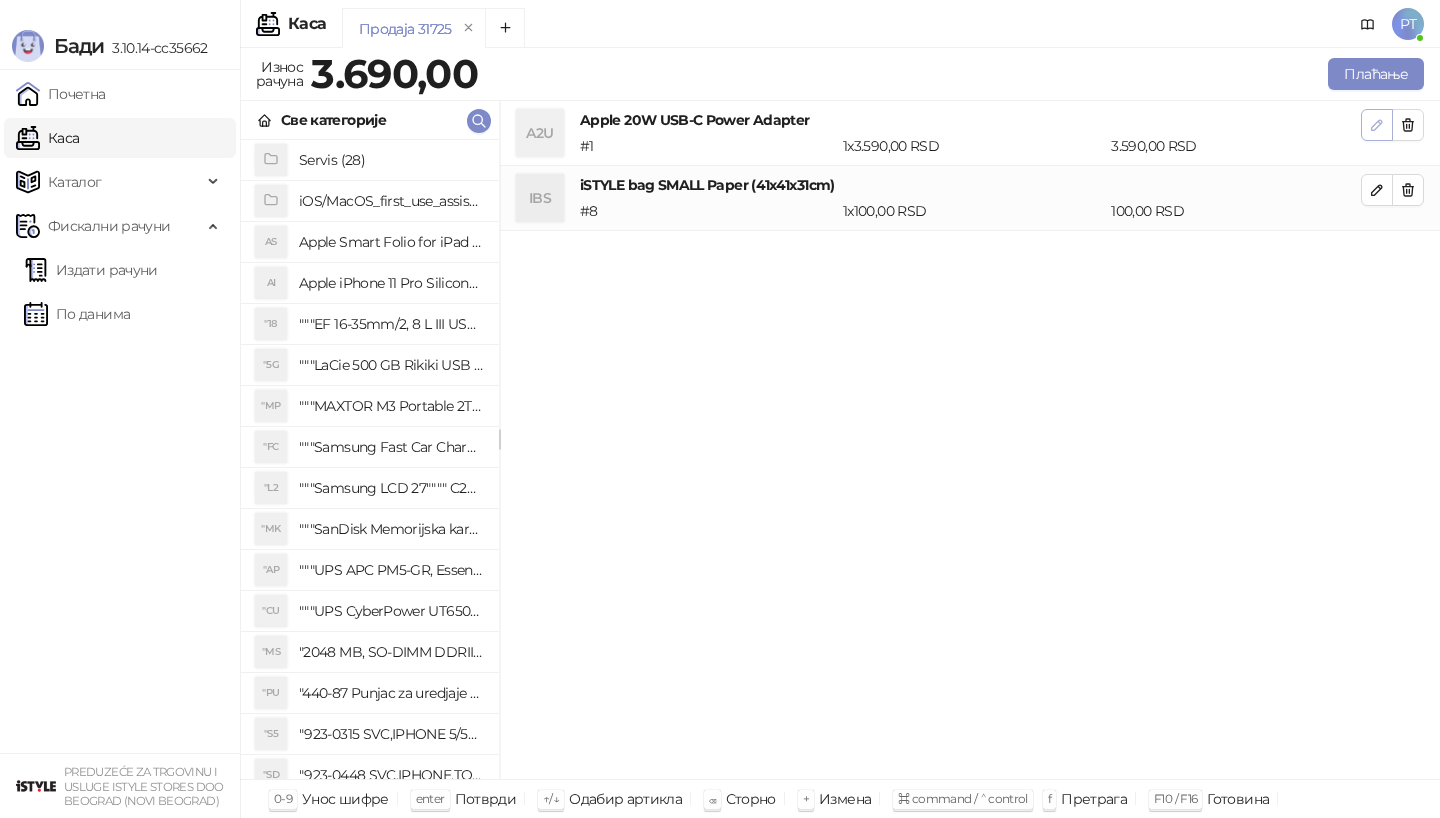 click 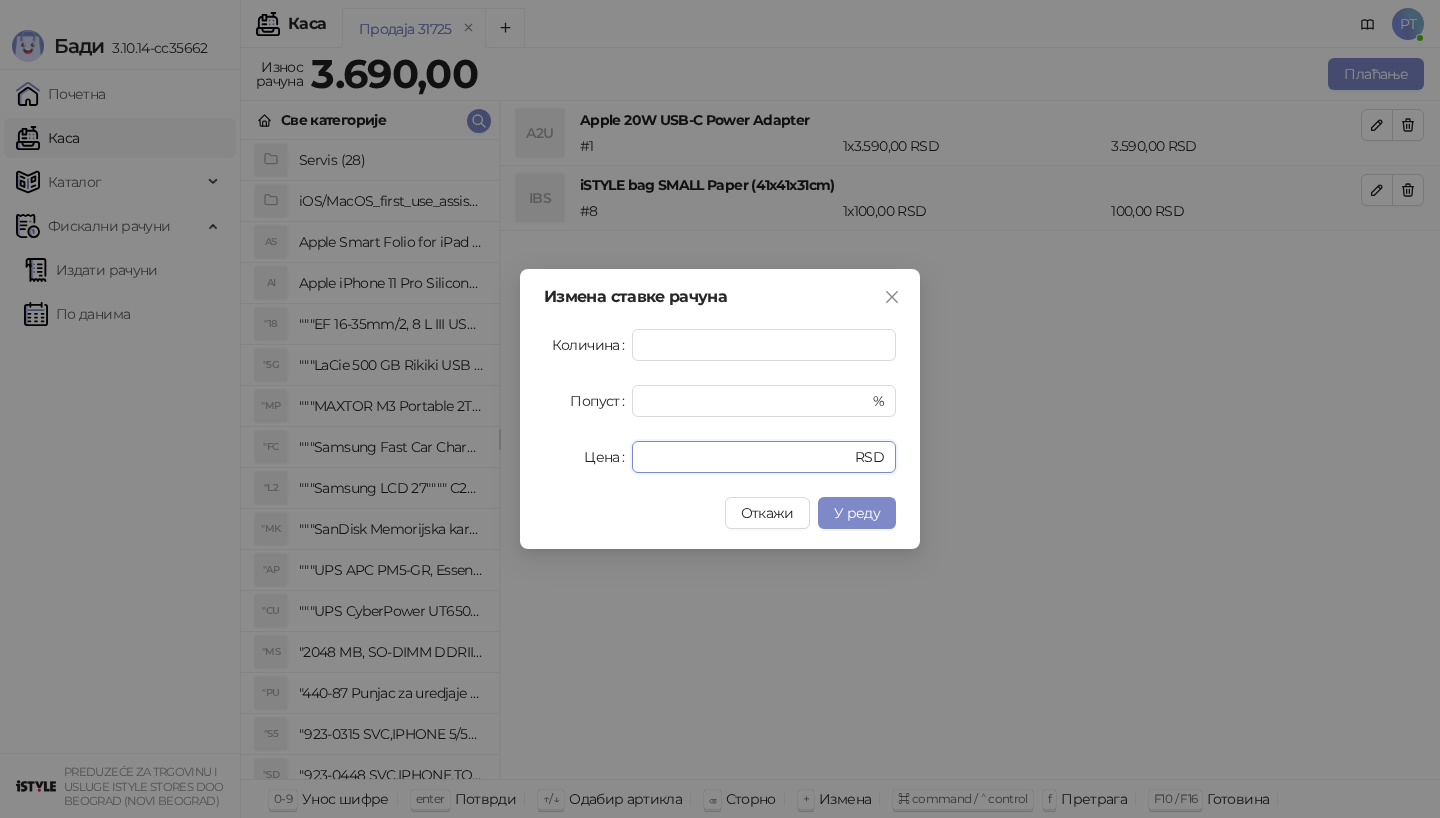 drag, startPoint x: 682, startPoint y: 458, endPoint x: 546, endPoint y: 458, distance: 136 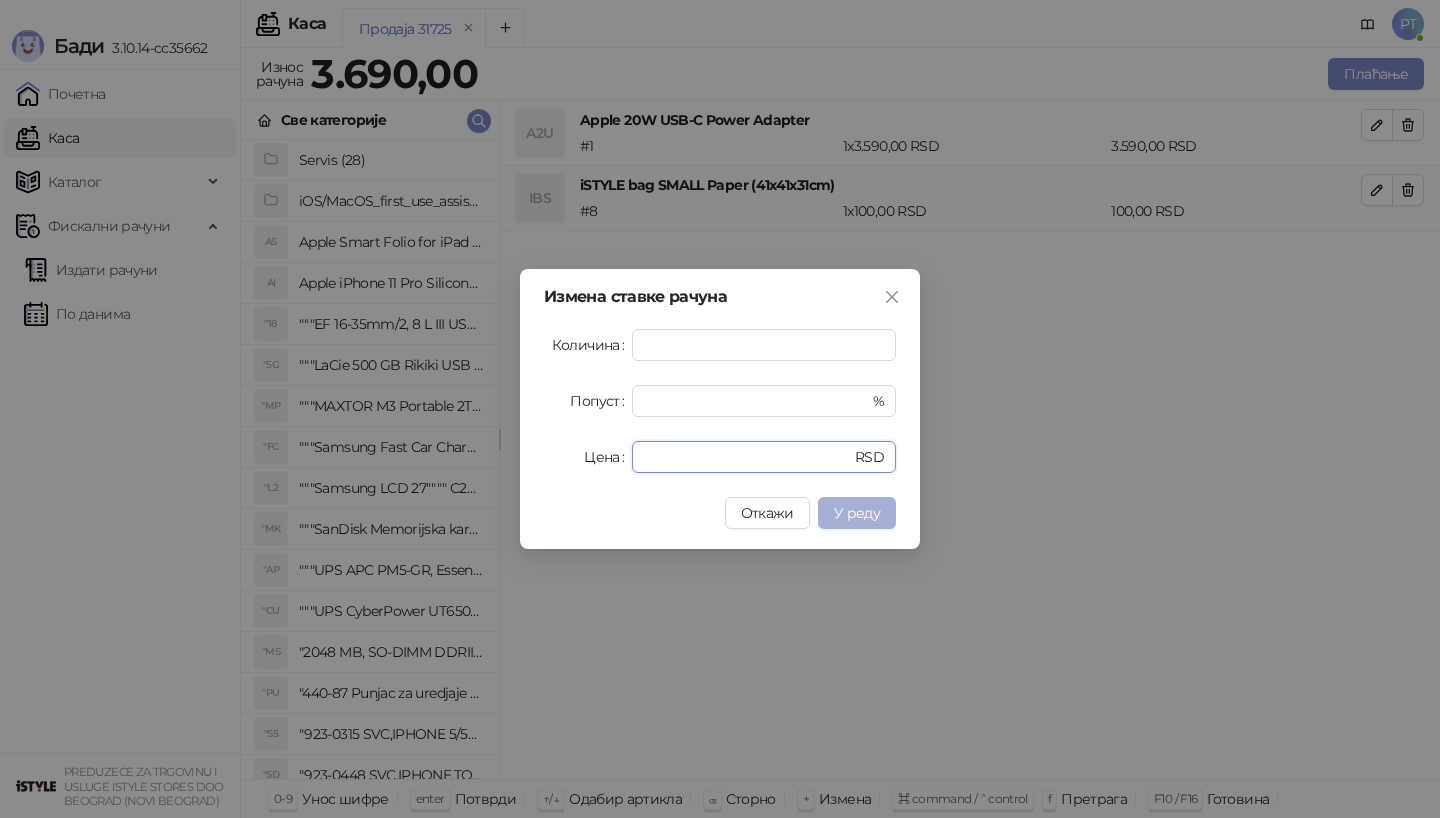 type on "****" 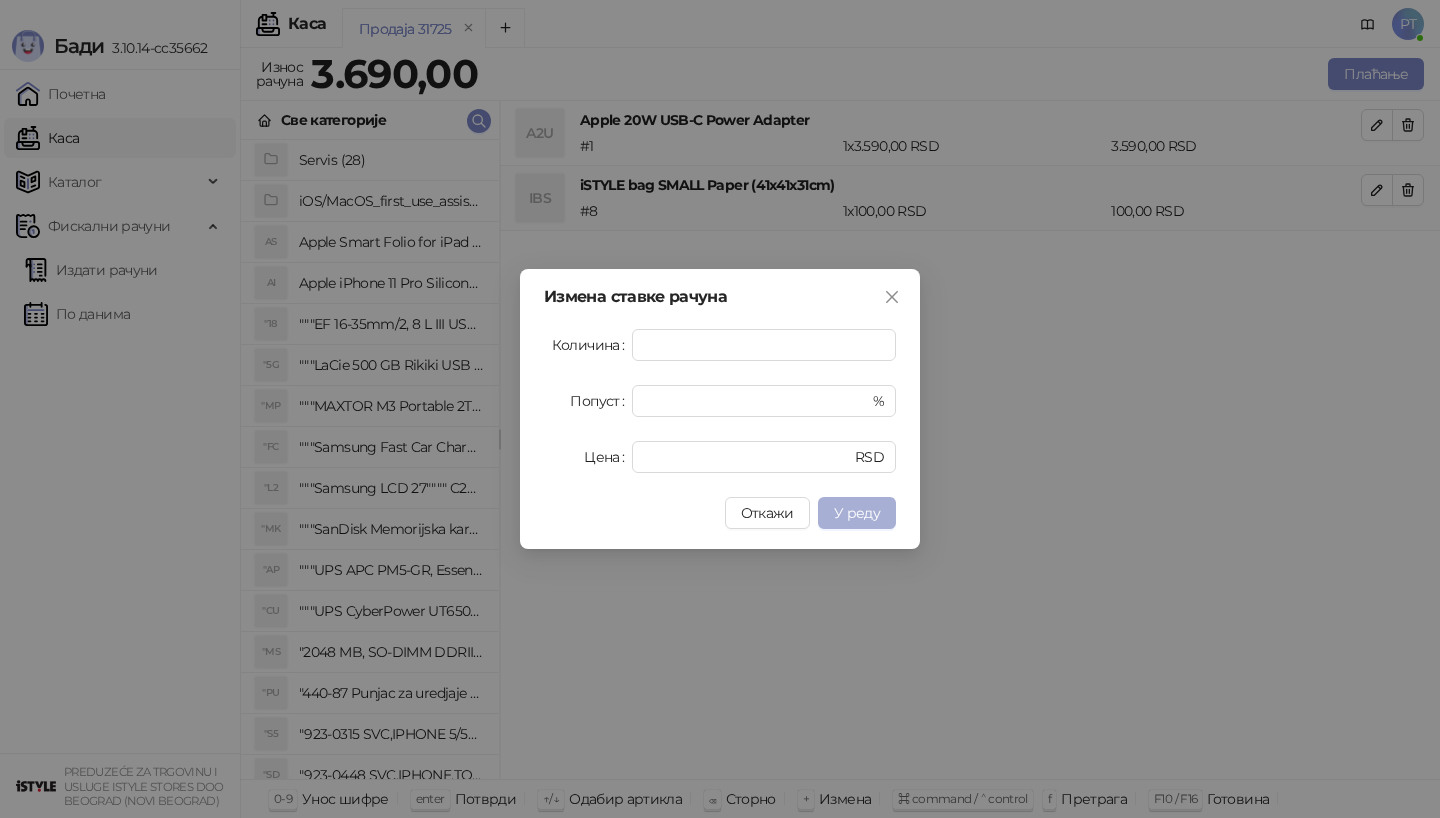 click on "У реду" at bounding box center [857, 513] 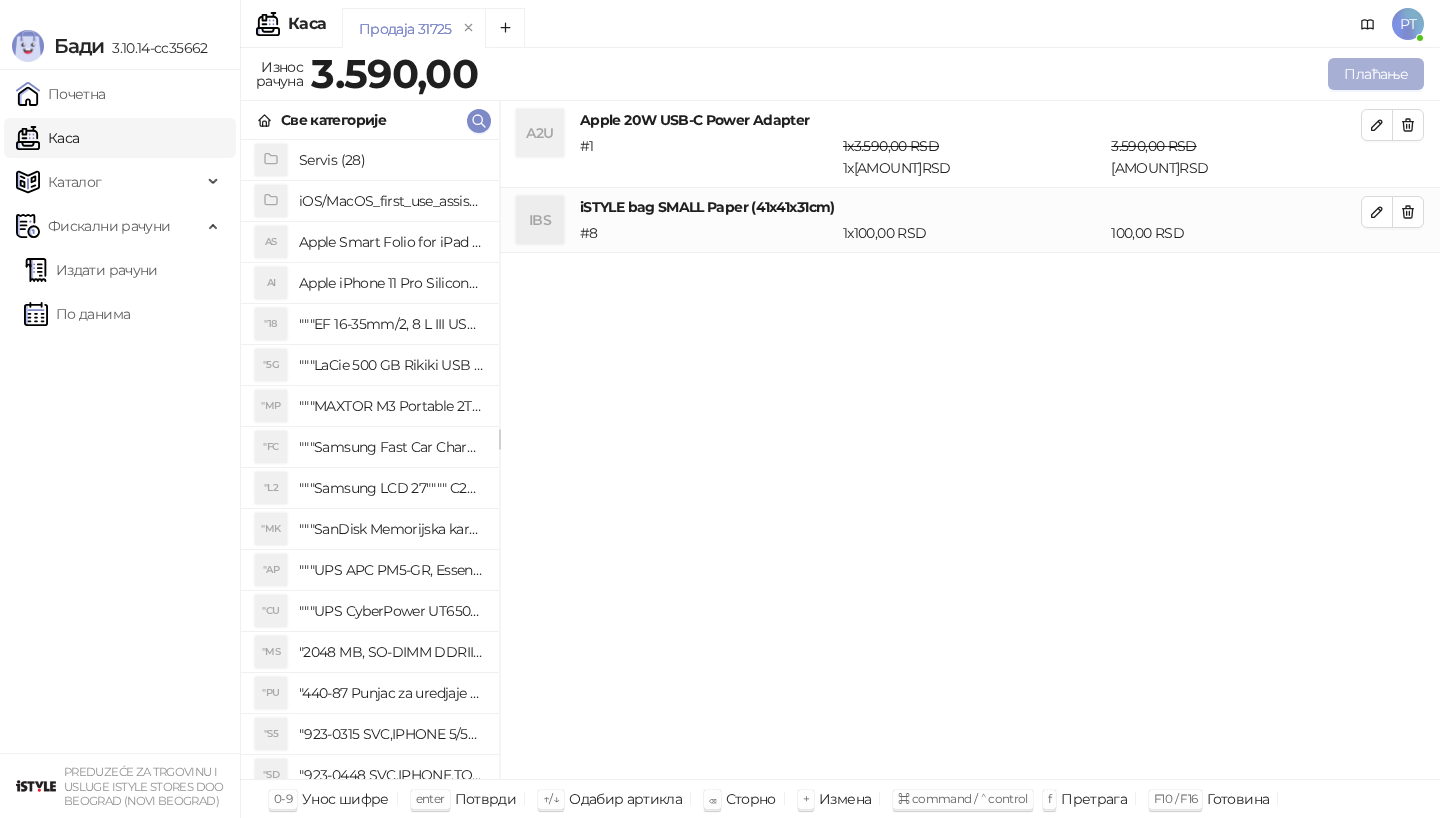 click on "Плаћање" at bounding box center (1376, 74) 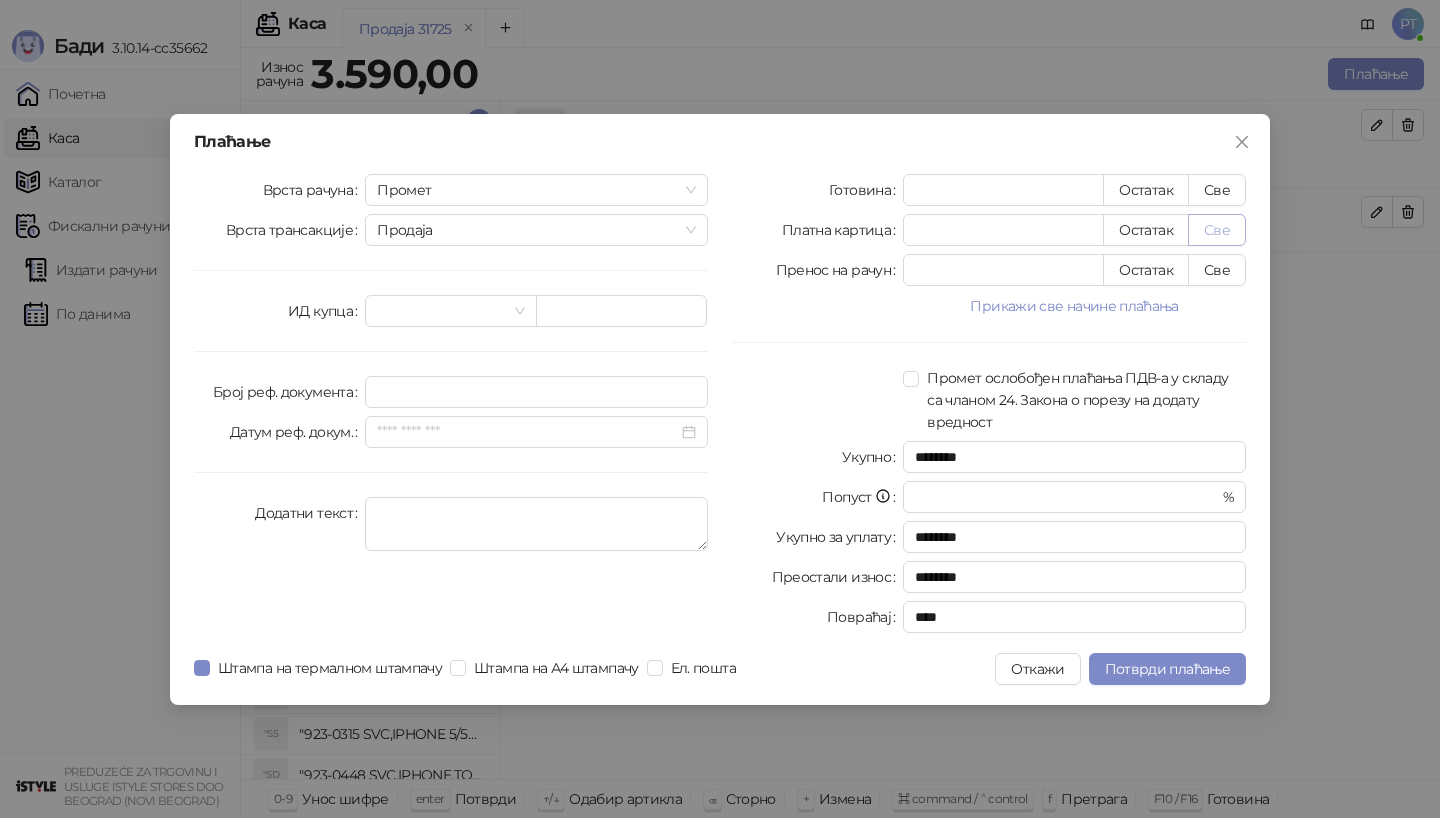 click on "Све" at bounding box center [1217, 230] 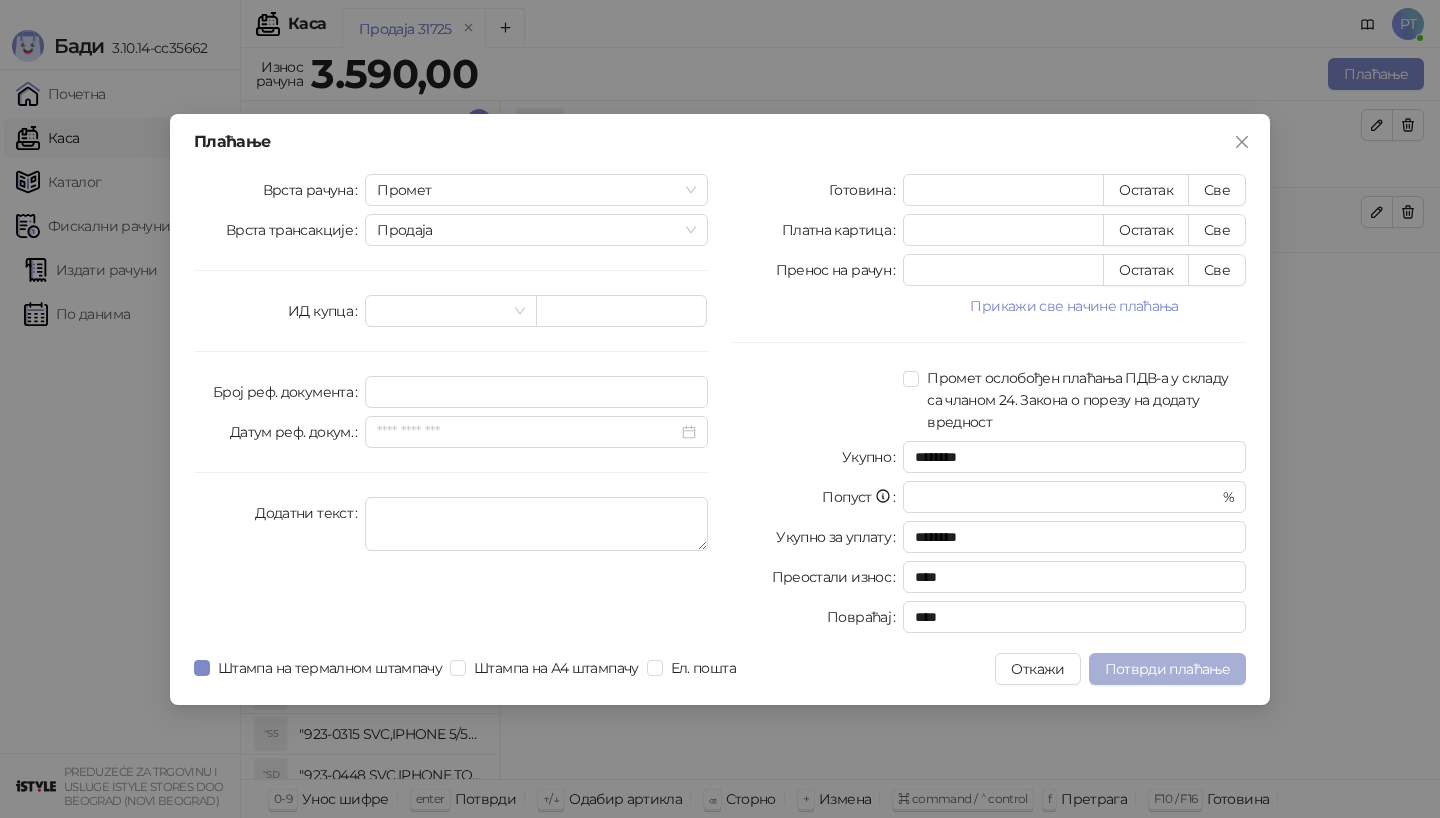 click on "Потврди плаћање" at bounding box center [1167, 669] 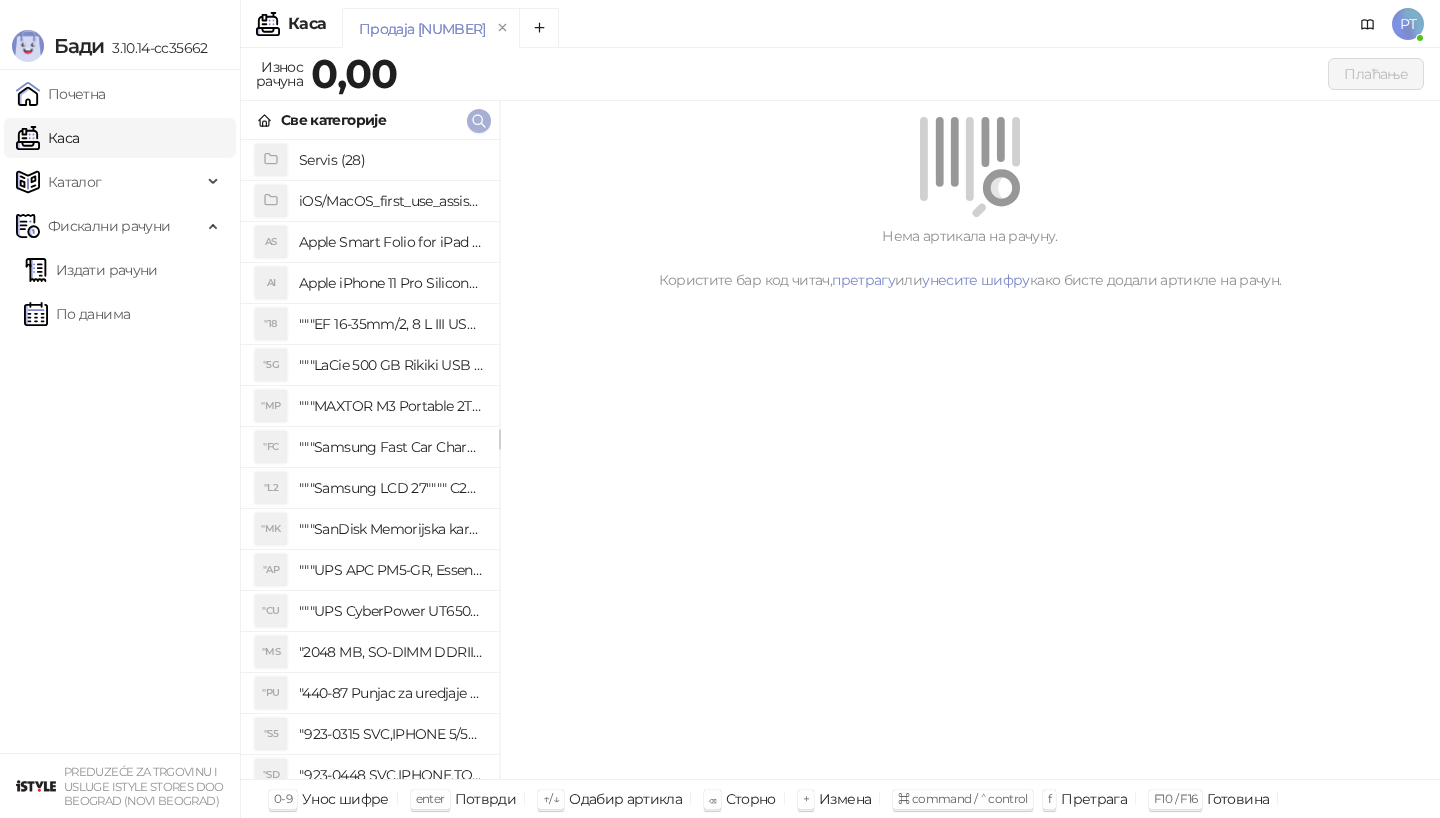click 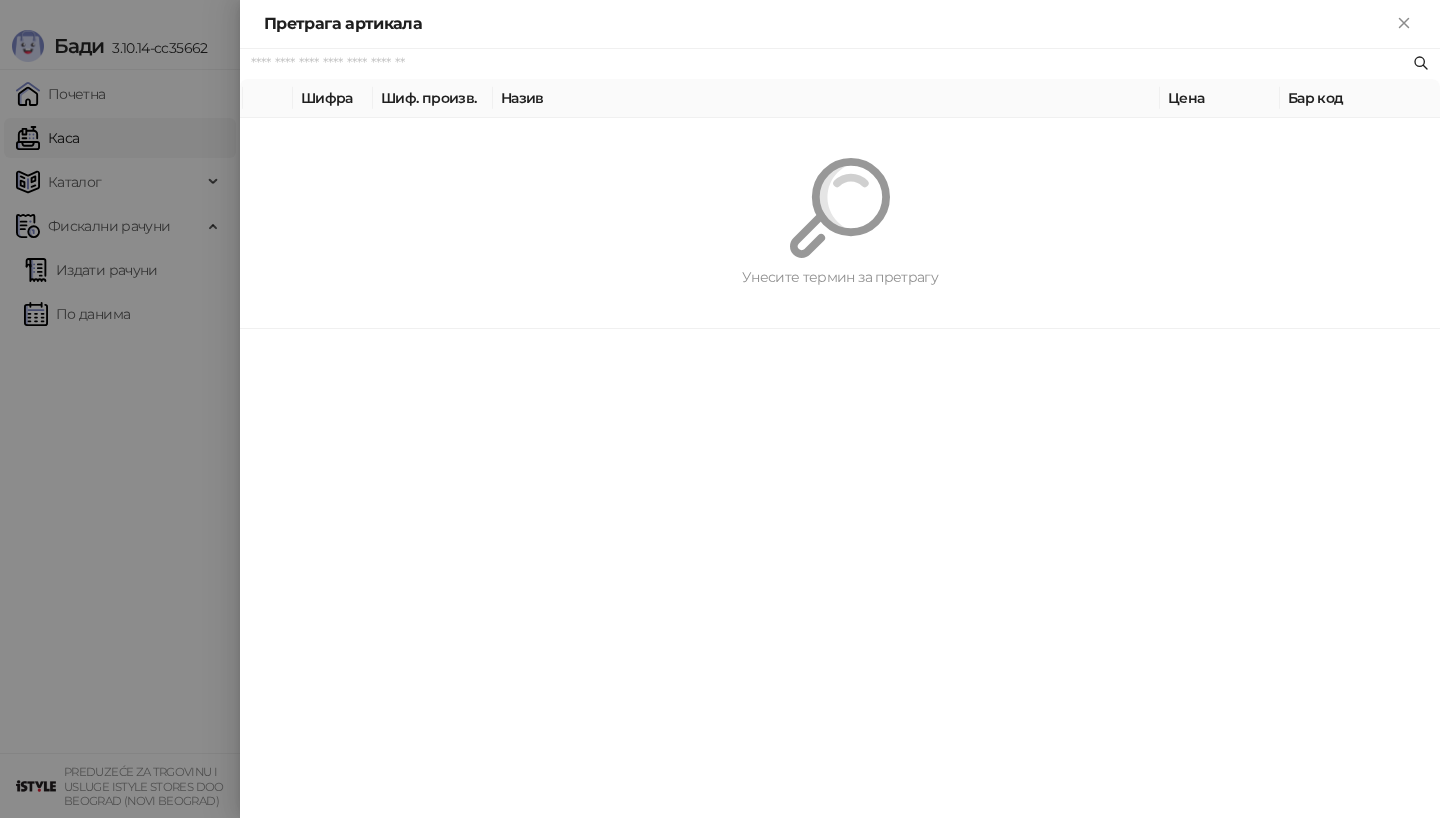 paste on "*********" 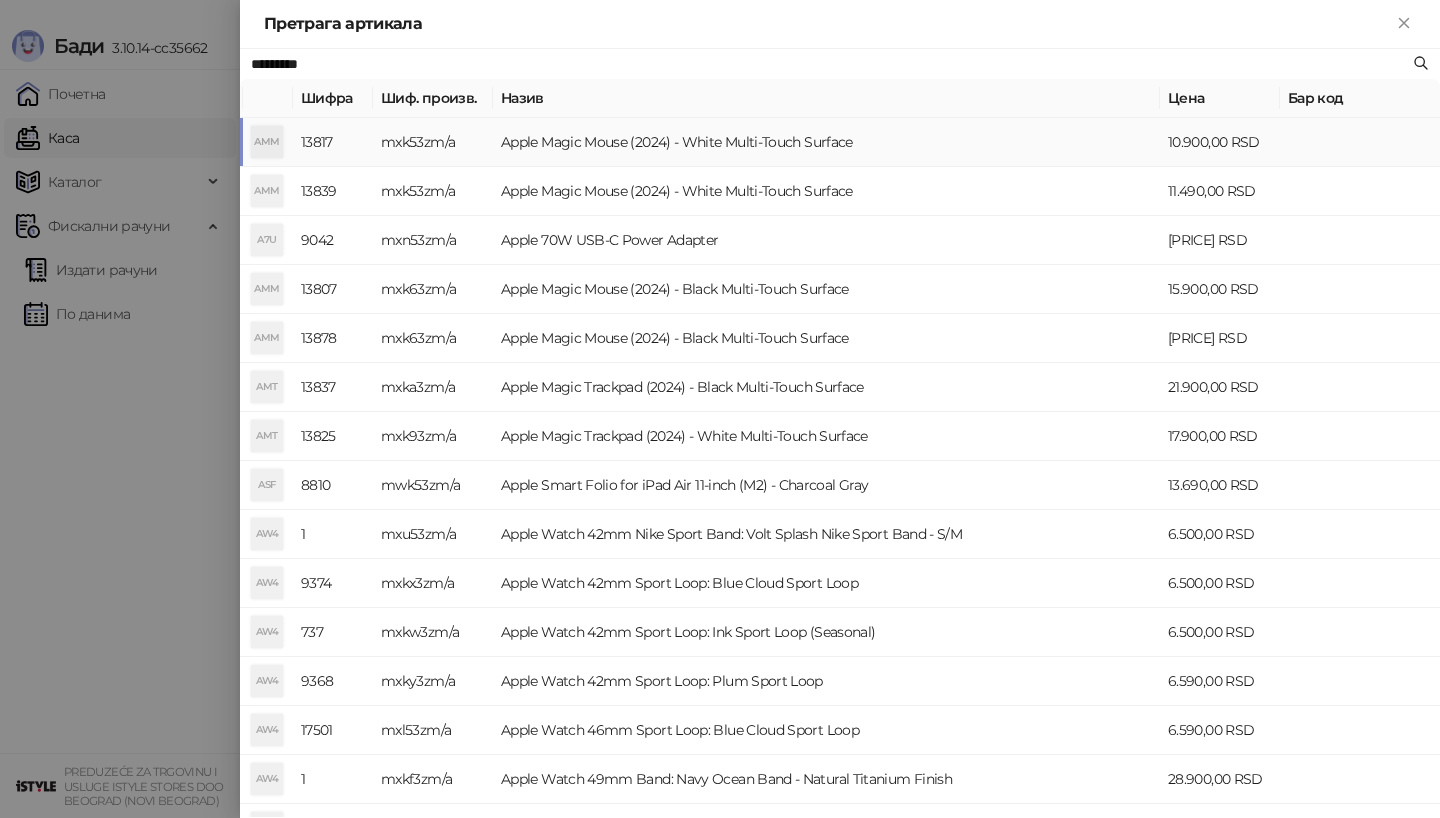 click on "AMM" at bounding box center [267, 142] 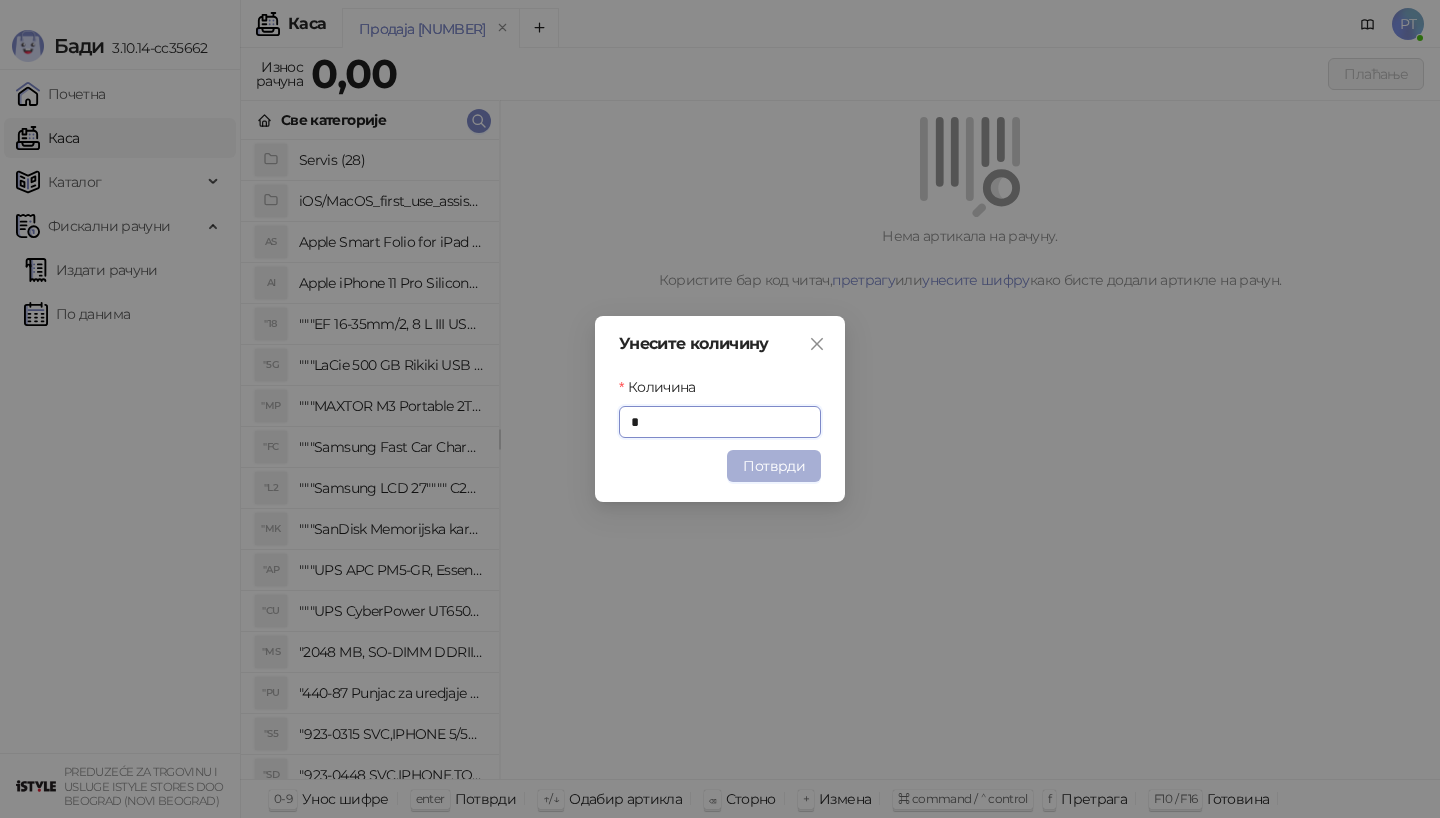 click on "Потврди" at bounding box center [774, 466] 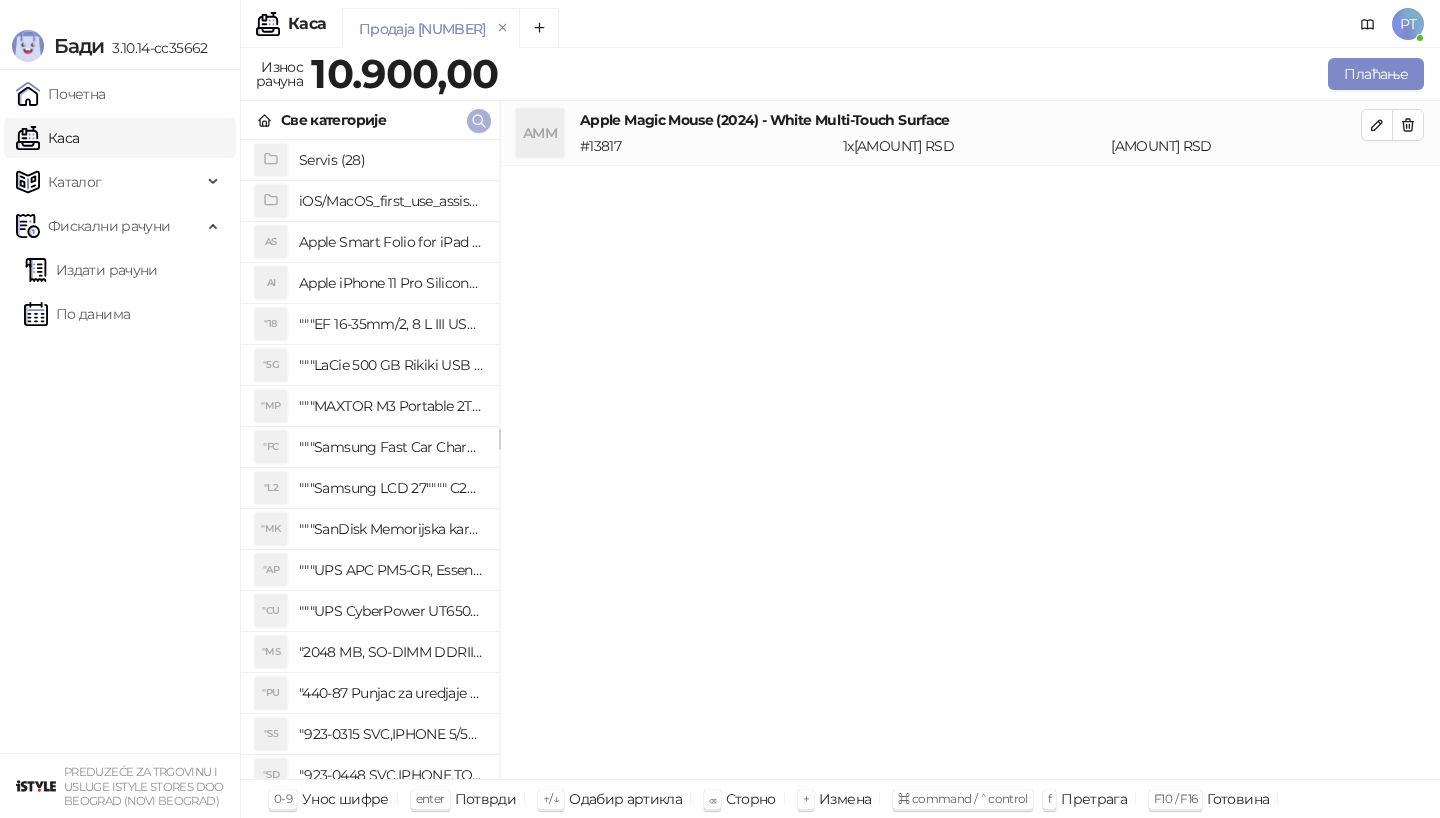 click 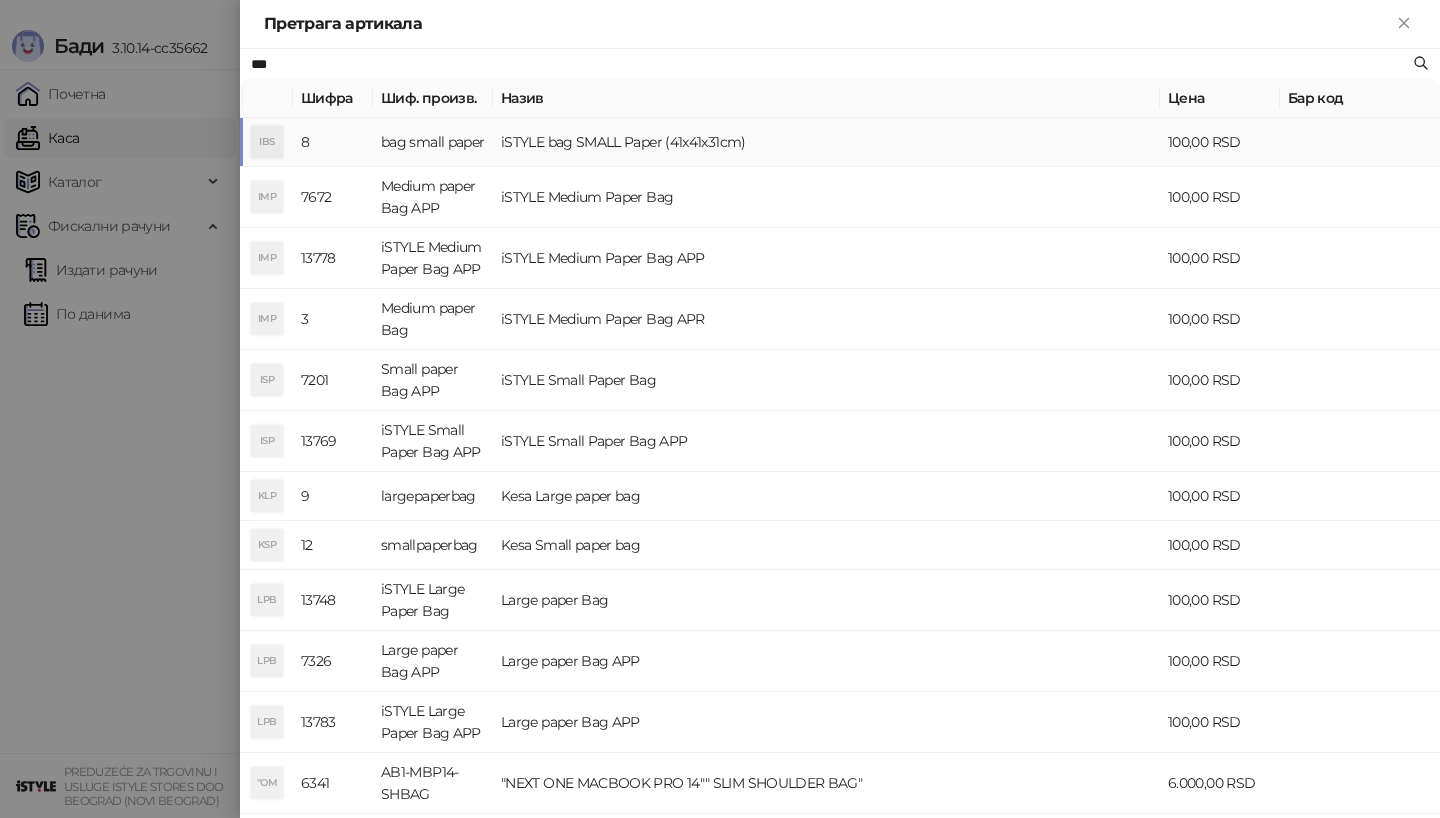 type on "***" 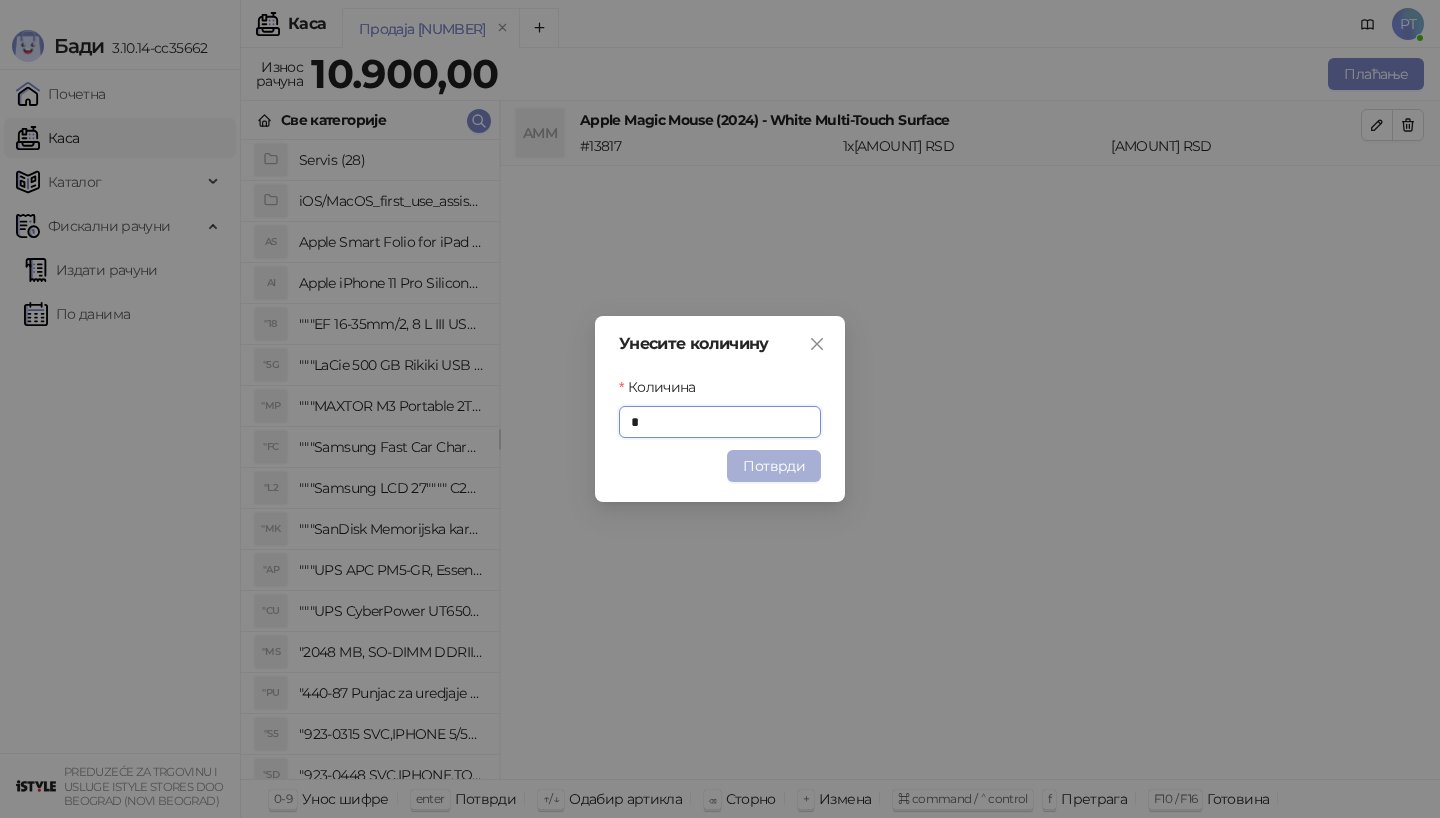 click on "Потврди" at bounding box center [774, 466] 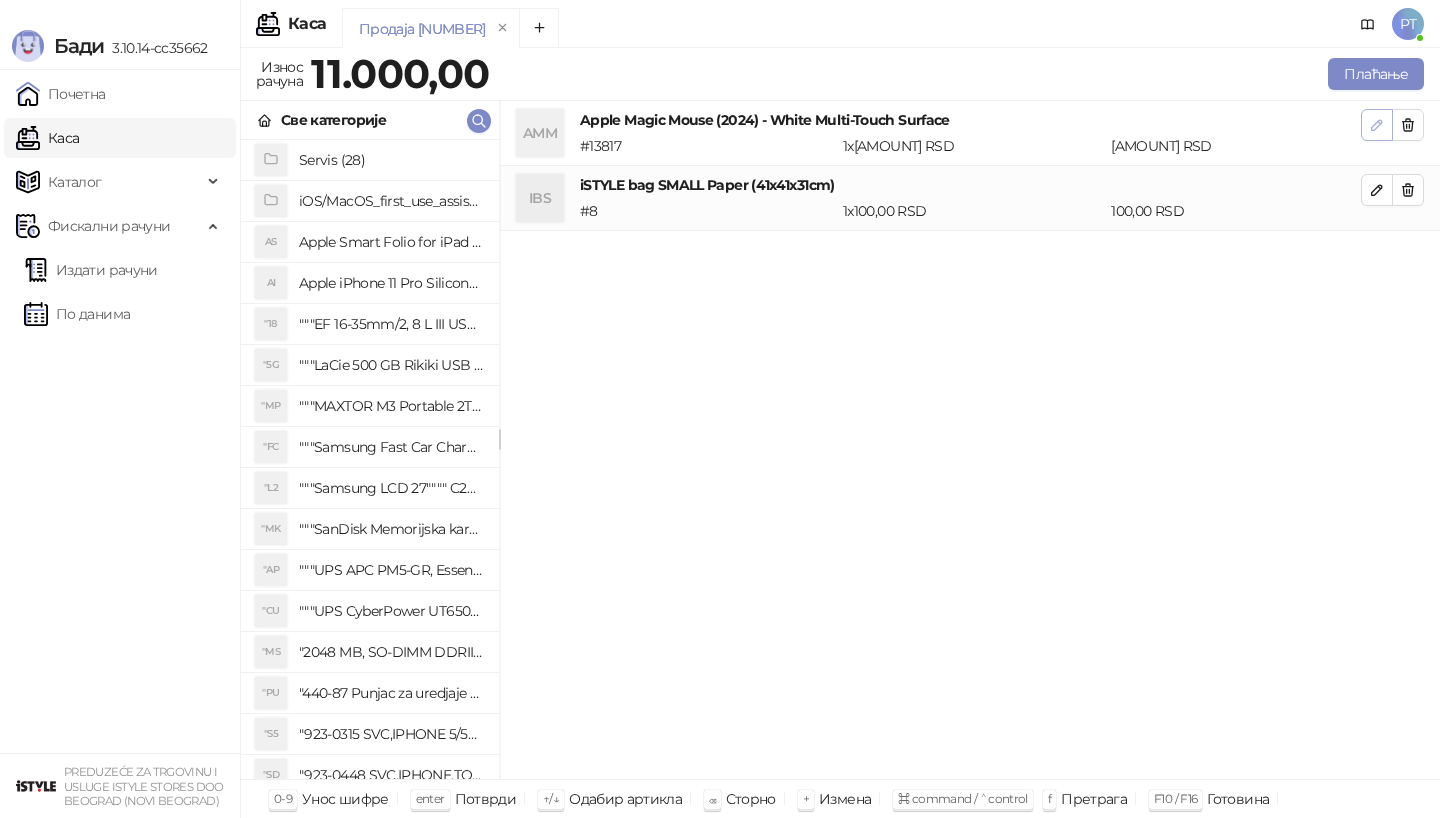 click 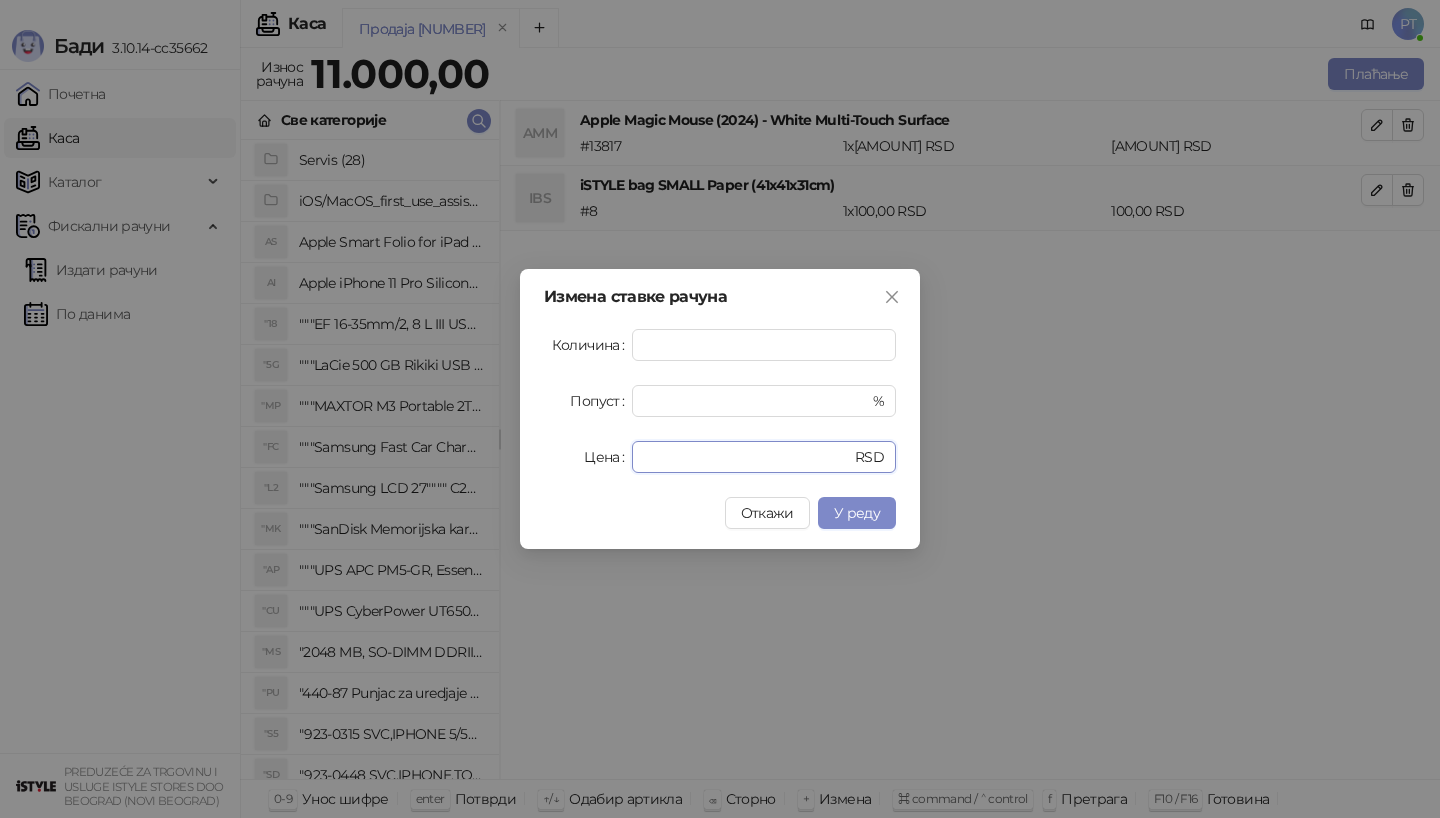 drag, startPoint x: 686, startPoint y: 462, endPoint x: 474, endPoint y: 462, distance: 212 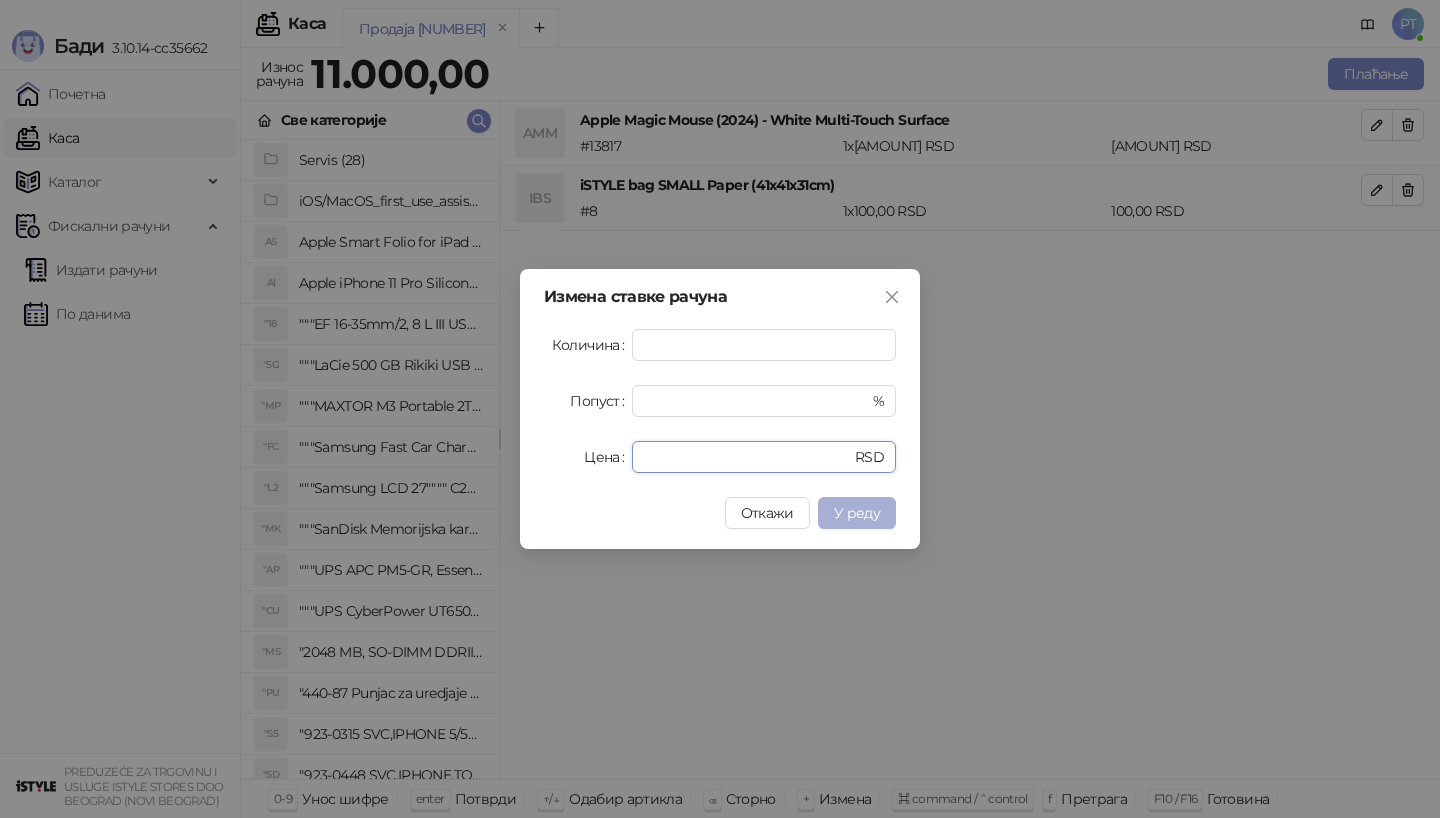 type on "*****" 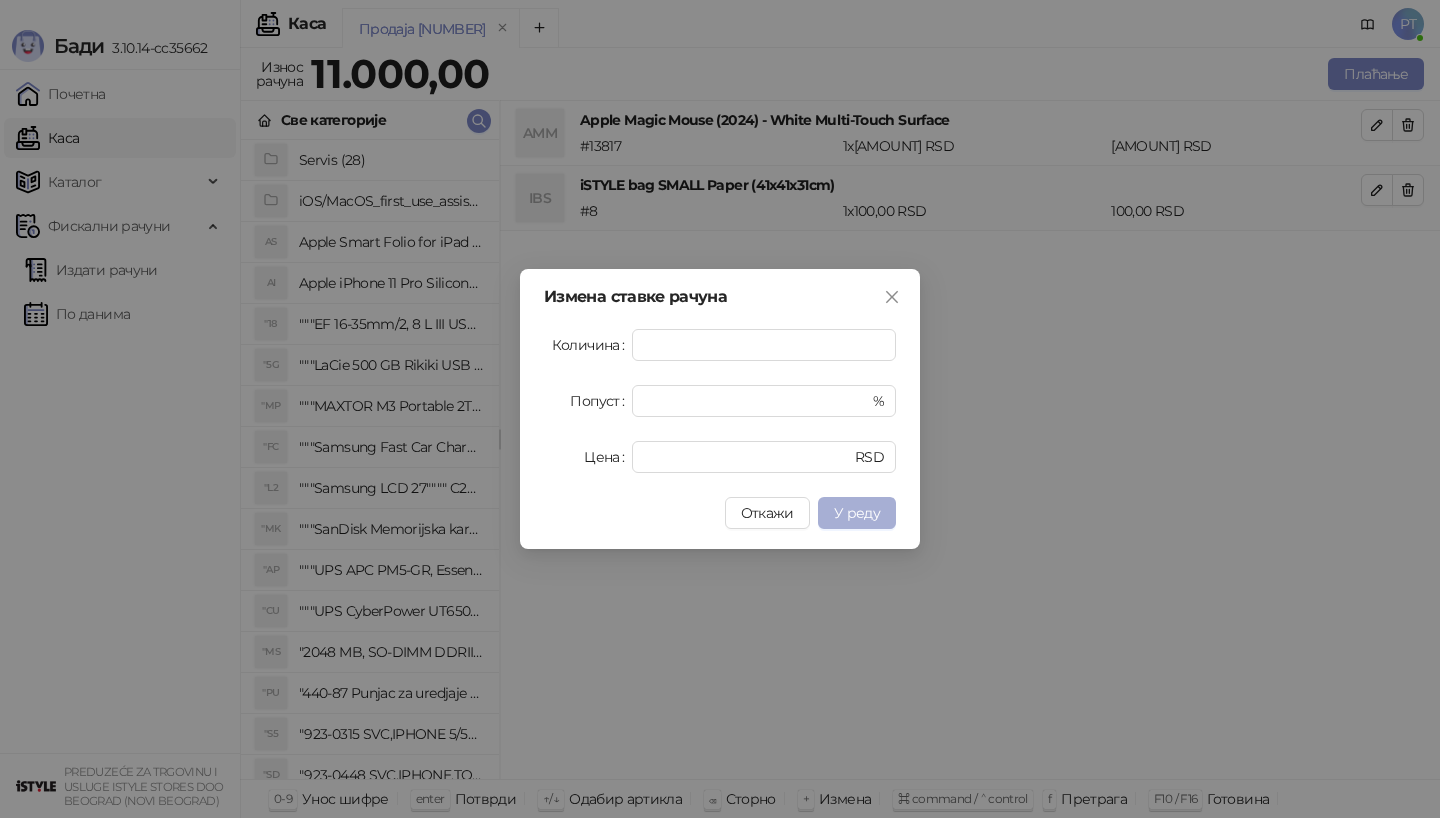 click on "У реду" at bounding box center (857, 513) 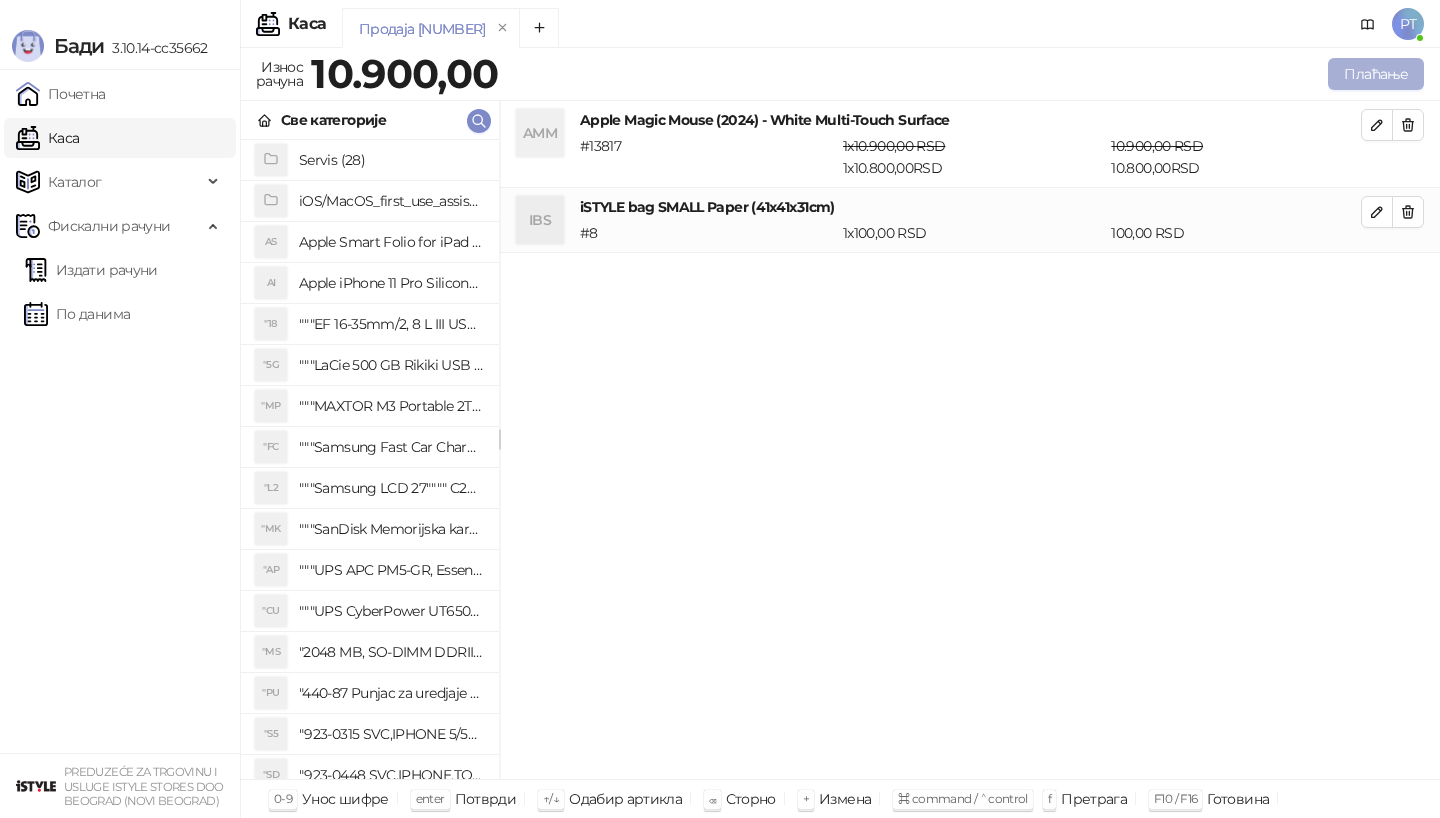 click on "Плаћање" at bounding box center (1376, 74) 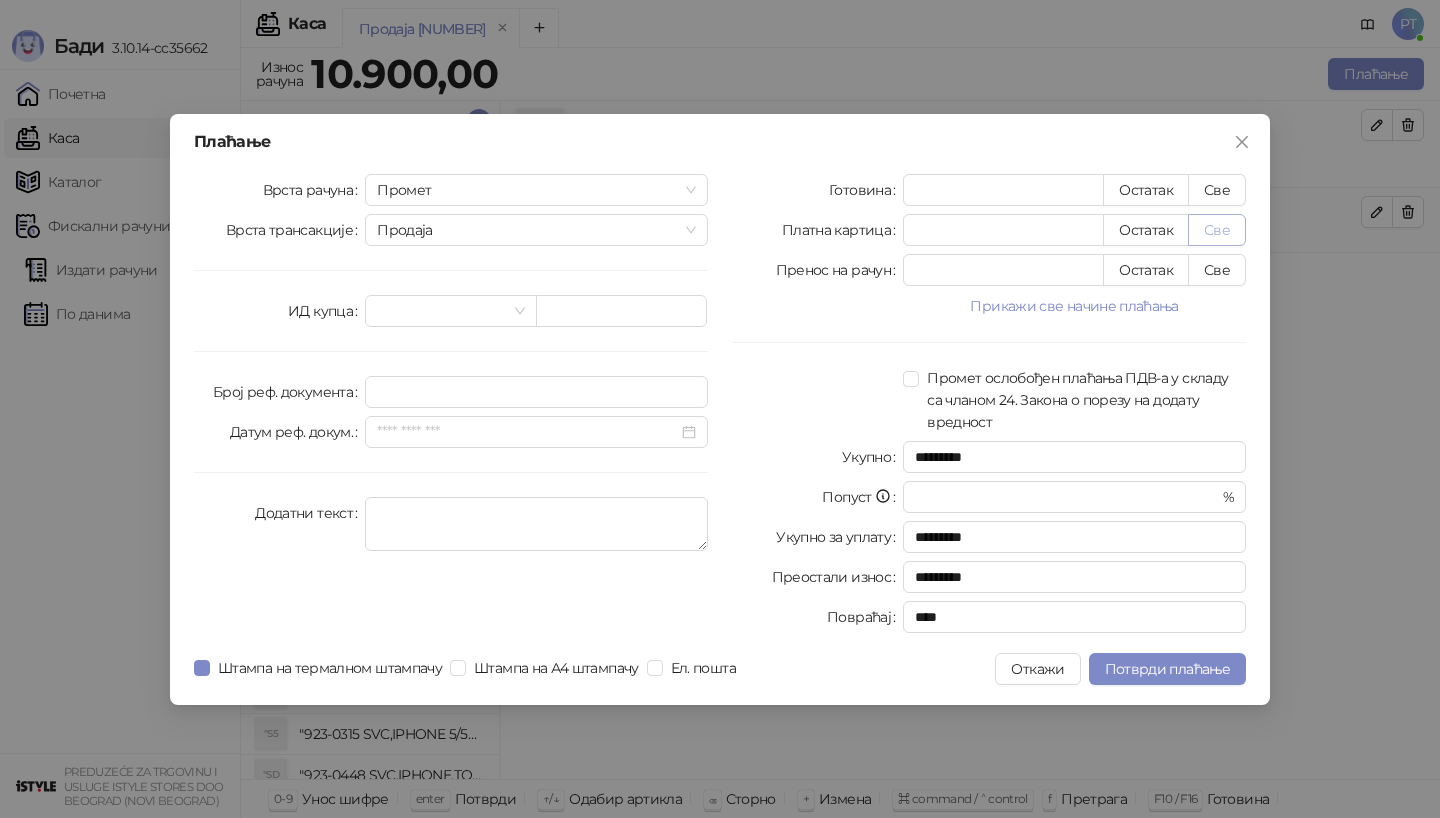 click on "Све" at bounding box center [1217, 230] 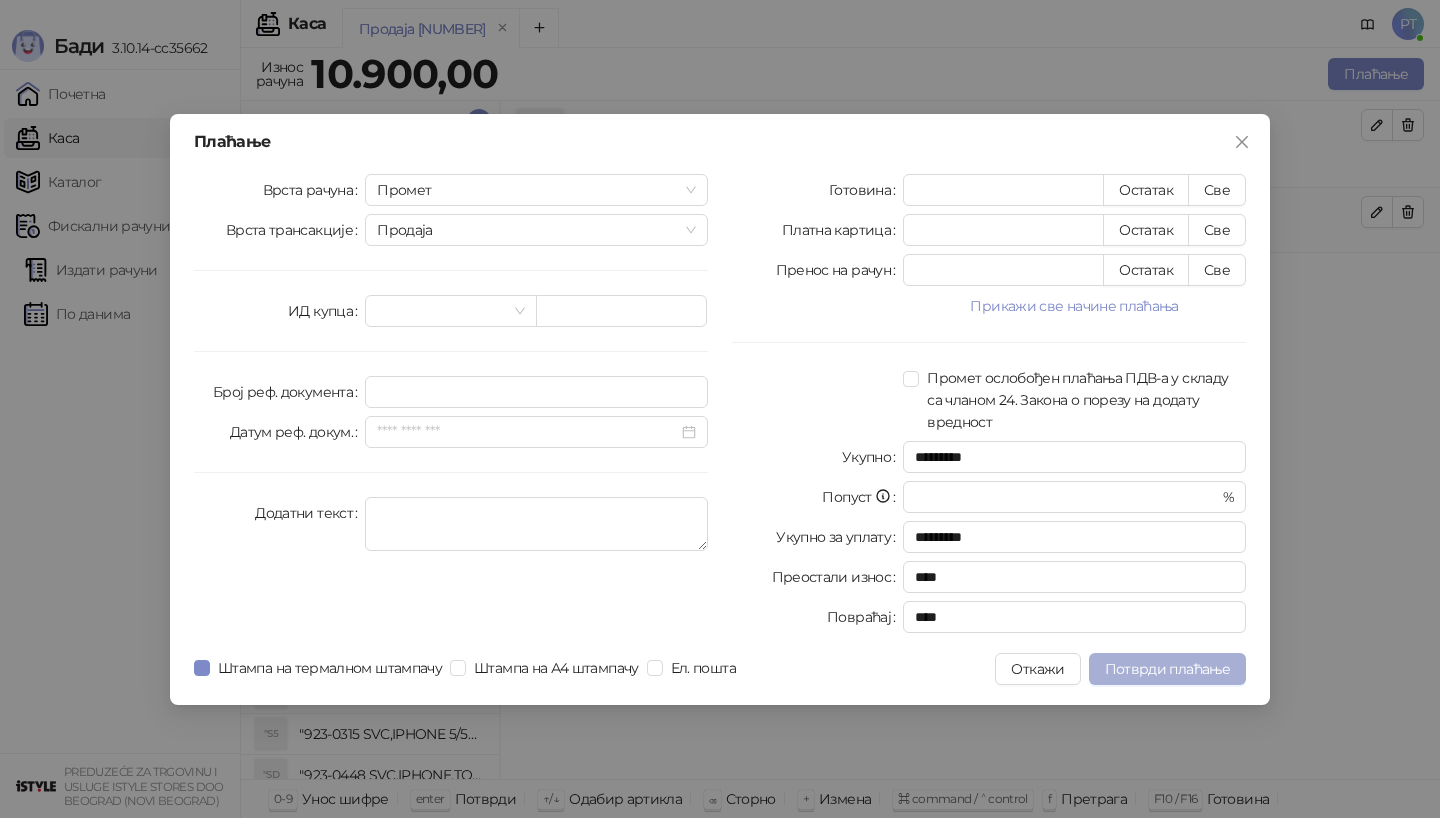 click on "Потврди плаћање" at bounding box center [1167, 669] 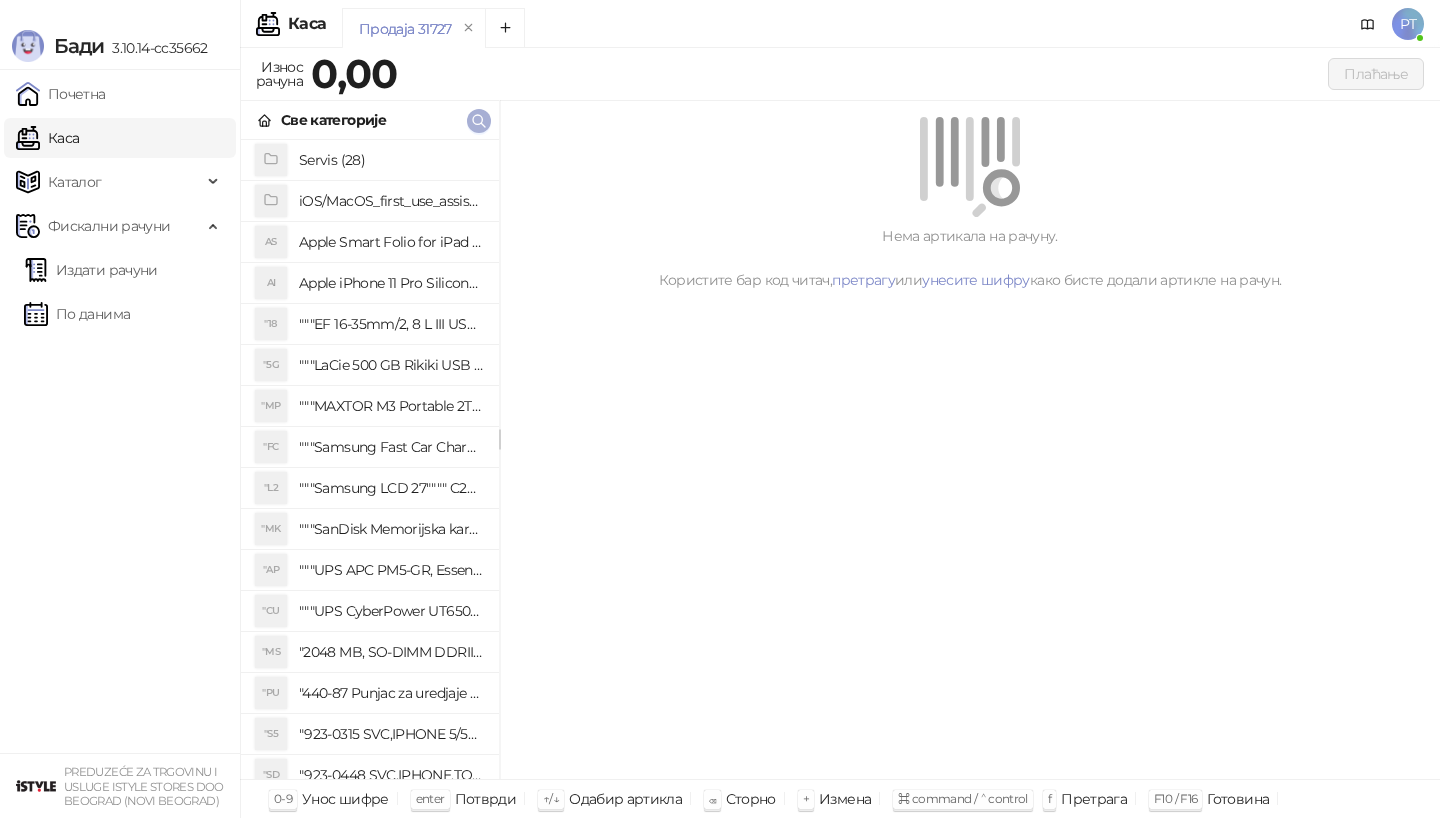 click 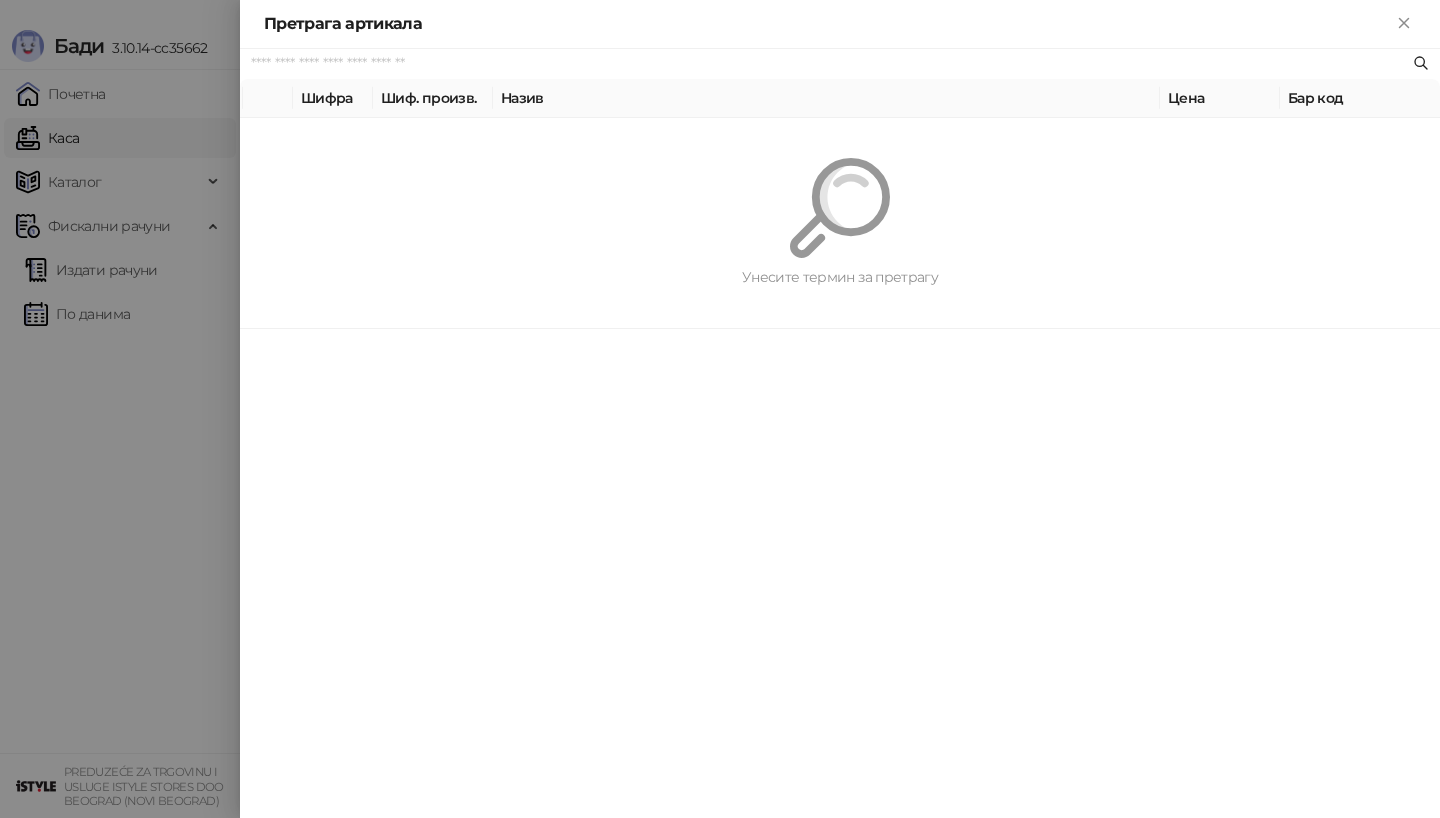 paste on "**********" 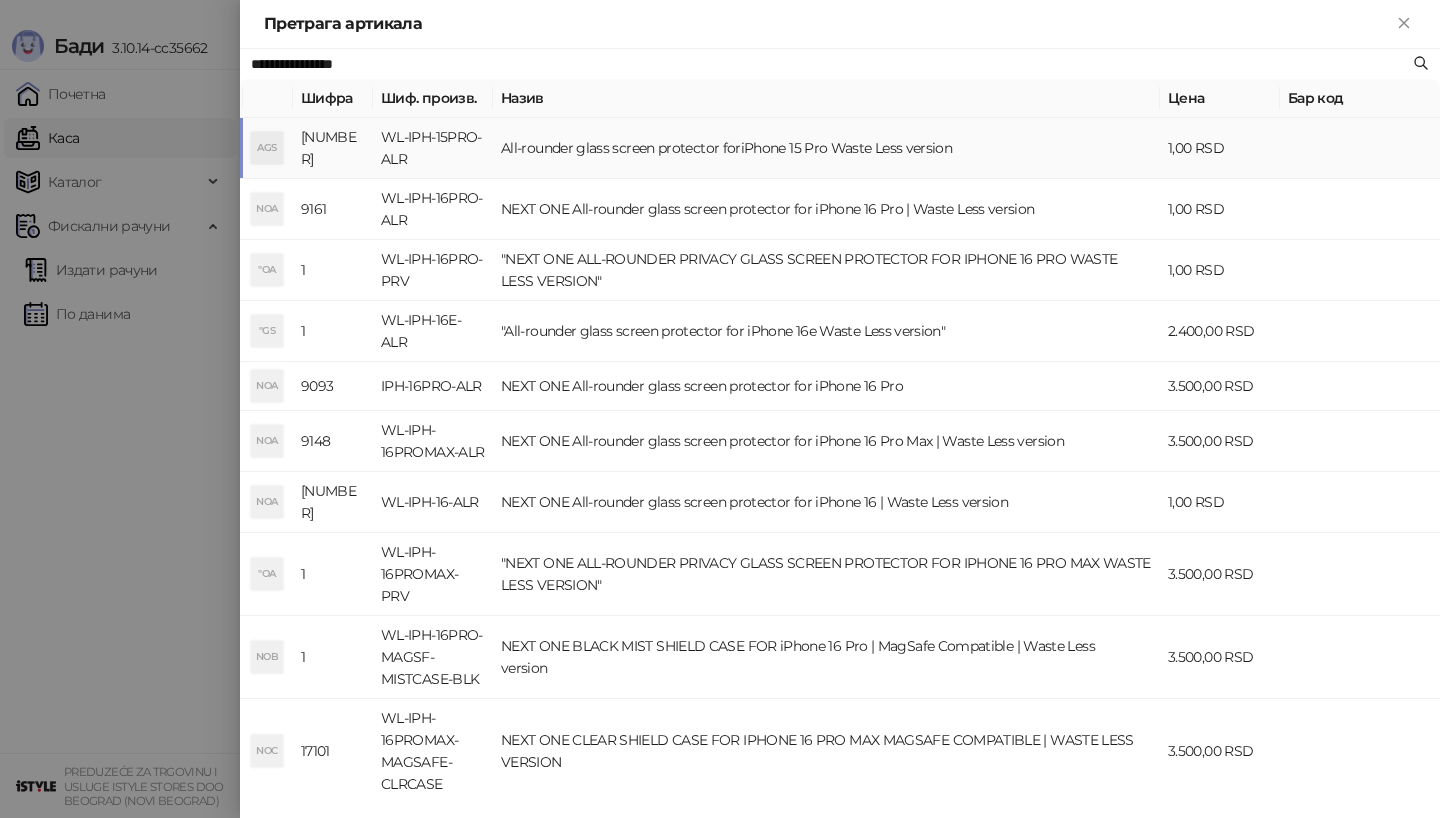 click on "AGS" at bounding box center (267, 148) 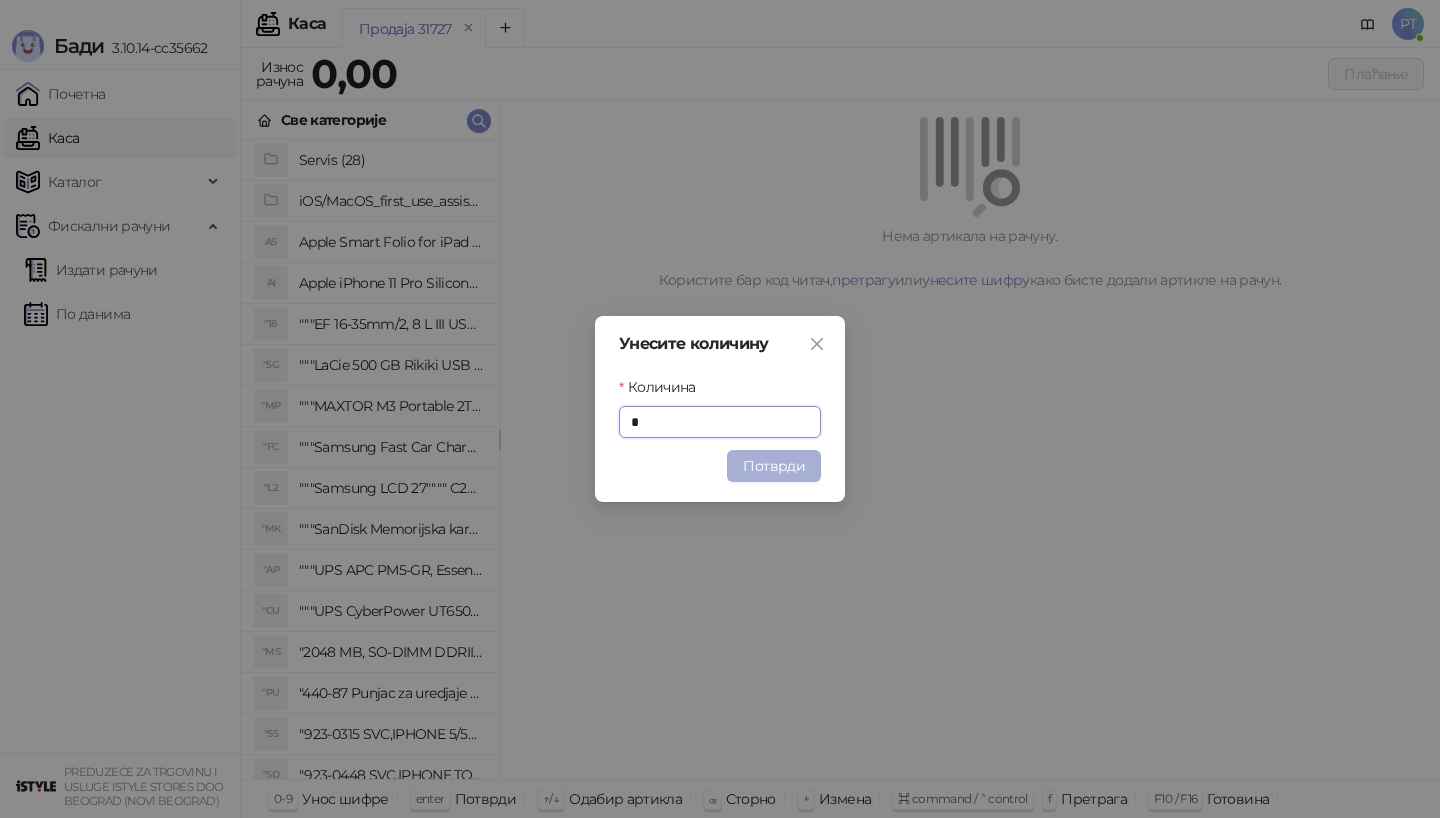 click on "Потврди" at bounding box center (774, 466) 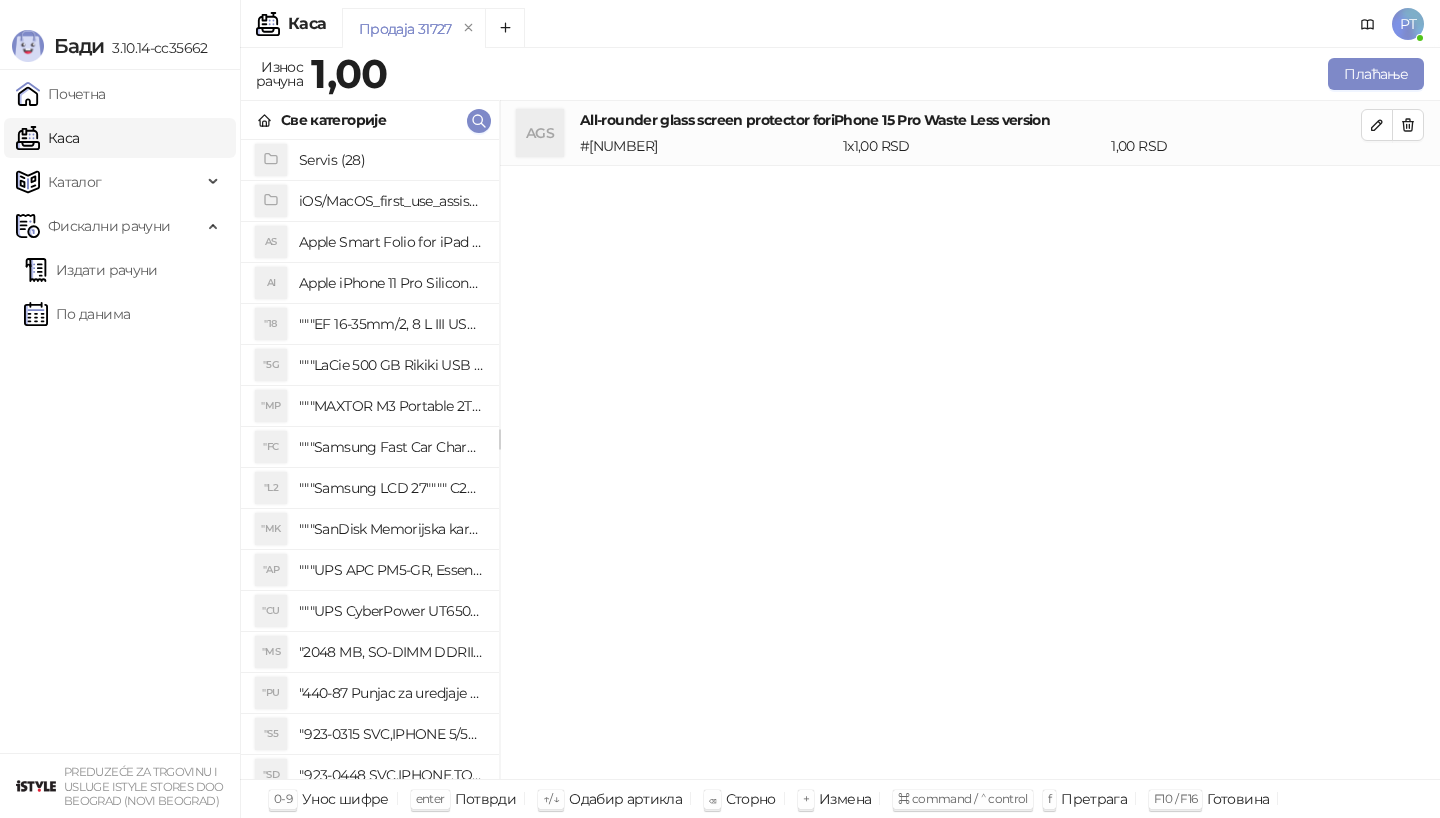 click on "Све категорије" at bounding box center [370, 120] 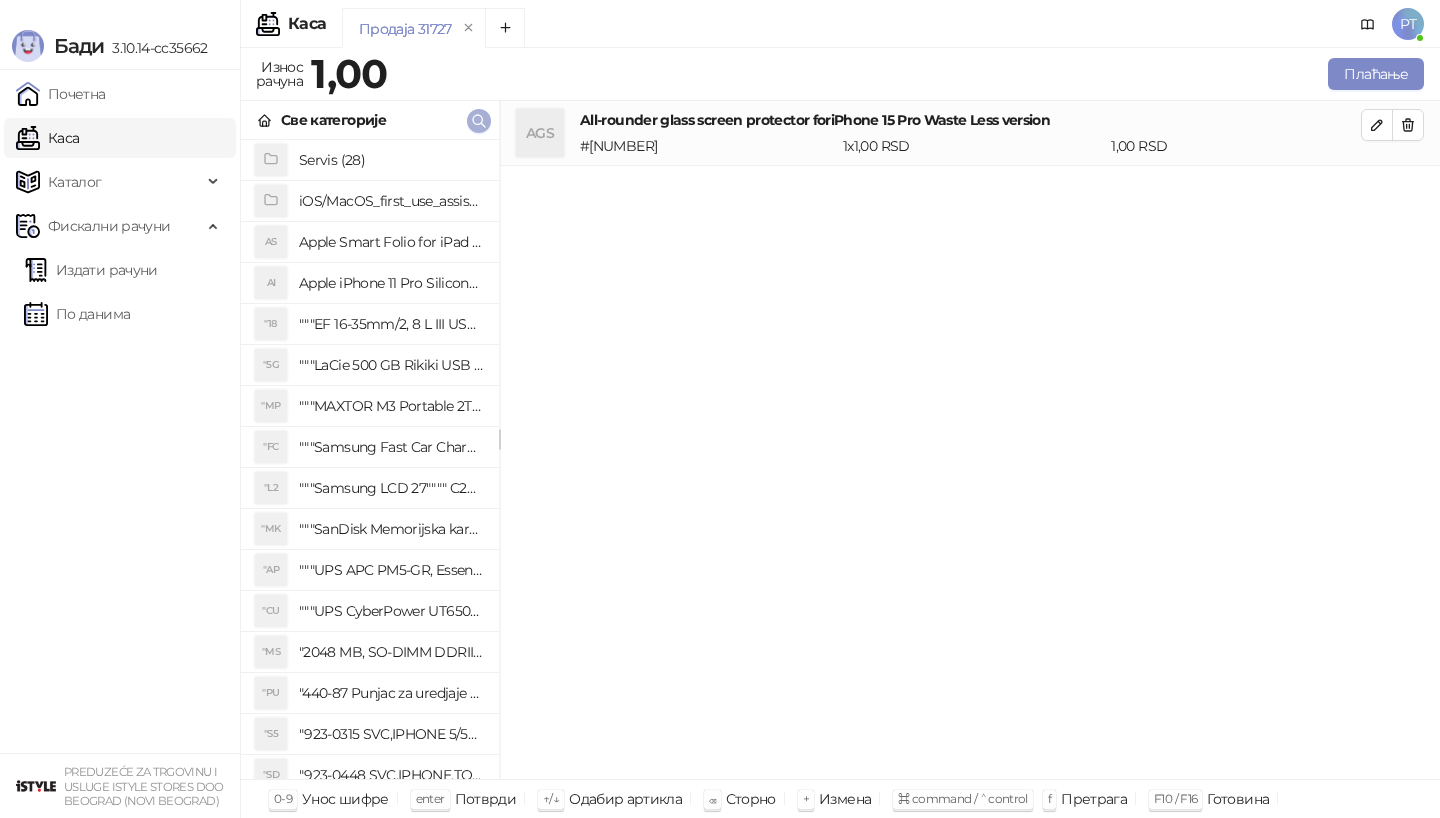 click 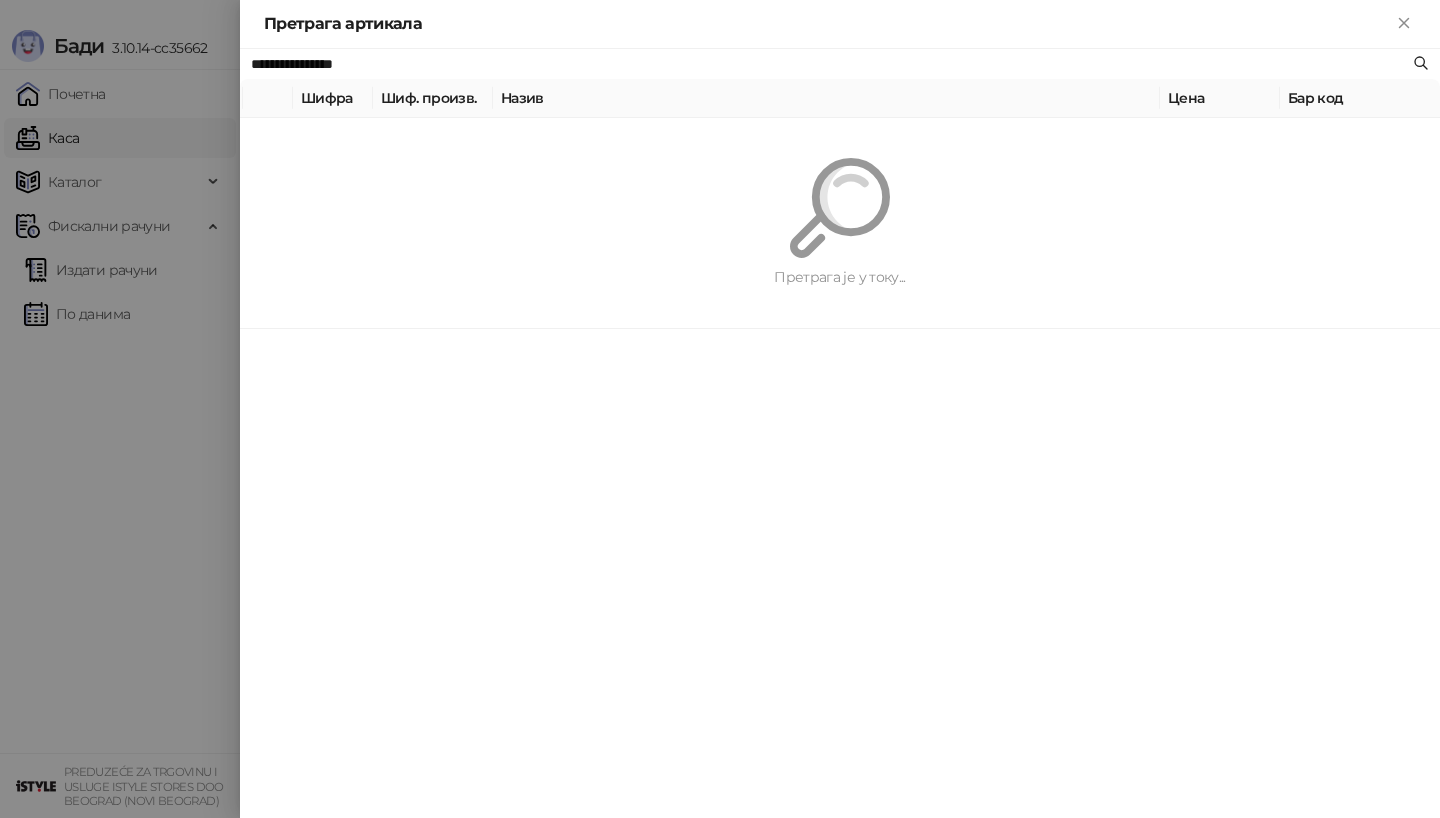 paste on "**********" 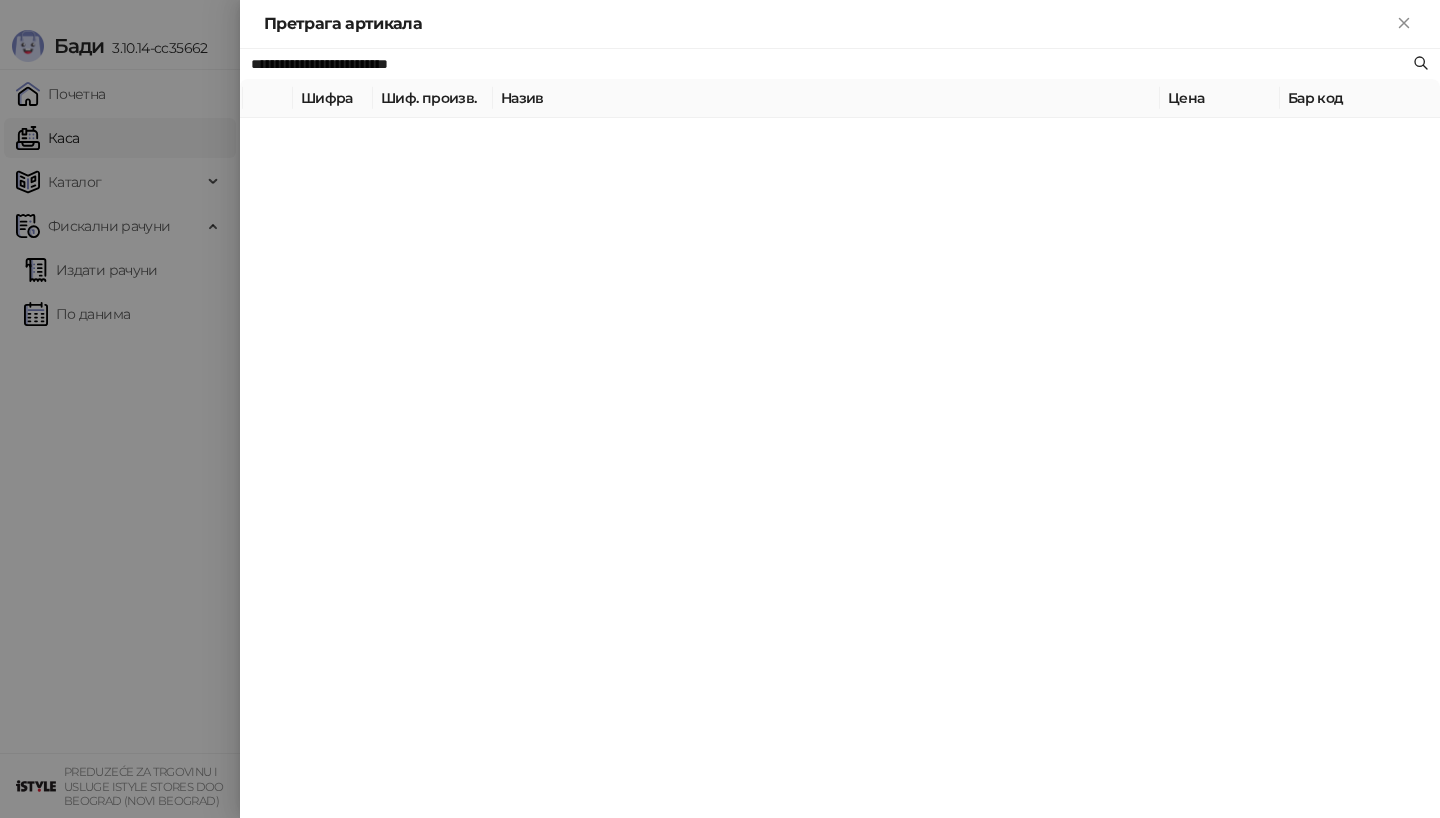 type on "**********" 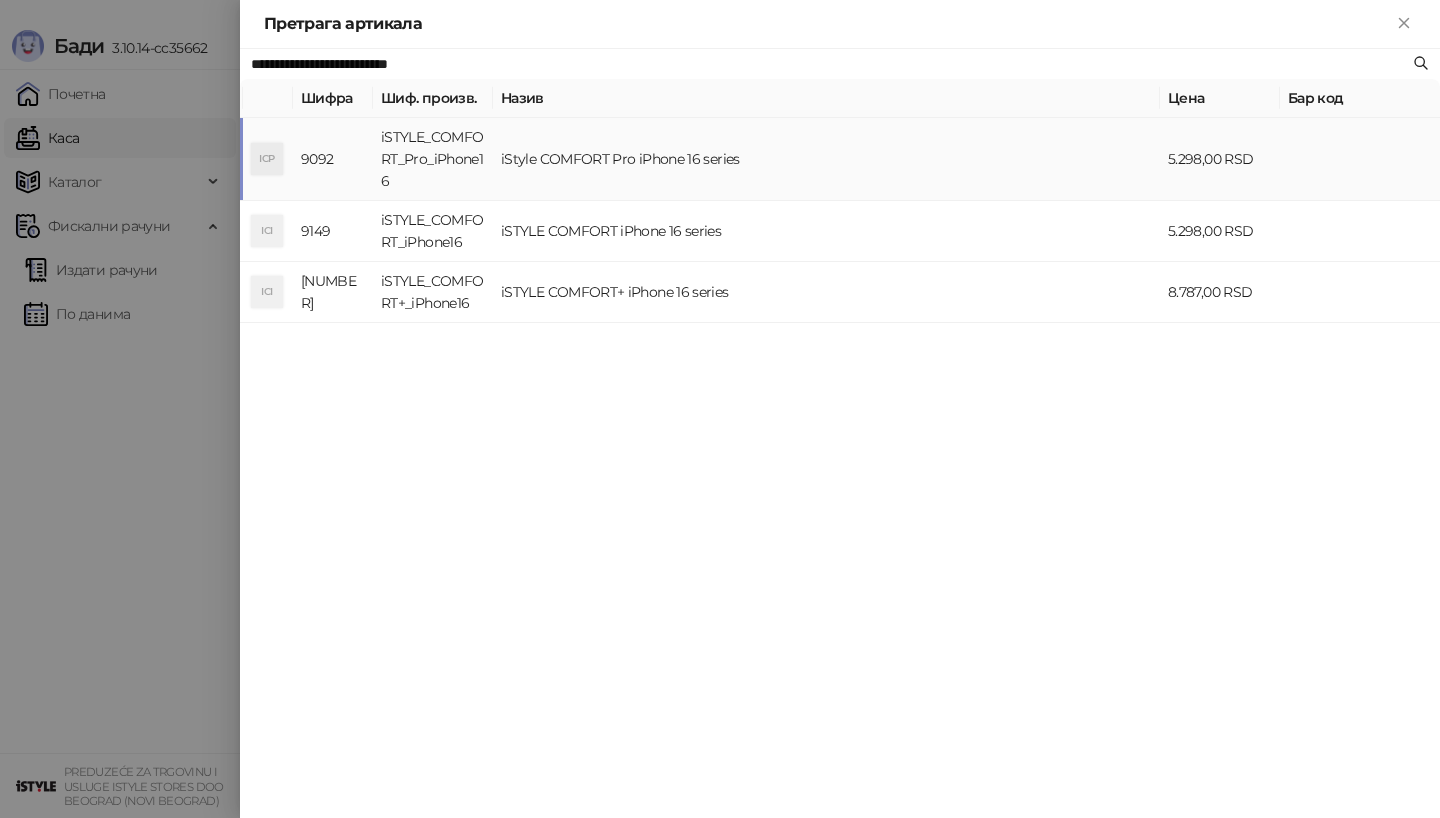 click on "ICP" at bounding box center (268, 159) 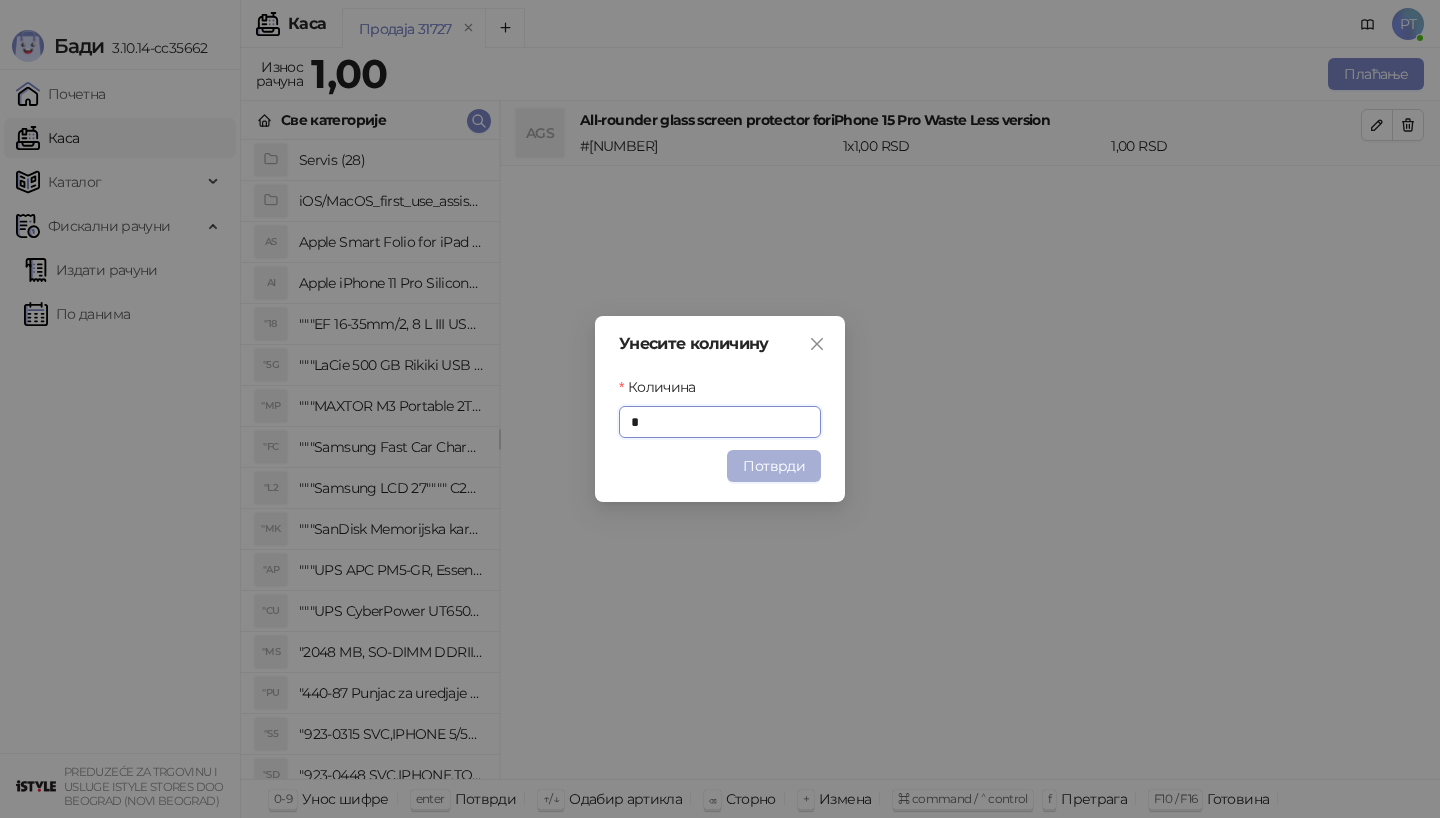 click on "Потврди" at bounding box center (774, 466) 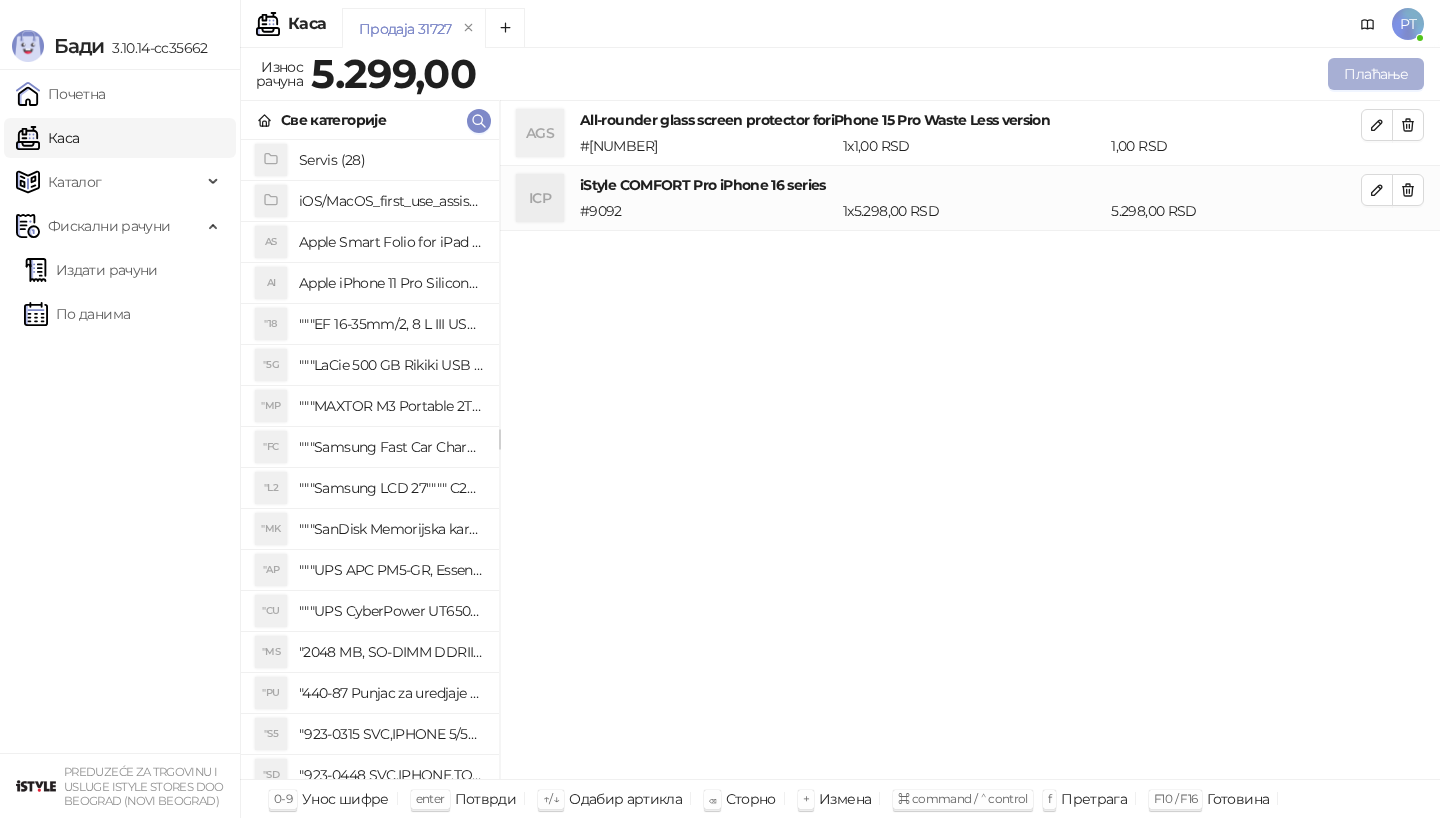 click on "Плаћање" at bounding box center (1376, 74) 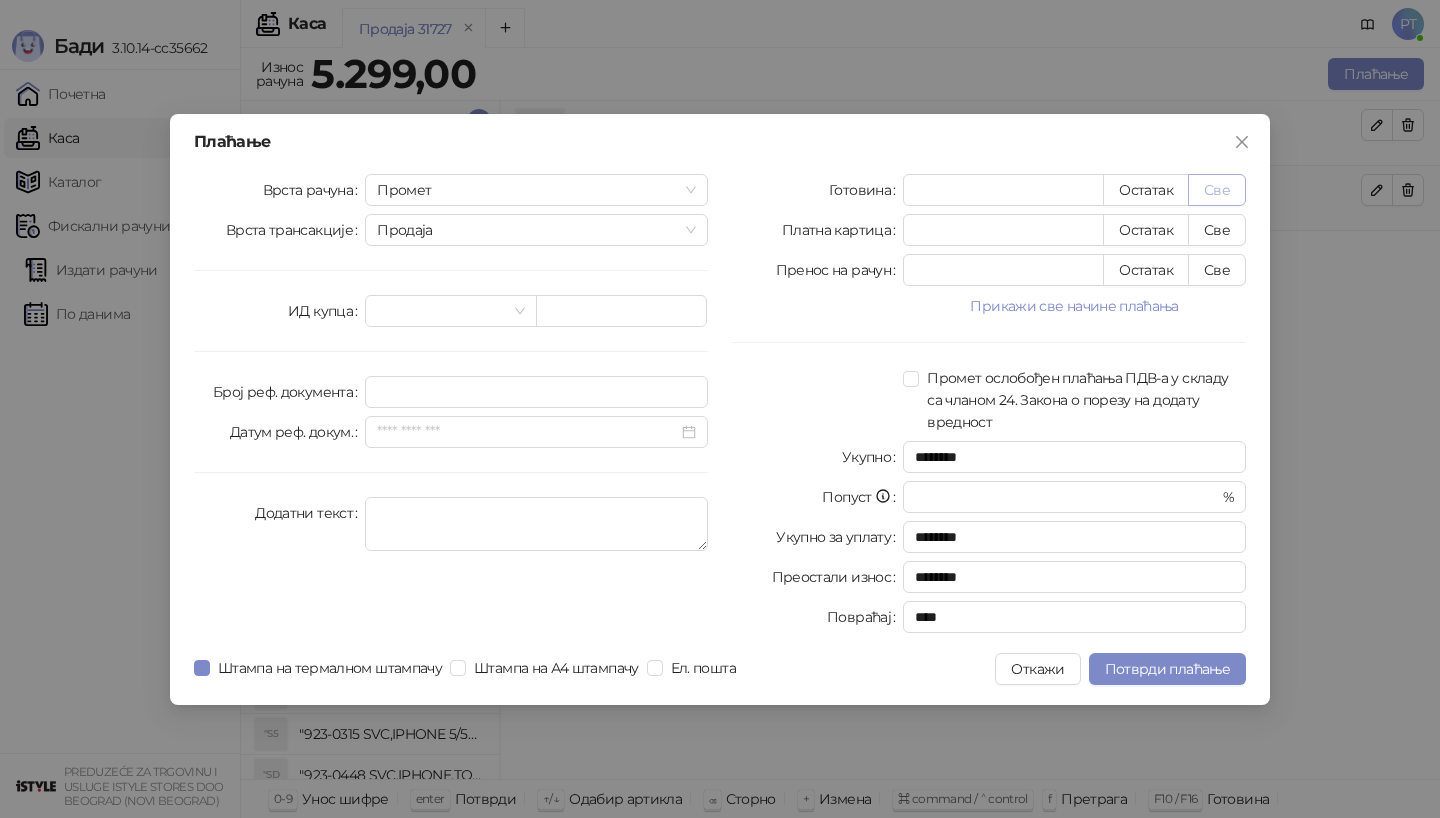 click on "Све" at bounding box center (1217, 190) 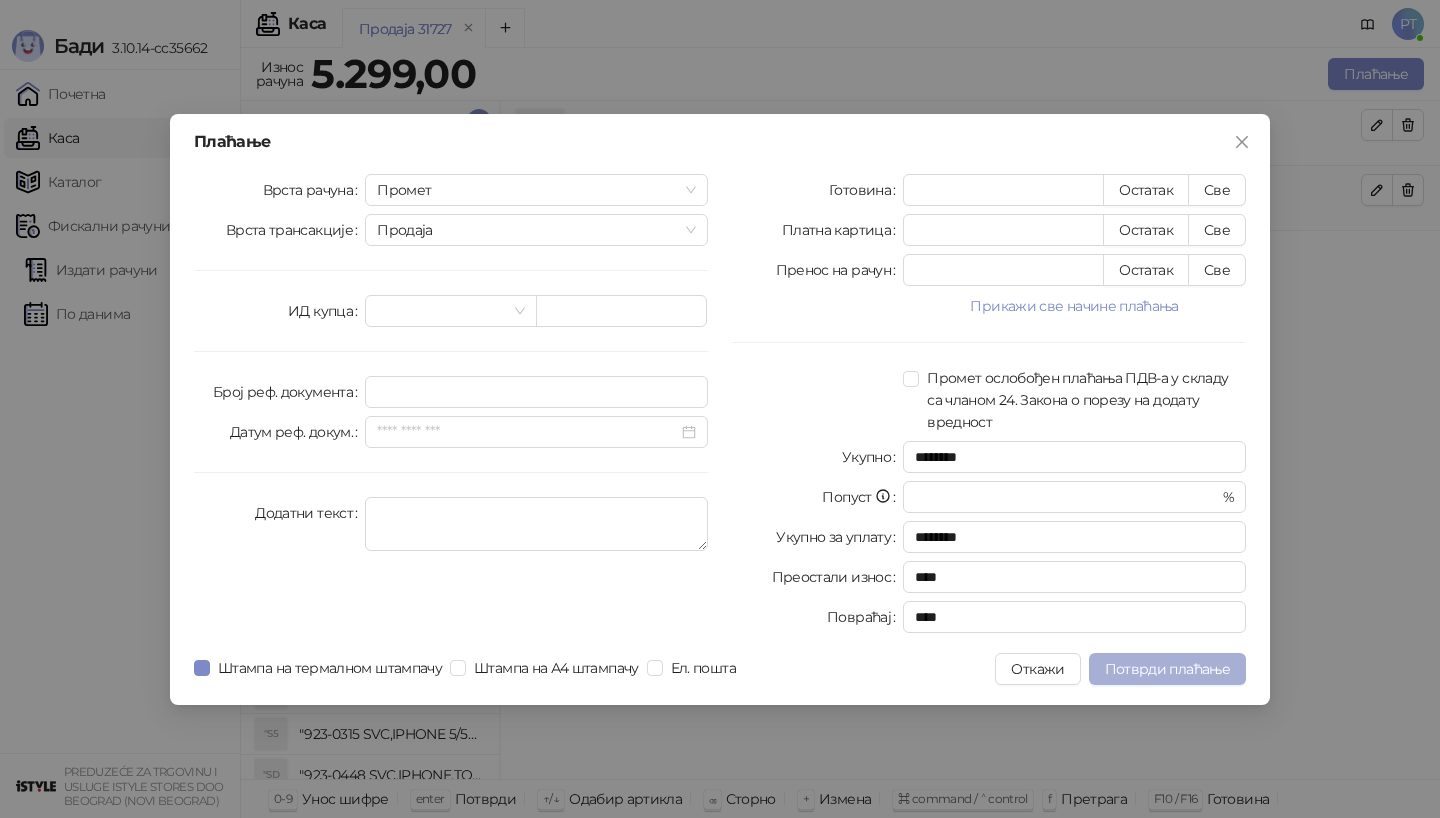 click on "Потврди плаћање" at bounding box center (1167, 669) 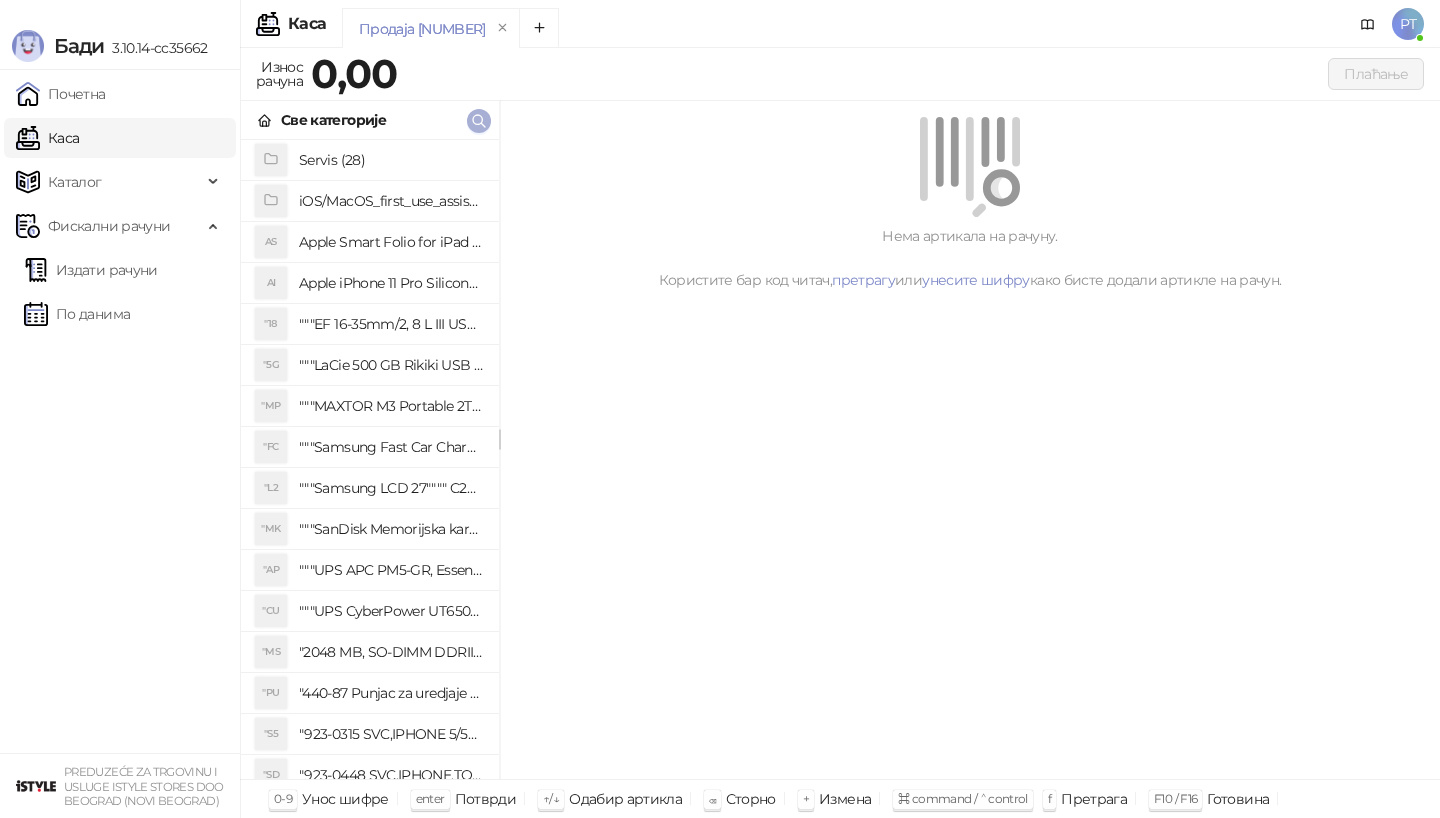click 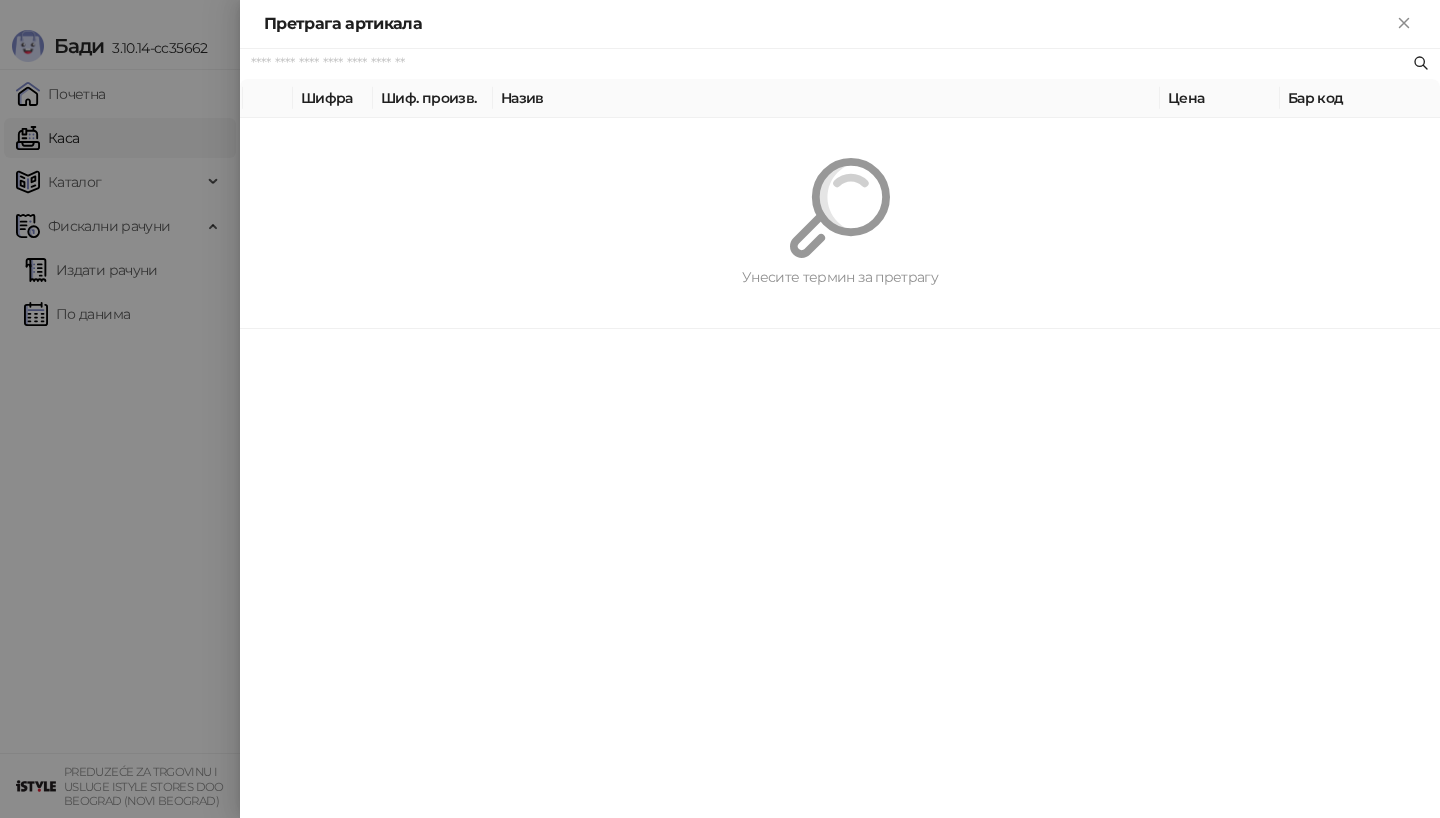 paste on "*********" 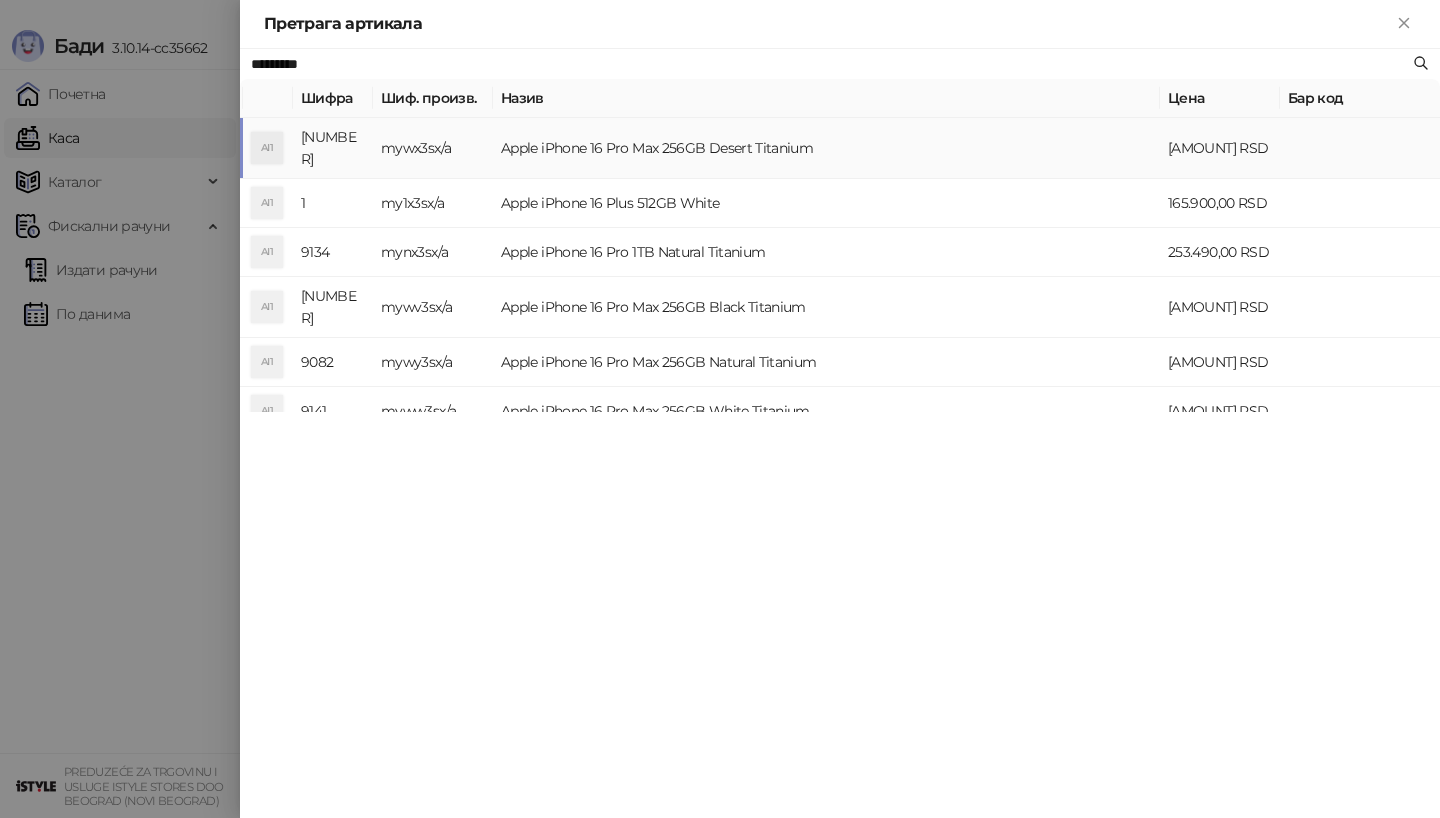click on "AI1" at bounding box center [267, 148] 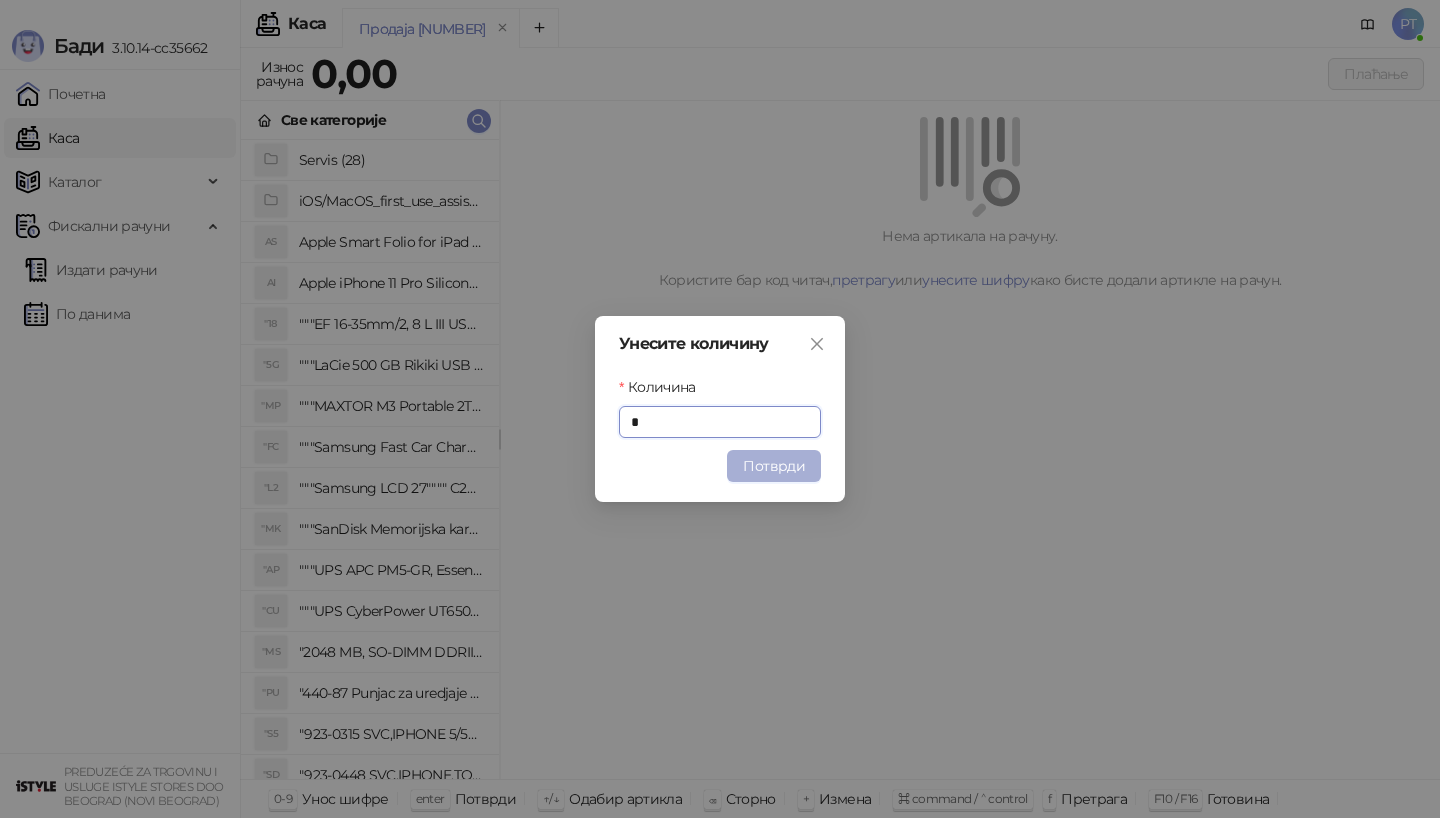 click on "Потврди" at bounding box center (774, 466) 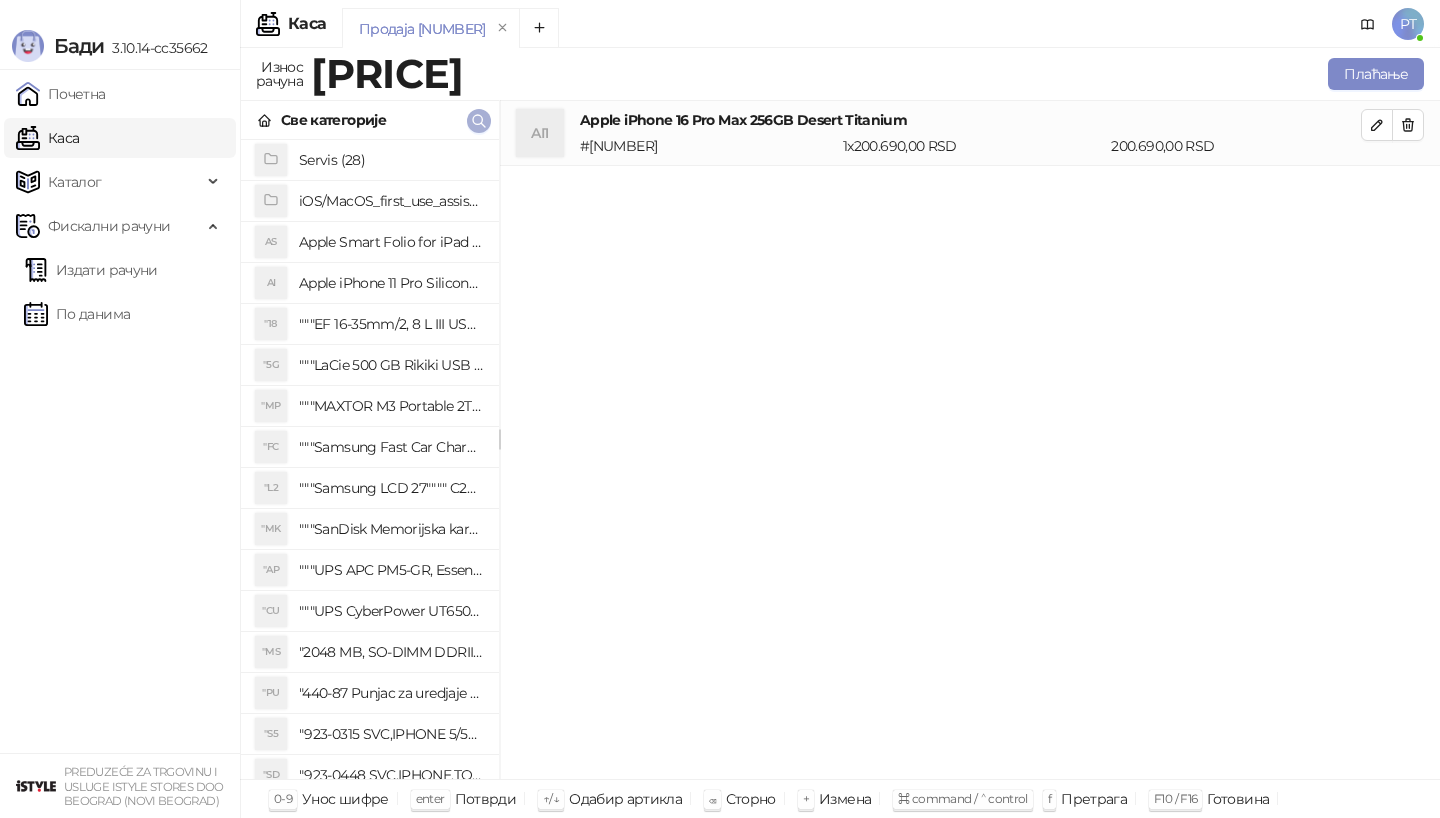 click at bounding box center [479, 121] 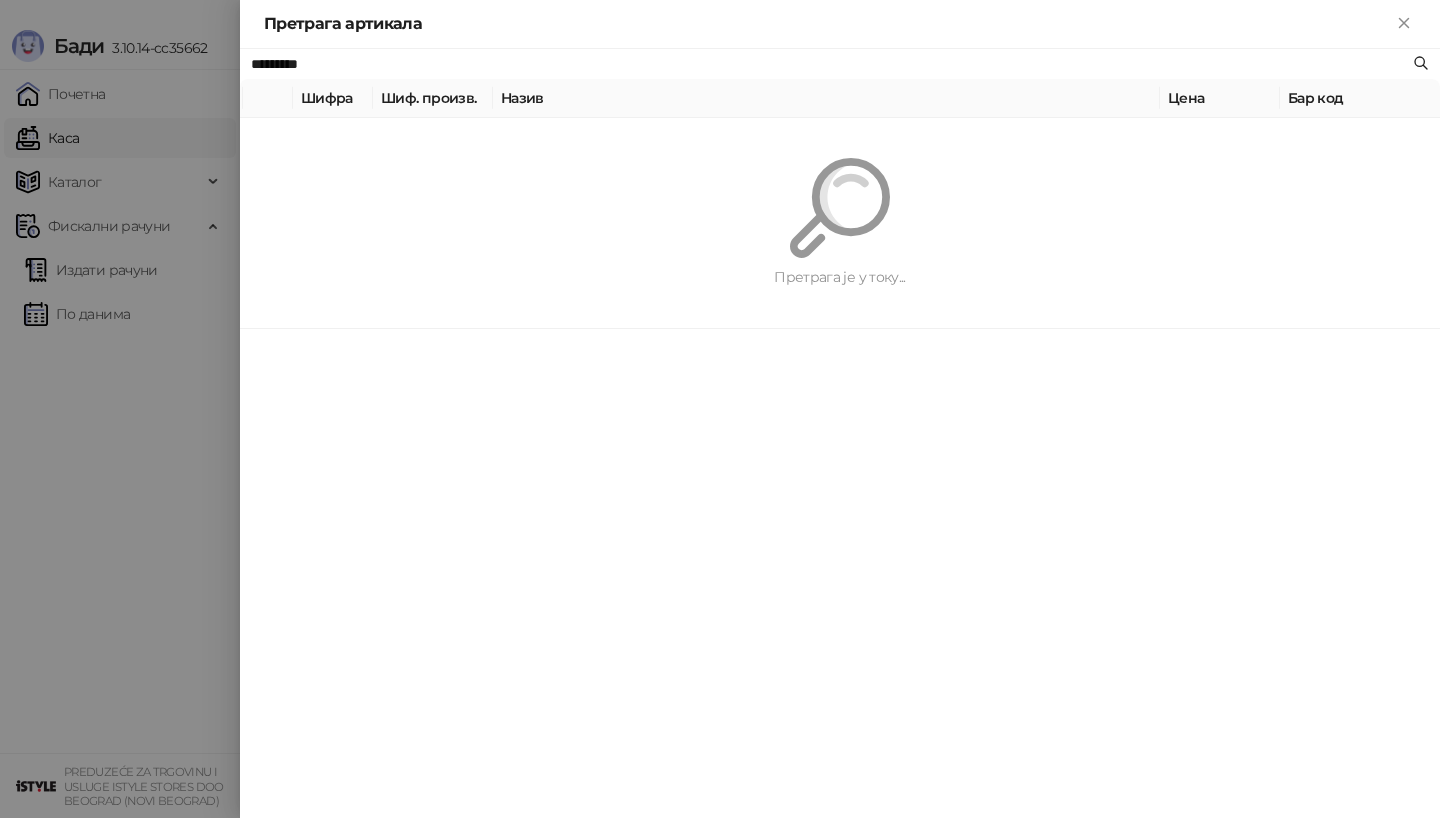 paste 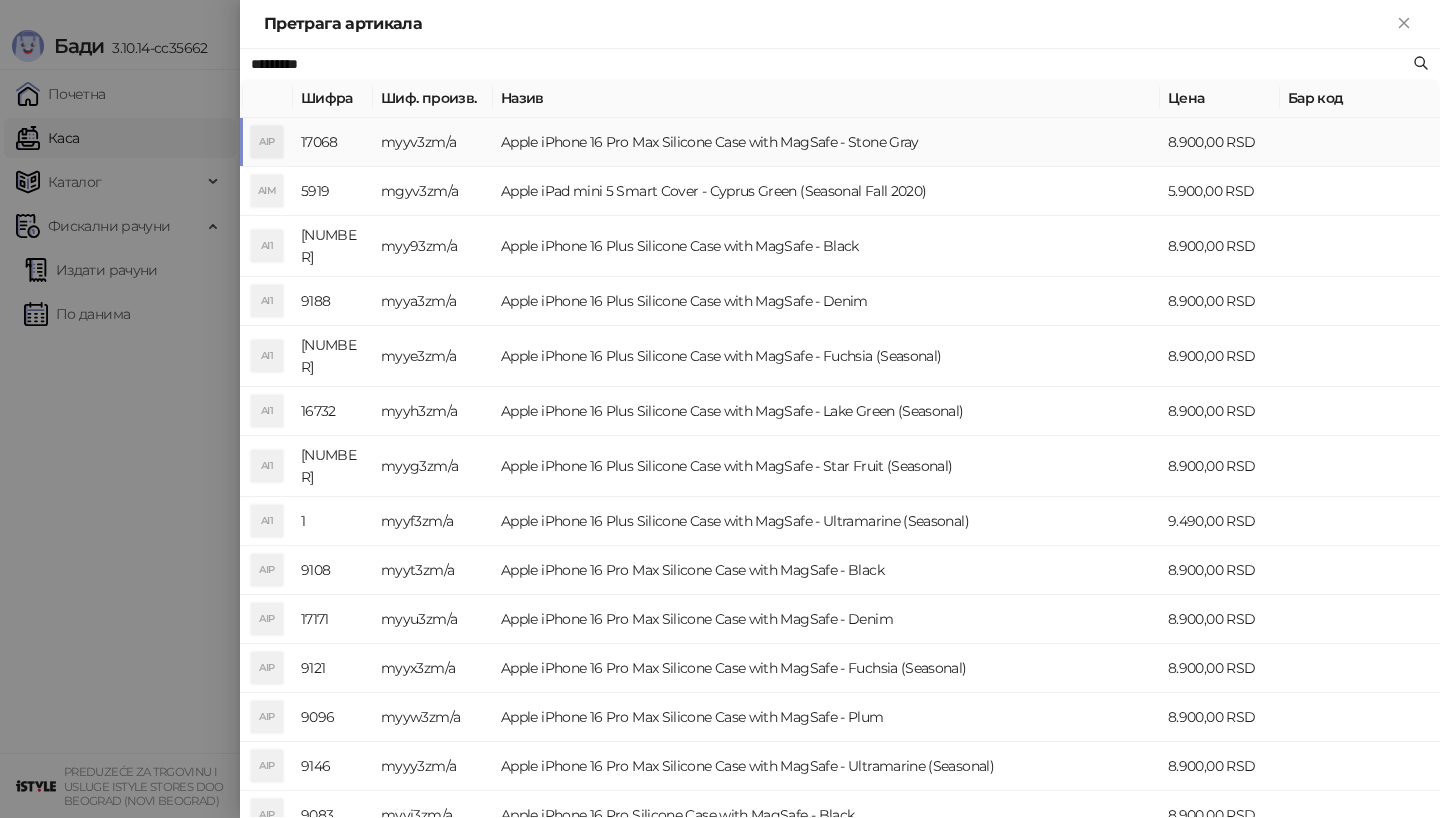 click on "AIP" at bounding box center [268, 142] 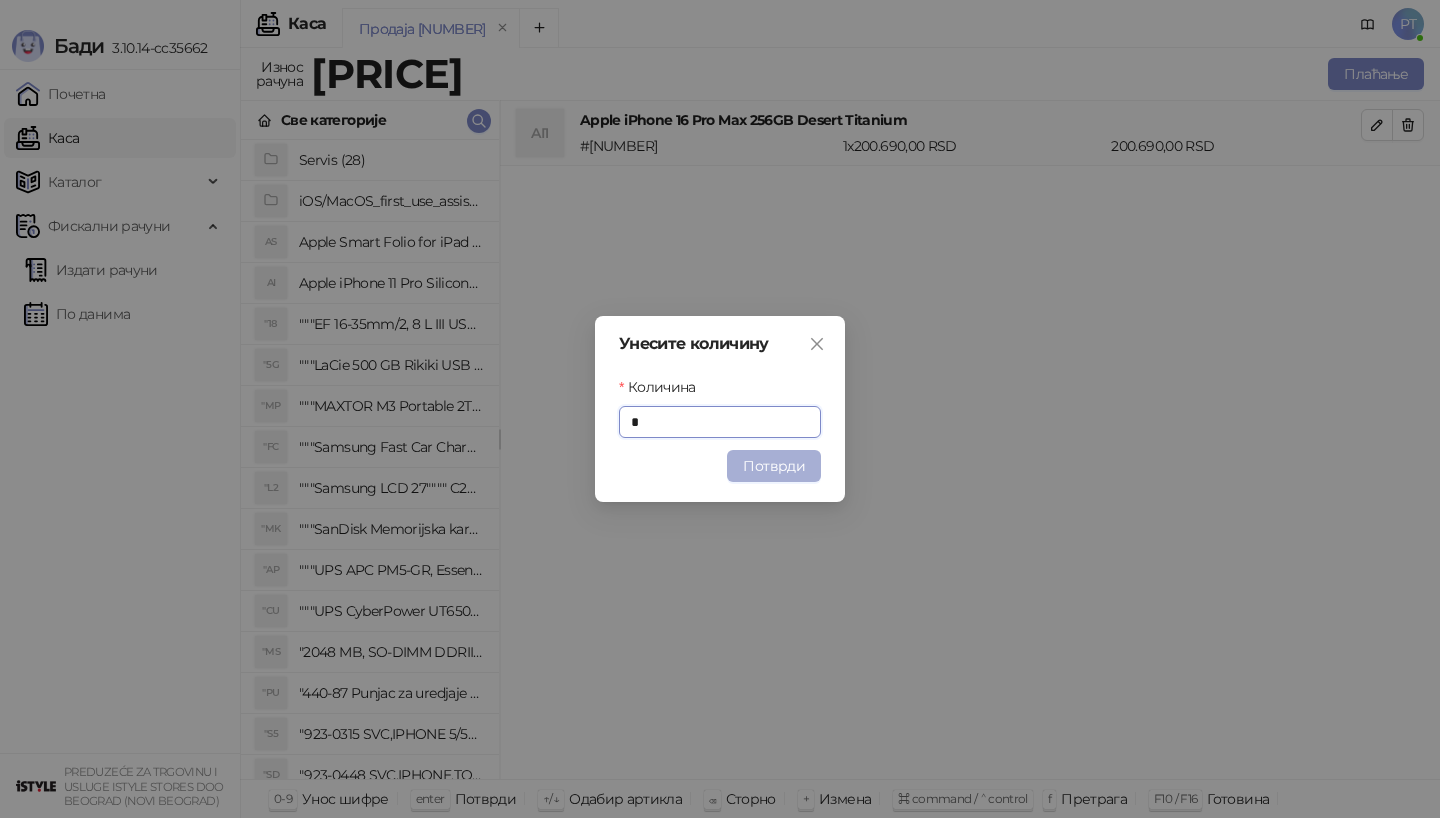 click on "Потврди" at bounding box center [774, 466] 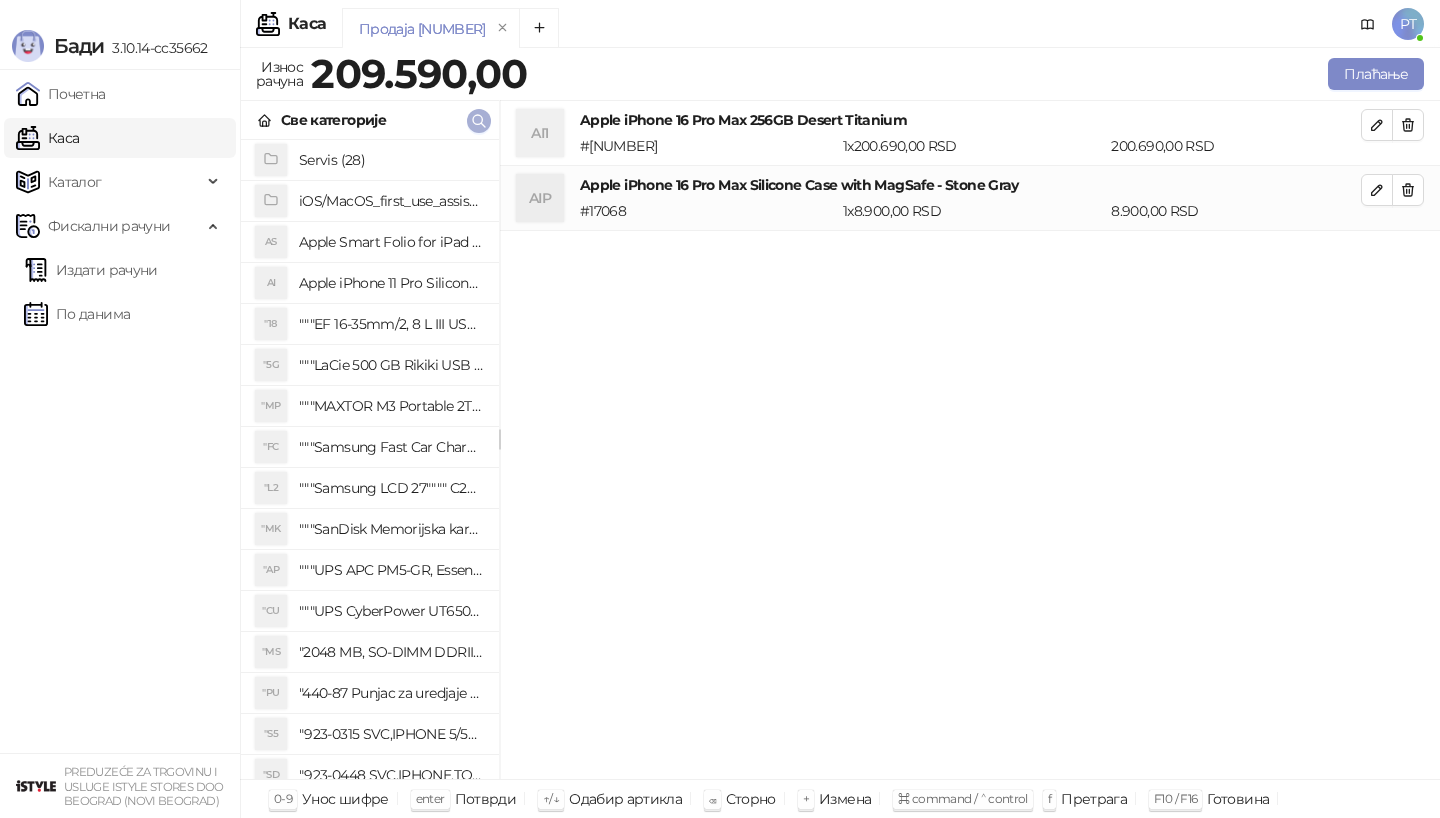 click at bounding box center [479, 121] 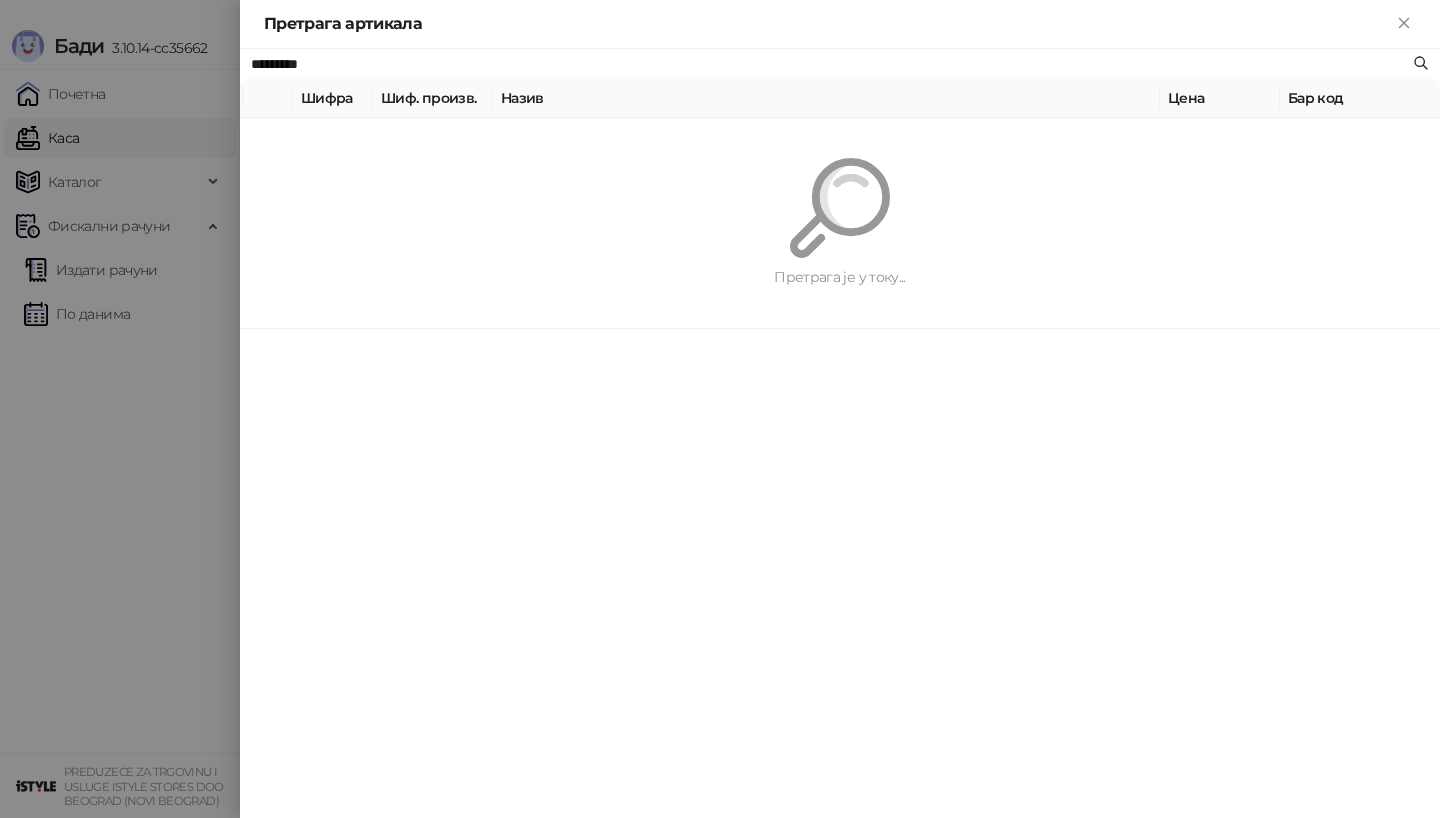 paste 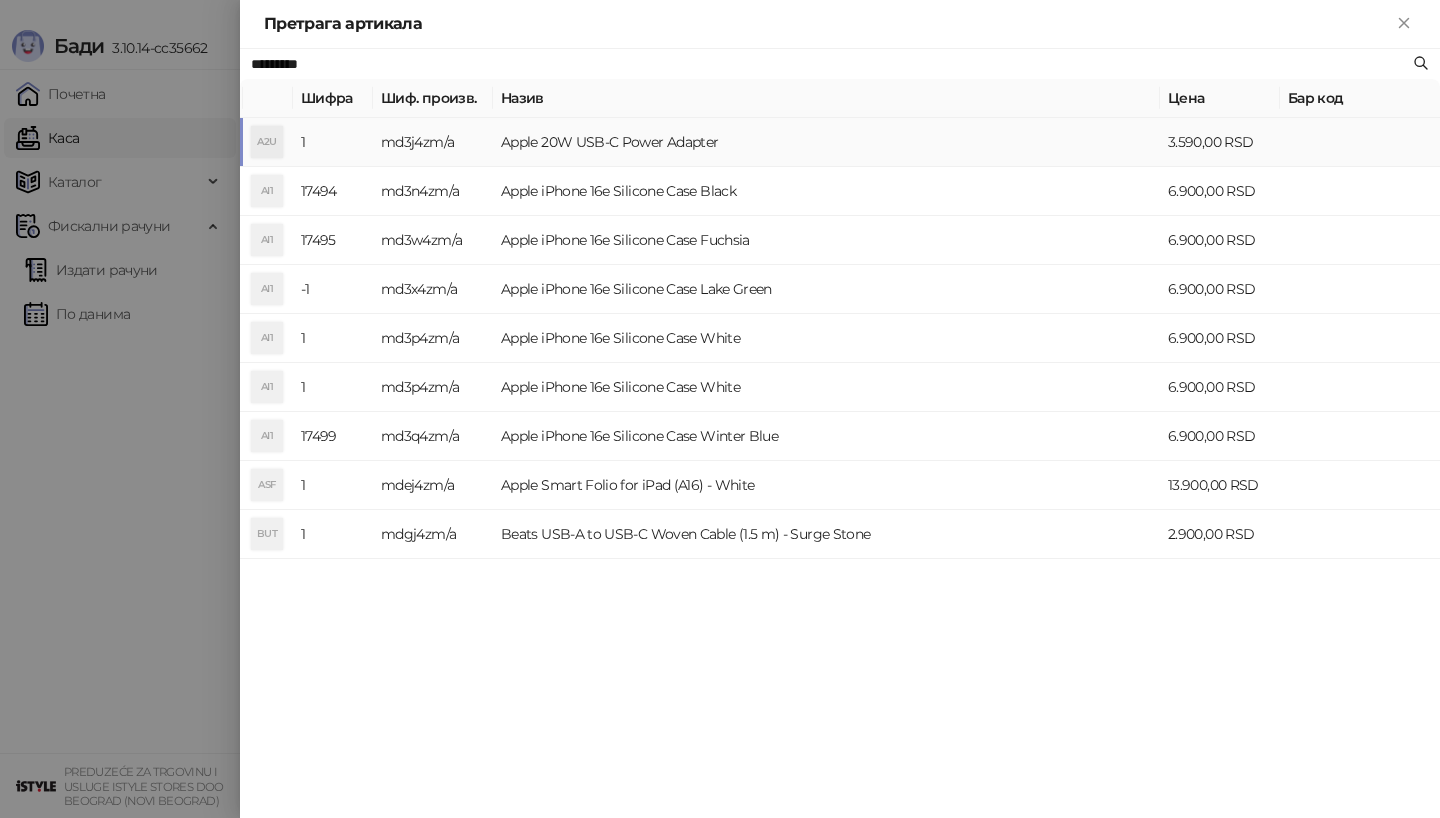 click on "A2U" at bounding box center [267, 142] 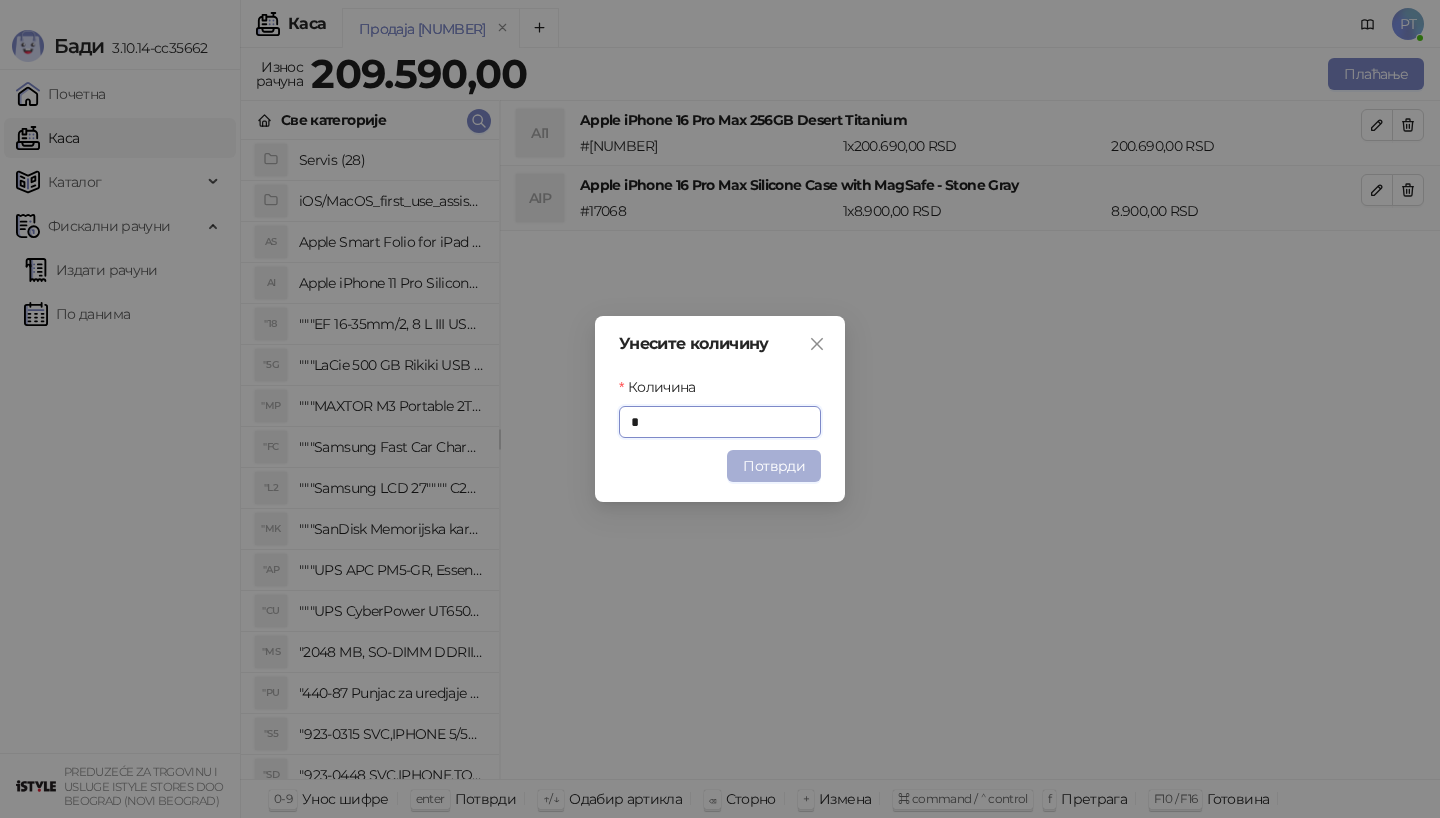 click on "Потврди" at bounding box center [774, 466] 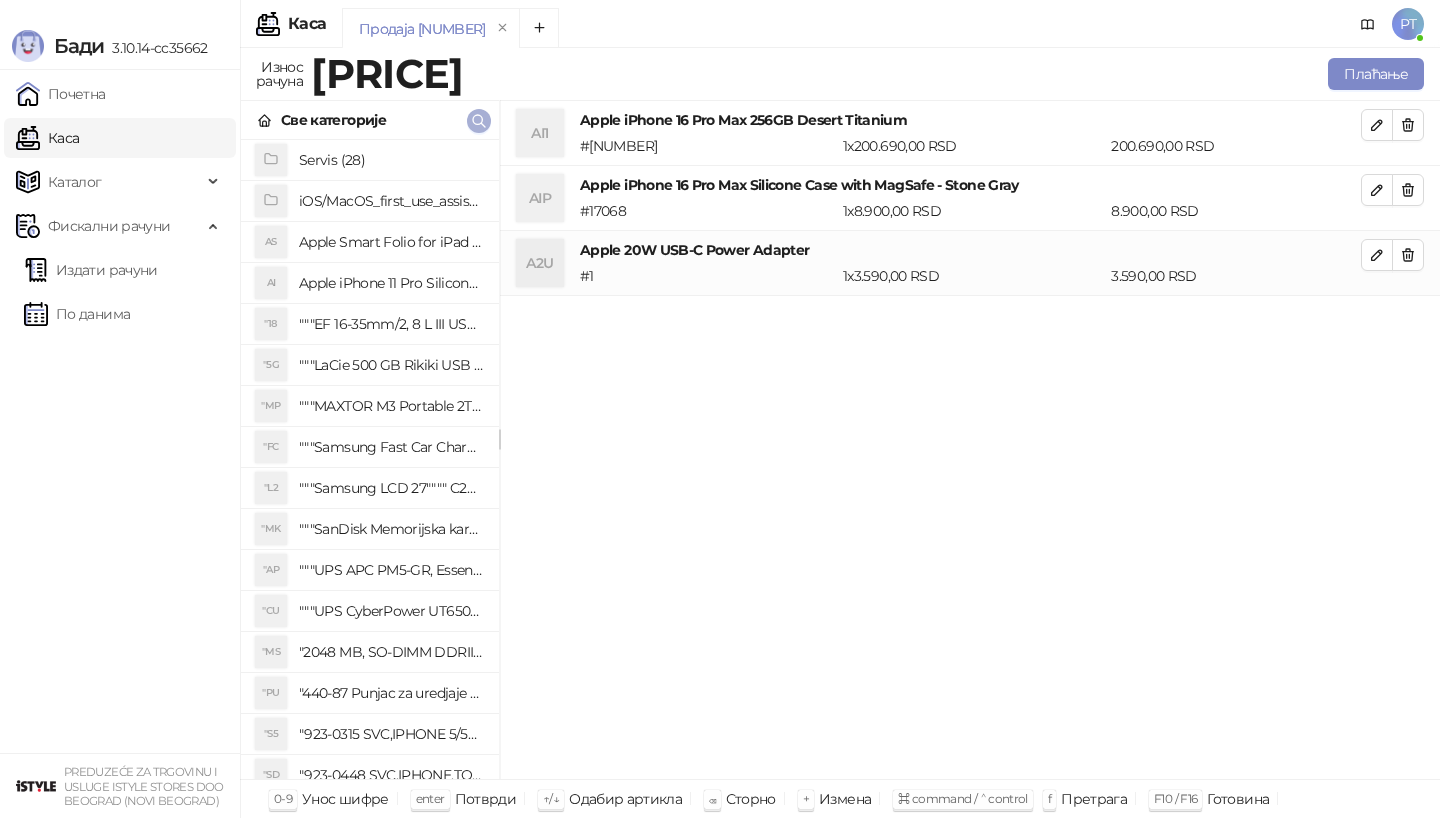 click at bounding box center [479, 120] 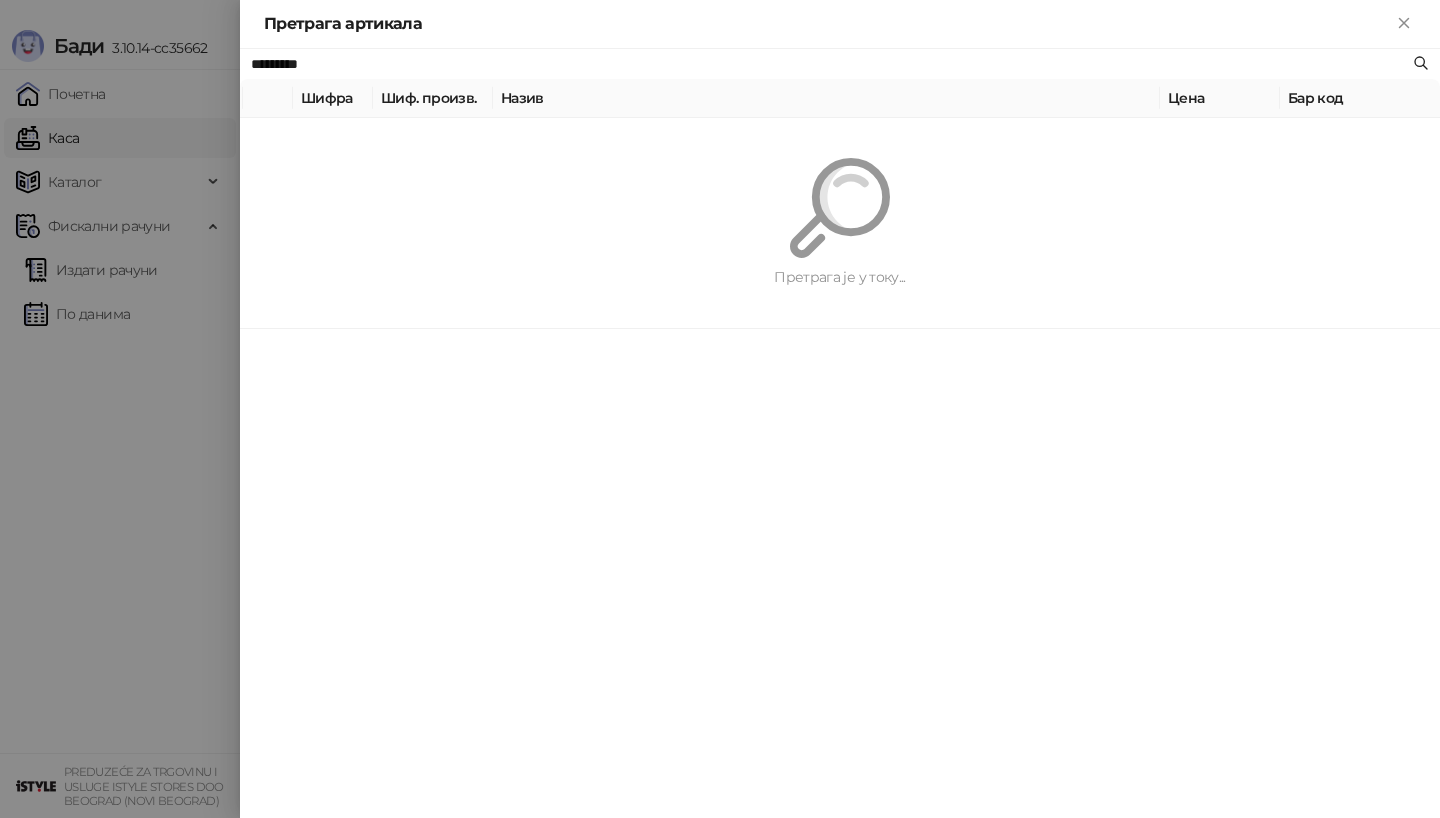 paste on "***" 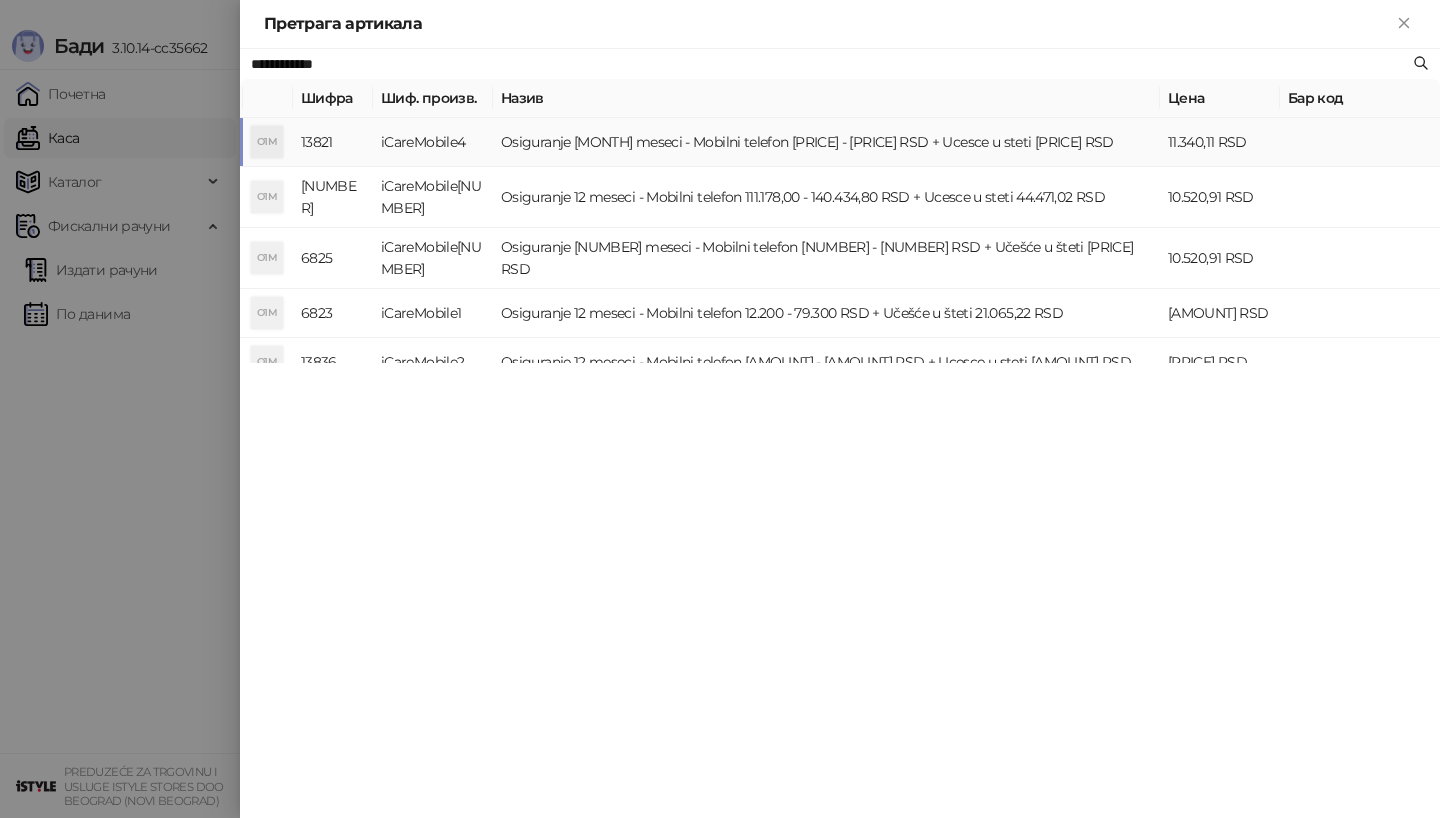 click on "O1M" at bounding box center (267, 142) 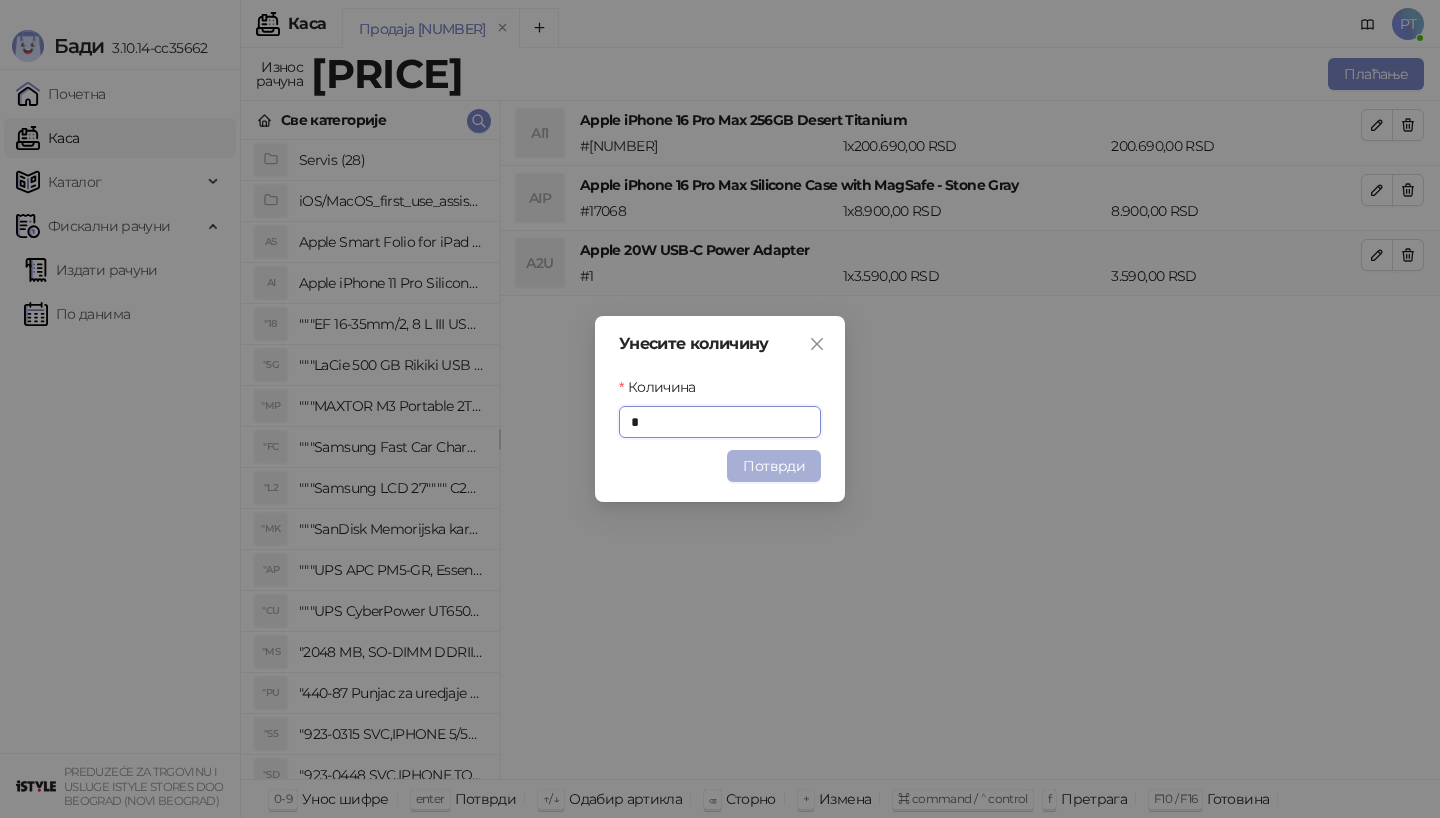 click on "Потврди" at bounding box center (774, 466) 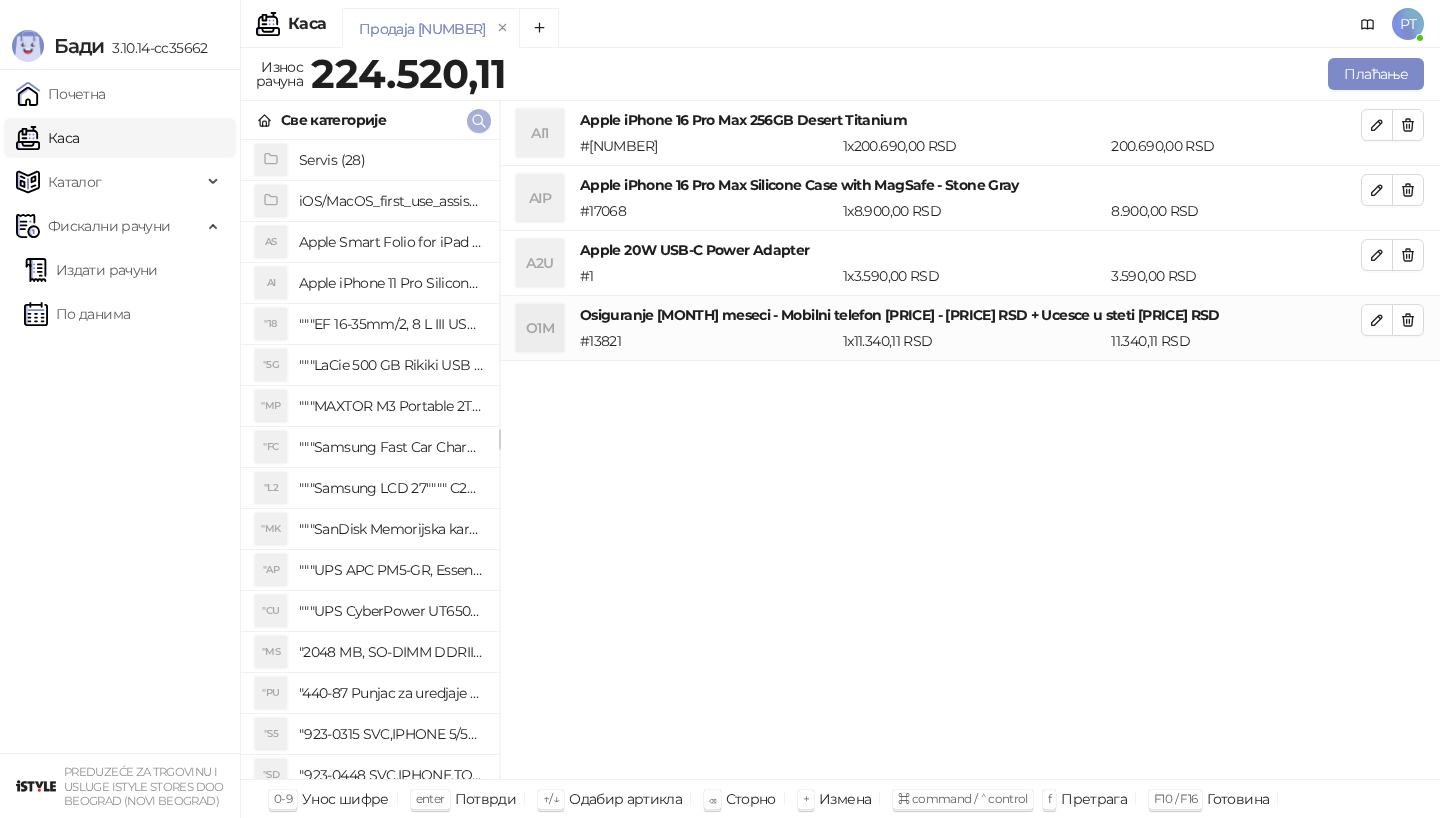 click 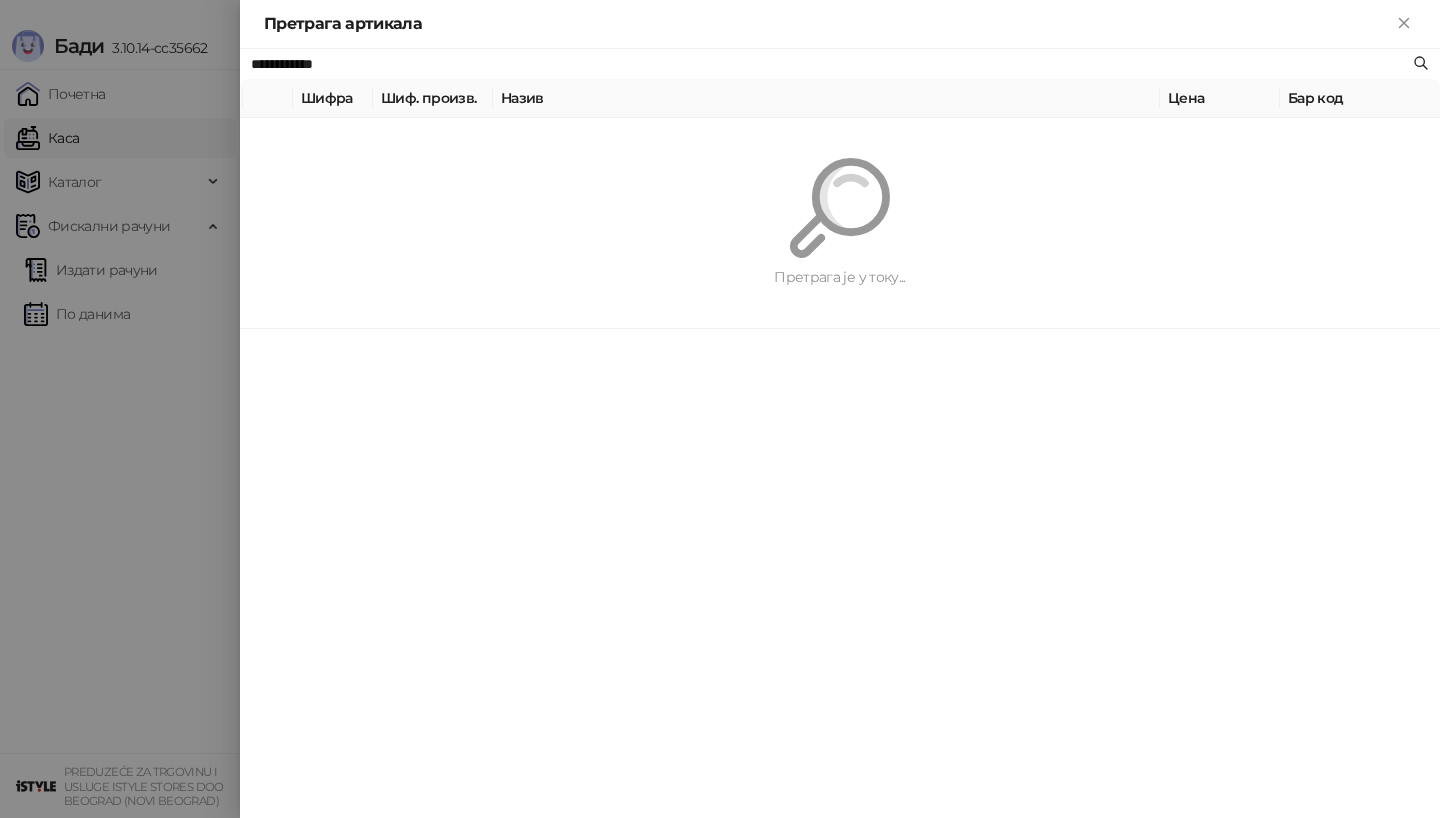paste on "*******" 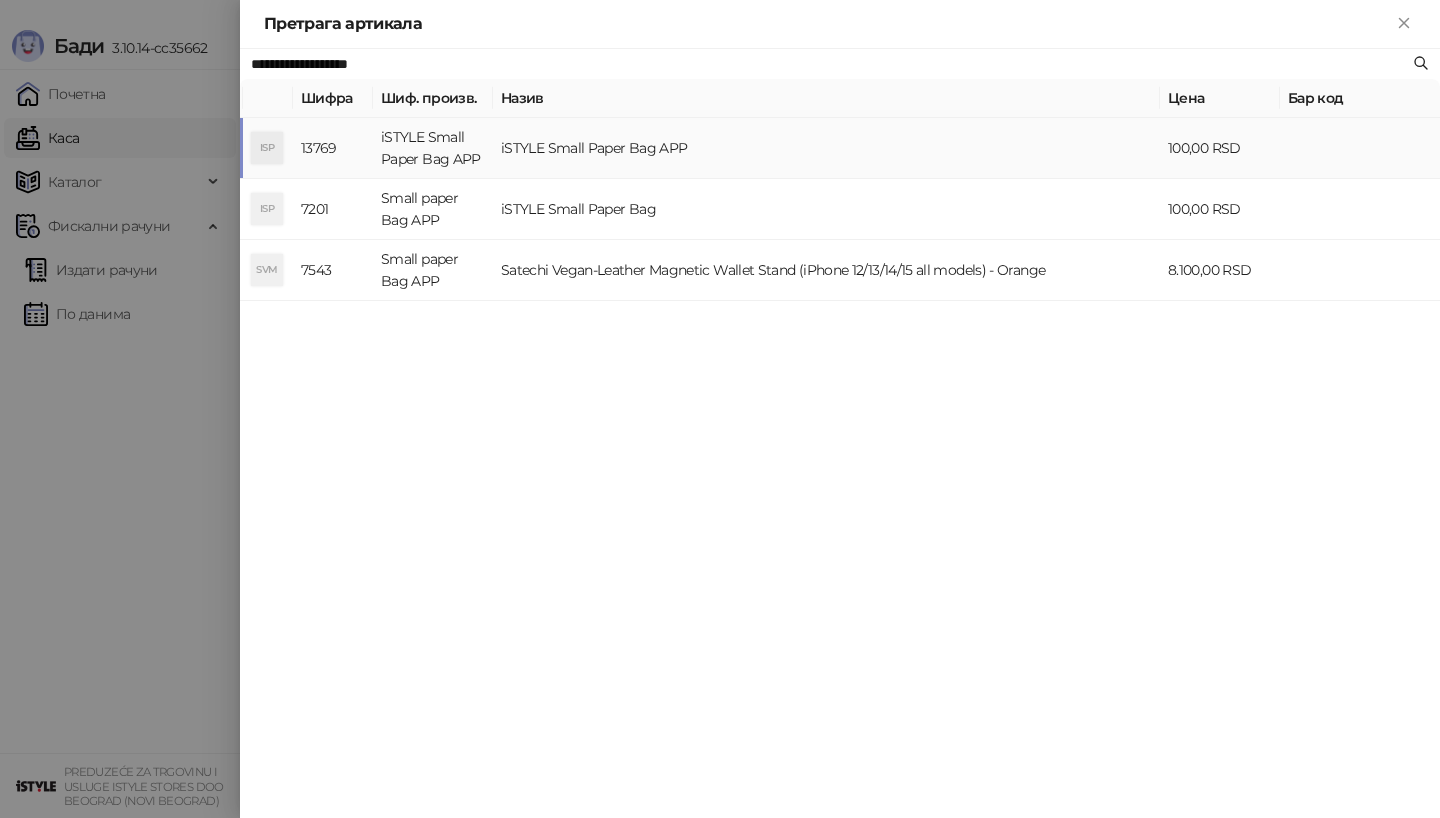 type on "**********" 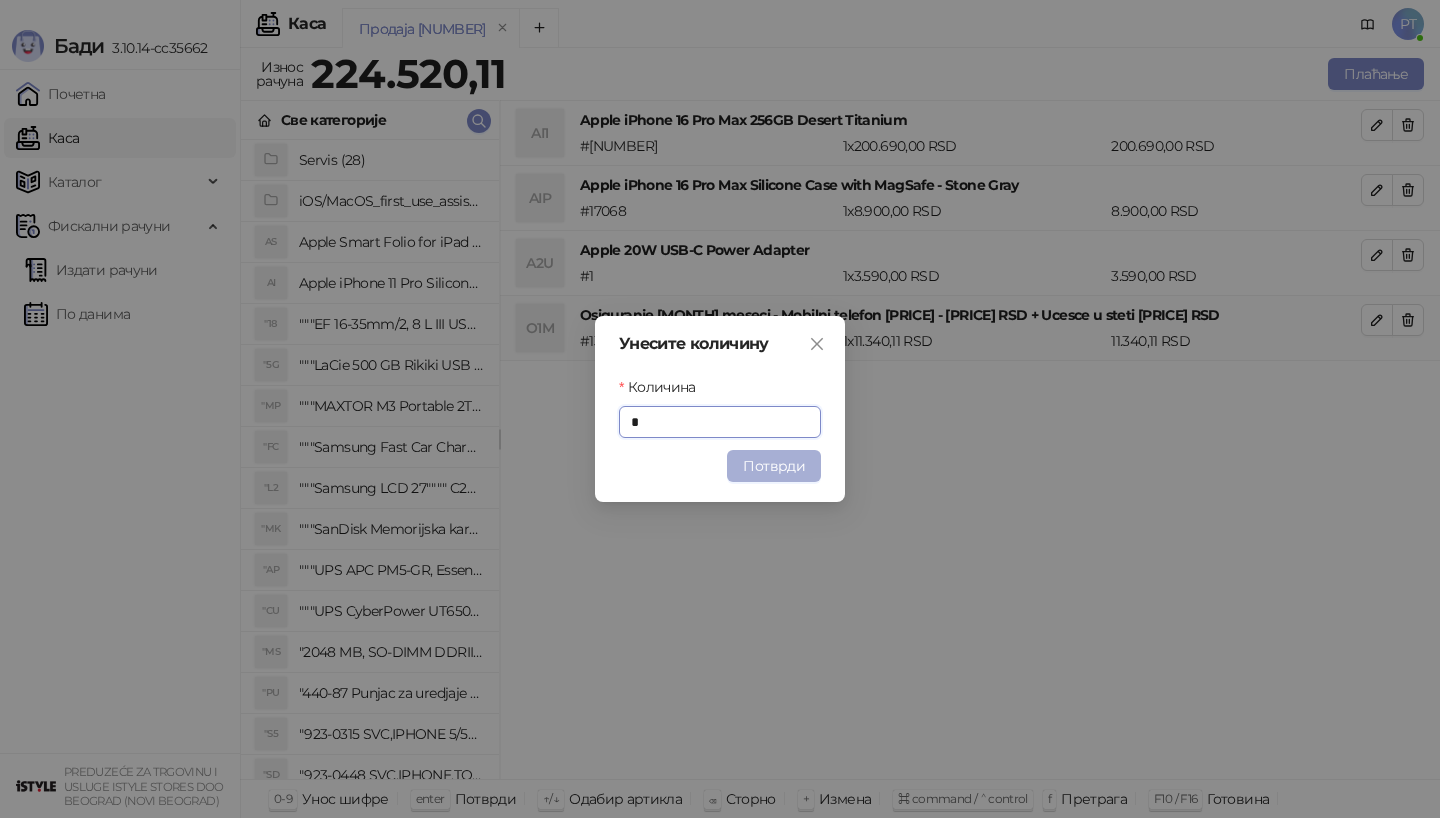 click on "Потврди" at bounding box center [774, 466] 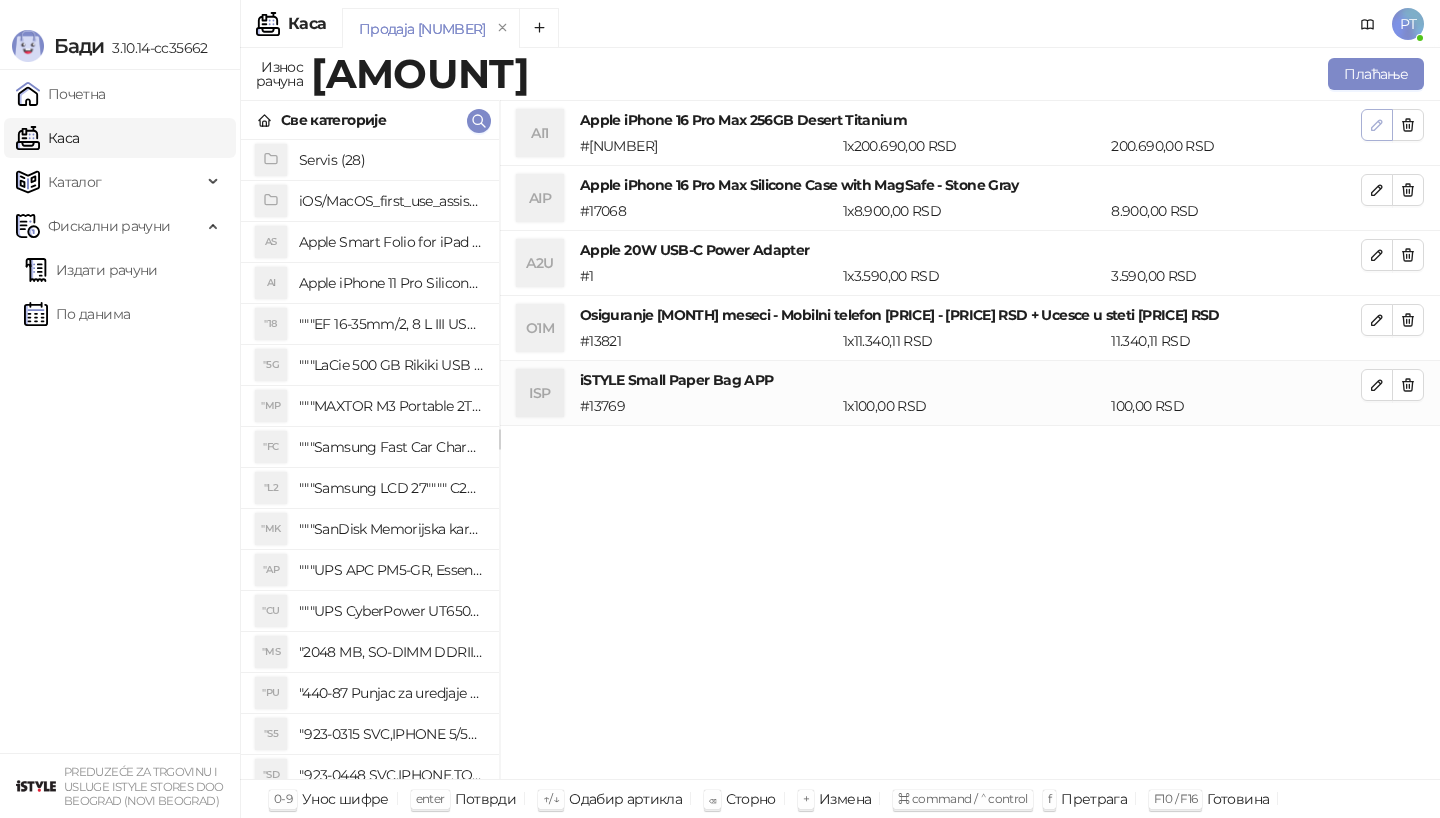 click at bounding box center (1377, 125) 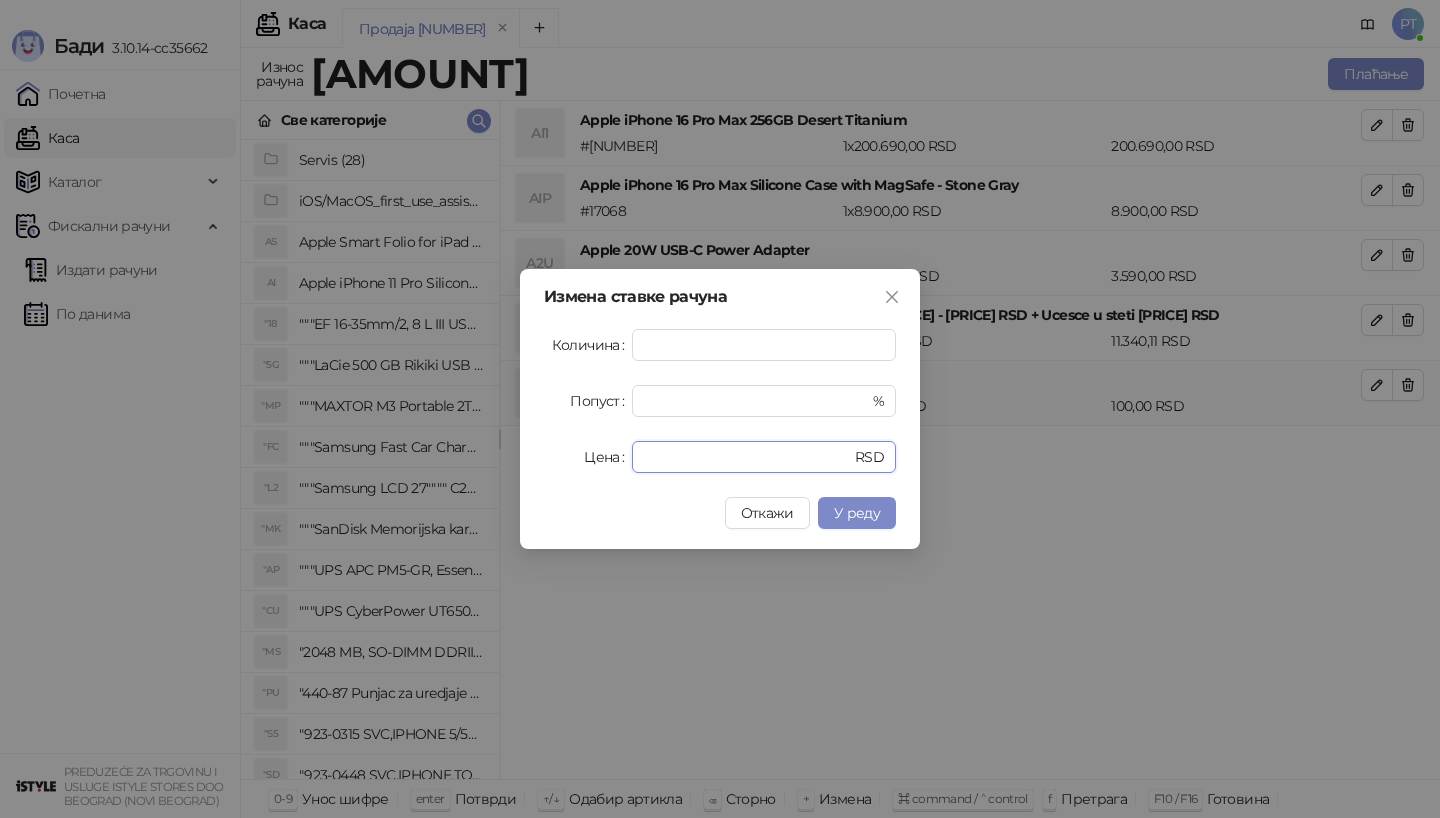 drag, startPoint x: 725, startPoint y: 452, endPoint x: 548, endPoint y: 452, distance: 177 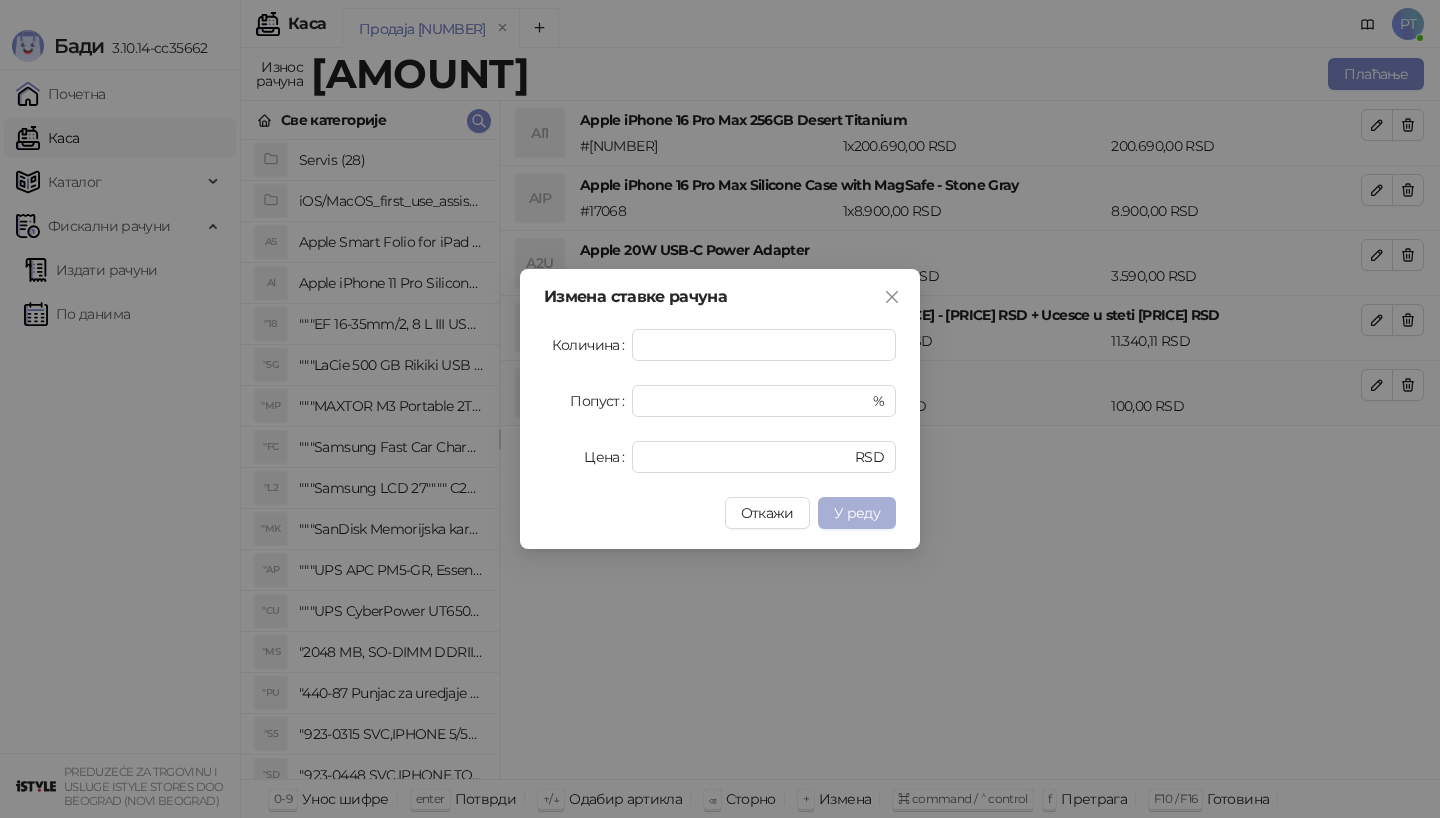 type on "******" 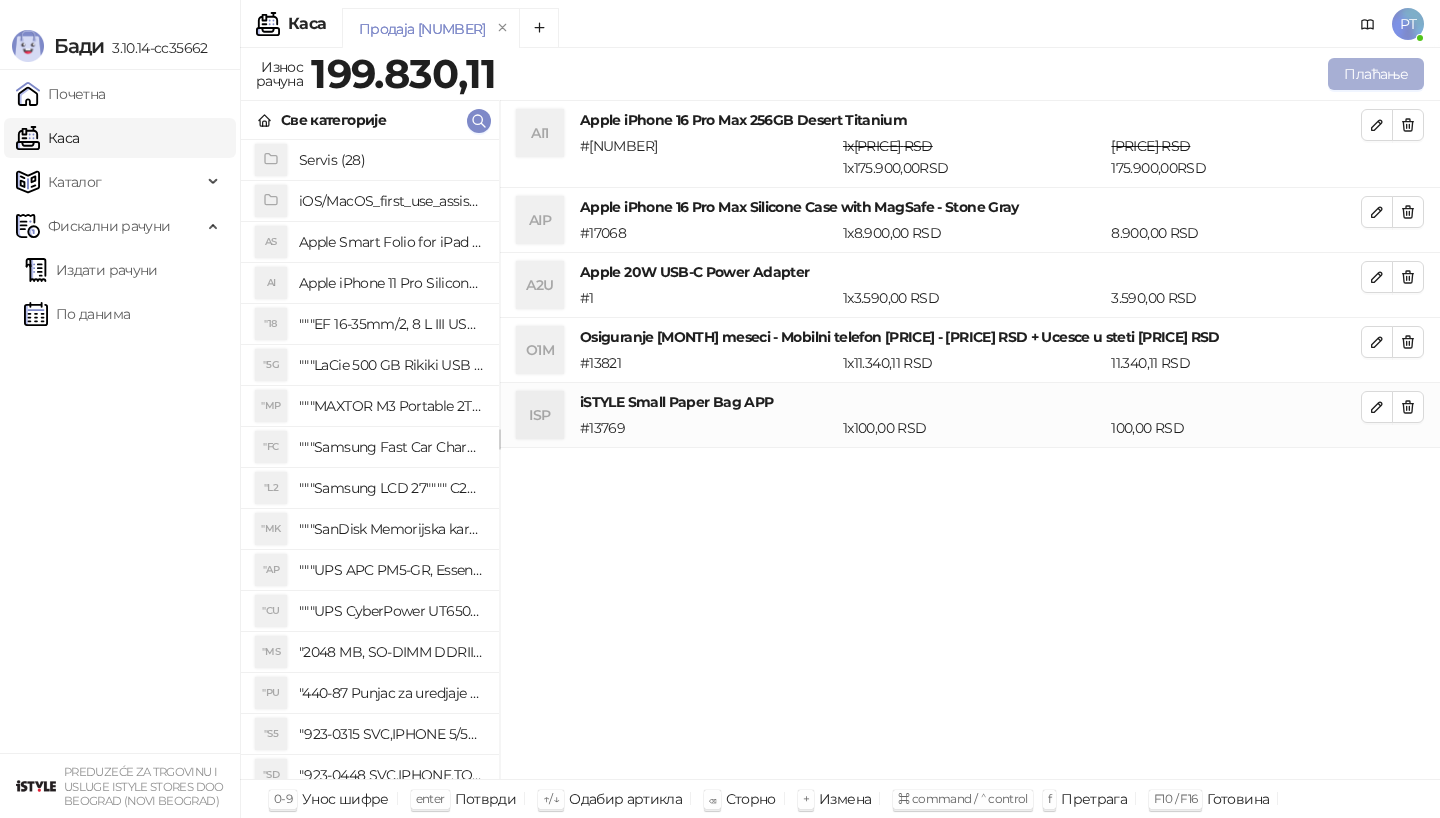 click on "Плаћање" at bounding box center (1376, 74) 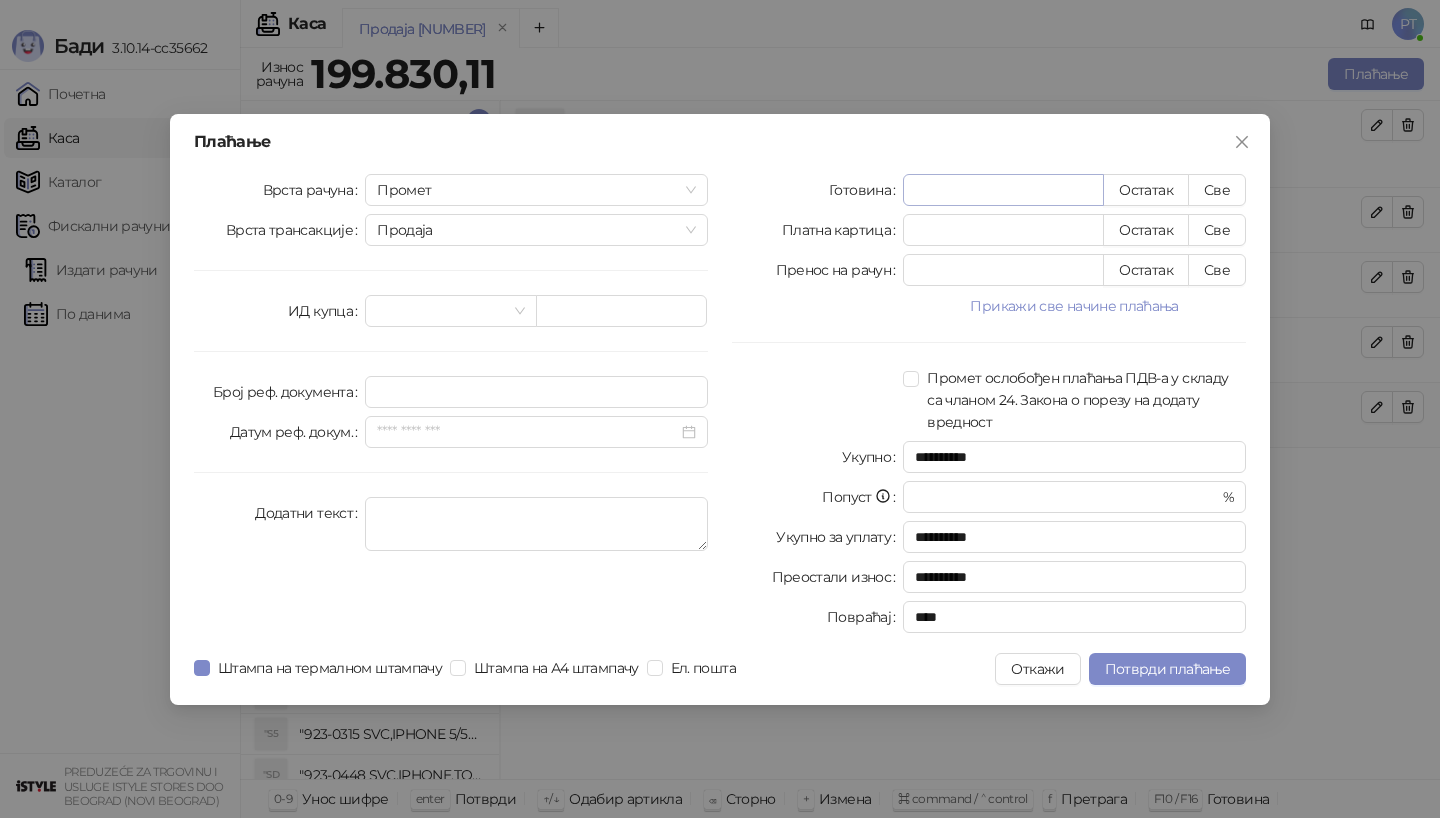 type on "*****" 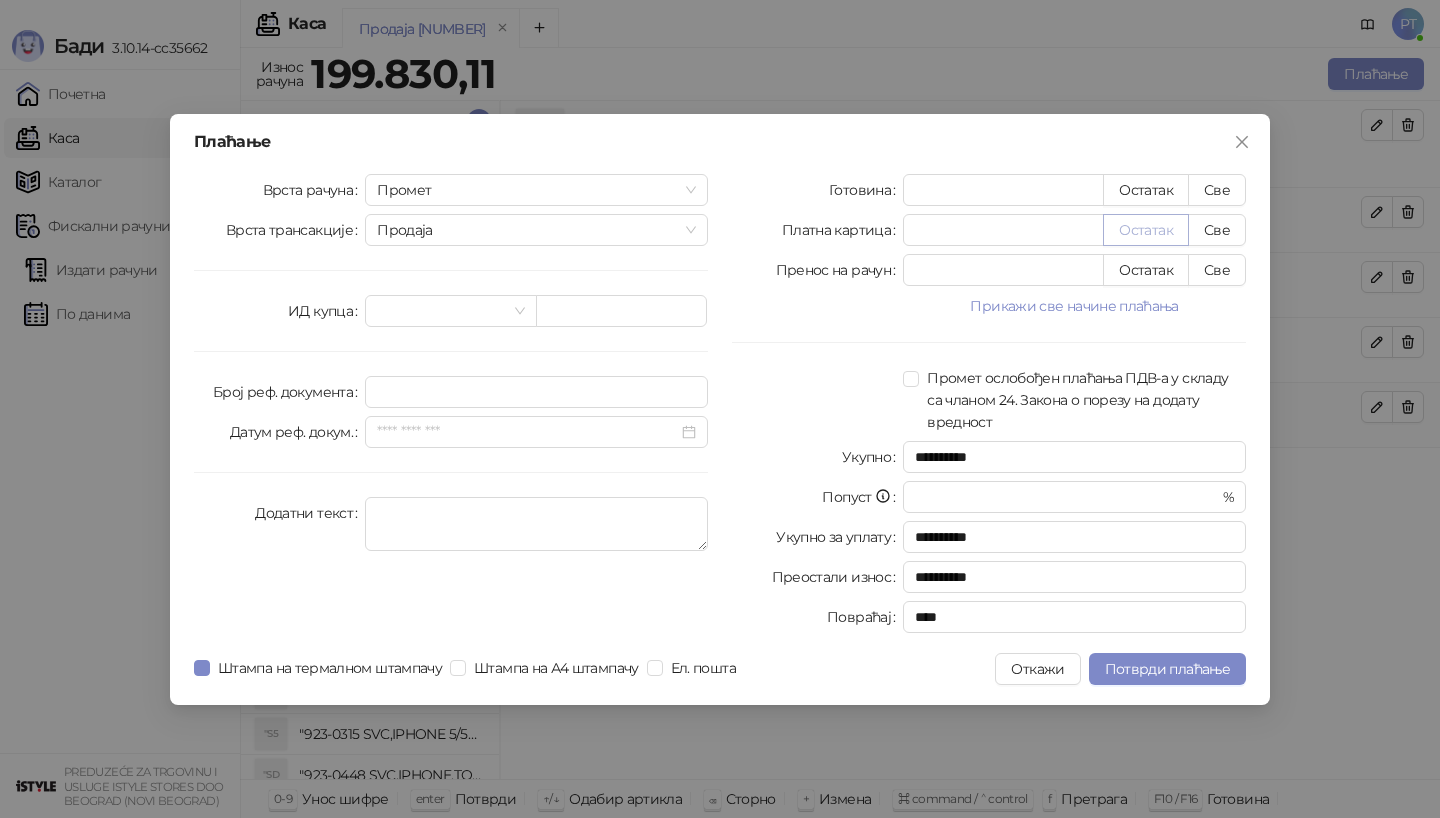 type on "*****" 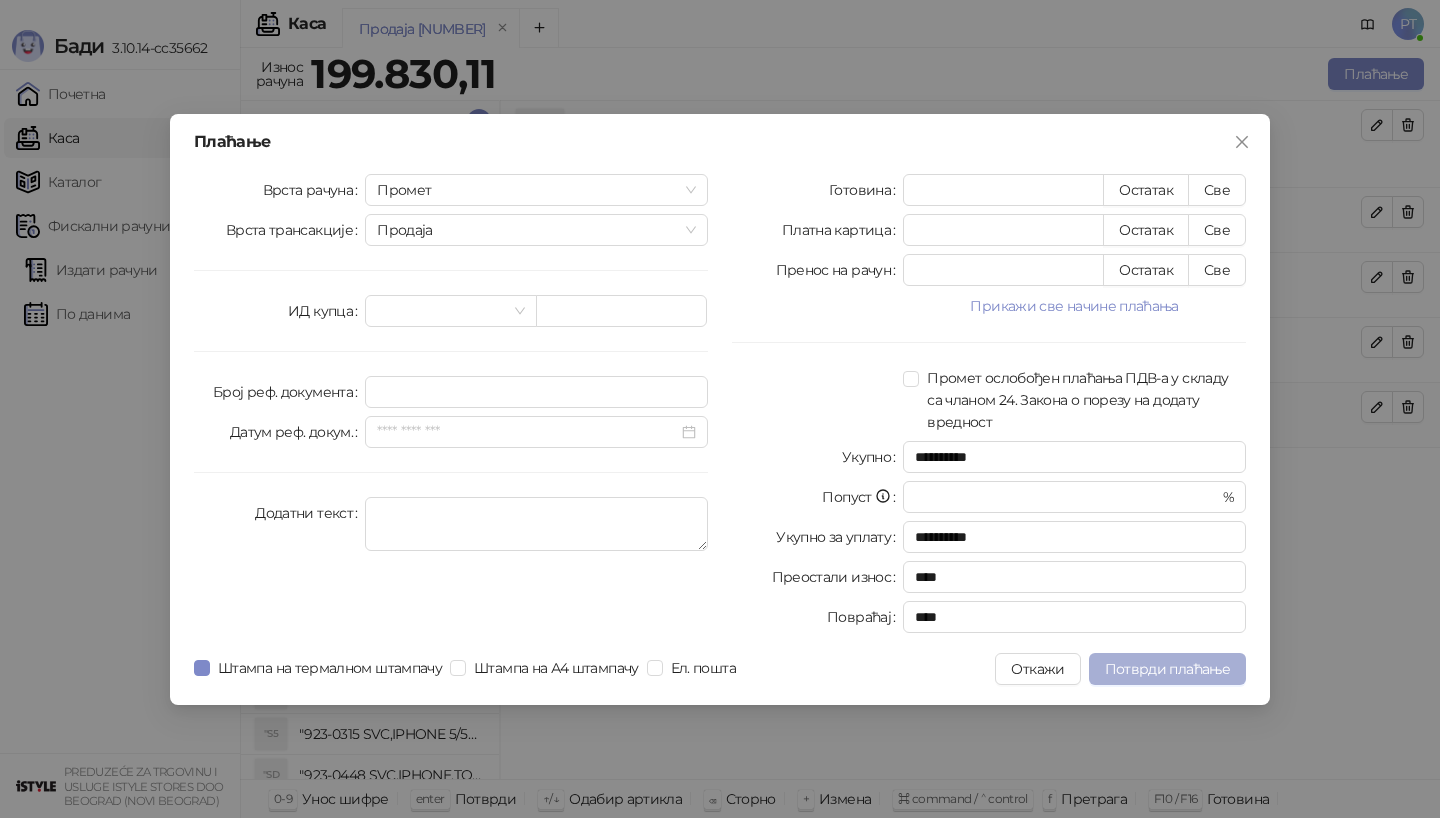 click on "Потврди плаћање" at bounding box center [1167, 669] 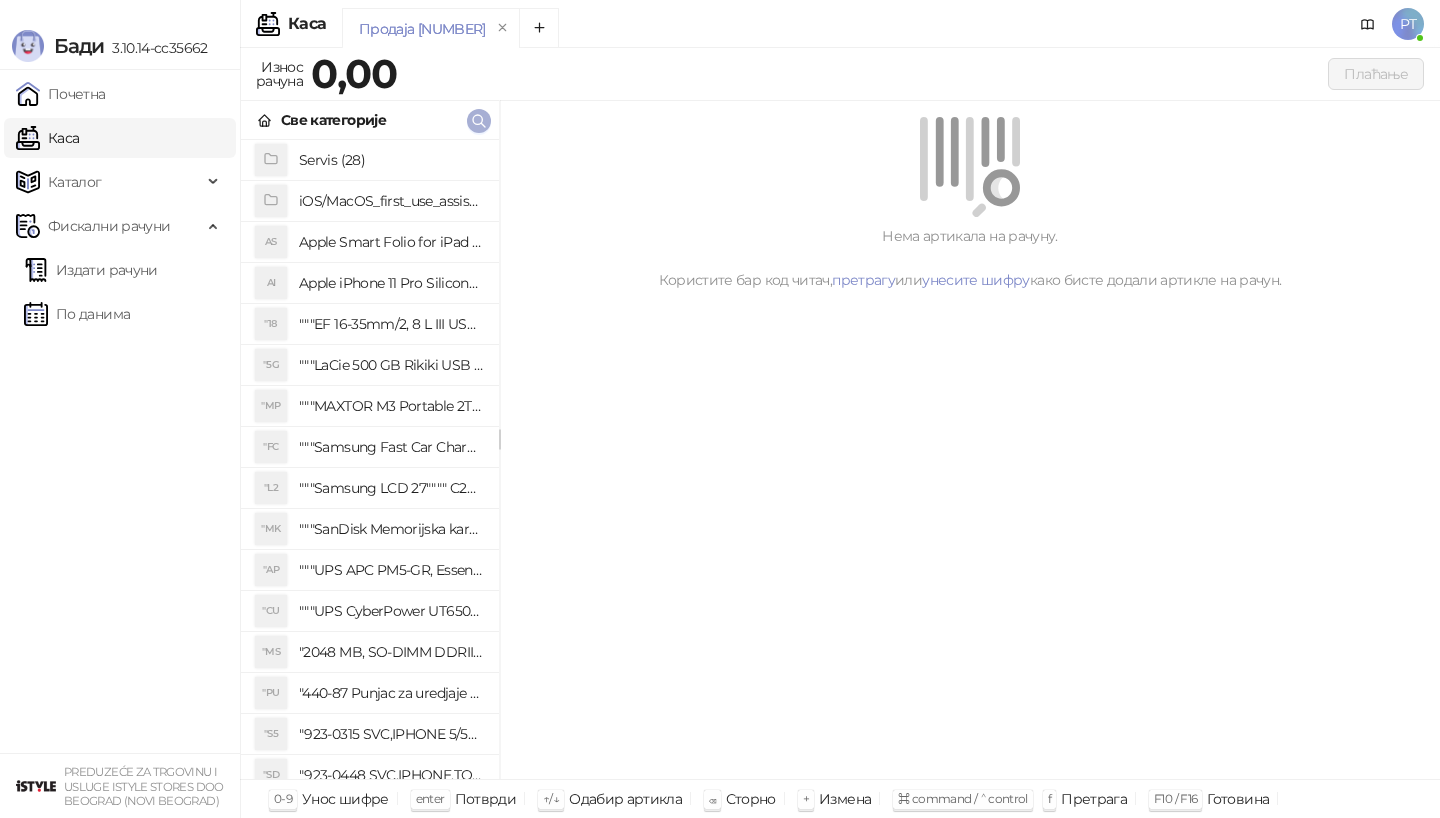 click 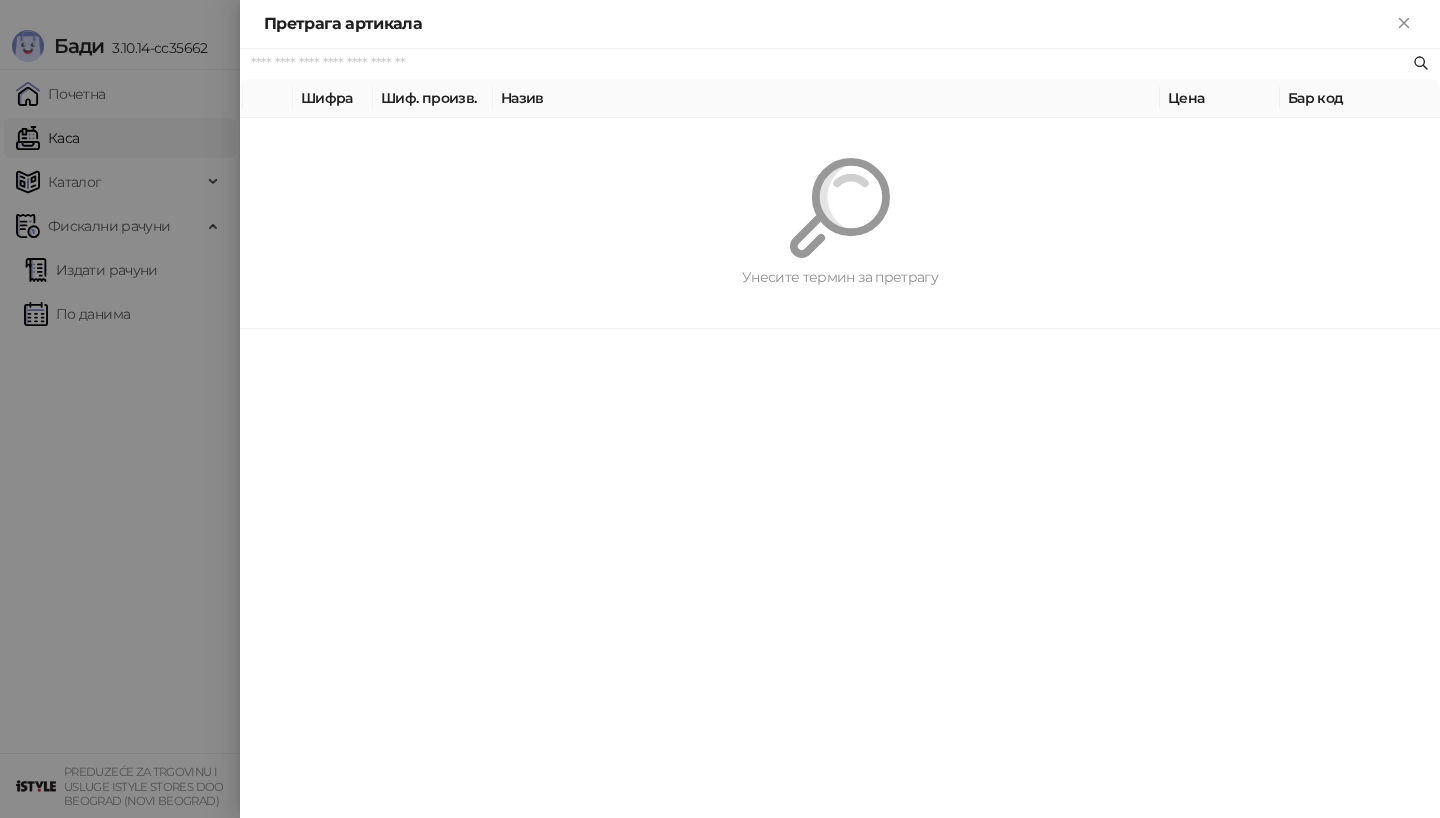 paste on "*********" 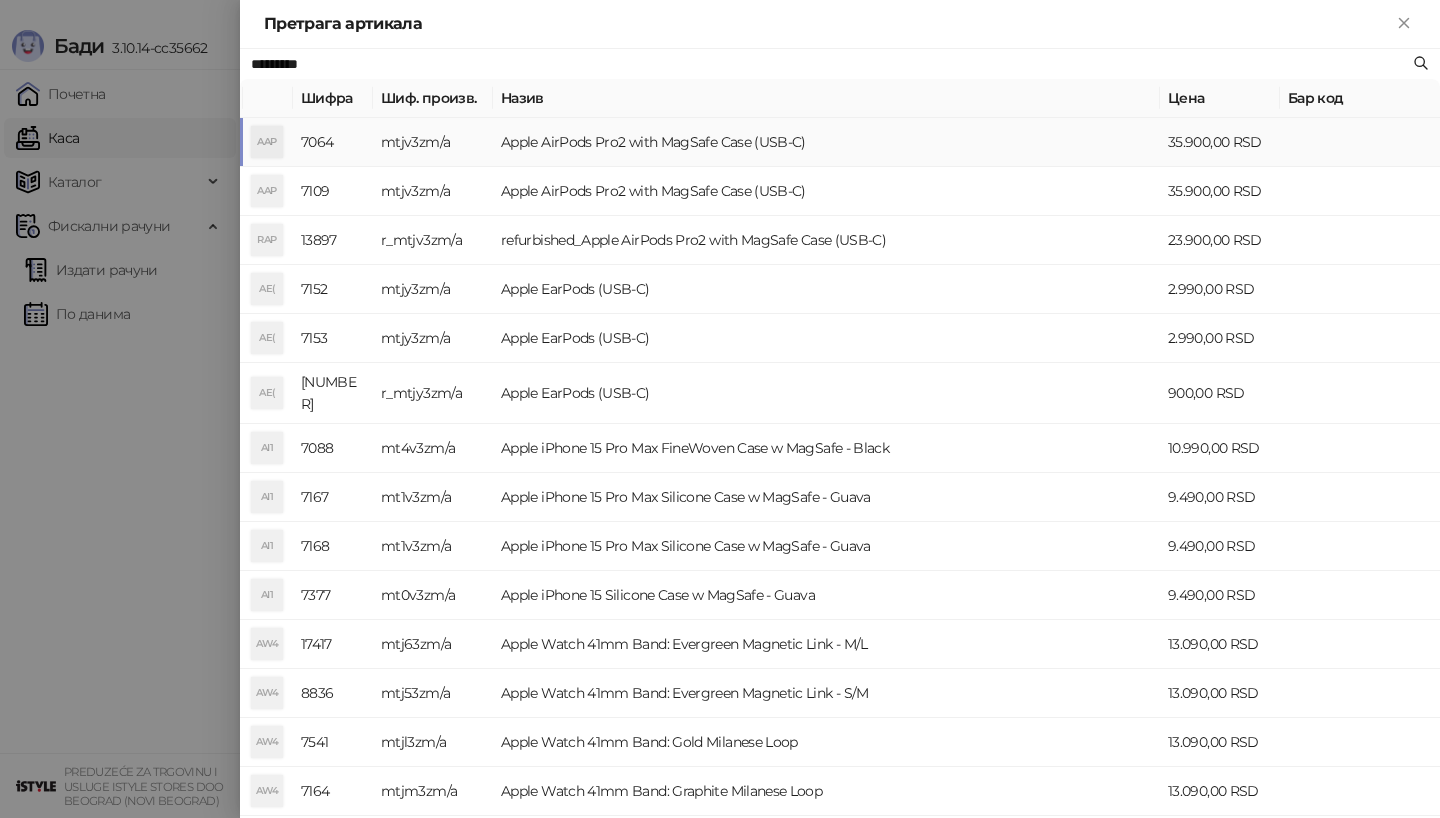 click on "AAP" at bounding box center (267, 142) 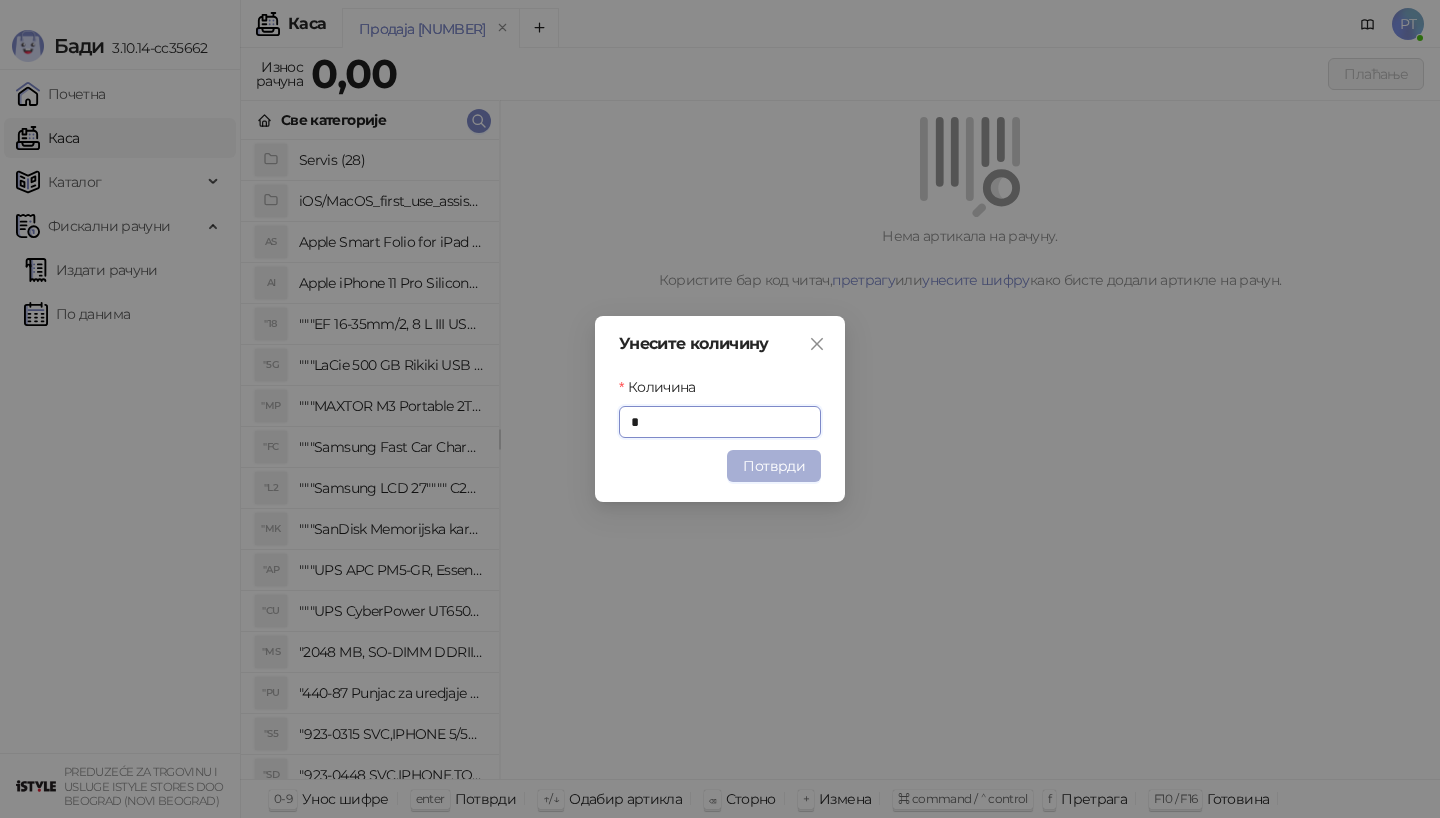 click on "Потврди" at bounding box center (774, 466) 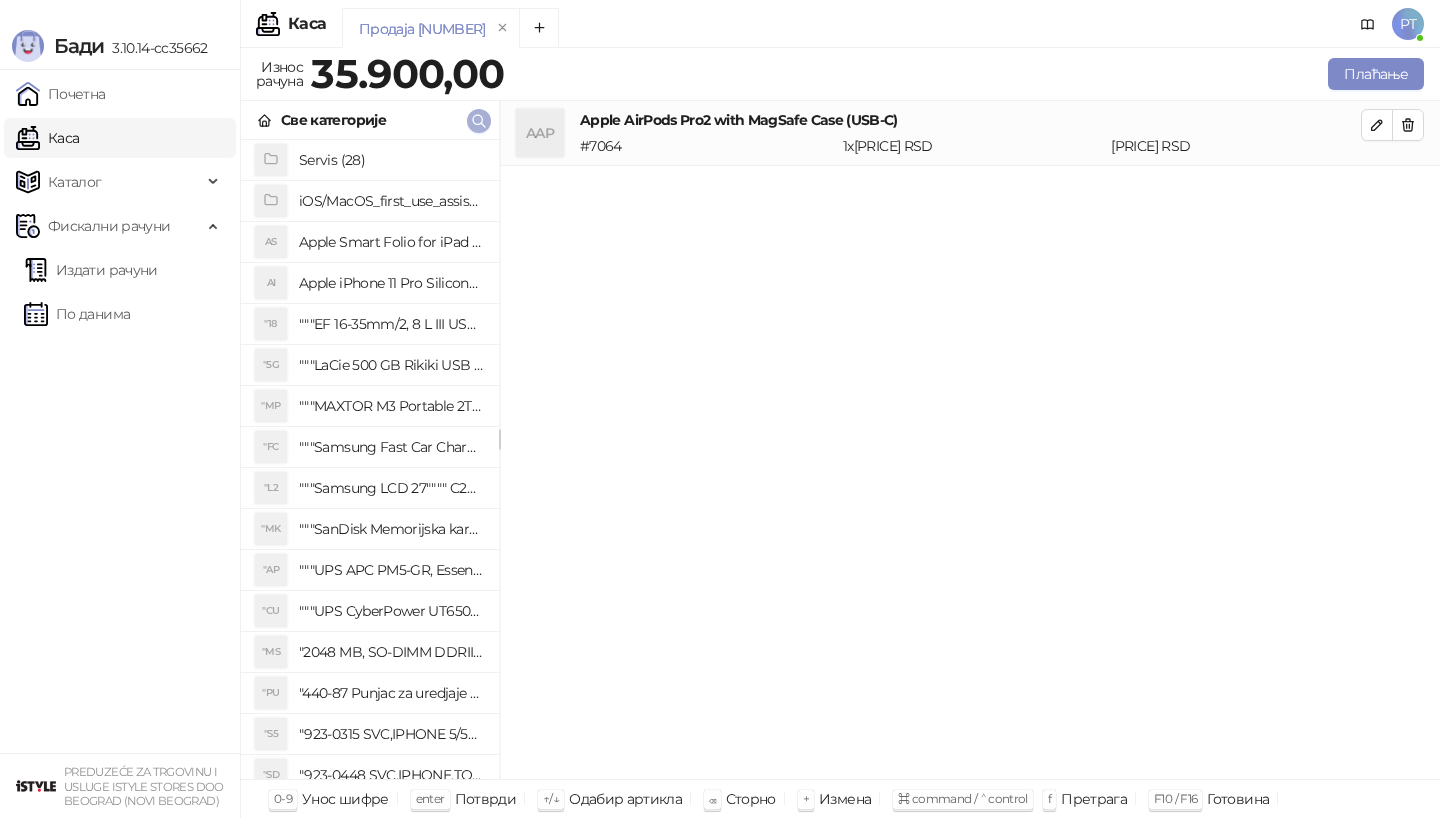 click 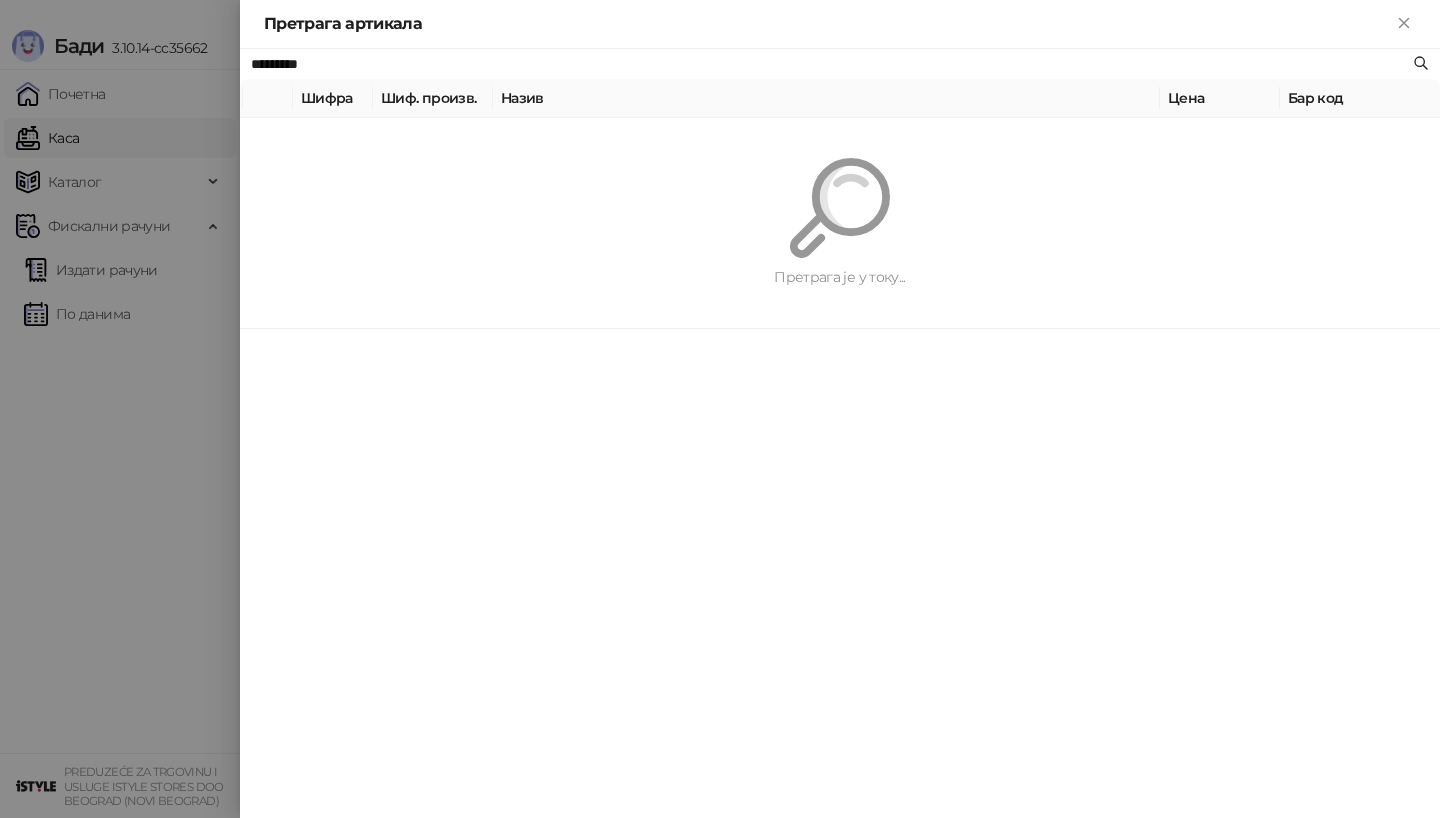 paste on "******" 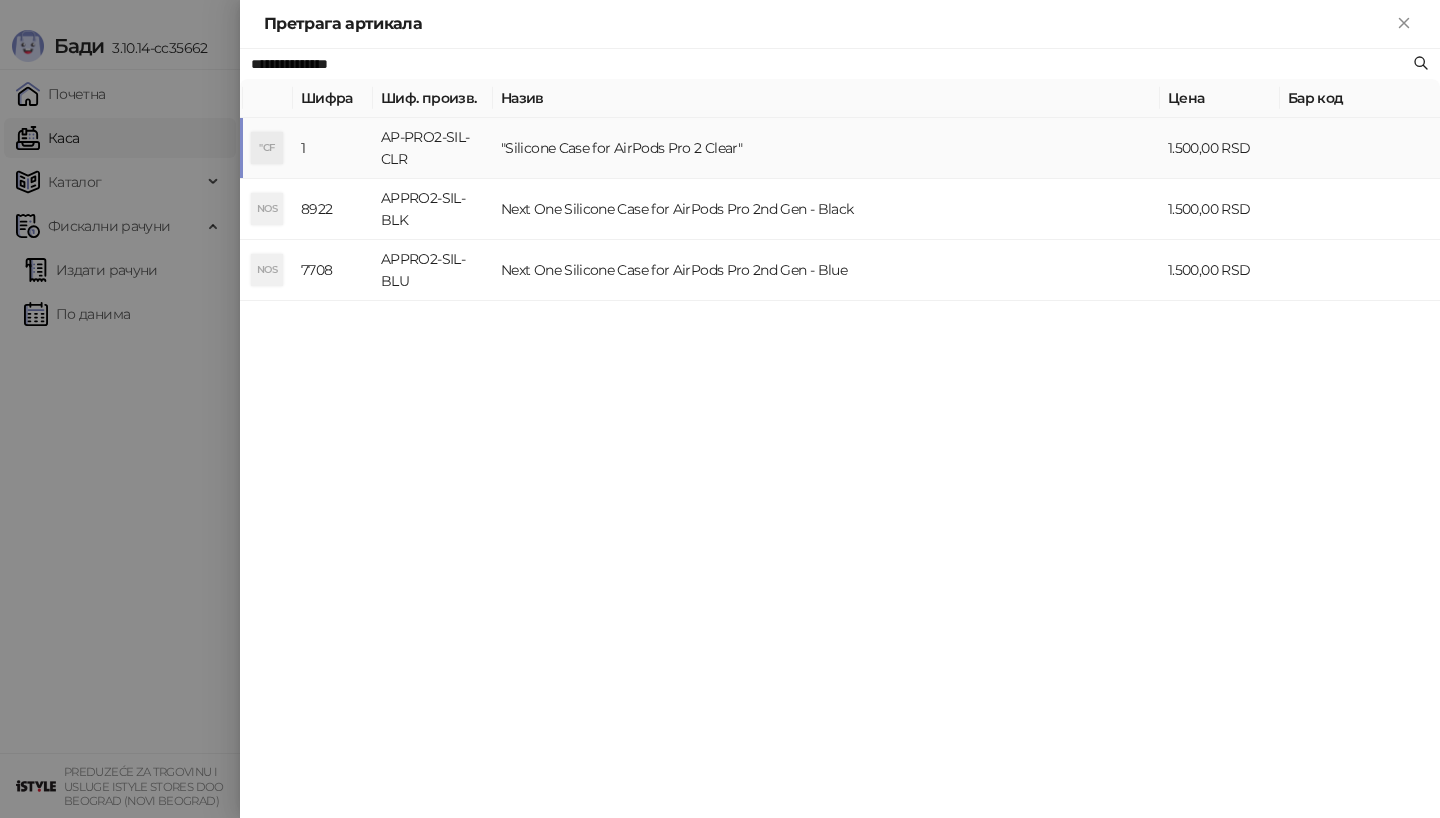 click on ""CF" at bounding box center (267, 148) 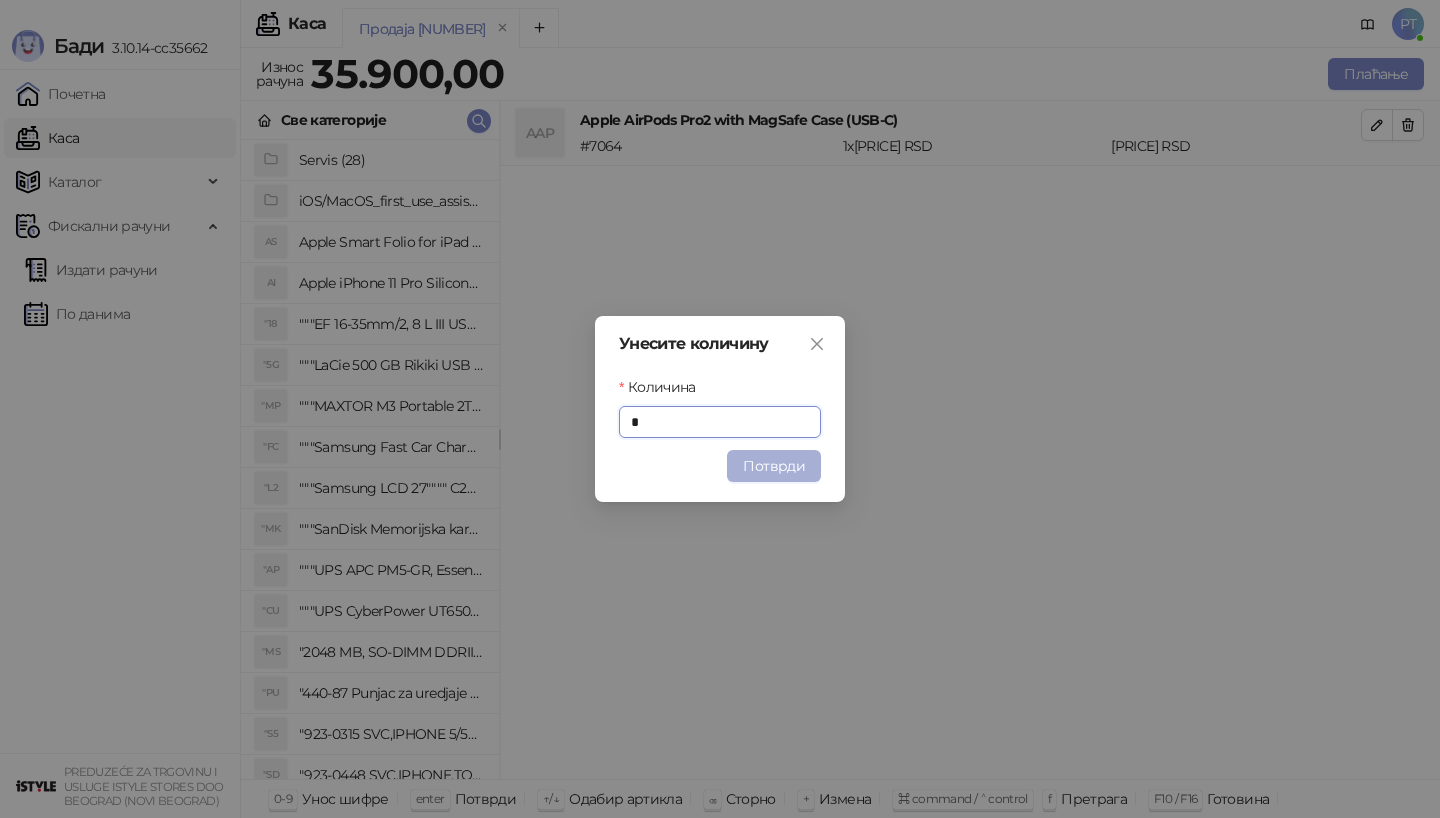 click on "Потврди" at bounding box center (774, 466) 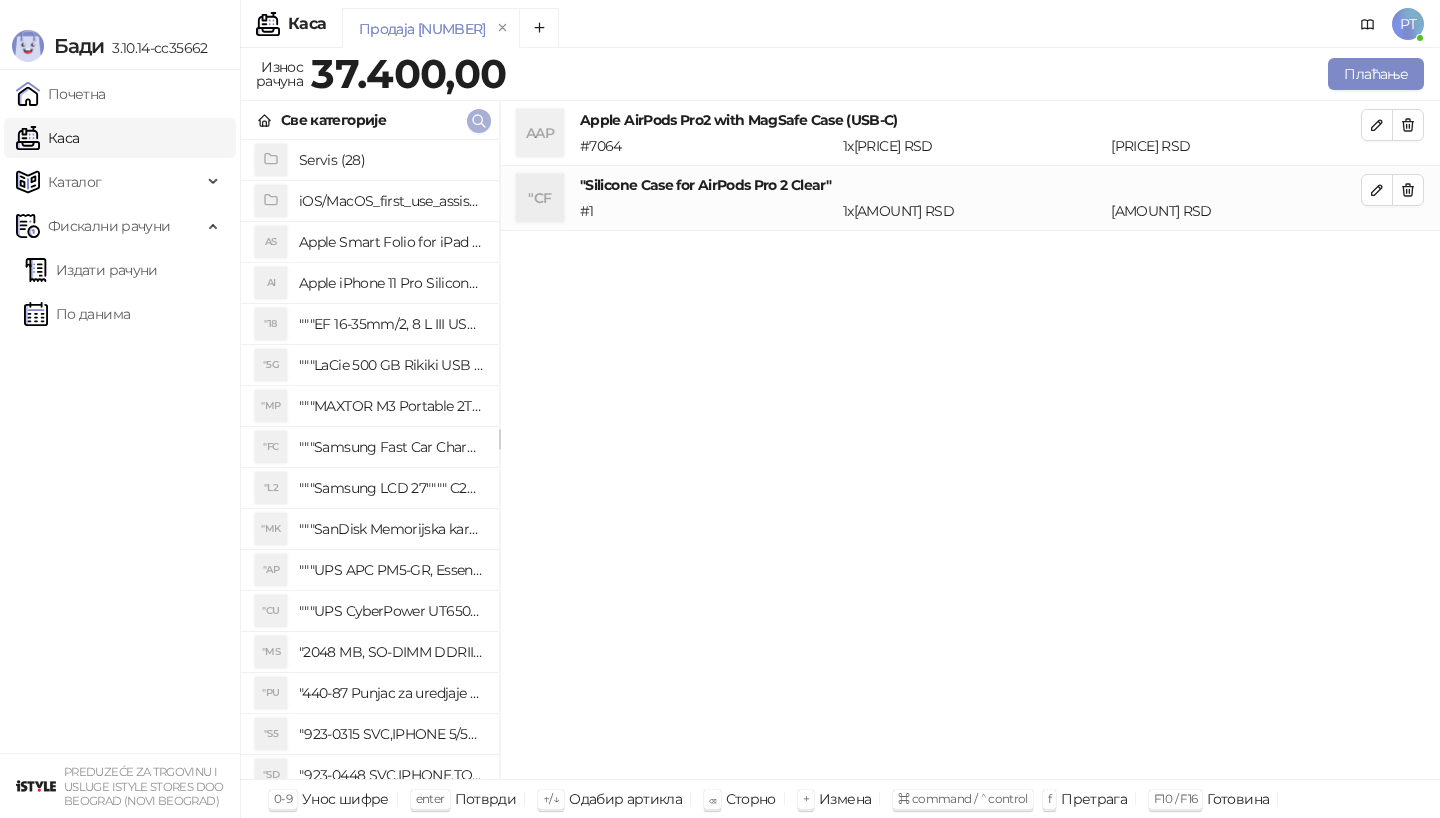click 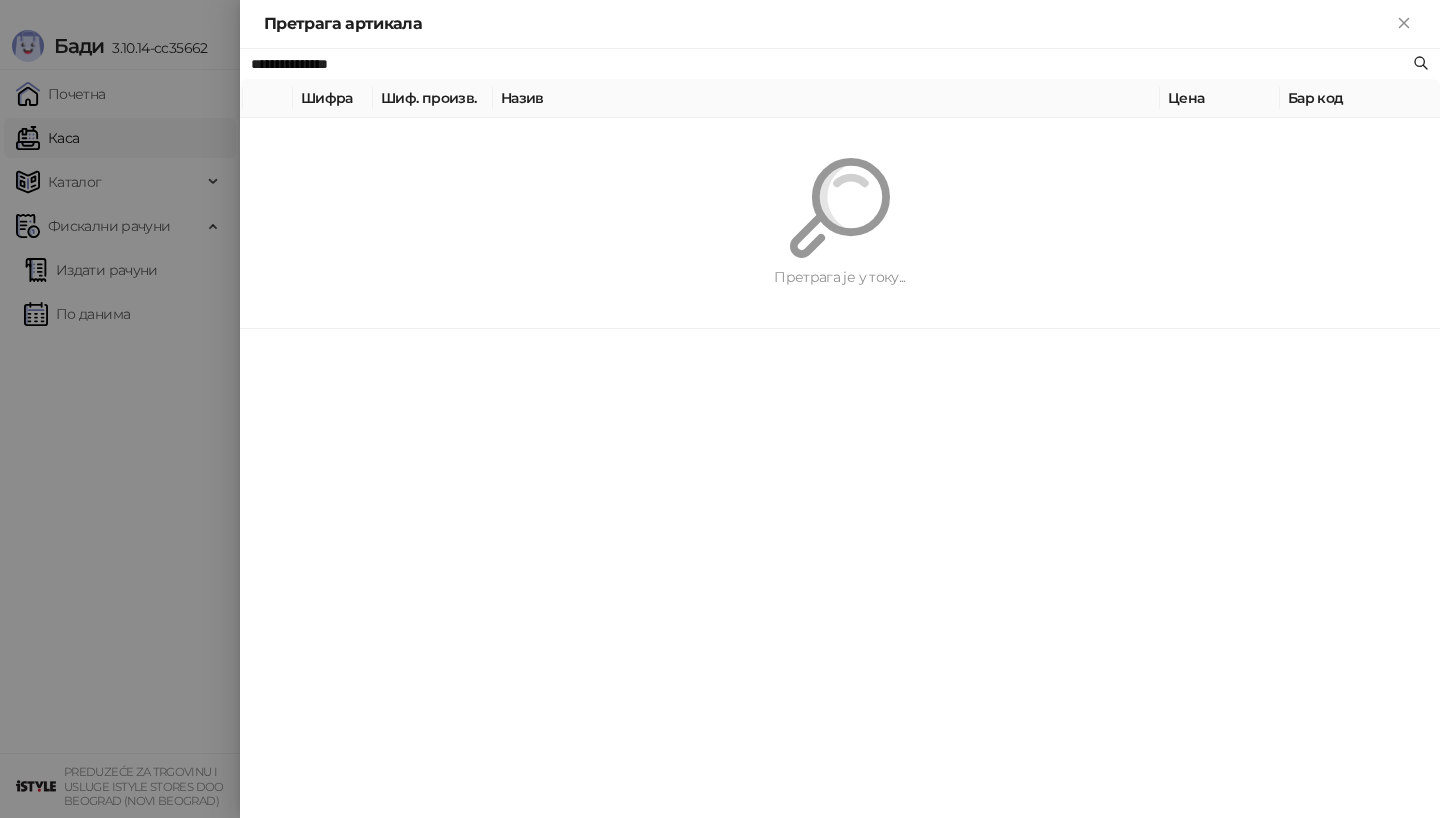 paste on "****" 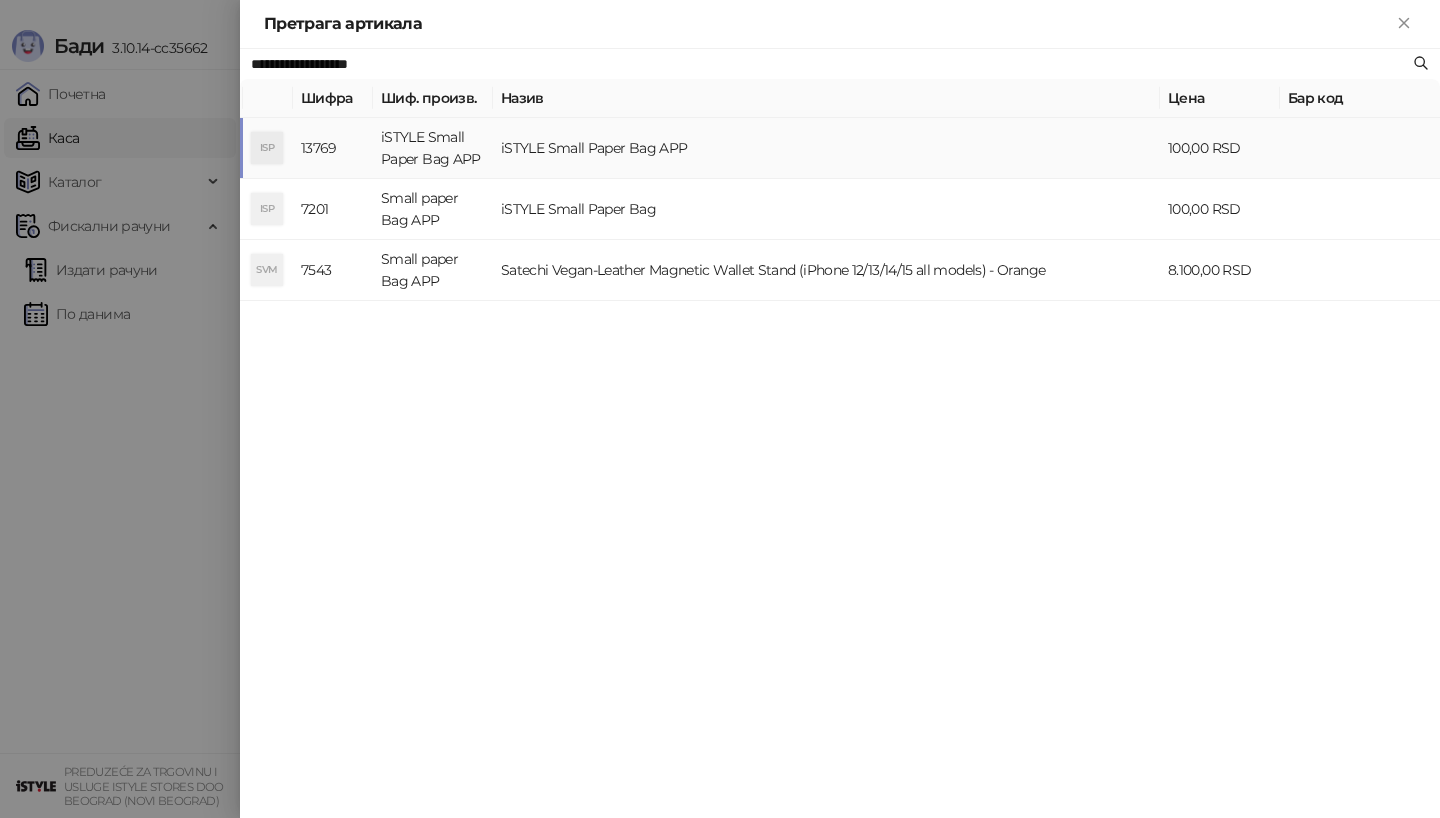 type on "**********" 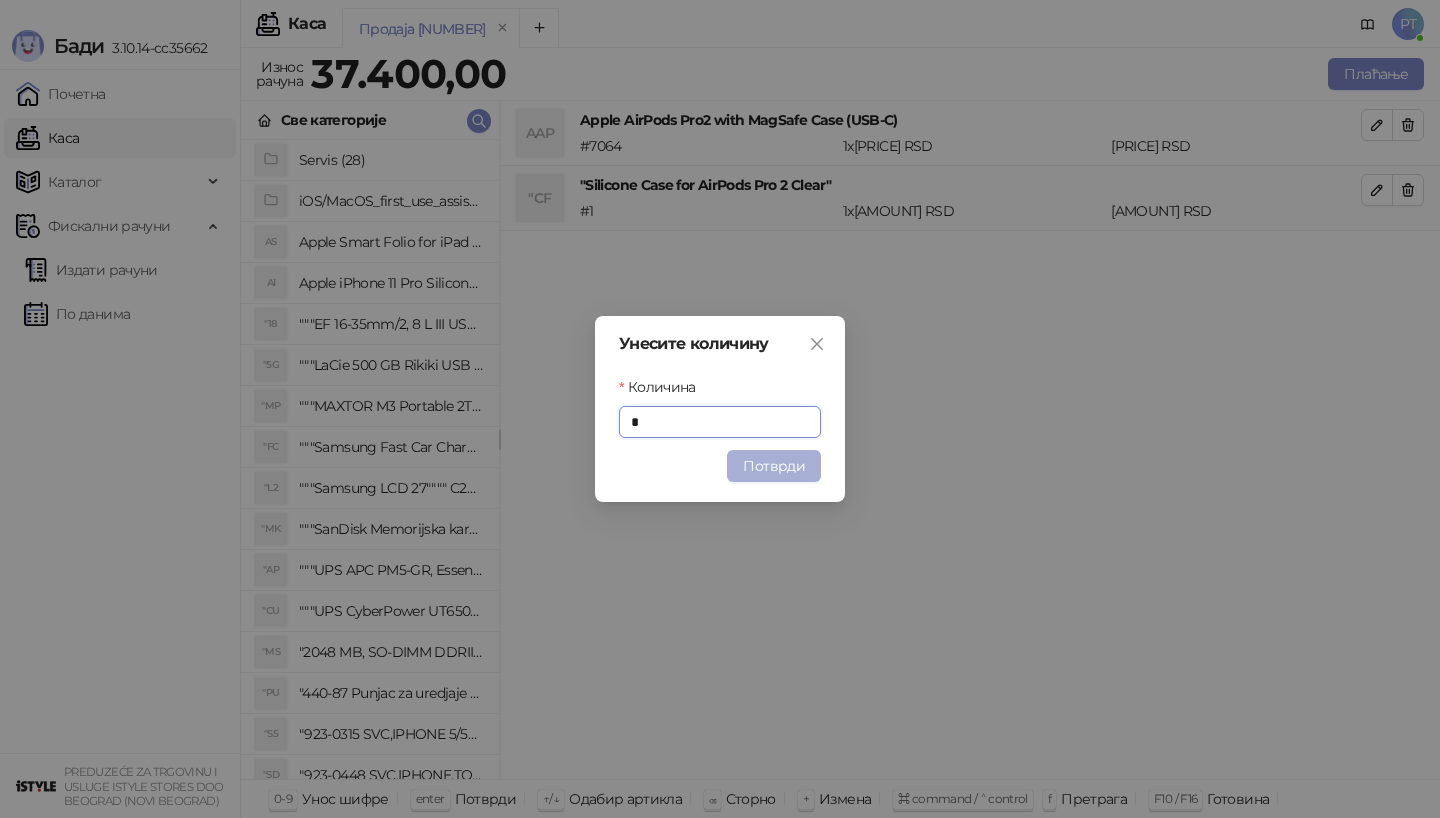 click on "Потврди" at bounding box center [774, 466] 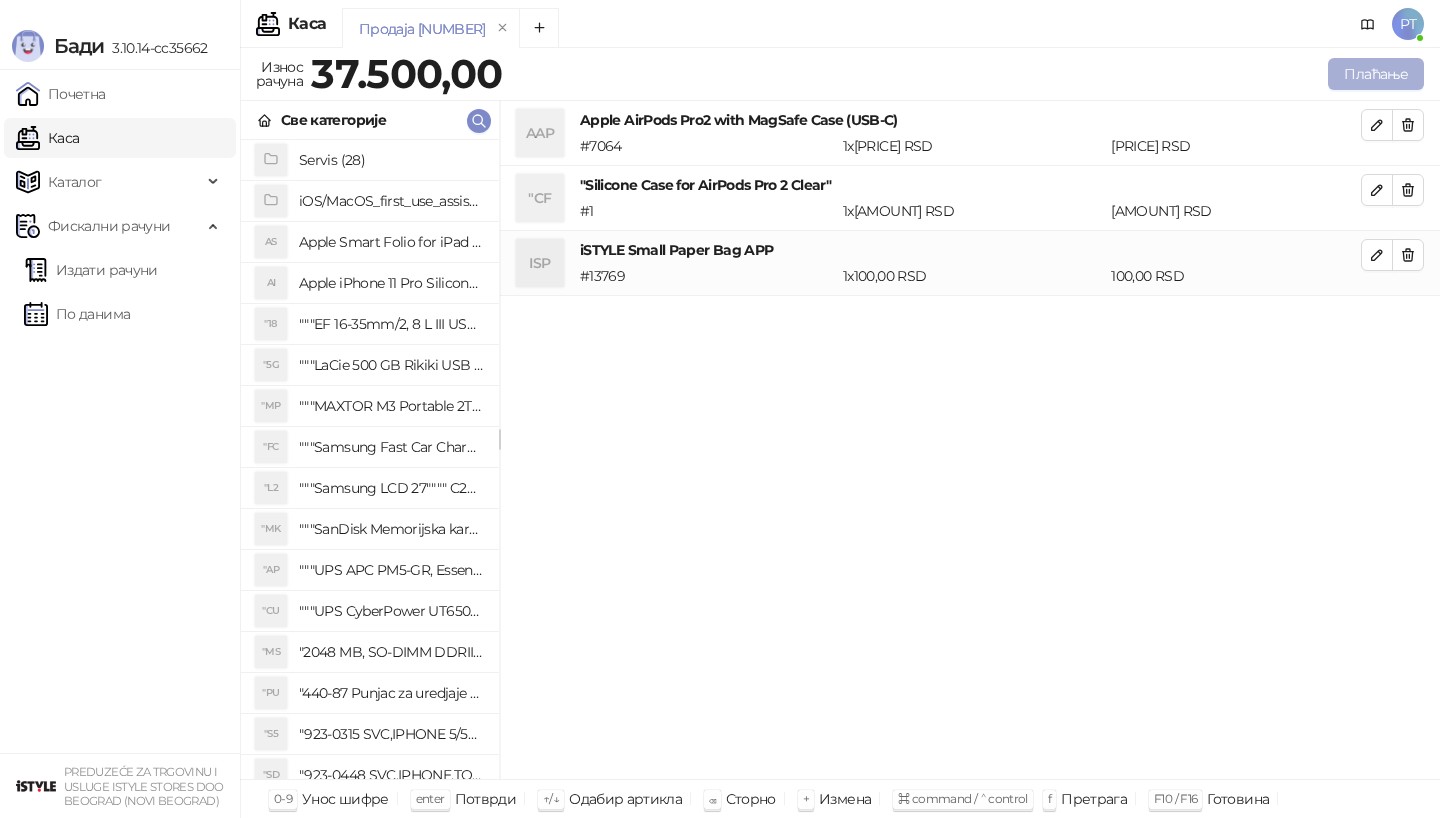 click on "Плаћање" at bounding box center (1376, 74) 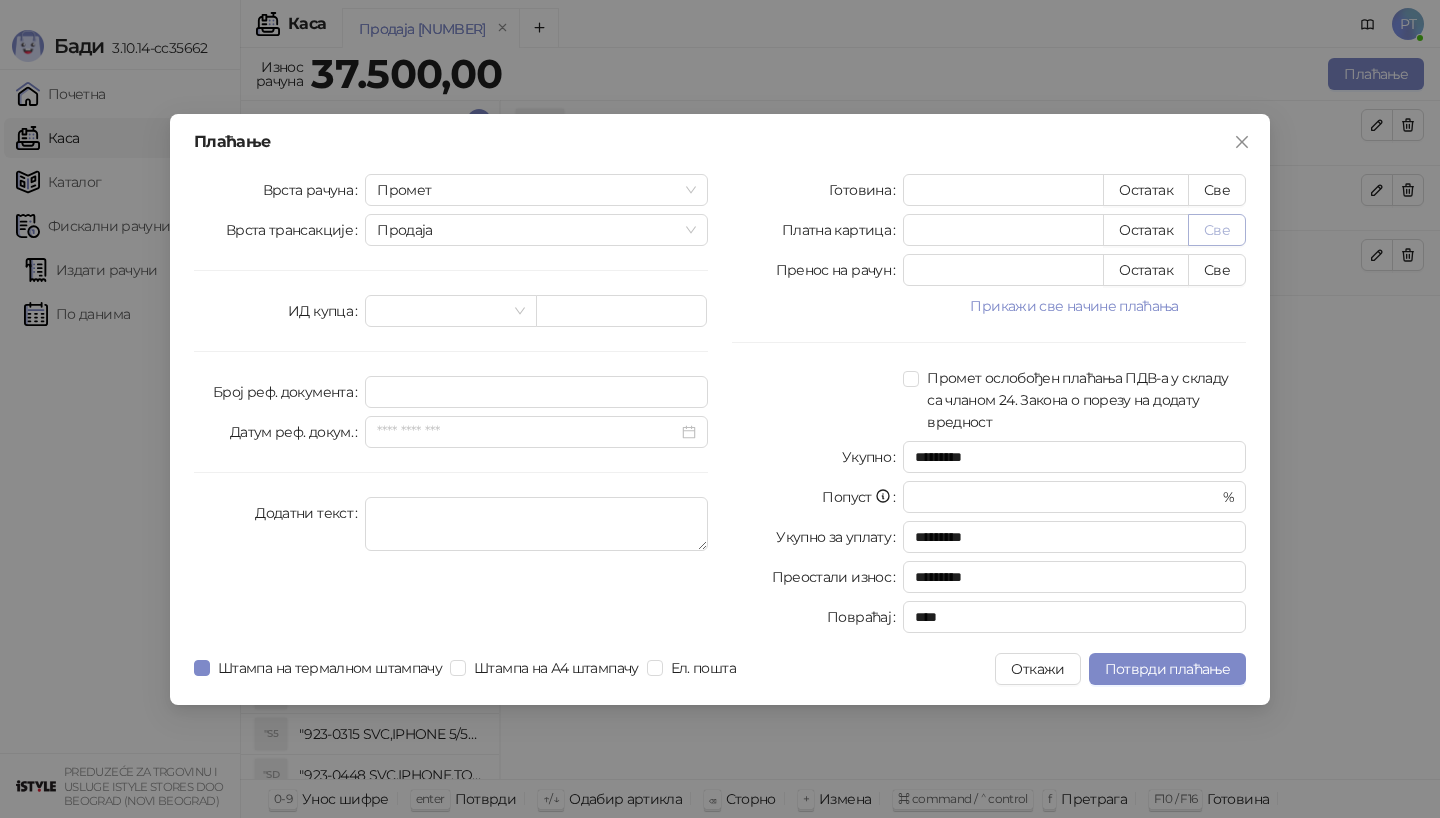 click on "Све" at bounding box center (1217, 230) 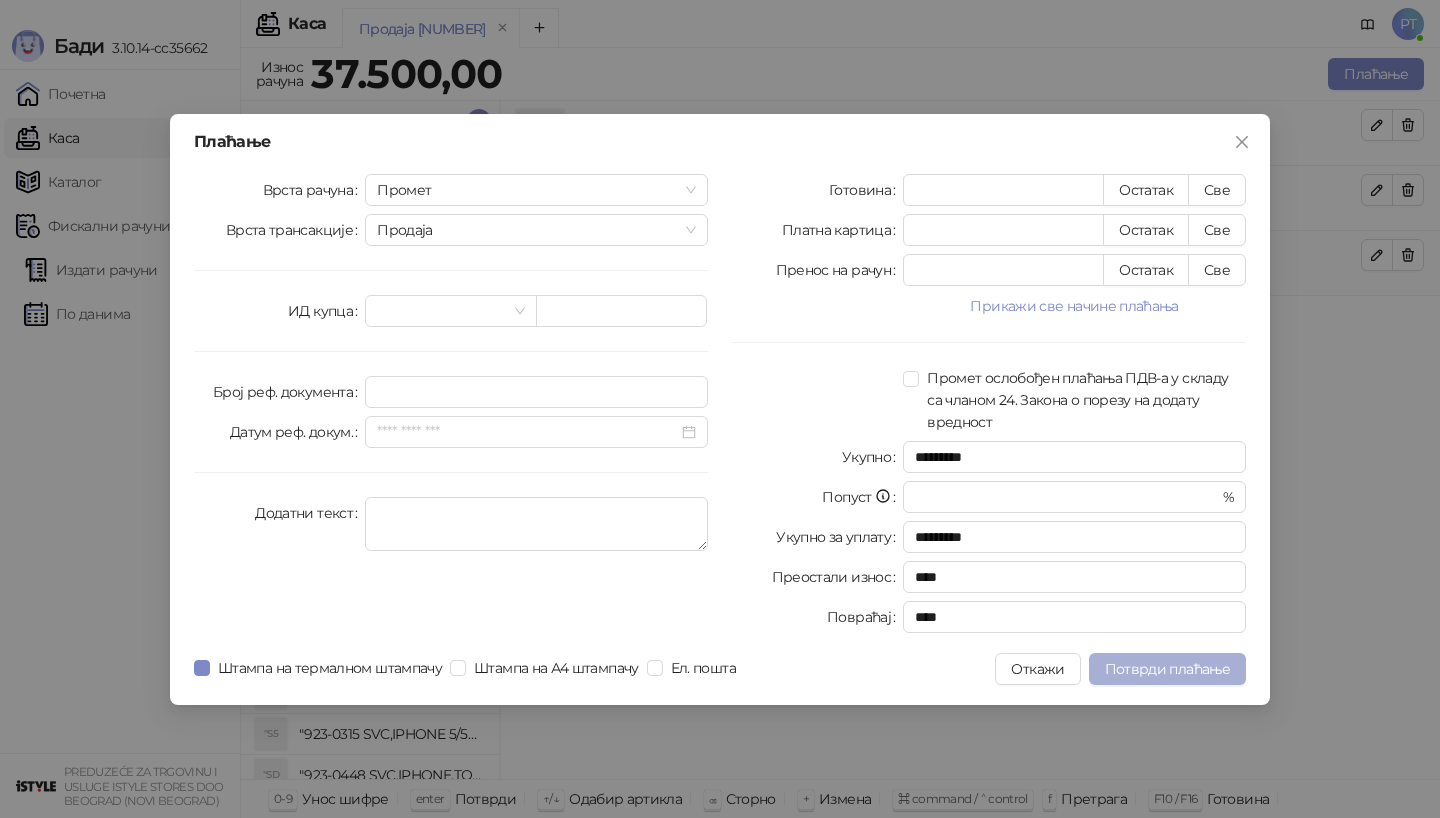 click on "Потврди плаћање" at bounding box center [1167, 669] 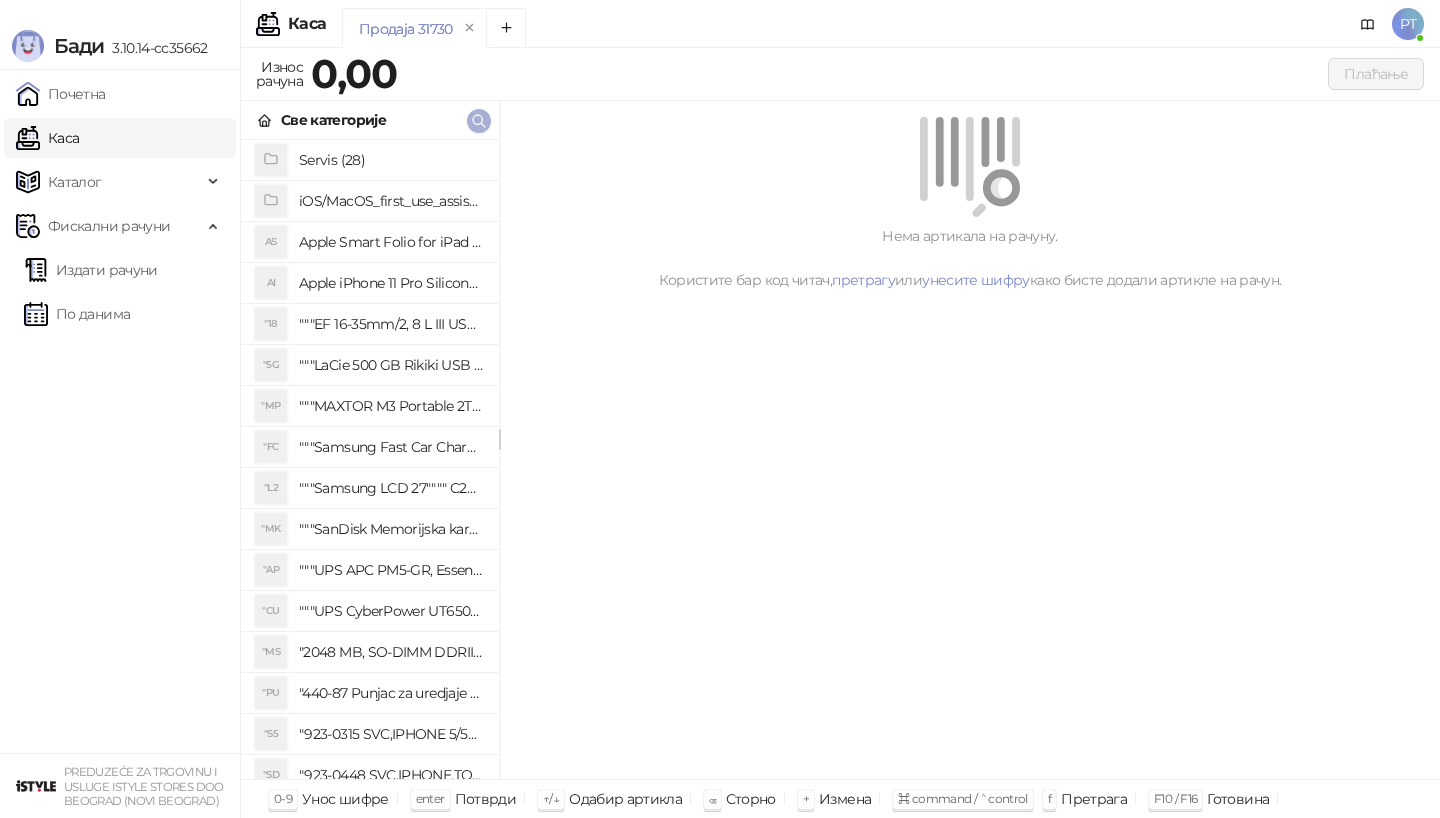 click 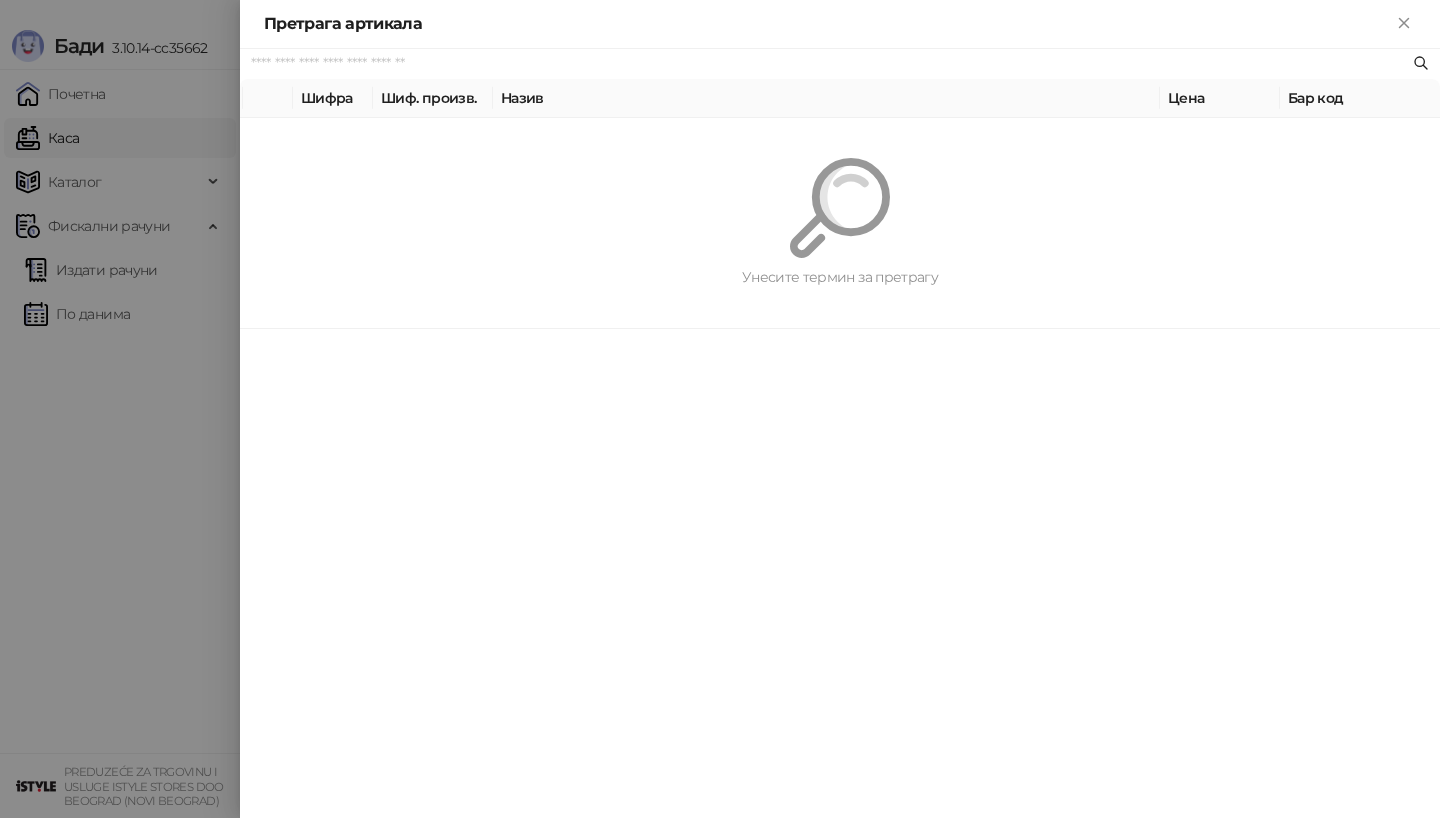 paste on "*********" 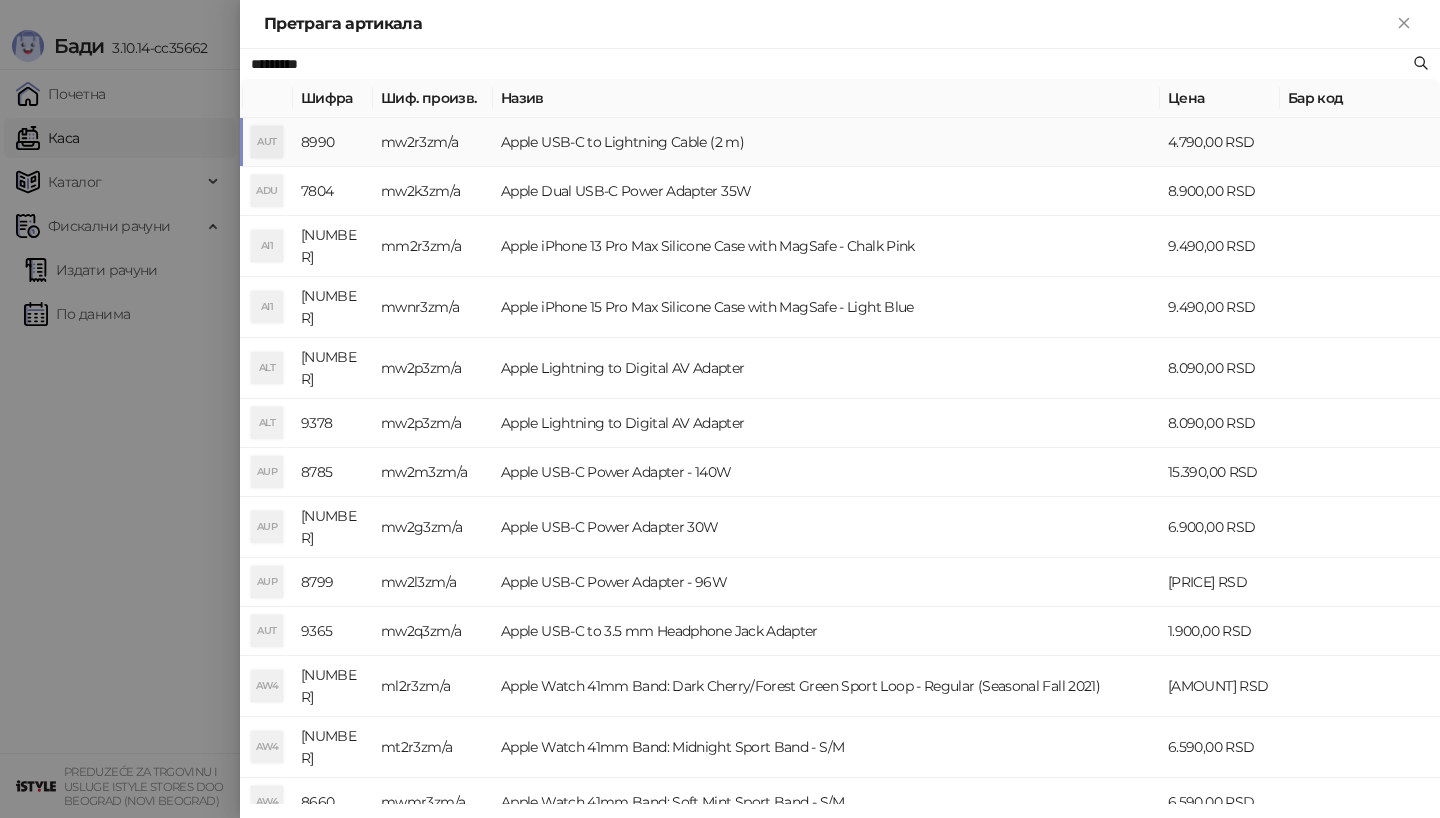 click on "AUT" at bounding box center [267, 142] 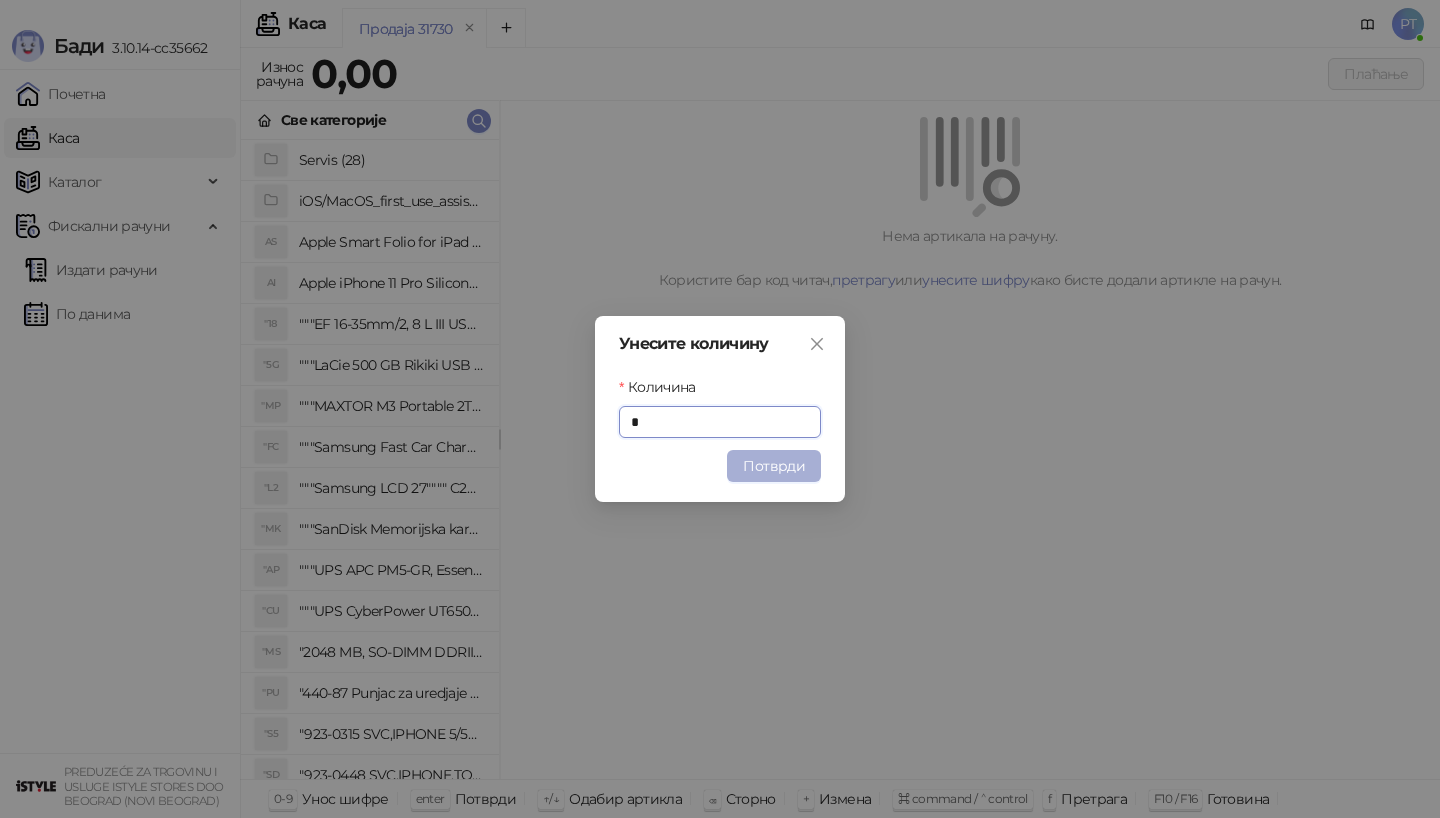 click on "Потврди" at bounding box center [774, 466] 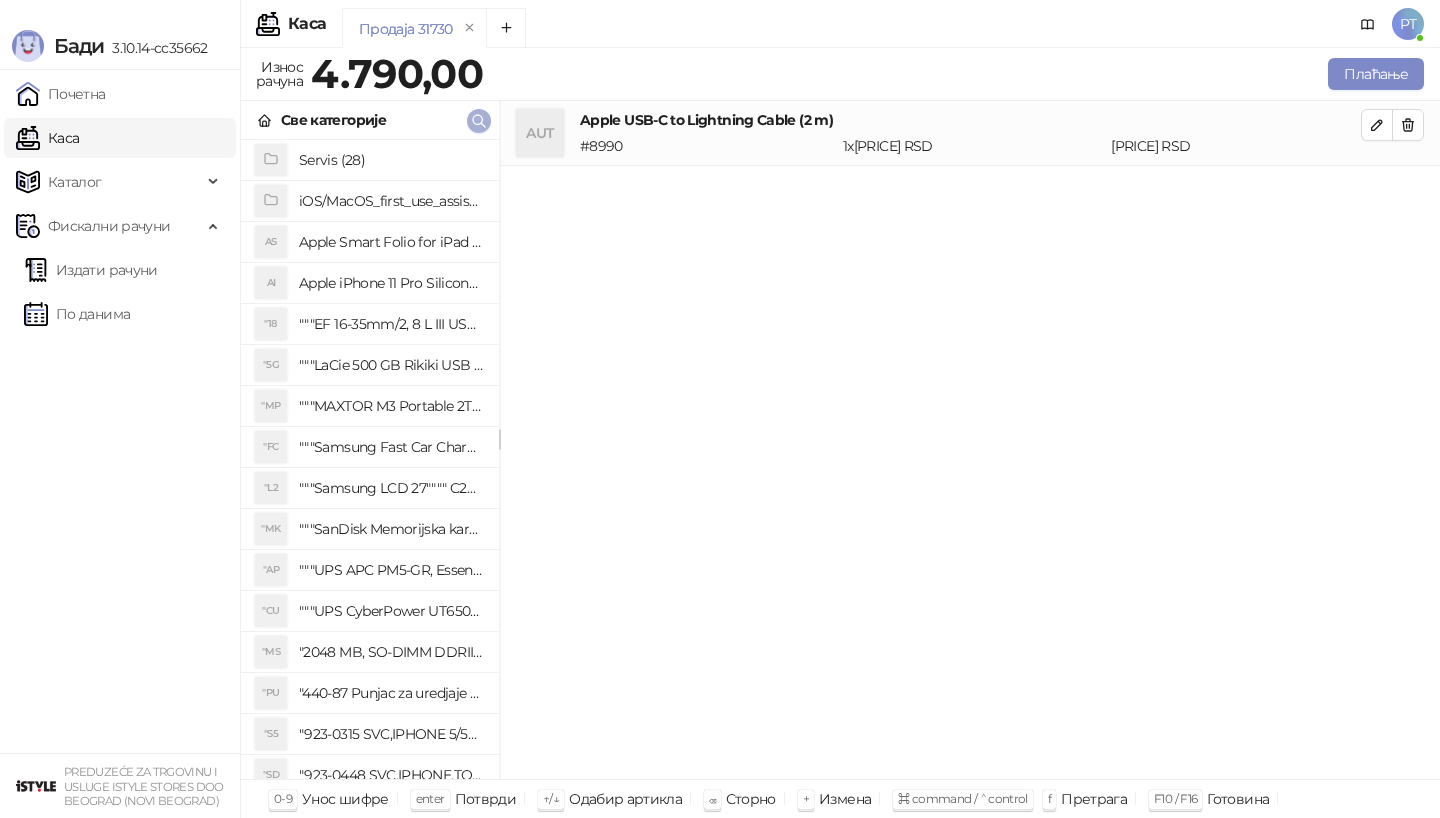 click 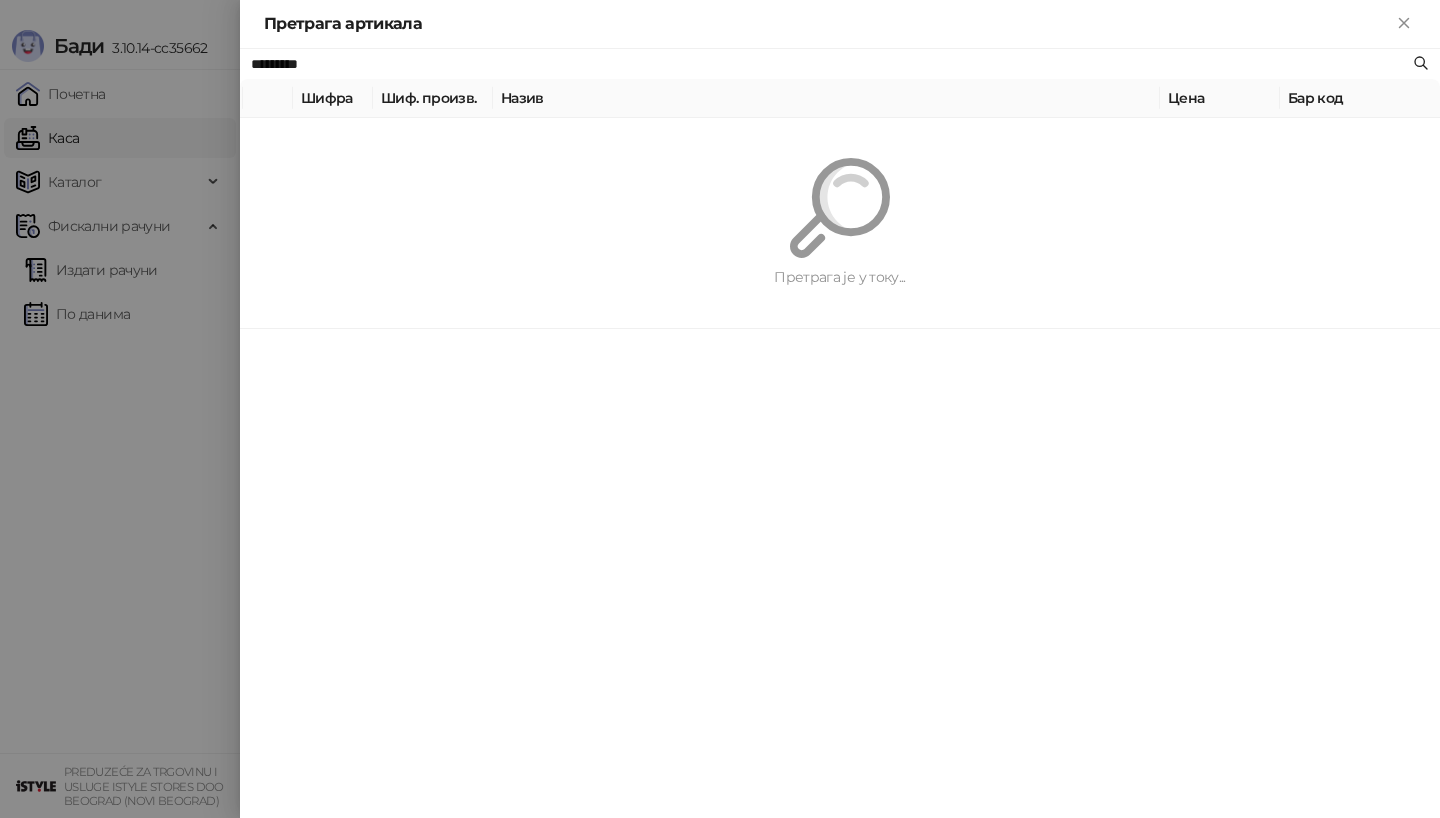 paste 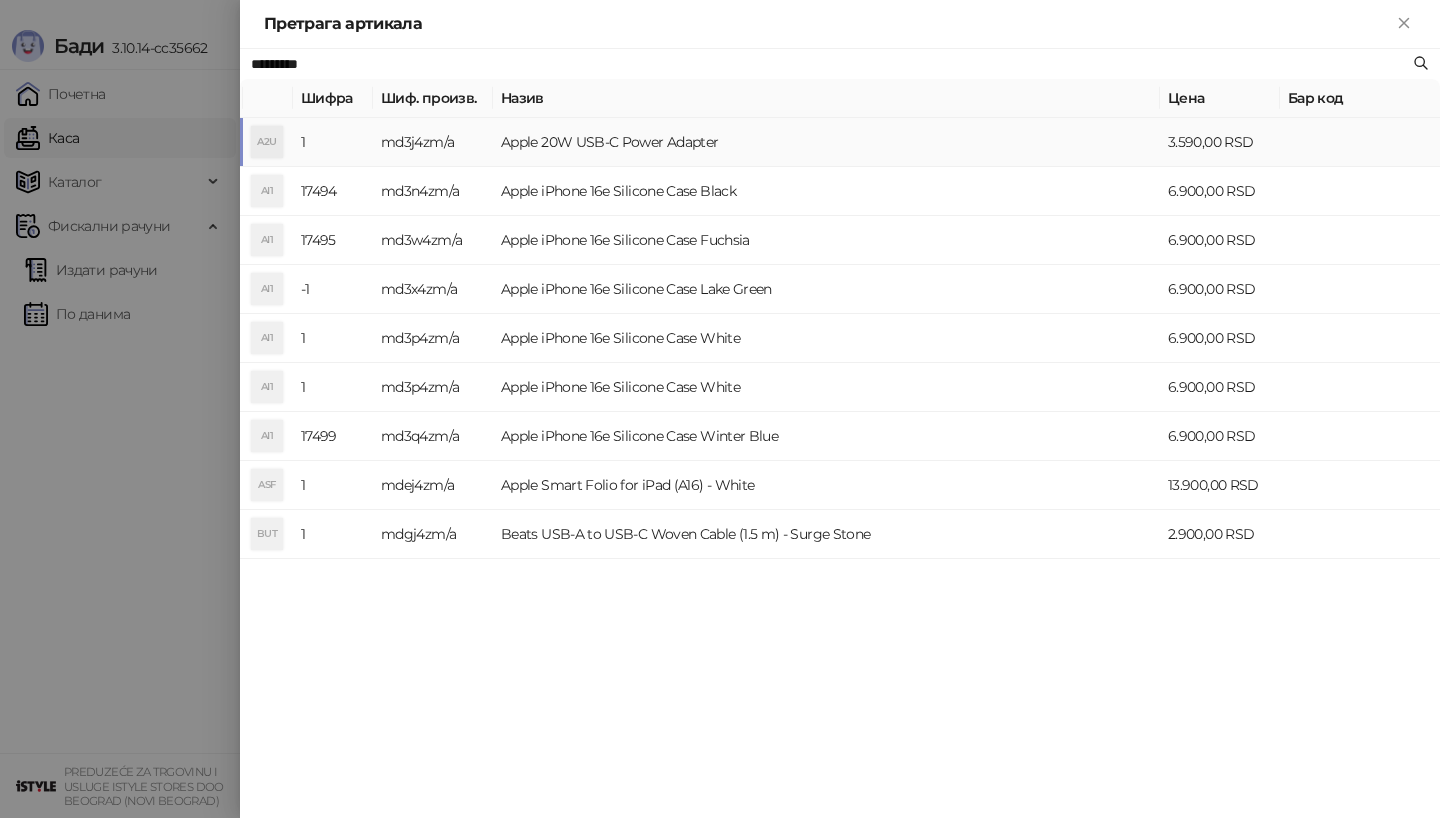 type on "*********" 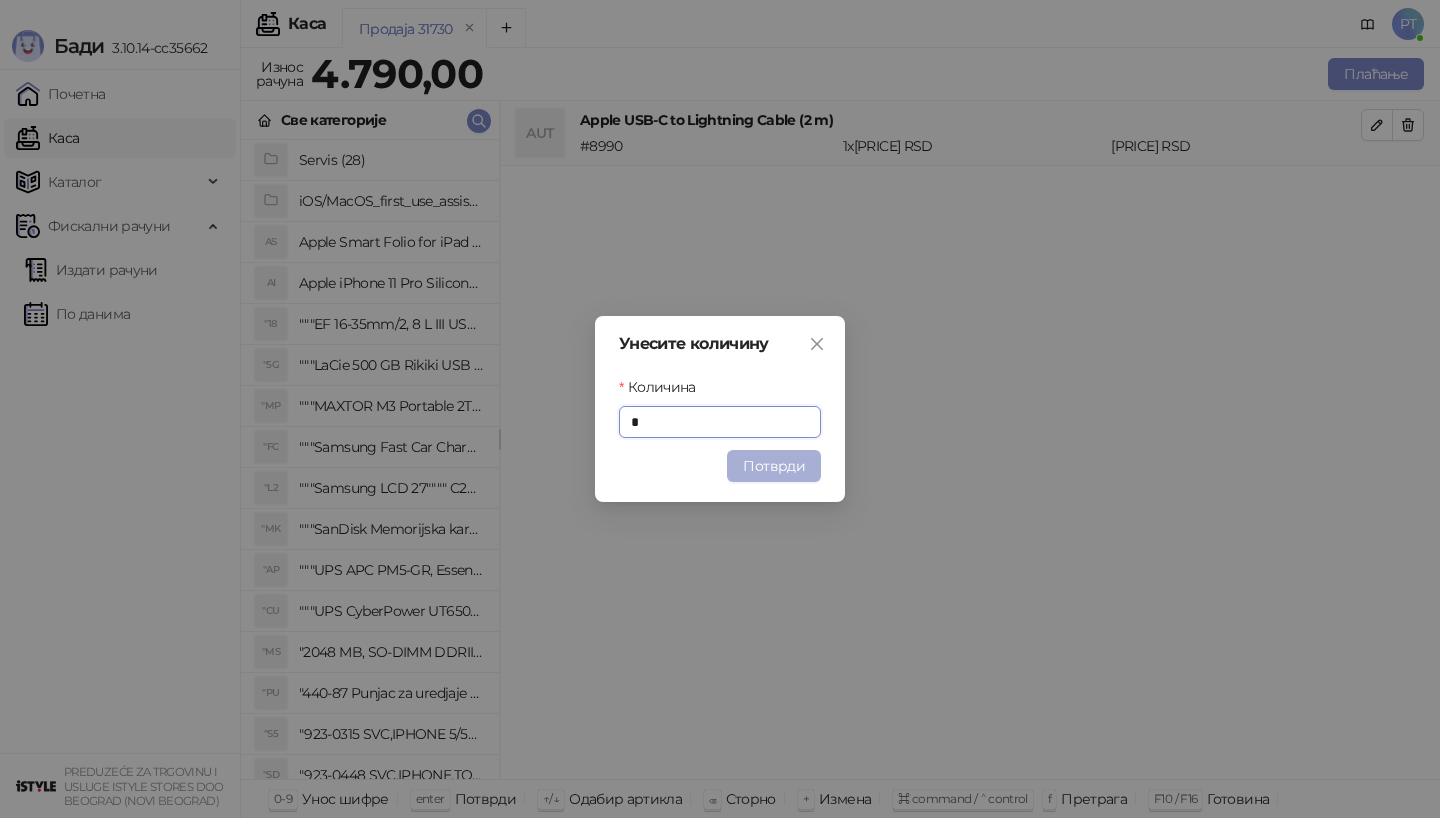 click on "Потврди" at bounding box center (774, 466) 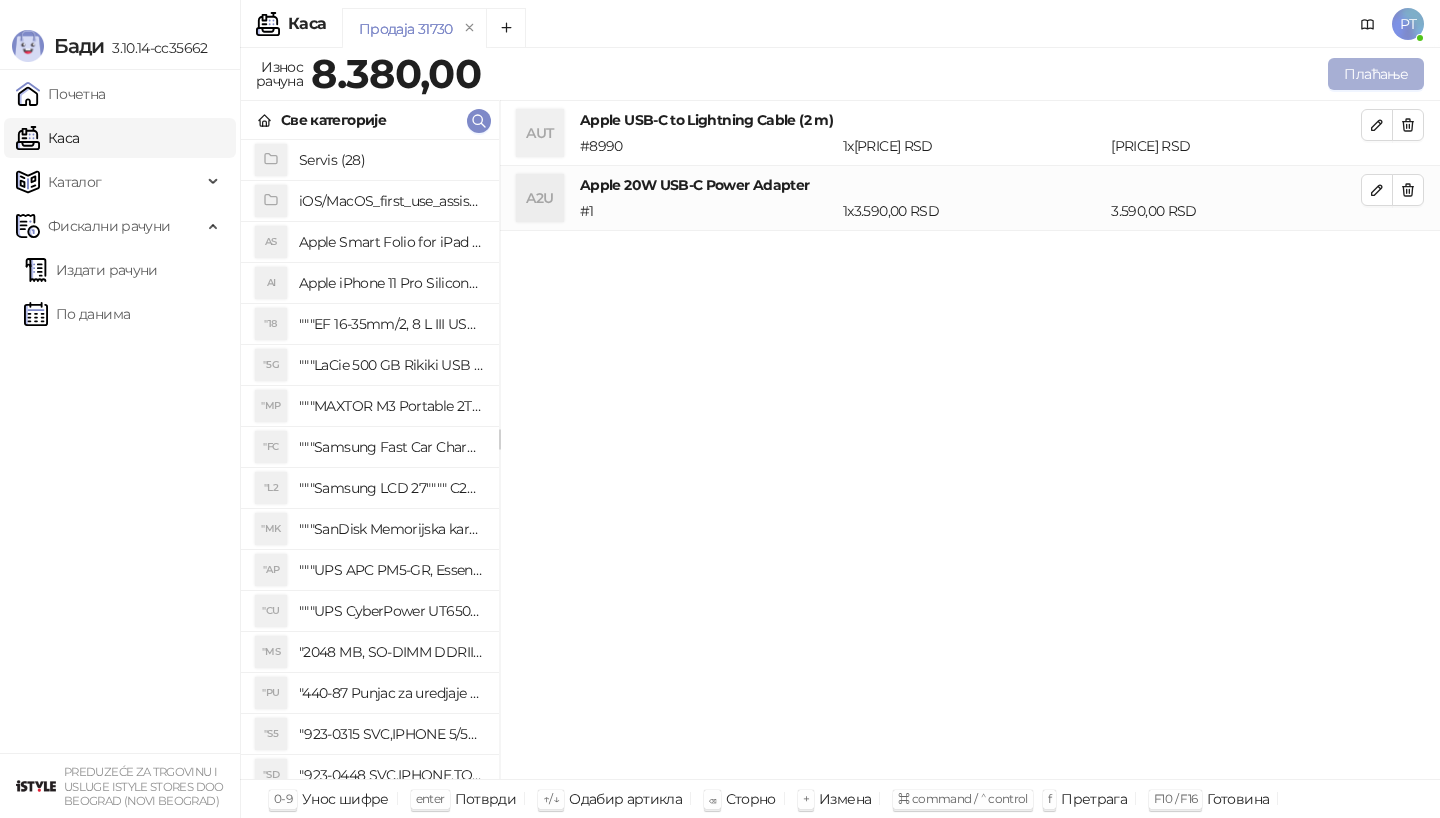 click on "Плаћање" at bounding box center [1376, 74] 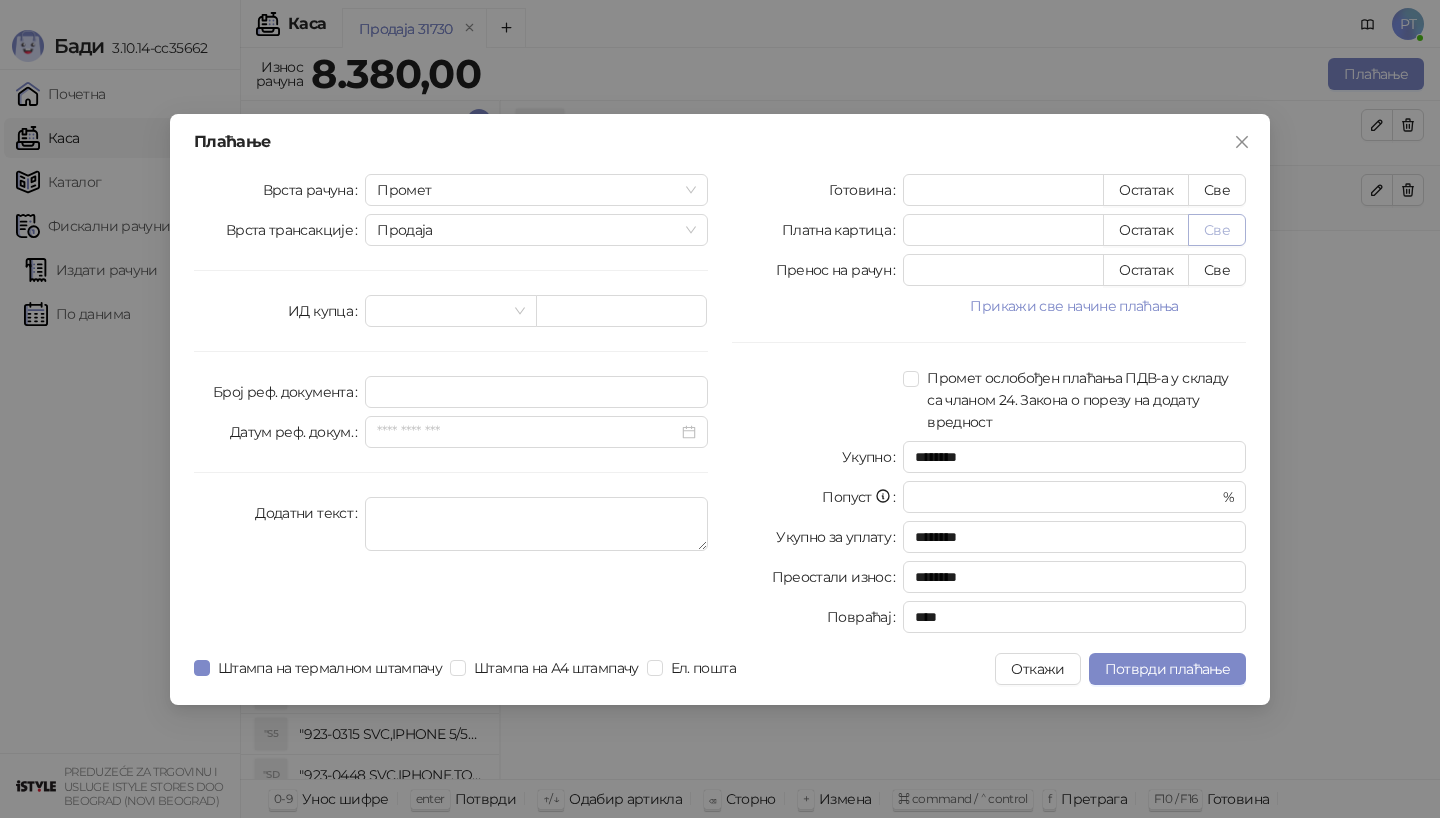 click on "Све" at bounding box center [1217, 230] 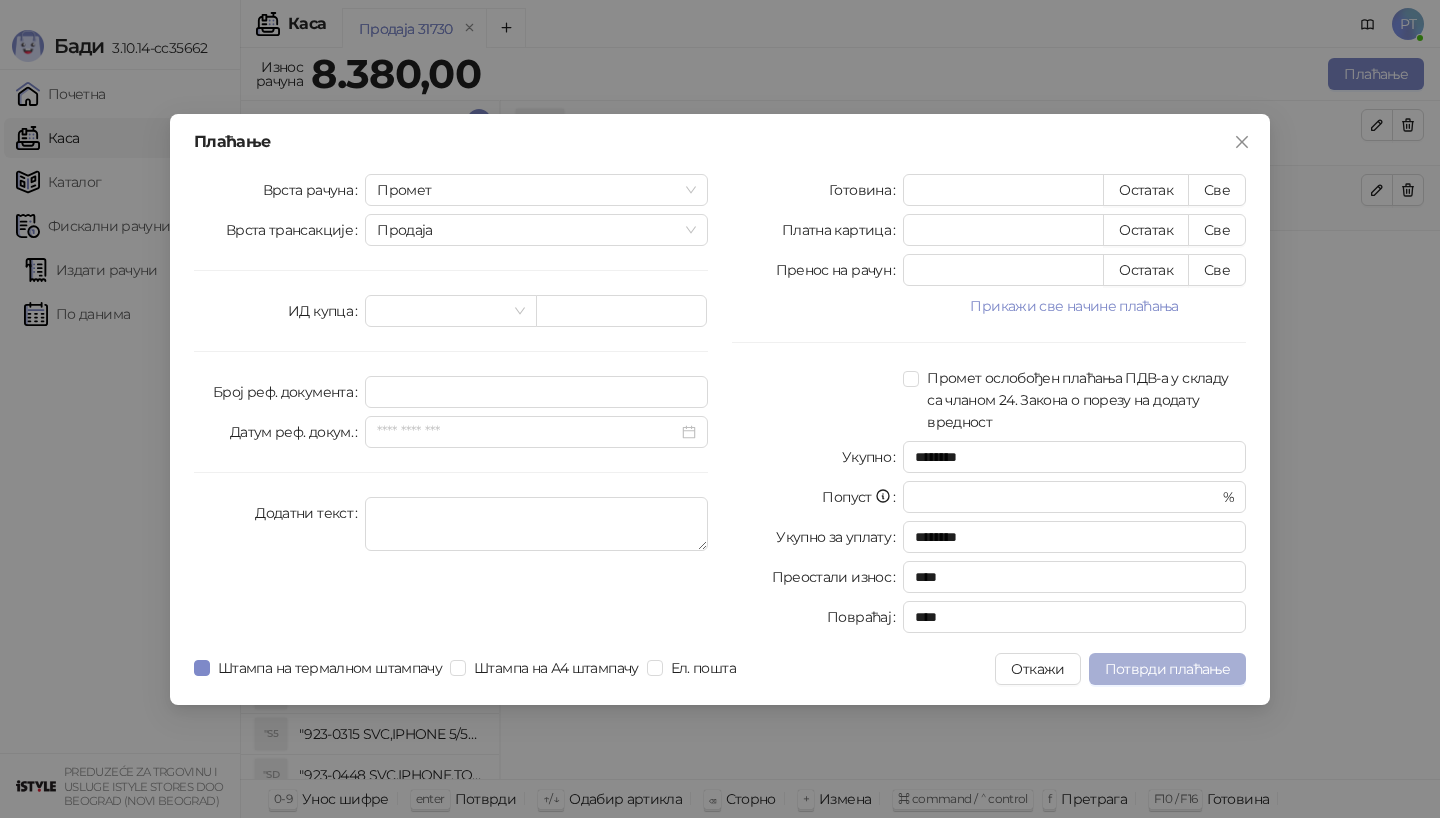 click on "Потврди плаћање" at bounding box center (1167, 669) 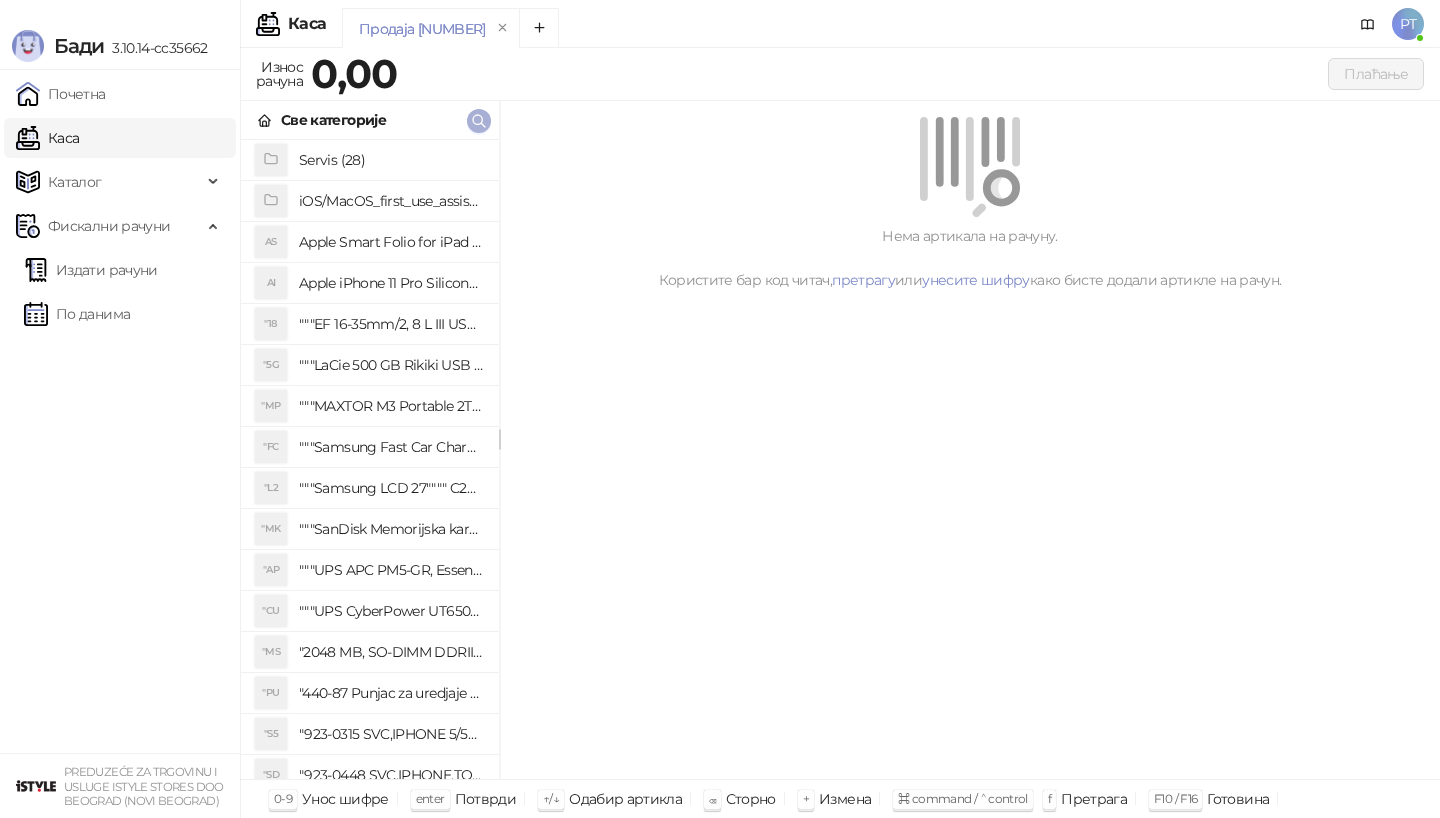 click 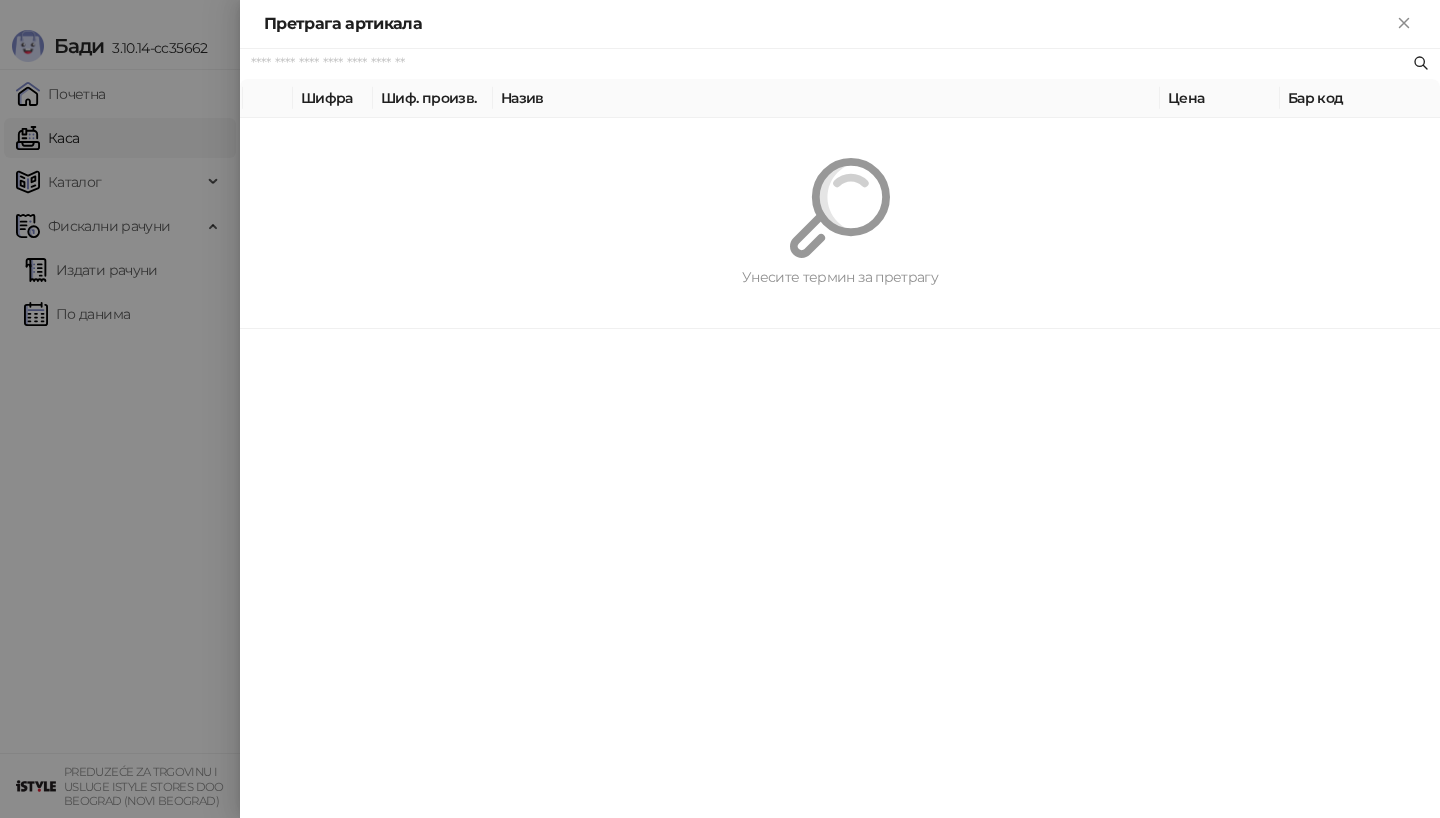 paste on "*********" 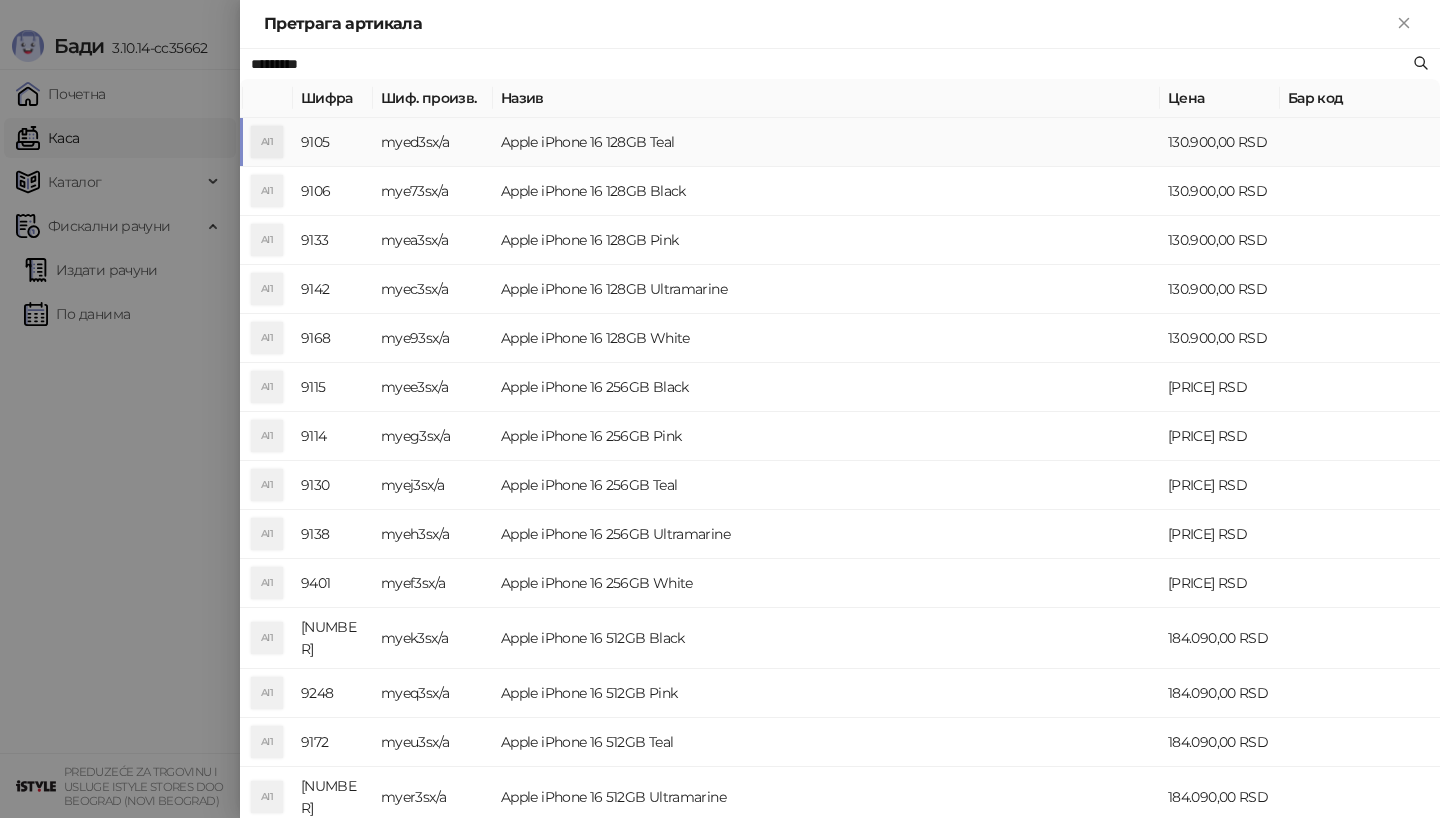 click on "AI1" at bounding box center [267, 142] 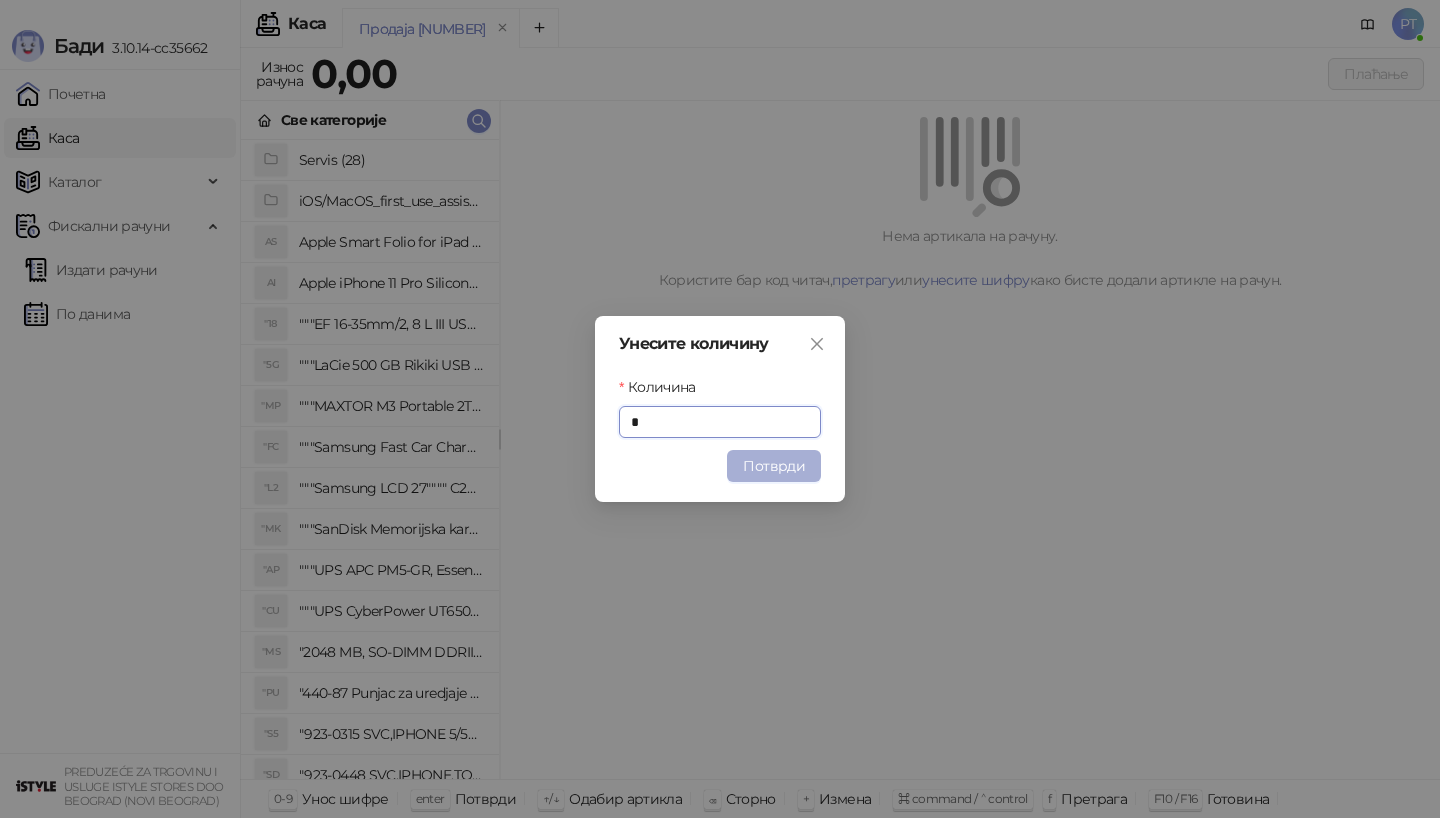 click on "Потврди" at bounding box center (774, 466) 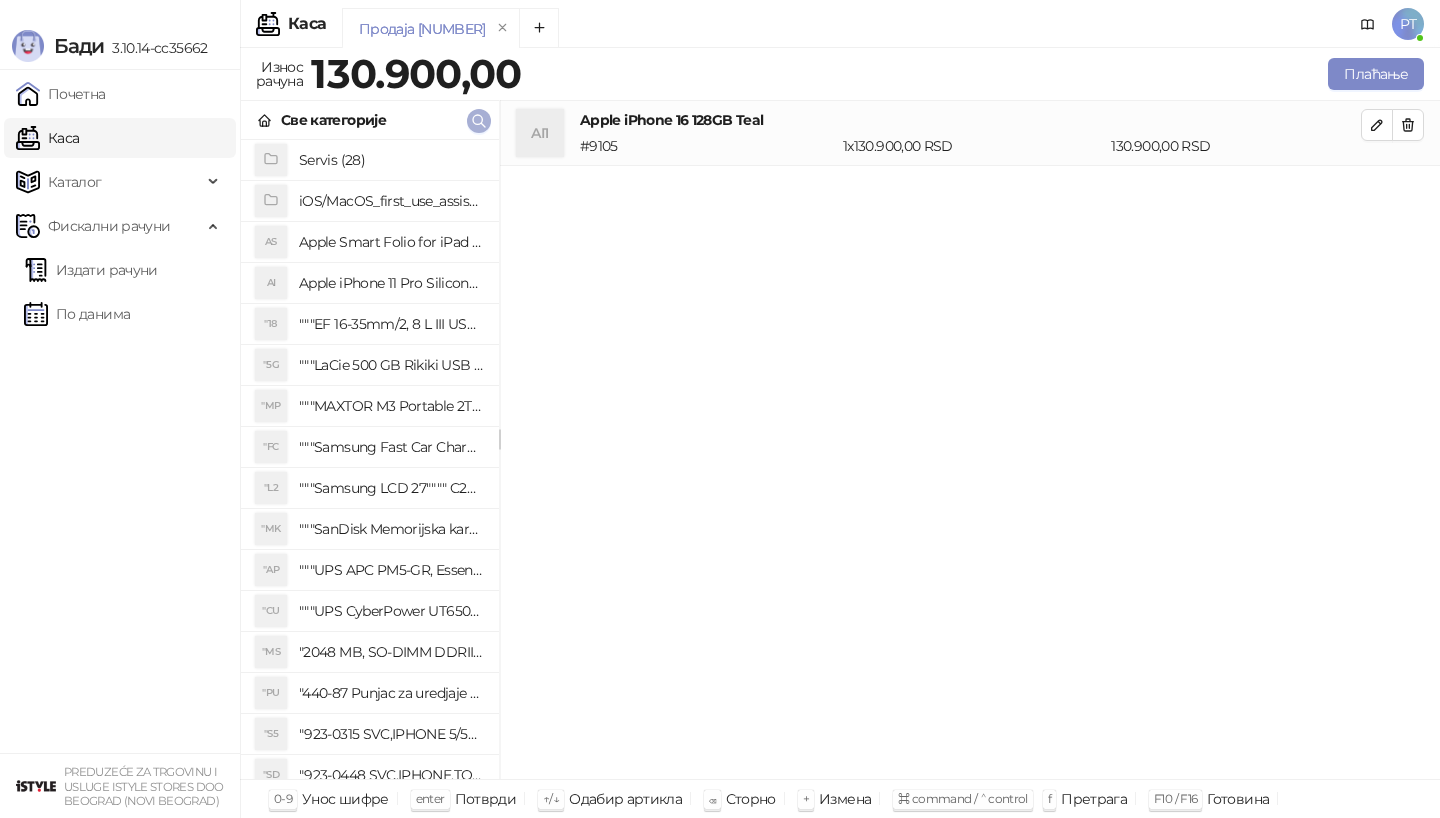 click 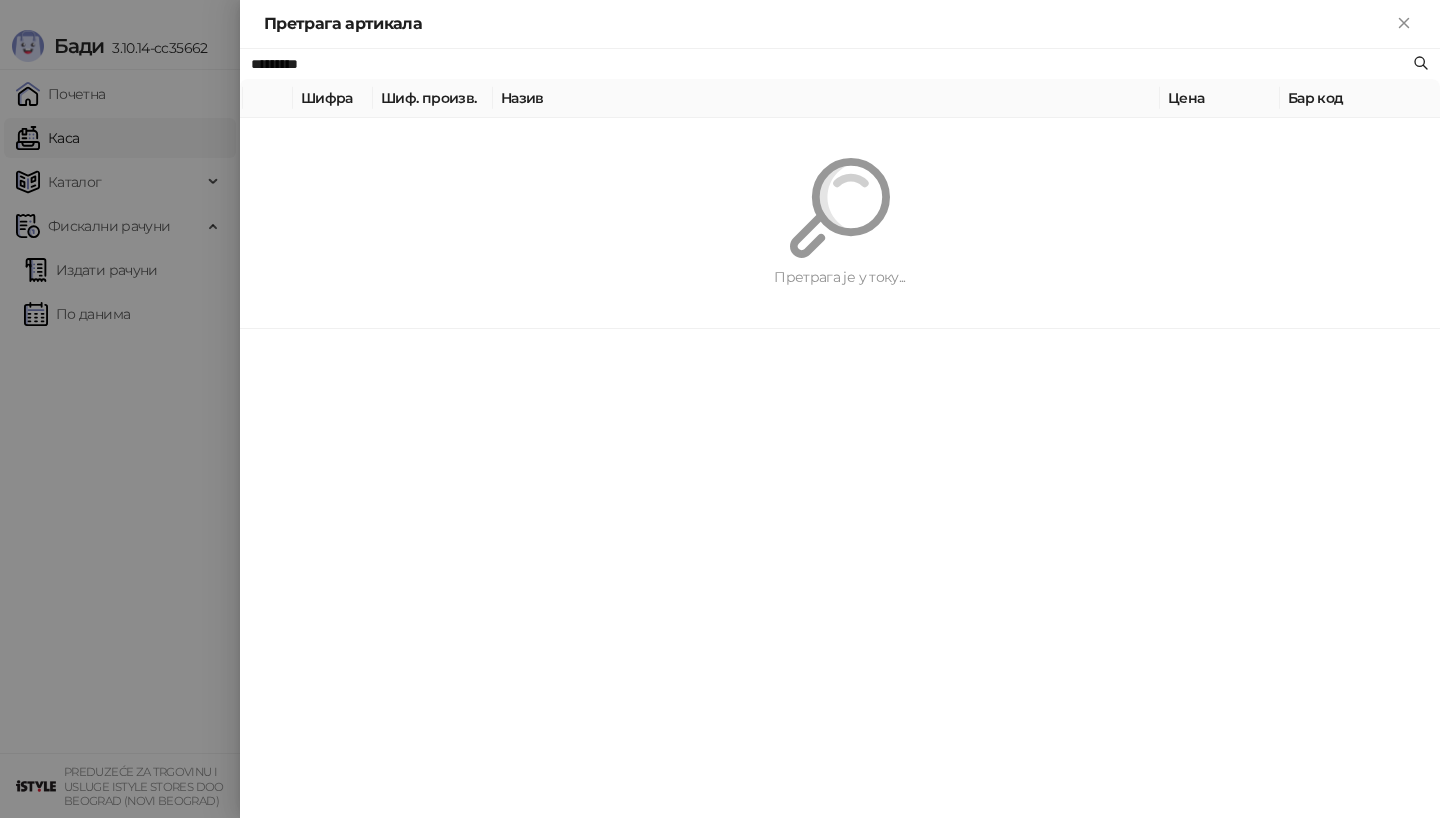 paste 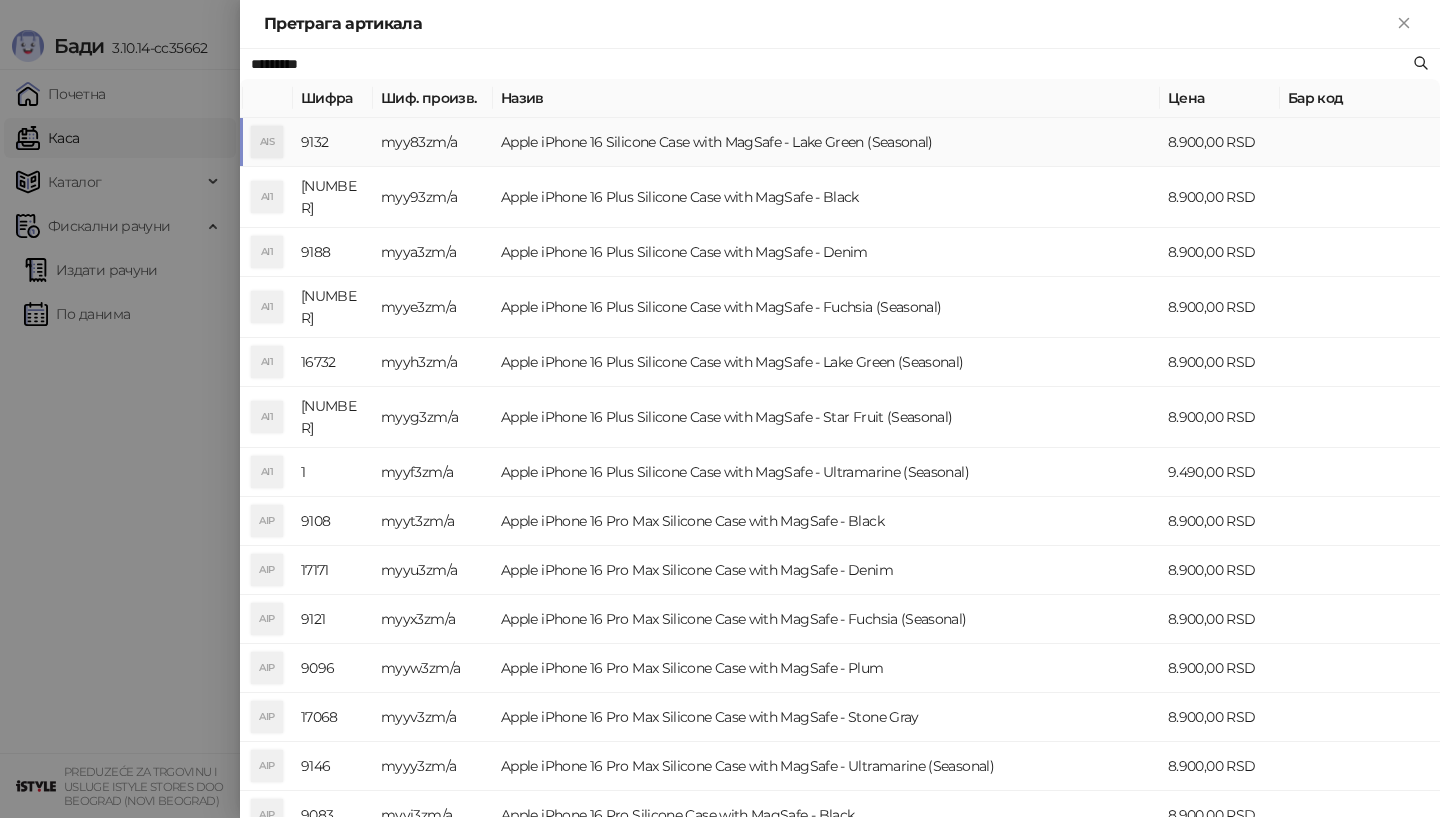 click on "AIS" at bounding box center [267, 142] 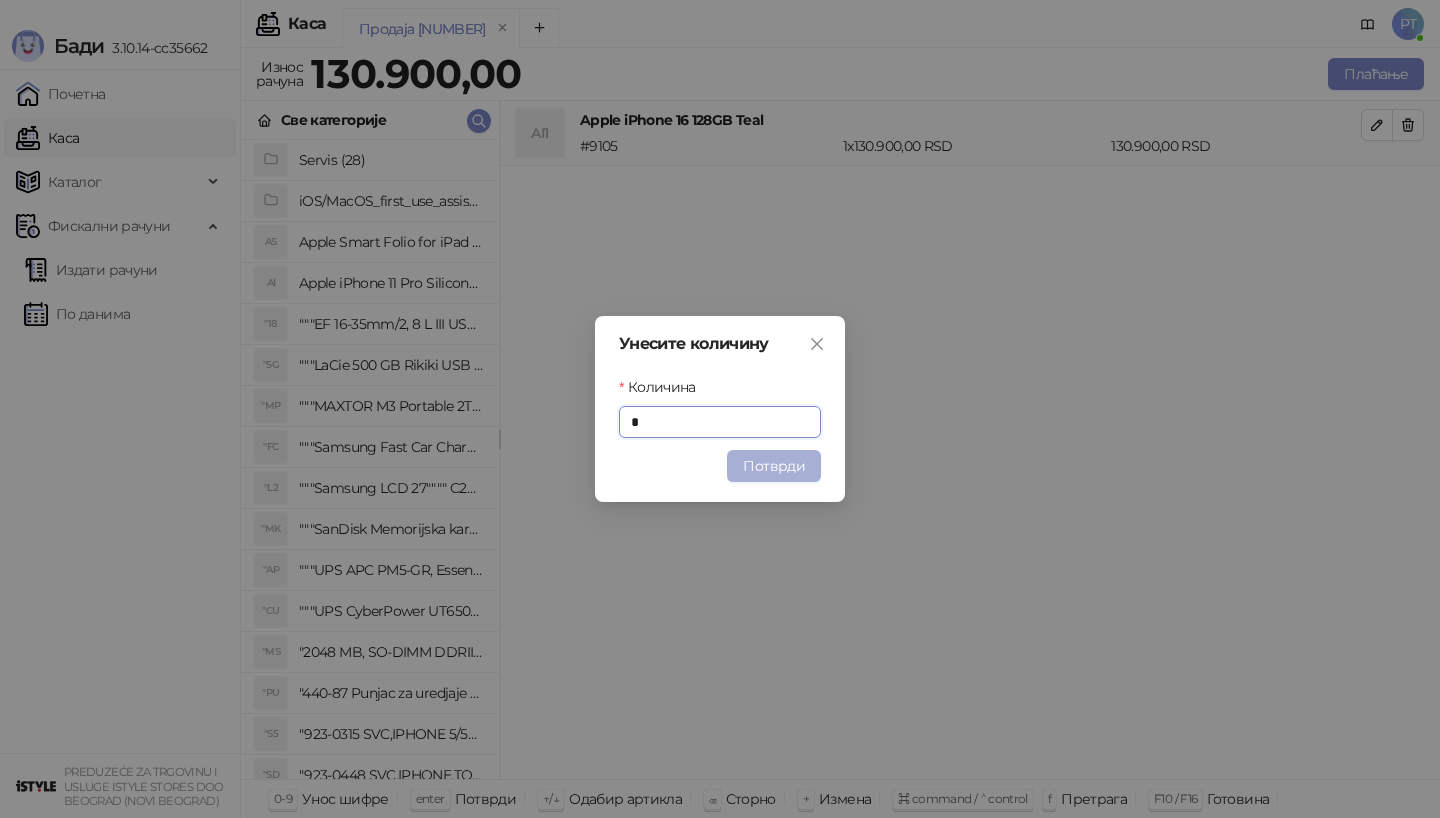 click on "Потврди" at bounding box center [774, 466] 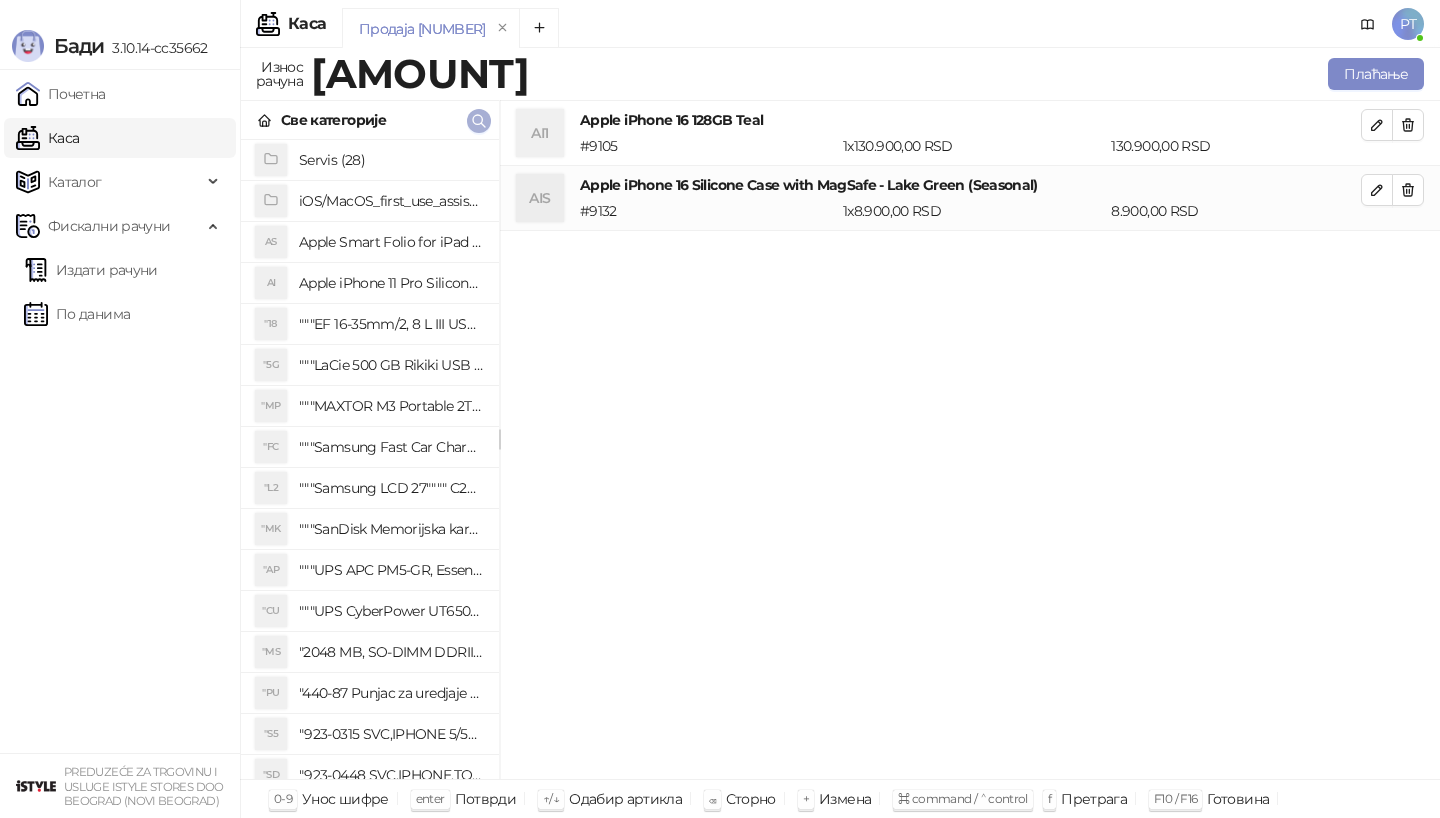 click 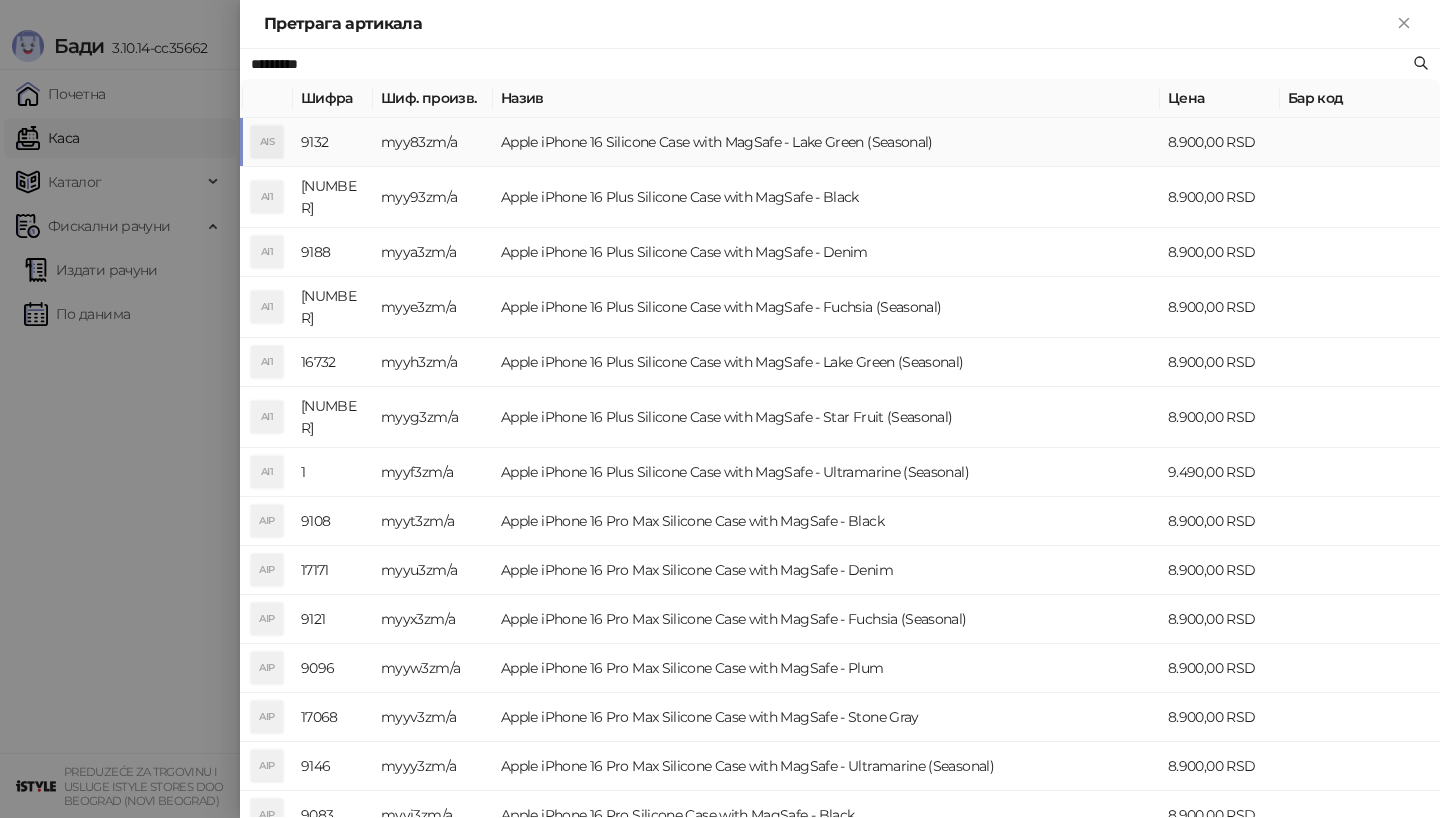 paste on "****" 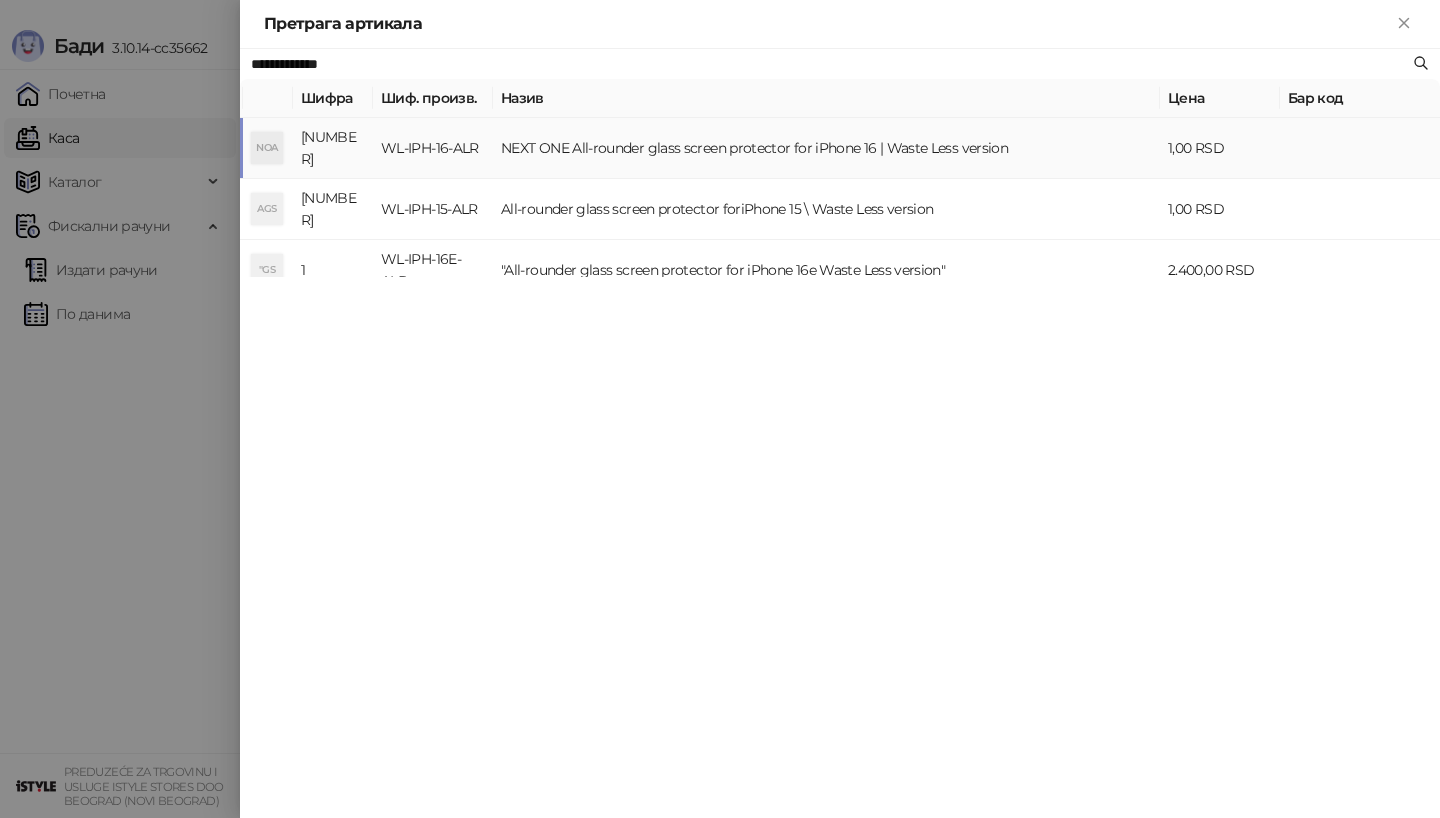 click on "NOA" at bounding box center [267, 148] 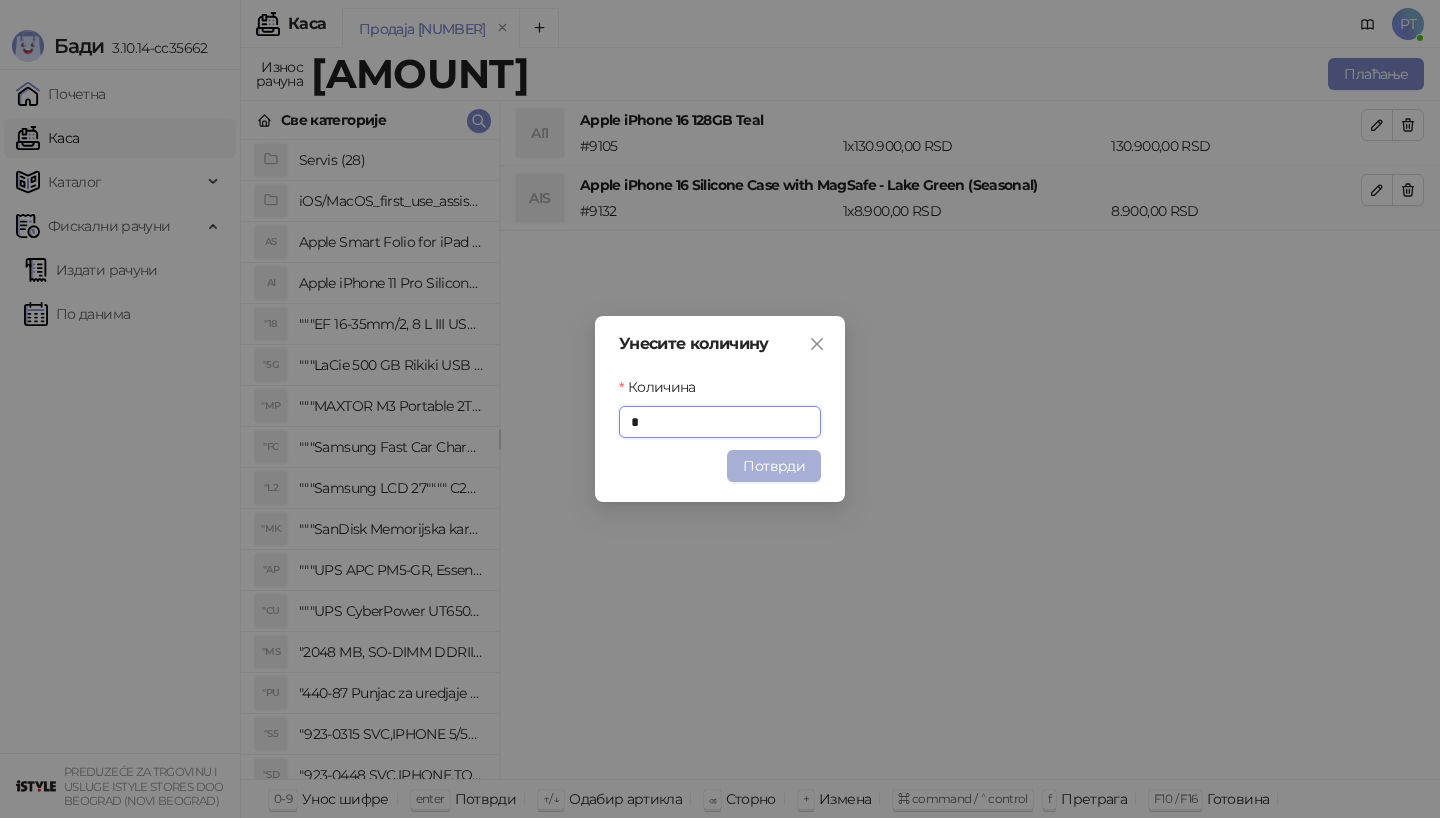 click on "Потврди" at bounding box center [774, 466] 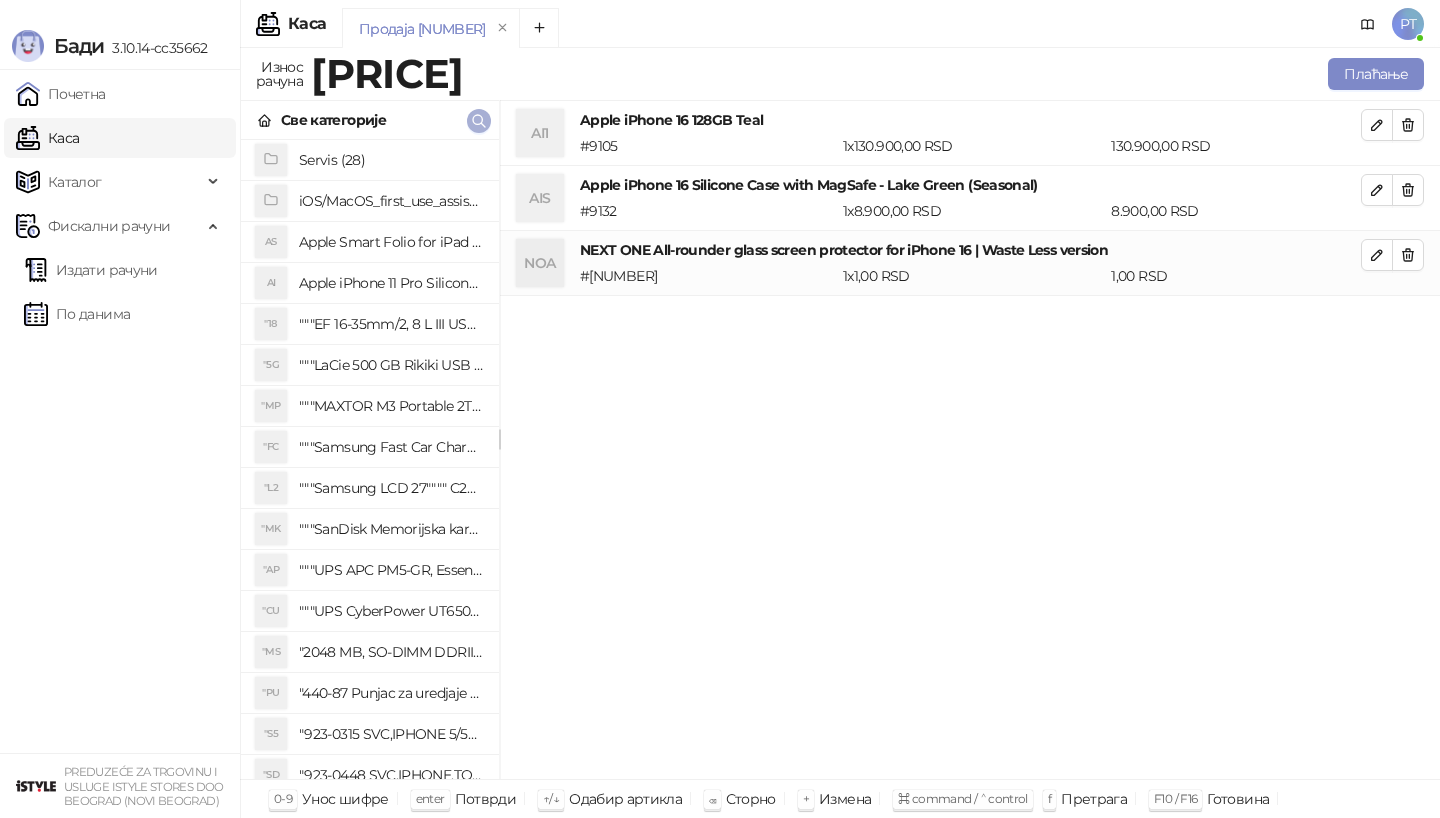 click 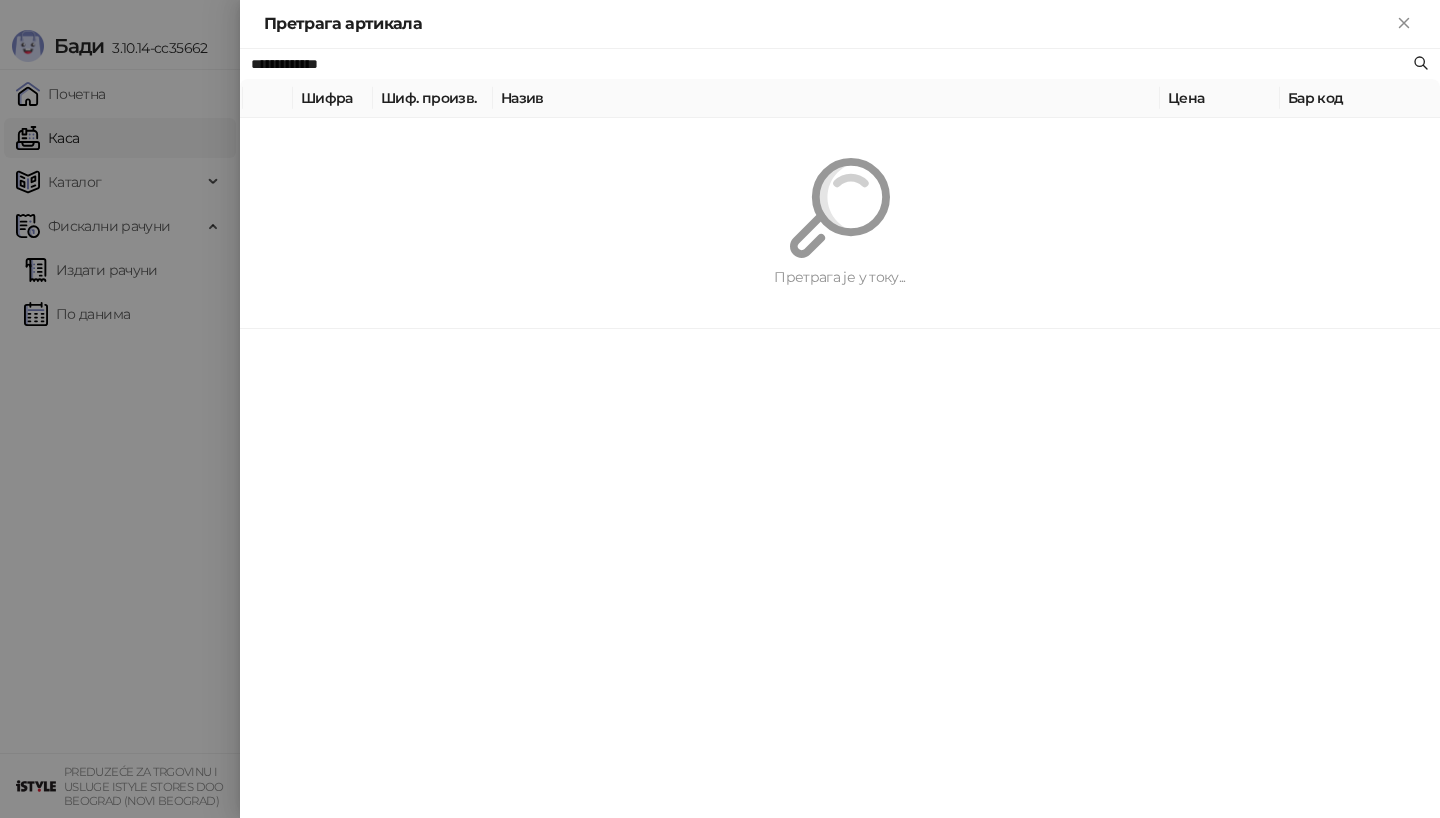 paste on "**********" 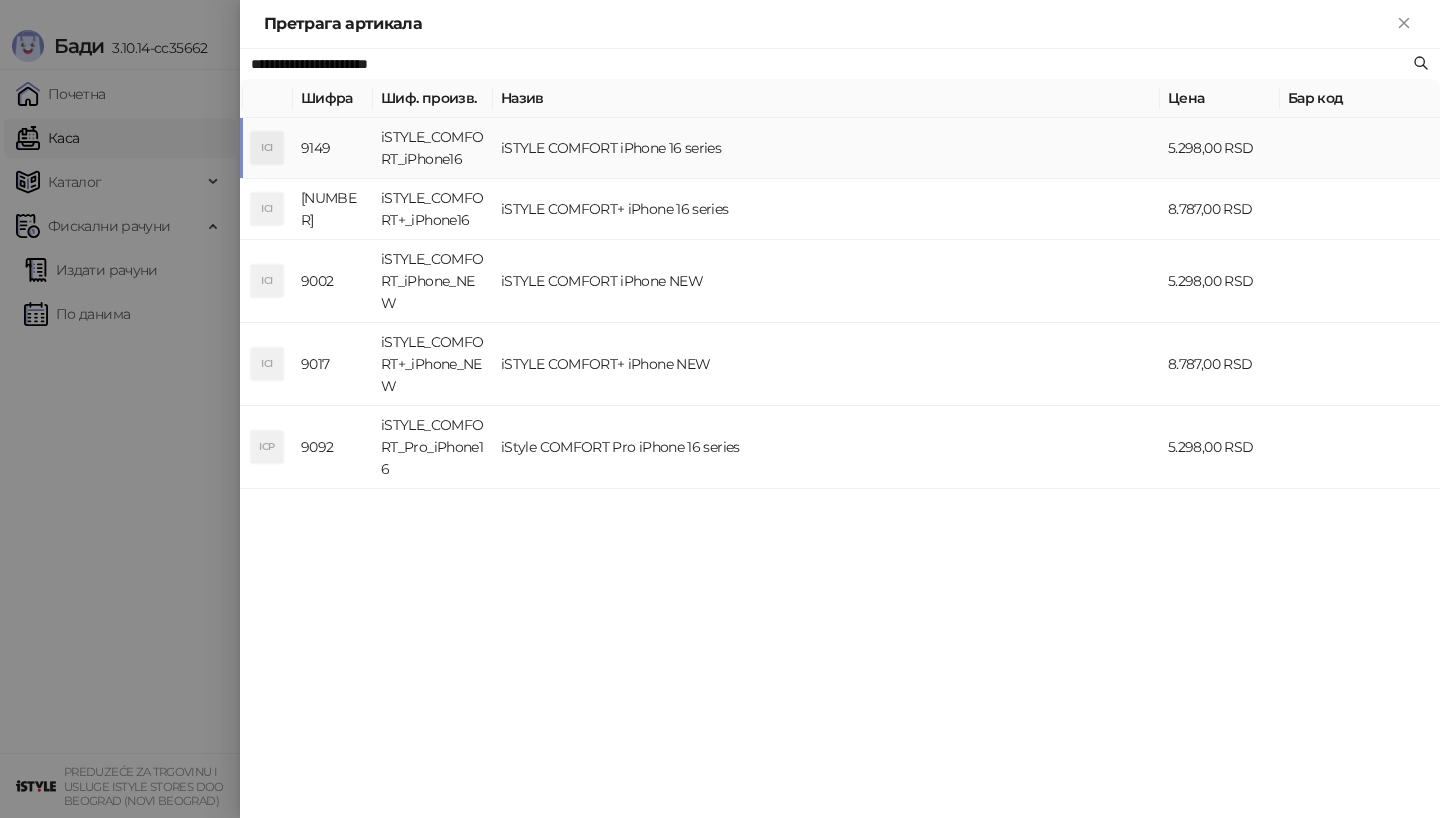 click on "ICI" at bounding box center [267, 148] 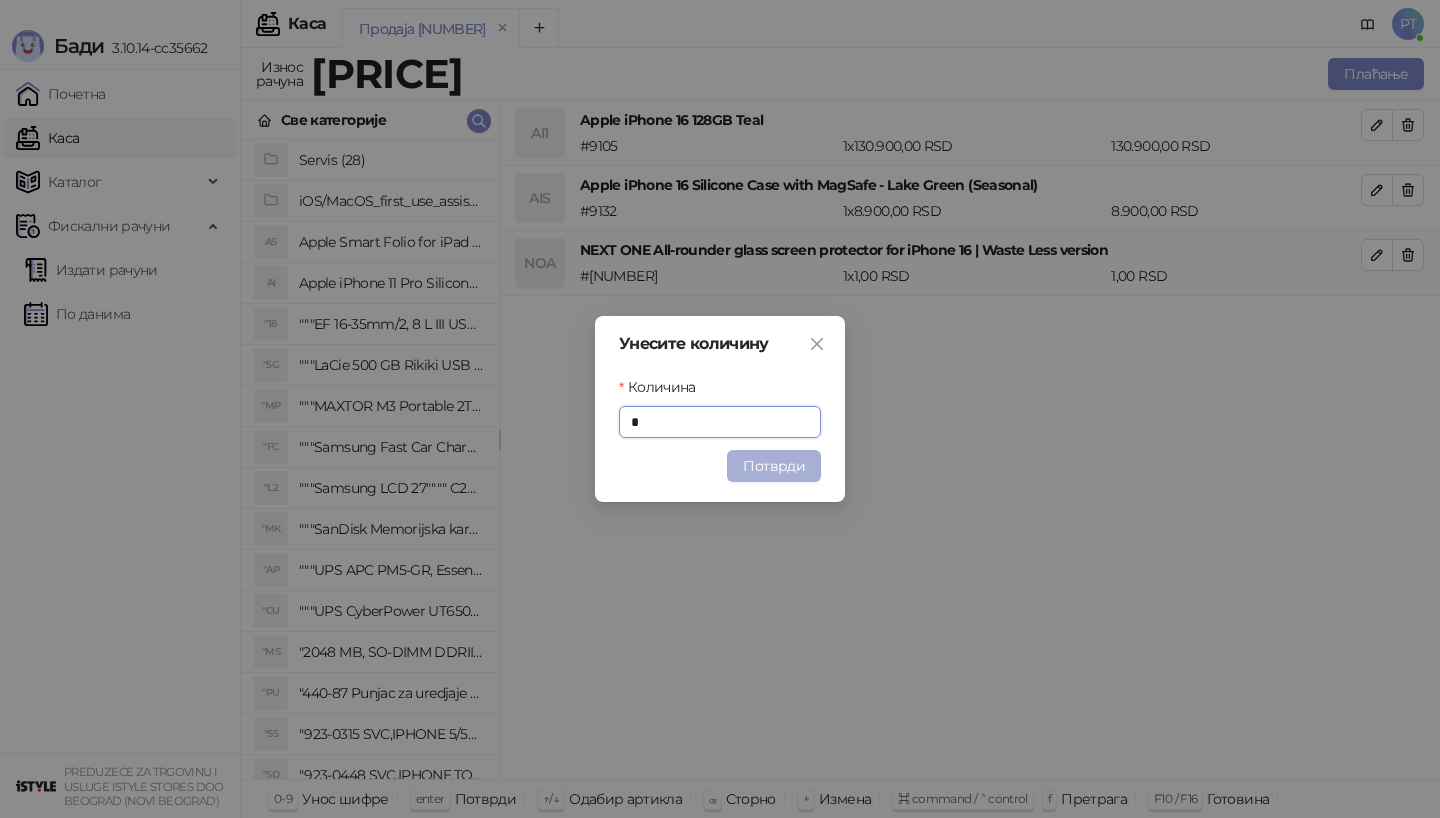 click on "Потврди" at bounding box center (774, 466) 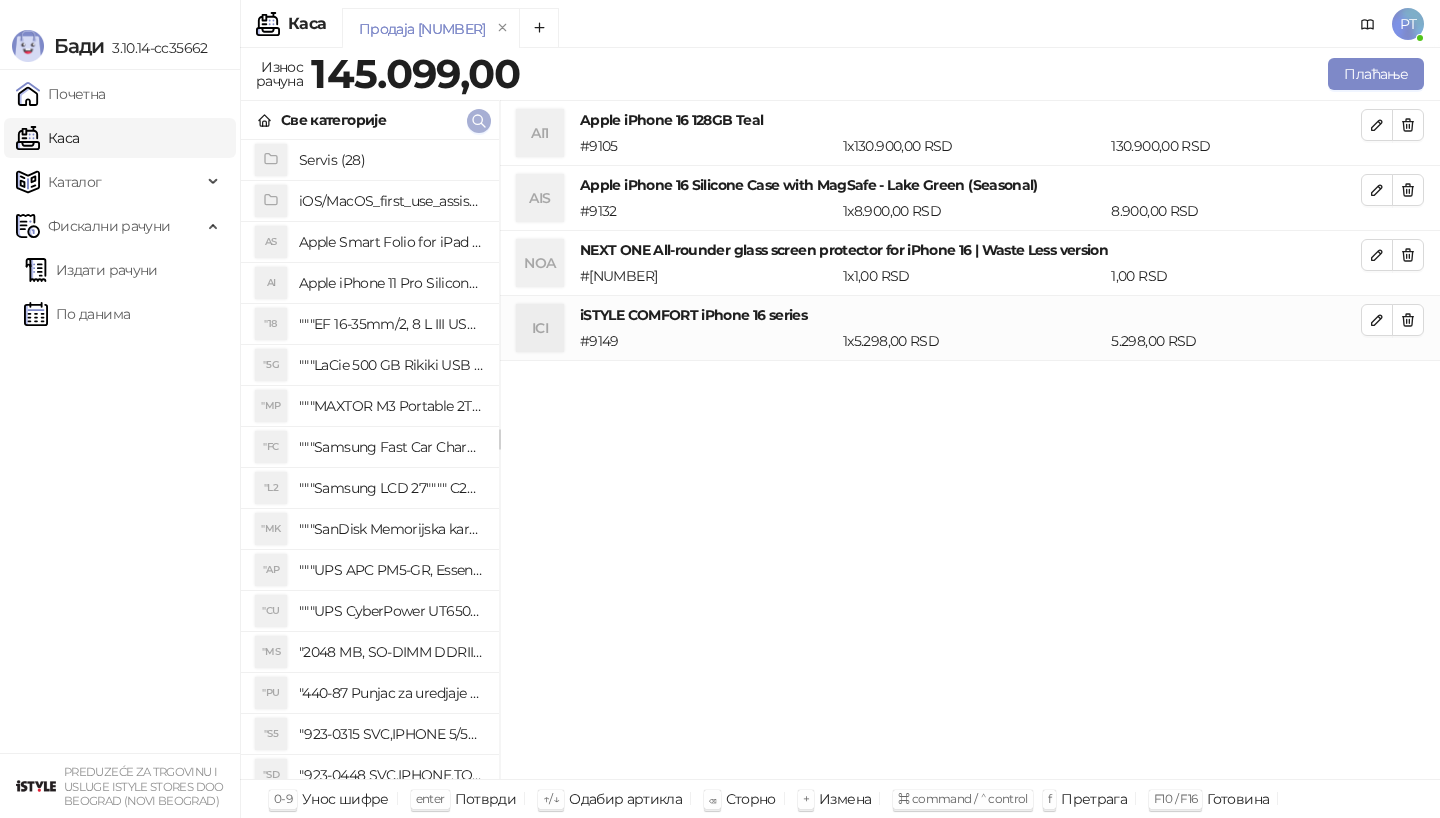 click at bounding box center [479, 121] 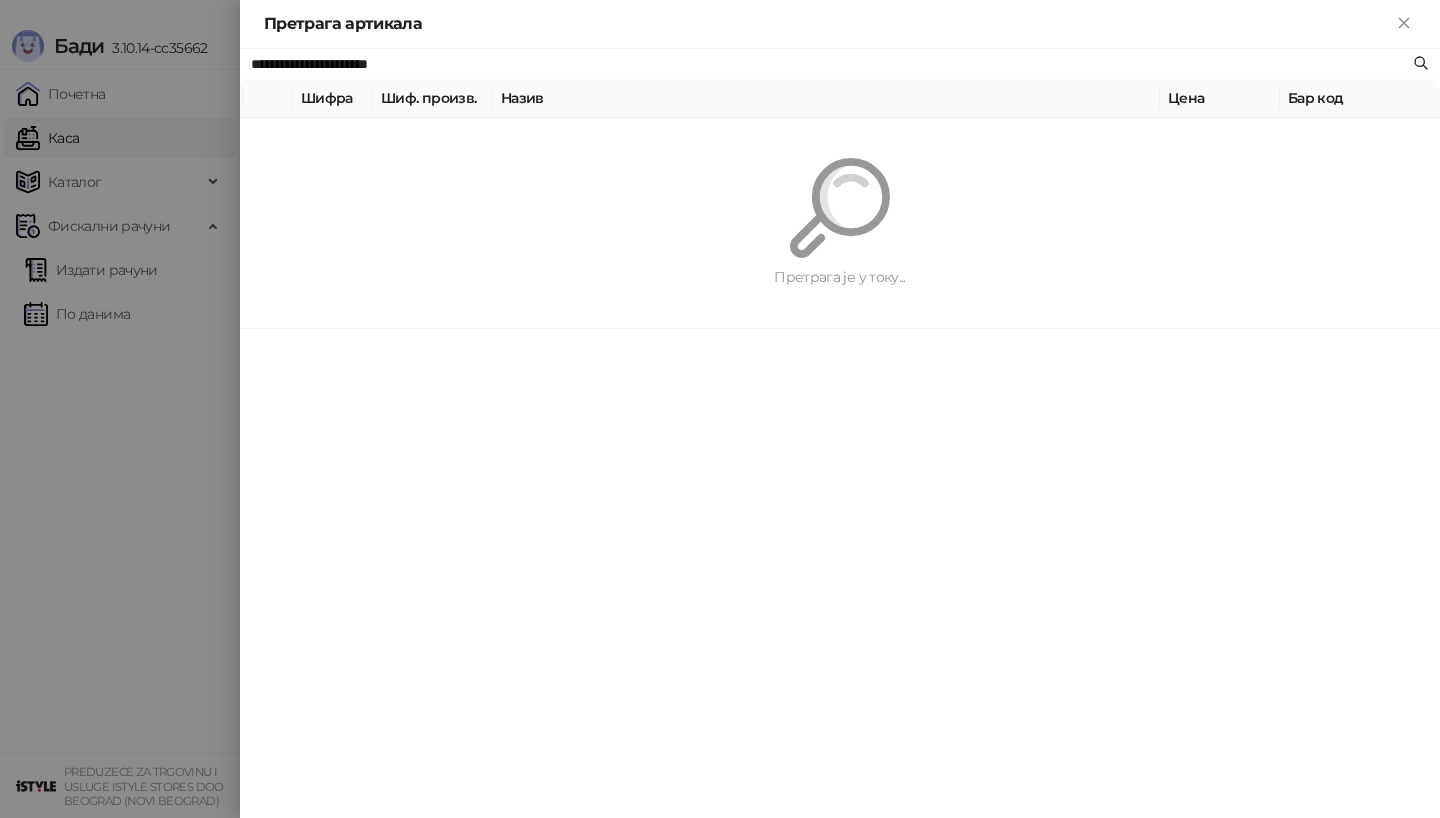 paste 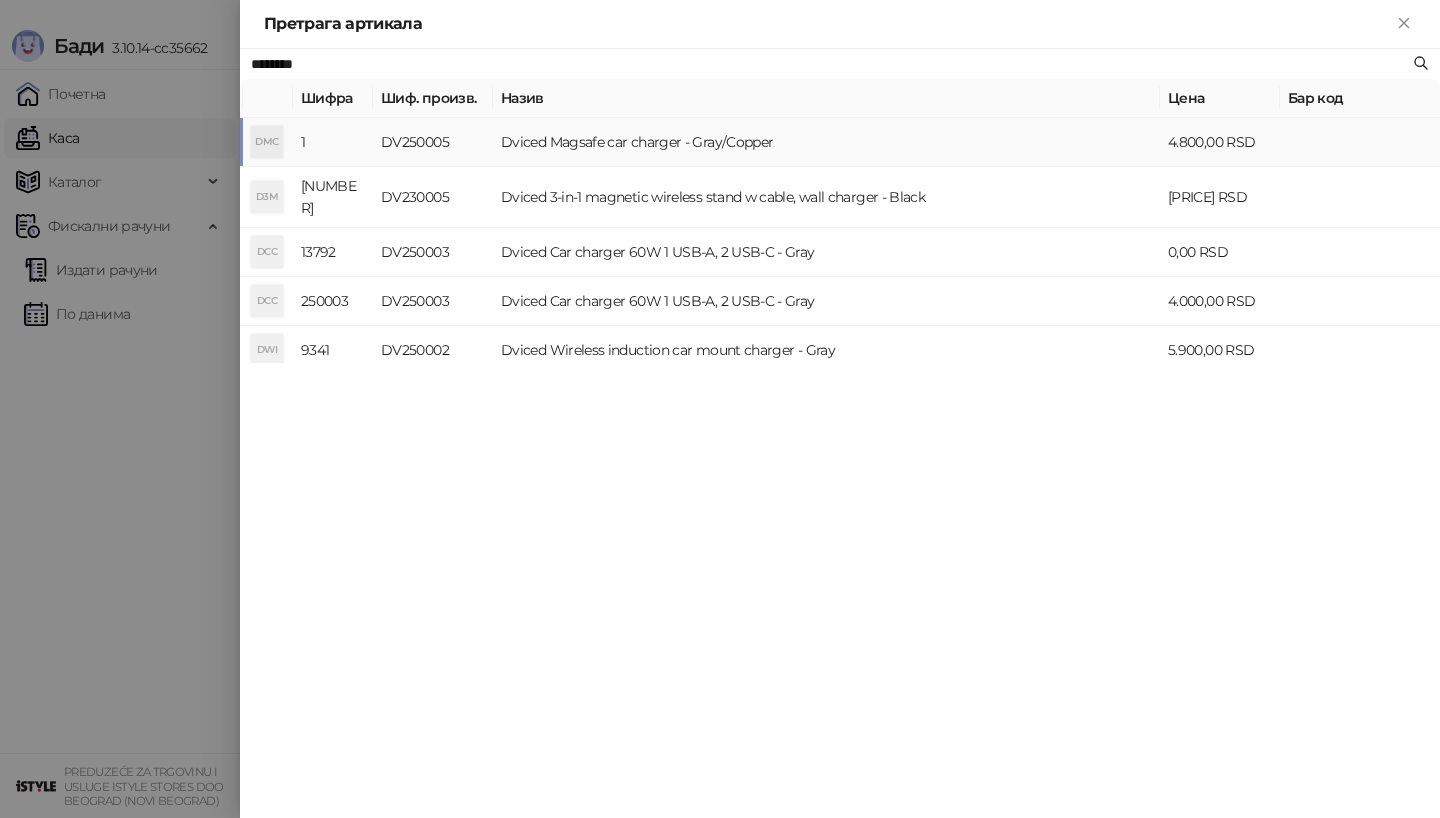 click on "DMC" at bounding box center (267, 142) 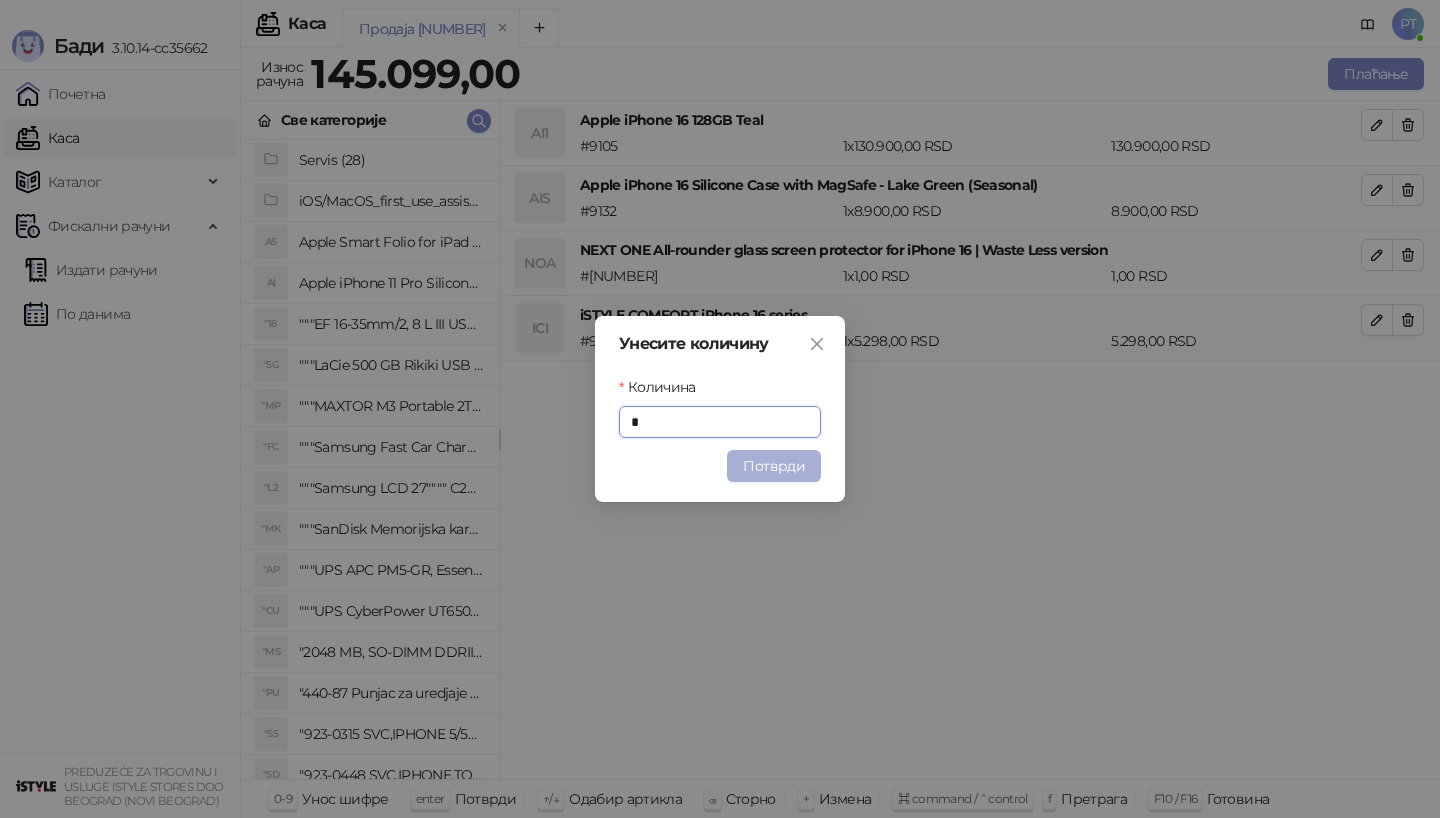 click on "Потврди" at bounding box center (774, 466) 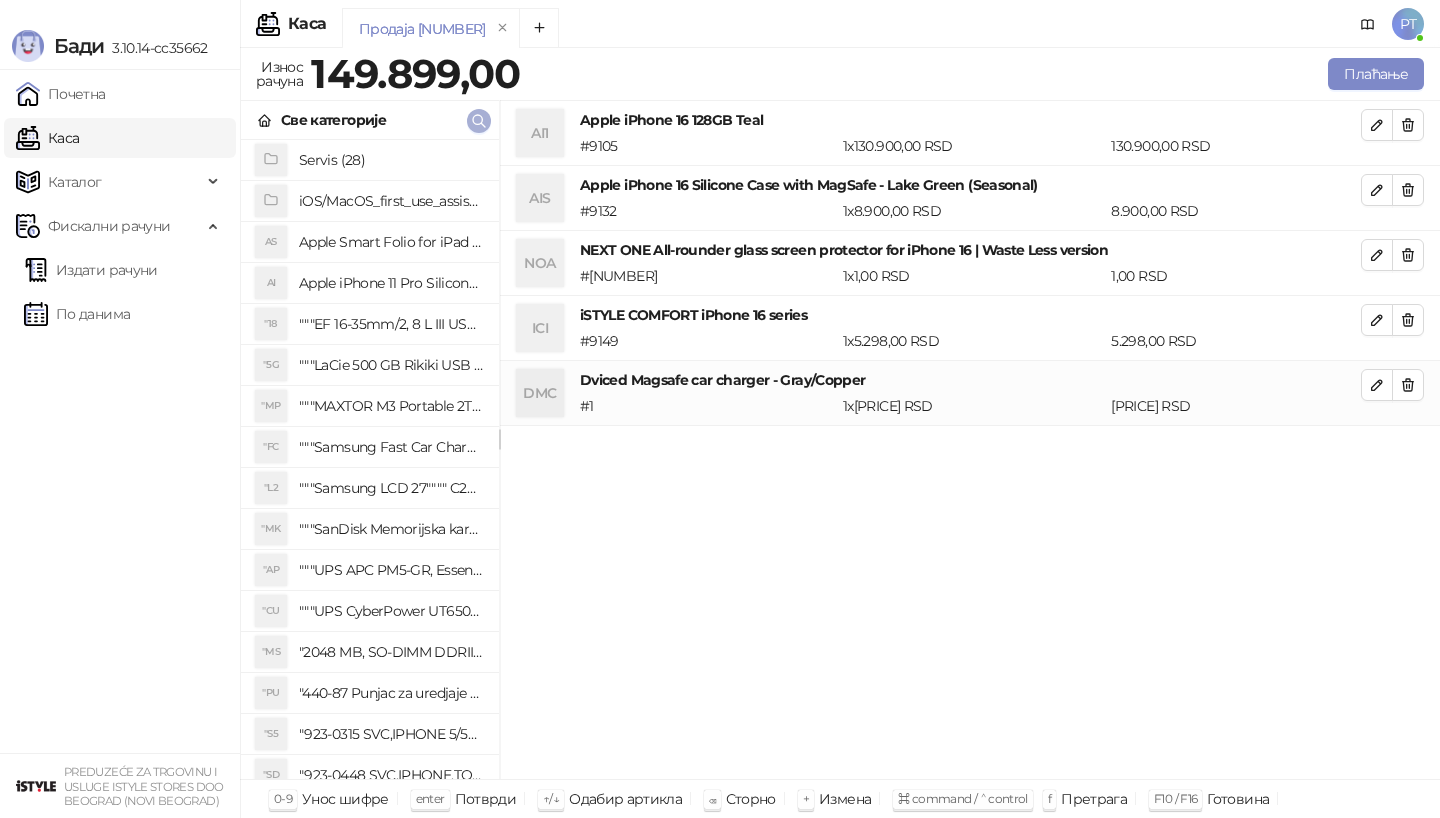 click 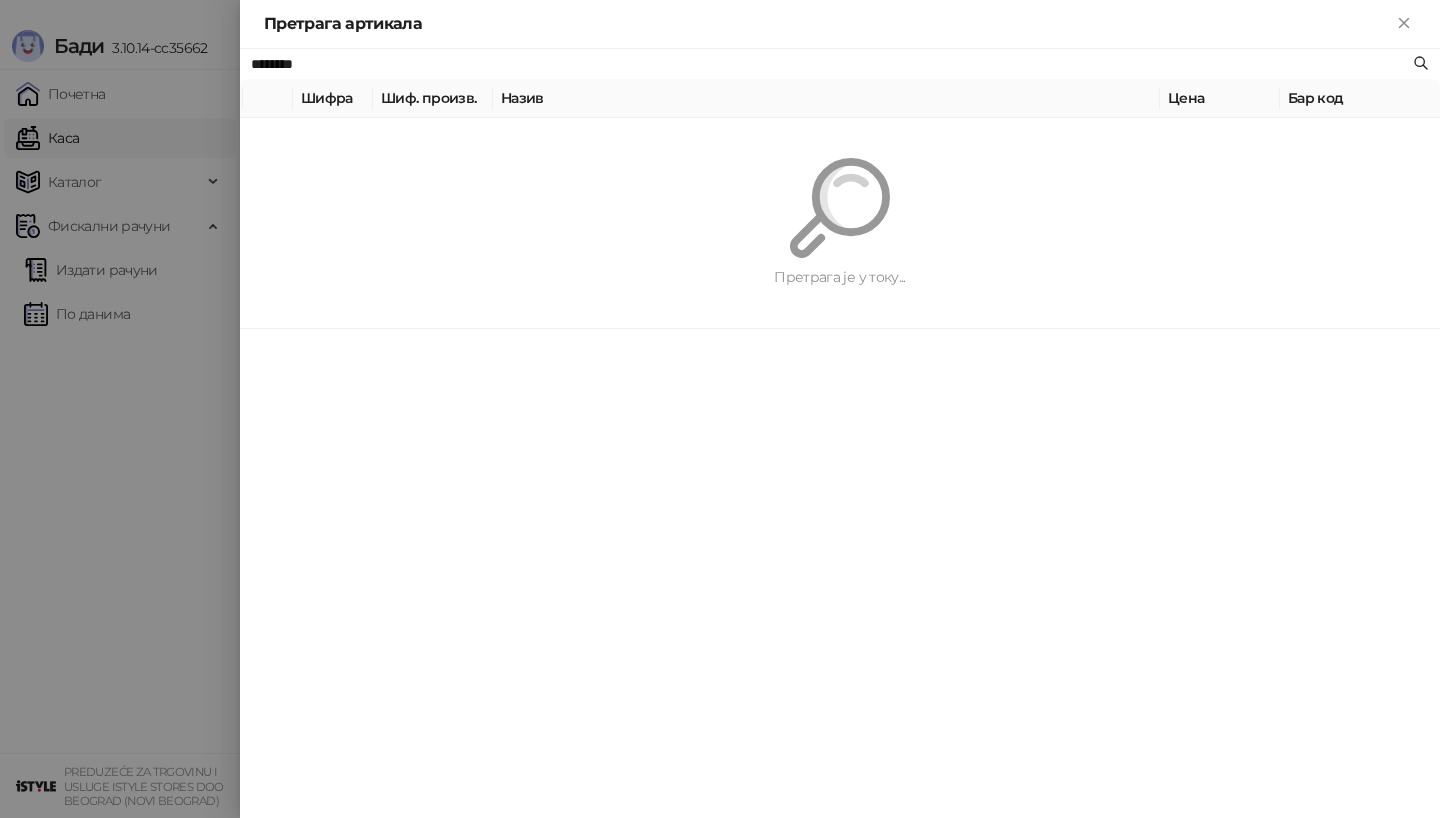 paste on "*******" 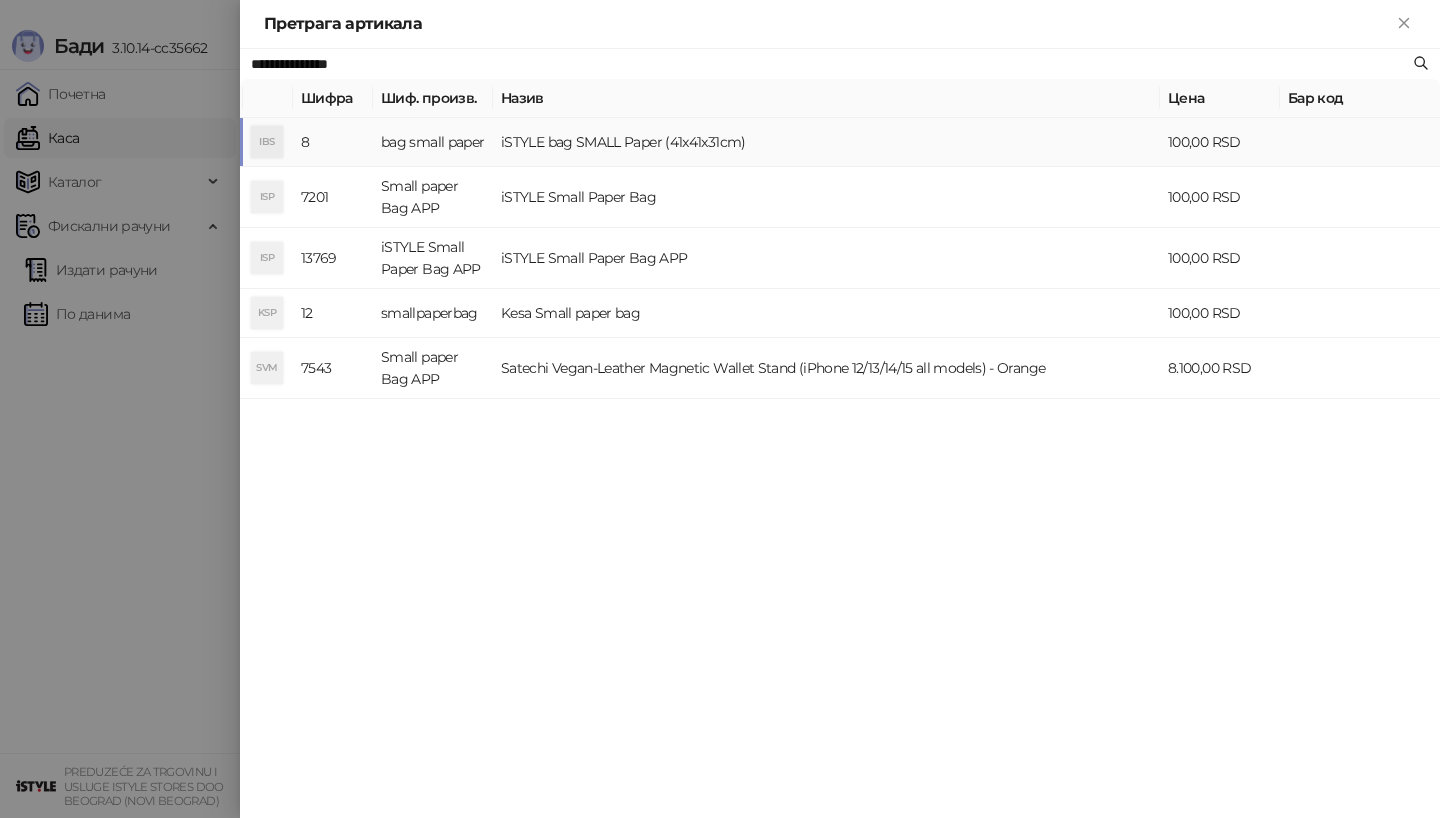 type on "**********" 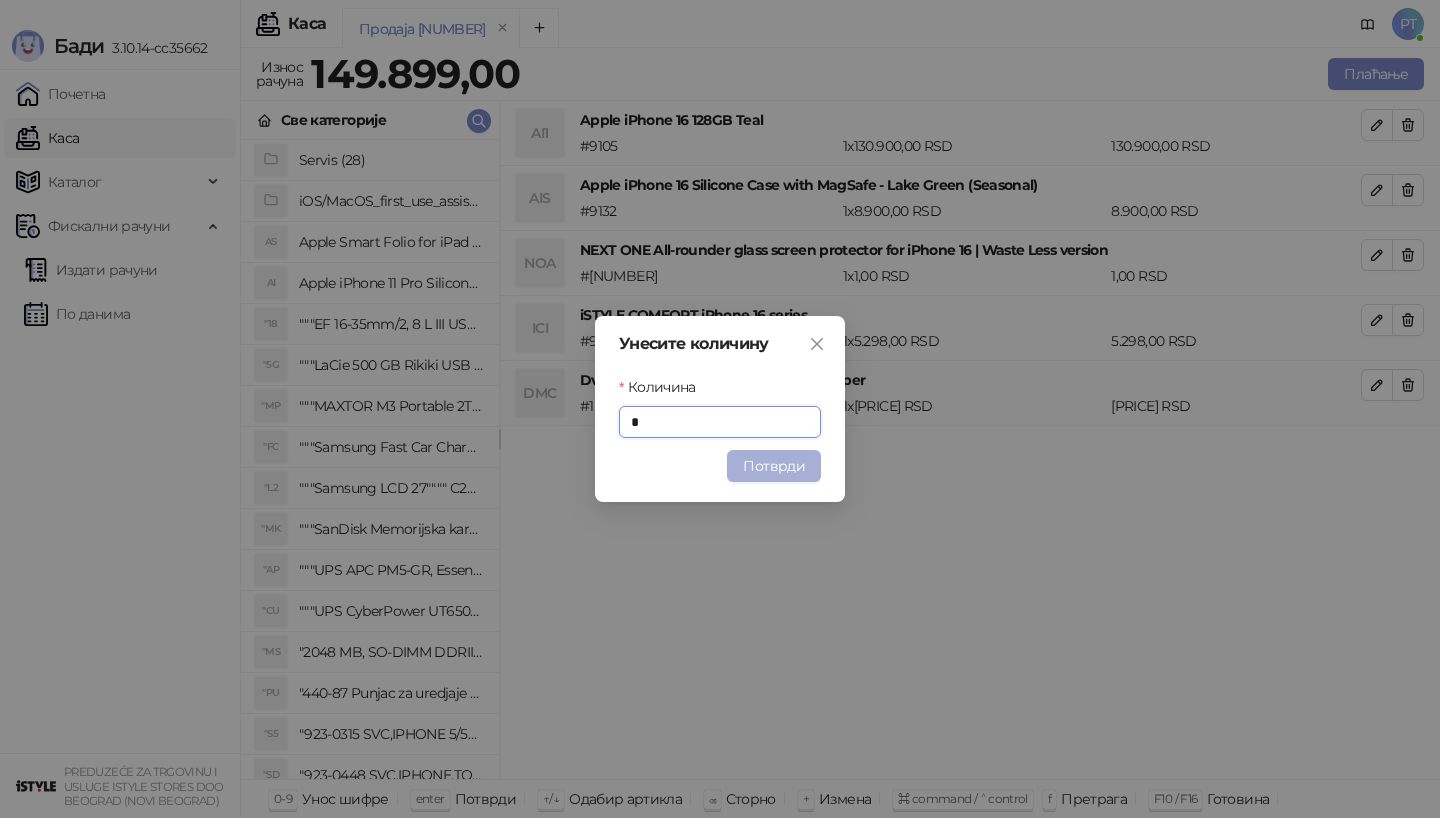click on "Потврди" at bounding box center (774, 466) 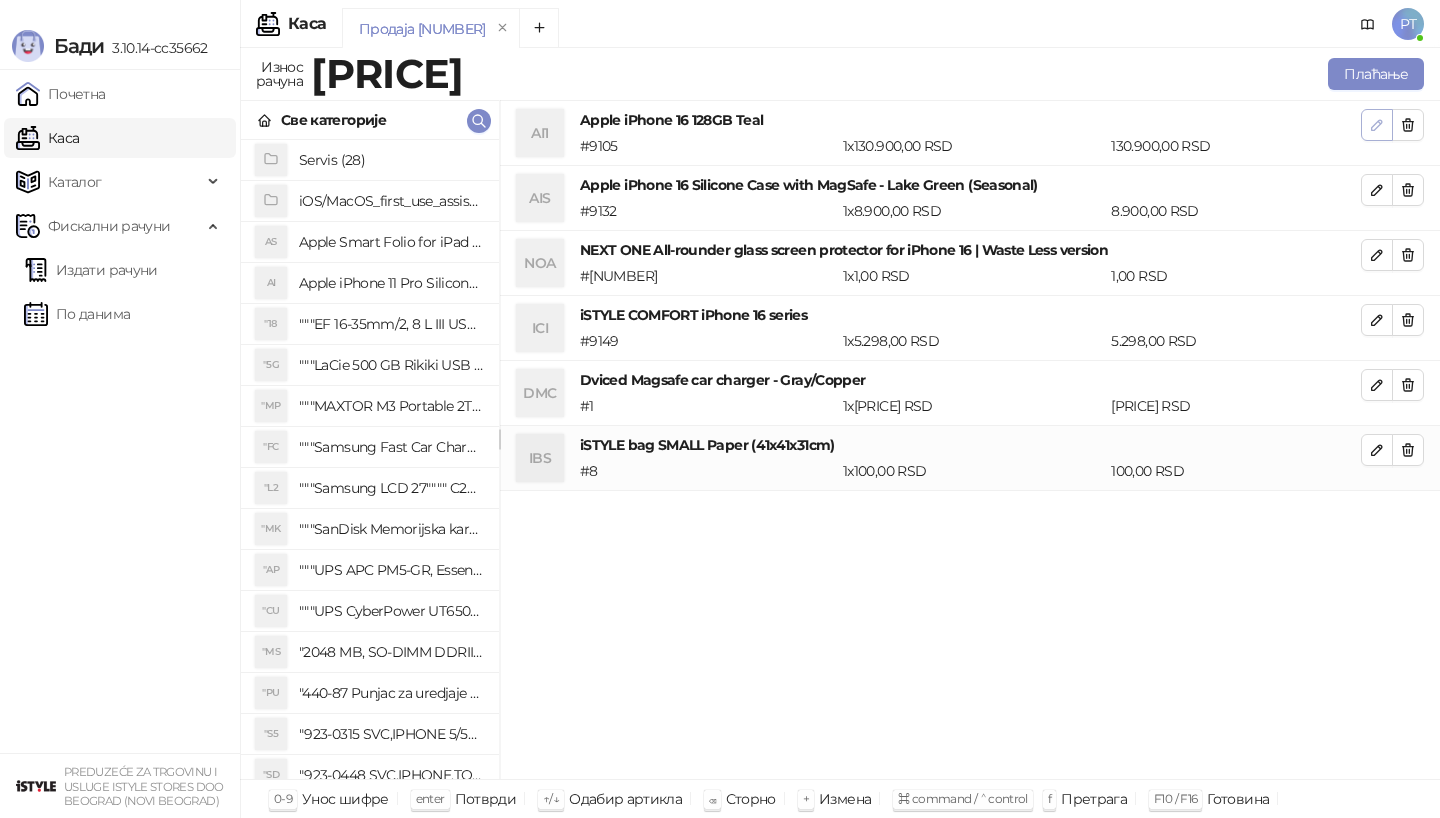 click 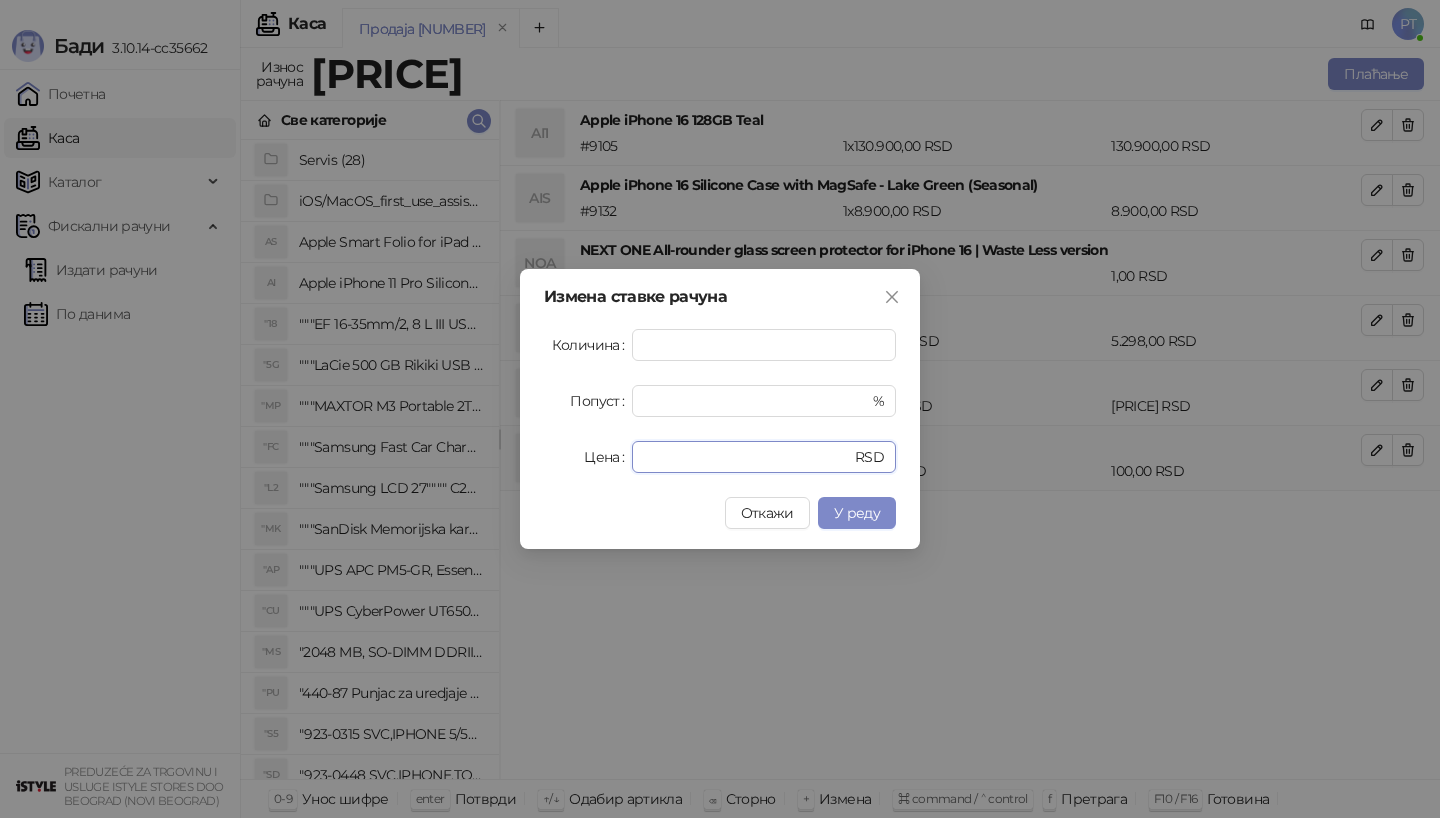 drag, startPoint x: 700, startPoint y: 462, endPoint x: 550, endPoint y: 462, distance: 150 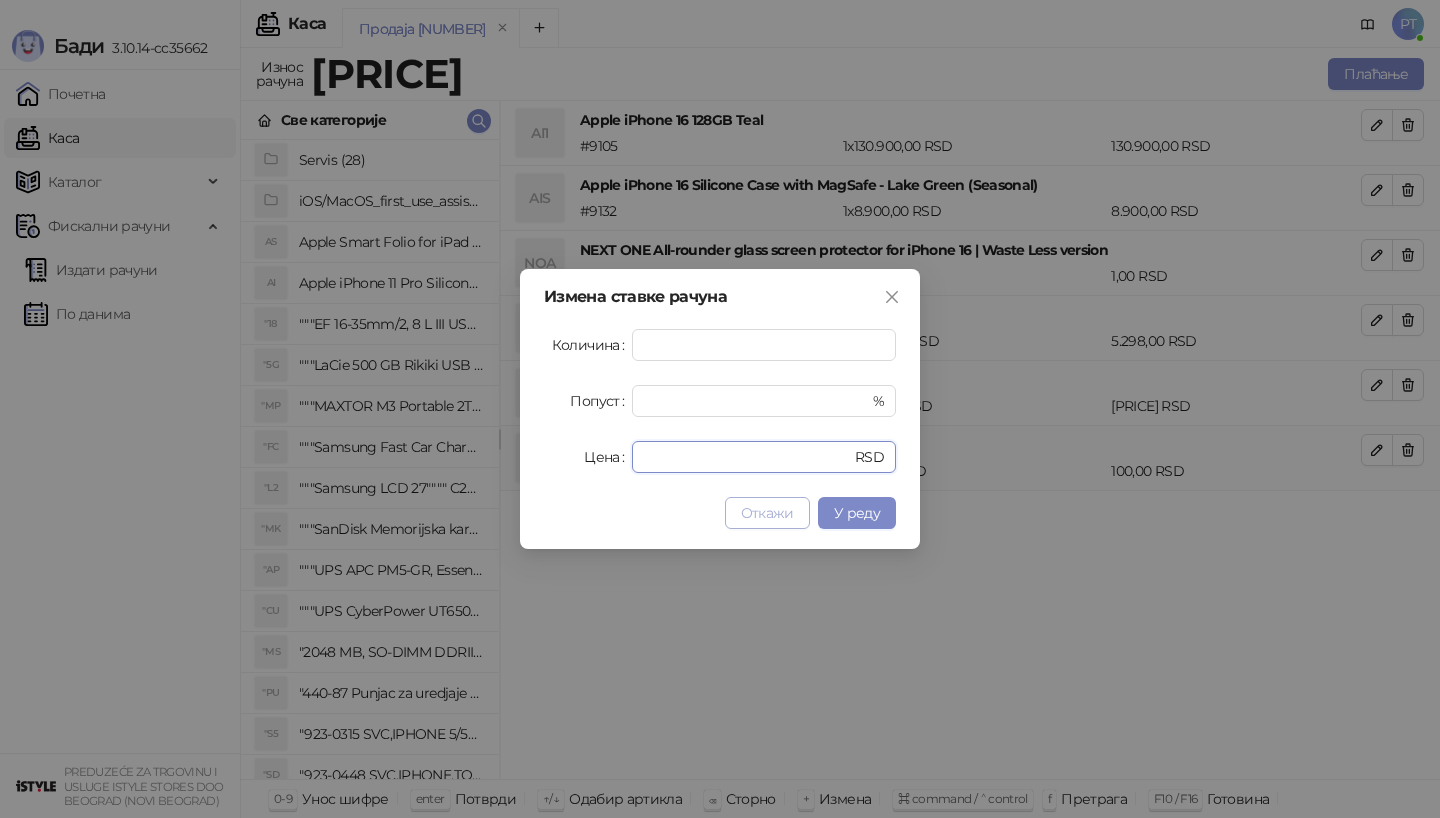 paste on "***" 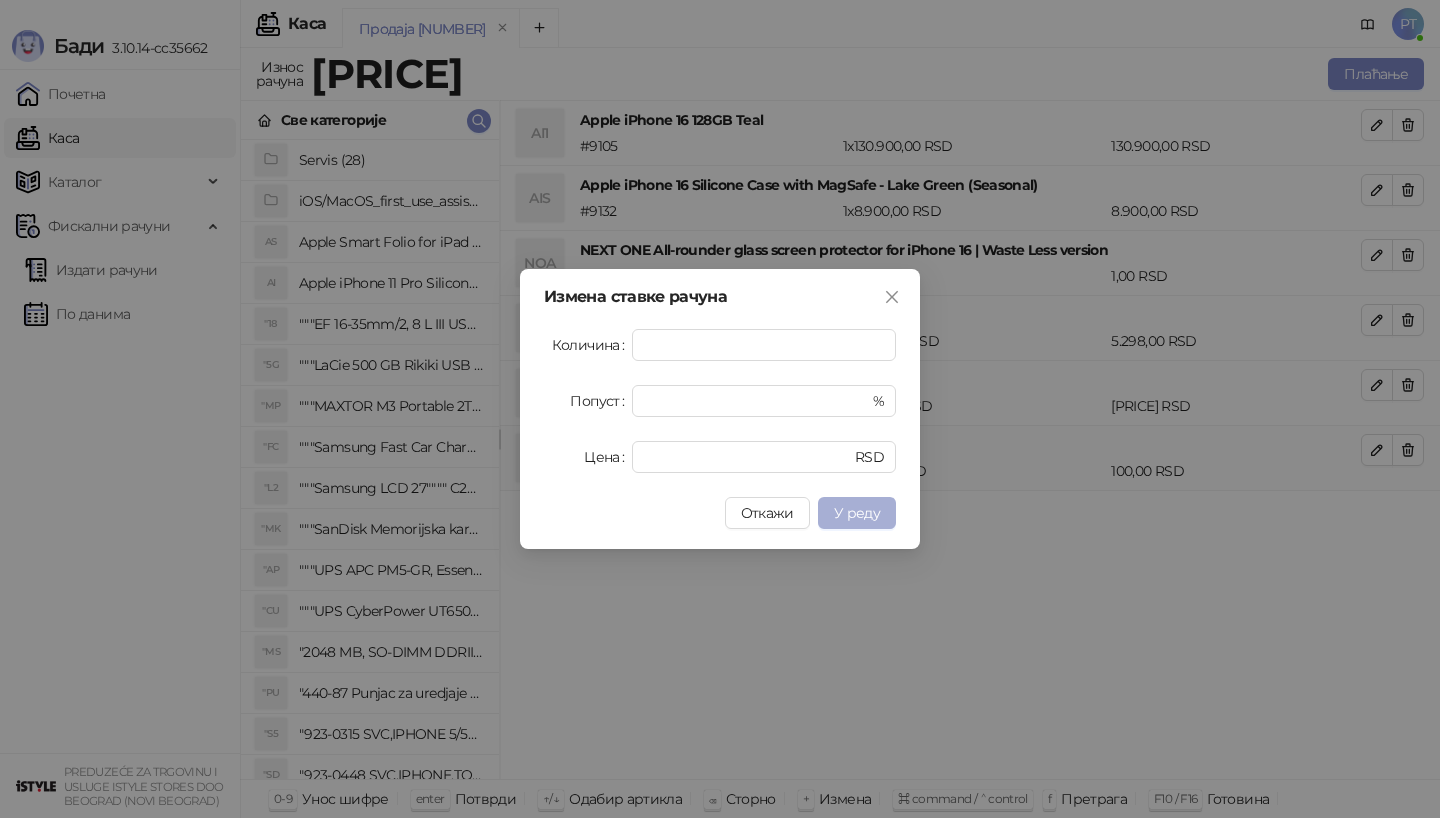 type on "******" 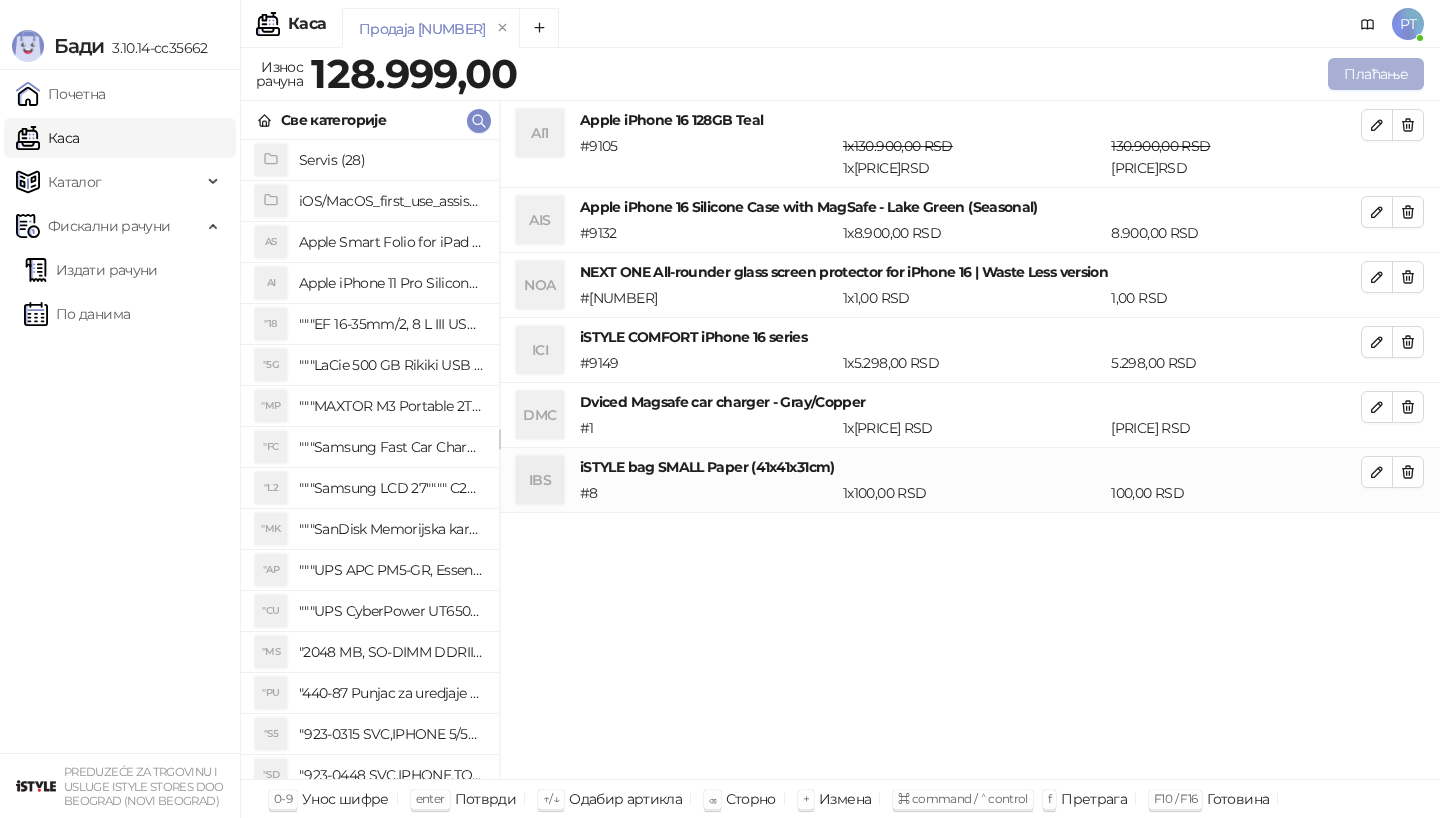 click on "Плаћање" at bounding box center [1376, 74] 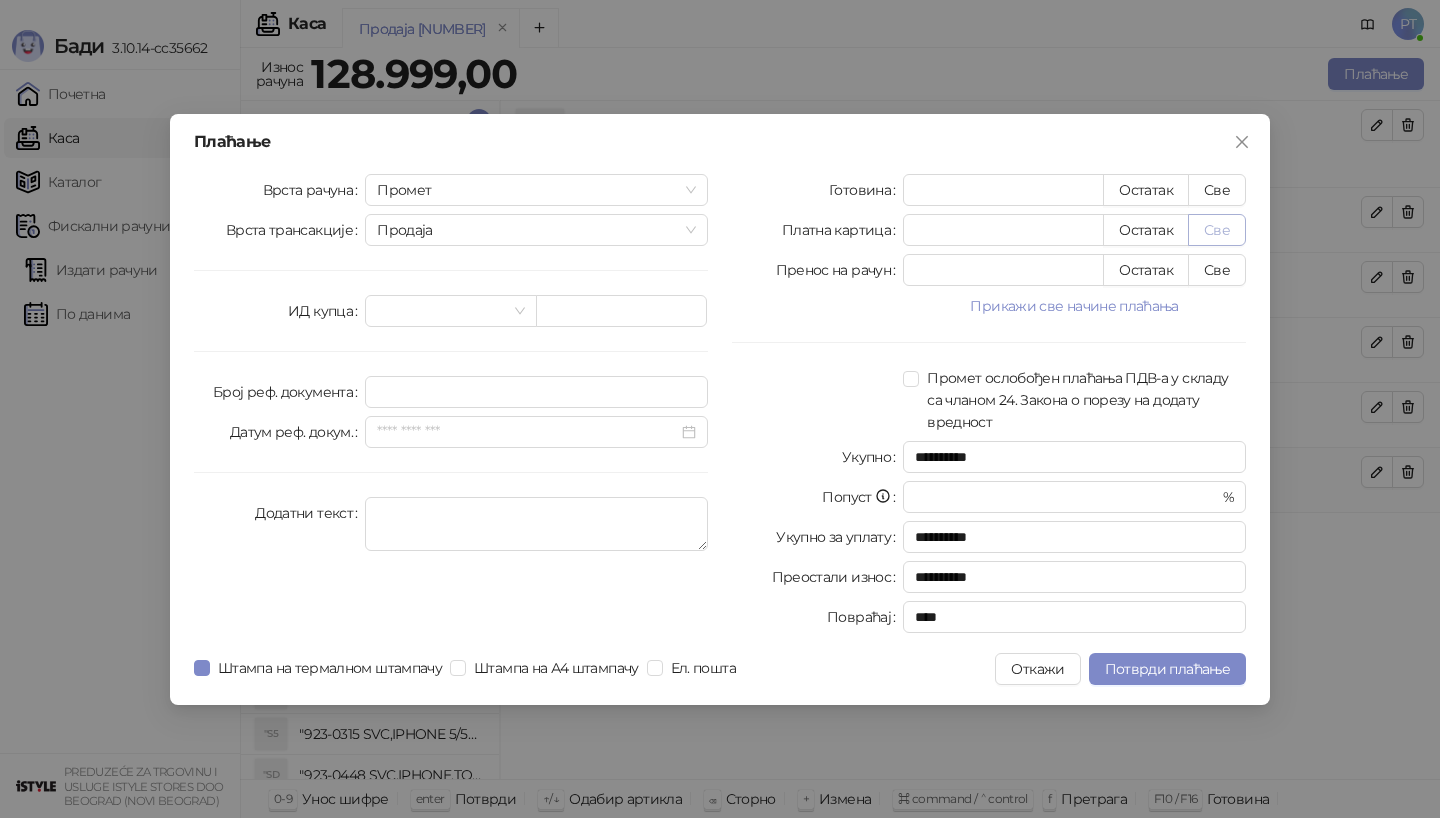 click on "Све" at bounding box center [1217, 230] 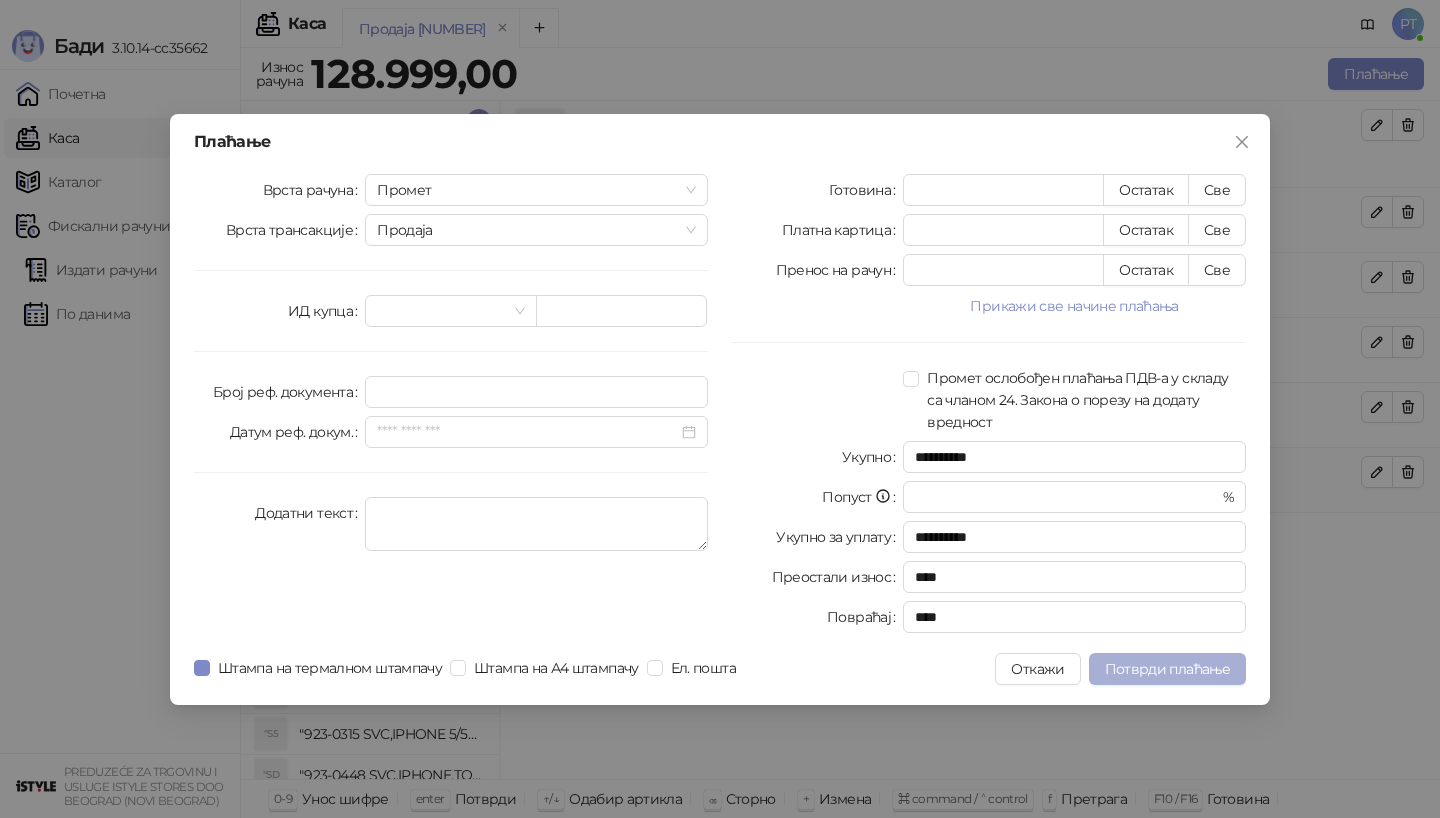 click on "Потврди плаћање" at bounding box center [1167, 669] 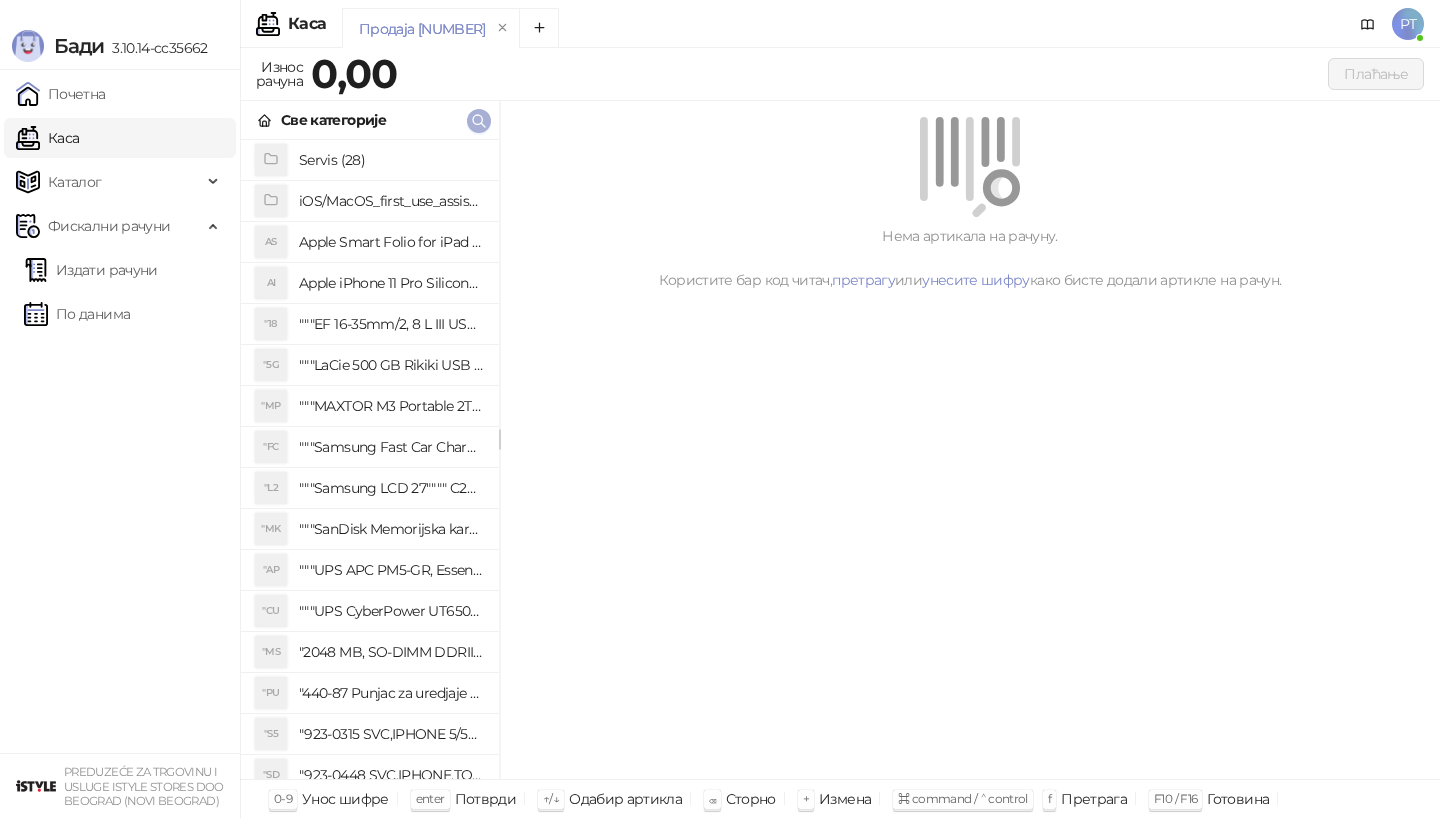 click 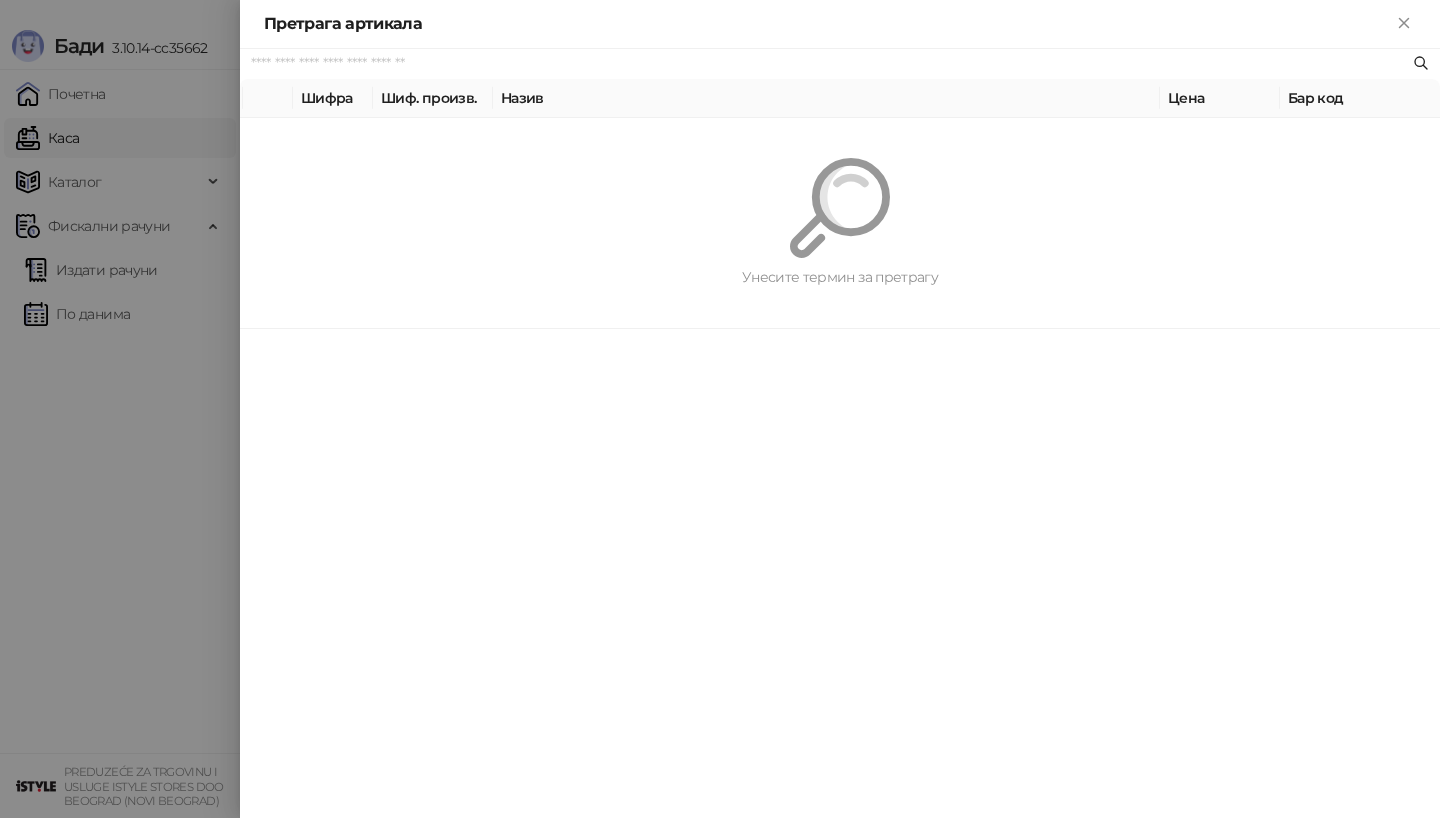 paste on "**********" 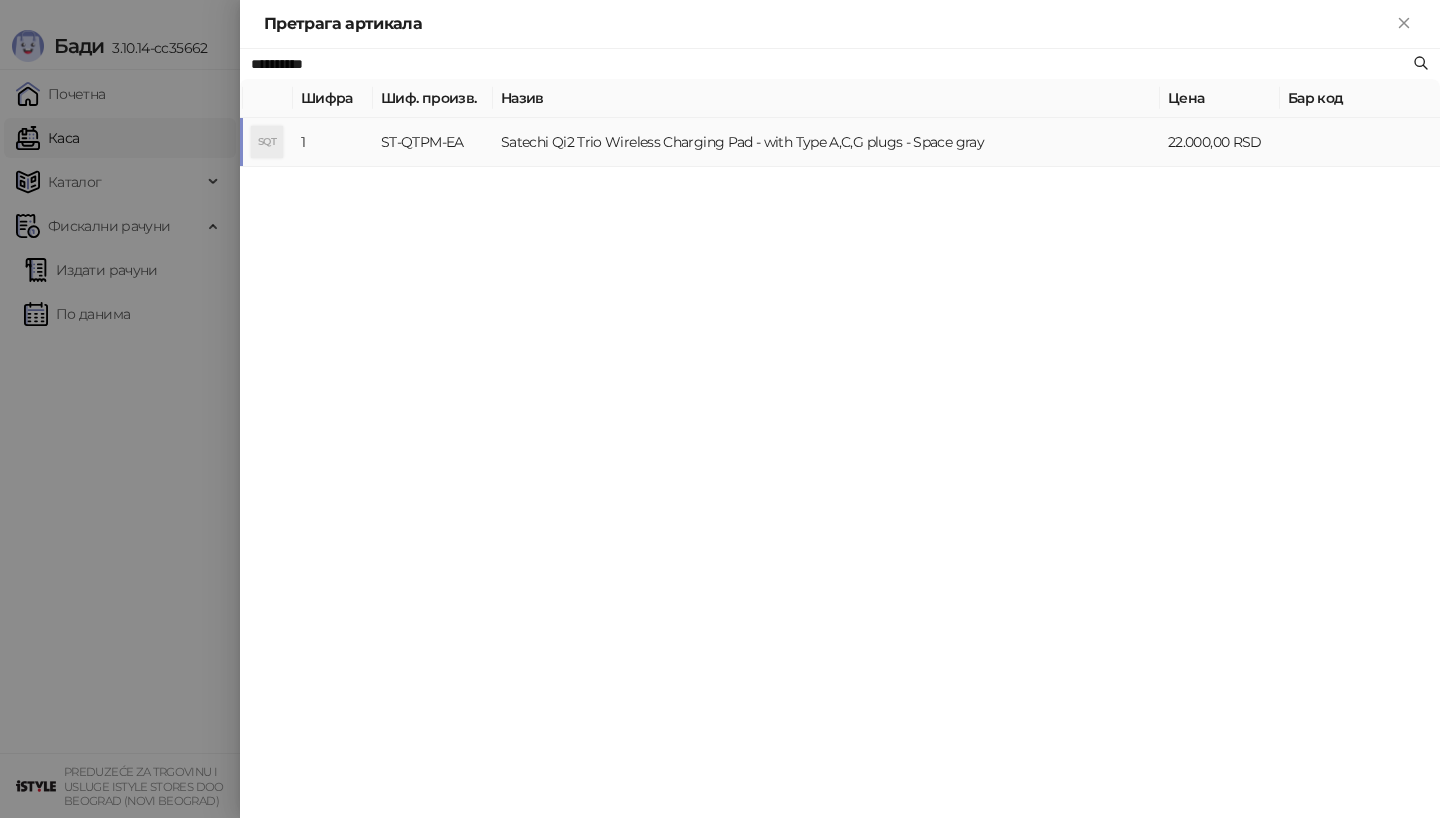 click on "SQT" at bounding box center (267, 142) 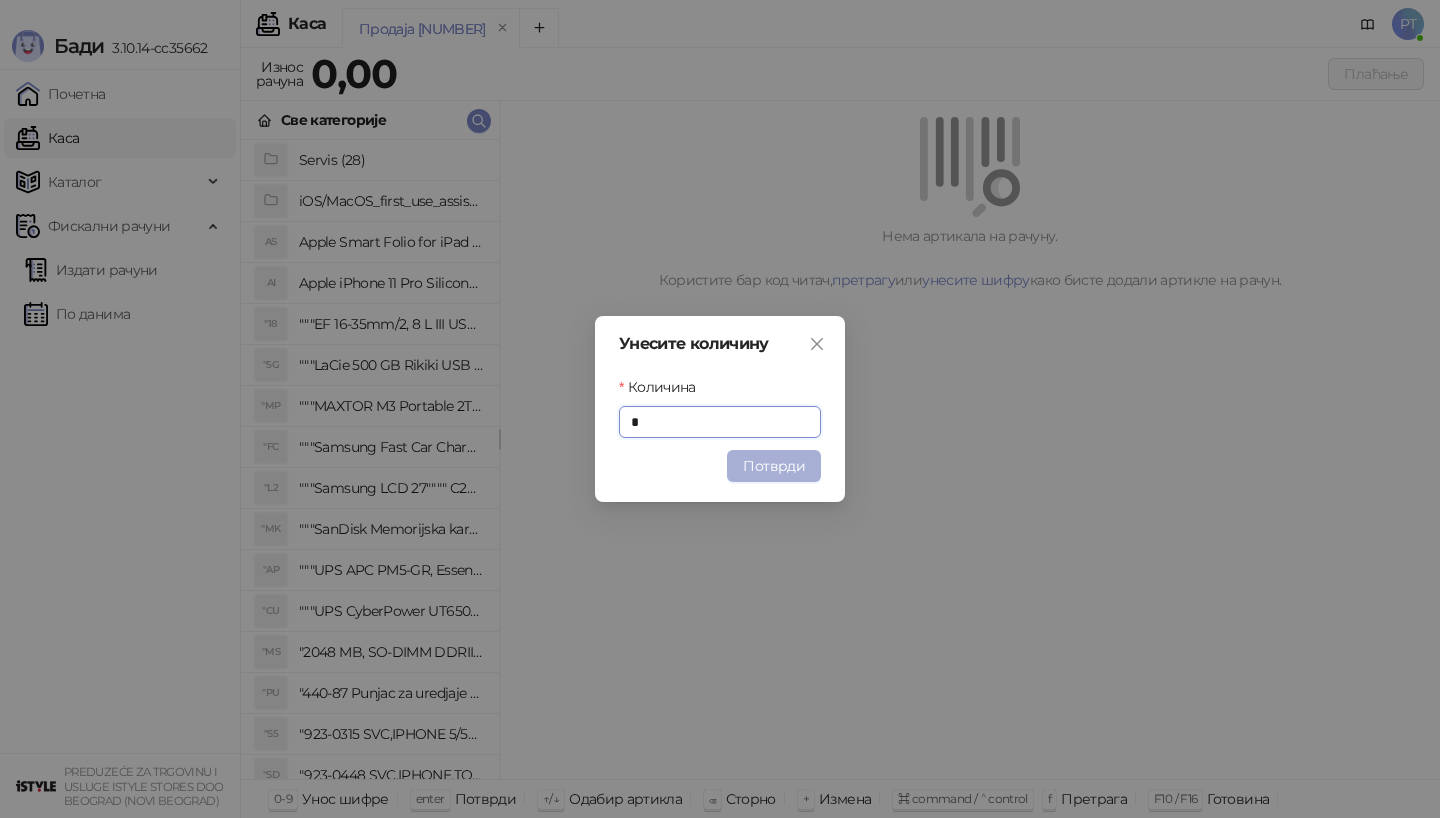 click on "Потврди" at bounding box center (774, 466) 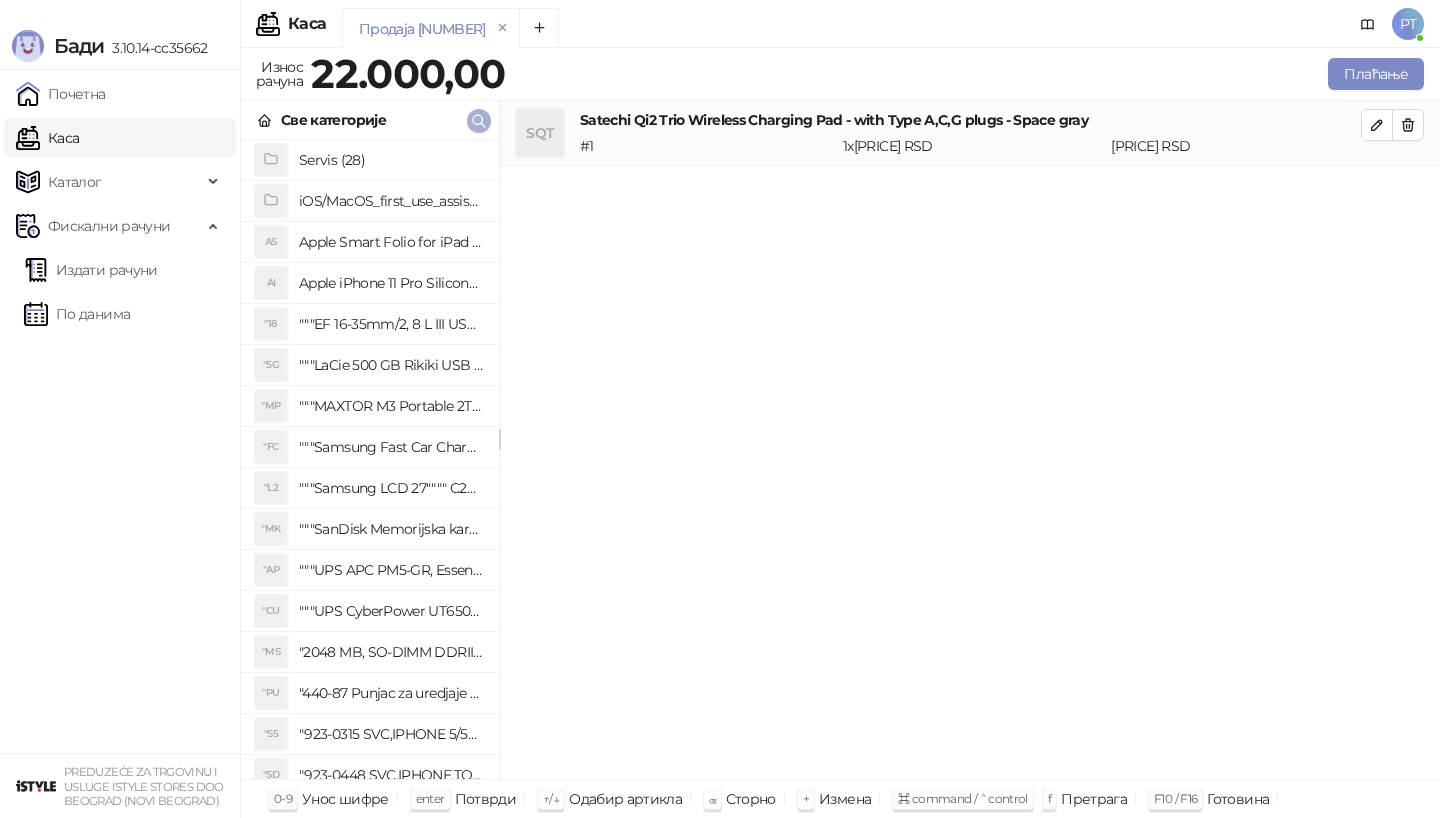 click at bounding box center (479, 121) 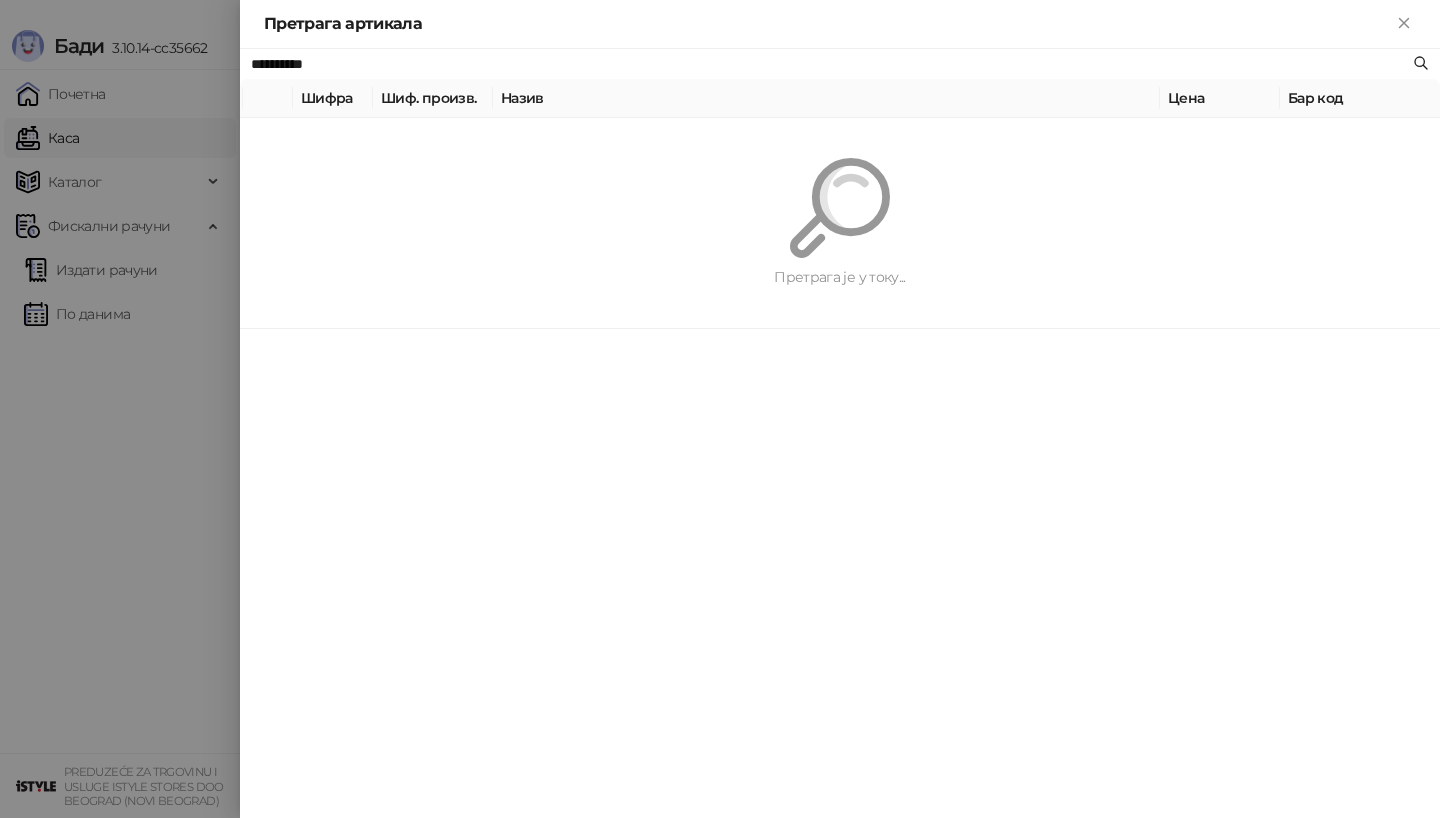 paste on "**********" 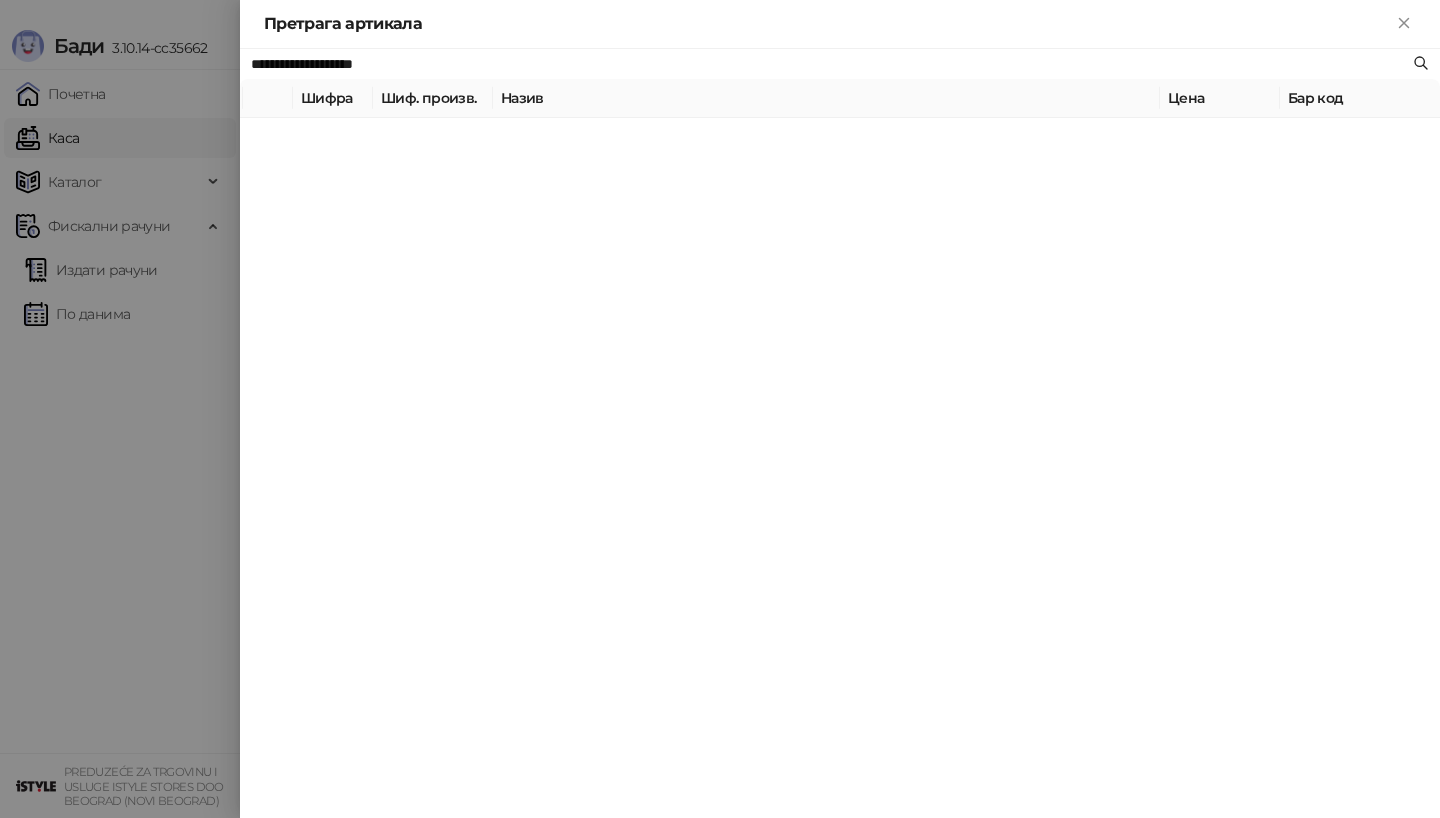 type on "**********" 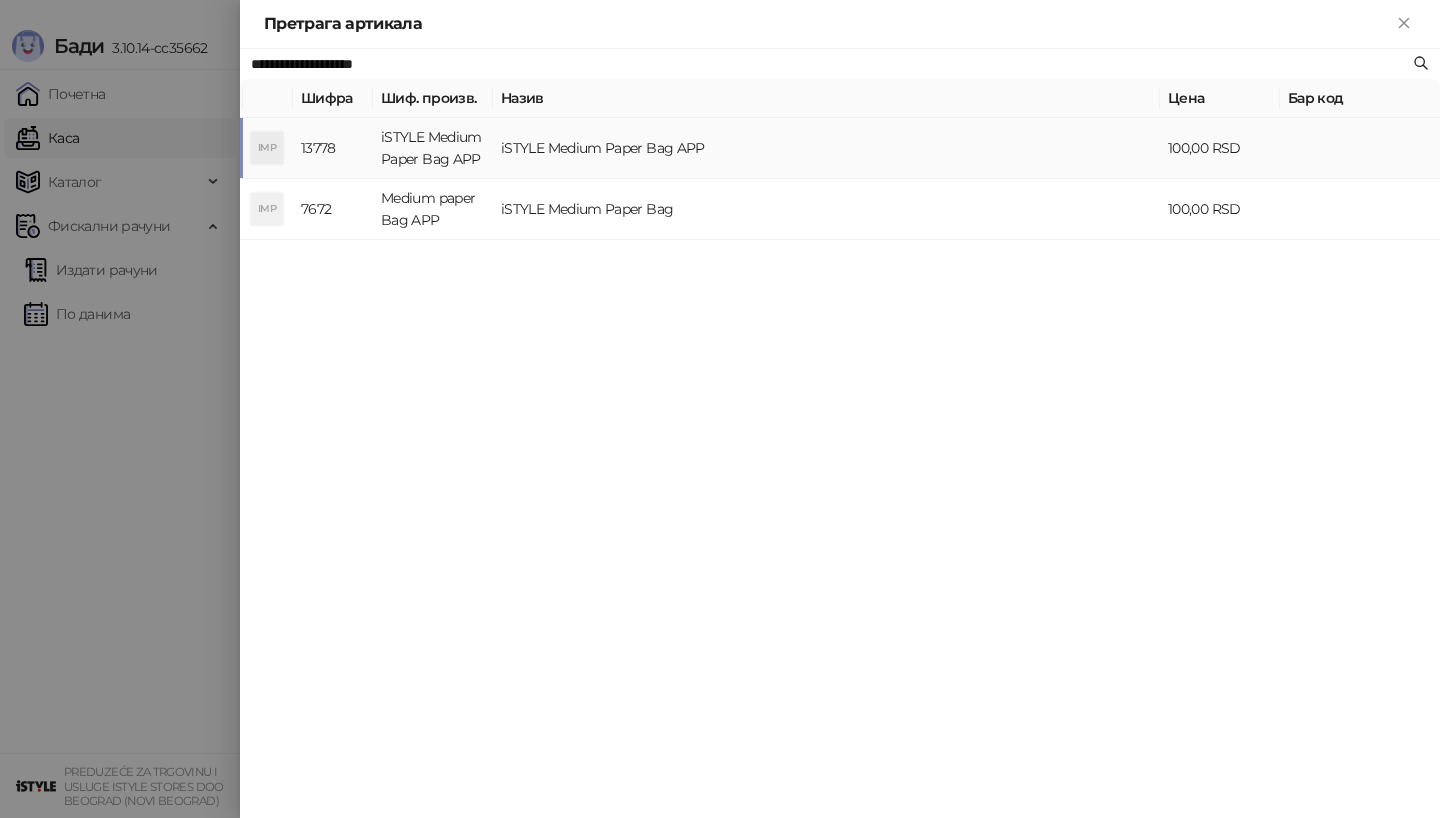 click on "IMP" at bounding box center [267, 148] 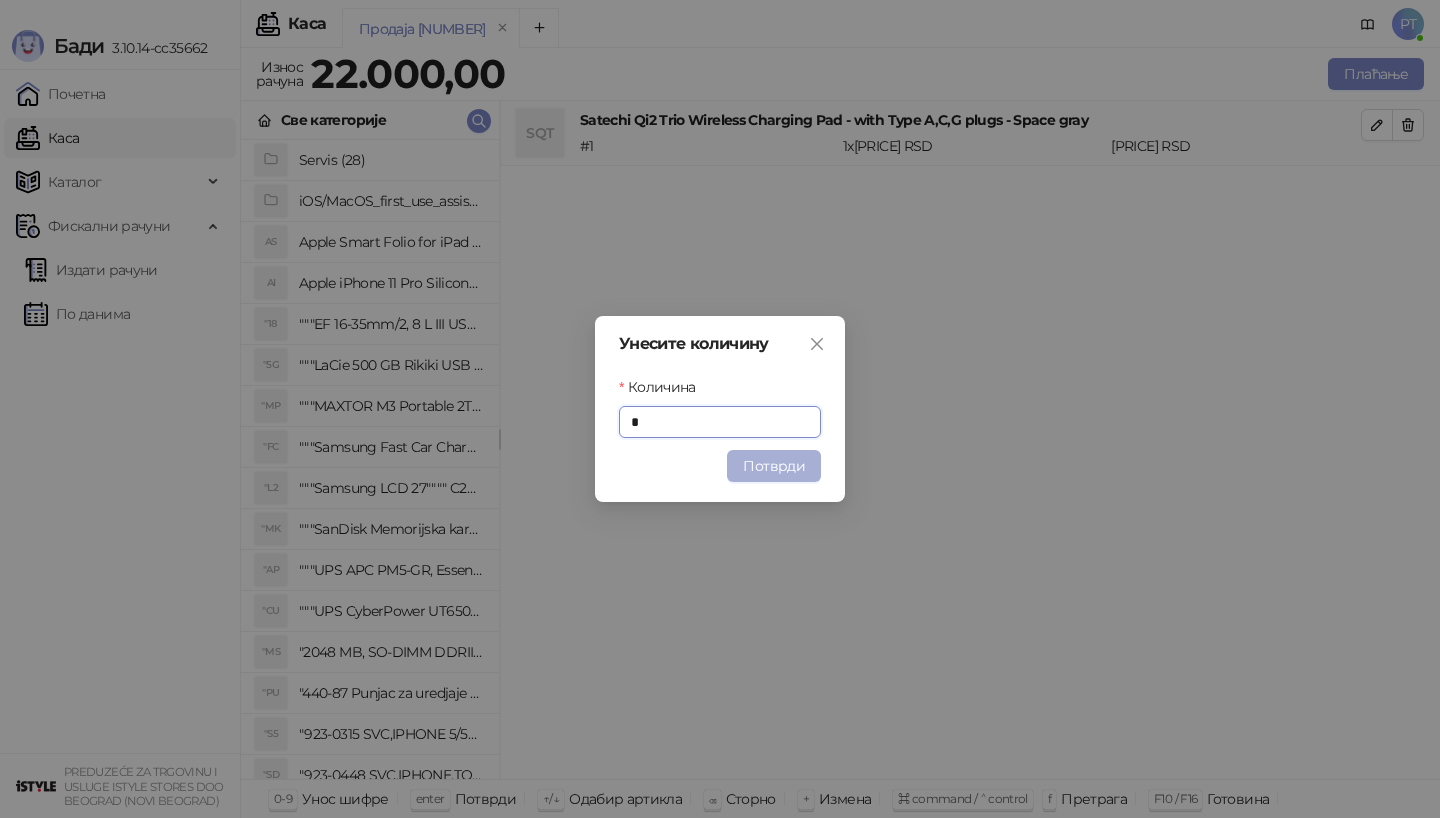 click on "Потврди" at bounding box center [774, 466] 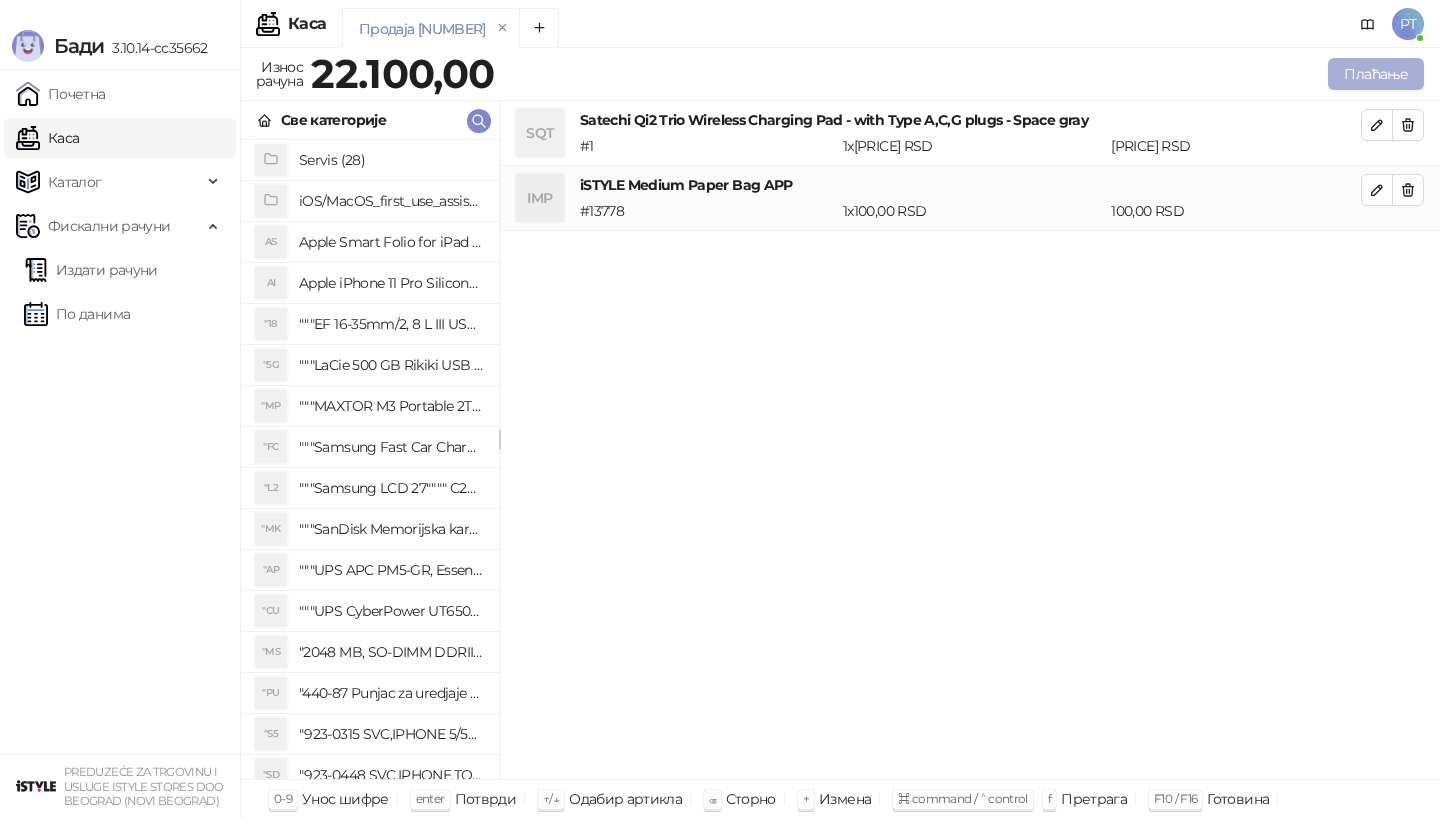 click on "Плаћање" at bounding box center (1376, 74) 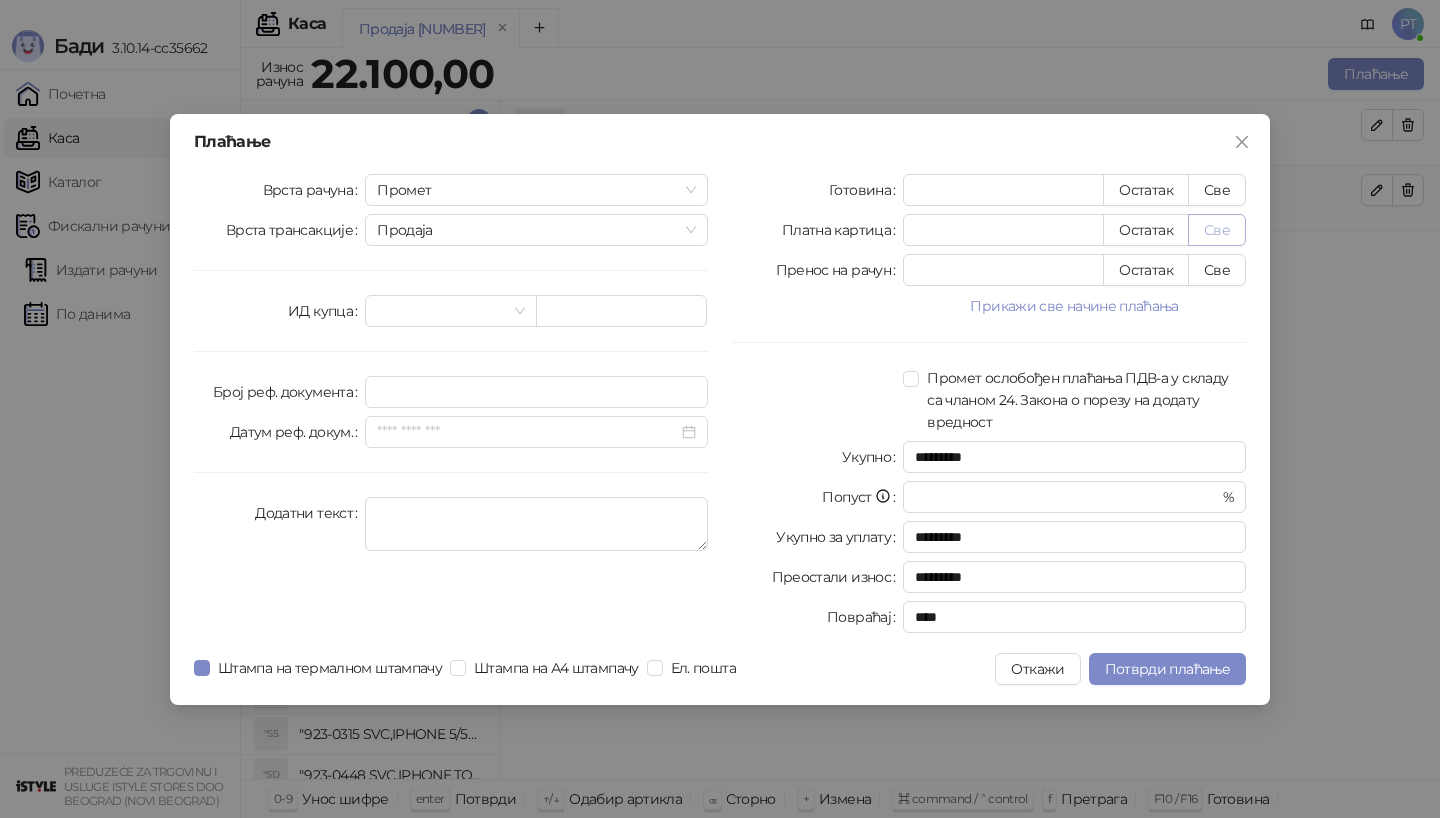 click on "Све" at bounding box center (1217, 230) 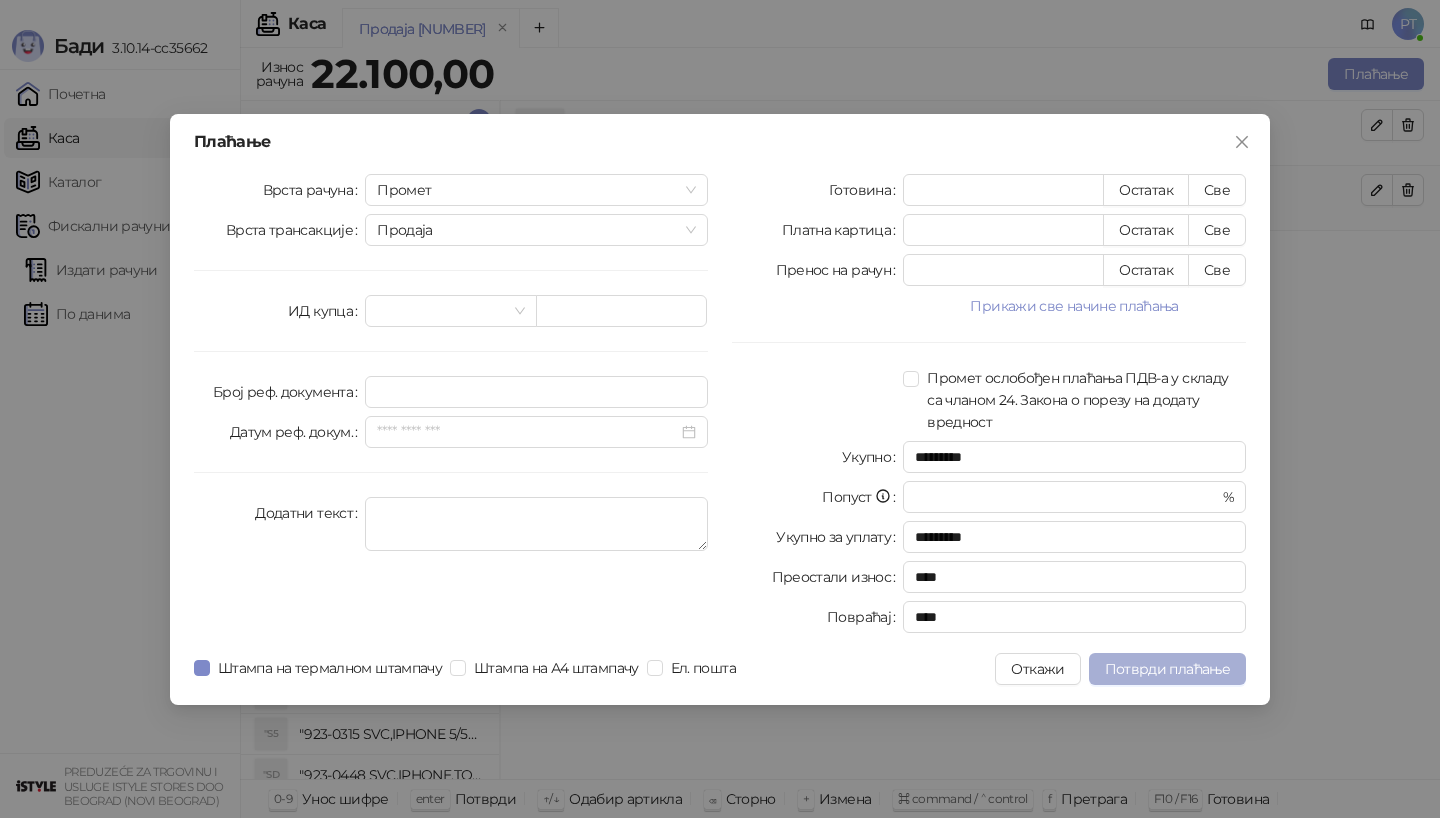 click on "Потврди плаћање" at bounding box center (1167, 669) 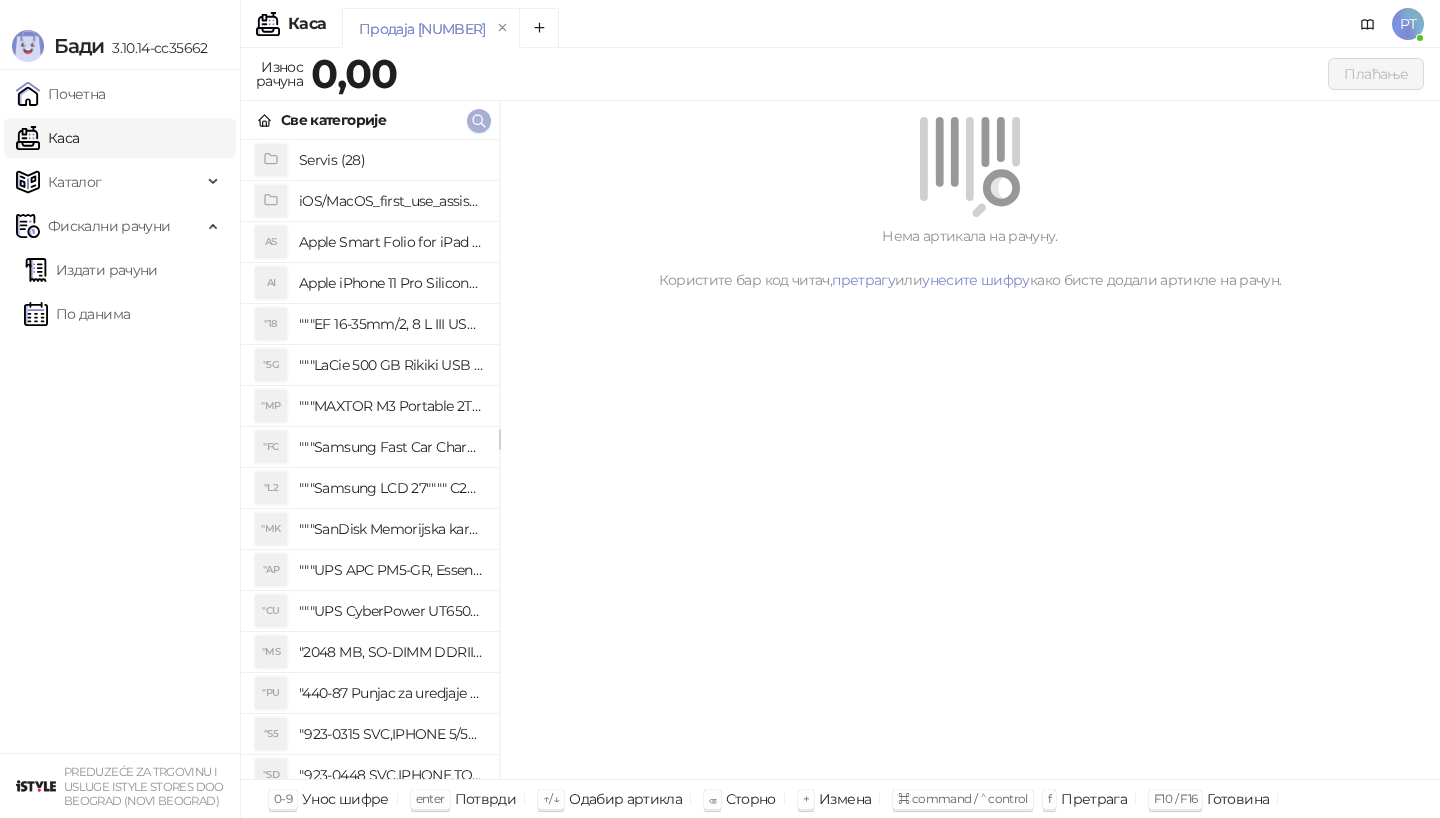 click 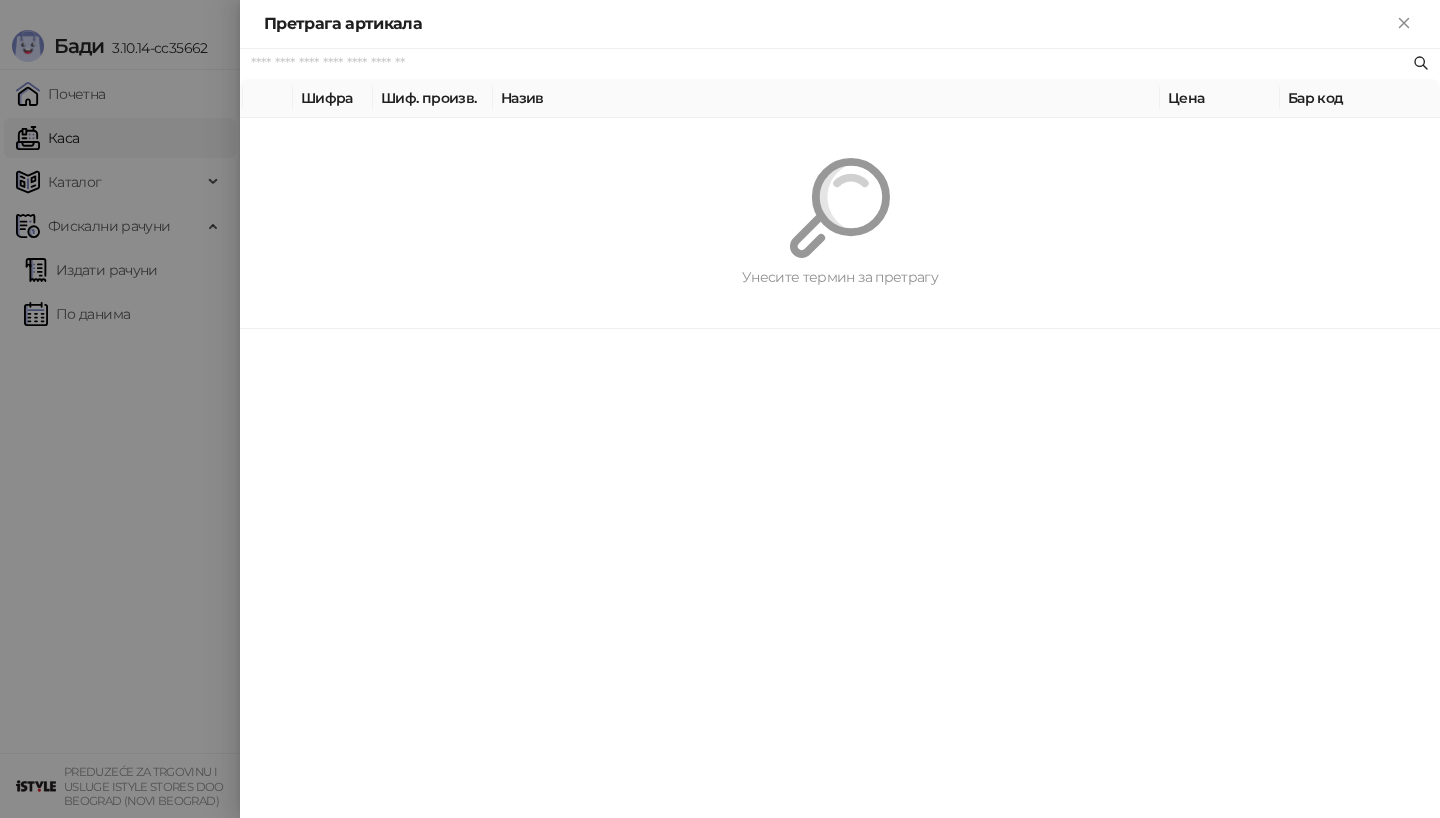 paste on "*********" 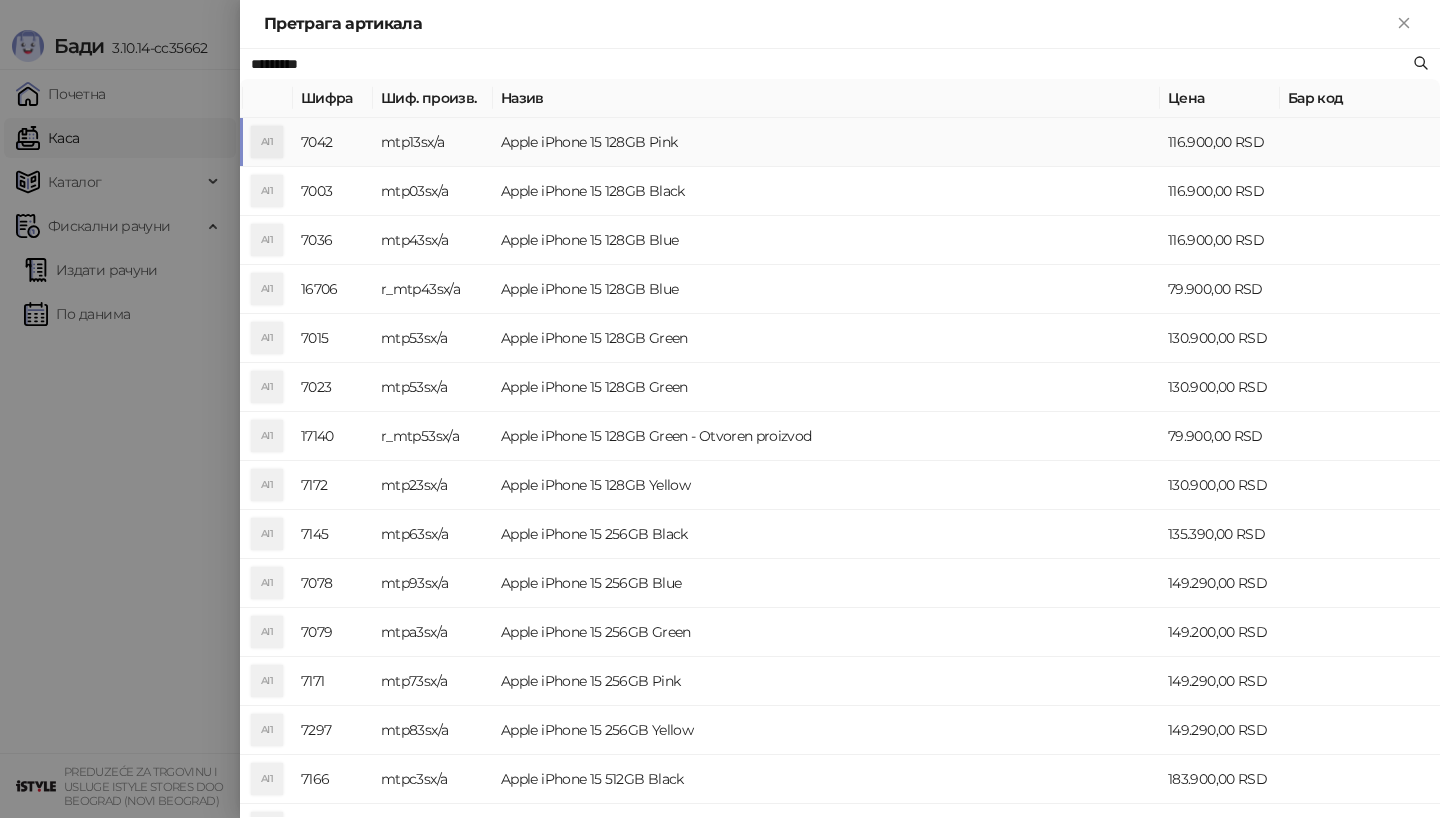 click on "AI1" at bounding box center (267, 142) 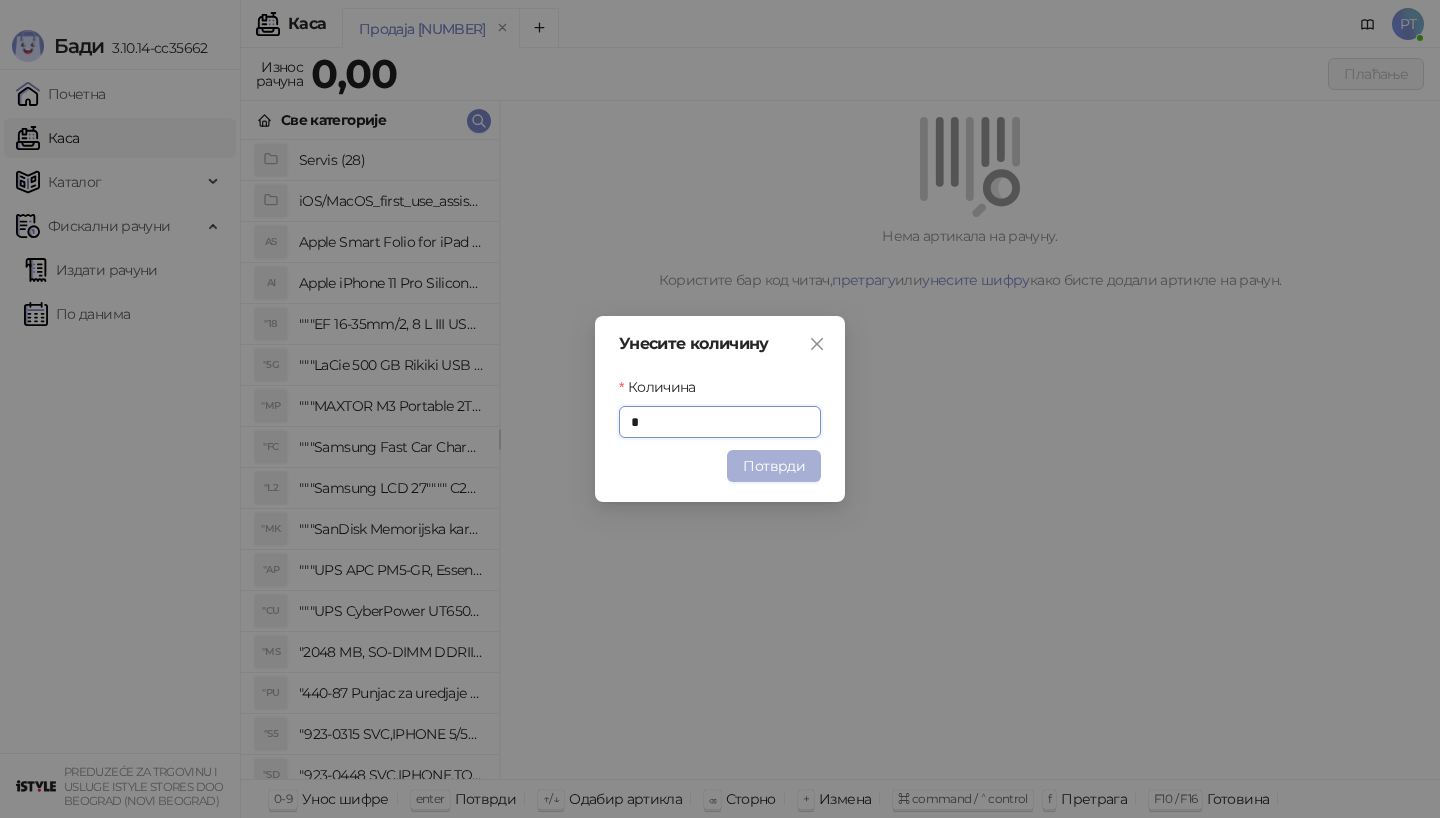click on "Потврди" at bounding box center (774, 466) 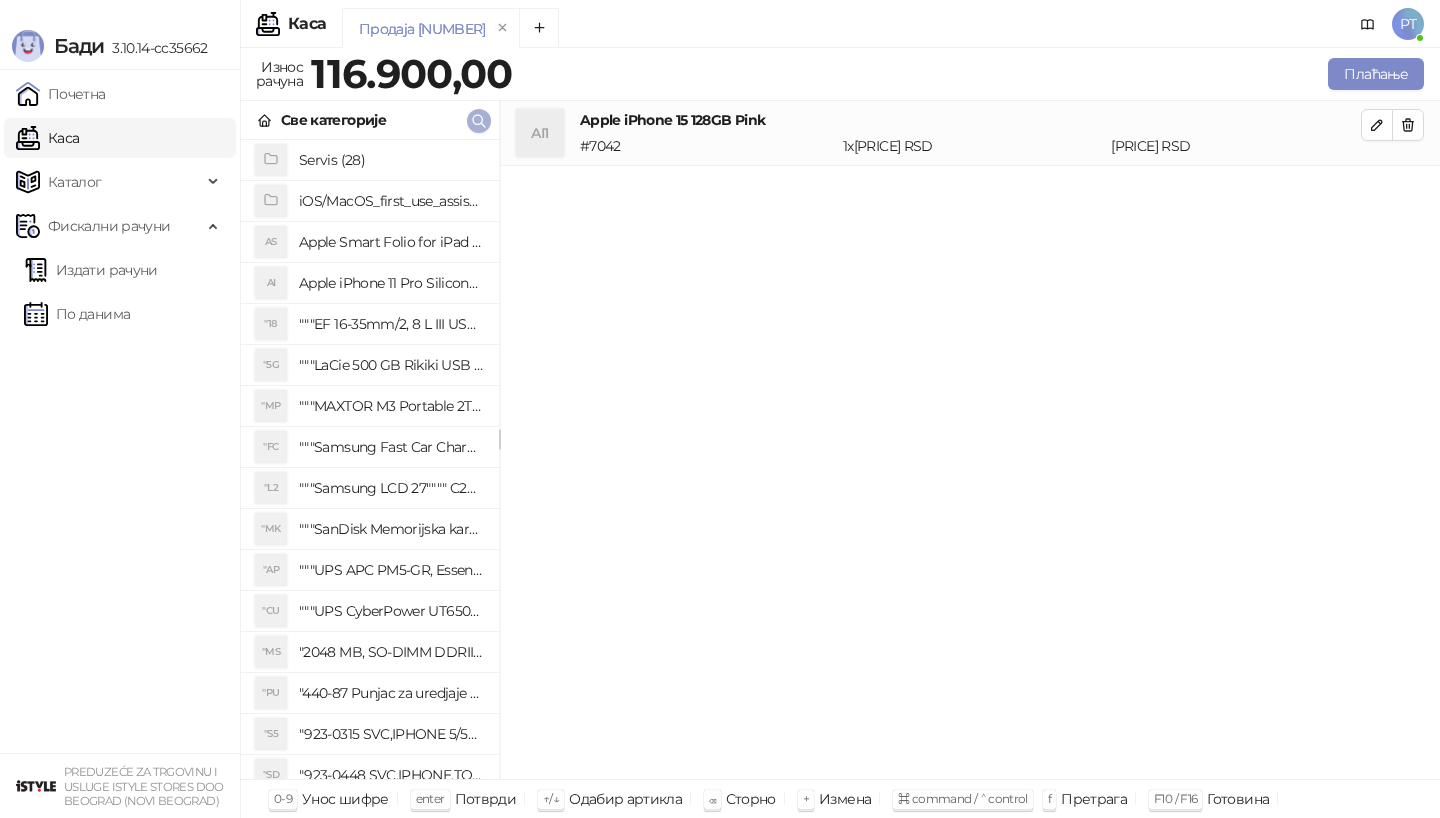 click 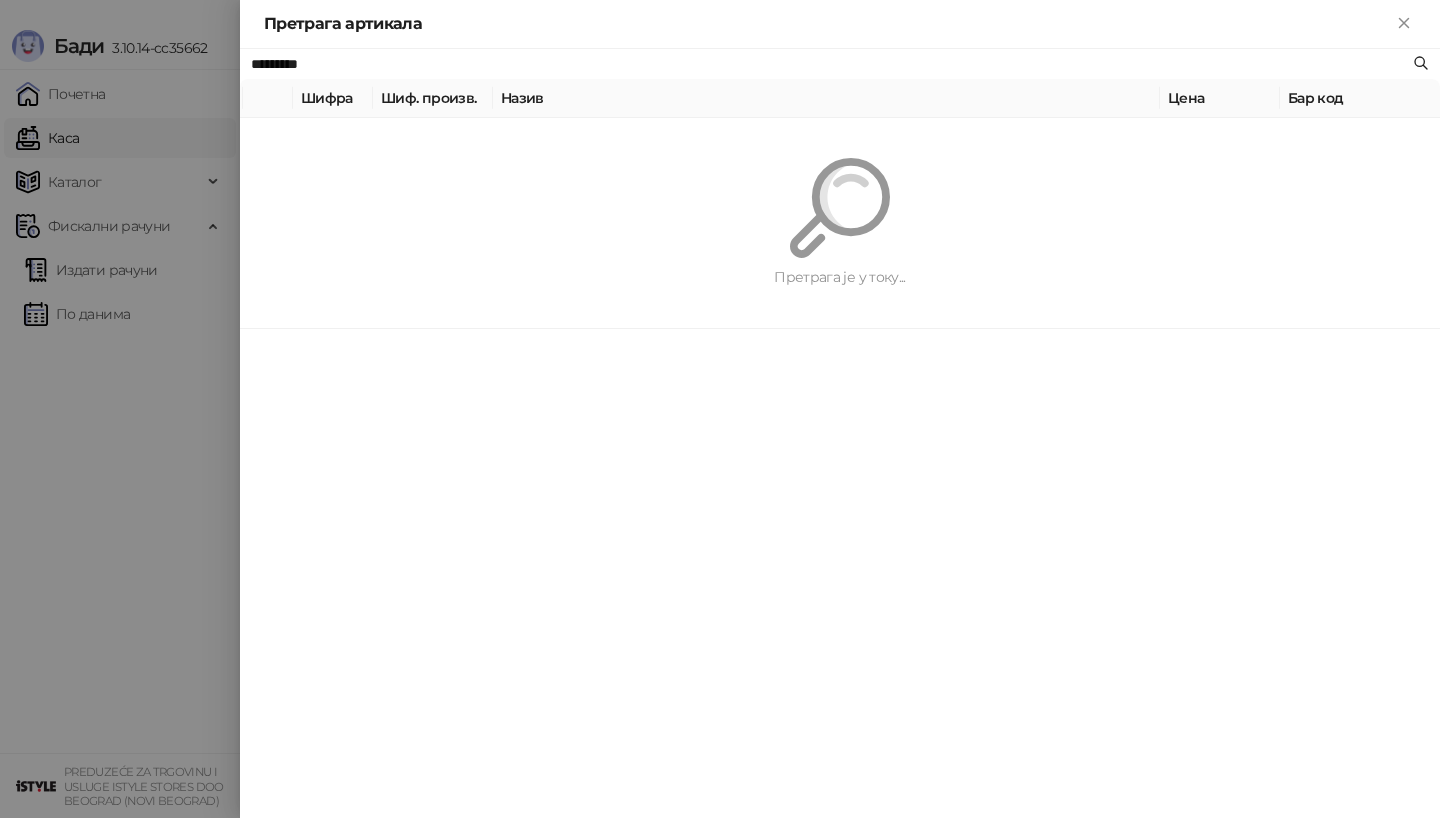 paste on "****" 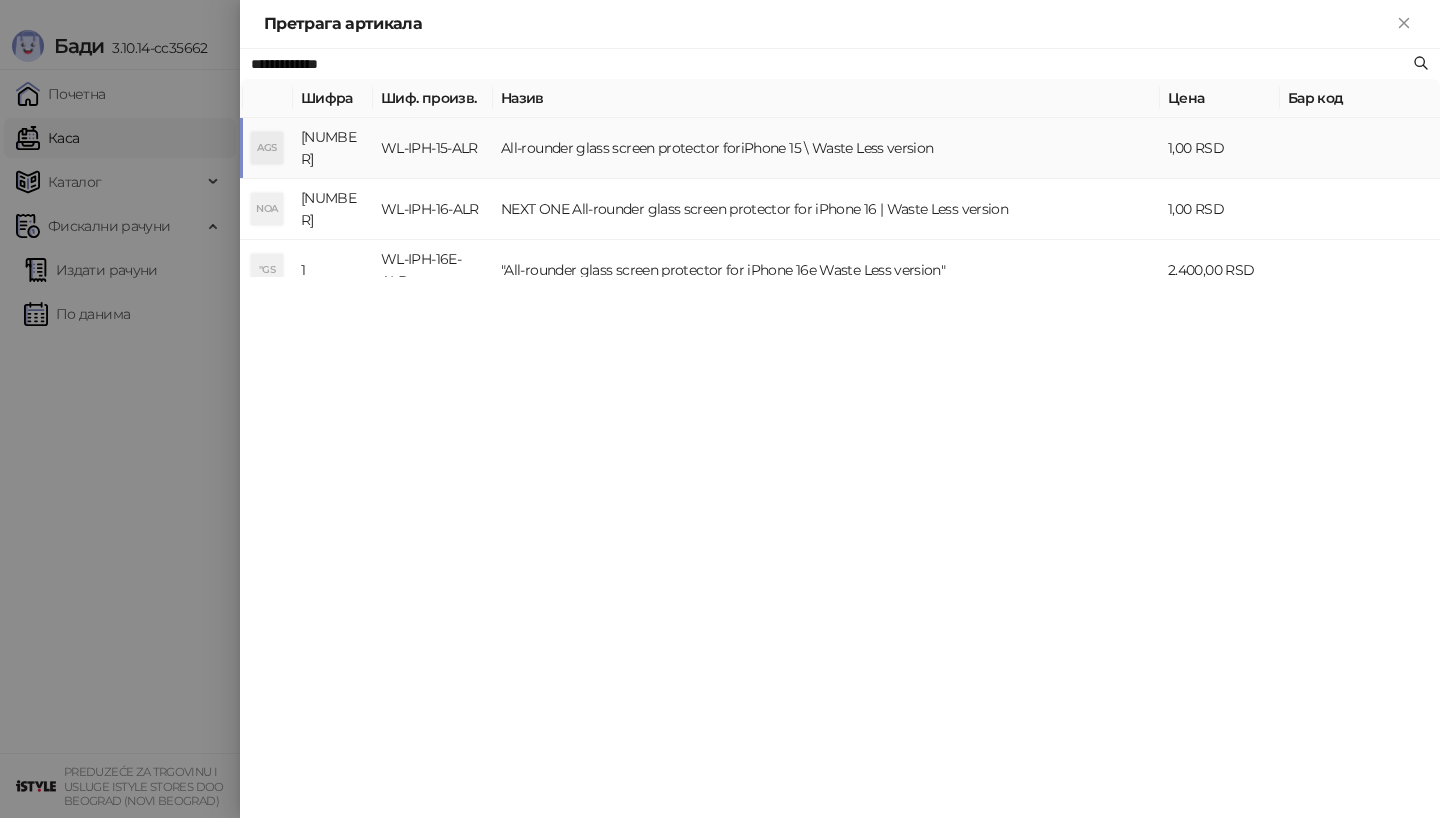 click on "AGS" at bounding box center [267, 148] 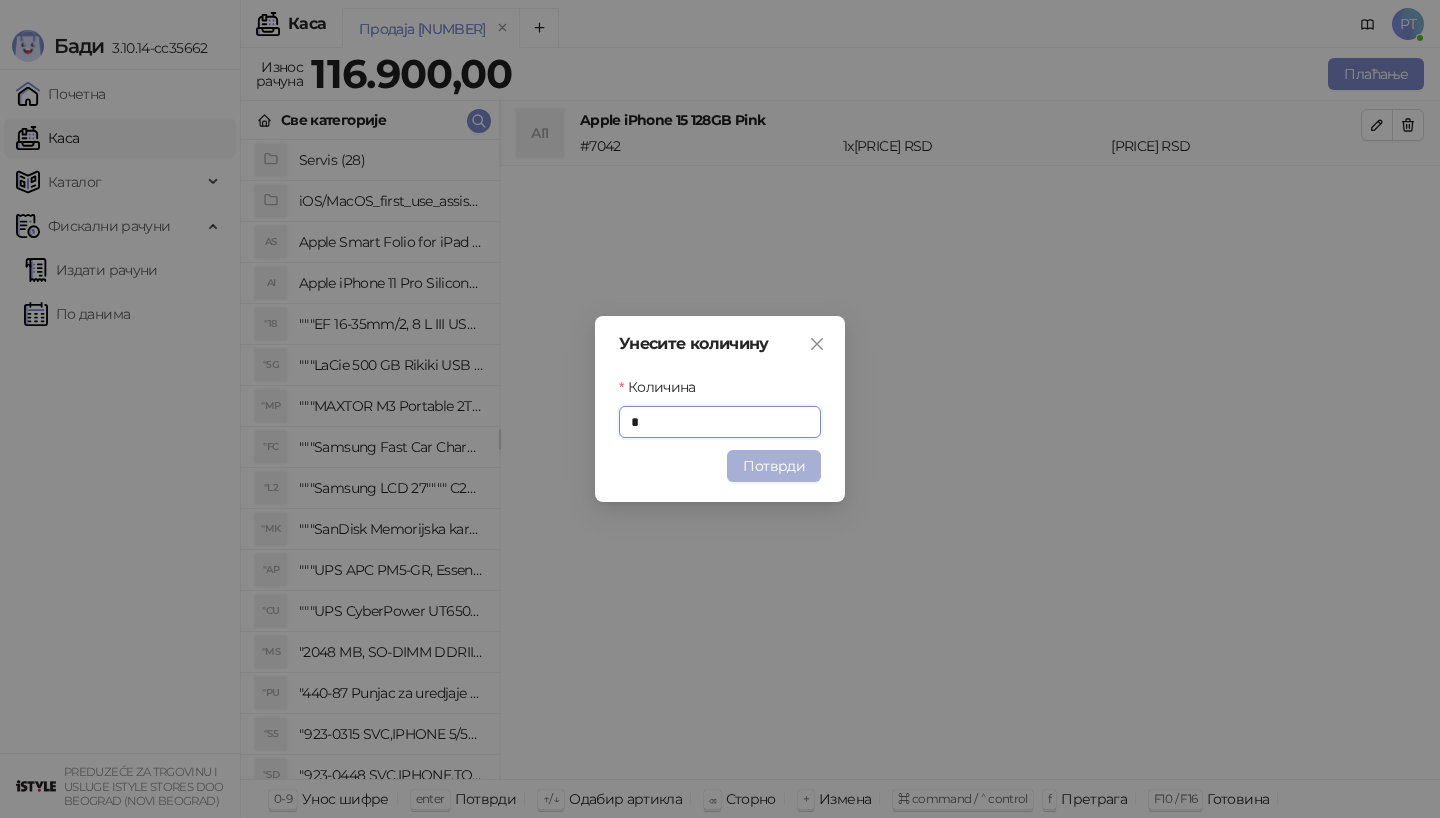 click on "Потврди" at bounding box center (774, 466) 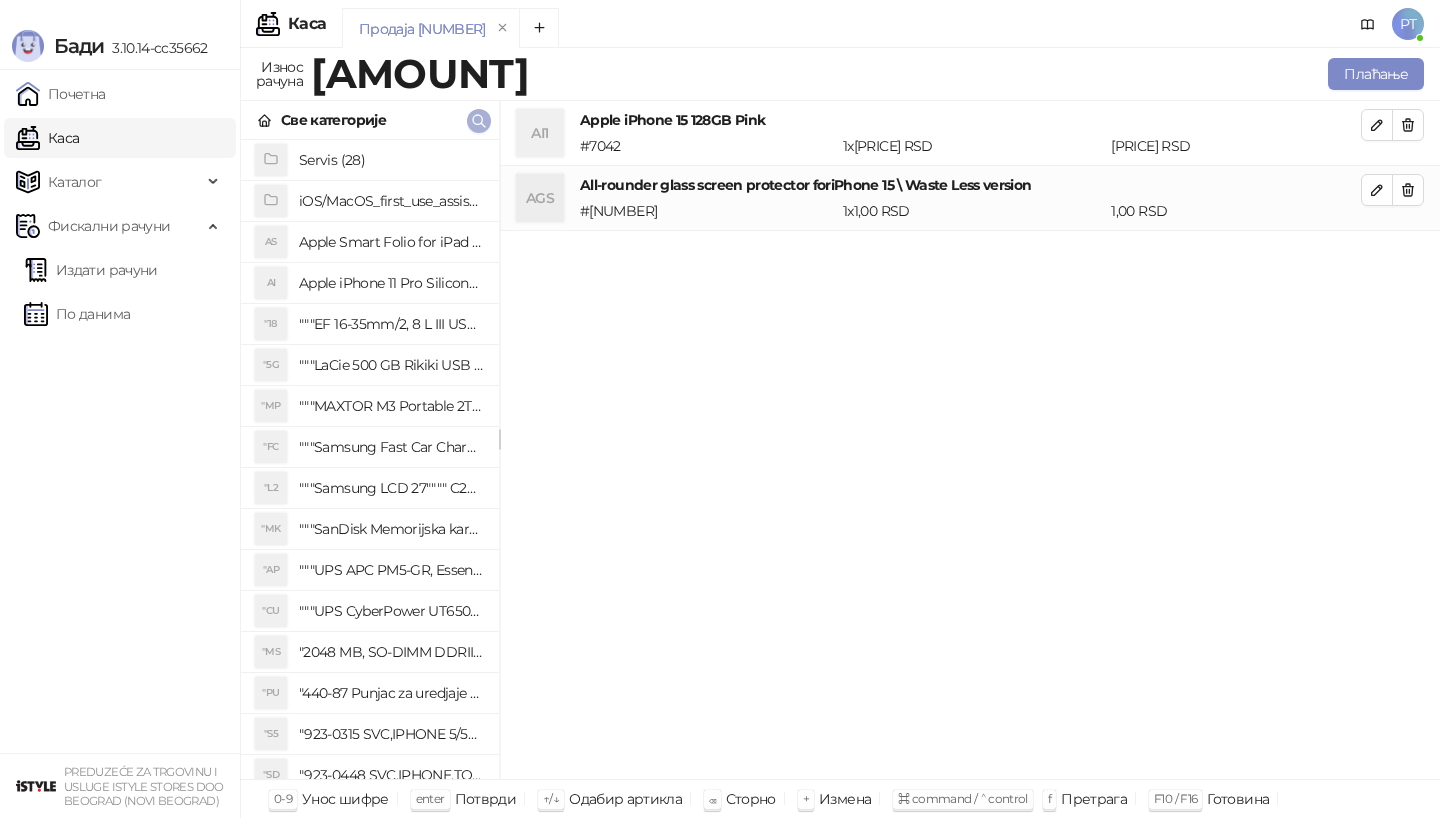 click 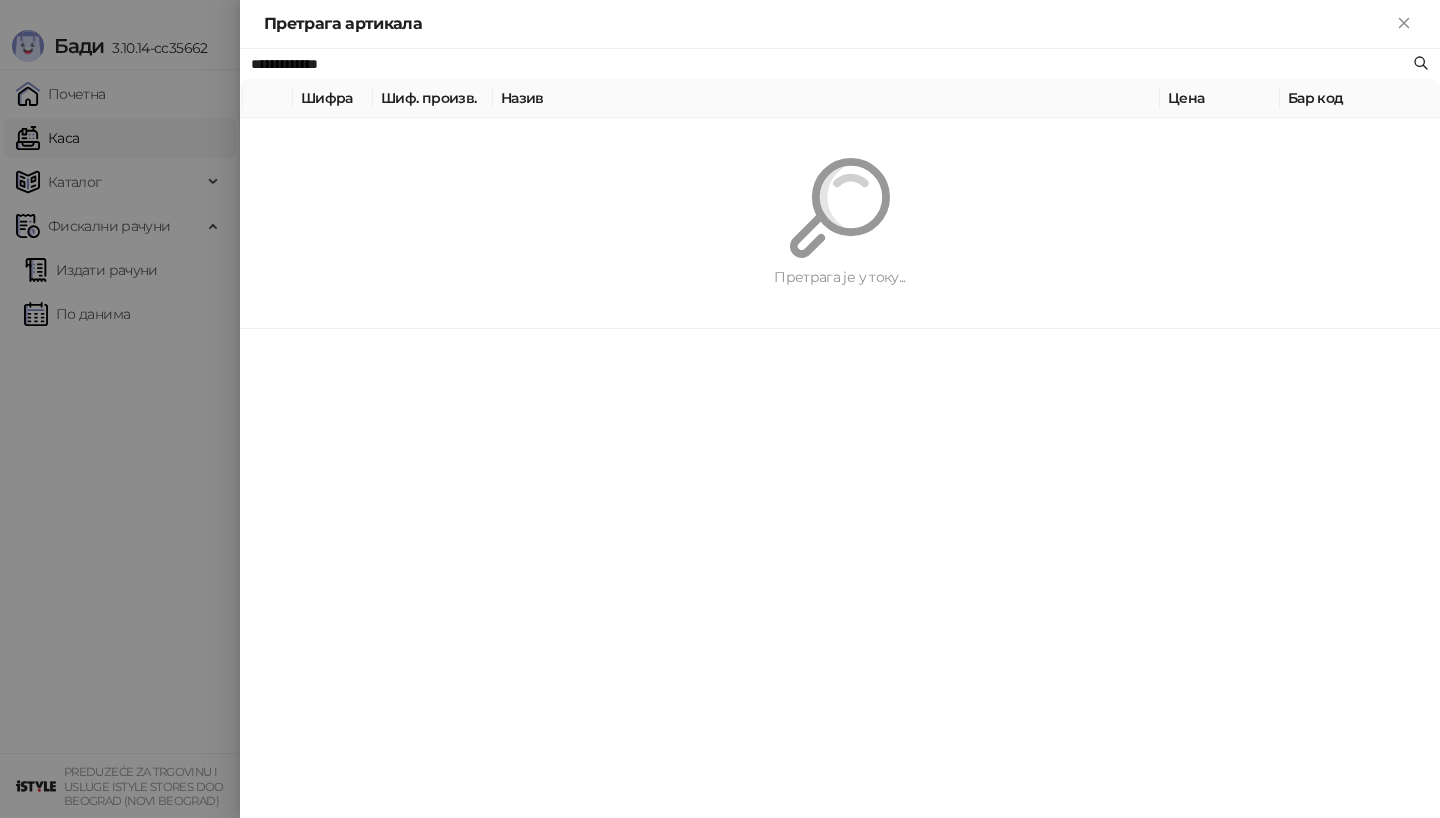 paste on "**********" 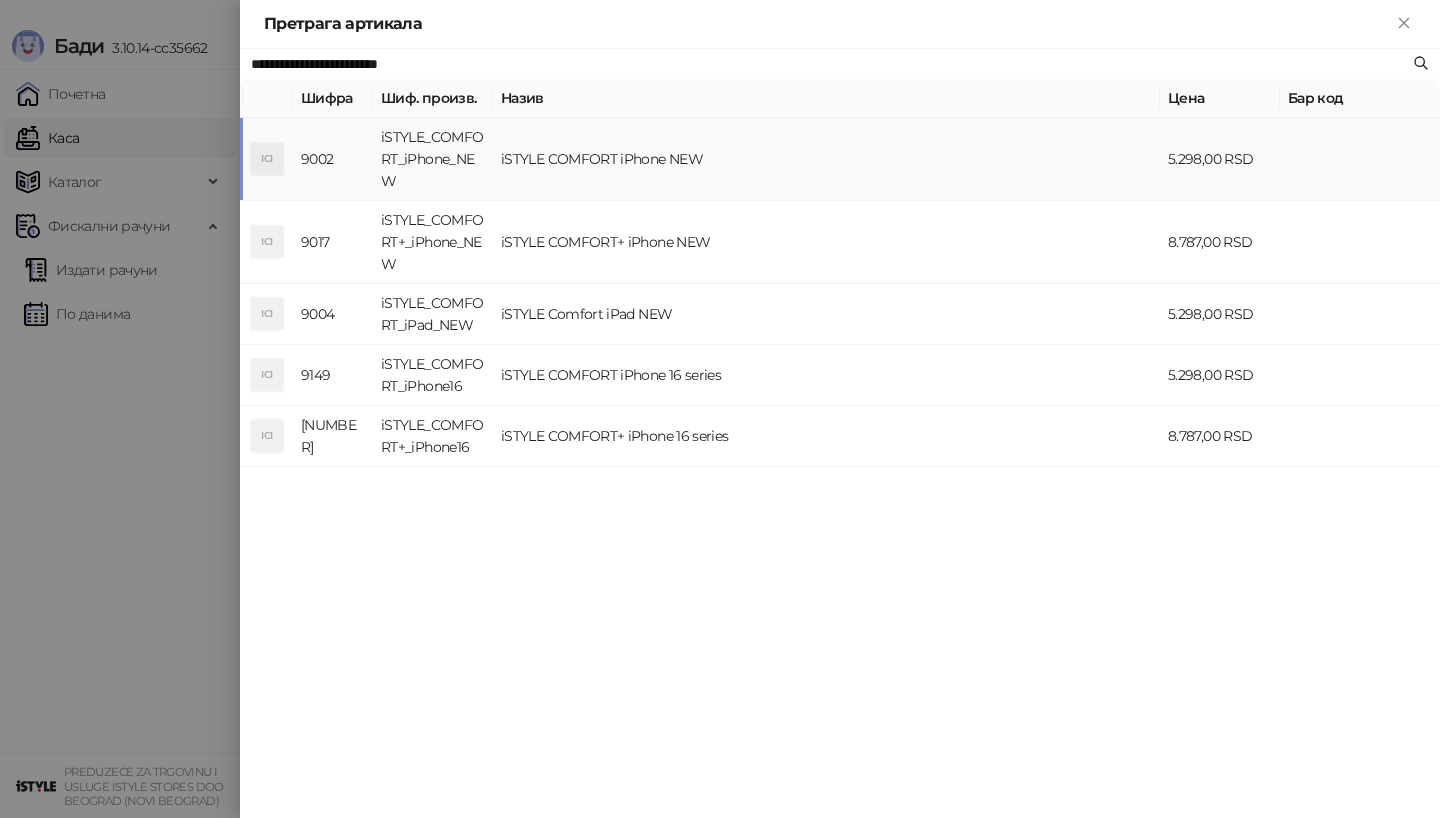 click on "ICI" at bounding box center (267, 159) 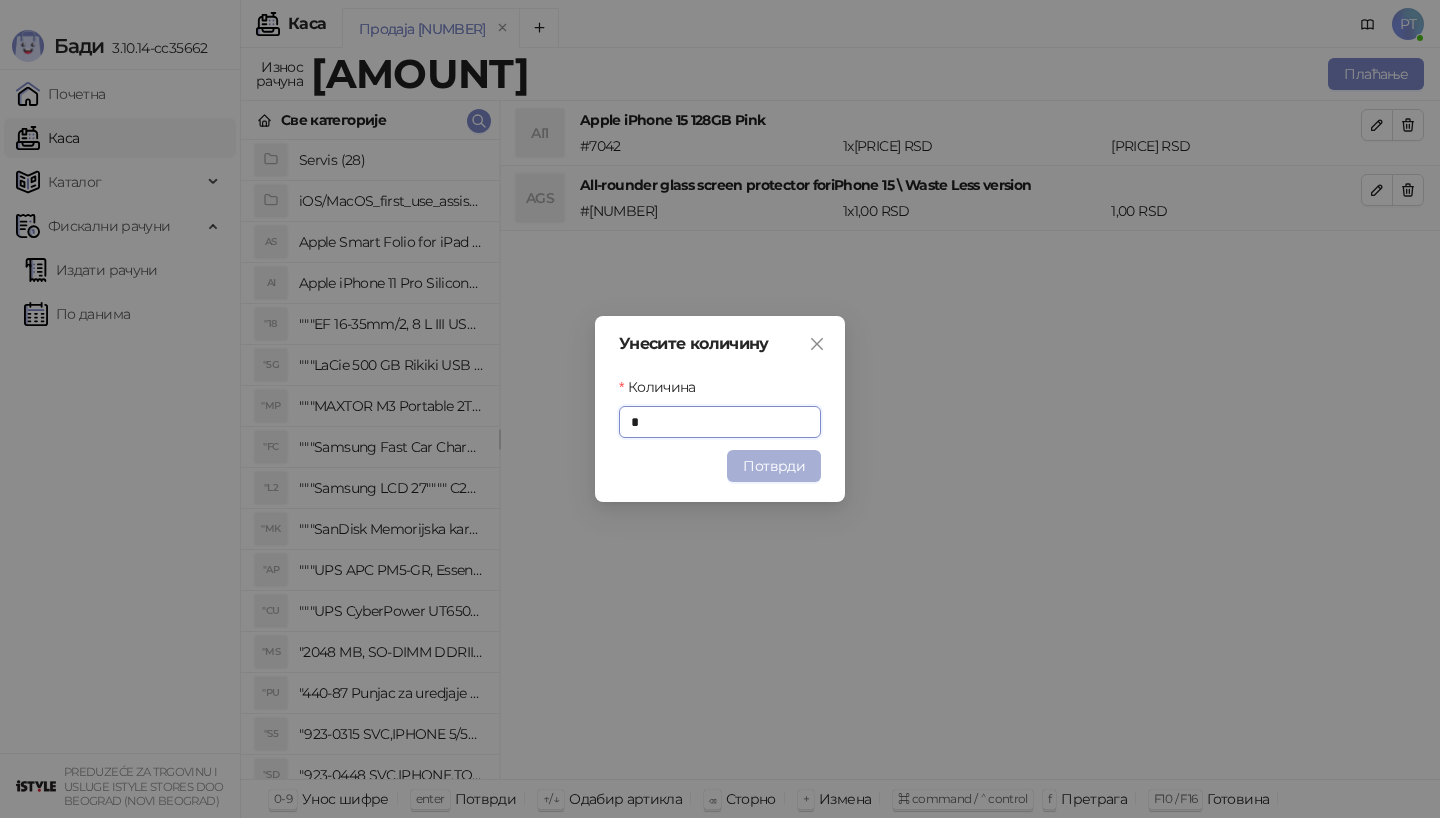 click on "Потврди" at bounding box center (774, 466) 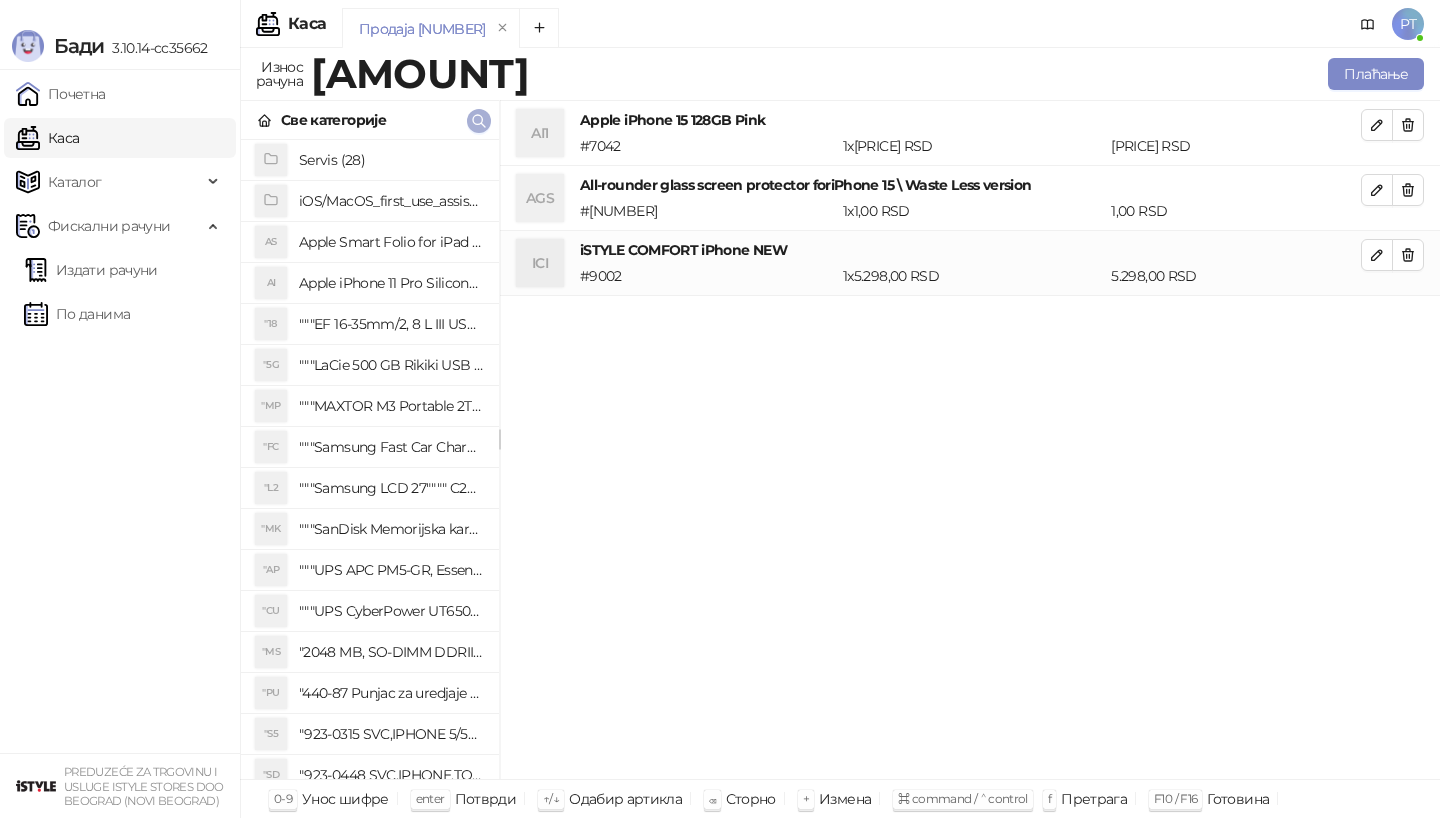 click 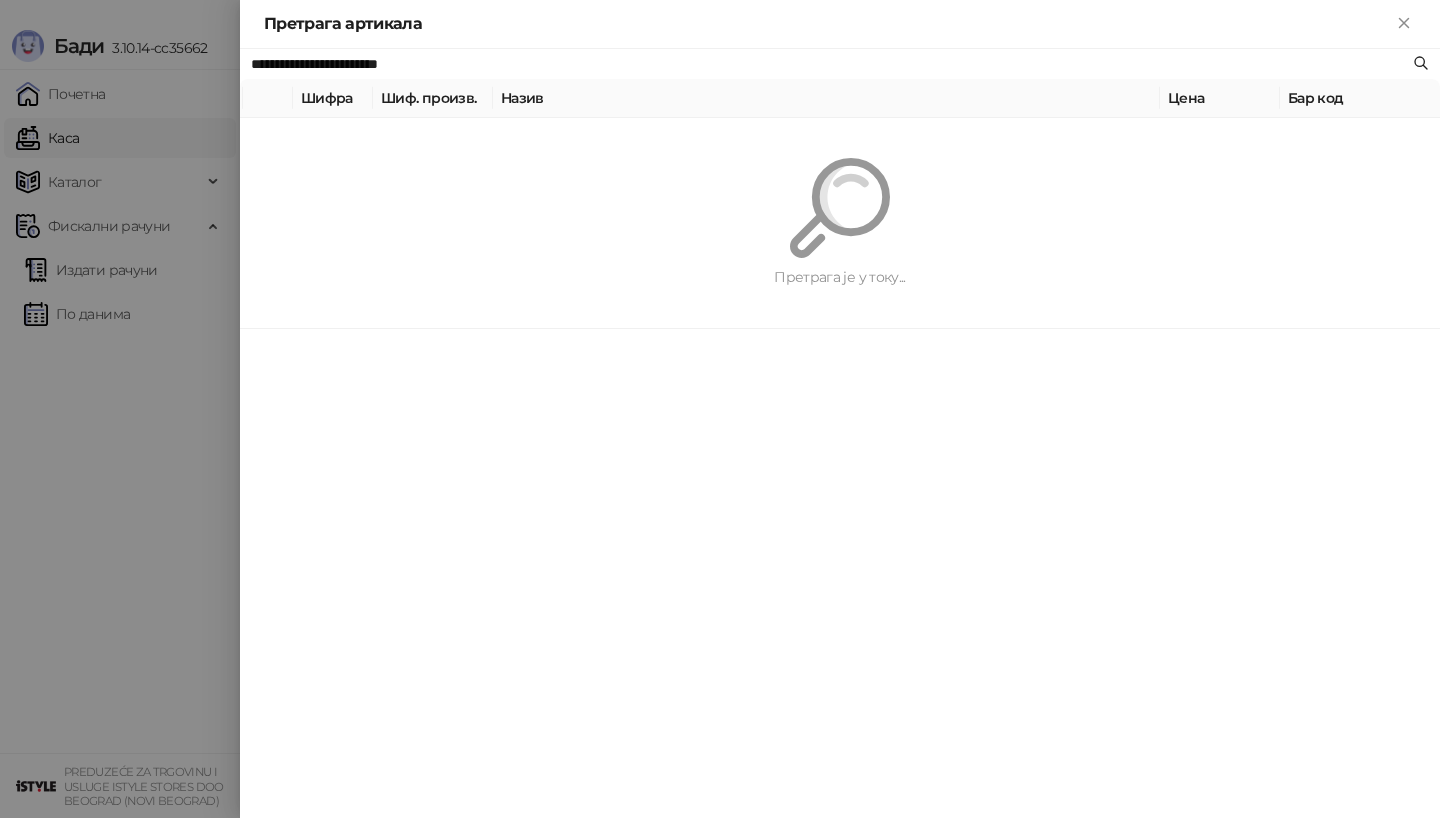 paste 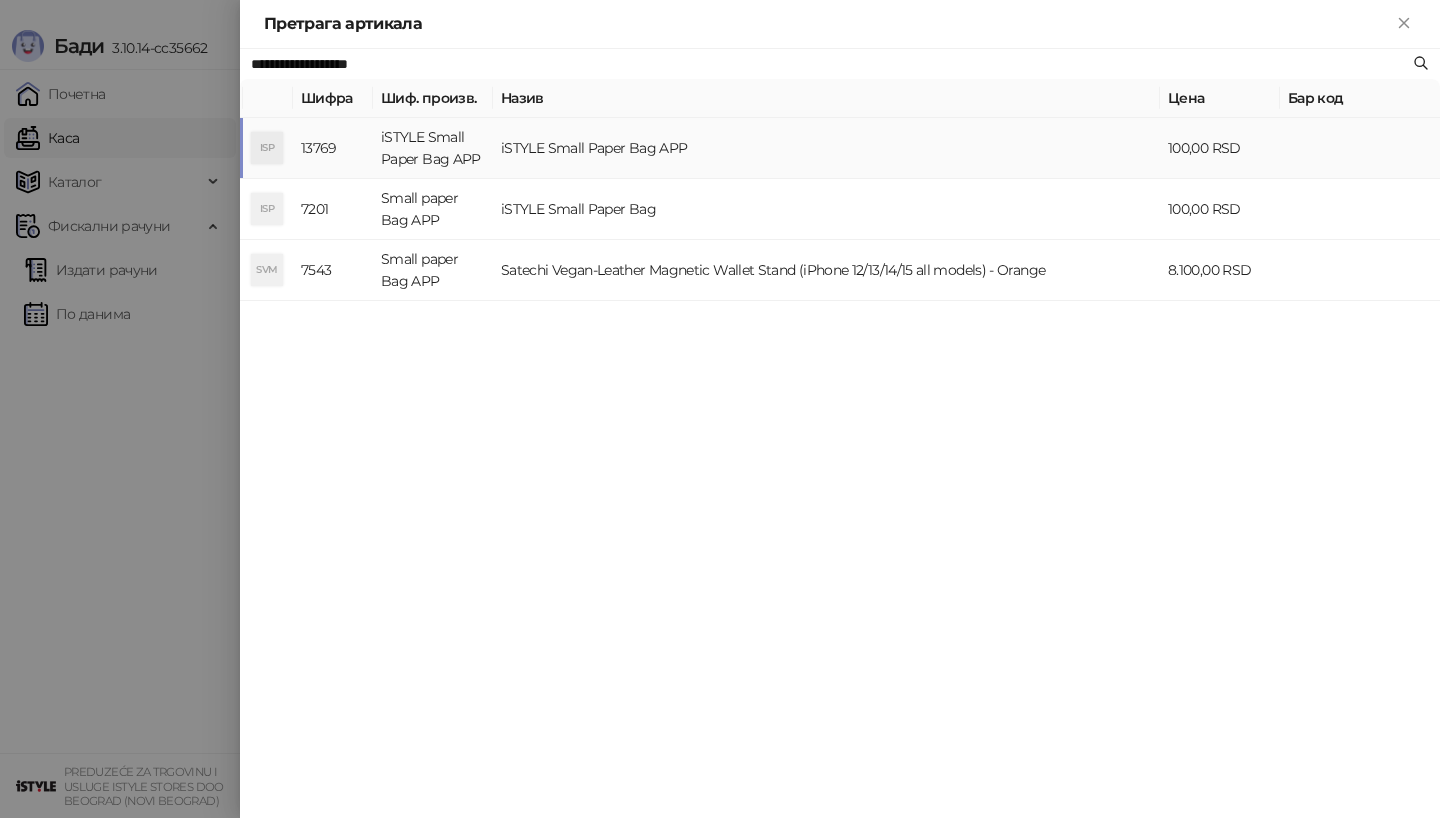 type on "**********" 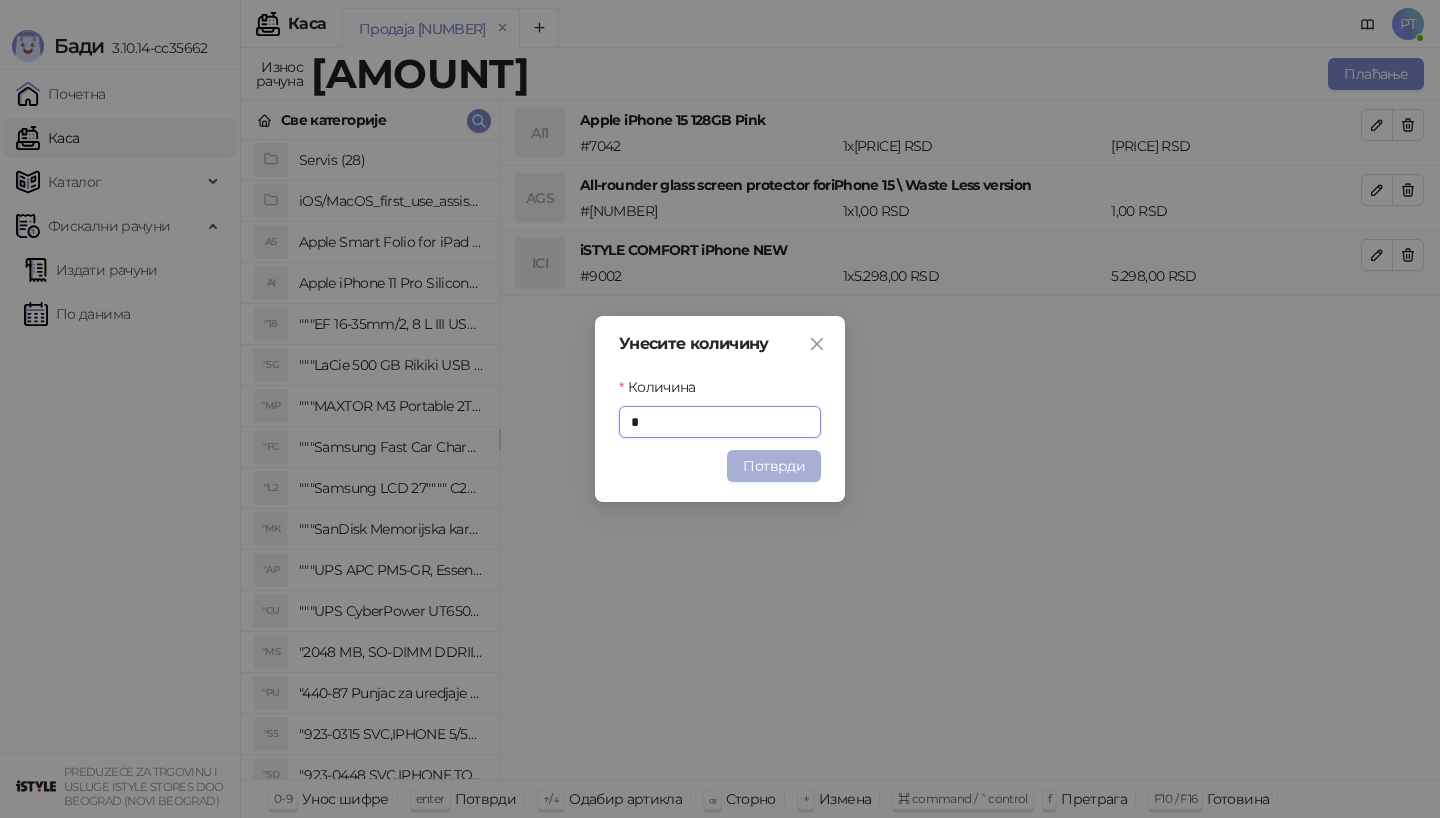 click on "Потврди" at bounding box center [774, 466] 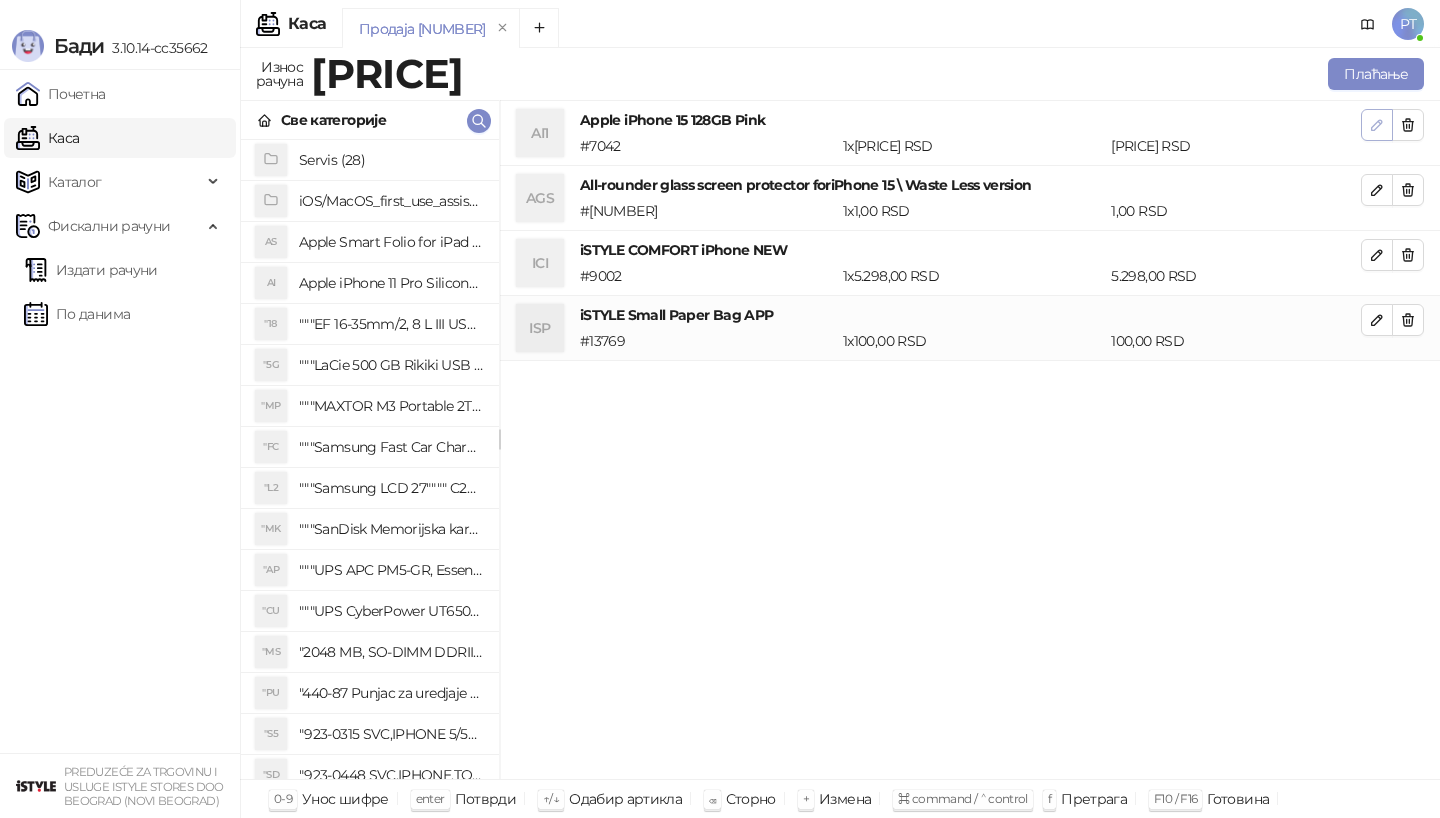 click 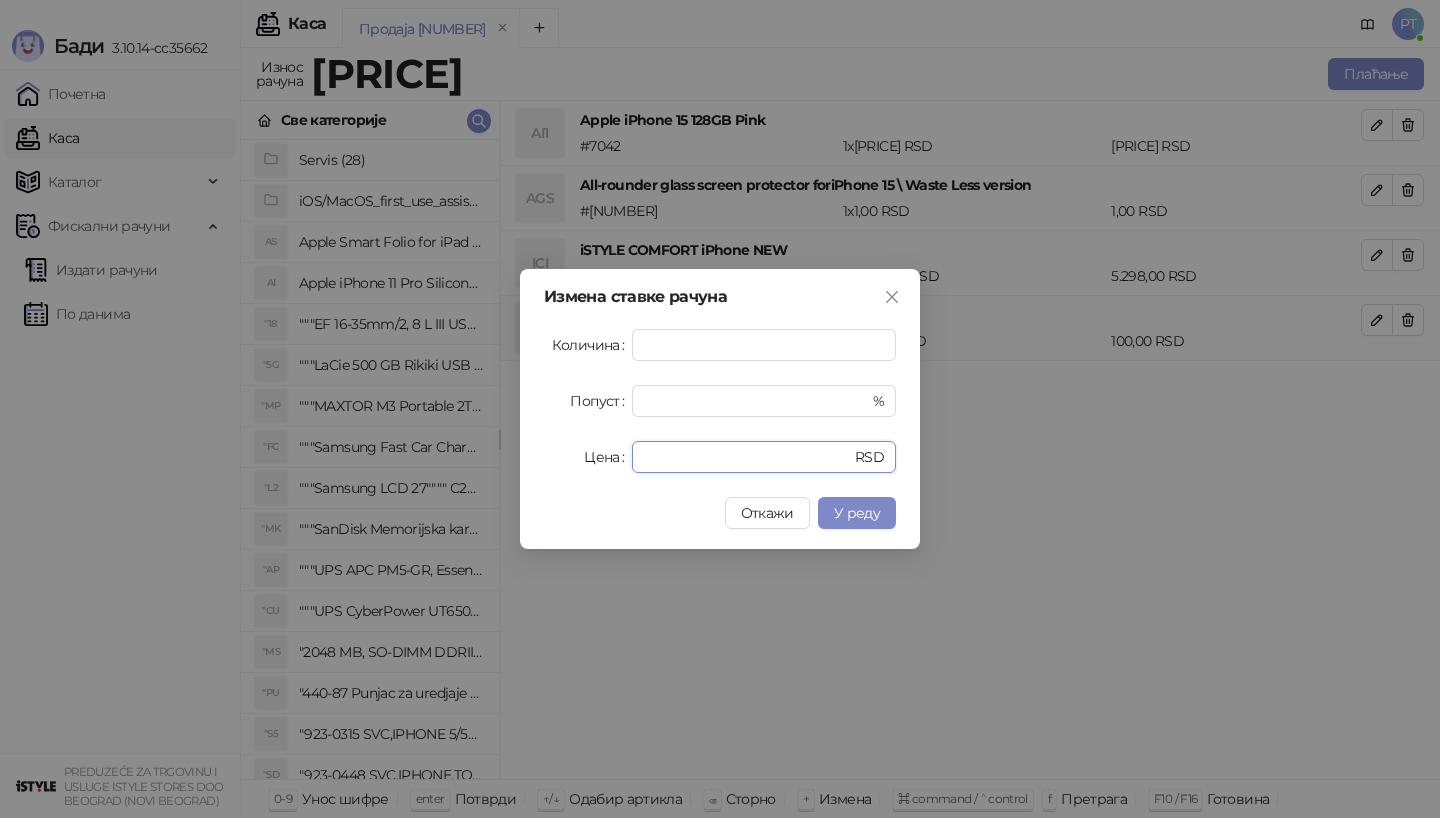 drag, startPoint x: 693, startPoint y: 458, endPoint x: 574, endPoint y: 458, distance: 119 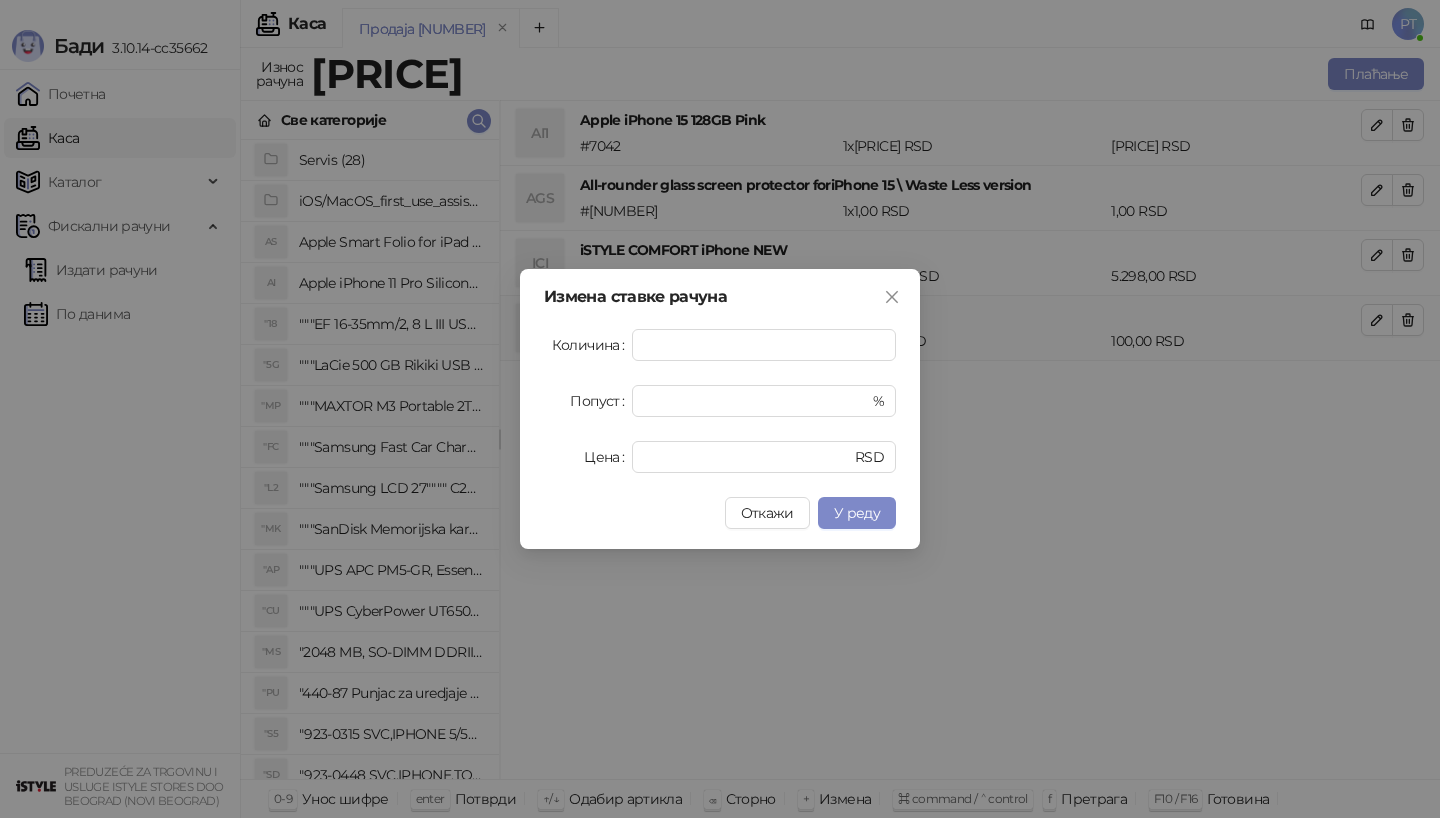 type on "*****" 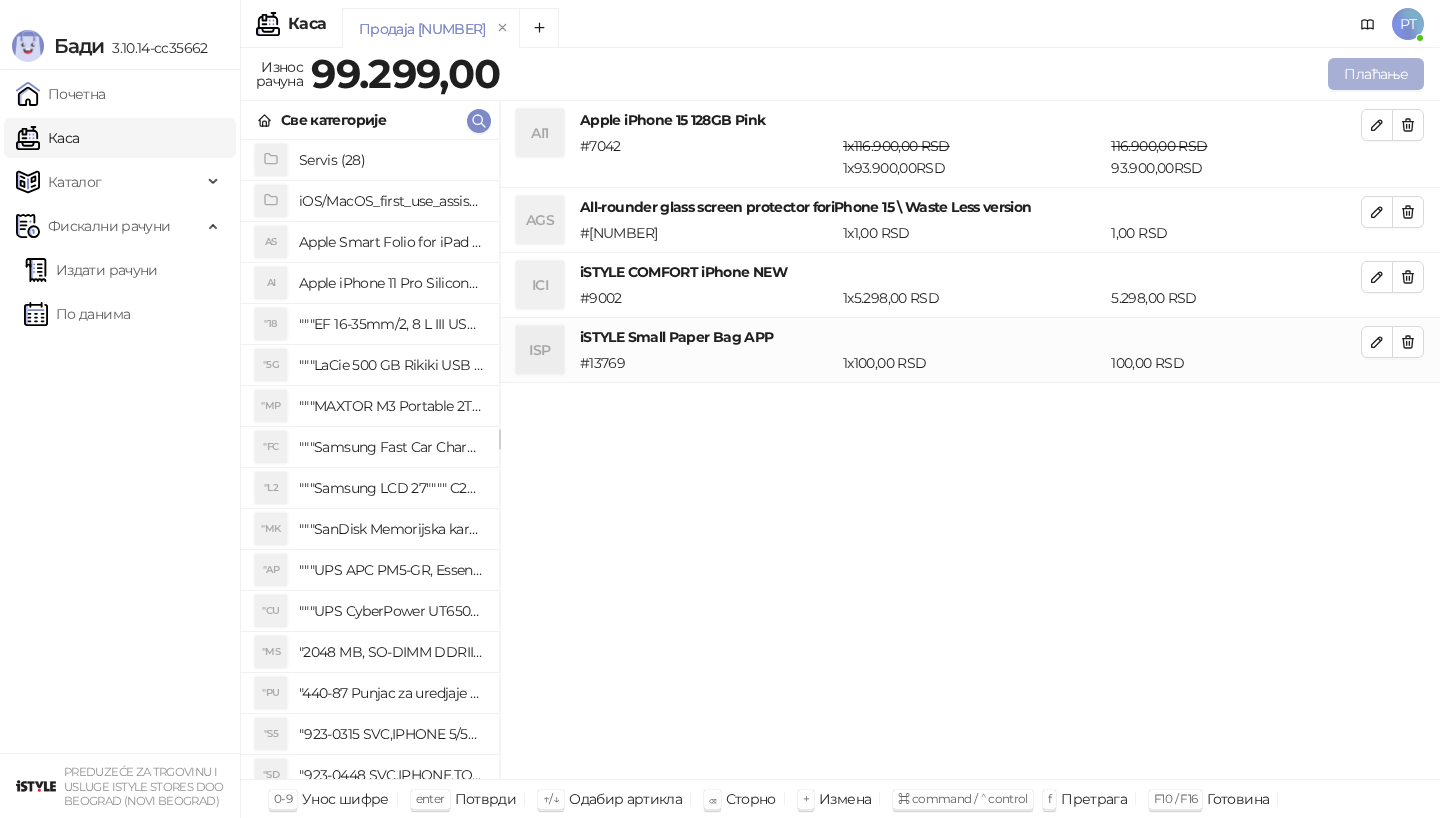 click on "Плаћање" at bounding box center [1376, 74] 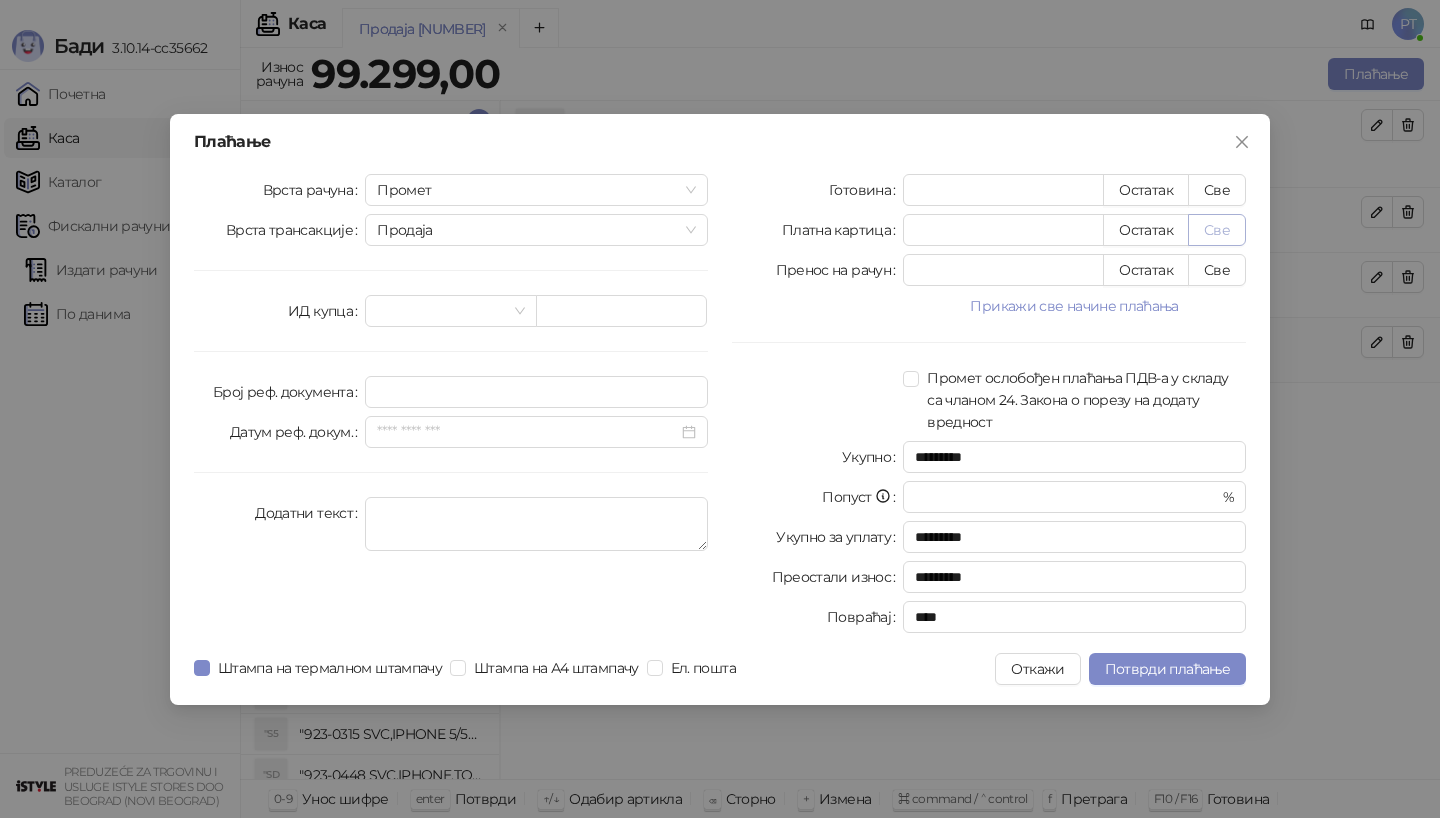 click on "Све" at bounding box center [1217, 230] 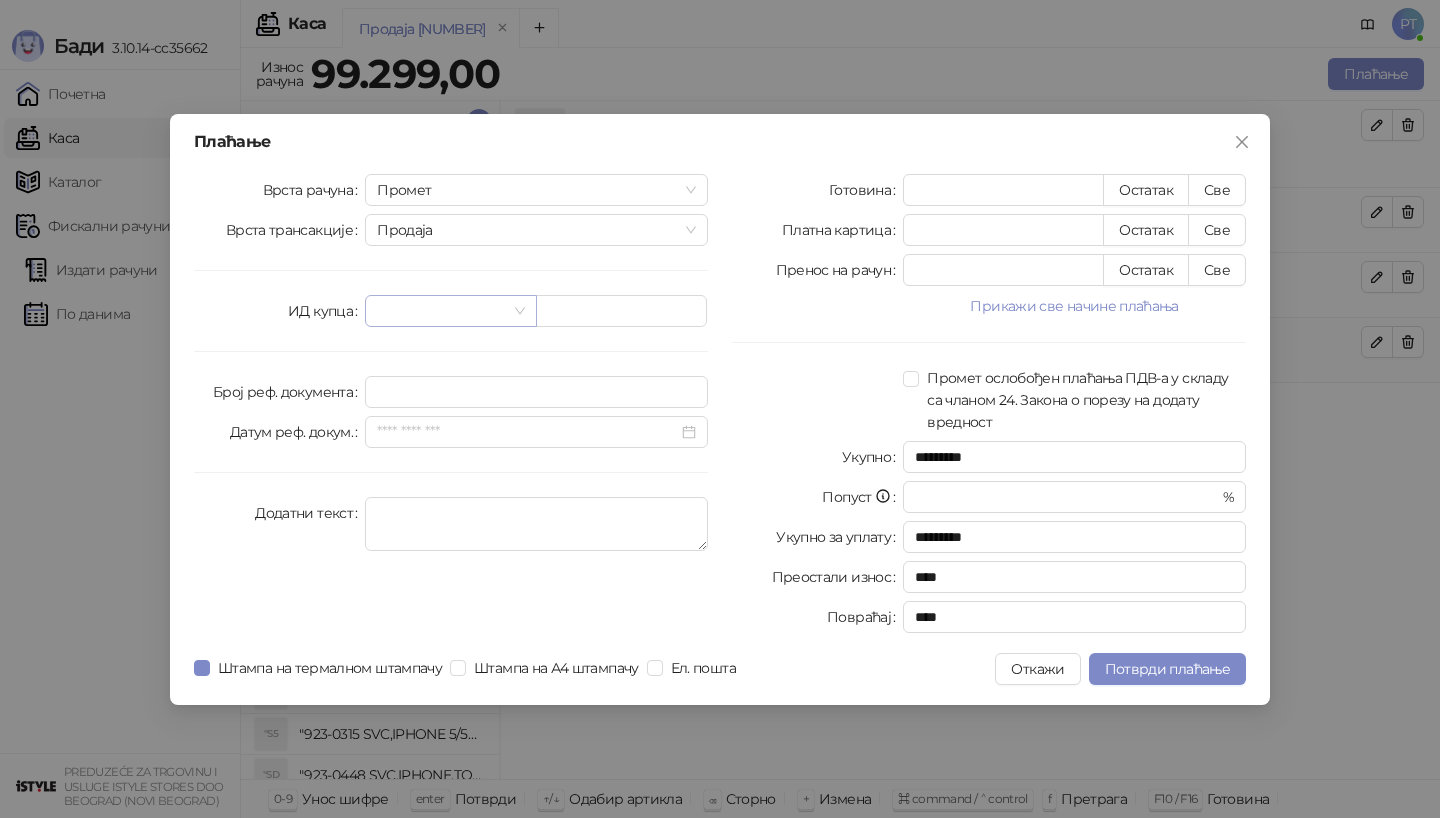 click at bounding box center [450, 311] 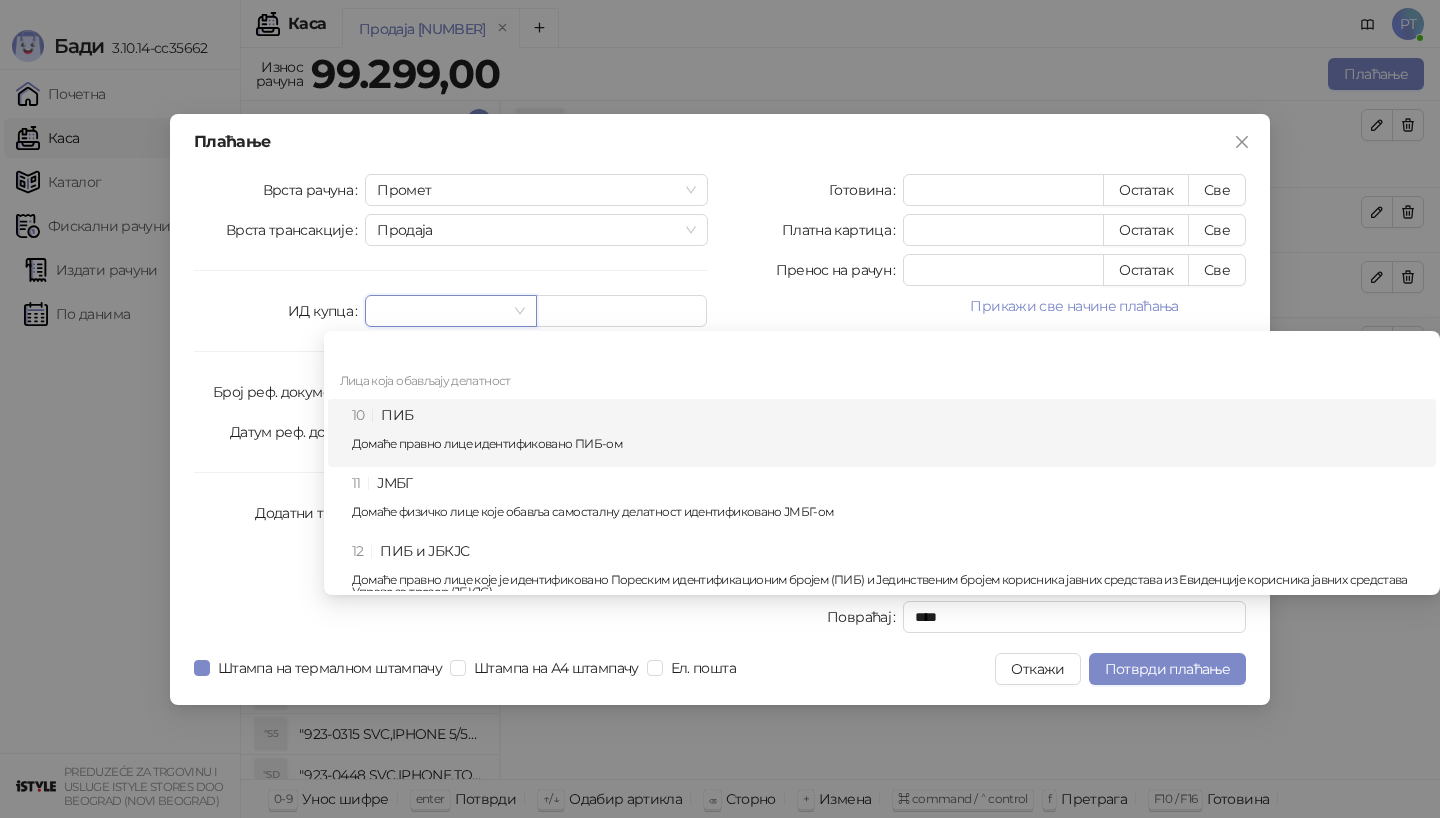 click on "10 ПИБ Домаће правно лице идентификовано ПИБ-ом" at bounding box center (888, 433) 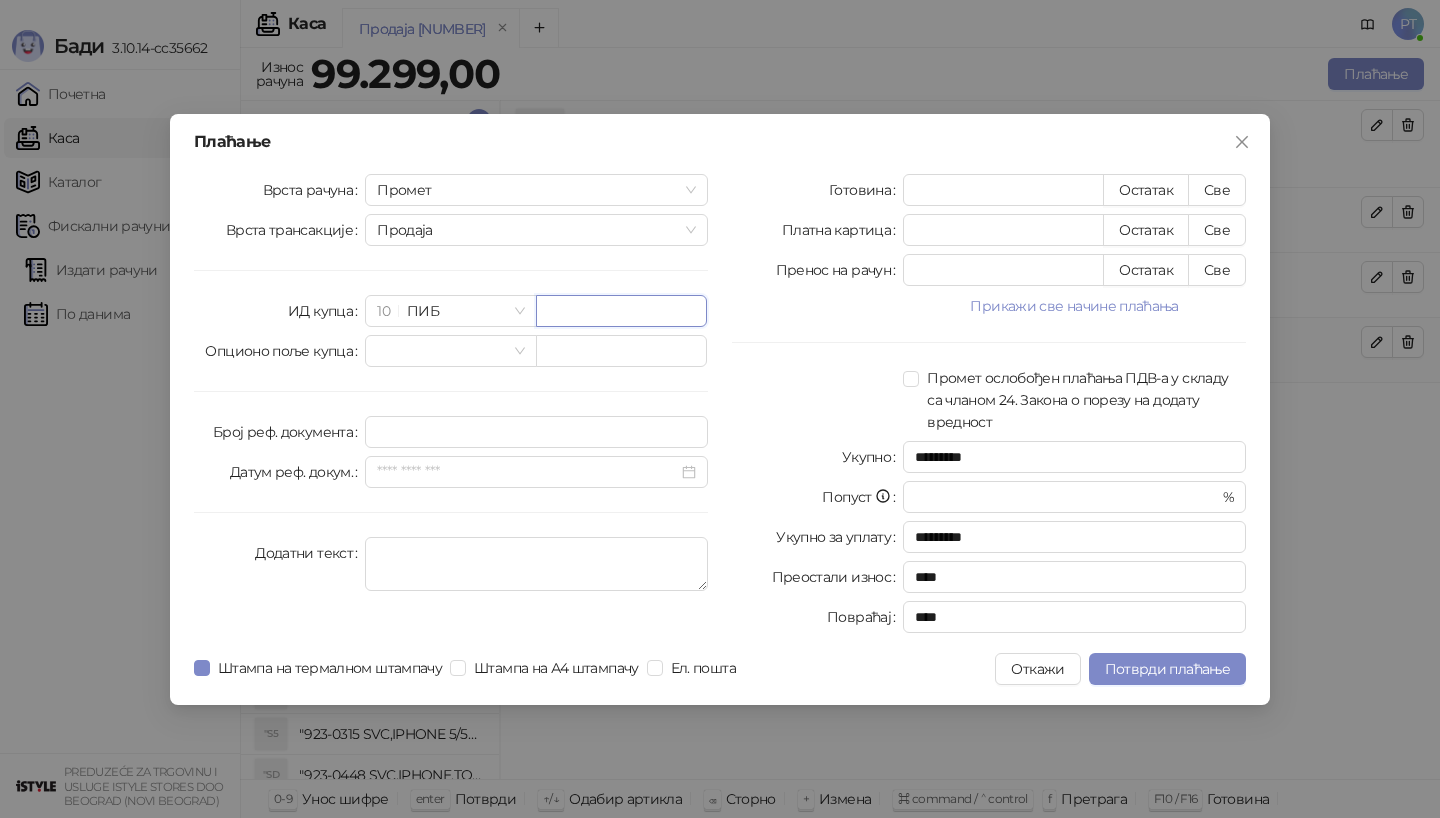paste on "*********" 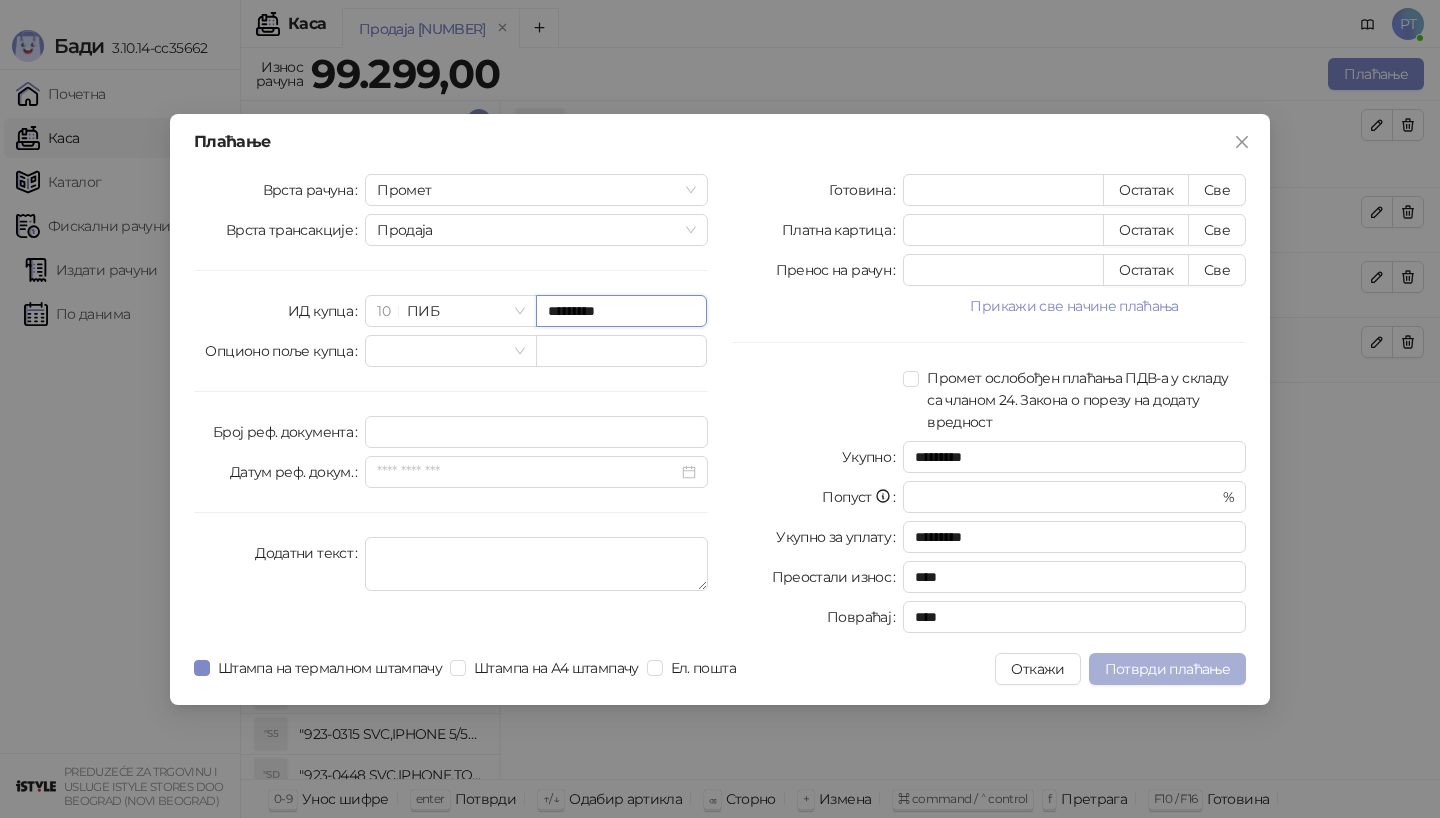 type on "*********" 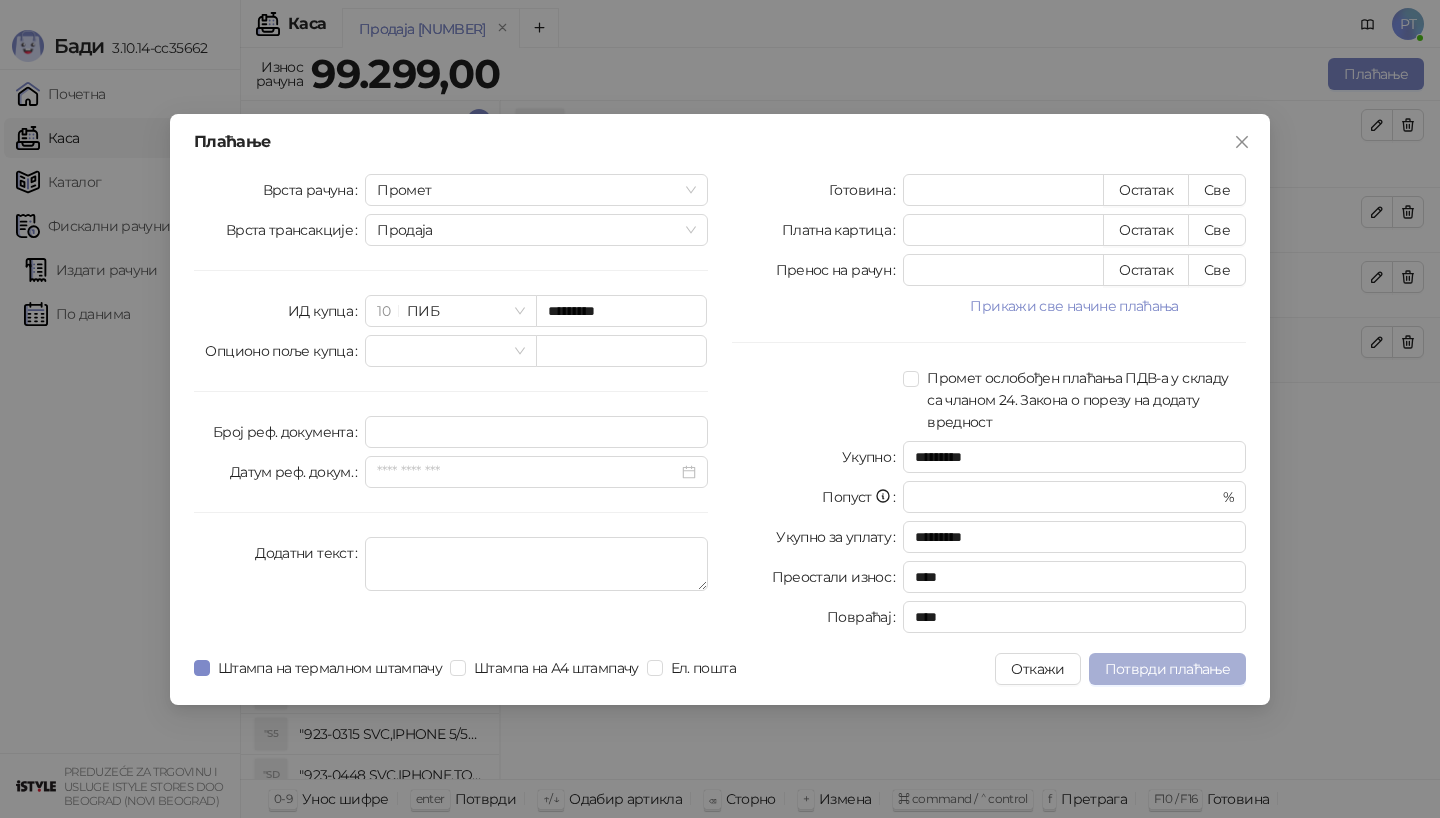 click on "Потврди плаћање" at bounding box center (1167, 669) 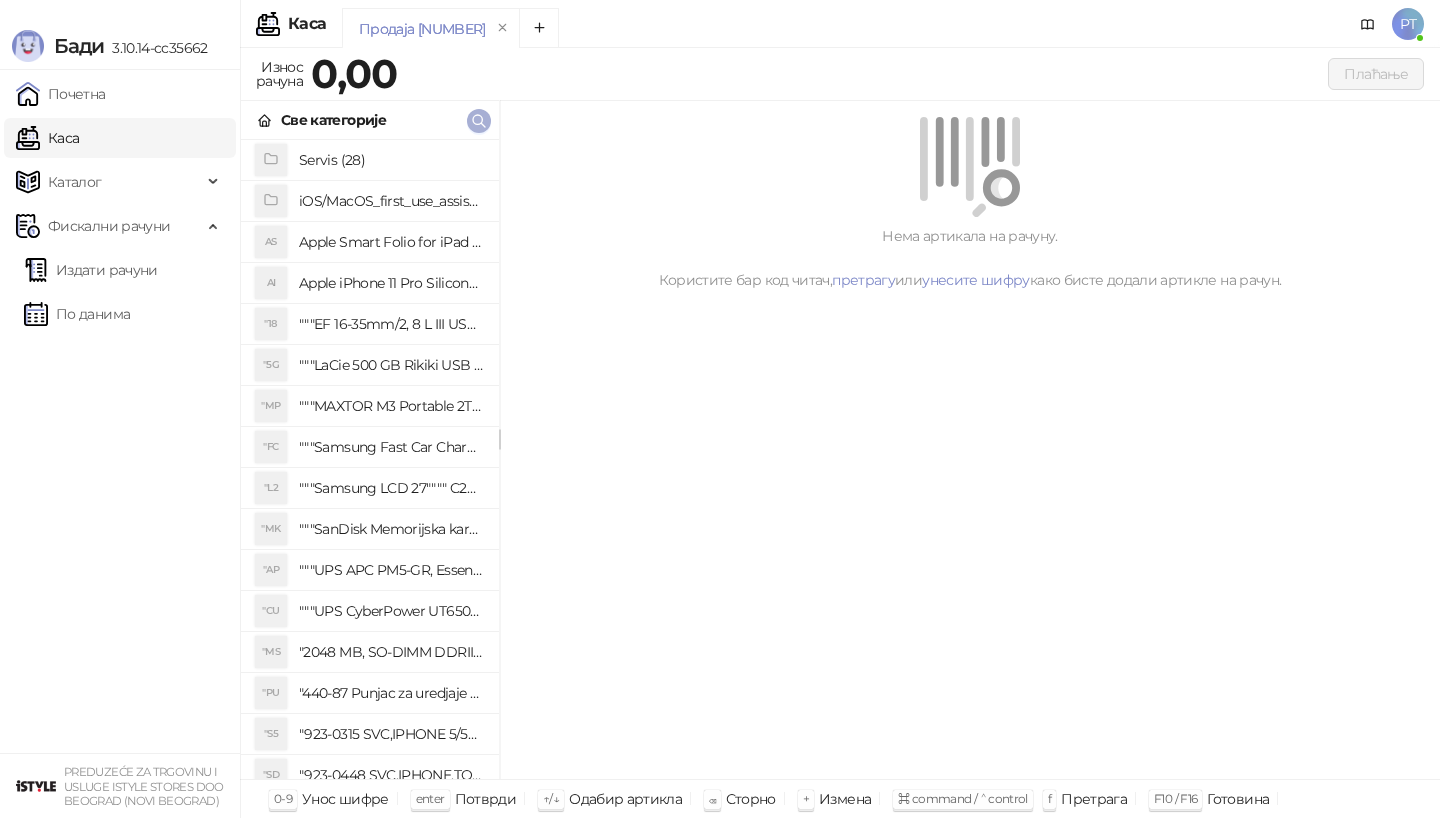 click at bounding box center [479, 121] 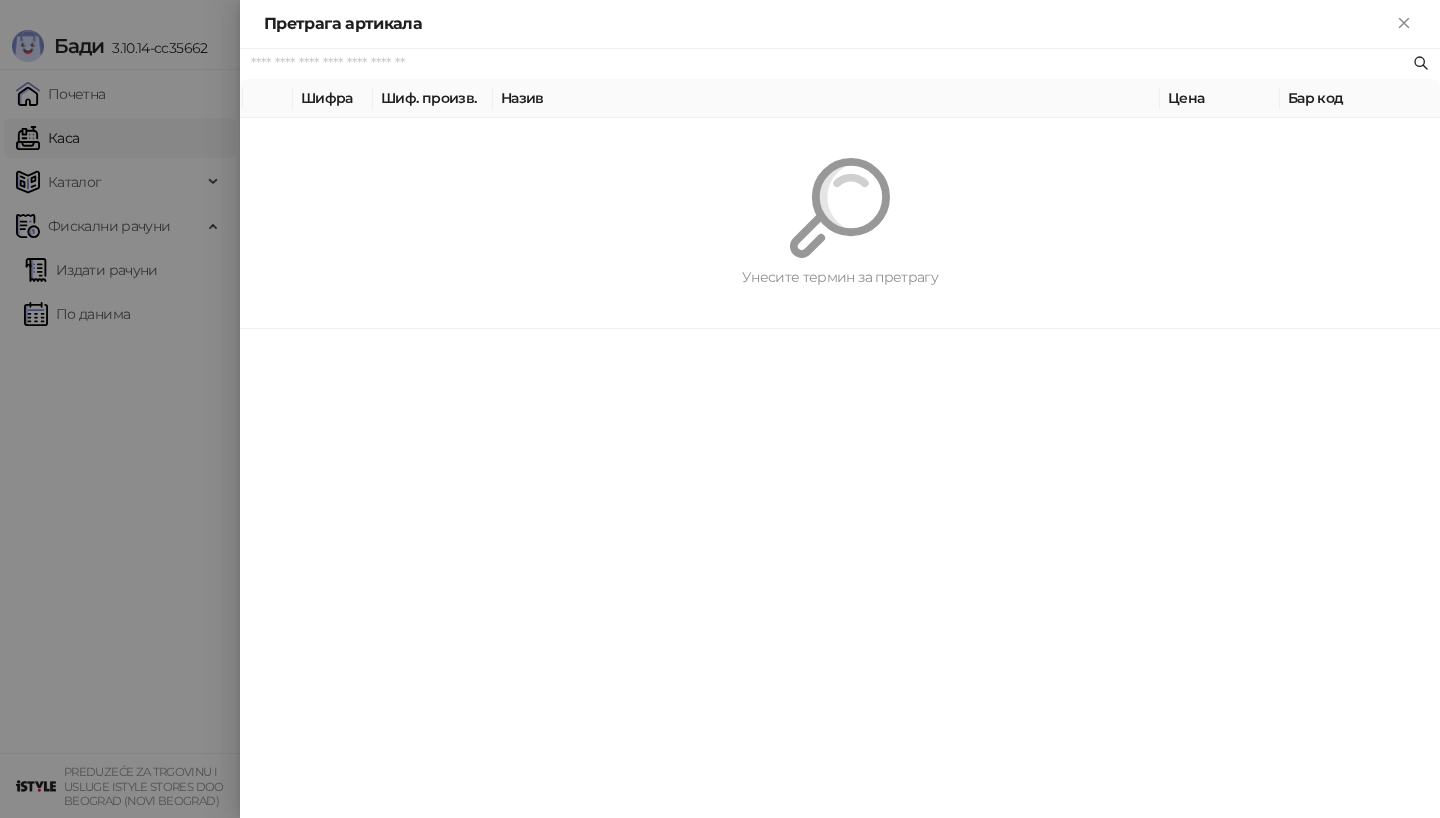paste on "**********" 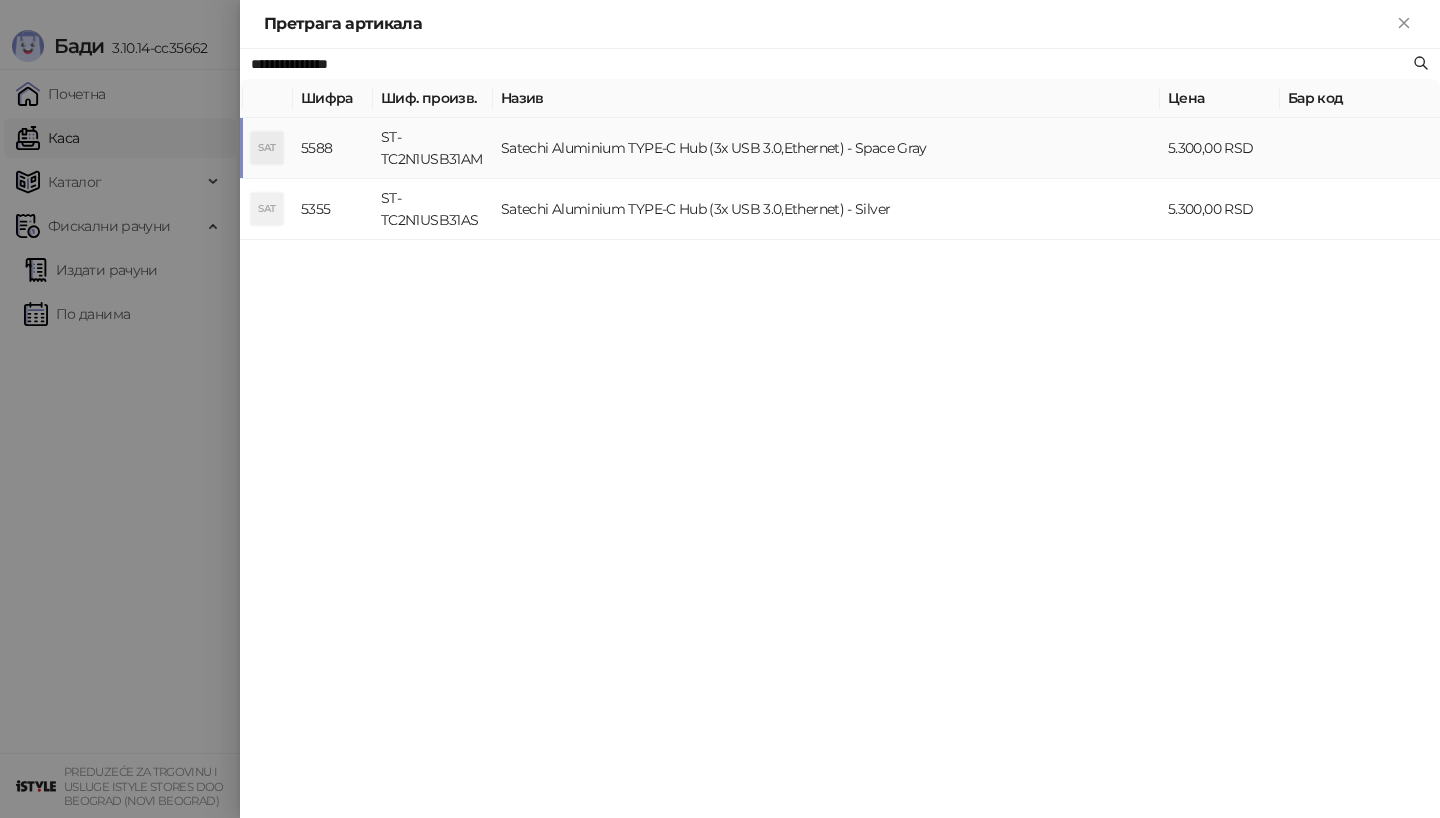 click on "SAT" at bounding box center [267, 148] 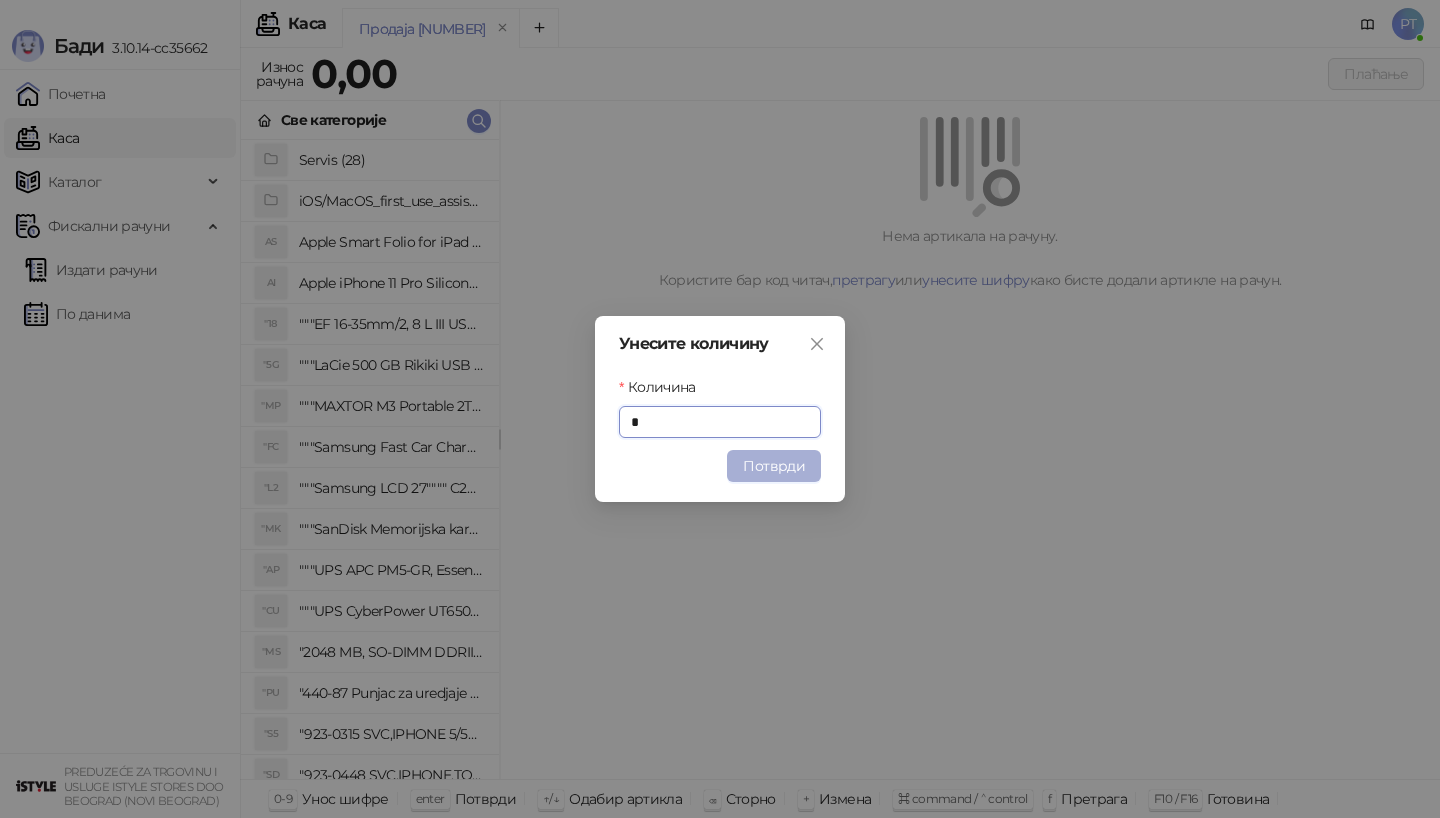 click on "Потврди" at bounding box center (774, 466) 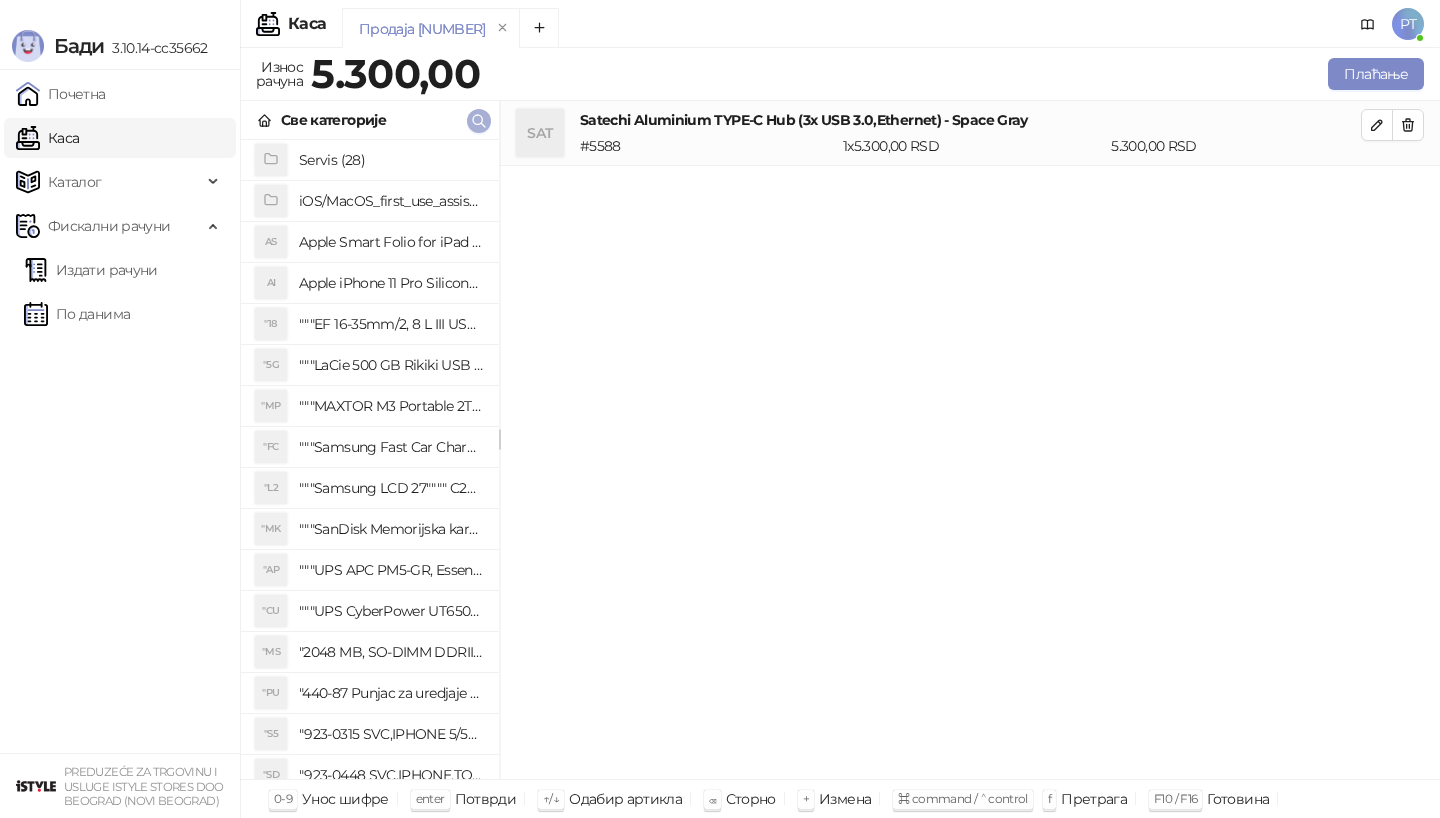click 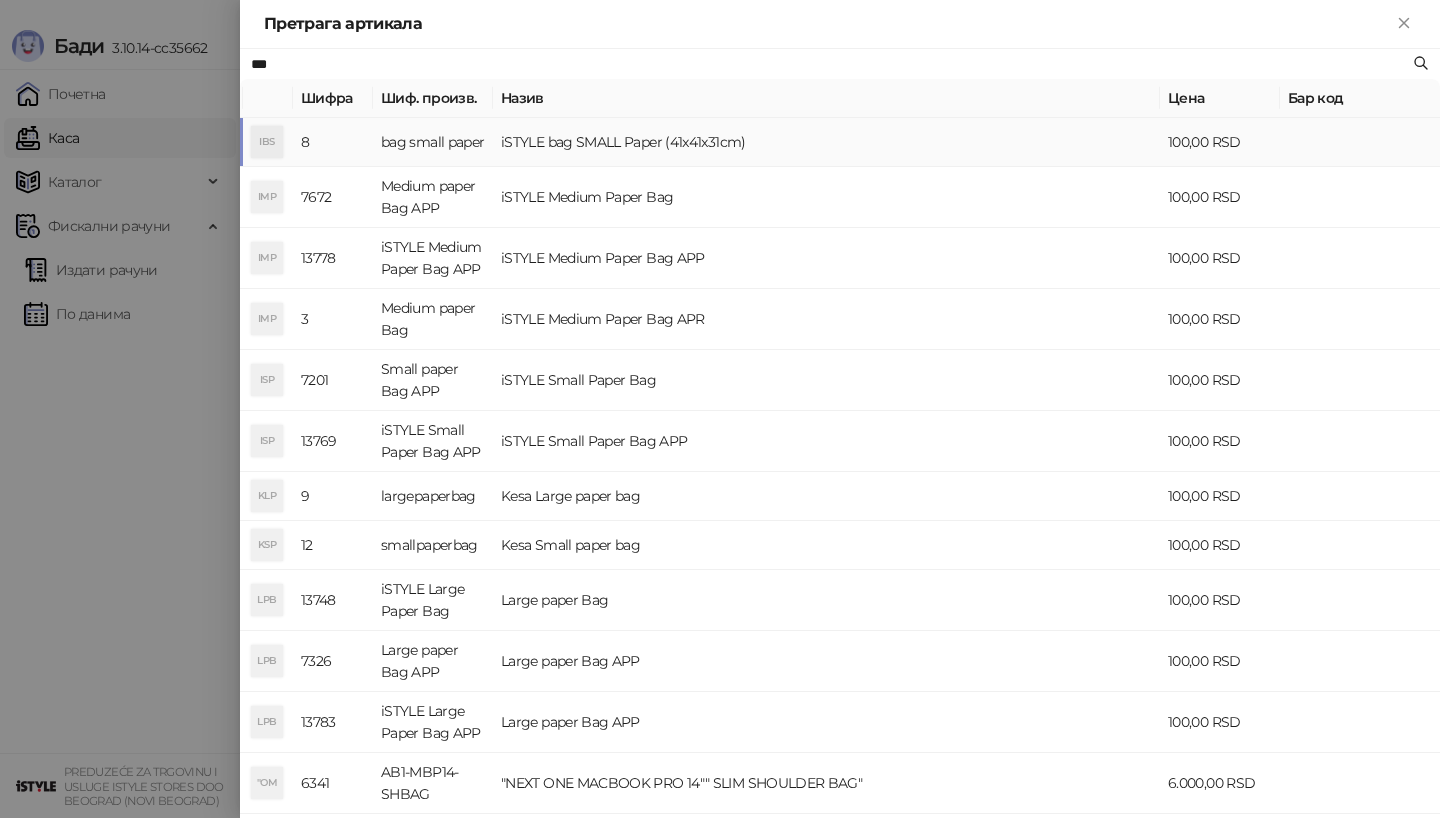 type on "***" 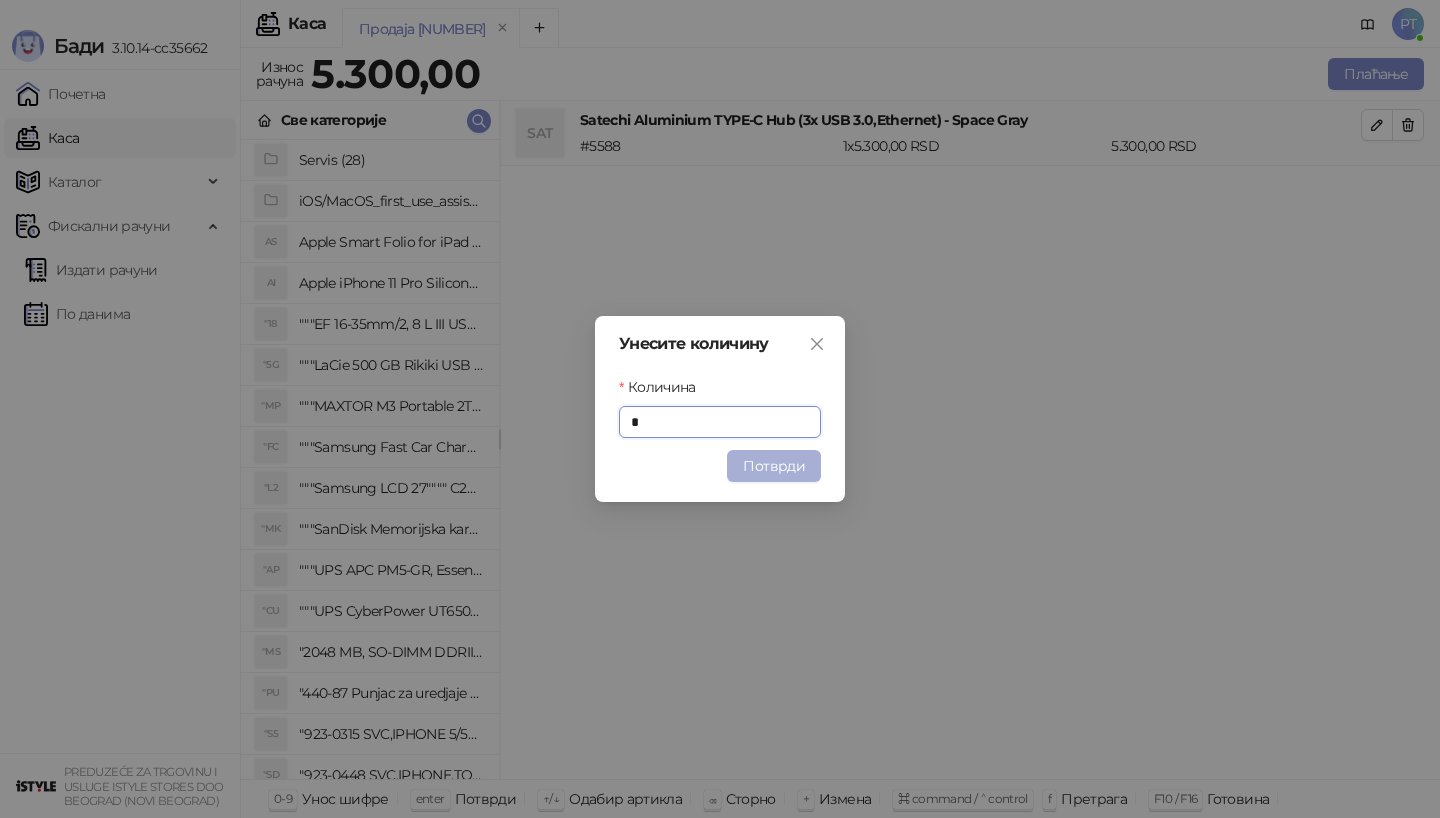 click on "Потврди" at bounding box center (774, 466) 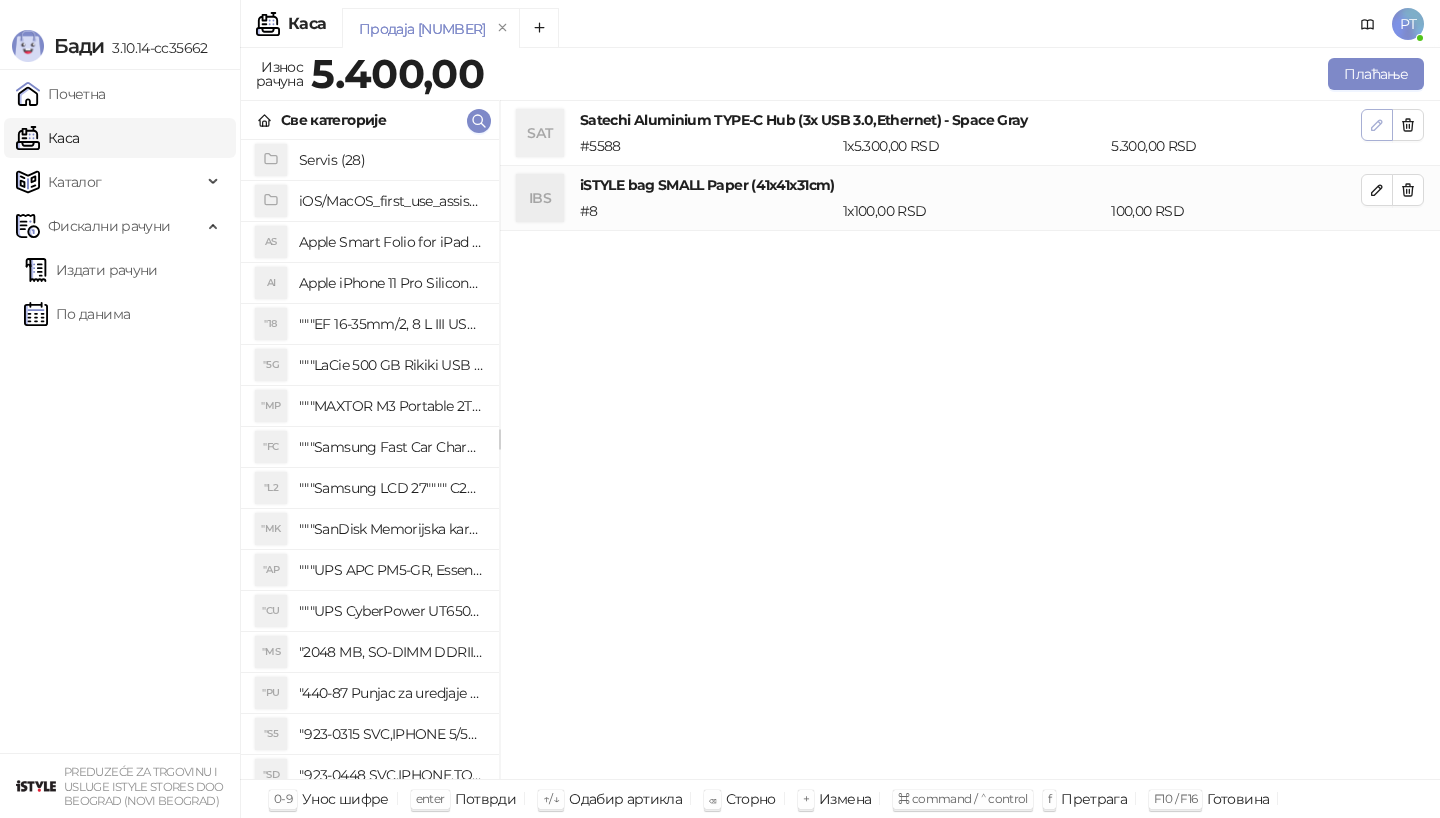 click 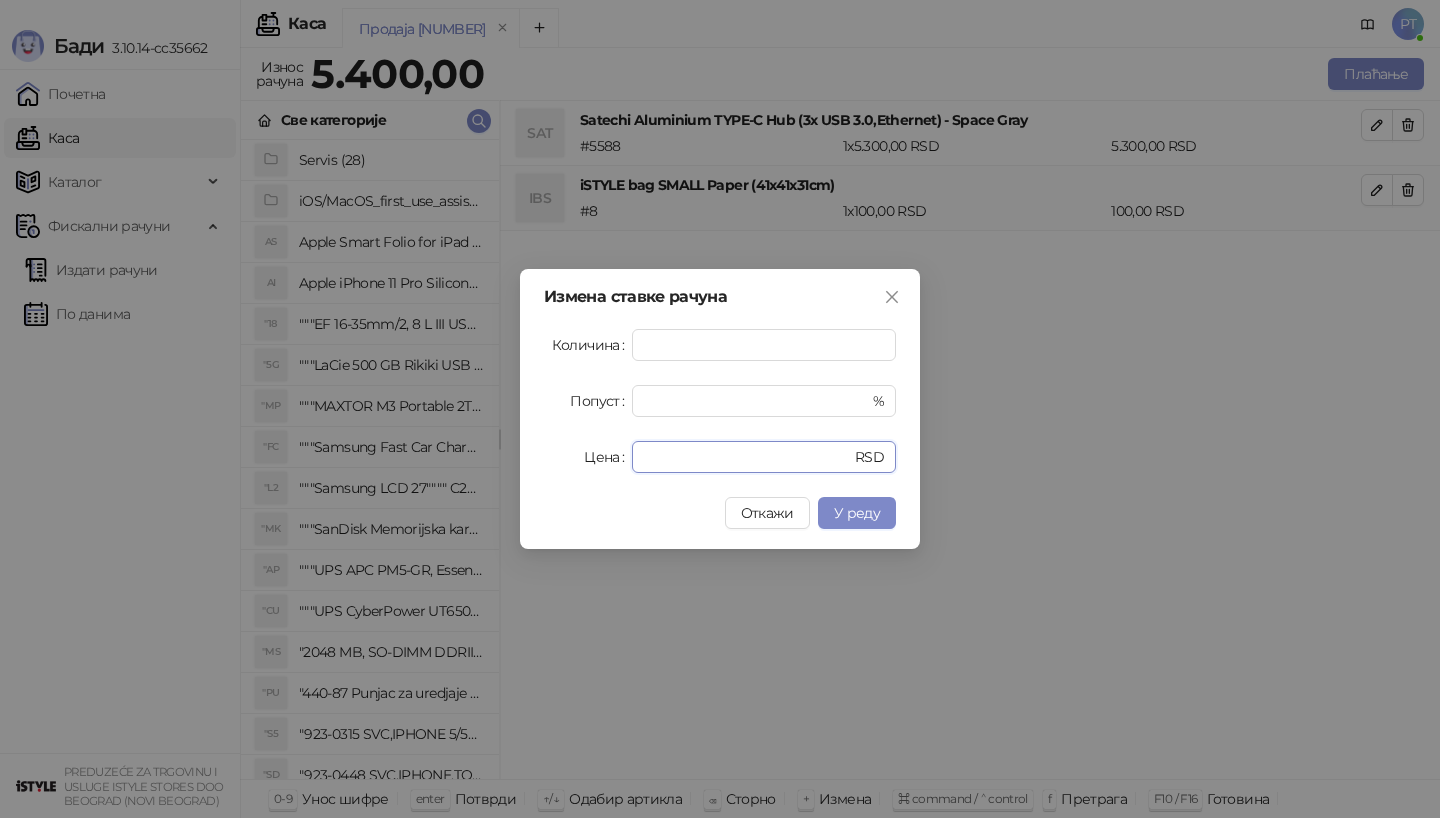 drag, startPoint x: 691, startPoint y: 456, endPoint x: 548, endPoint y: 456, distance: 143 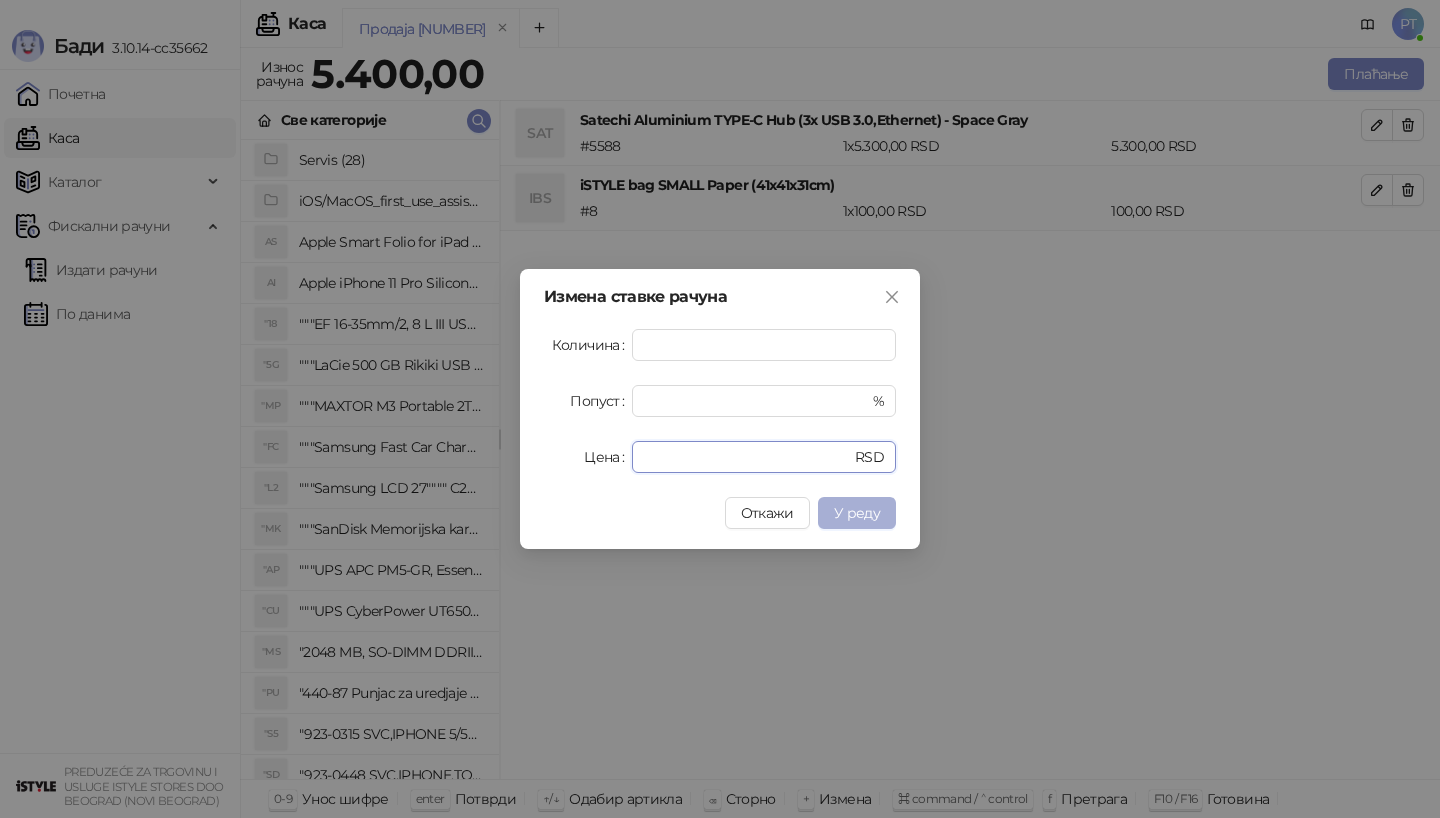 type on "****" 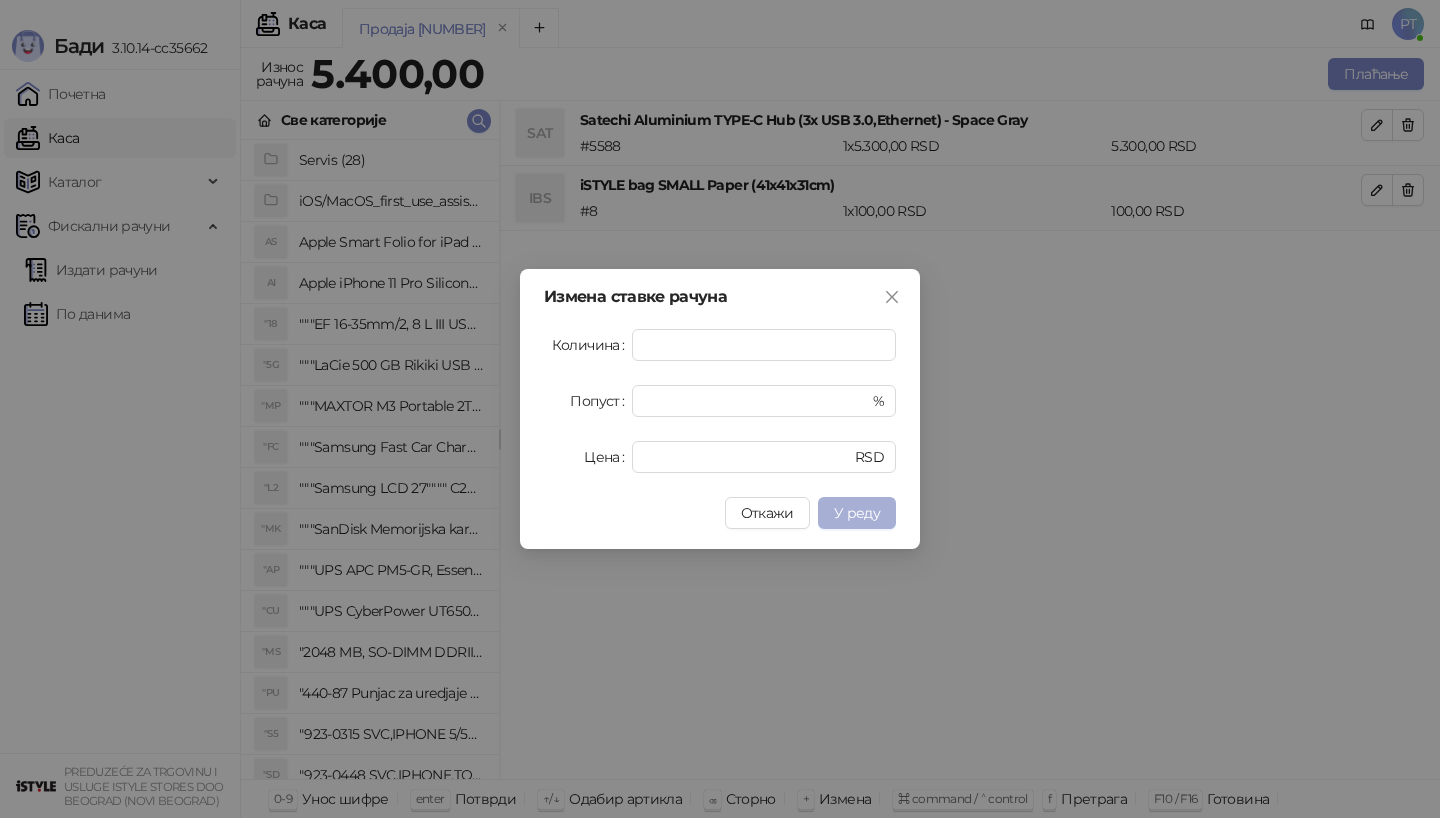 click on "У реду" at bounding box center [857, 513] 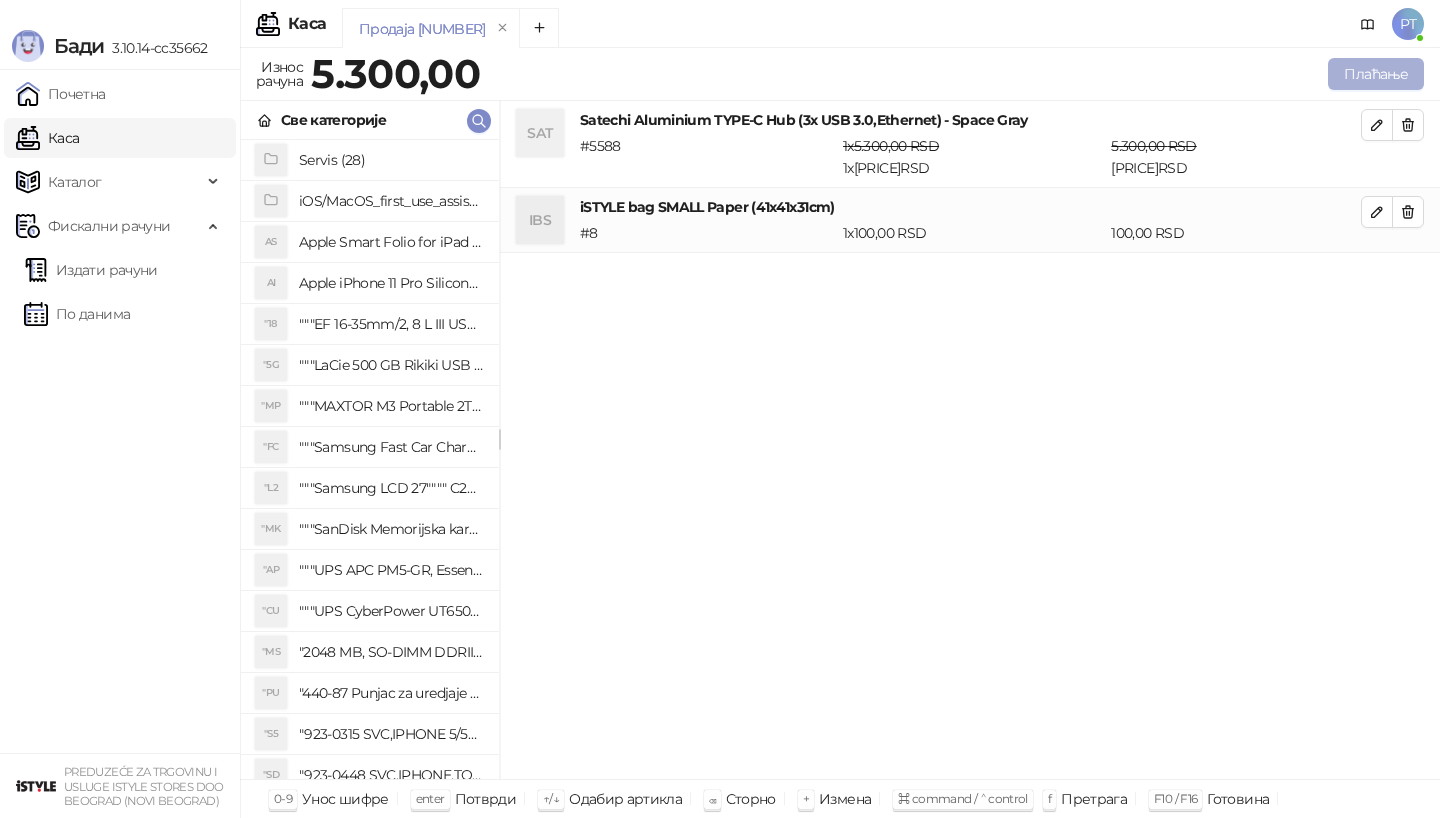 click on "Плаћање" at bounding box center [1376, 74] 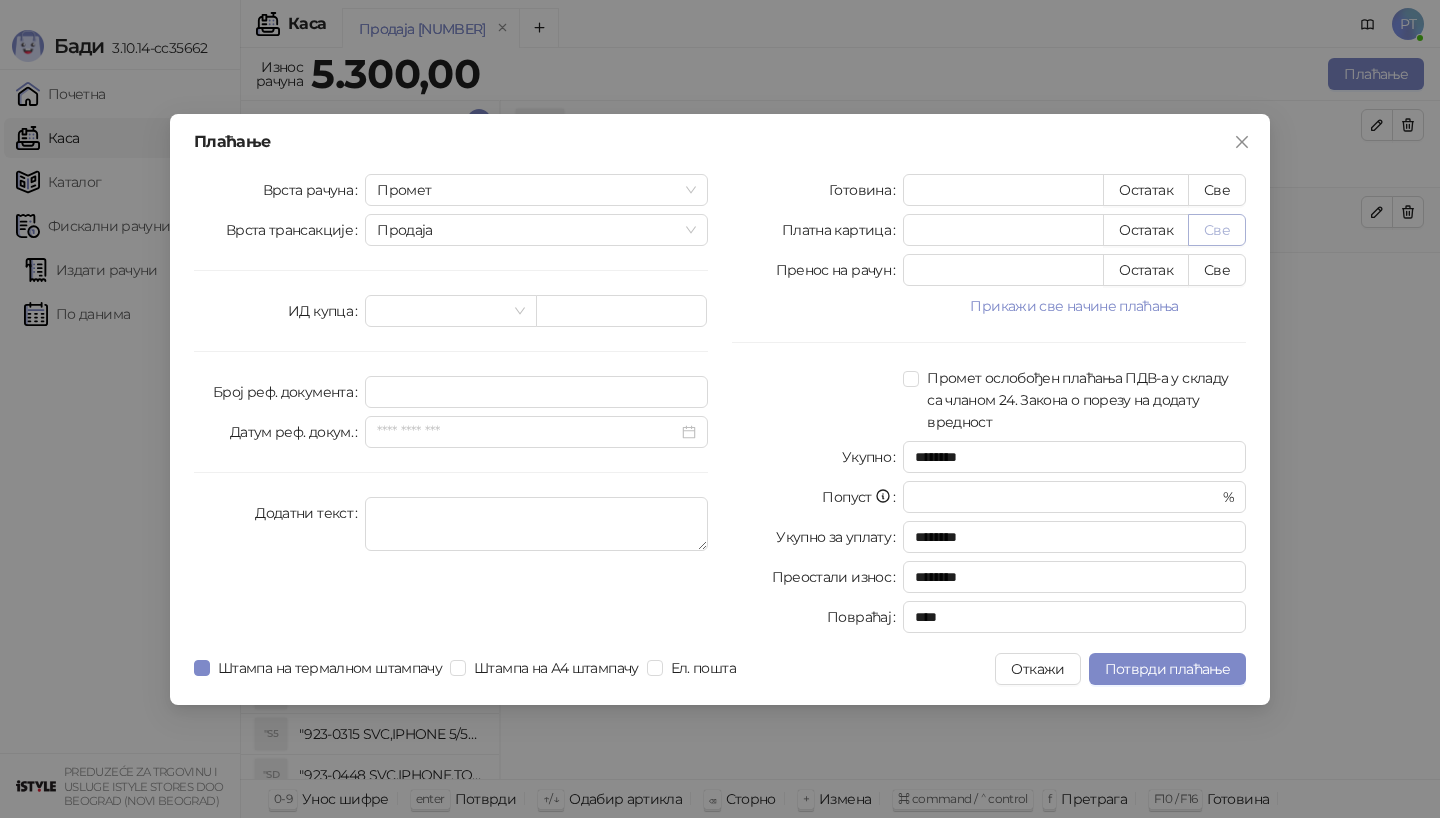 click on "Све" at bounding box center [1217, 230] 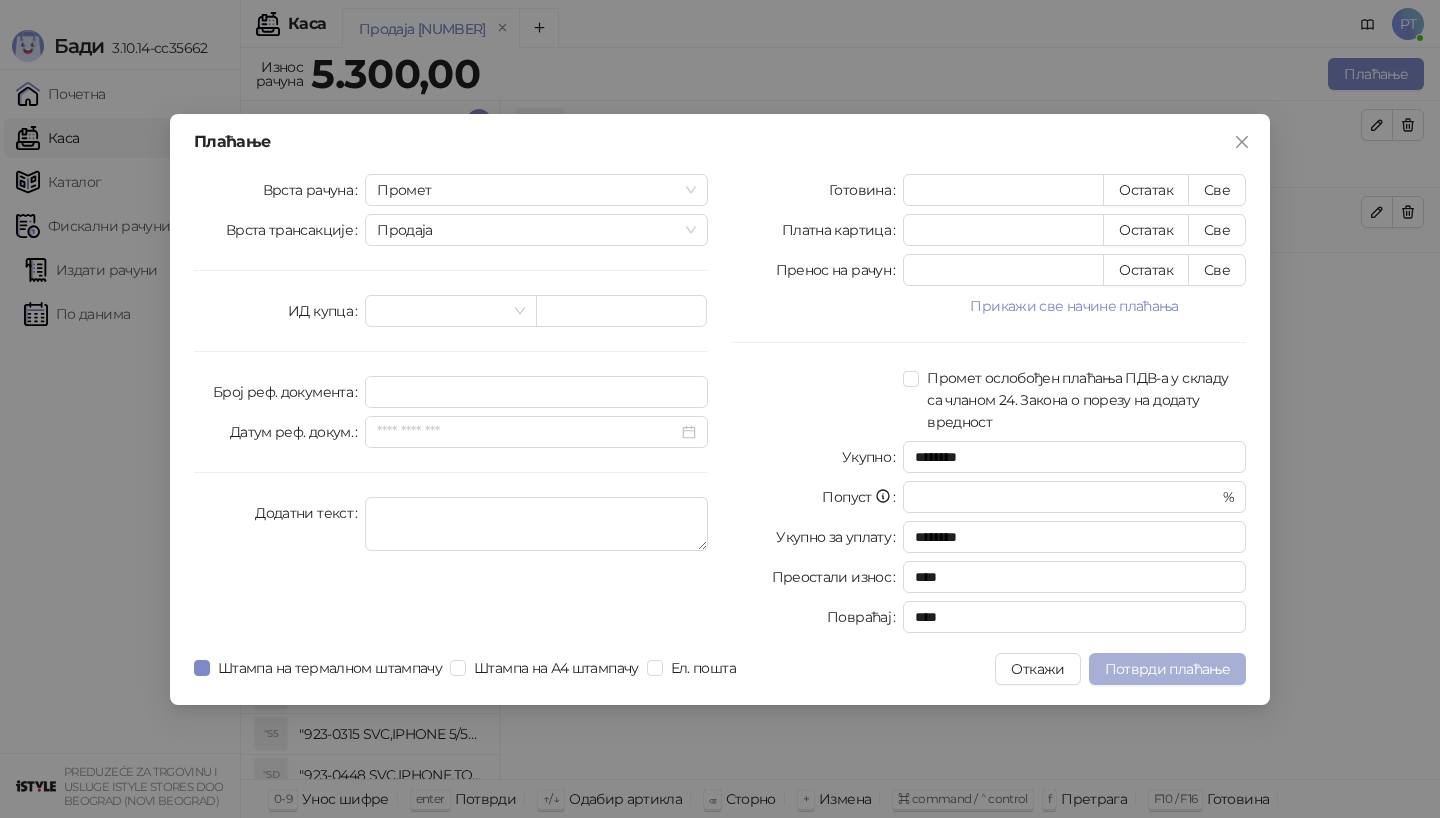 click on "Потврди плаћање" at bounding box center (1167, 669) 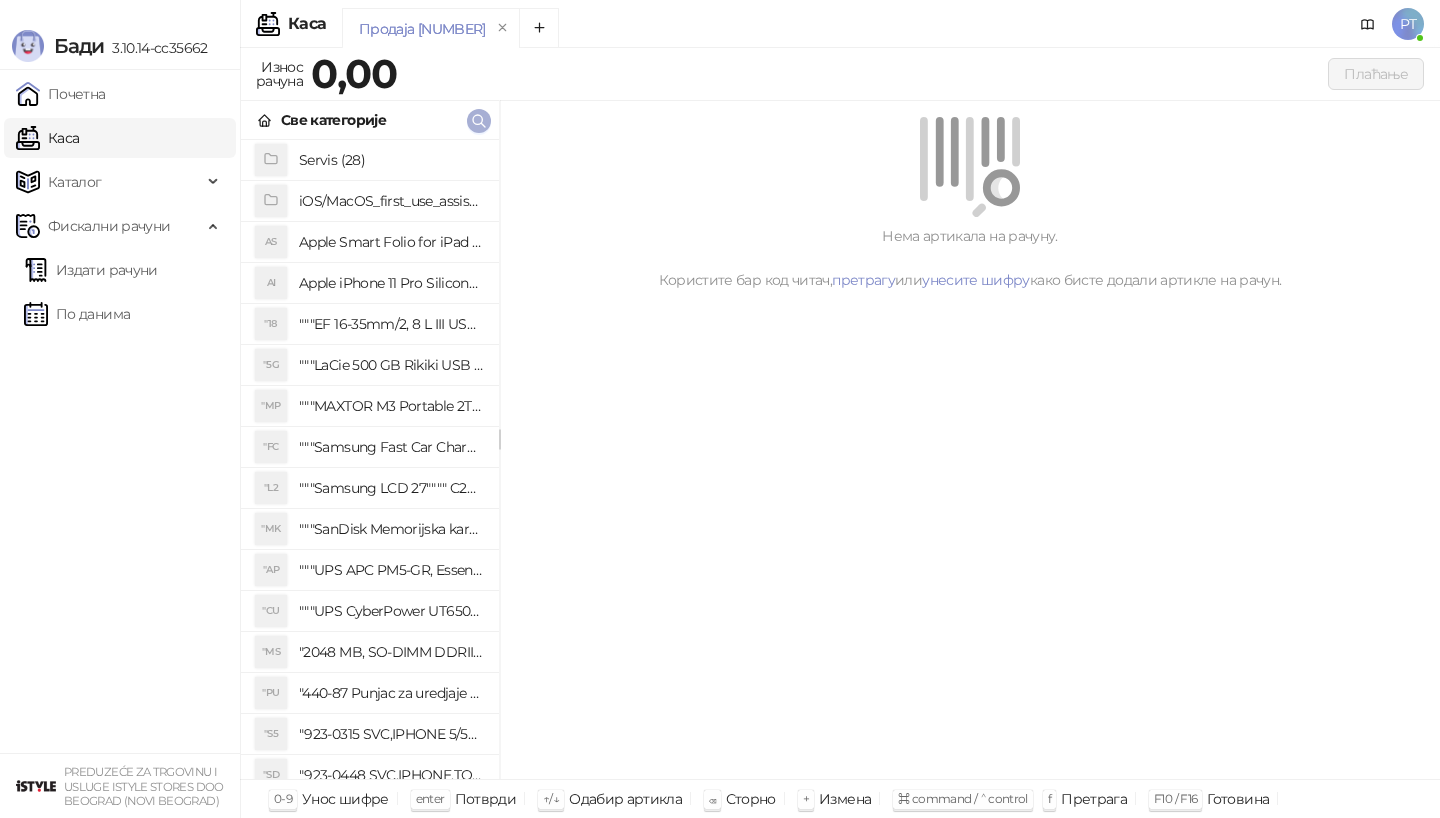 click at bounding box center [479, 121] 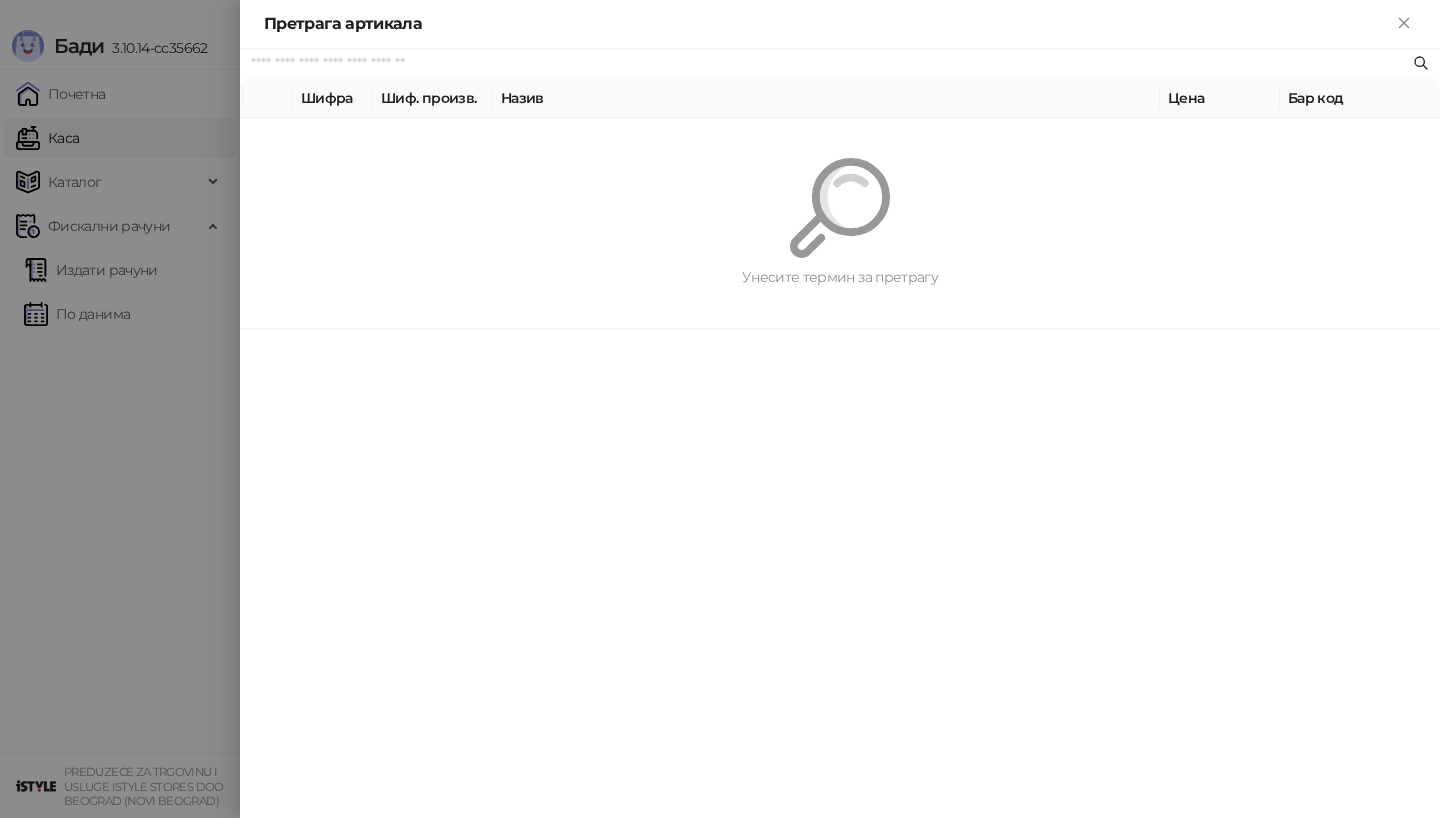 paste on "**********" 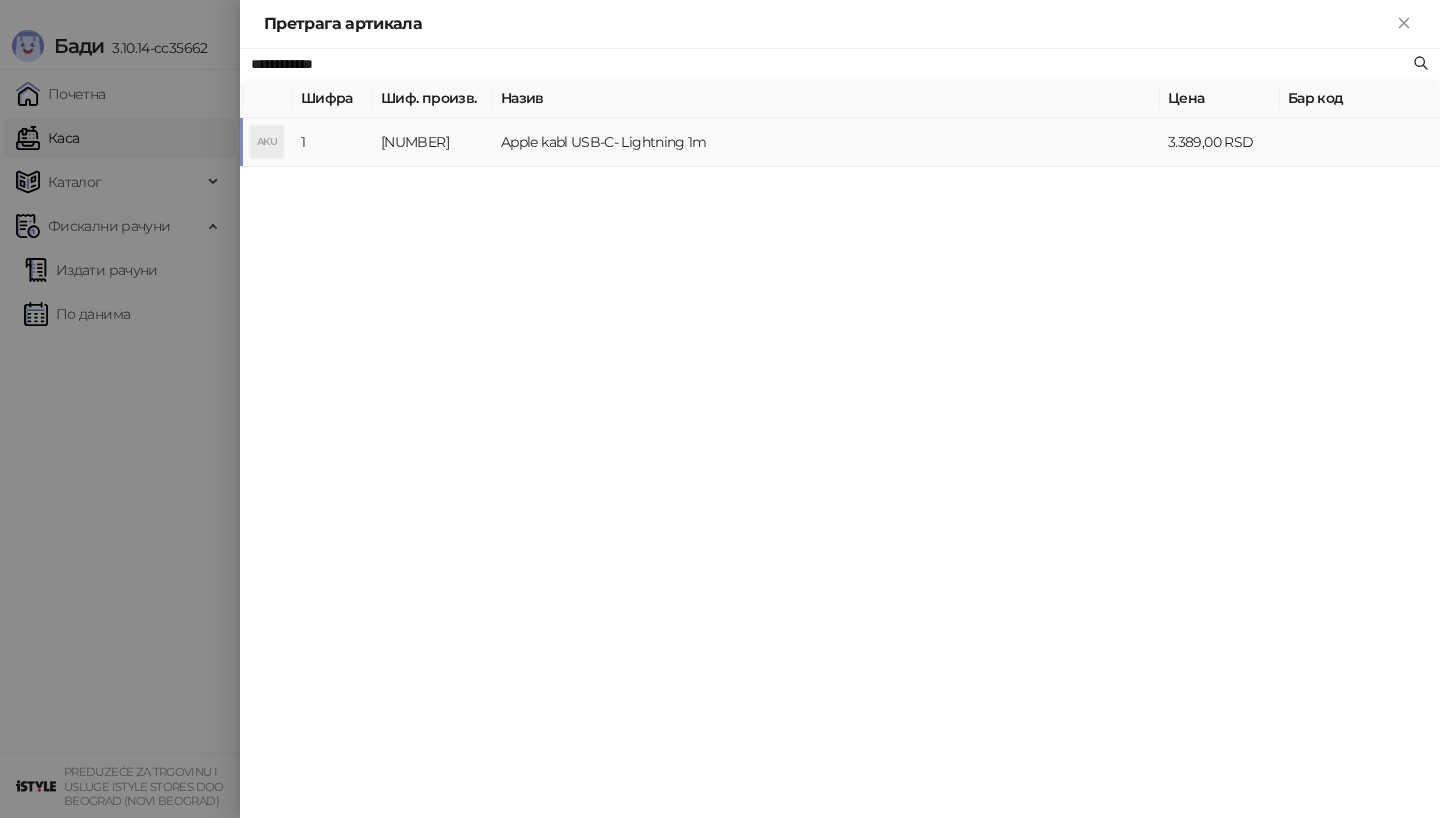 click on "AKU" at bounding box center [267, 142] 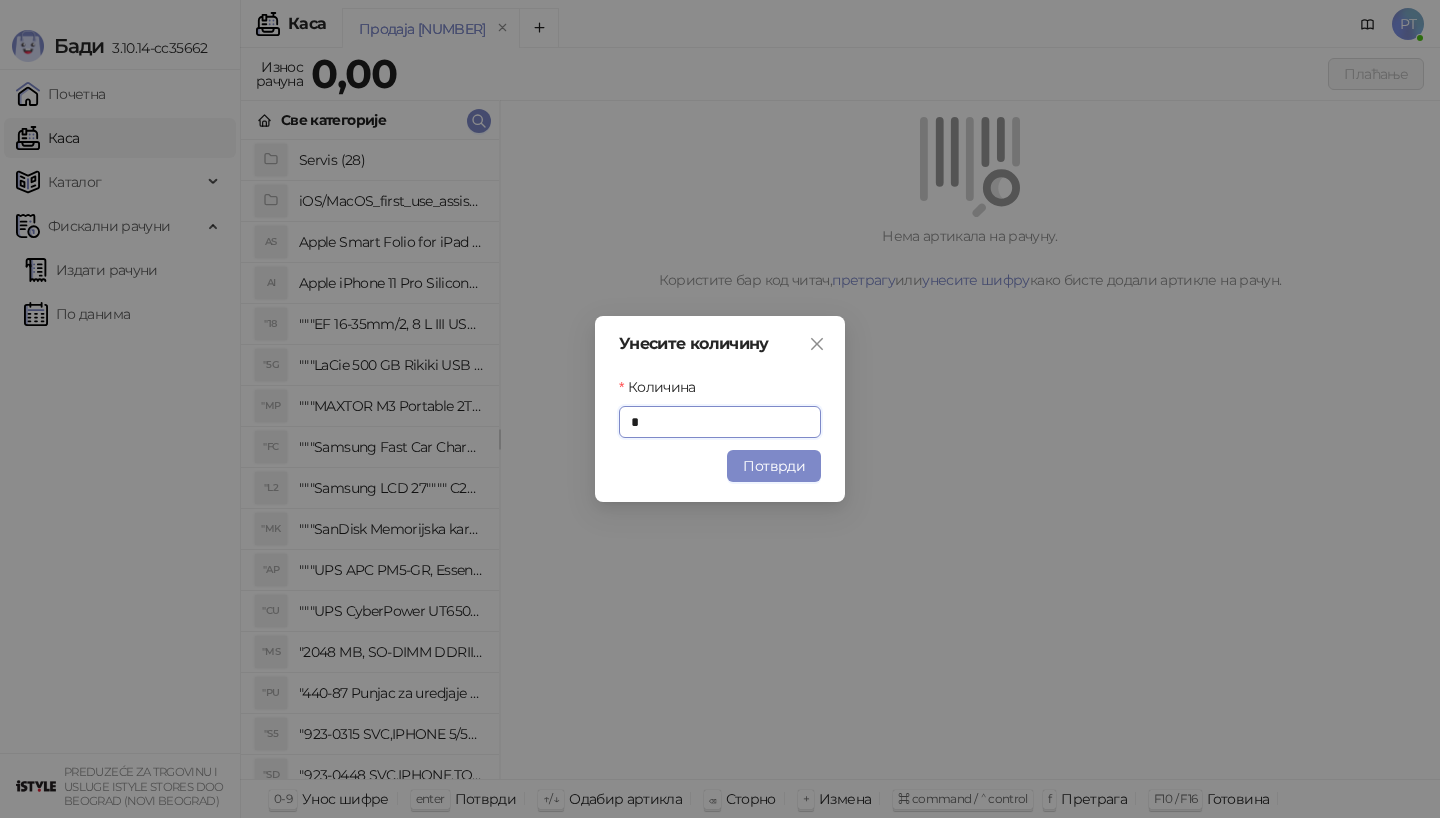 click on "Унесите количину Количина * Потврди" at bounding box center [720, 409] 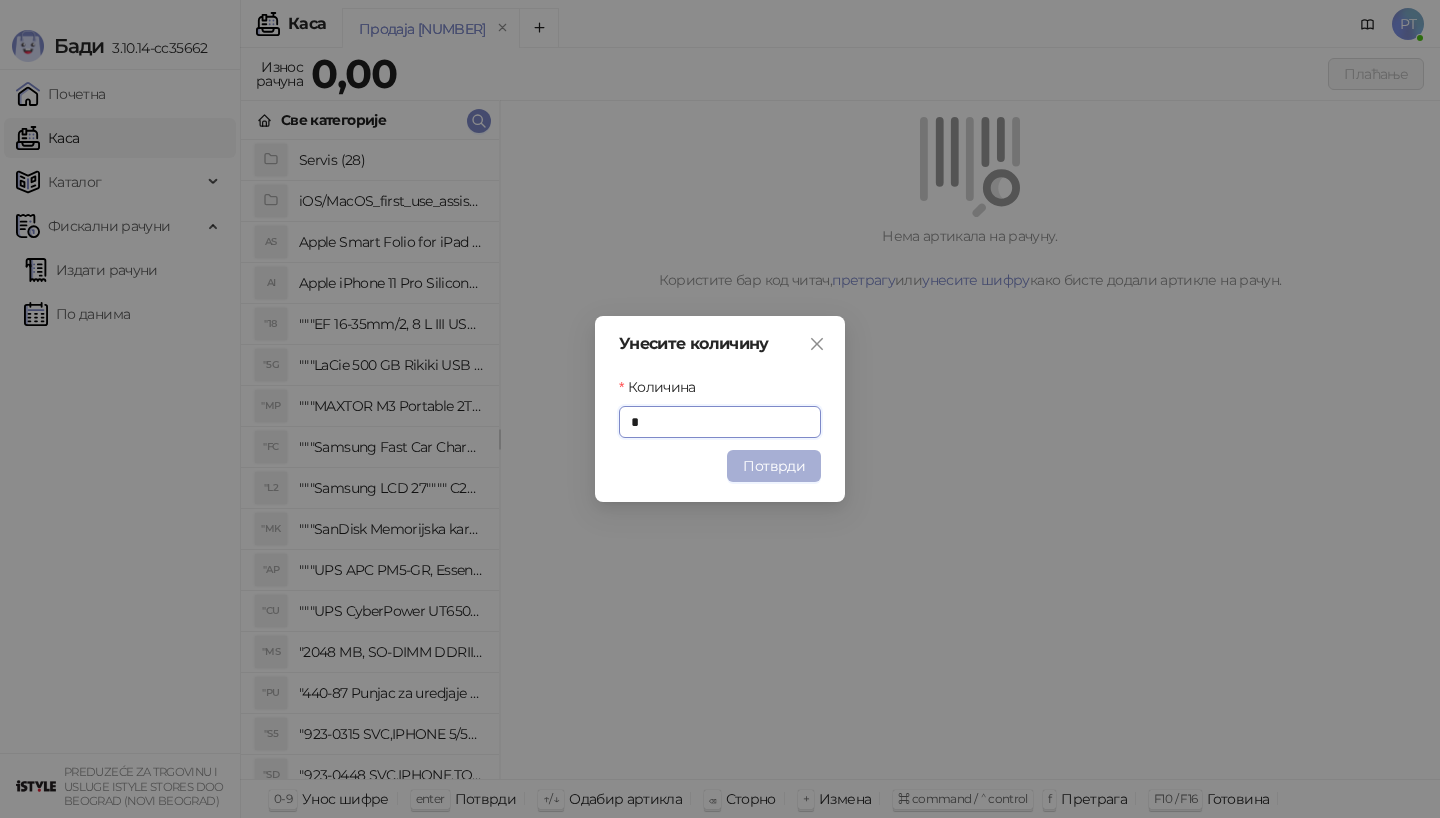 click on "Потврди" at bounding box center [774, 466] 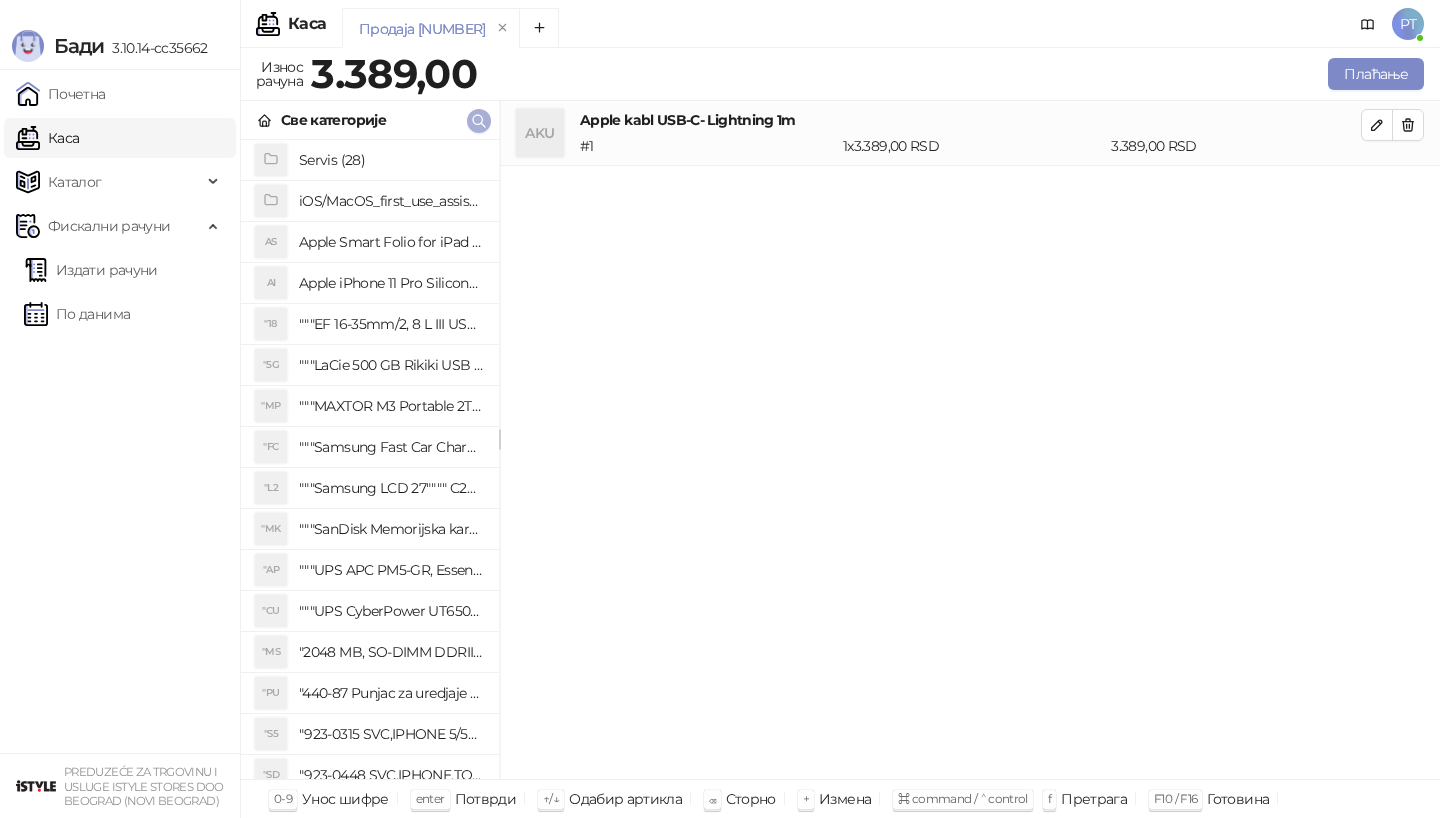 click 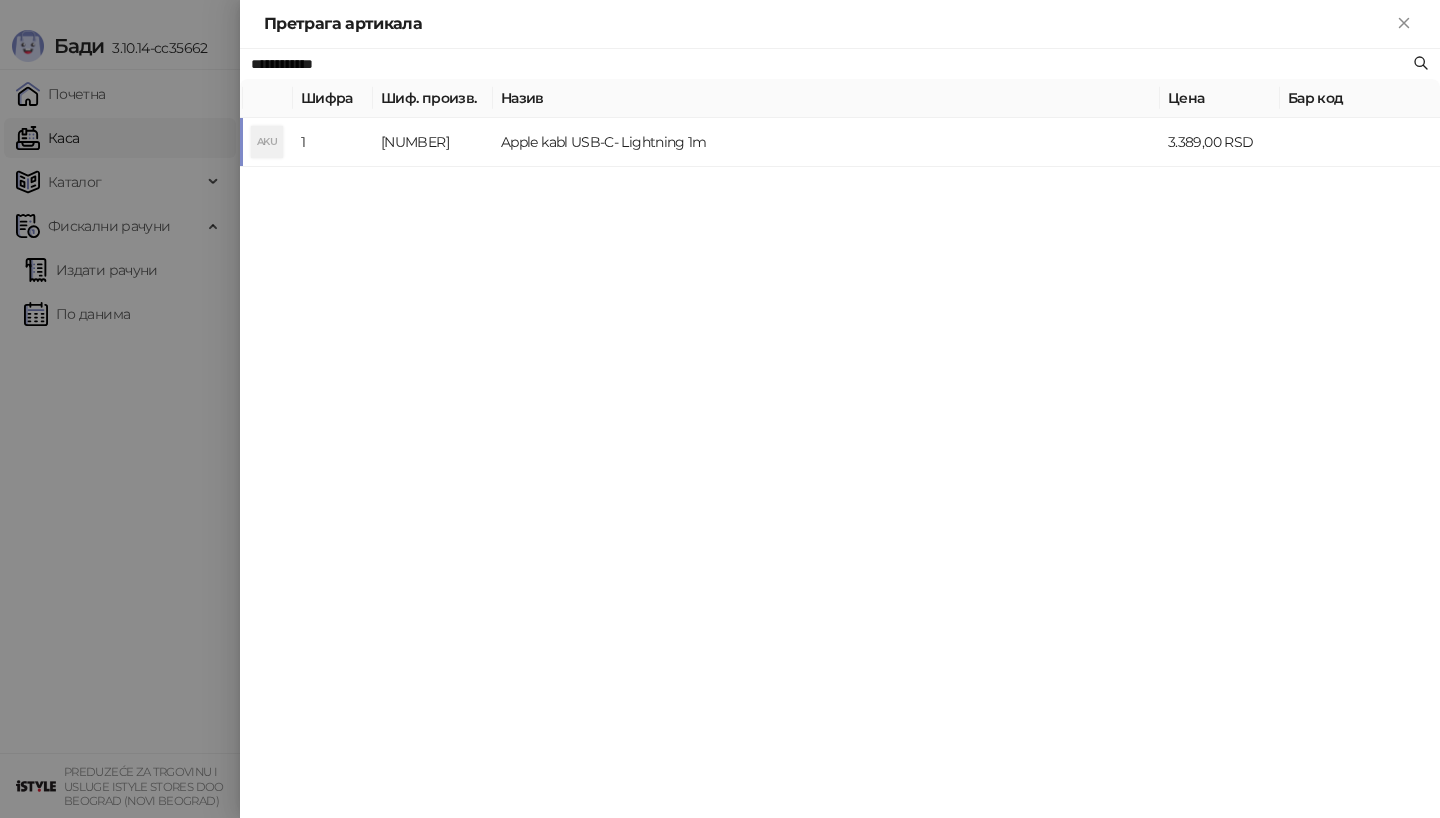 drag, startPoint x: 377, startPoint y: 67, endPoint x: 147, endPoint y: 69, distance: 230.0087 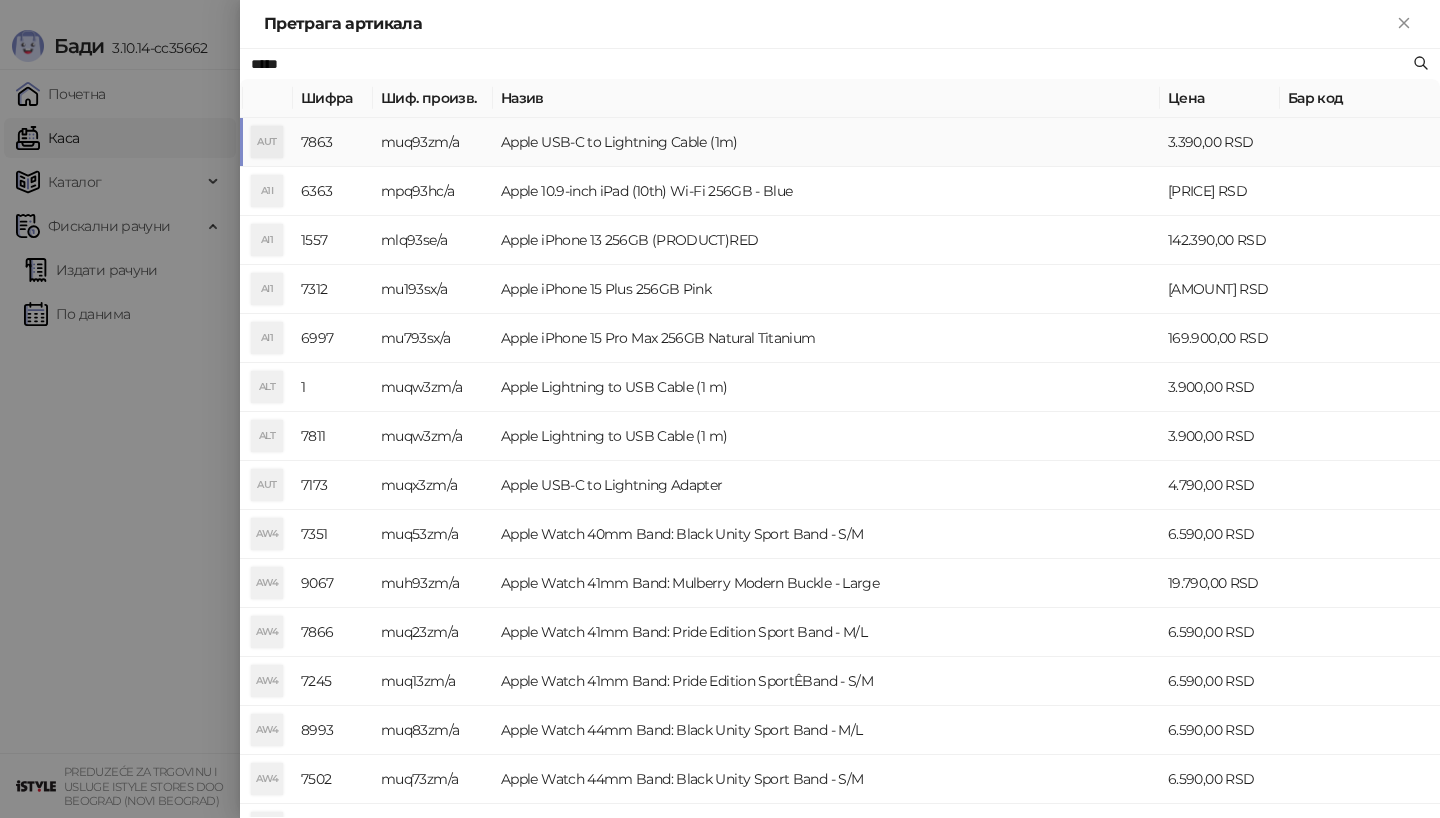 type on "*****" 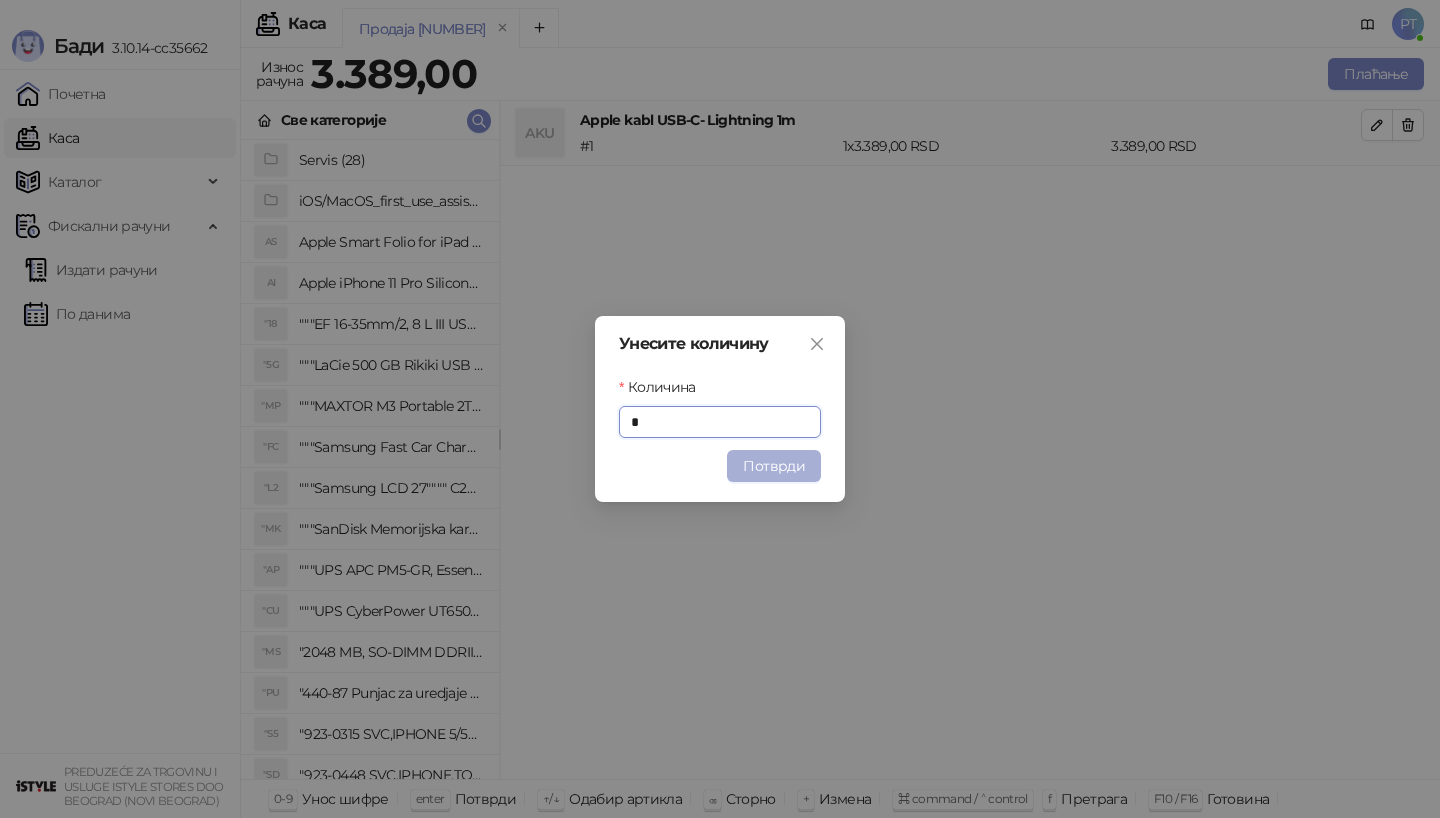 click on "Потврди" at bounding box center (774, 466) 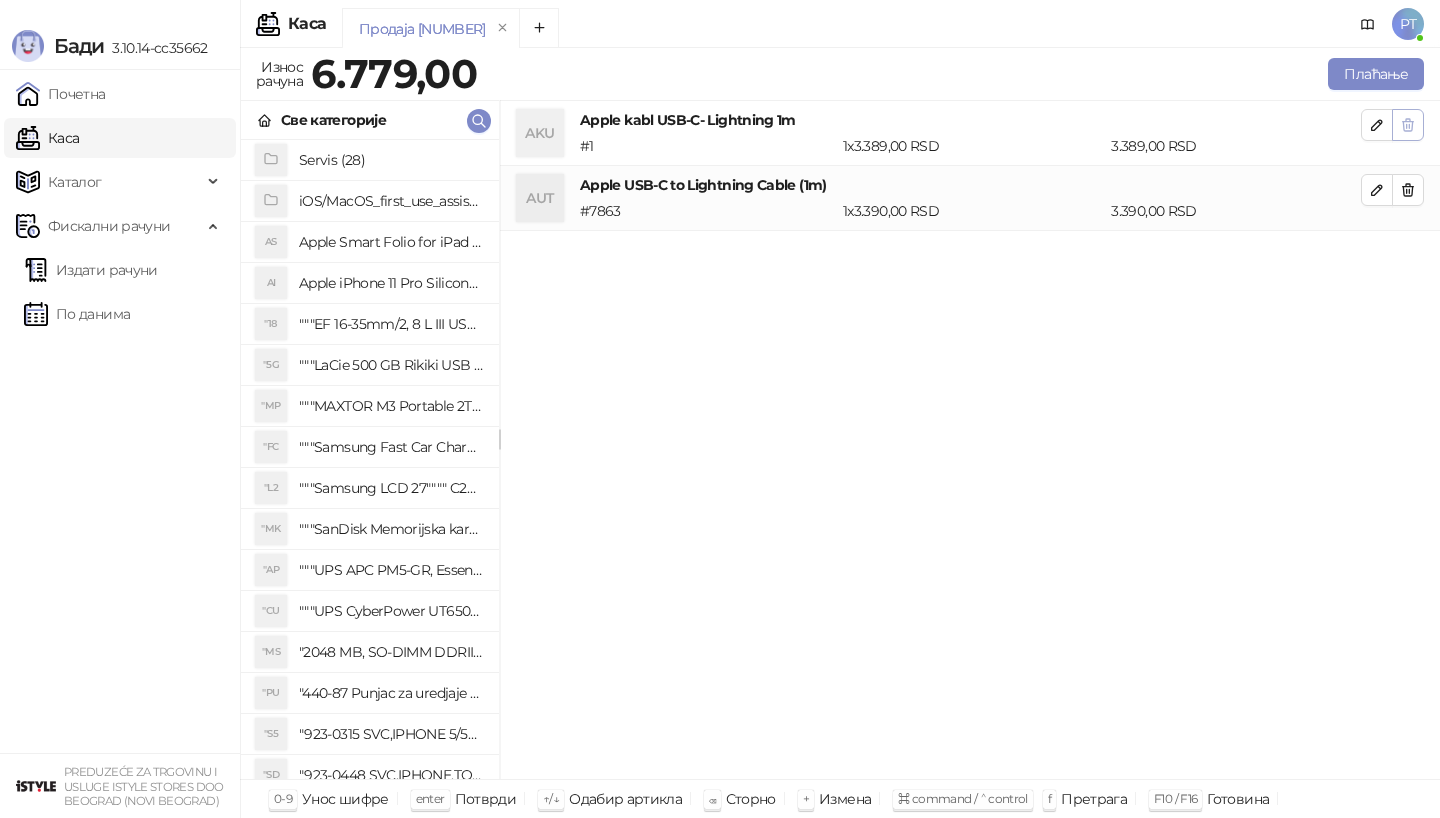 click 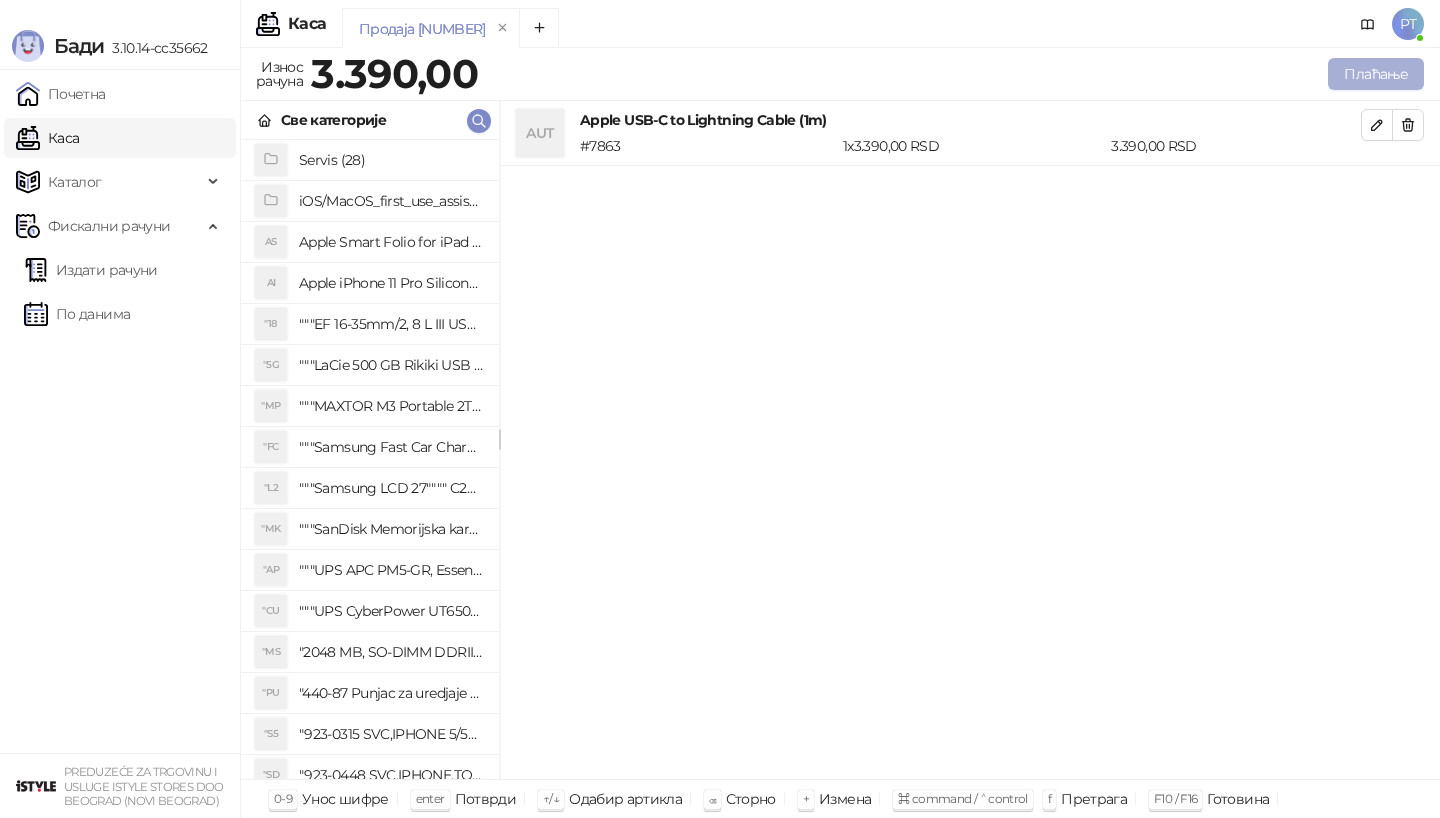 click on "Плаћање" at bounding box center (1376, 74) 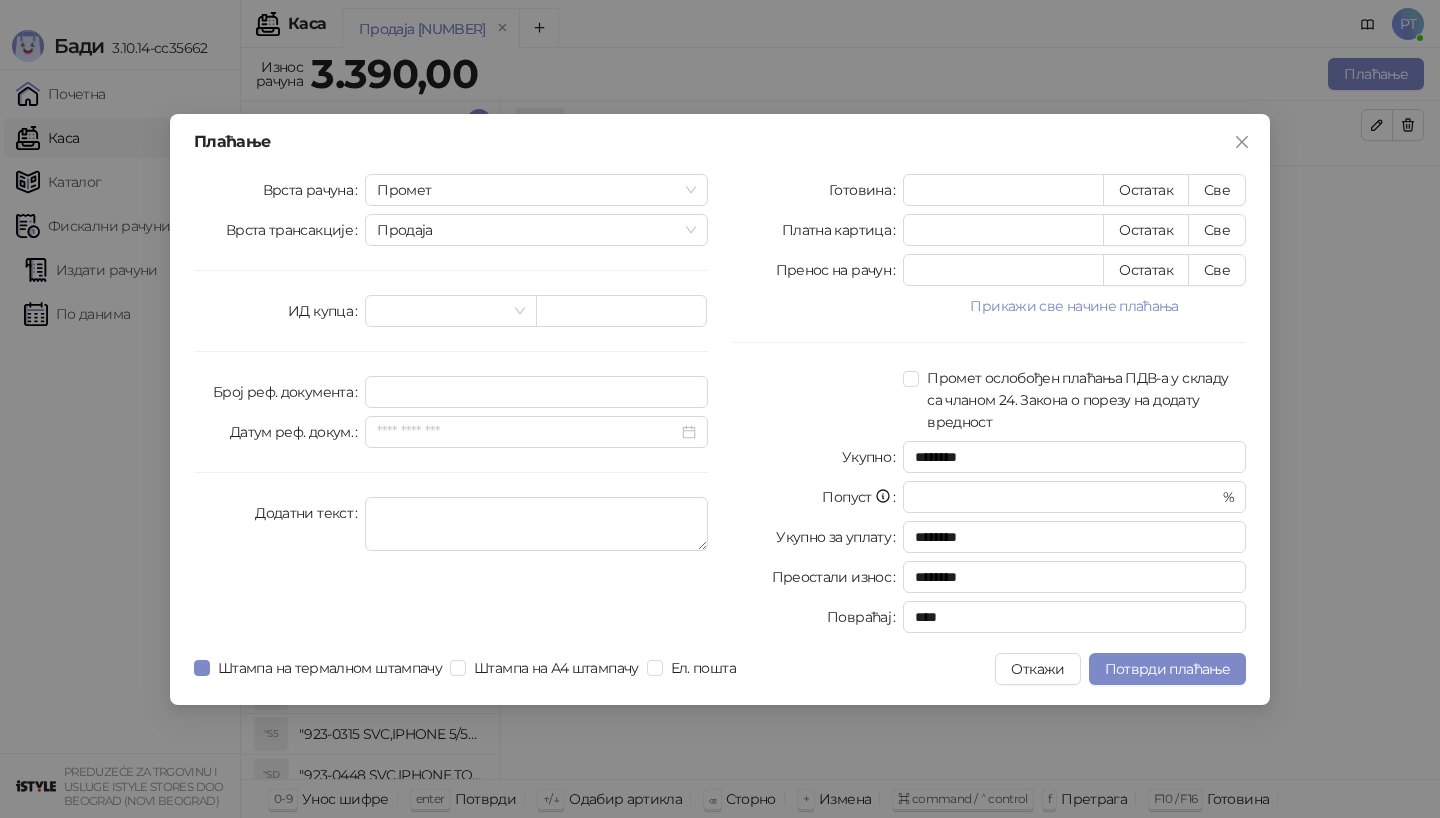 click on "Готовина * Остатак Све Платна картица * Остатак Све Пренос на рачун * Остатак Све Прикажи све начине плаћања Ваучер * Остатак Све Чек * Остатак Све Инстант плаћање * Остатак Све Друго безготовинско * Остатак Све   Промет ослобођен плаћања ПДВ-а у складу са чланом 24. Закона о порезу на додату вредност Укупно ******** Попуст   * % Укупно за уплату ******** Преостали износ ******** Повраћај ****" at bounding box center (989, 407) 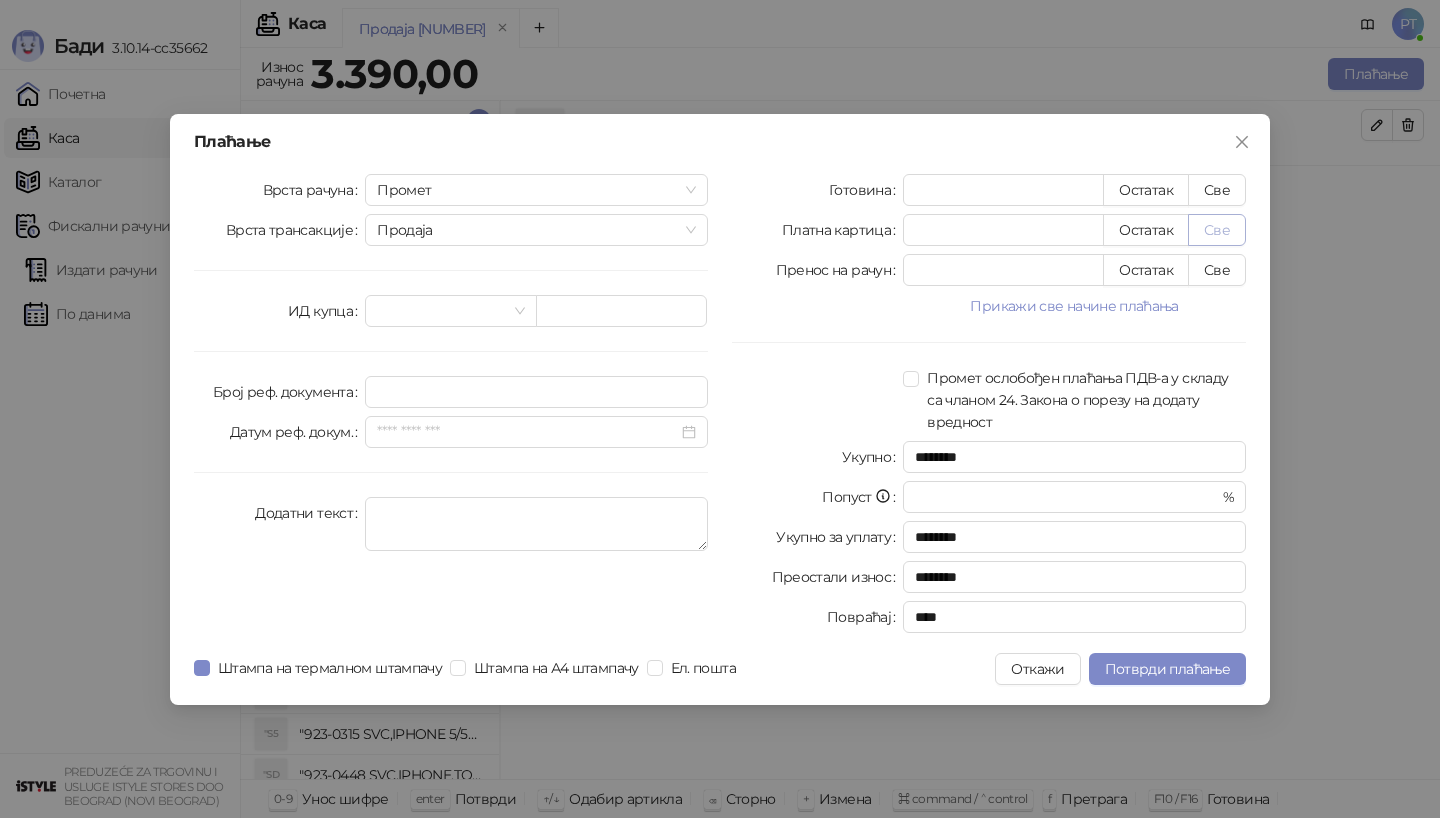 click on "Све" at bounding box center [1217, 230] 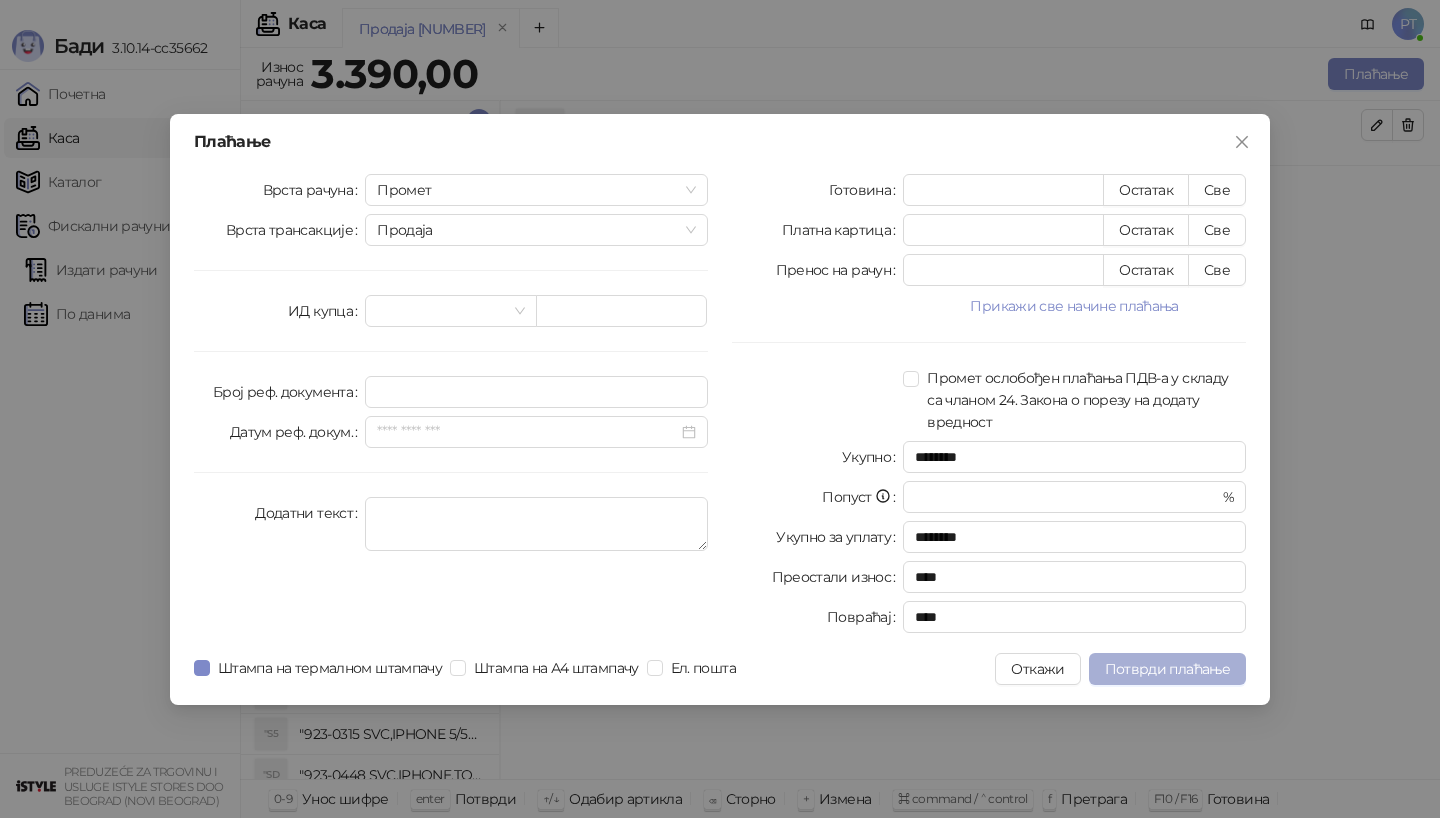click on "Потврди плаћање" at bounding box center [1167, 669] 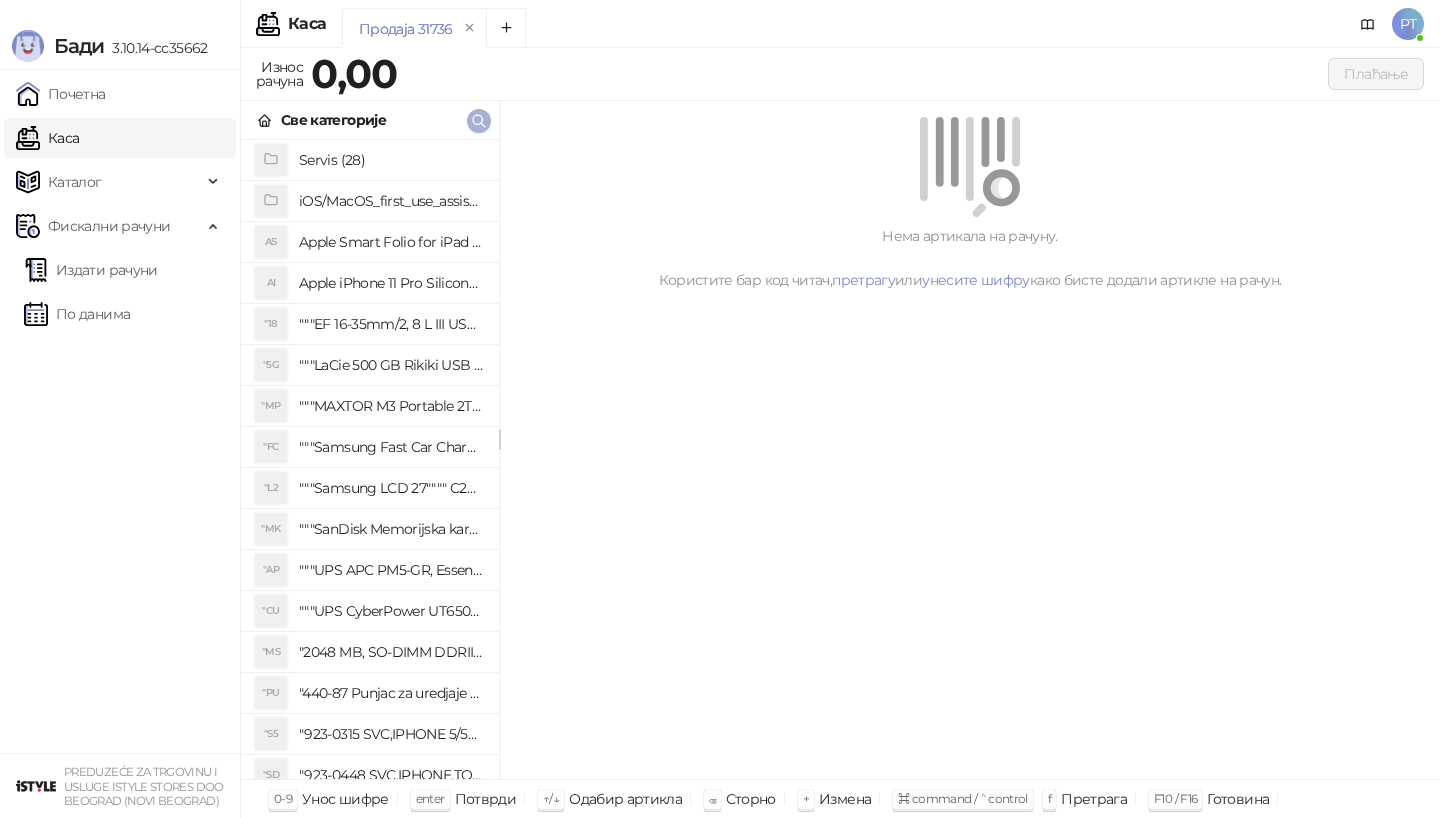 click 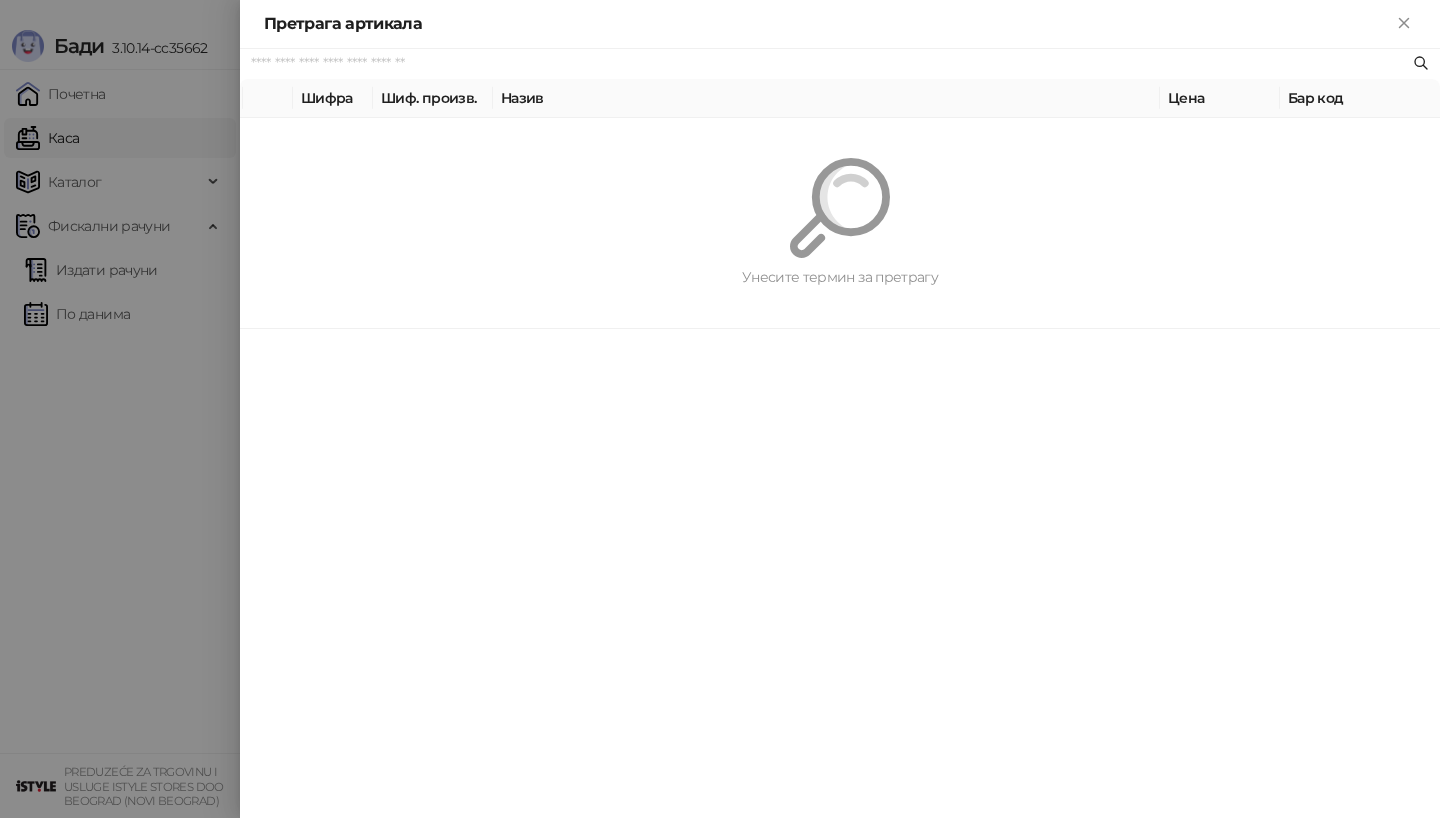 paste on "*********" 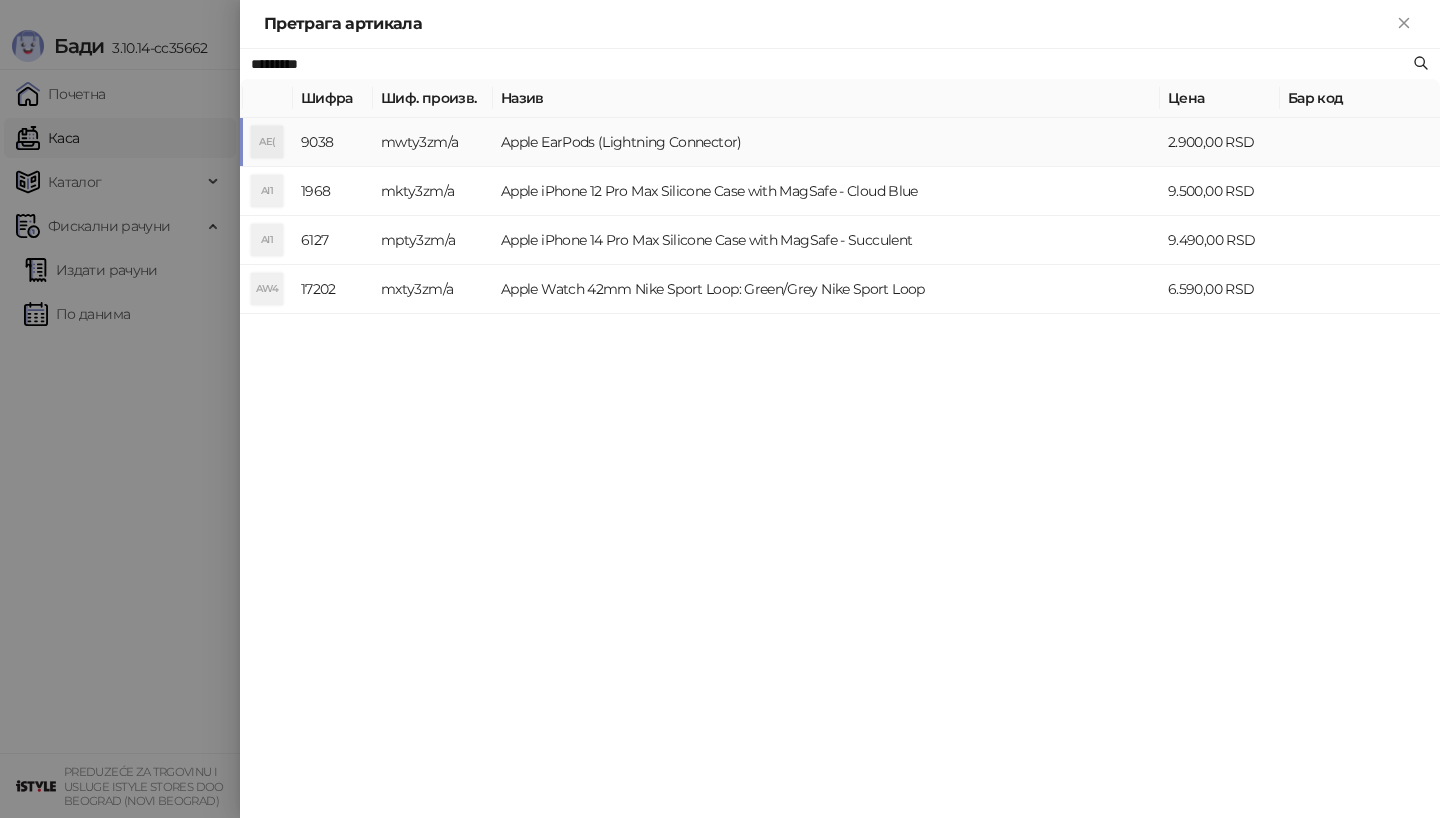 click on "AE(" at bounding box center (267, 142) 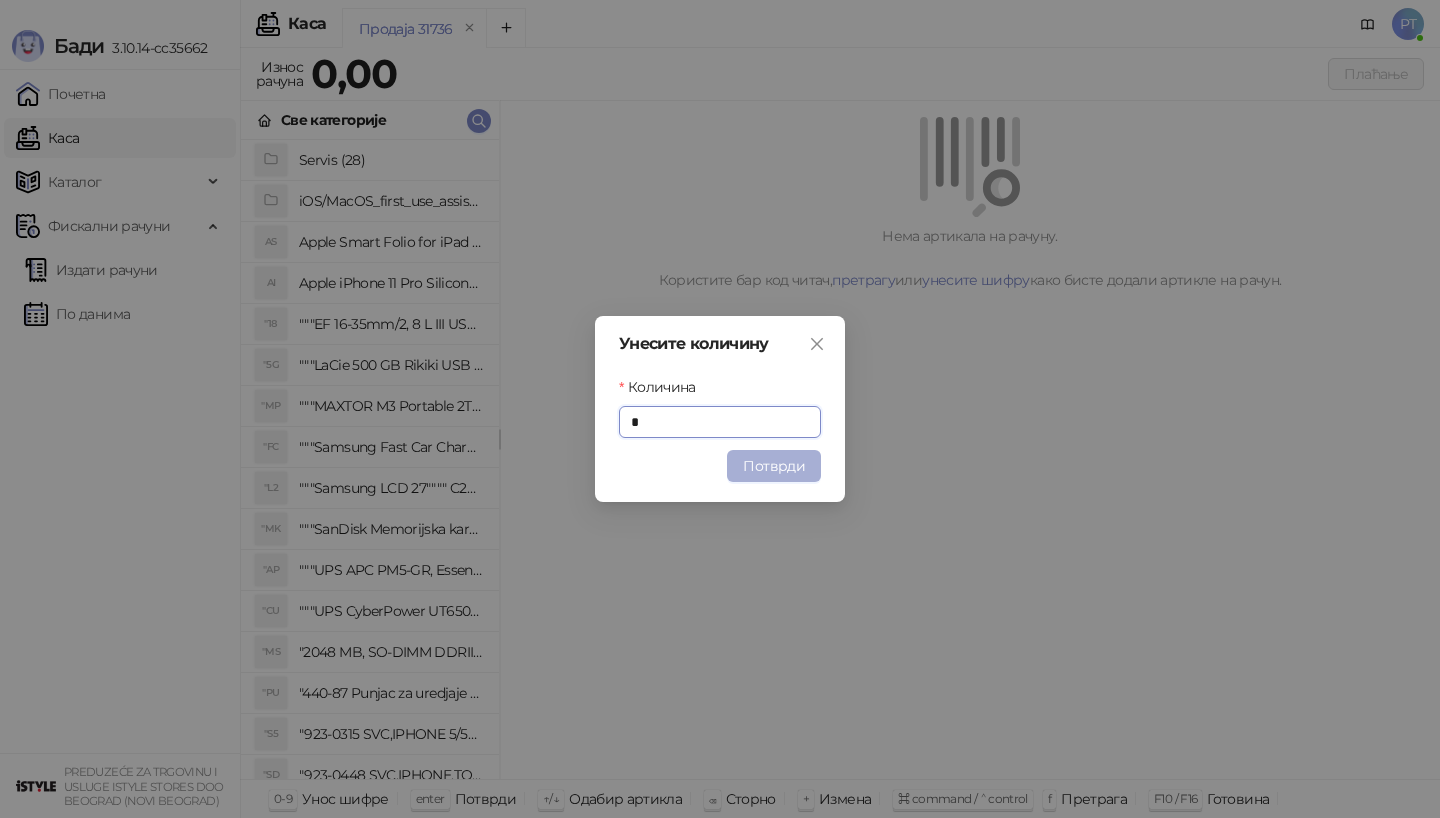click on "Потврди" at bounding box center (774, 466) 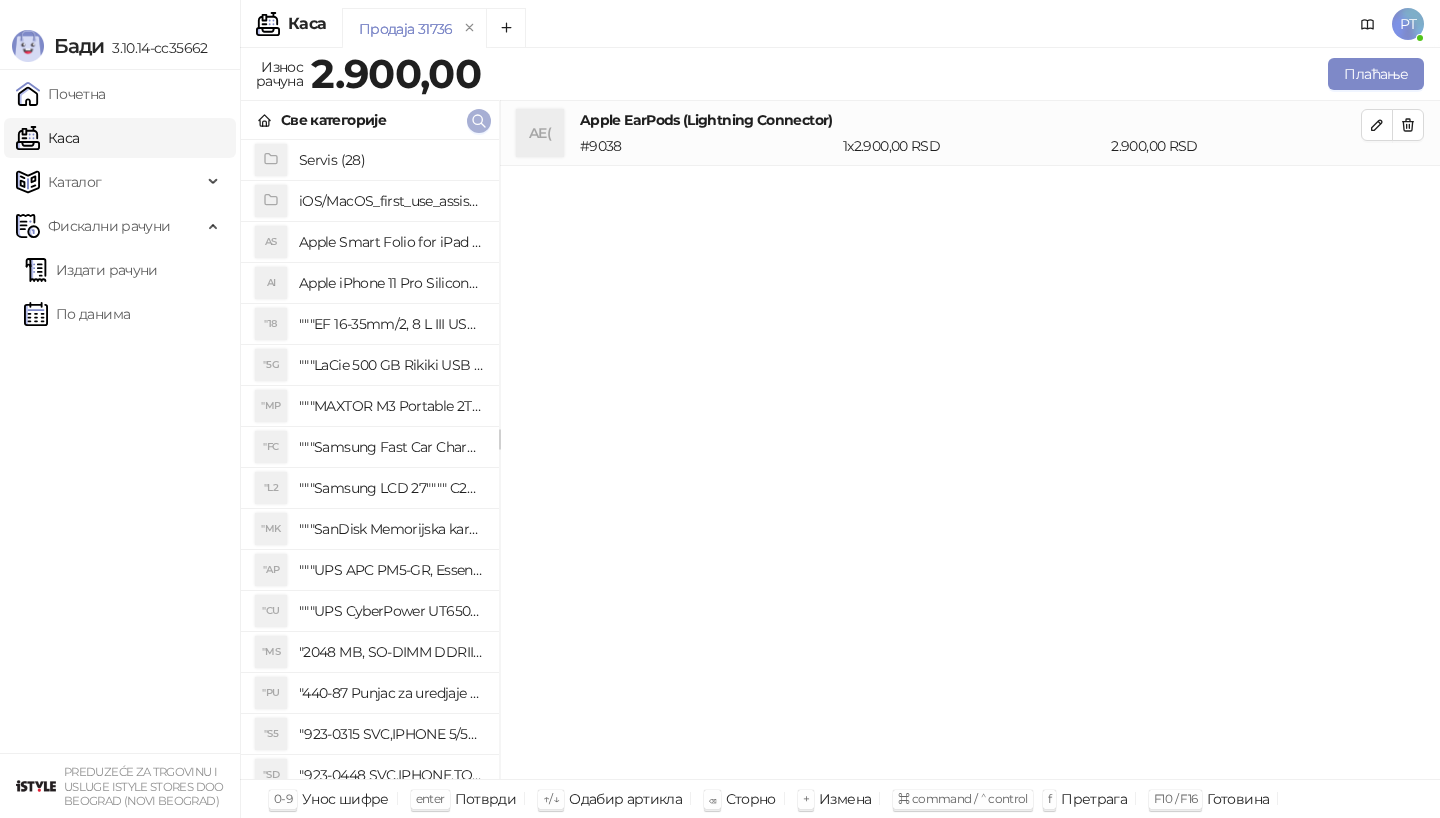 click at bounding box center [479, 121] 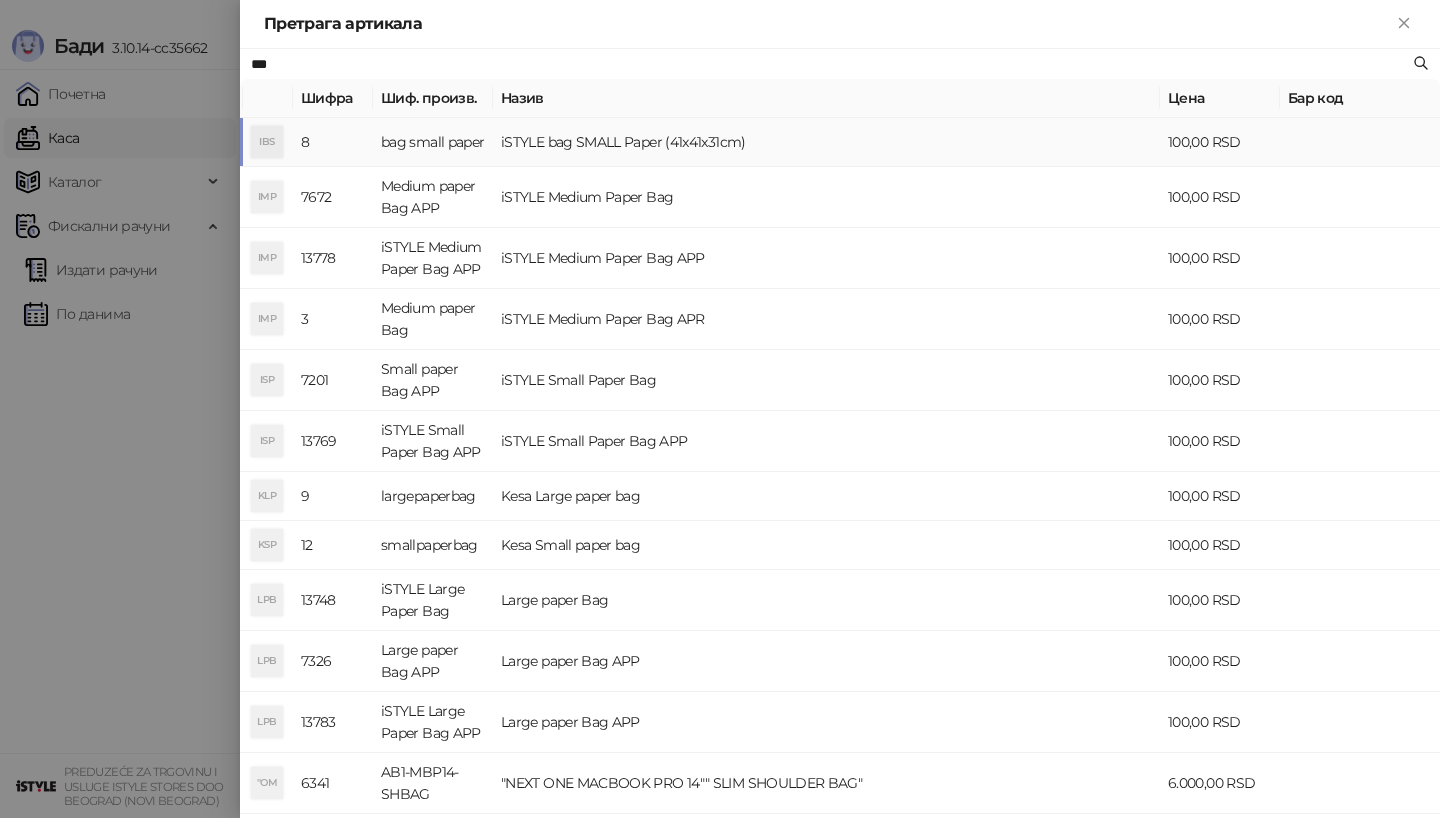 type on "***" 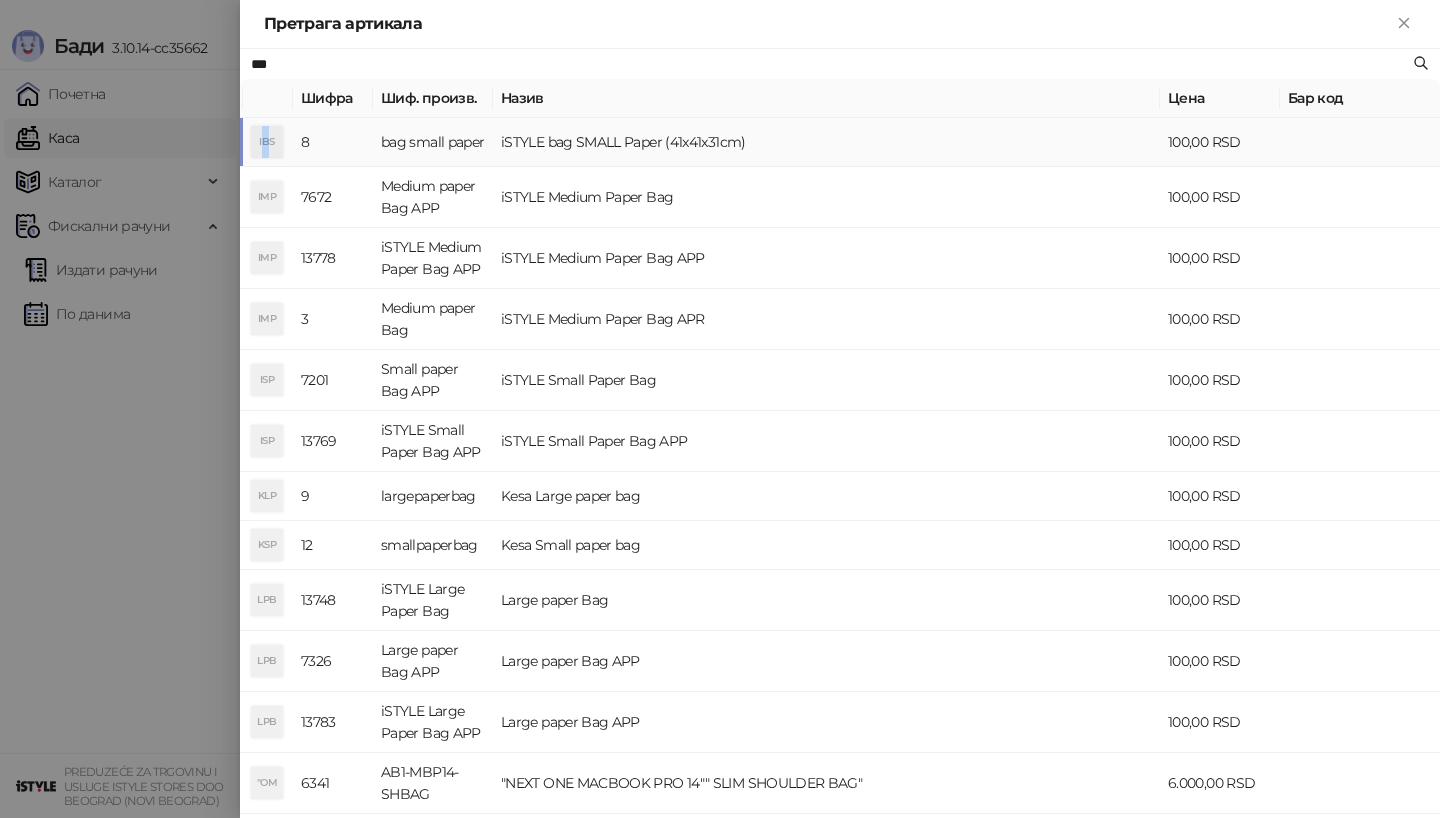 click on "IBS" at bounding box center [267, 142] 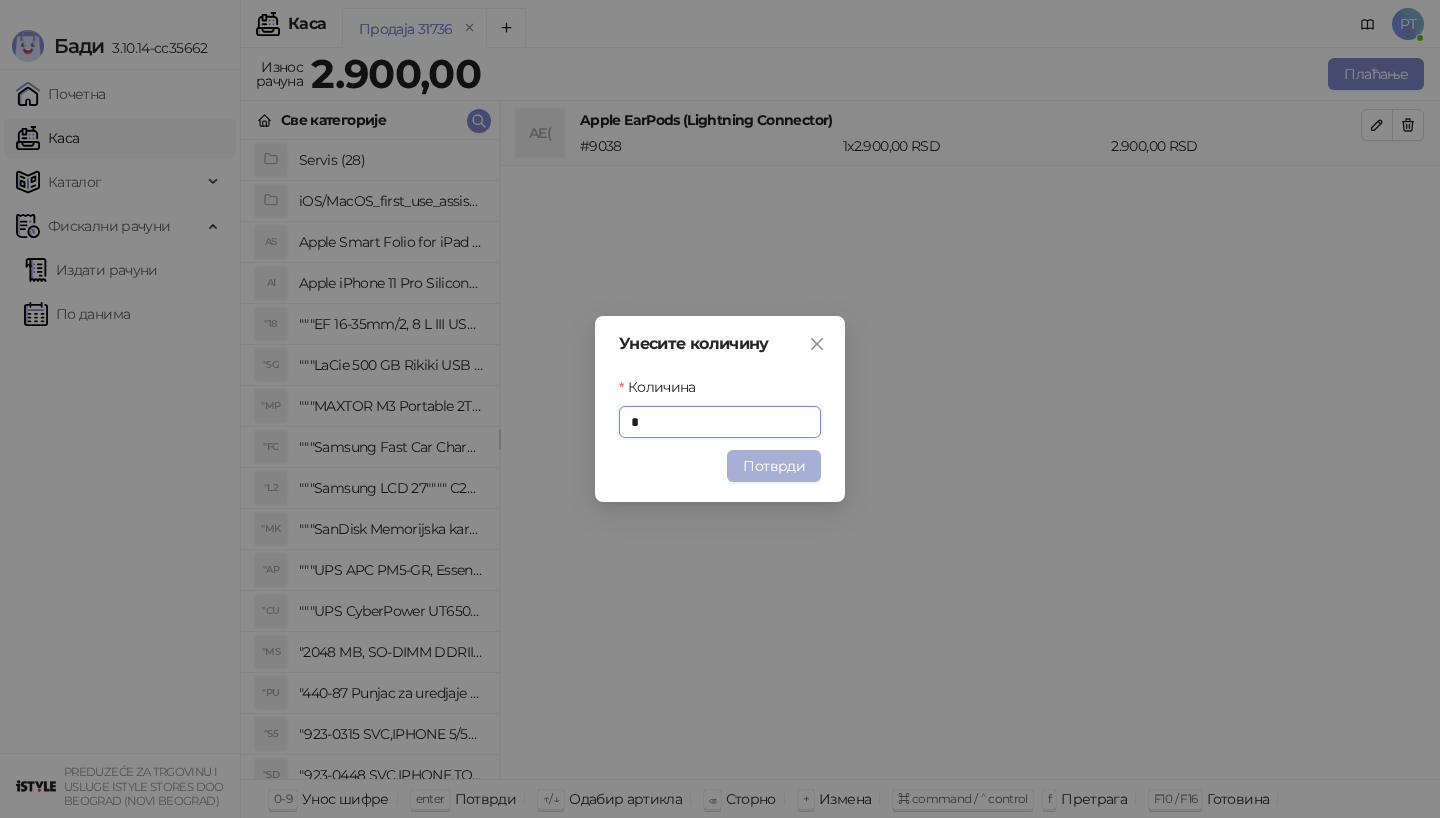 click on "Потврди" at bounding box center (774, 466) 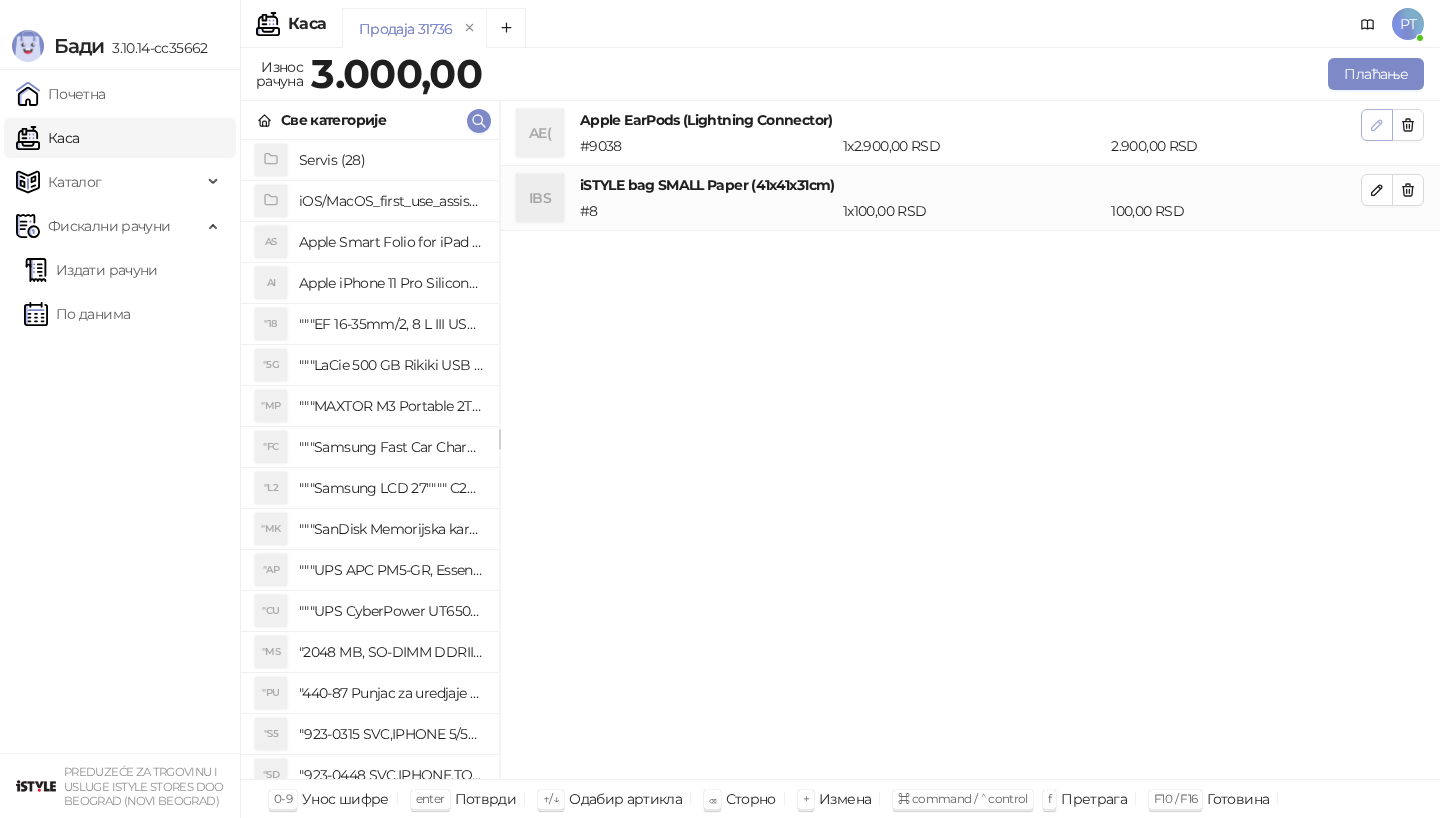 click 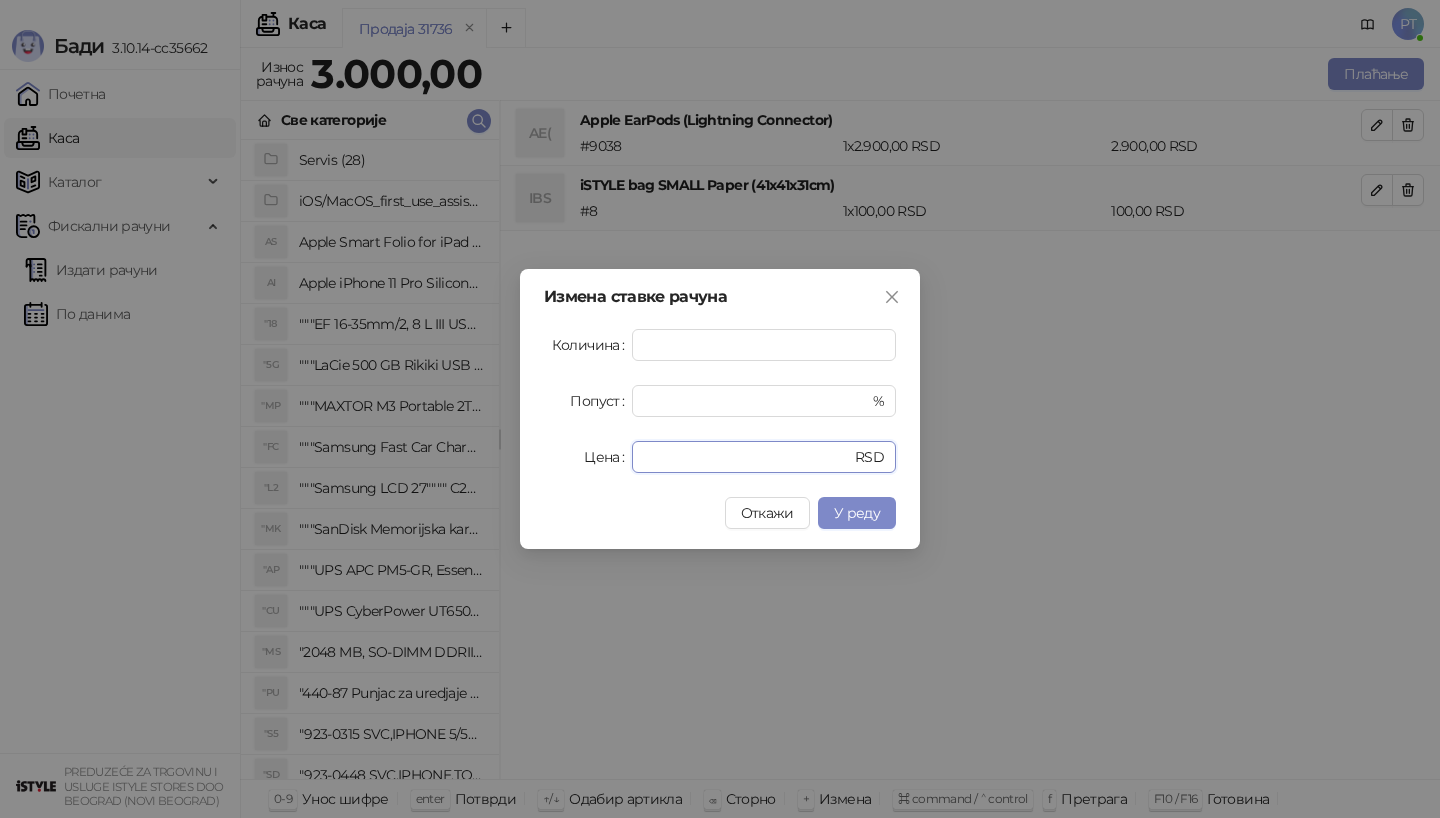 drag, startPoint x: 702, startPoint y: 459, endPoint x: 529, endPoint y: 459, distance: 173 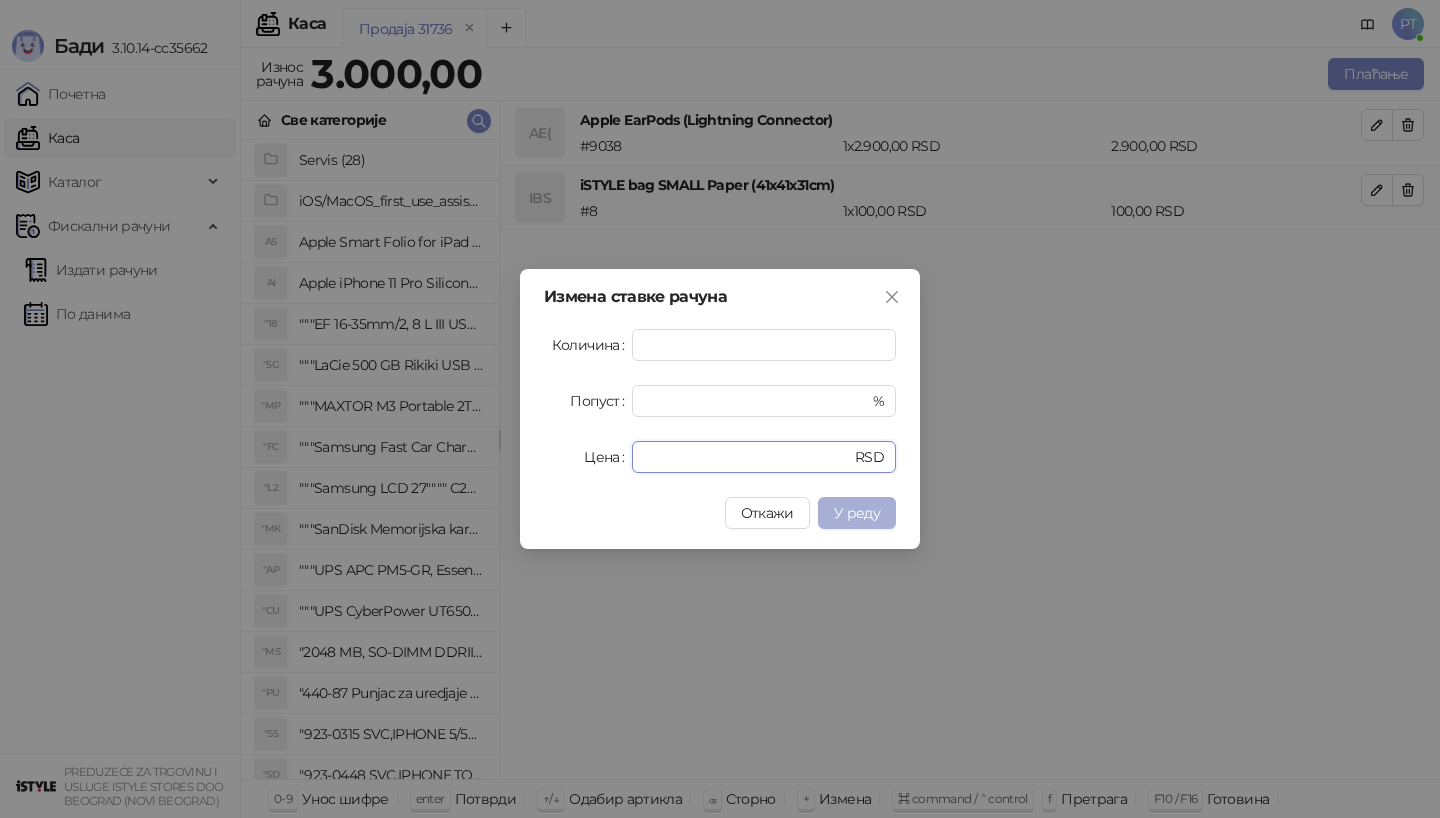 type on "****" 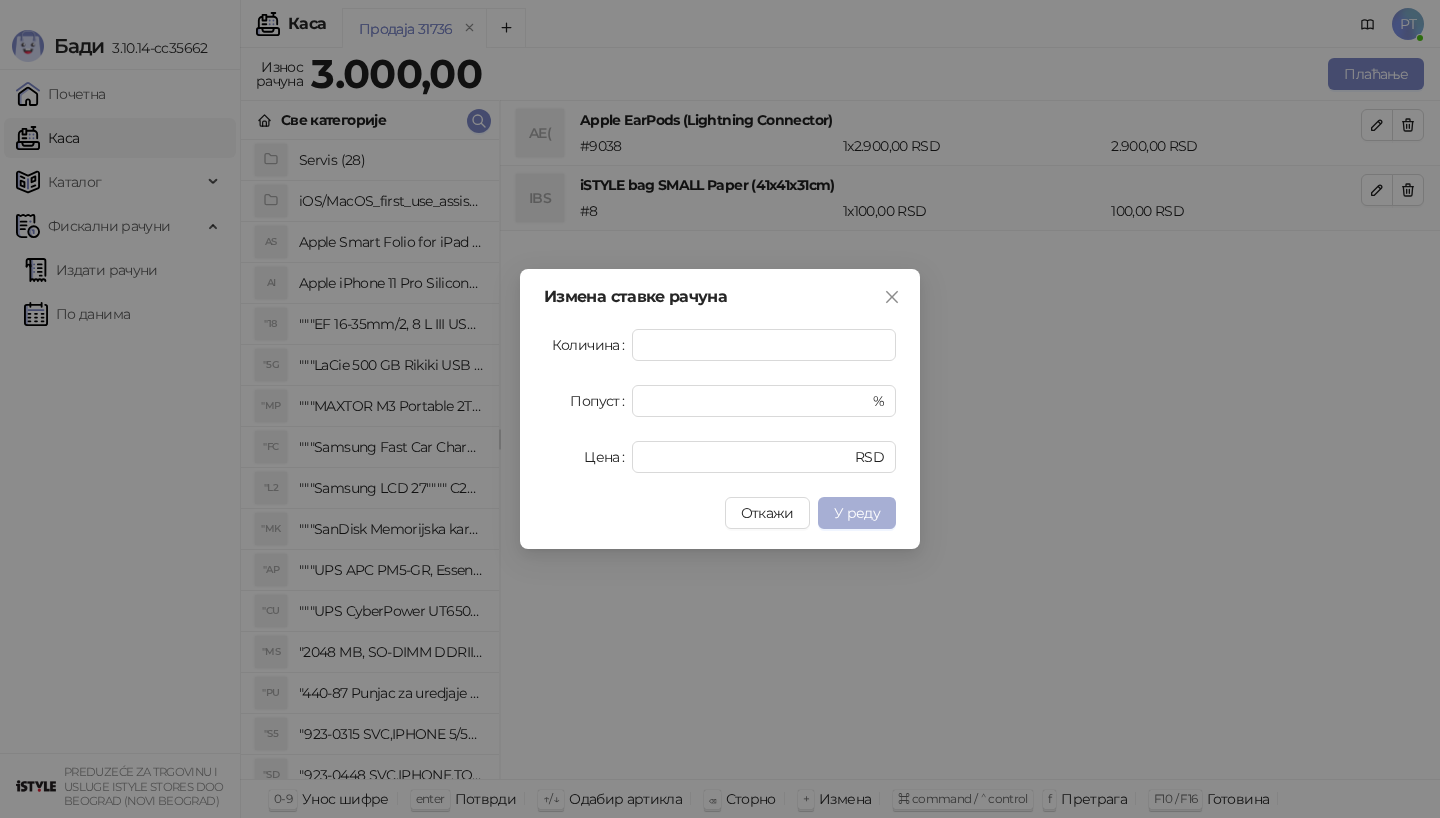 click on "У реду" at bounding box center [857, 513] 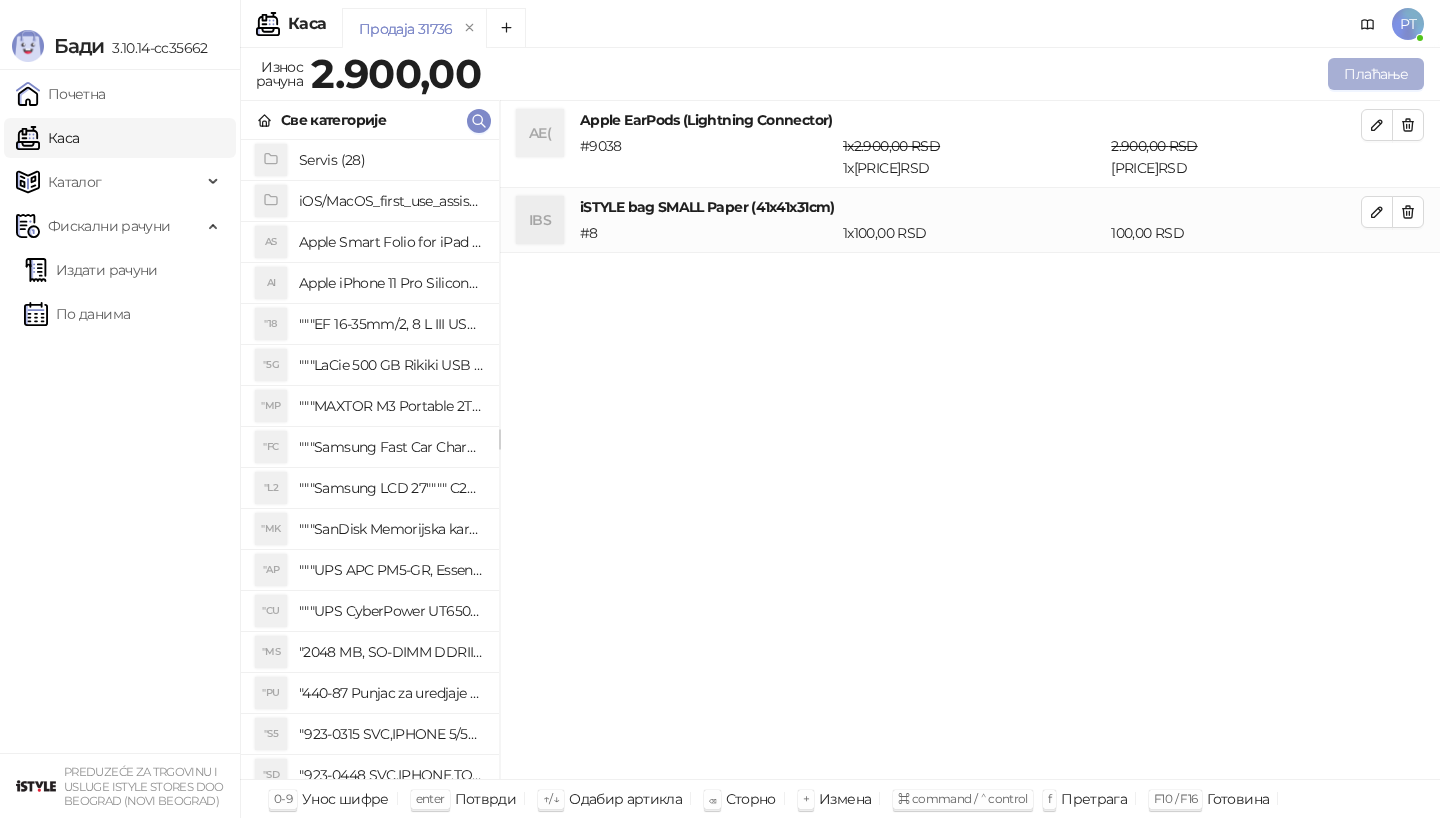 click on "Плаћање" at bounding box center [1376, 74] 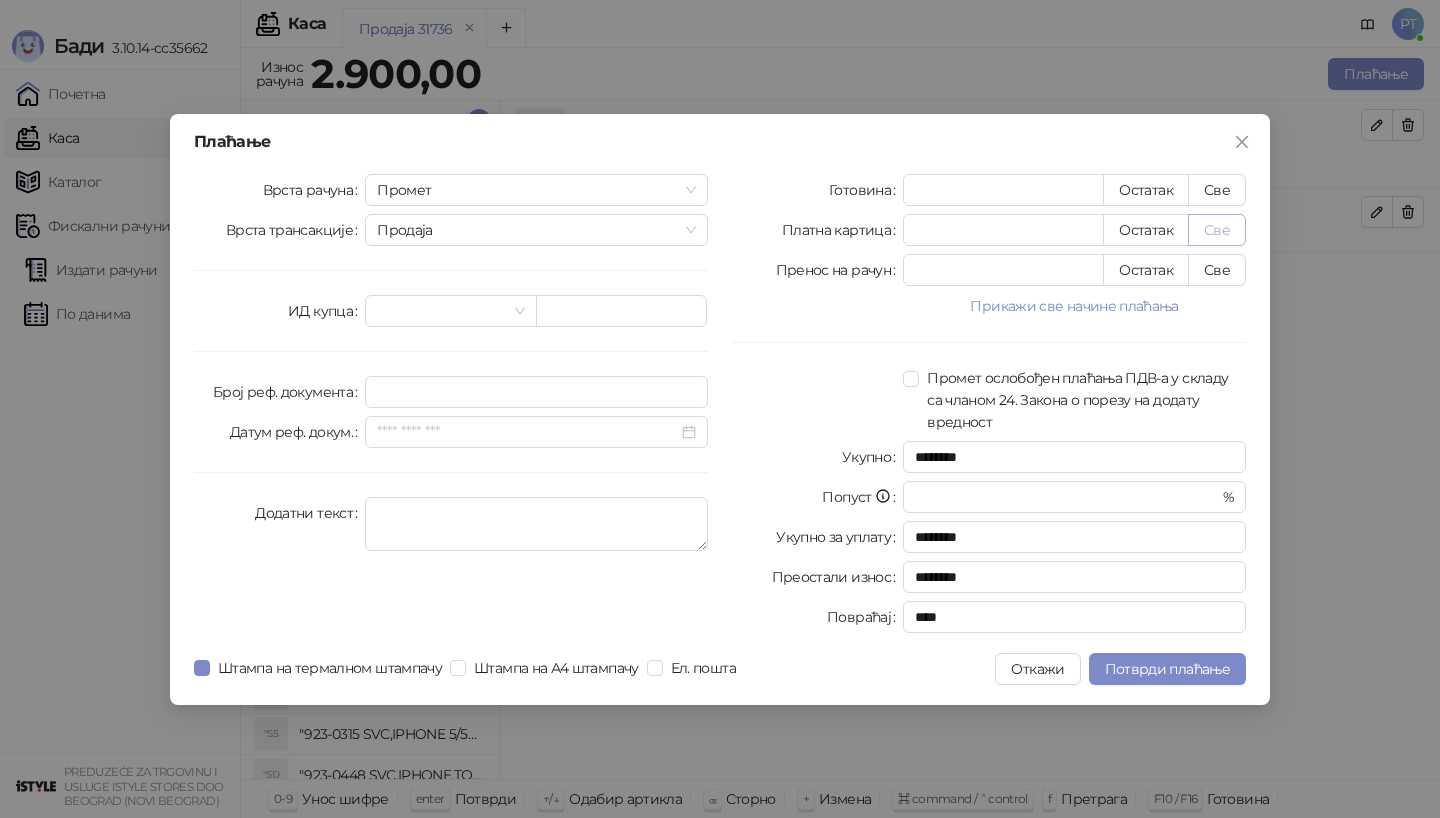 click on "Све" at bounding box center [1217, 230] 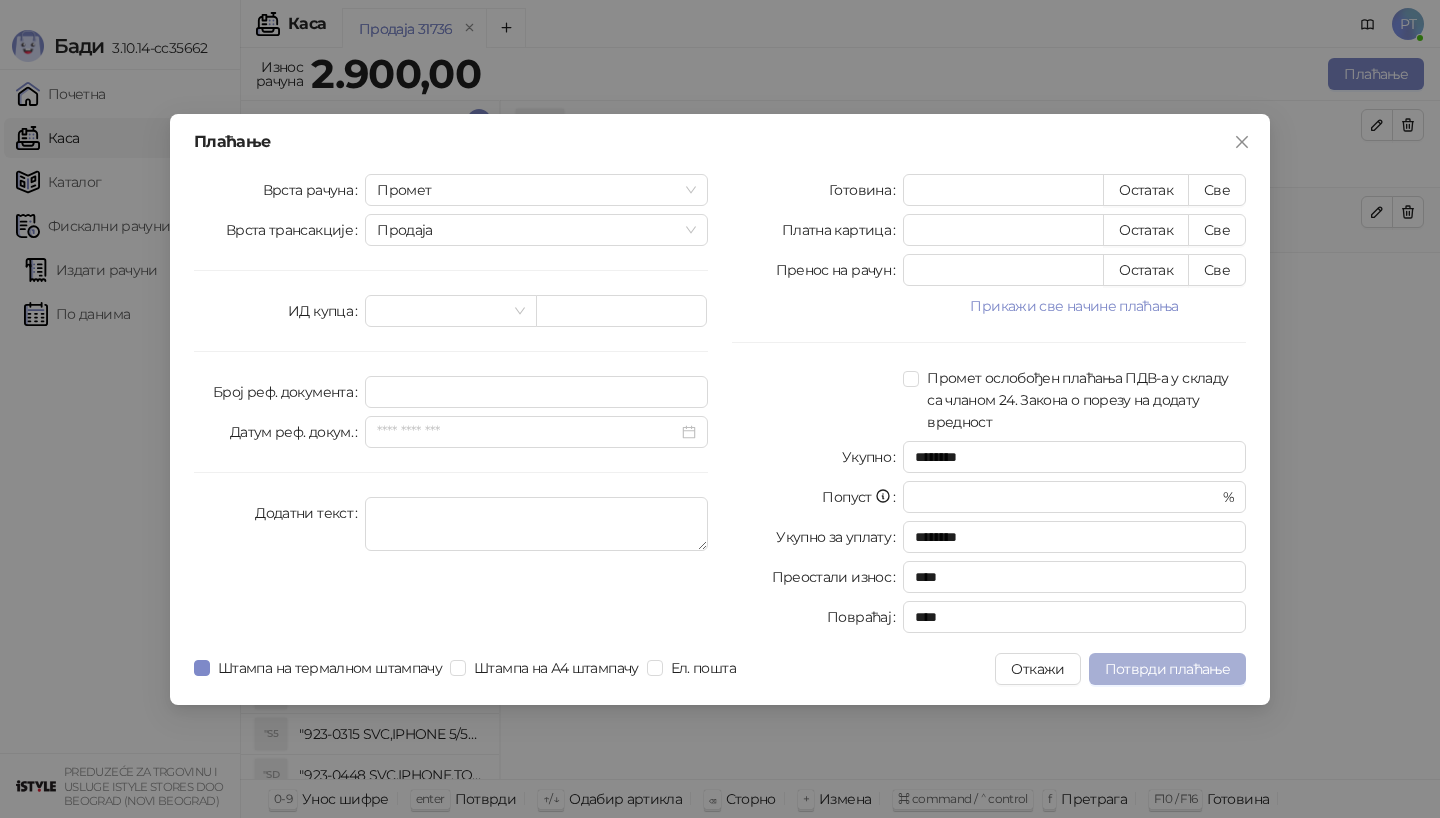 click on "Потврди плаћање" at bounding box center [1167, 669] 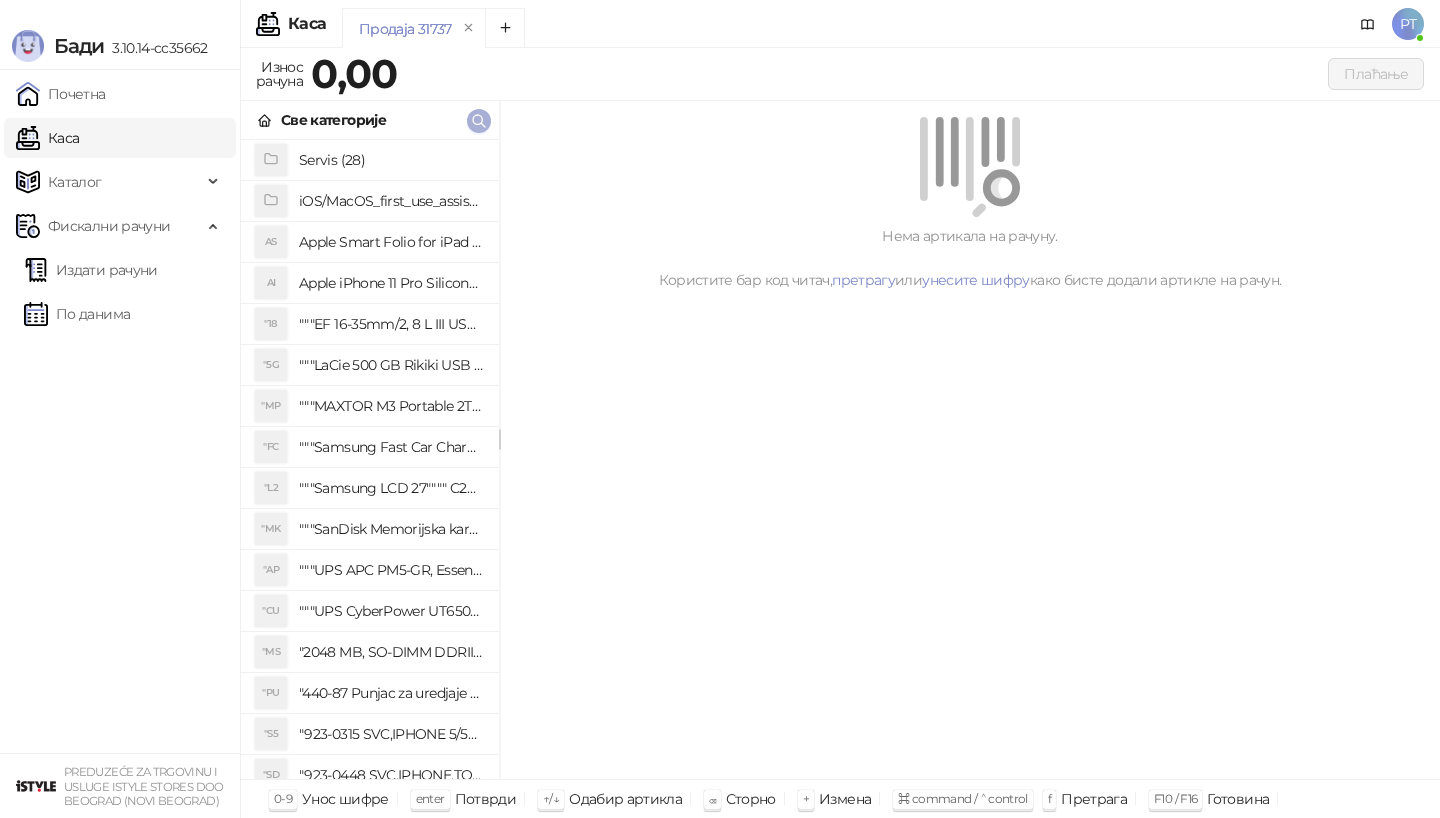 click at bounding box center [479, 121] 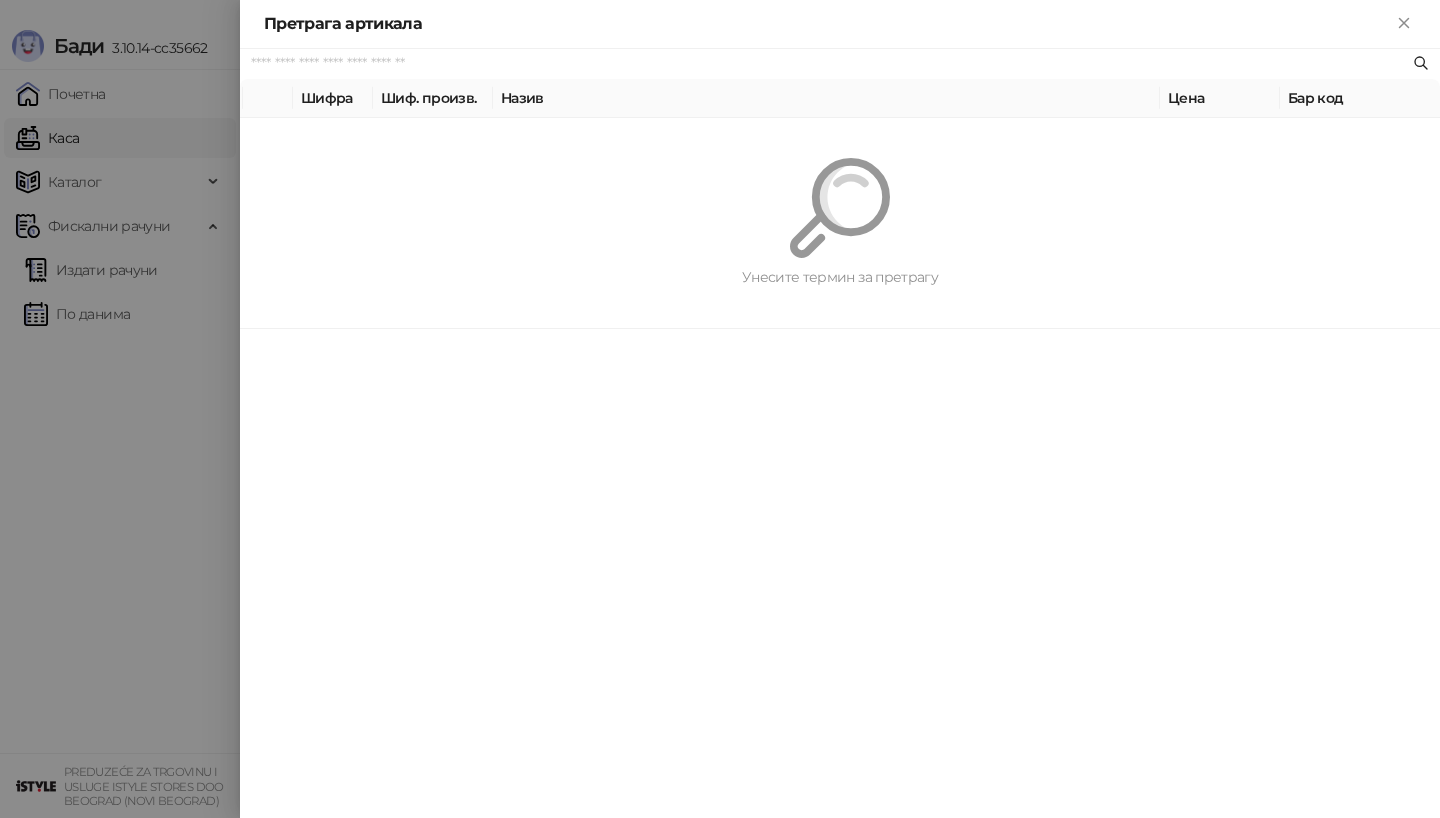 paste on "**********" 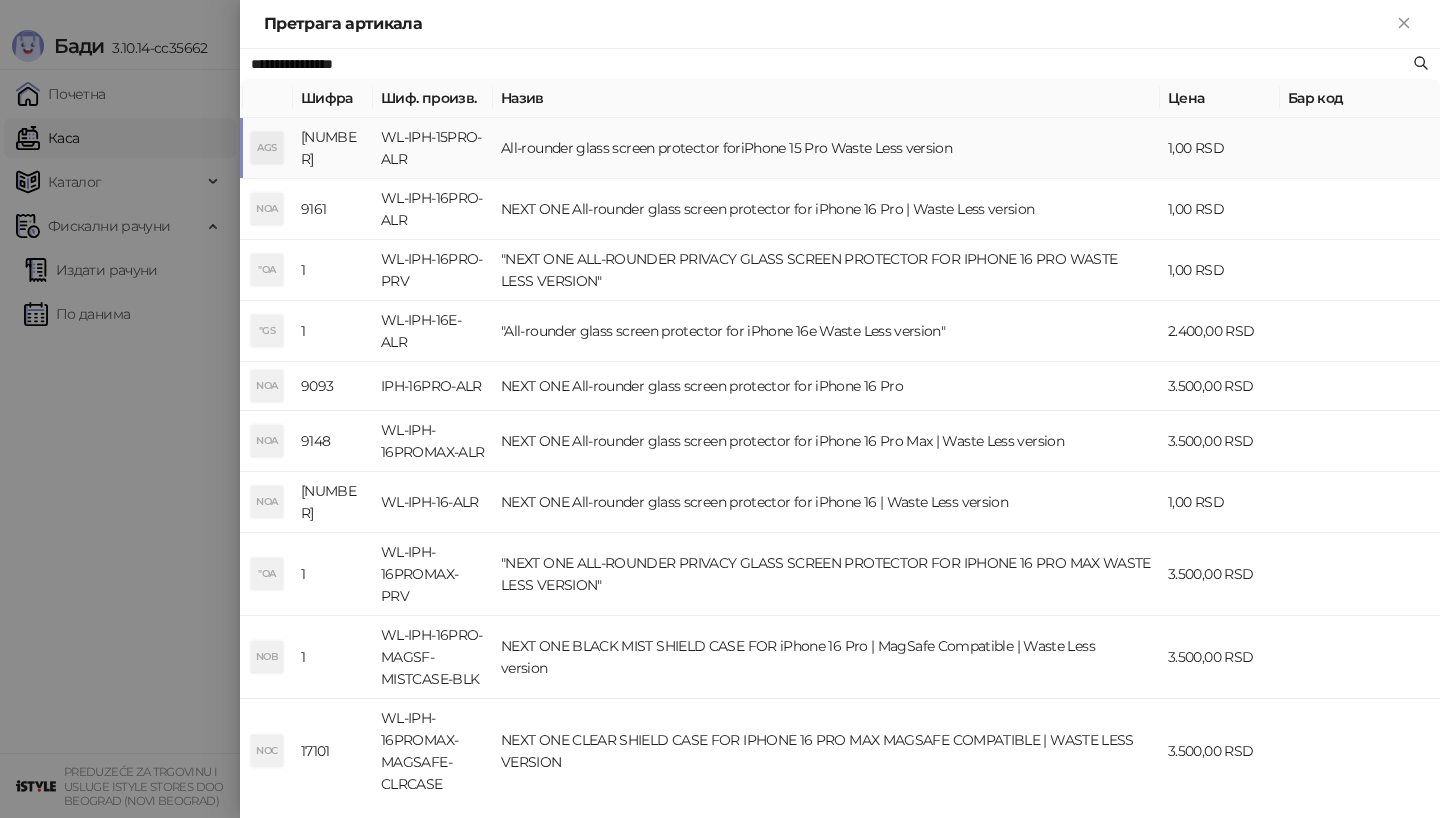 click on "AGS" at bounding box center [267, 148] 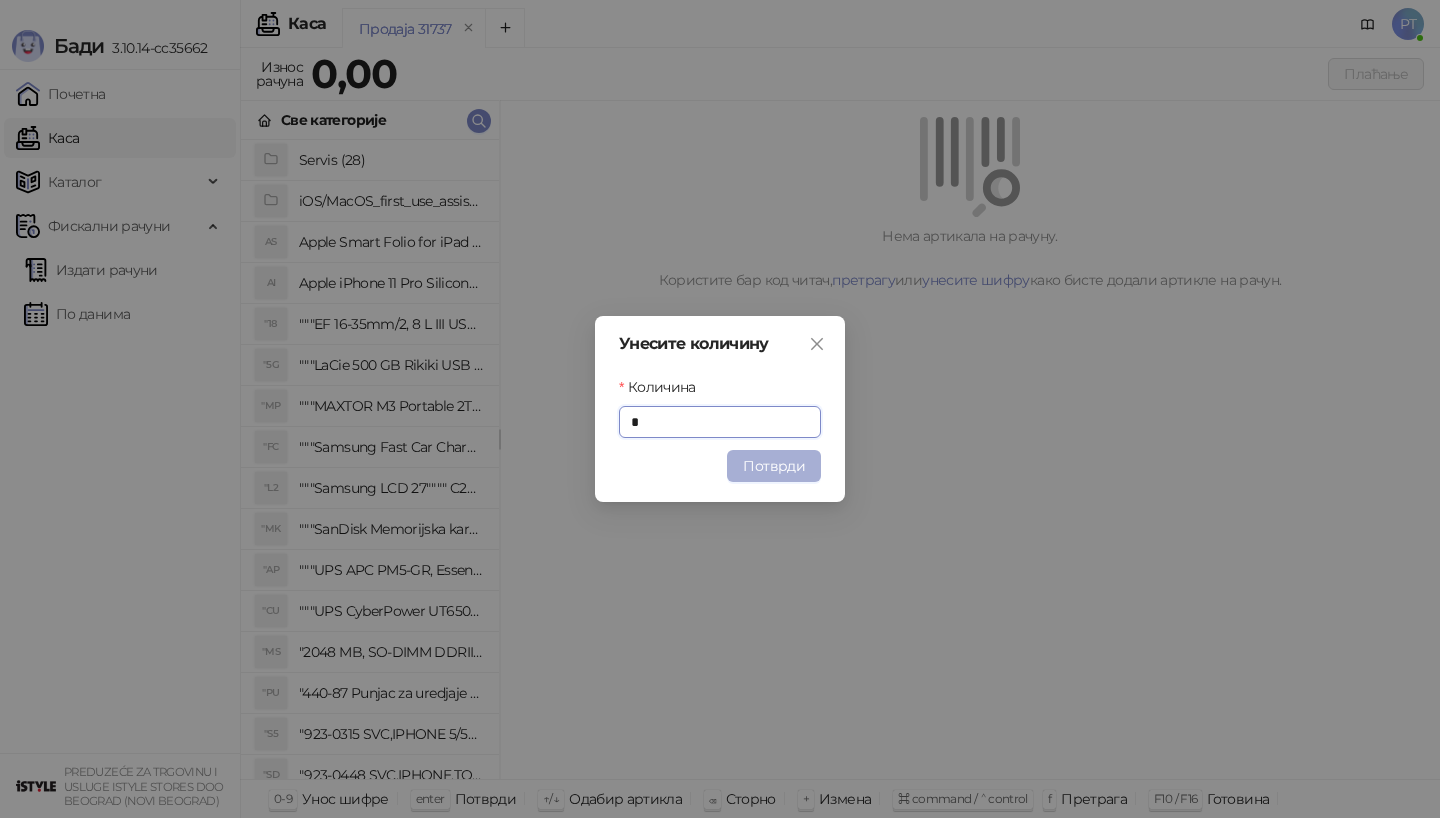 click on "Потврди" at bounding box center [774, 466] 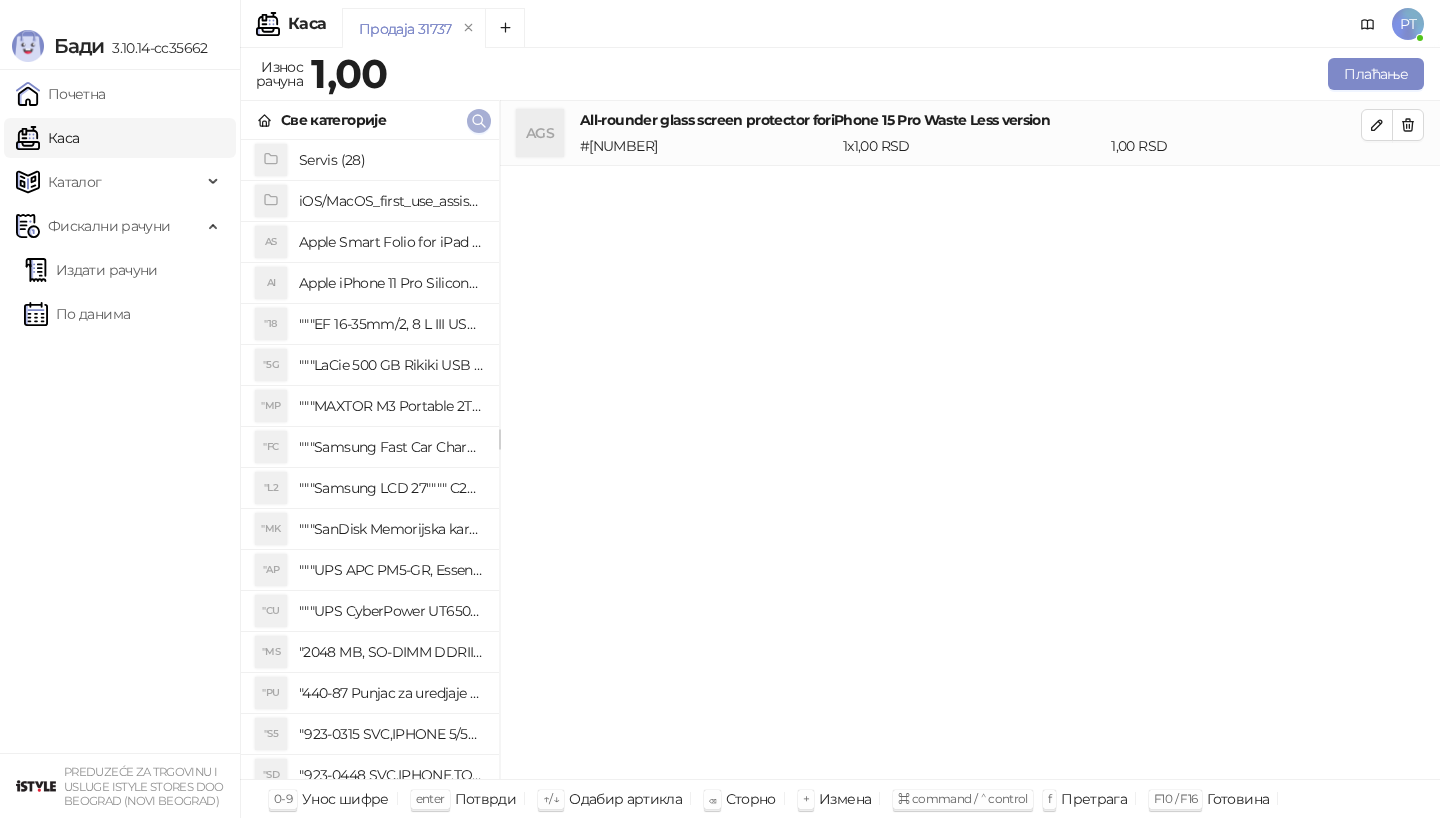 click 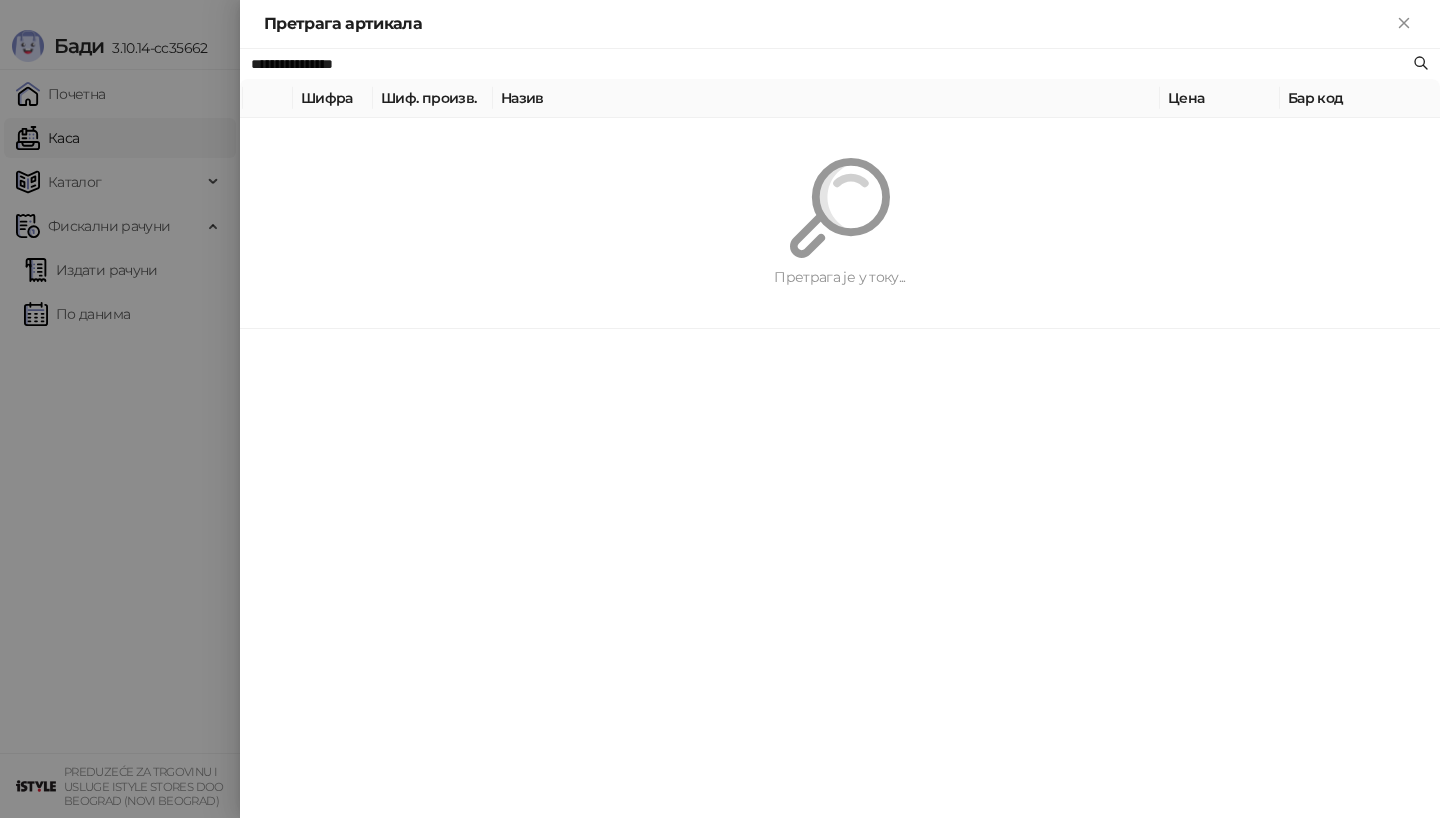paste on "**********" 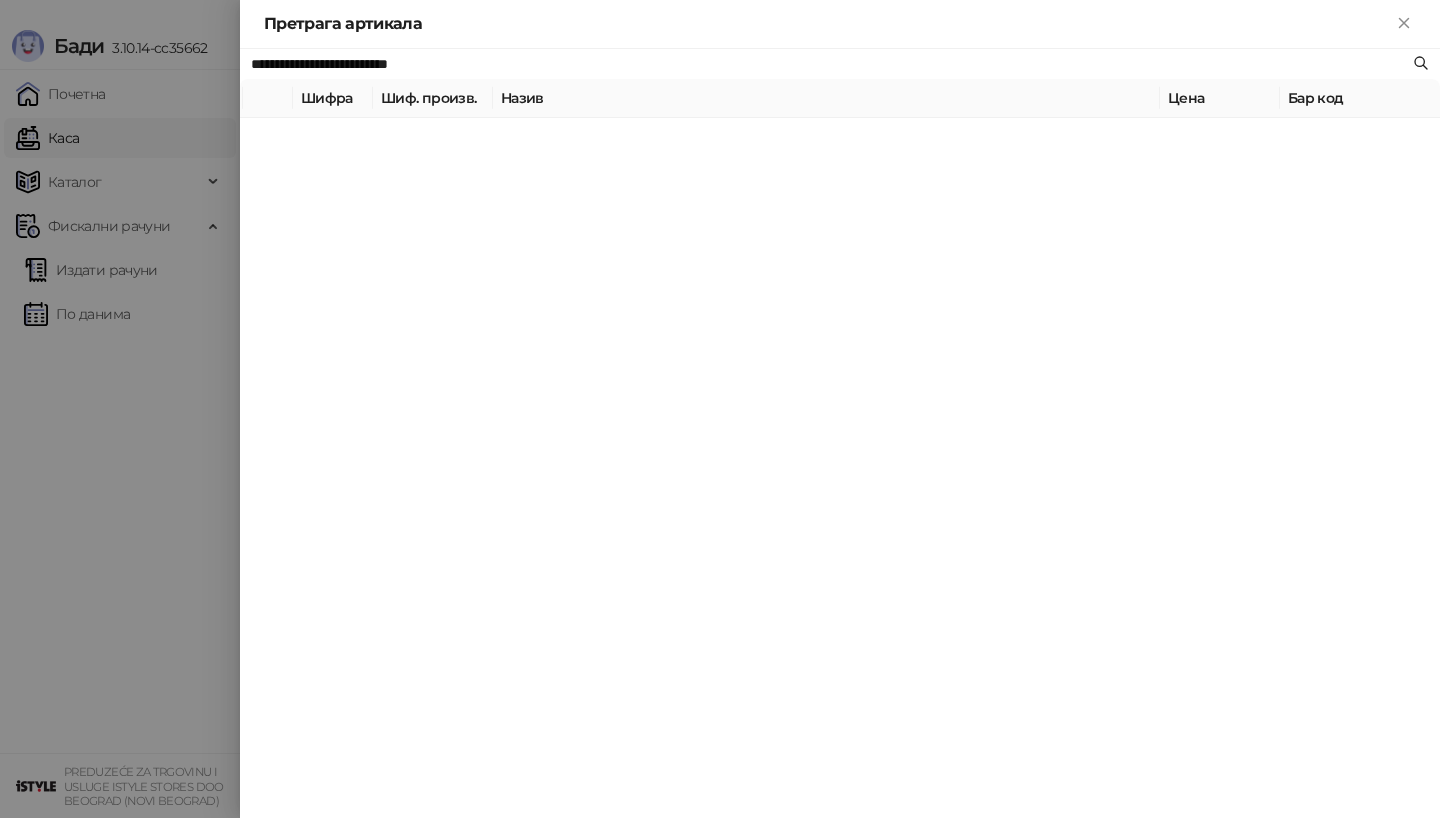 type on "**********" 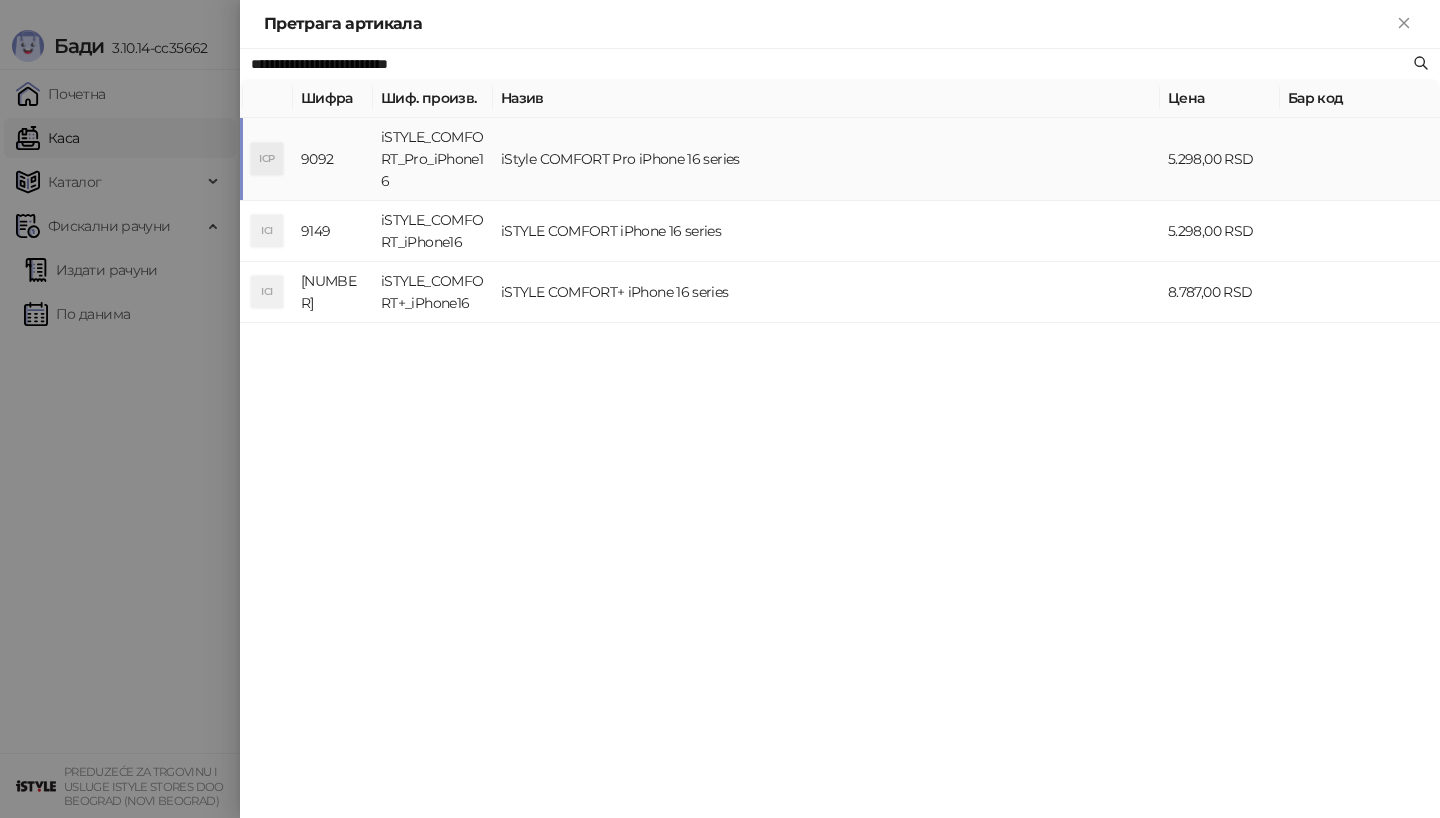click on "ICP" at bounding box center (268, 159) 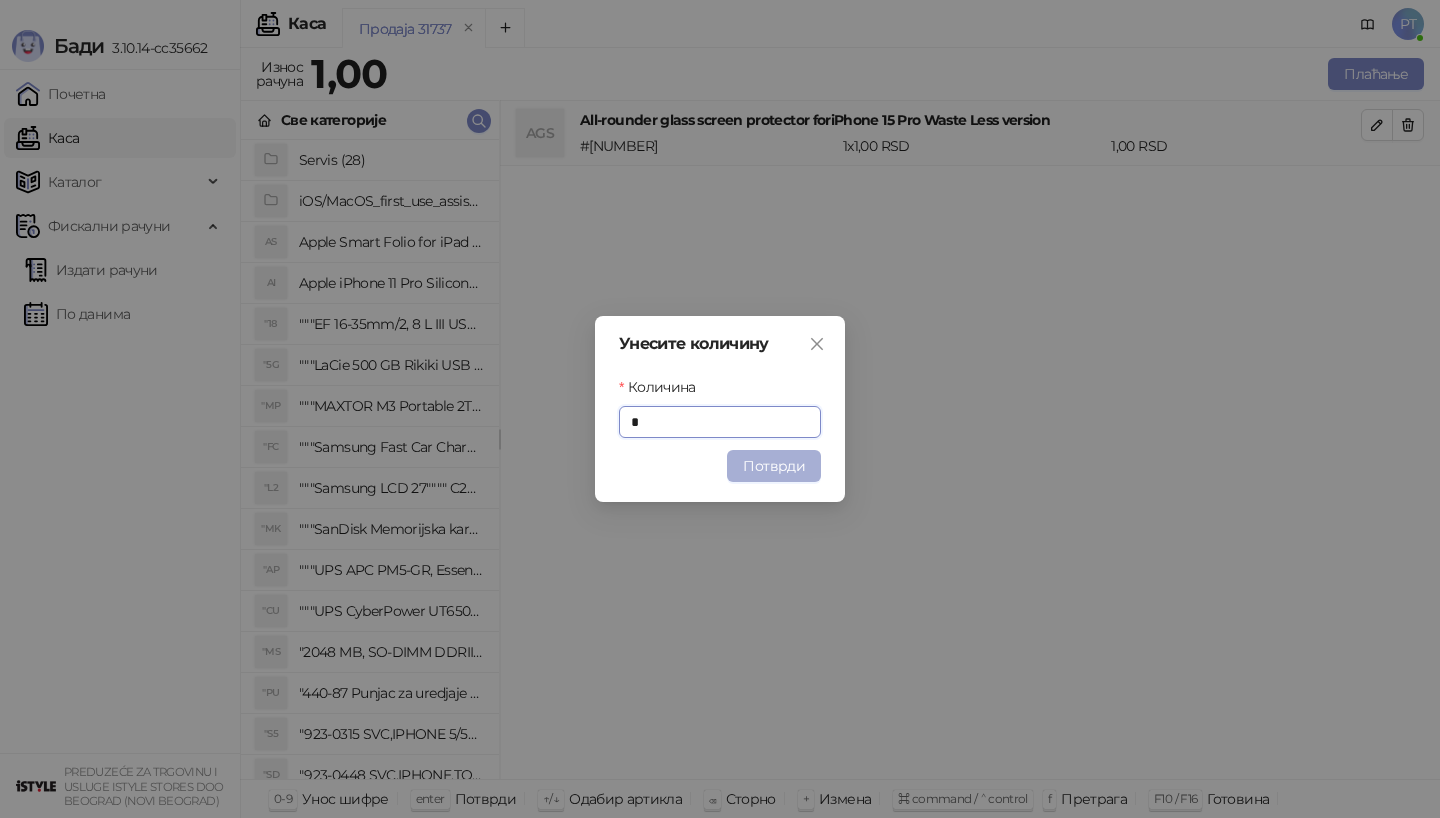 click on "Потврди" at bounding box center (774, 466) 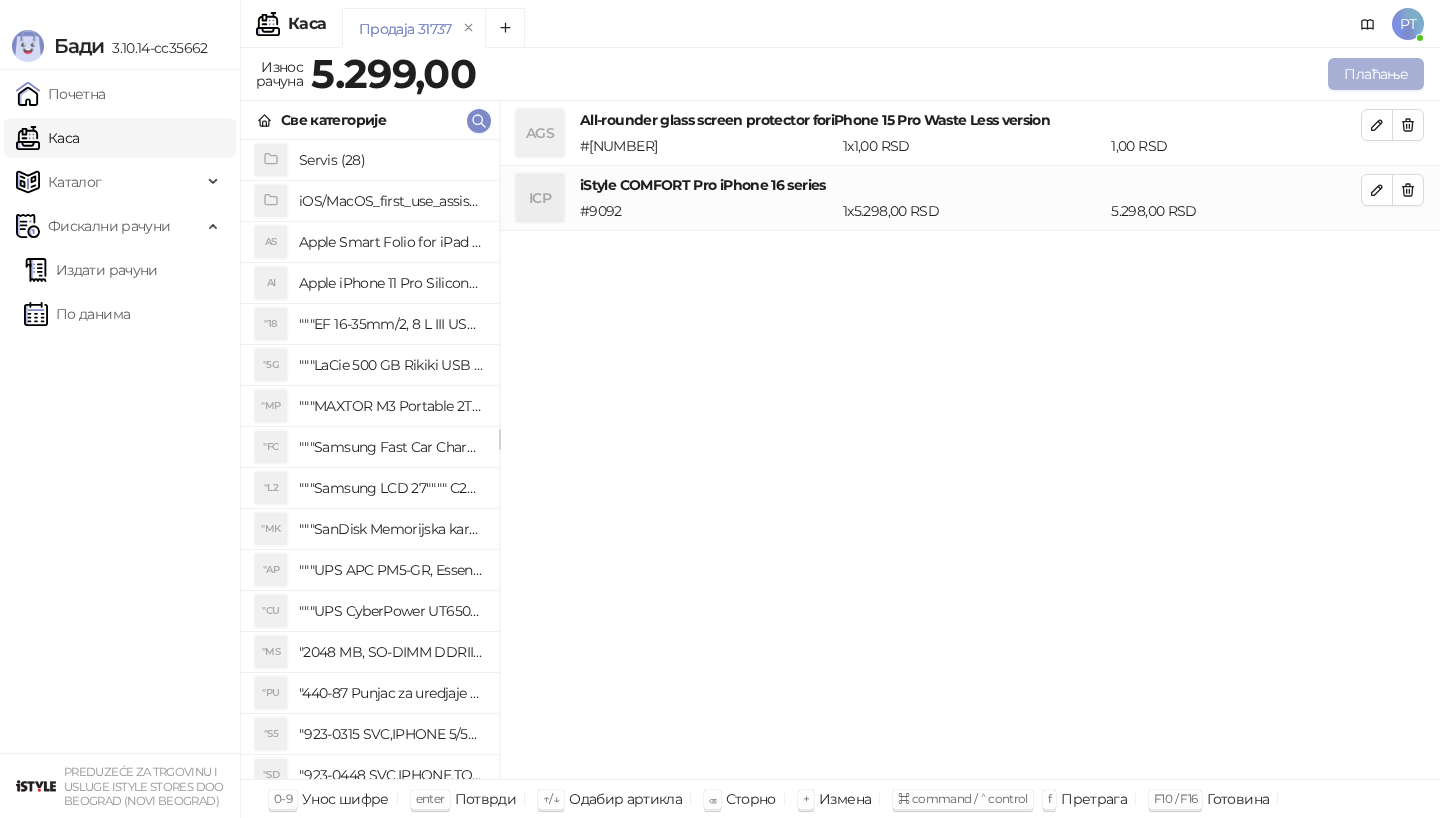 click on "Плаћање" at bounding box center [1376, 74] 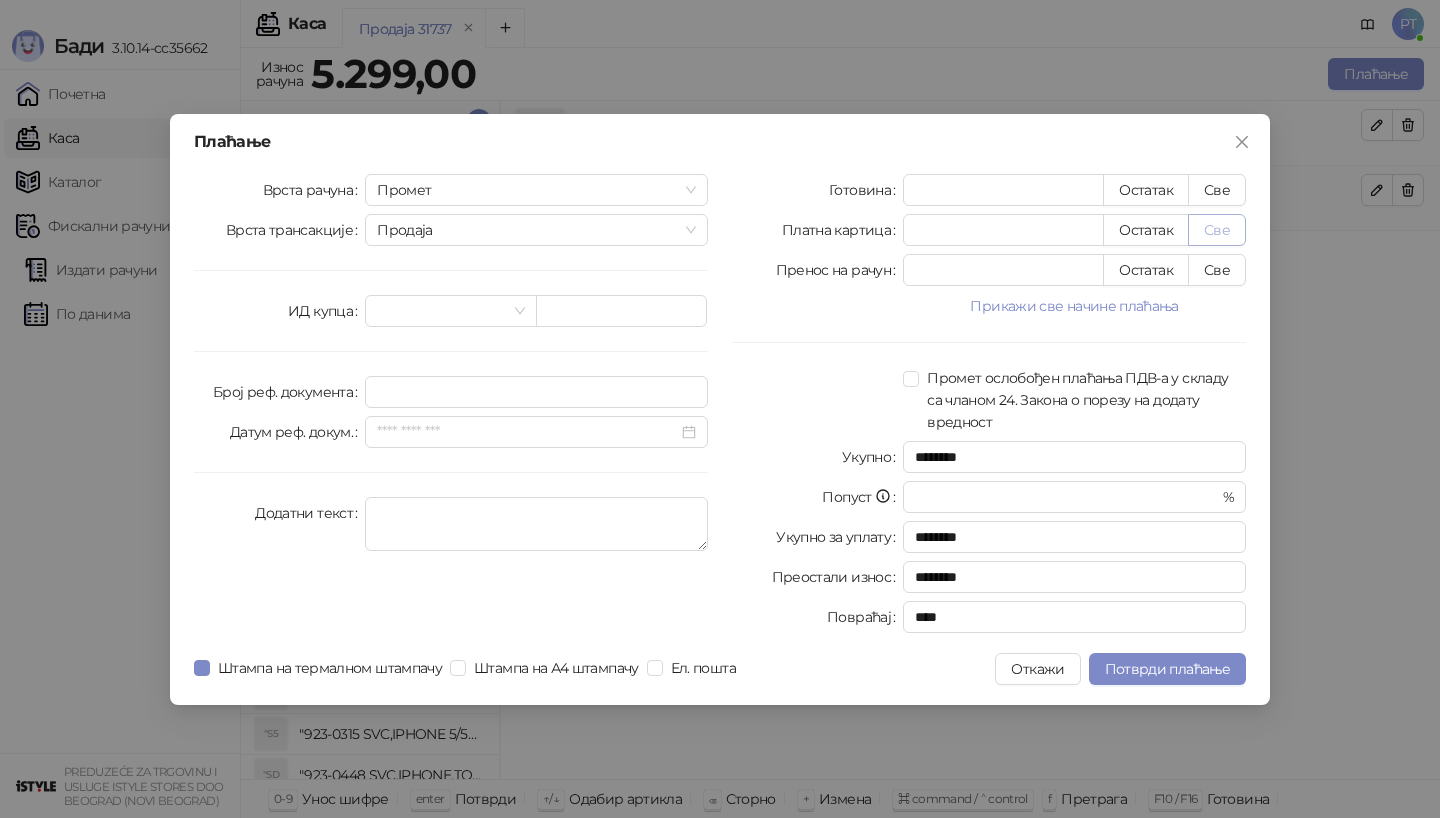 click on "Све" at bounding box center [1217, 230] 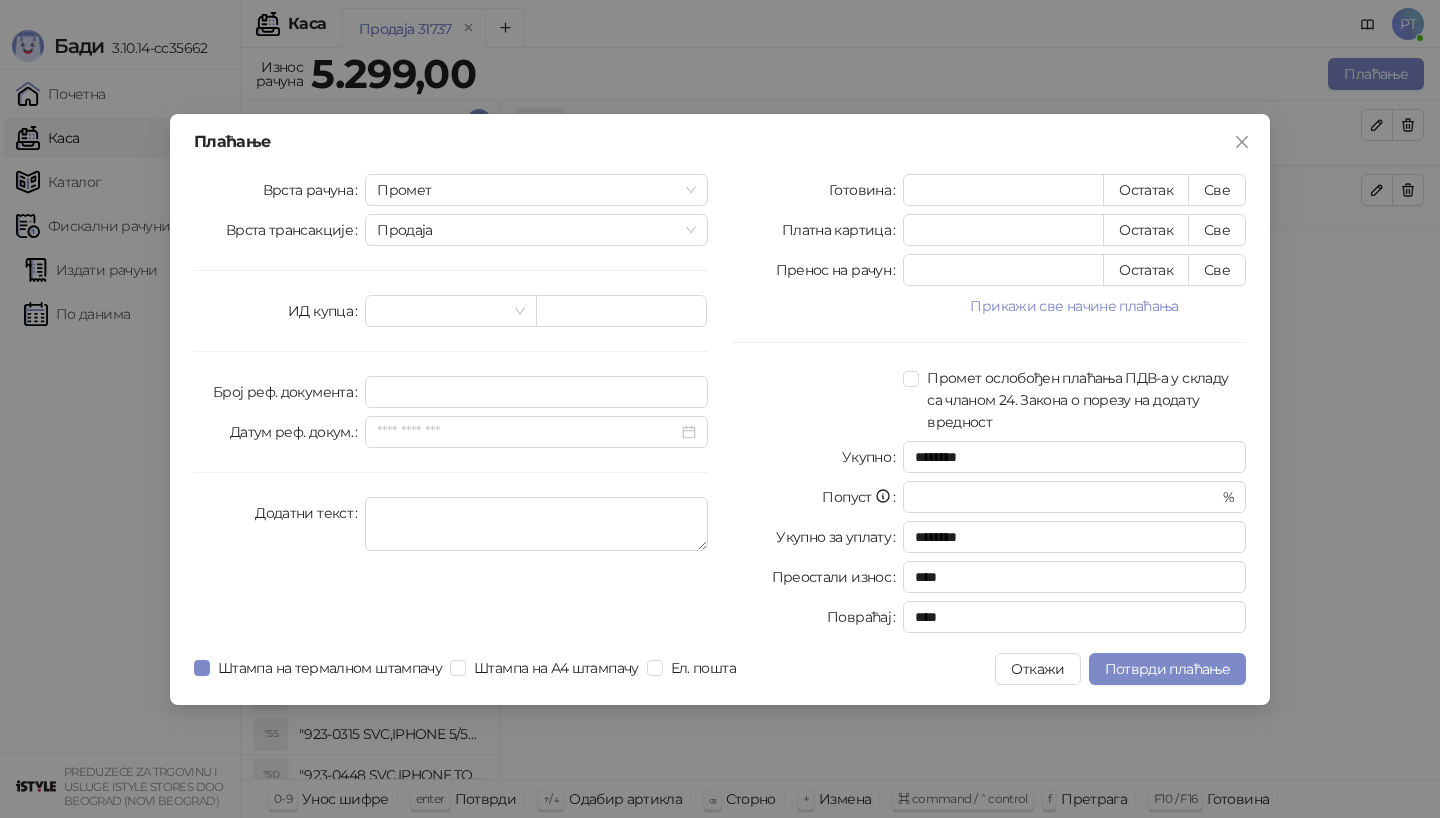 click on "Плаћање Врста рачуна Промет Врста трансакције Продаја ИД купца Број реф. документа Датум реф. докум. Додатни текст Готовина * Остатак Све Платна картица **** Остатак Све Пренос на рачун * Остатак Све Прикажи све начине плаћања Ваучер * Остатак Све Чек * Остатак Све Инстант плаћање * Остатак Све Друго безготовинско * Остатак Све   Промет ослобођен плаћања ПДВ-а у складу са чланом 24. Закона о порезу на додату вредност Укупно ******** Попуст   * % Укупно за уплату ******** Преостали износ **** Повраћај **** Штампа на термалном штампачу Штампа на А4 штампачу Ел. пошта Откажи" at bounding box center [720, 409] 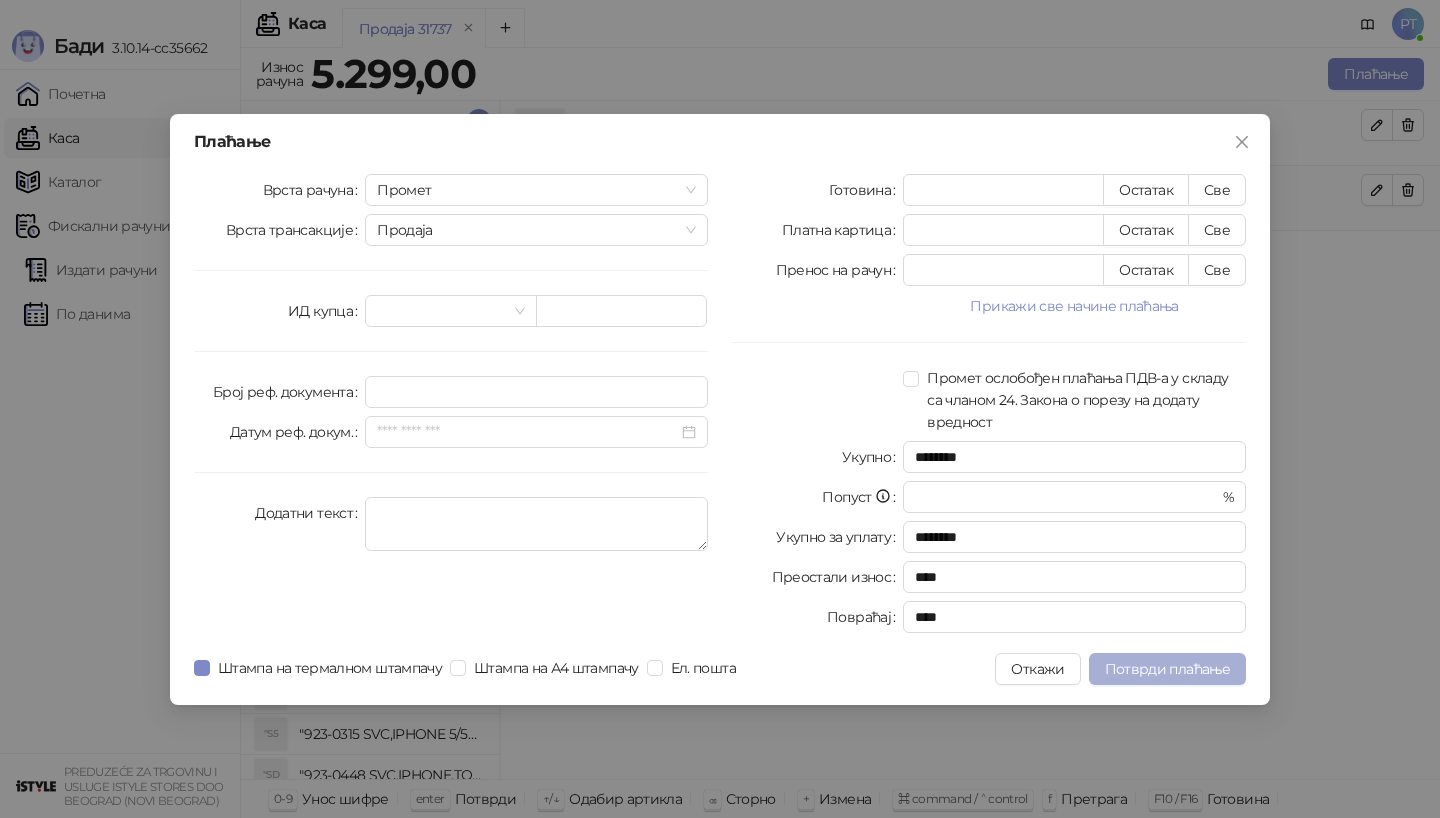 click on "Потврди плаћање" at bounding box center (1167, 669) 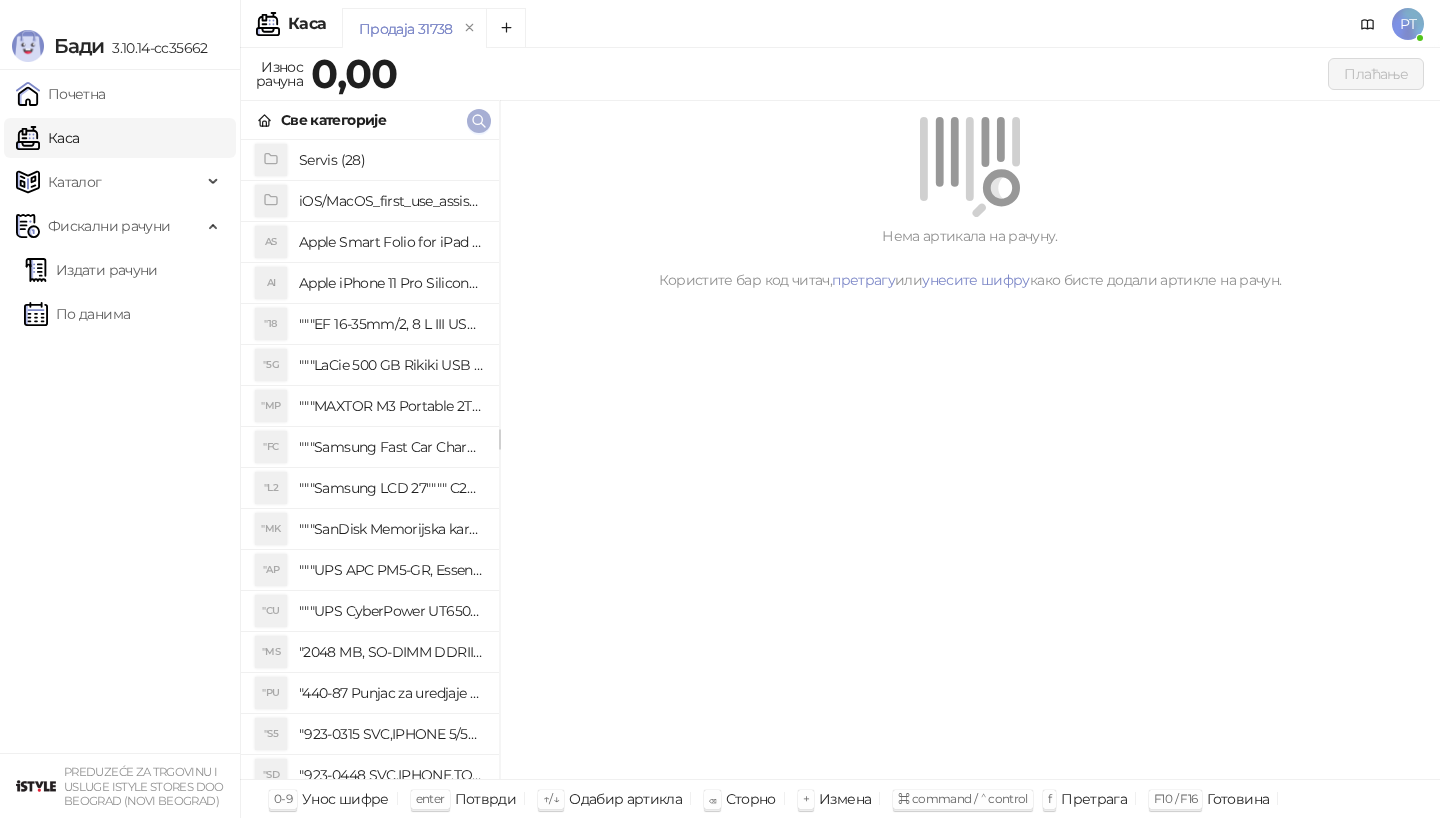 click 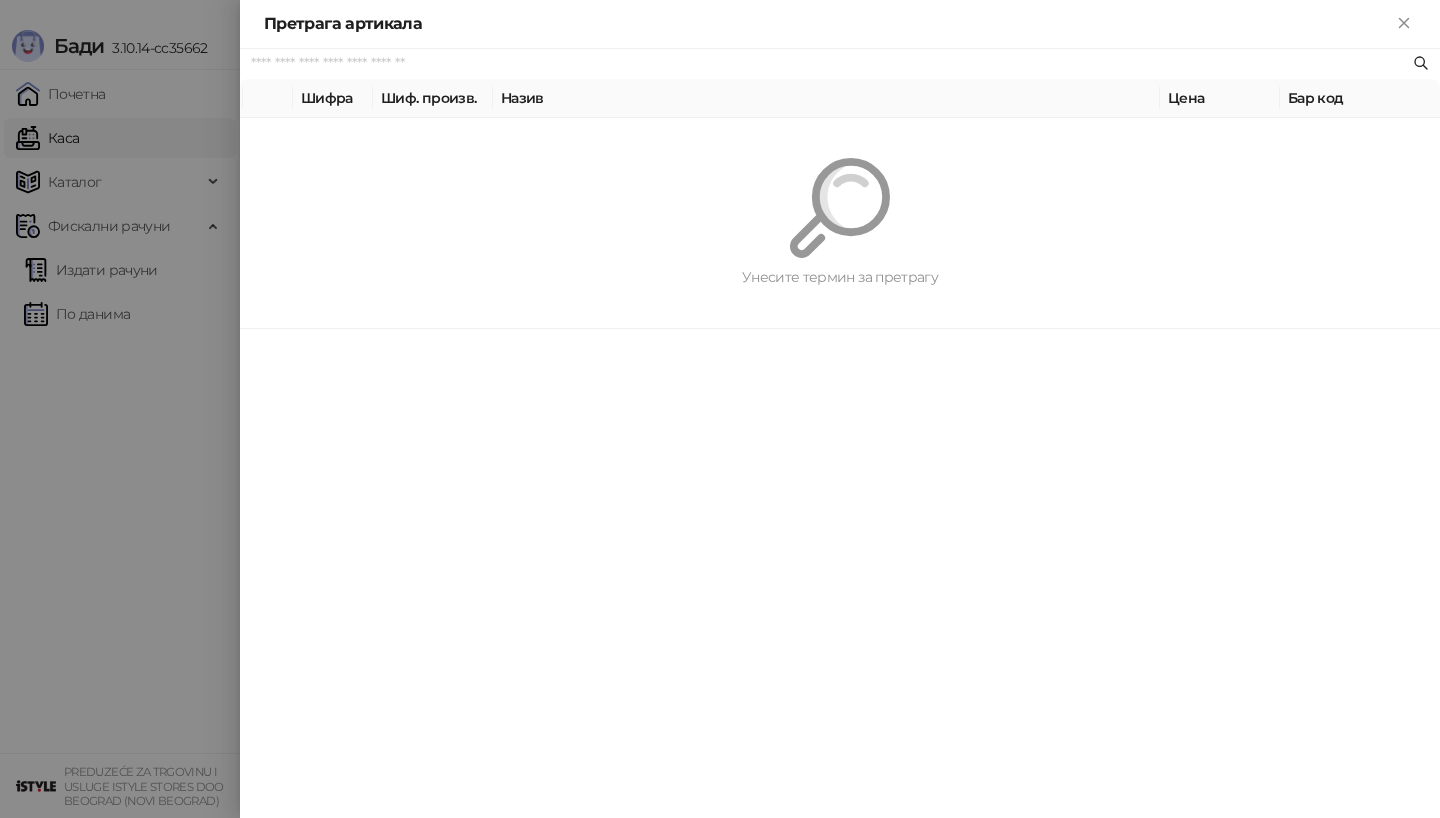 paste on "*********" 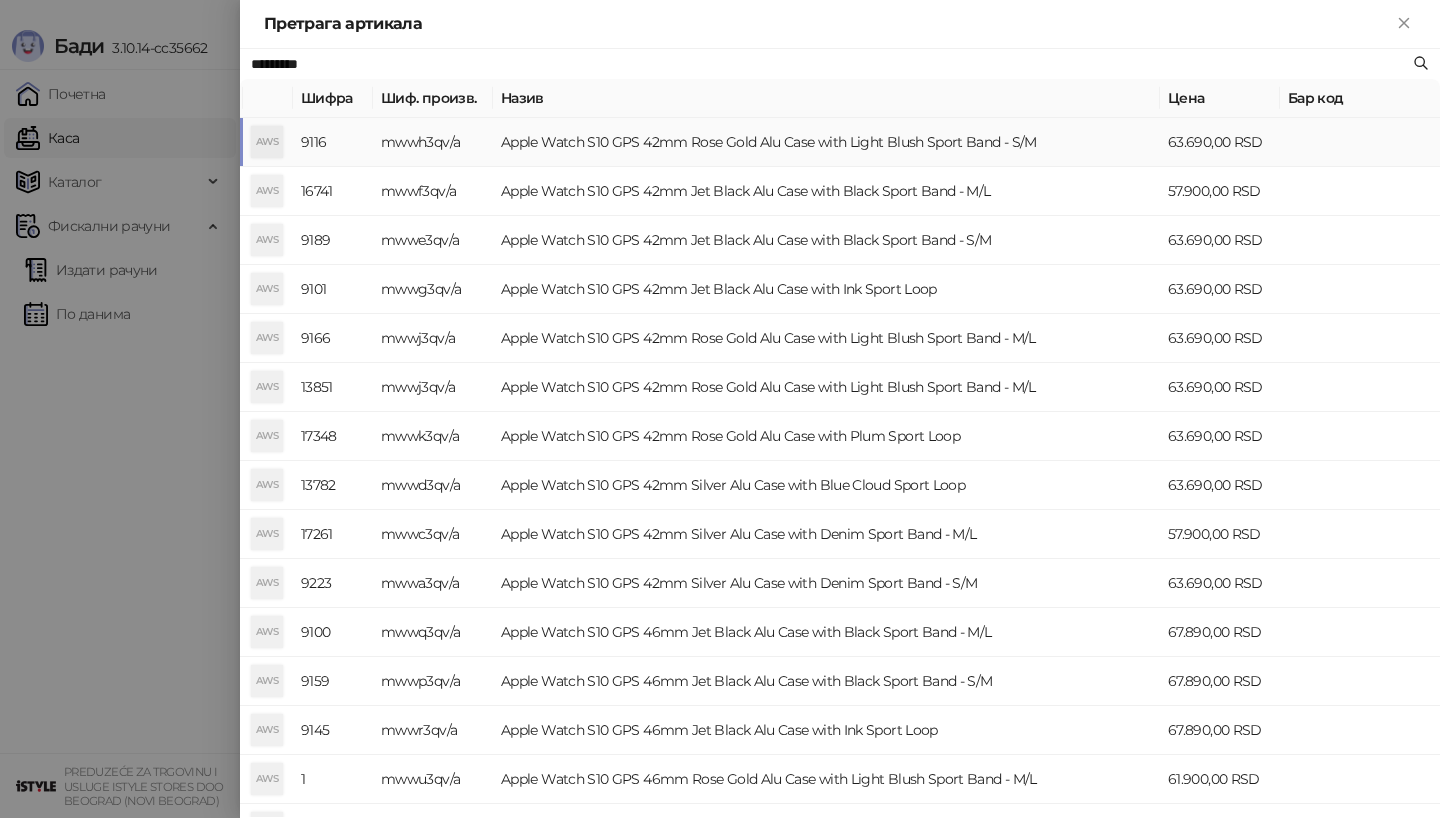 click on "AWS" at bounding box center (267, 142) 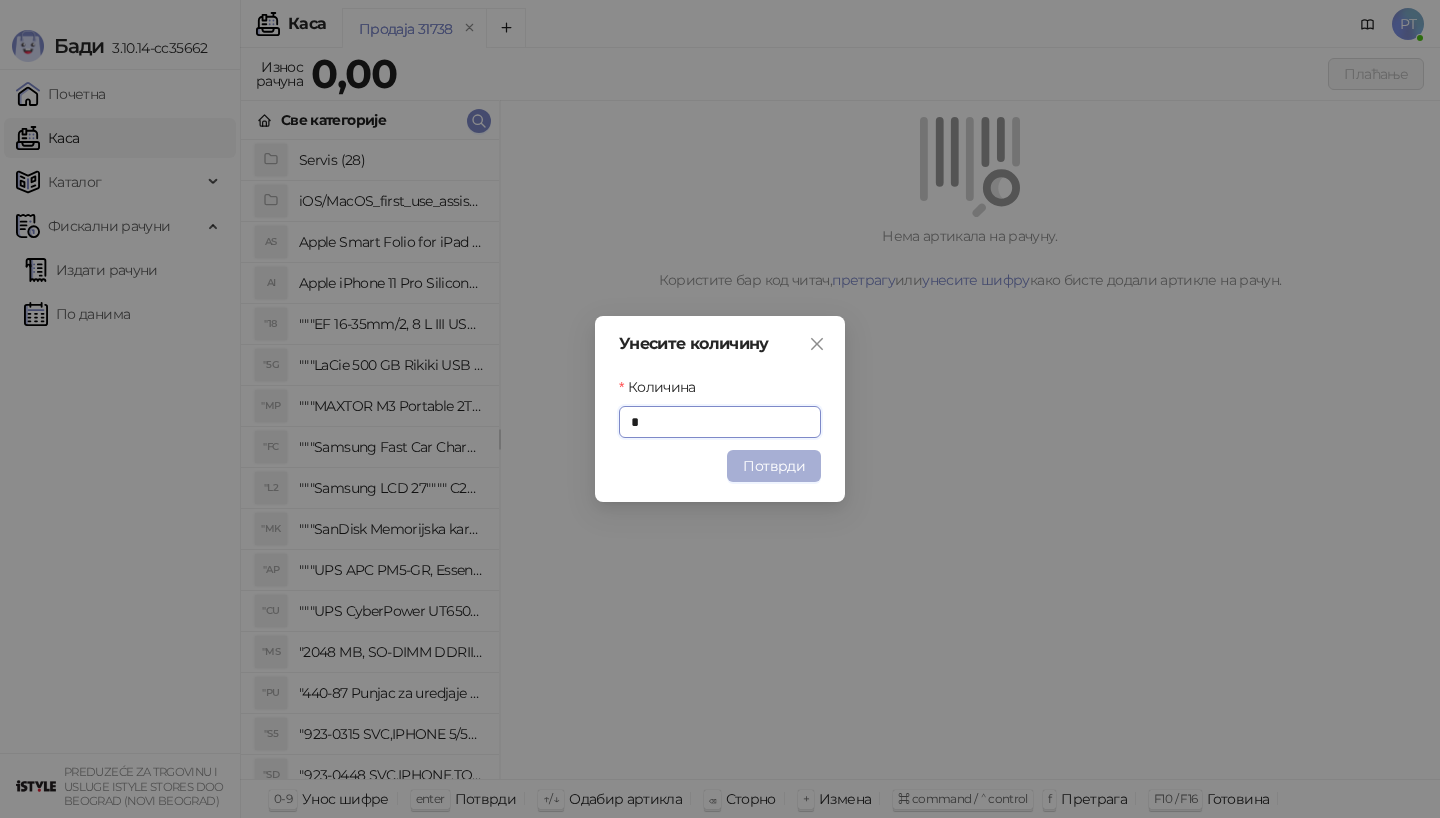 click on "Потврди" at bounding box center [774, 466] 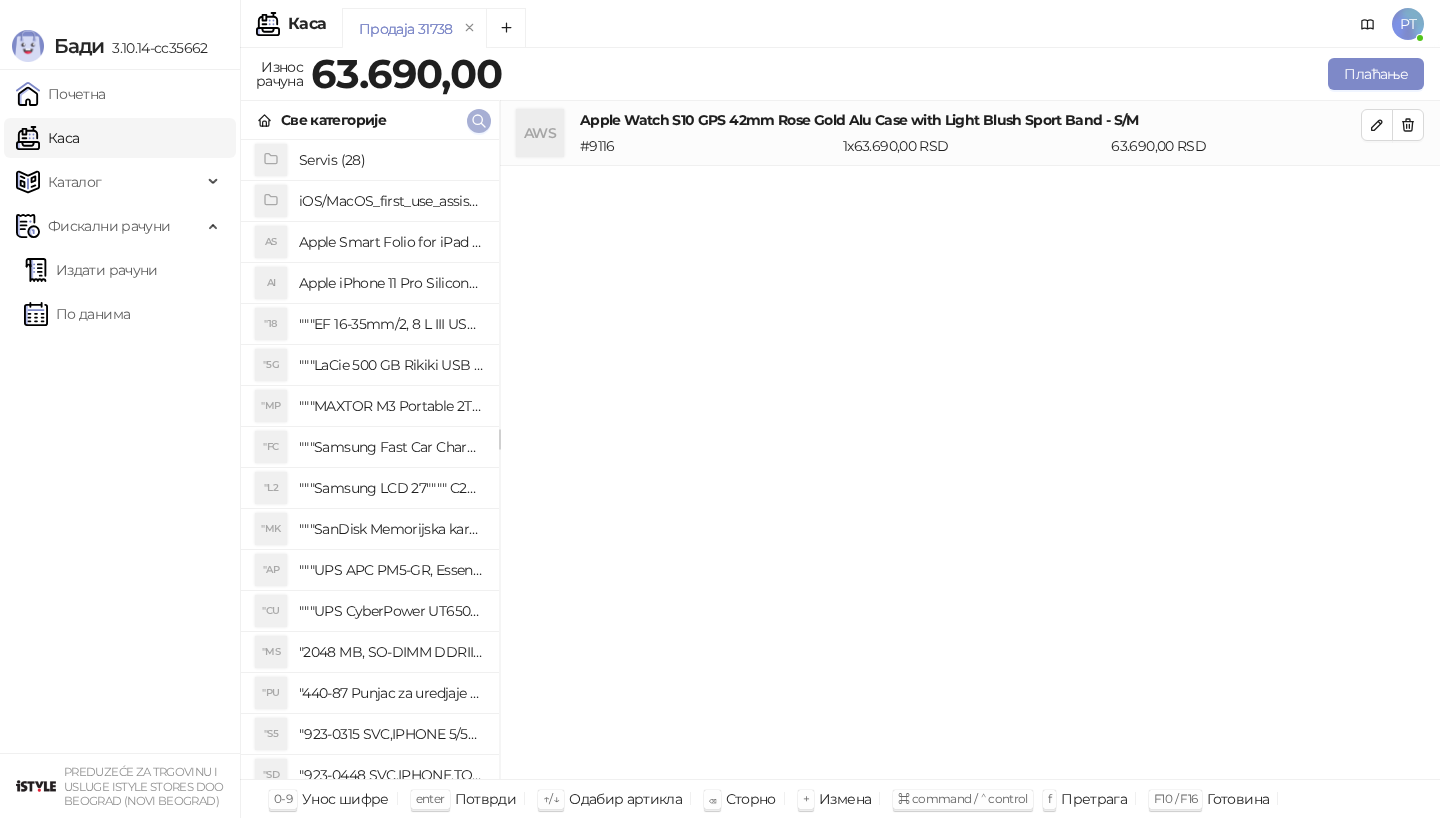 click 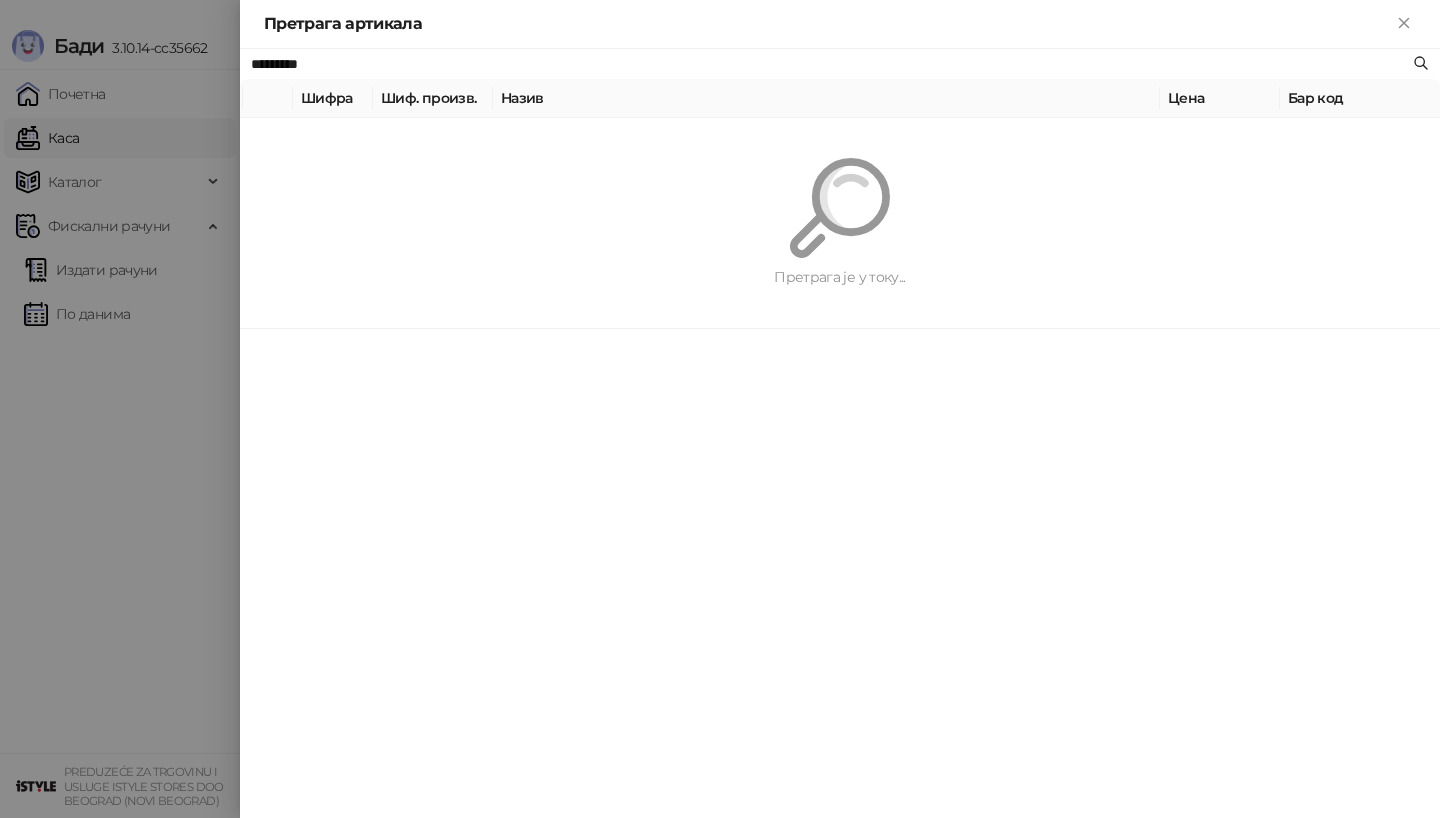 paste 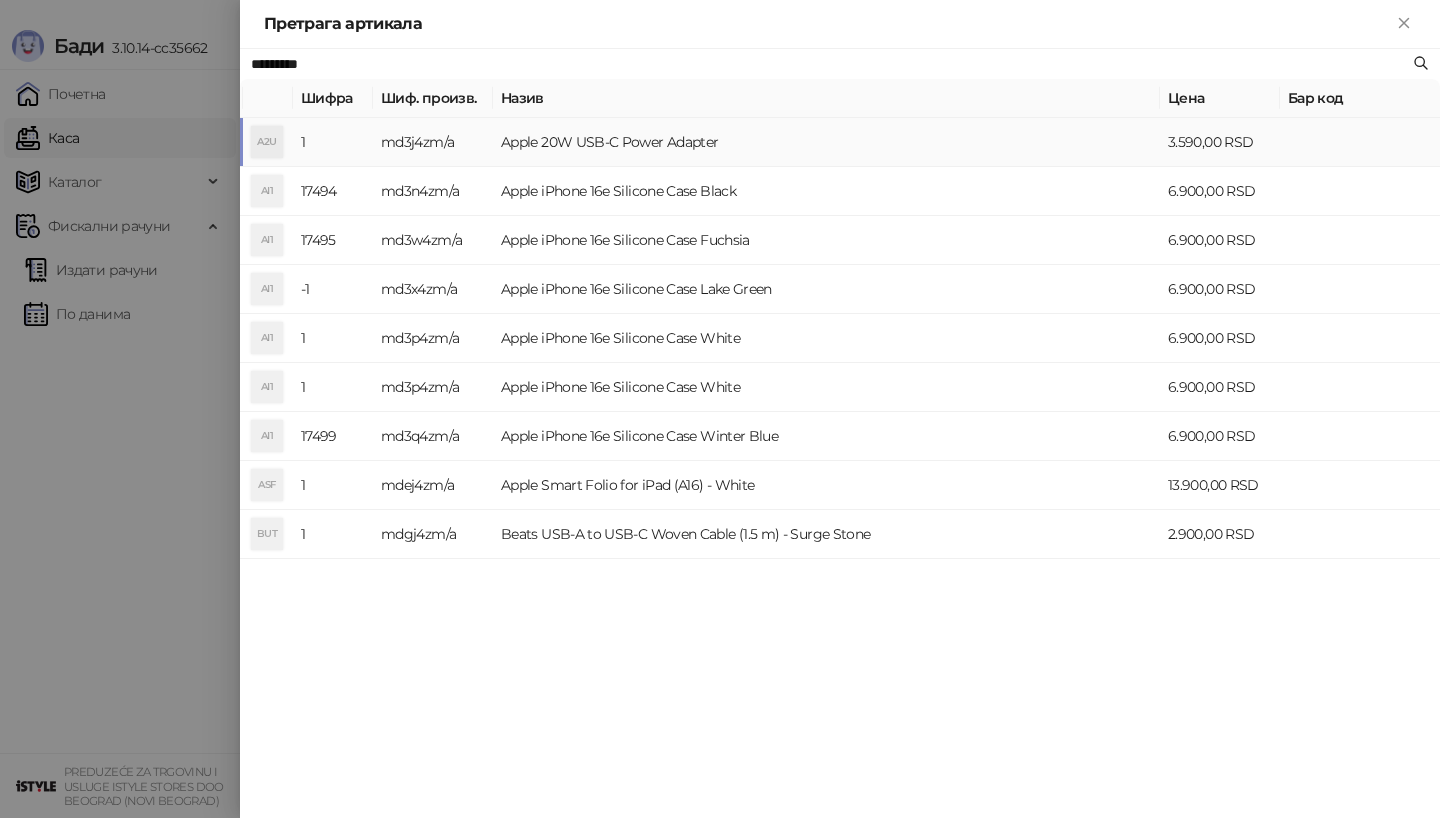 click on "A2U" at bounding box center [267, 142] 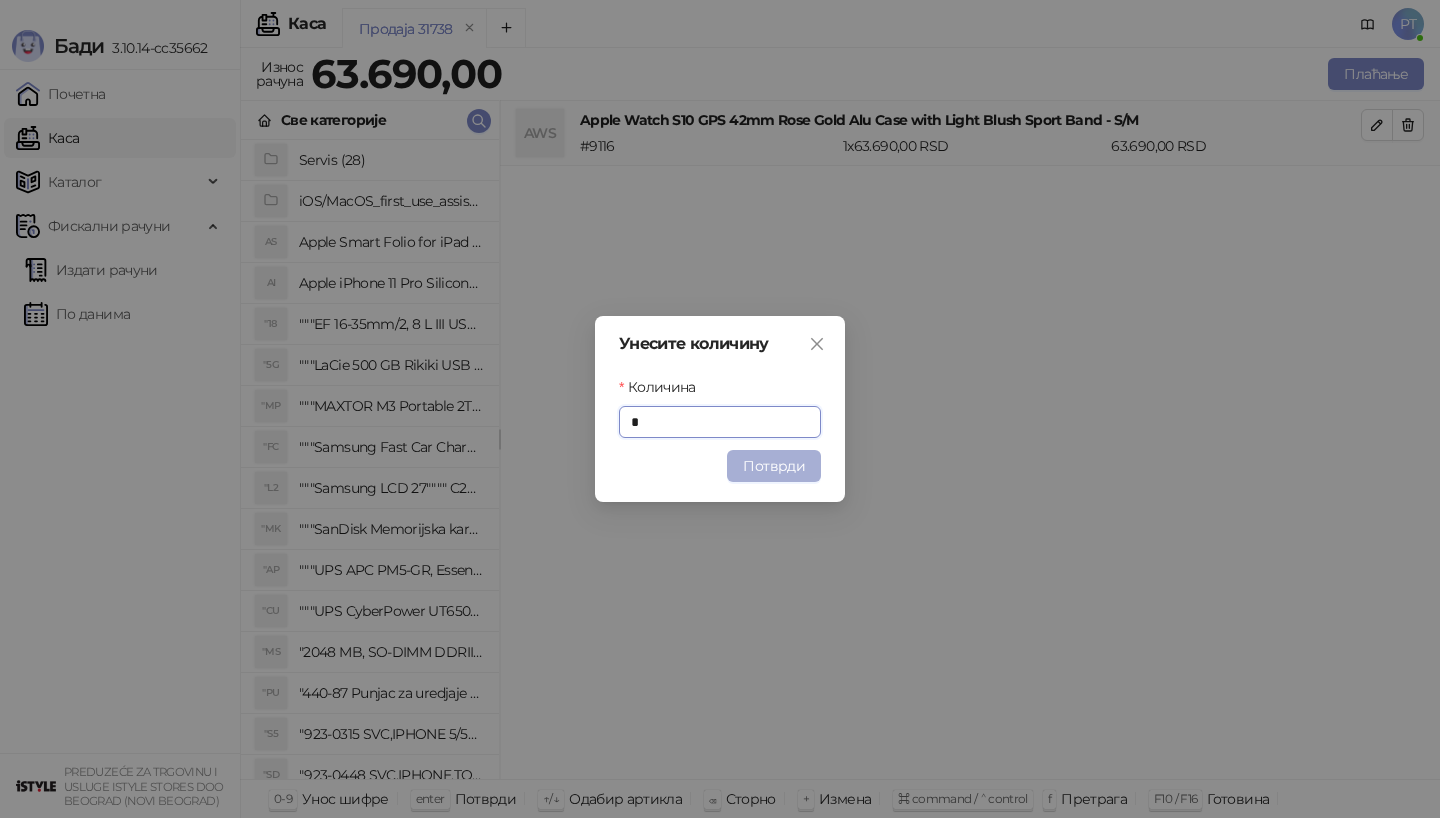 click on "Потврди" at bounding box center (774, 466) 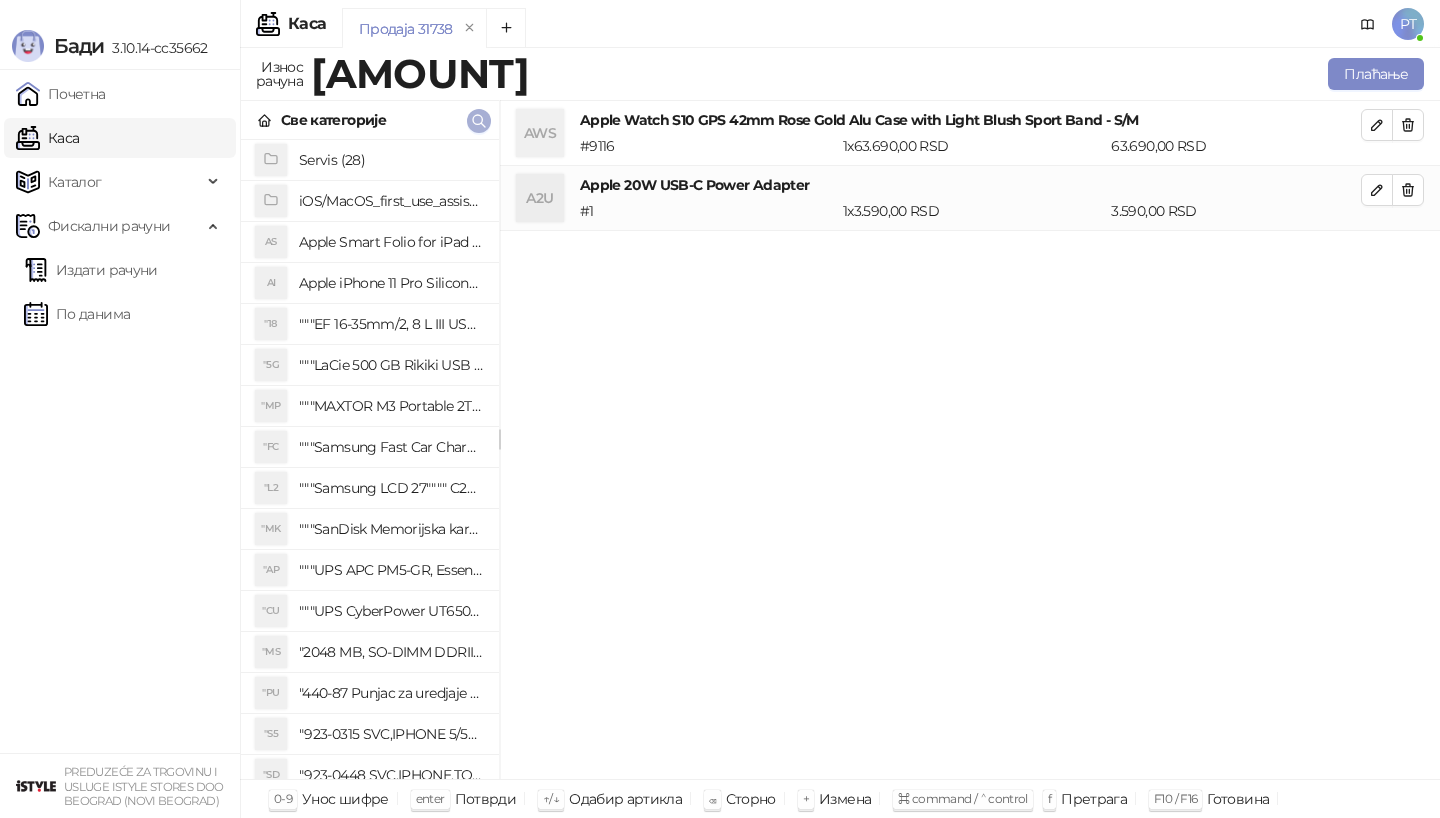 click 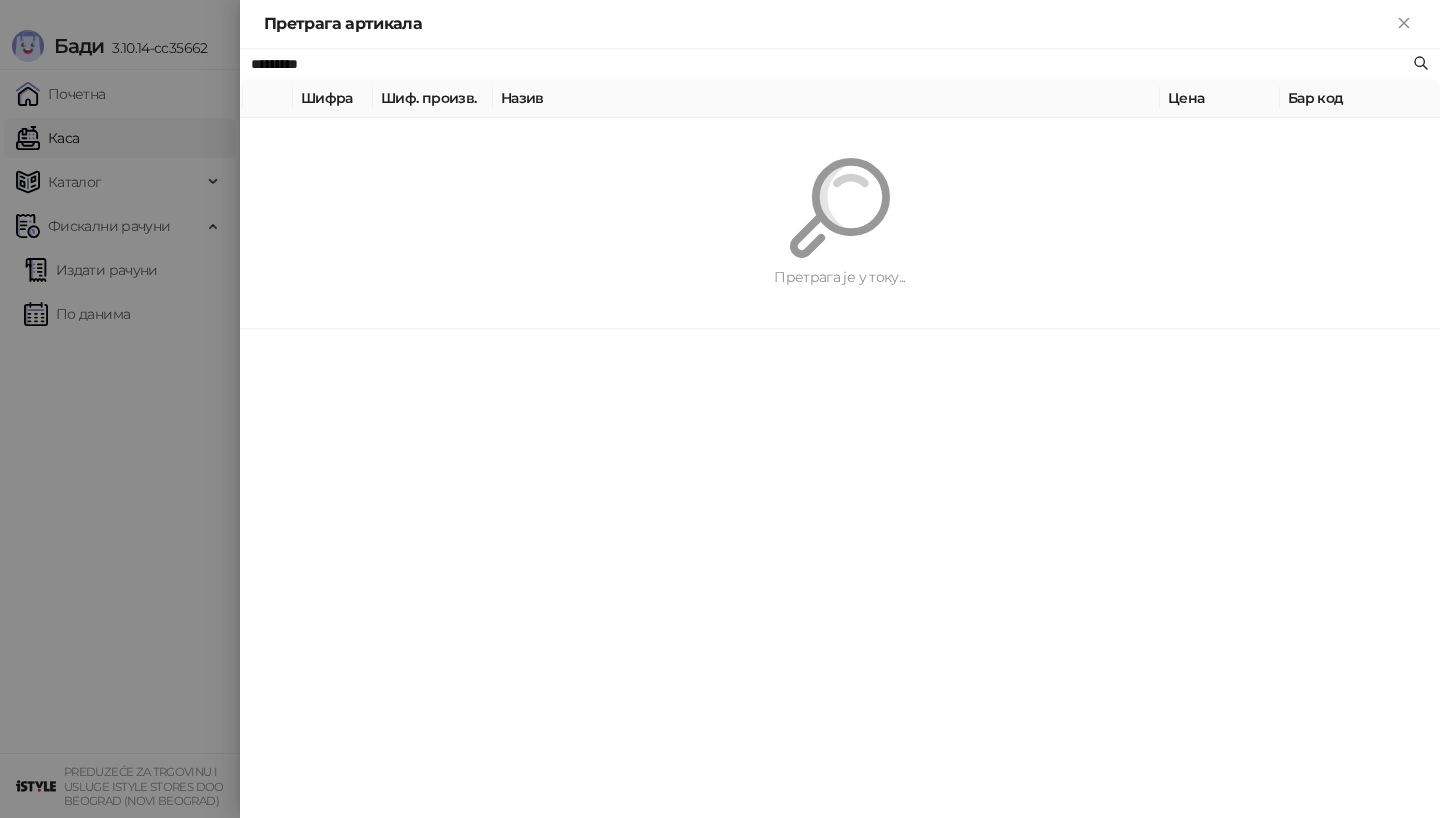 paste on "**********" 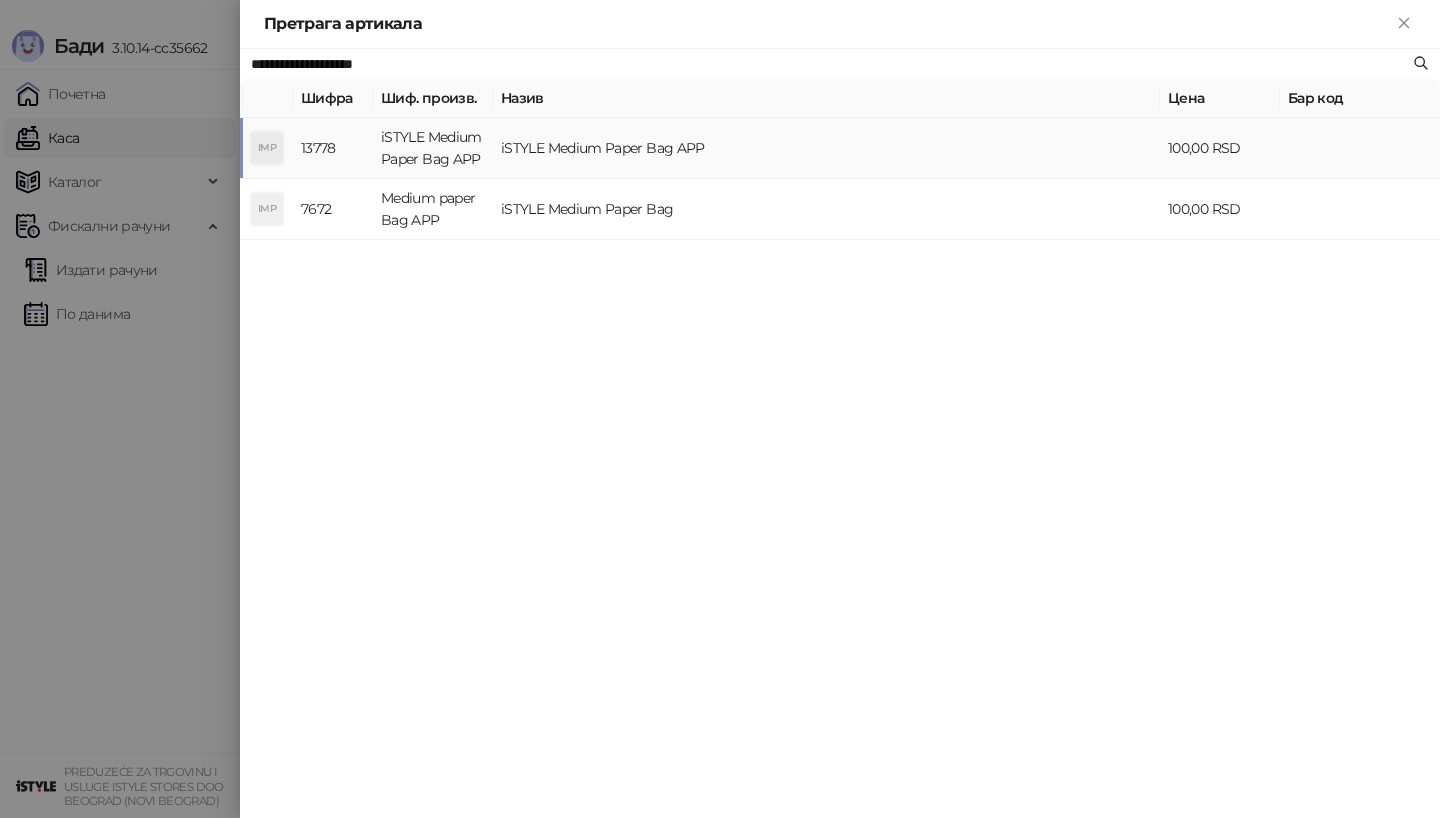 type on "**********" 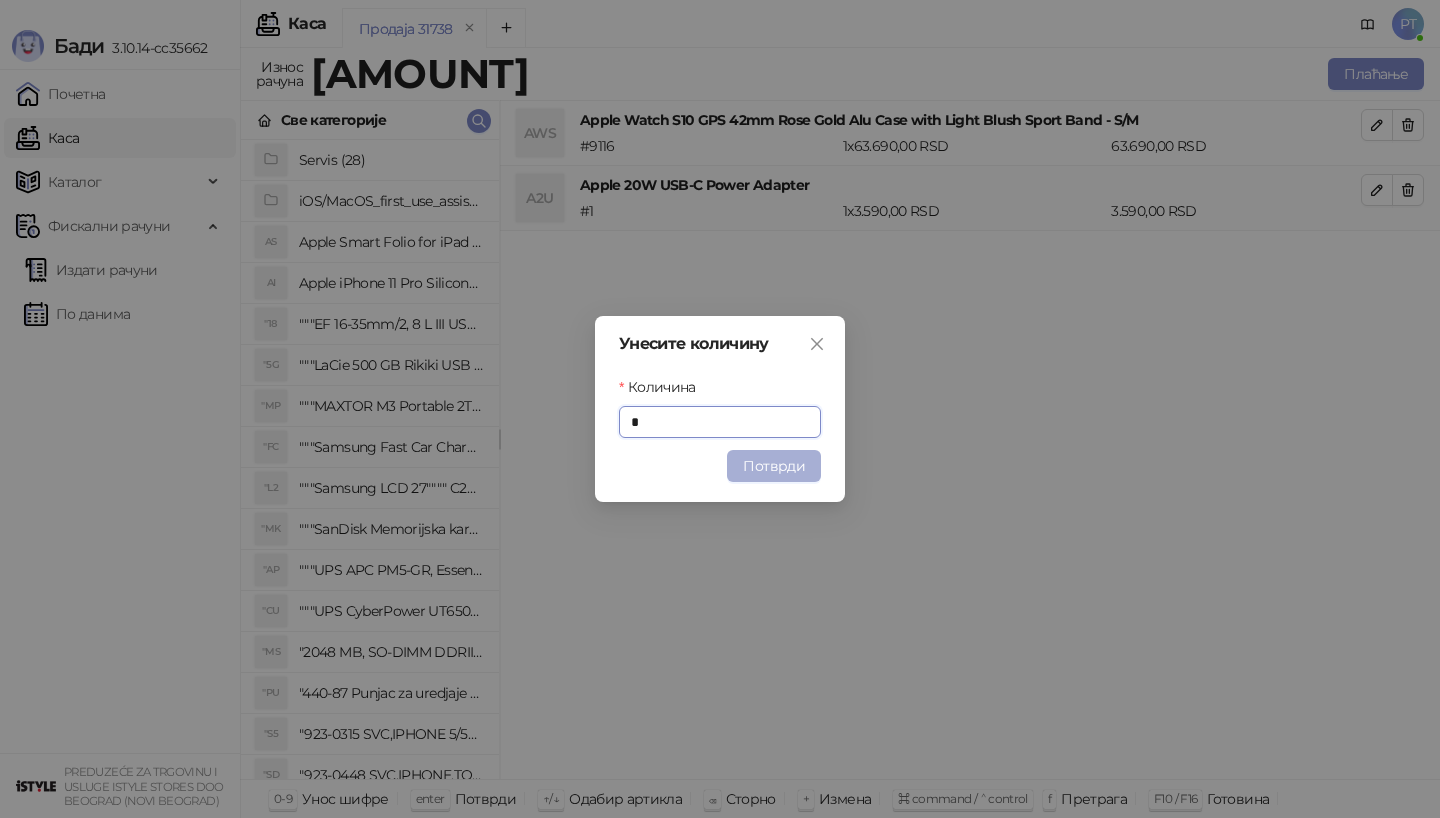 click on "Потврди" at bounding box center [774, 466] 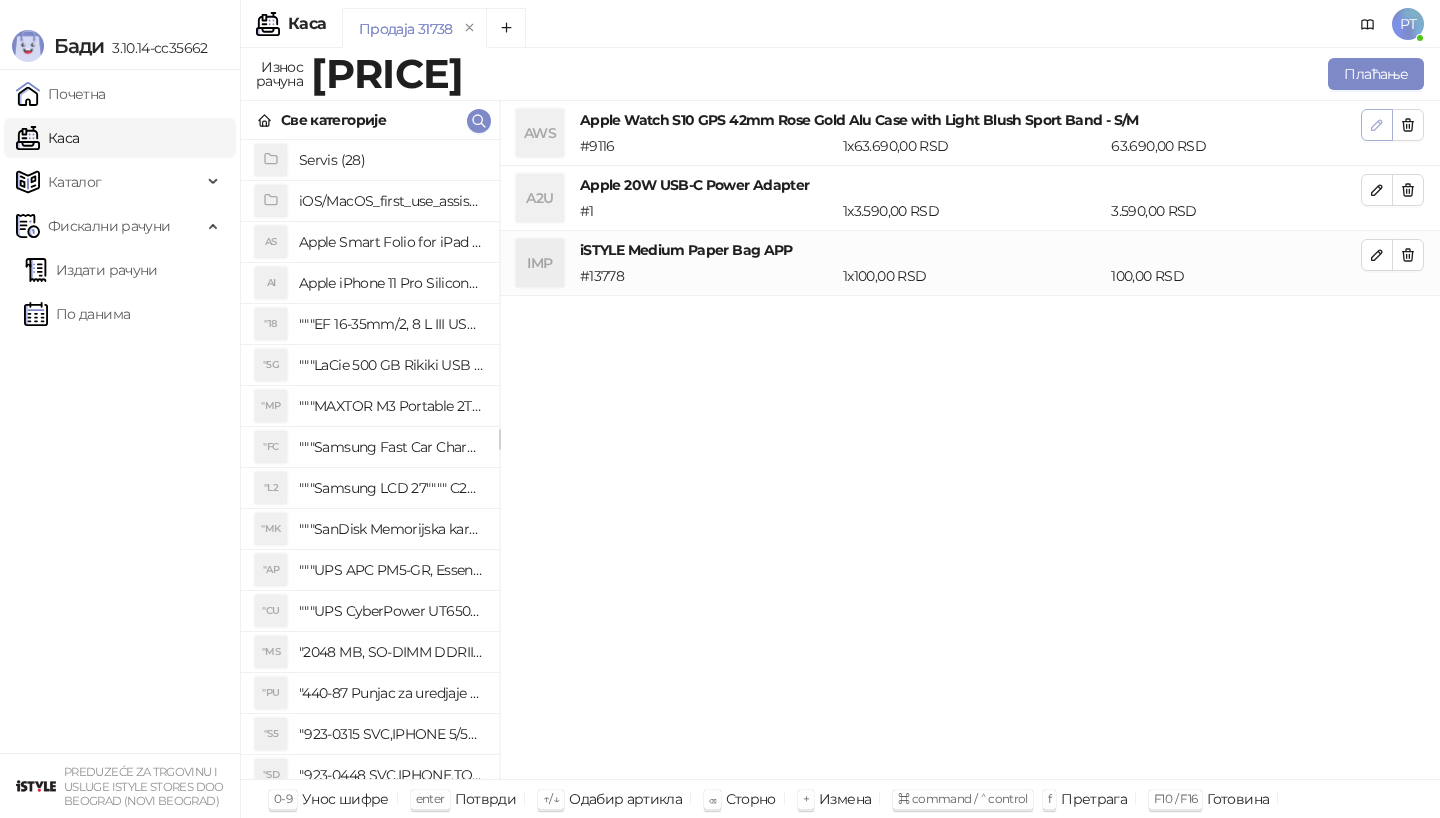 click 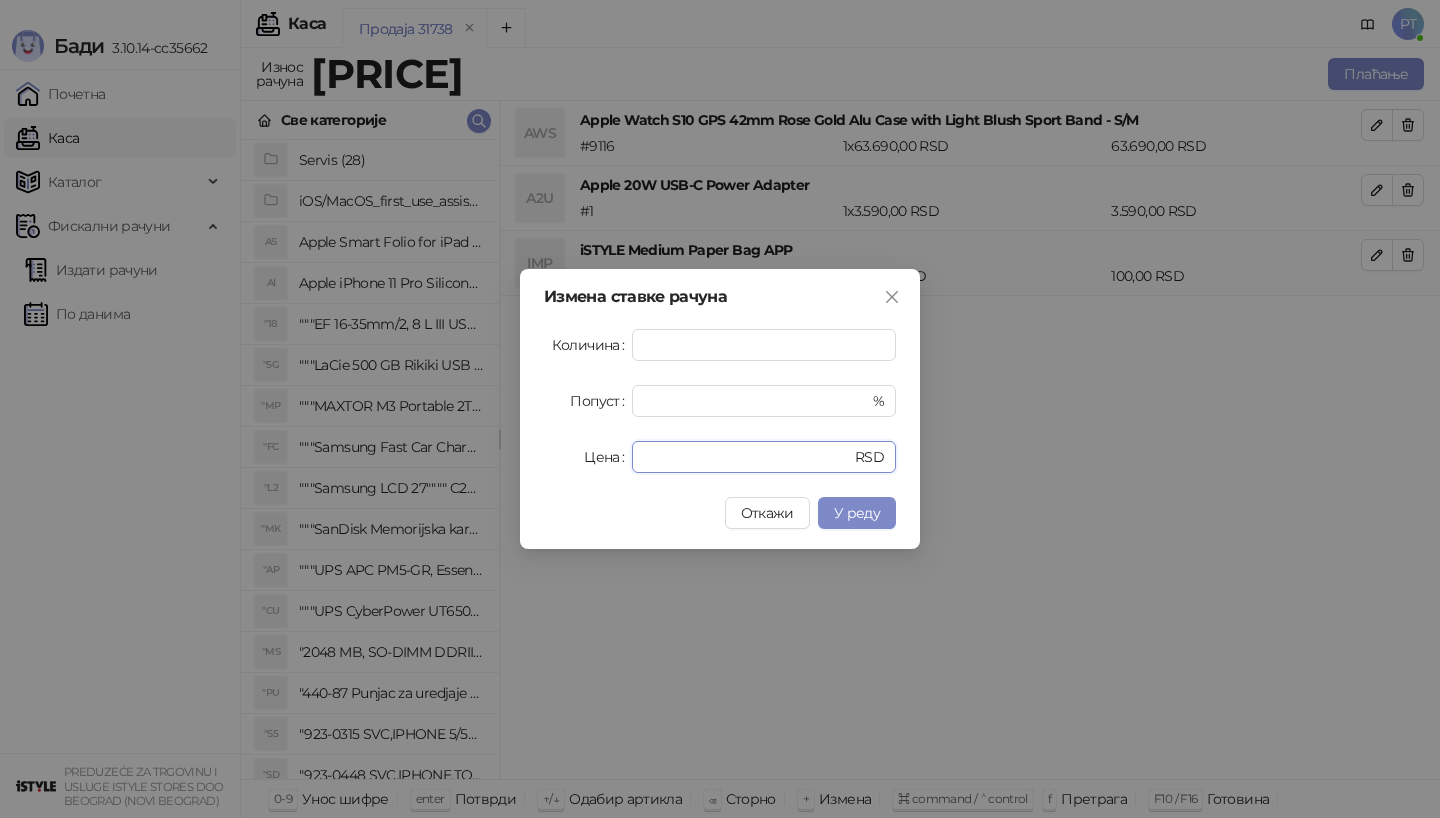 drag, startPoint x: 685, startPoint y: 468, endPoint x: 585, endPoint y: 467, distance: 100.005 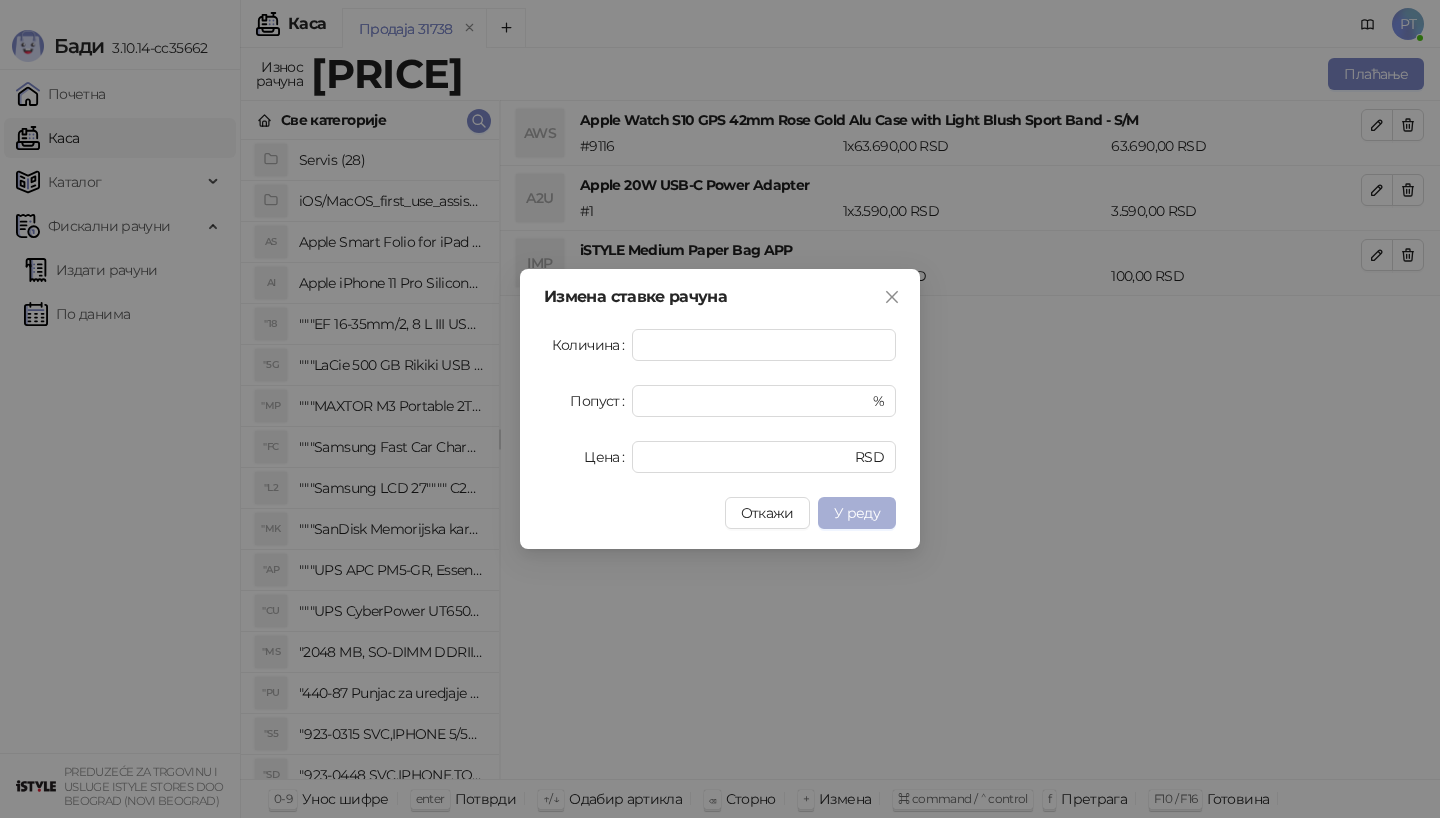 type on "*****" 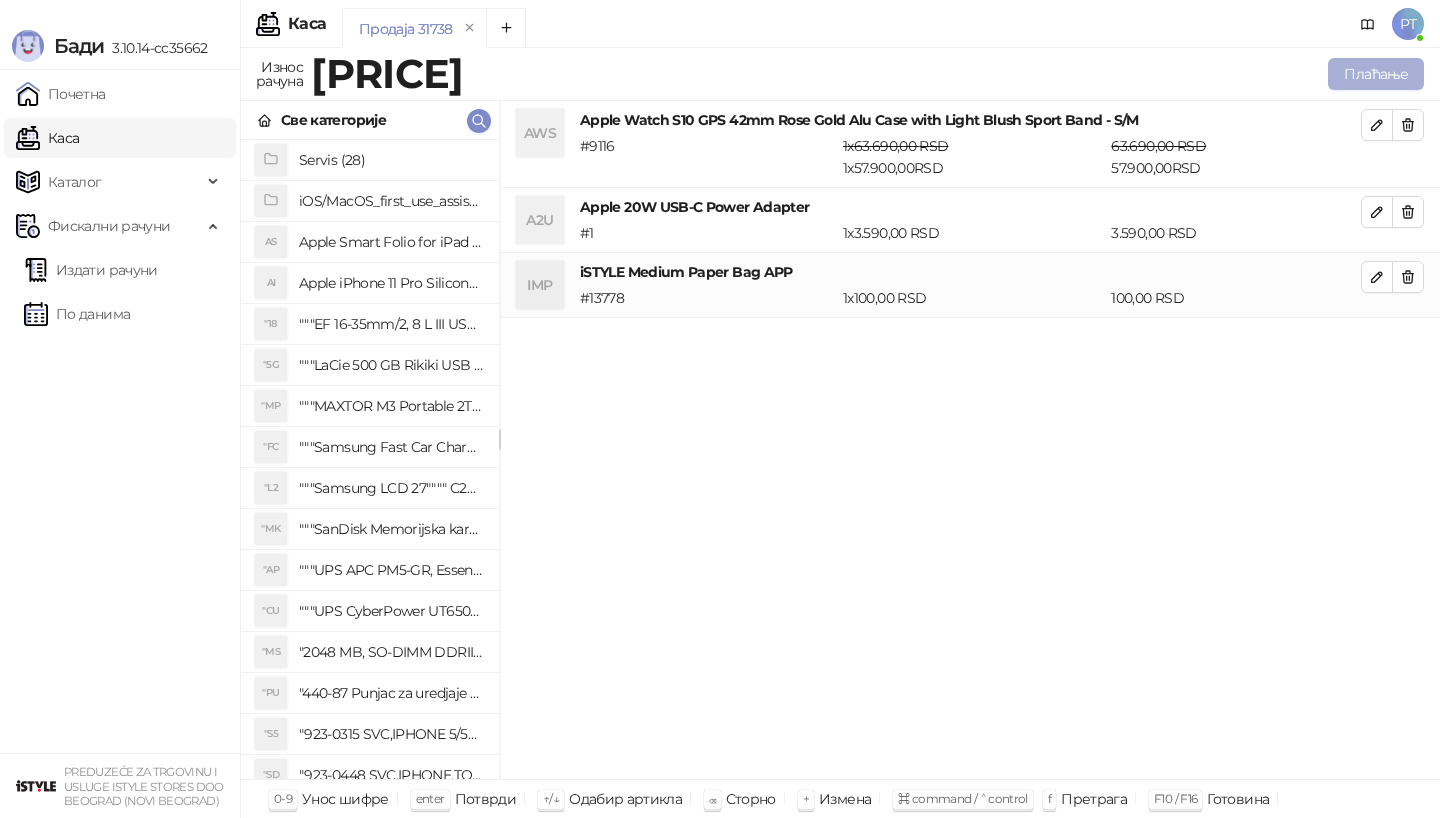 click on "Плаћање" at bounding box center (1376, 74) 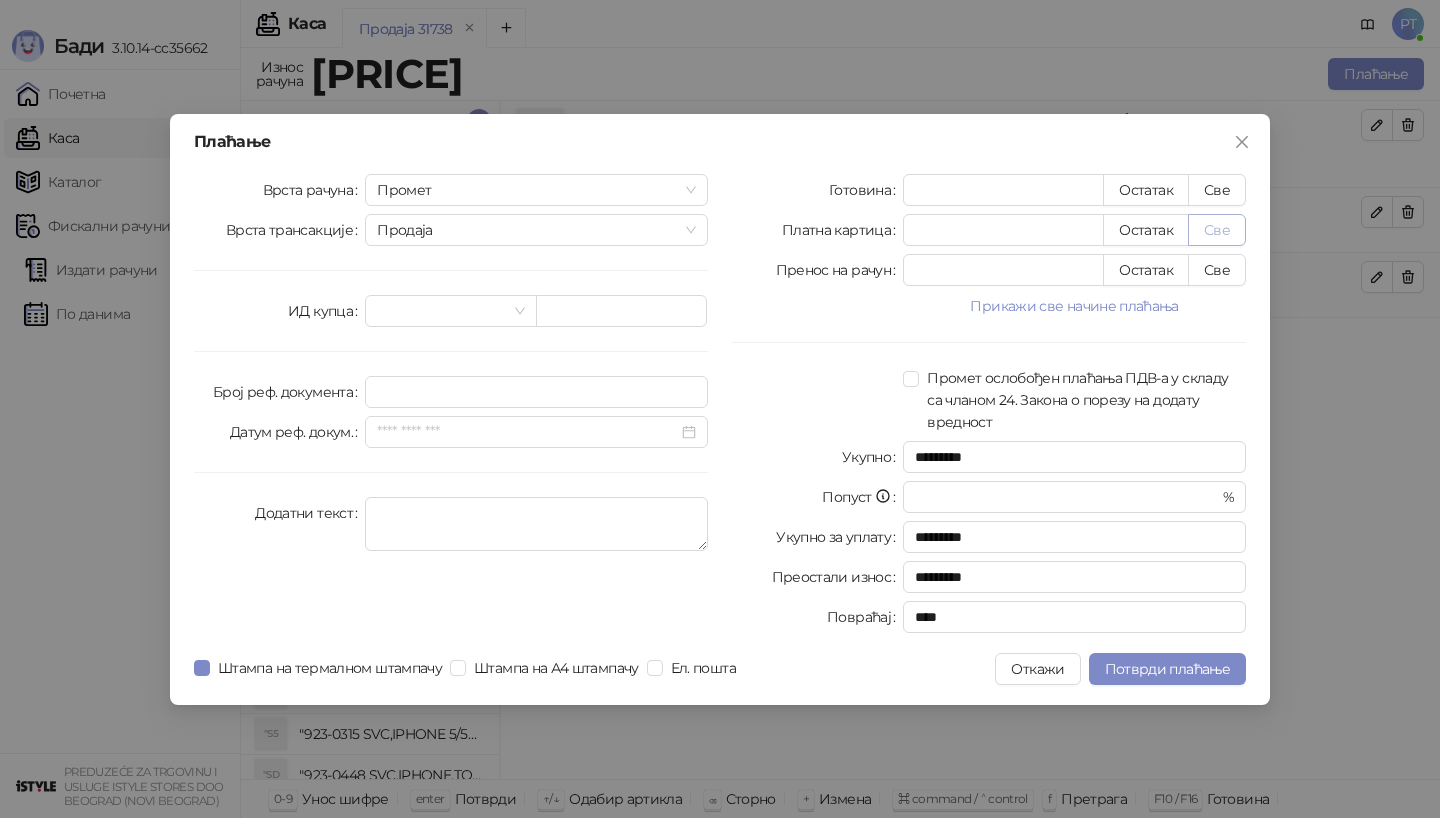 click on "Све" at bounding box center (1217, 230) 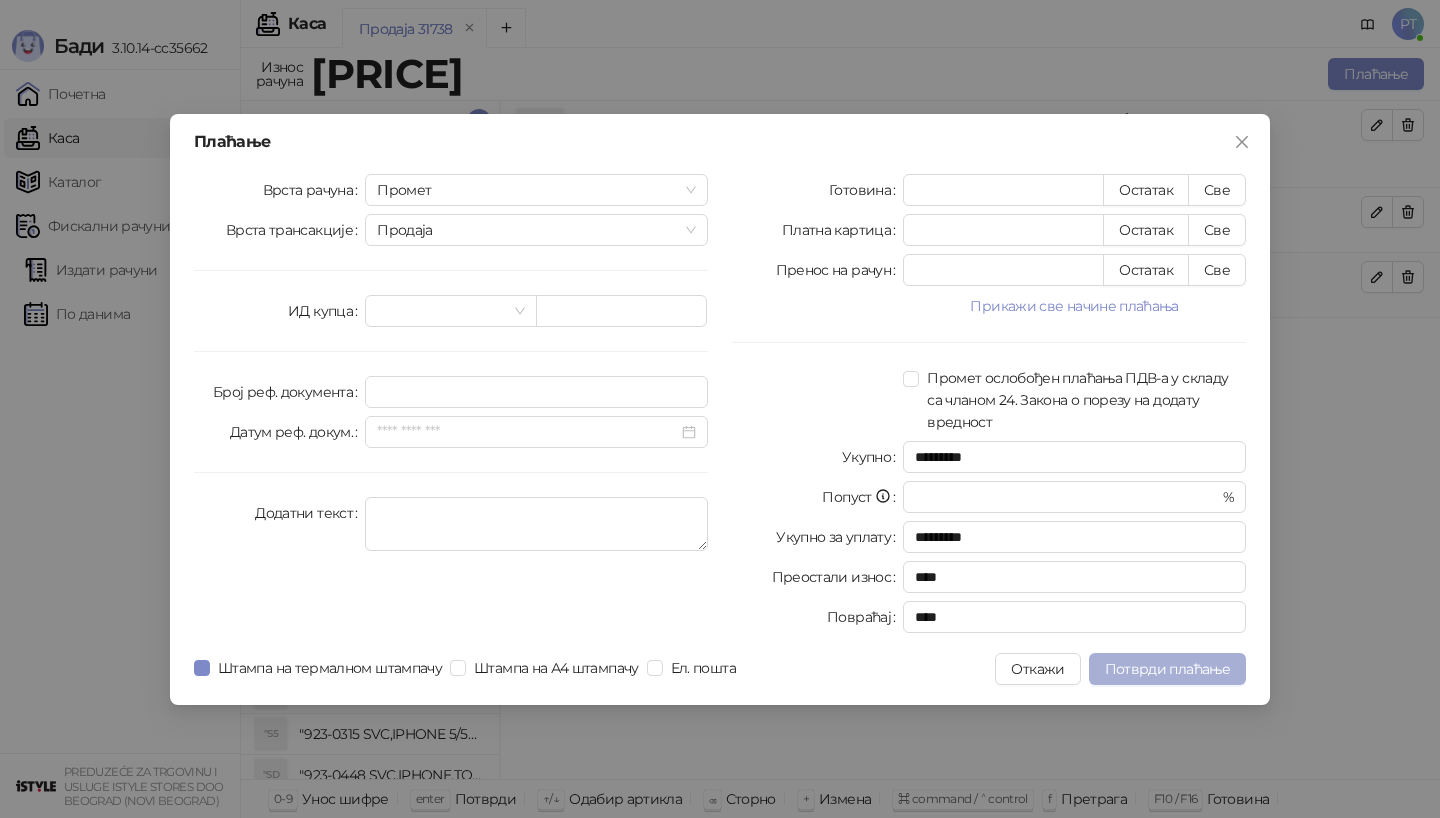click on "Потврди плаћање" at bounding box center [1167, 669] 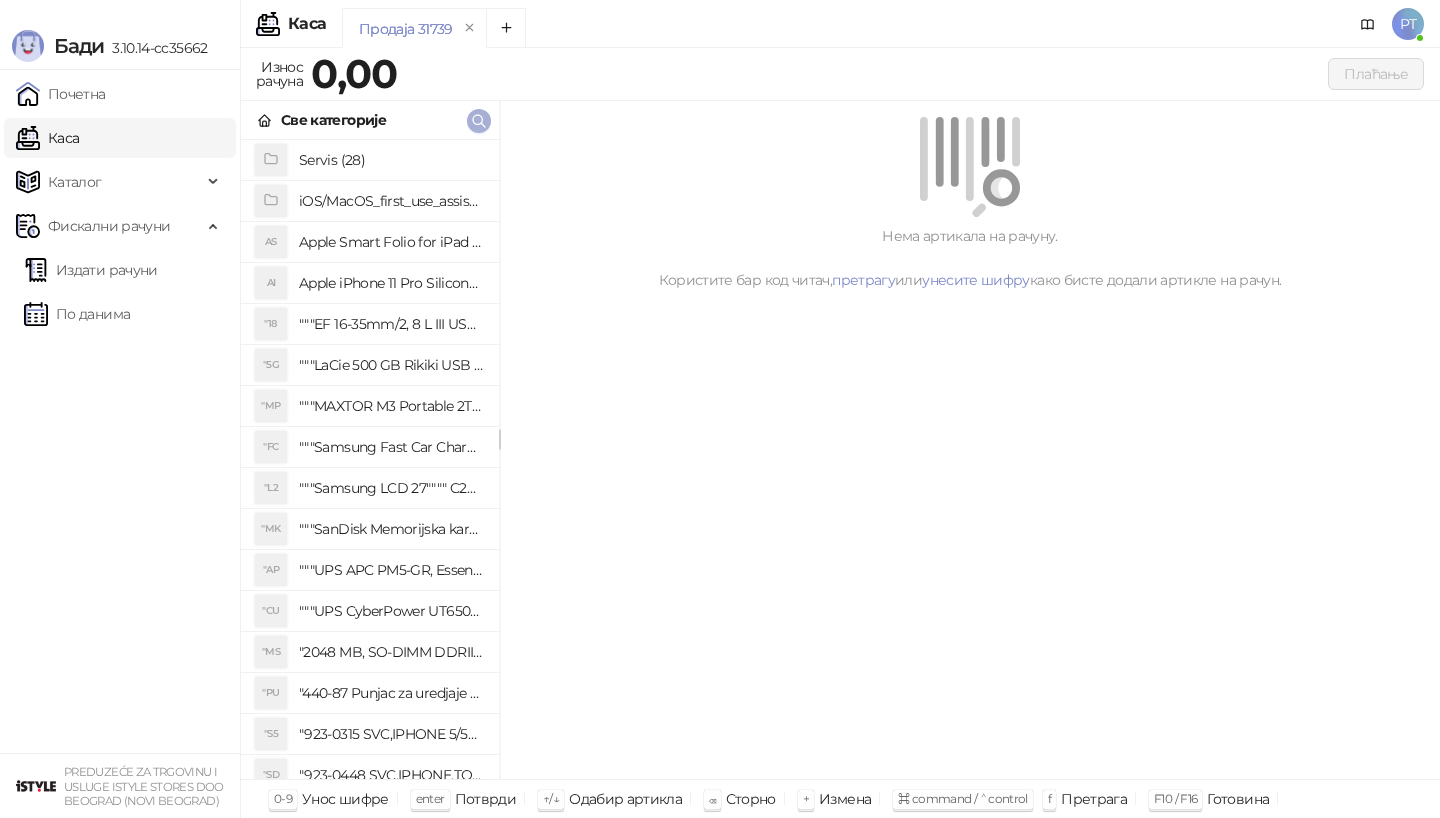 click 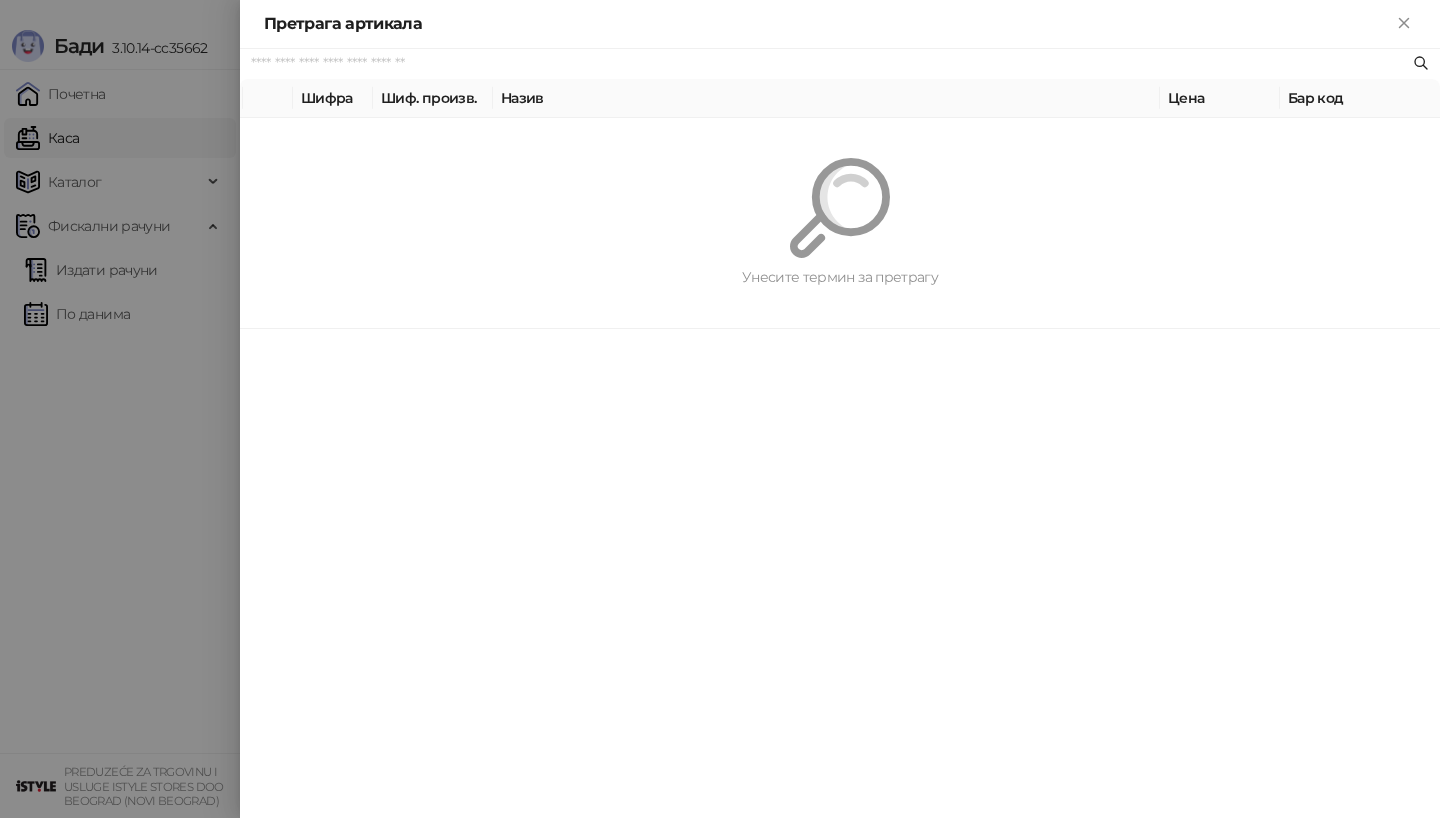 paste on "**********" 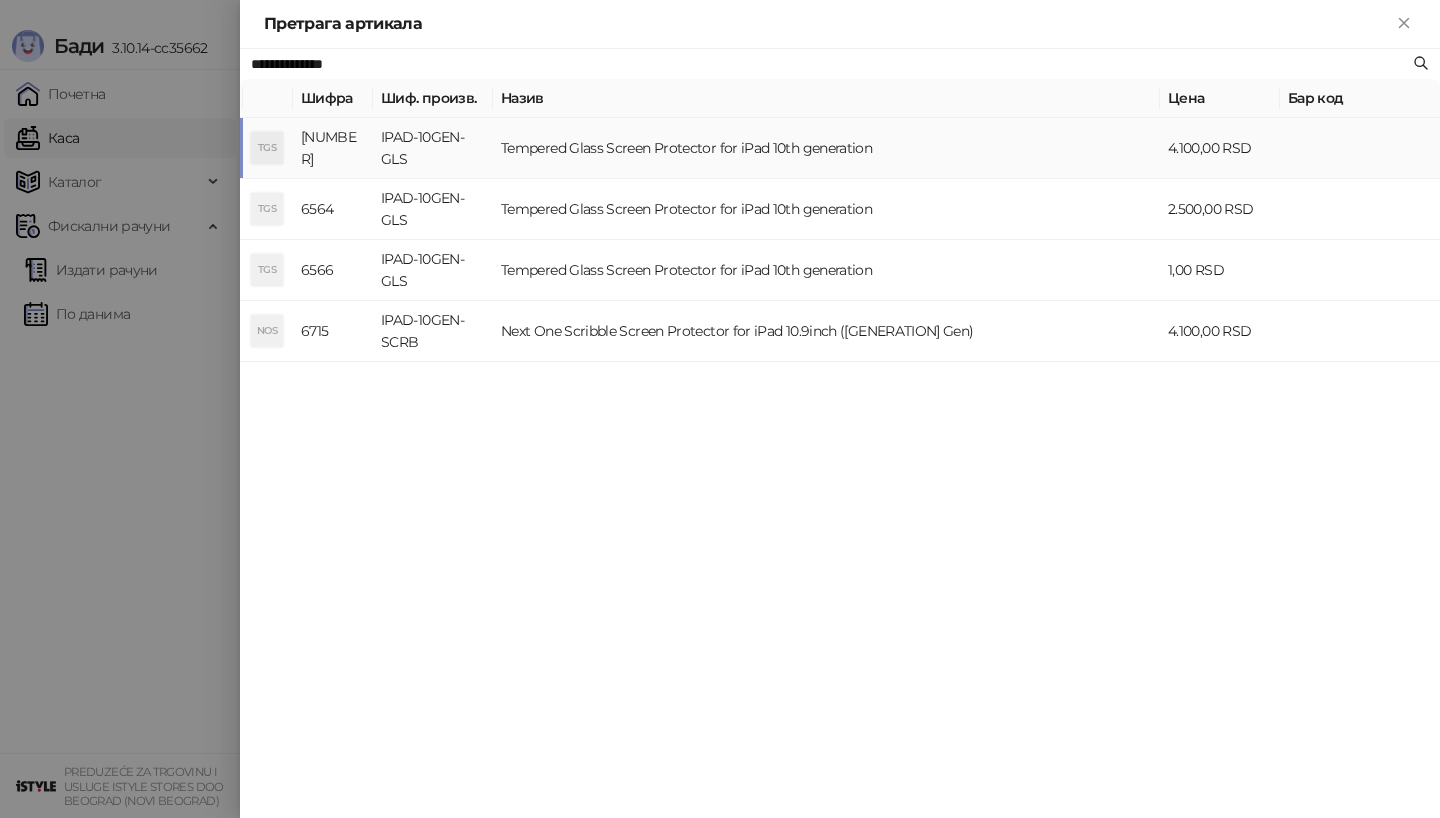 click on "TGS" at bounding box center [267, 148] 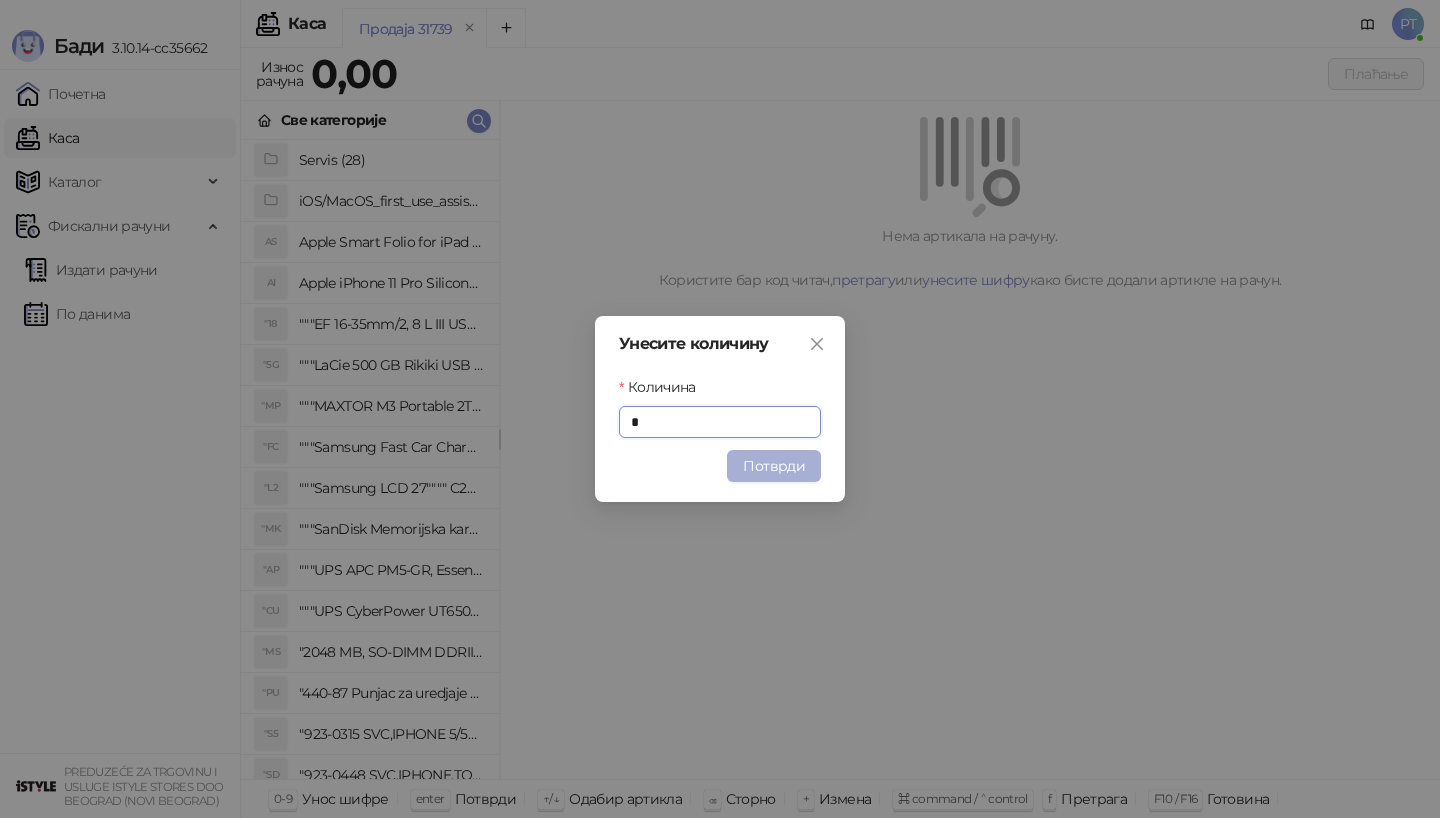 click on "Потврди" at bounding box center (774, 466) 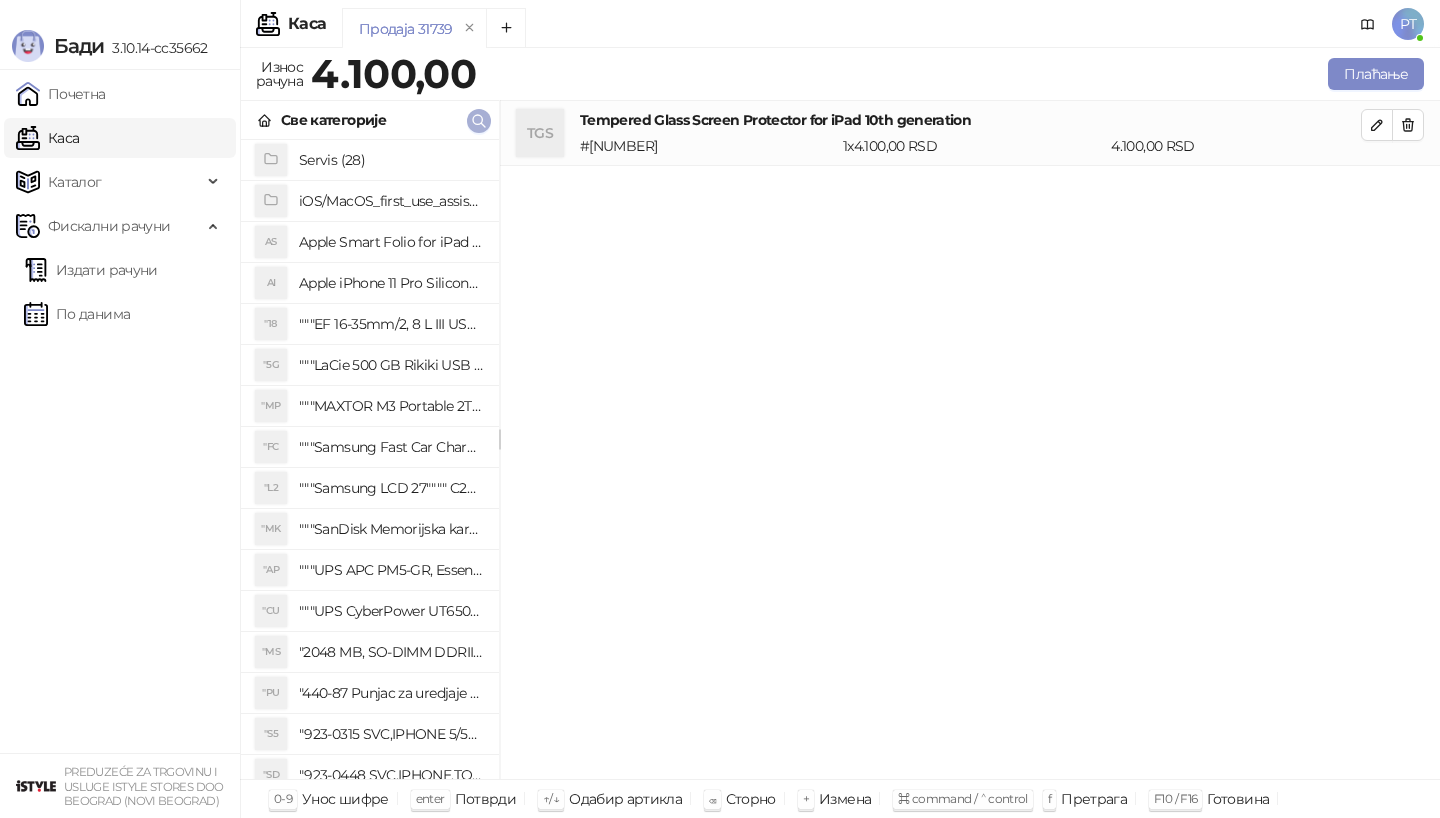 click 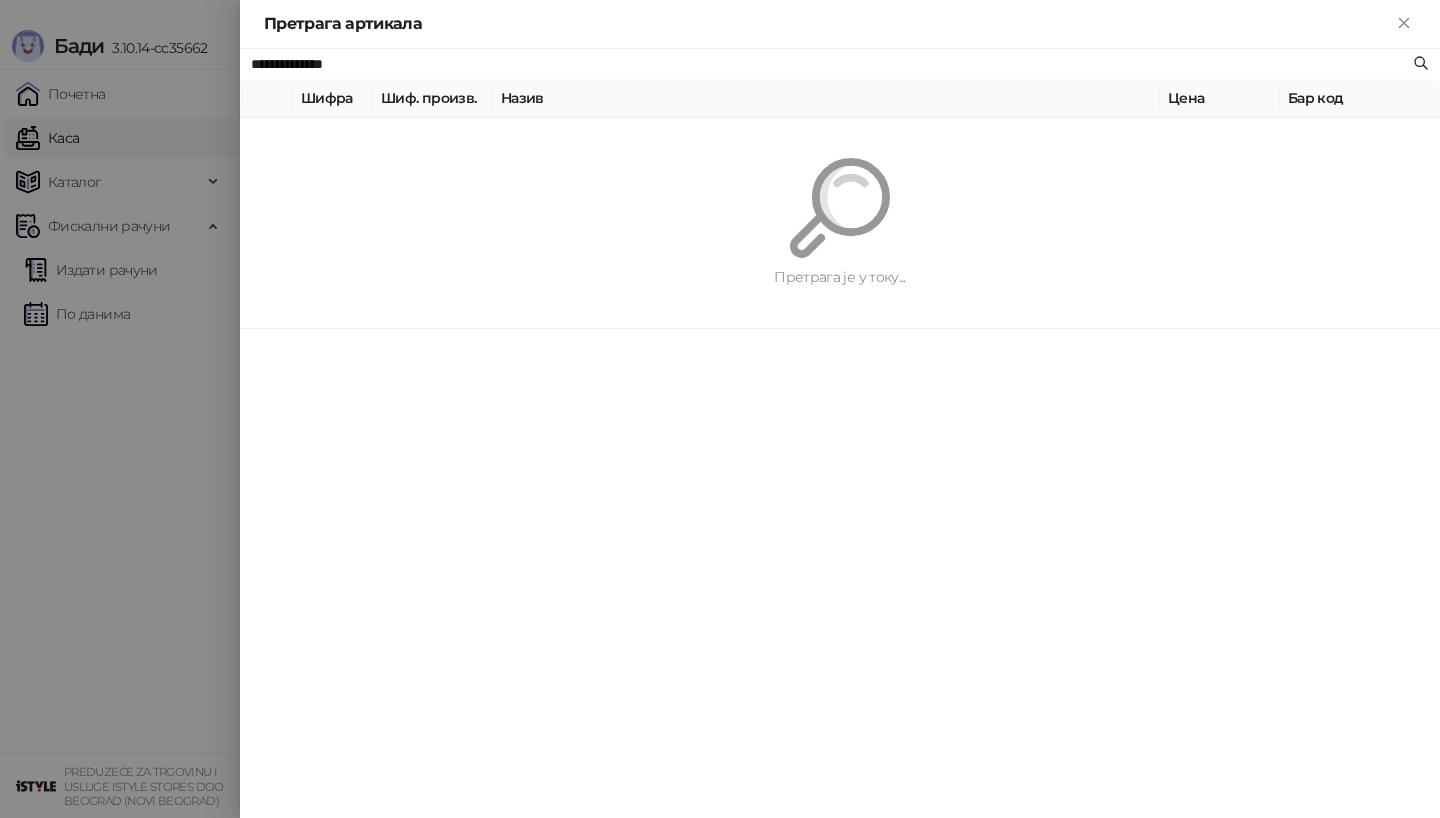 paste on "*********" 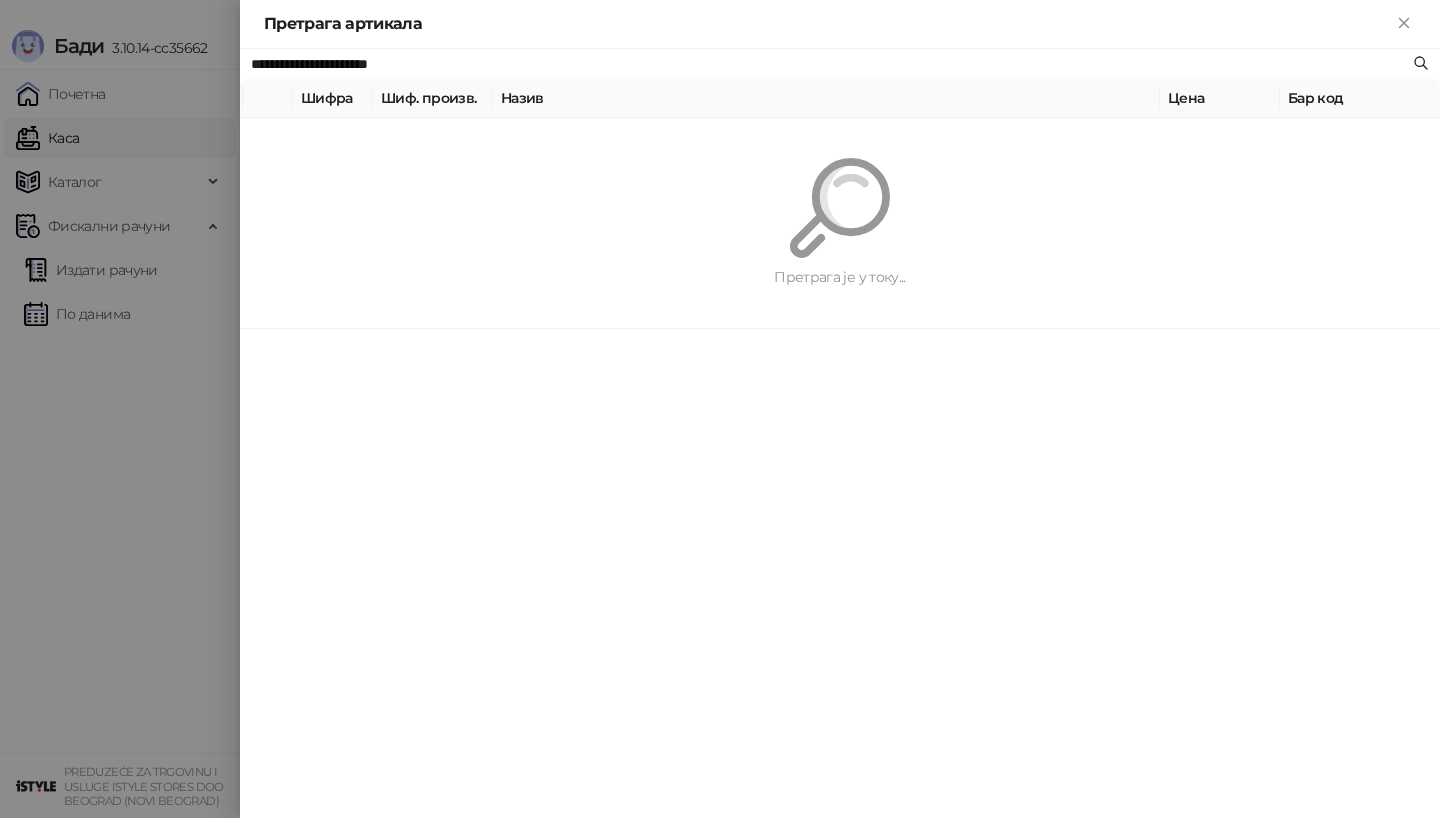 type on "**********" 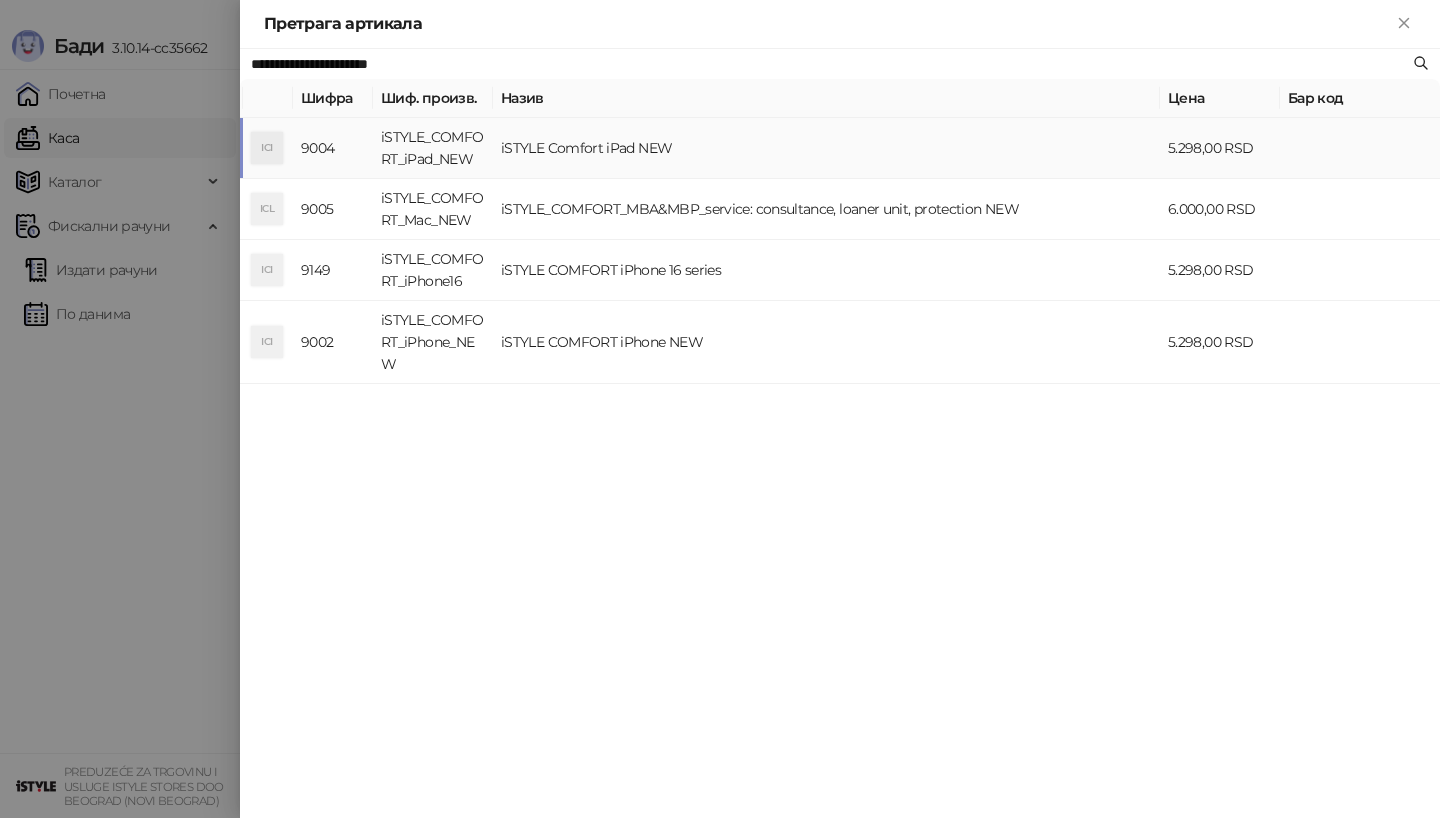 click on "ICI" at bounding box center [267, 148] 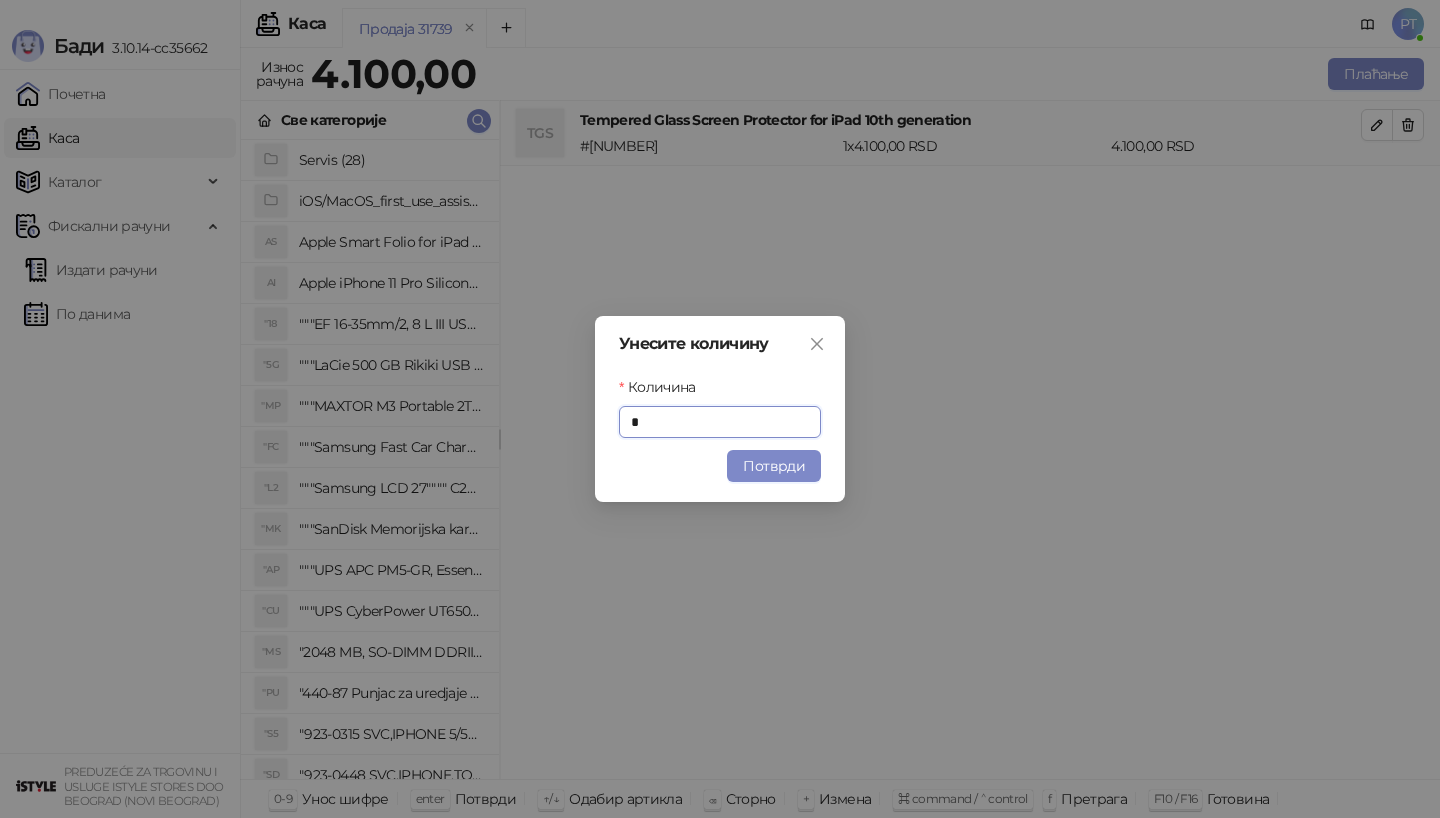 click on "Потврди" at bounding box center [774, 466] 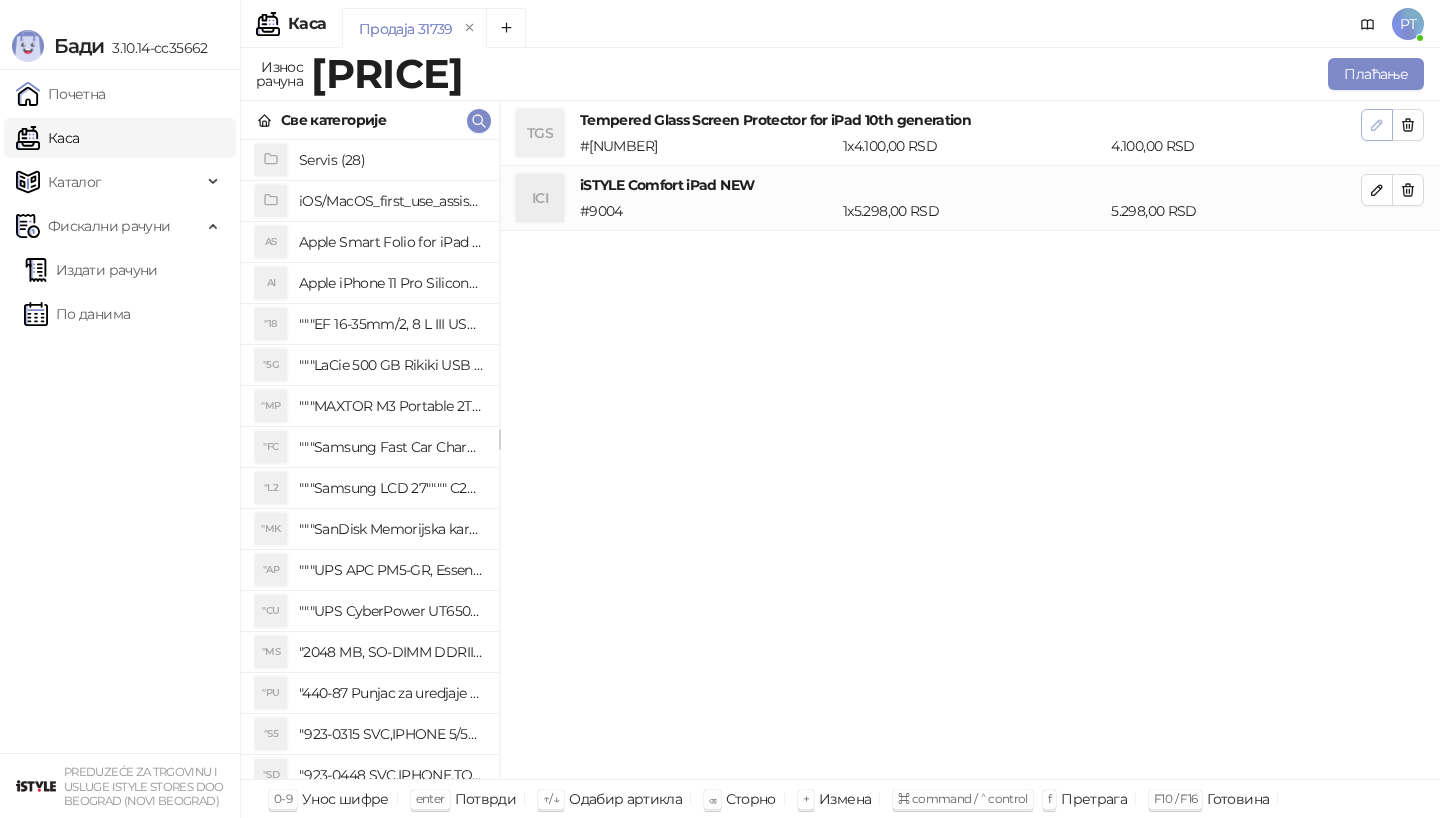 click 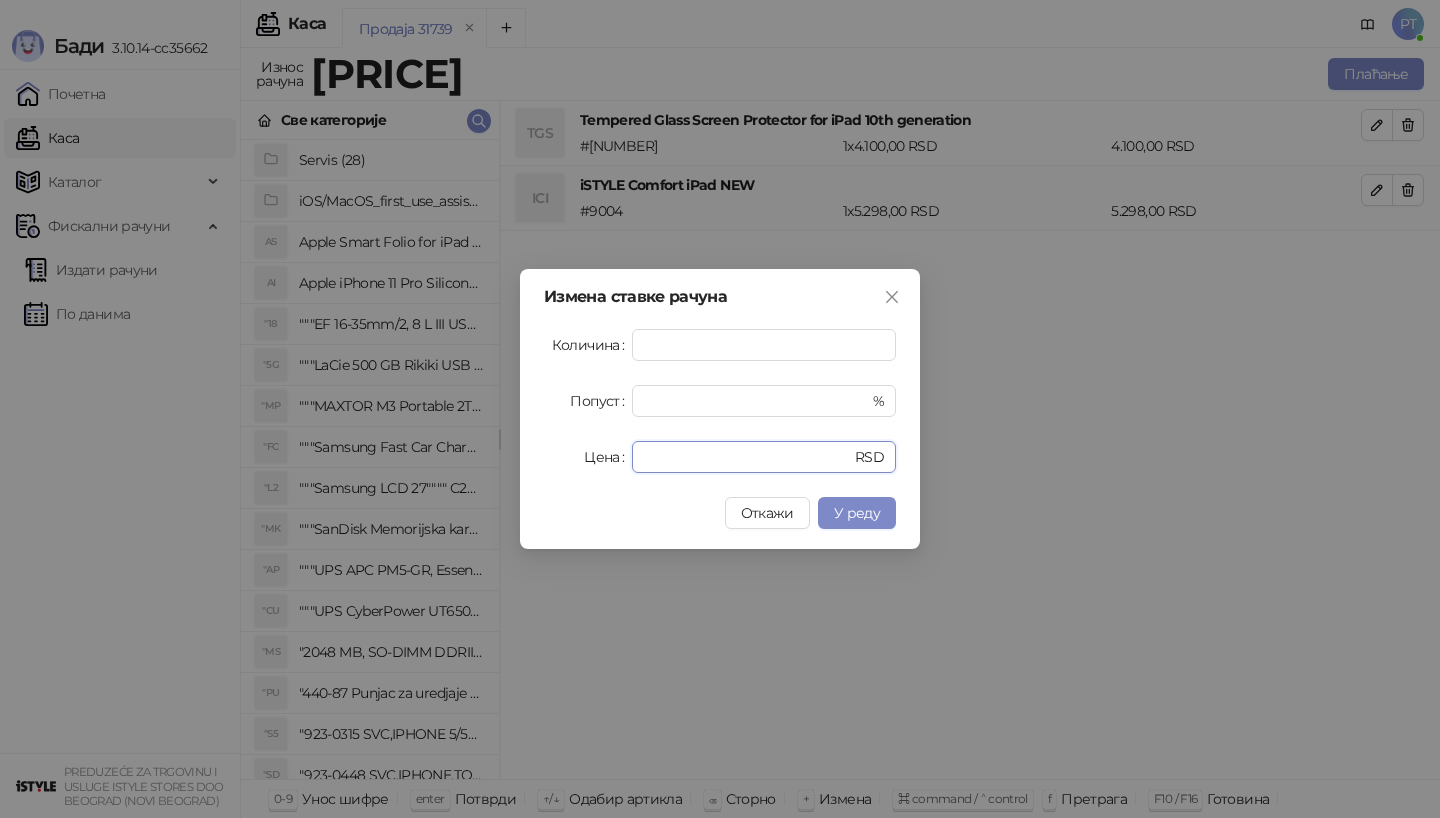 drag, startPoint x: 684, startPoint y: 456, endPoint x: 528, endPoint y: 456, distance: 156 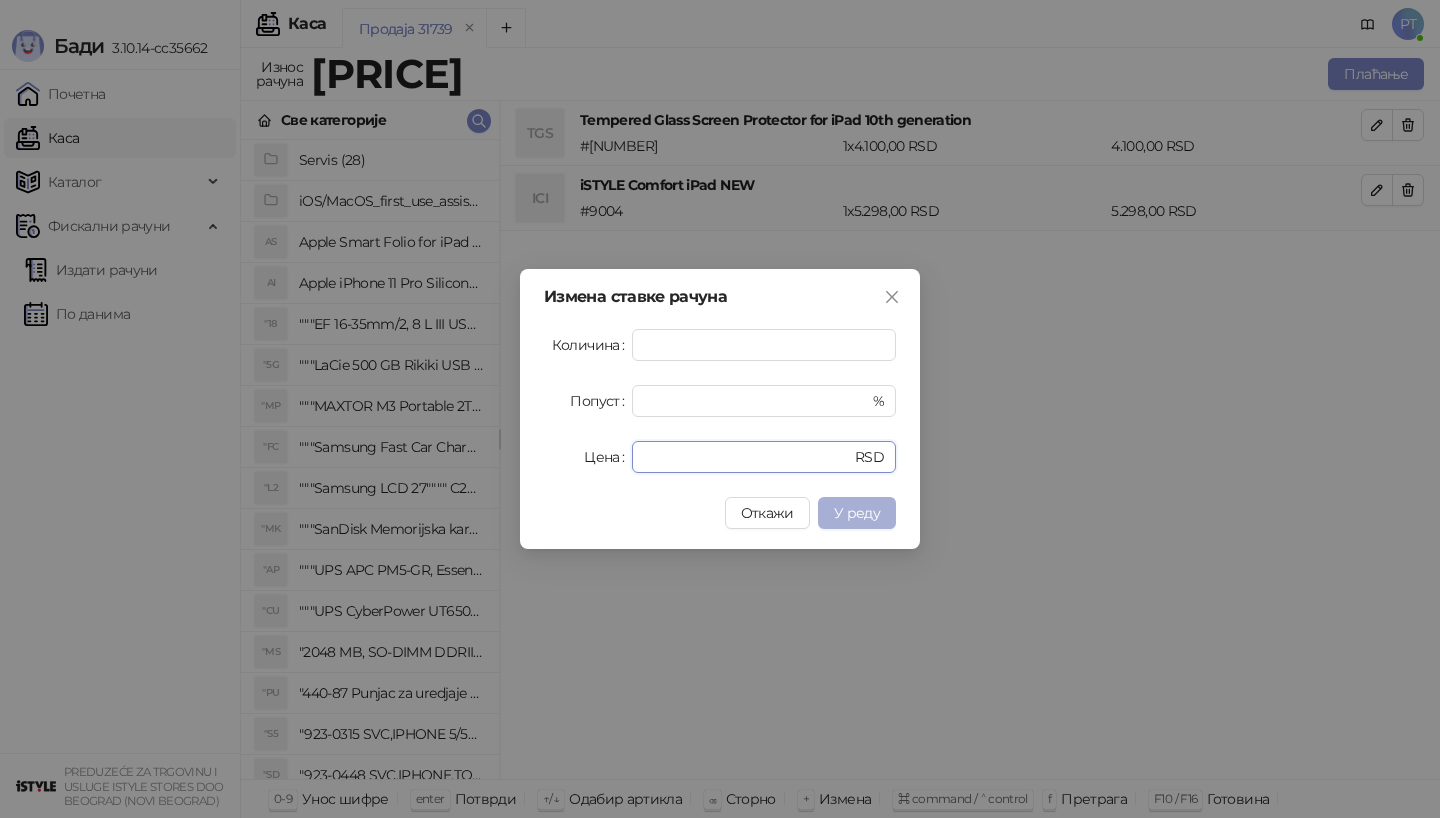 type on "*" 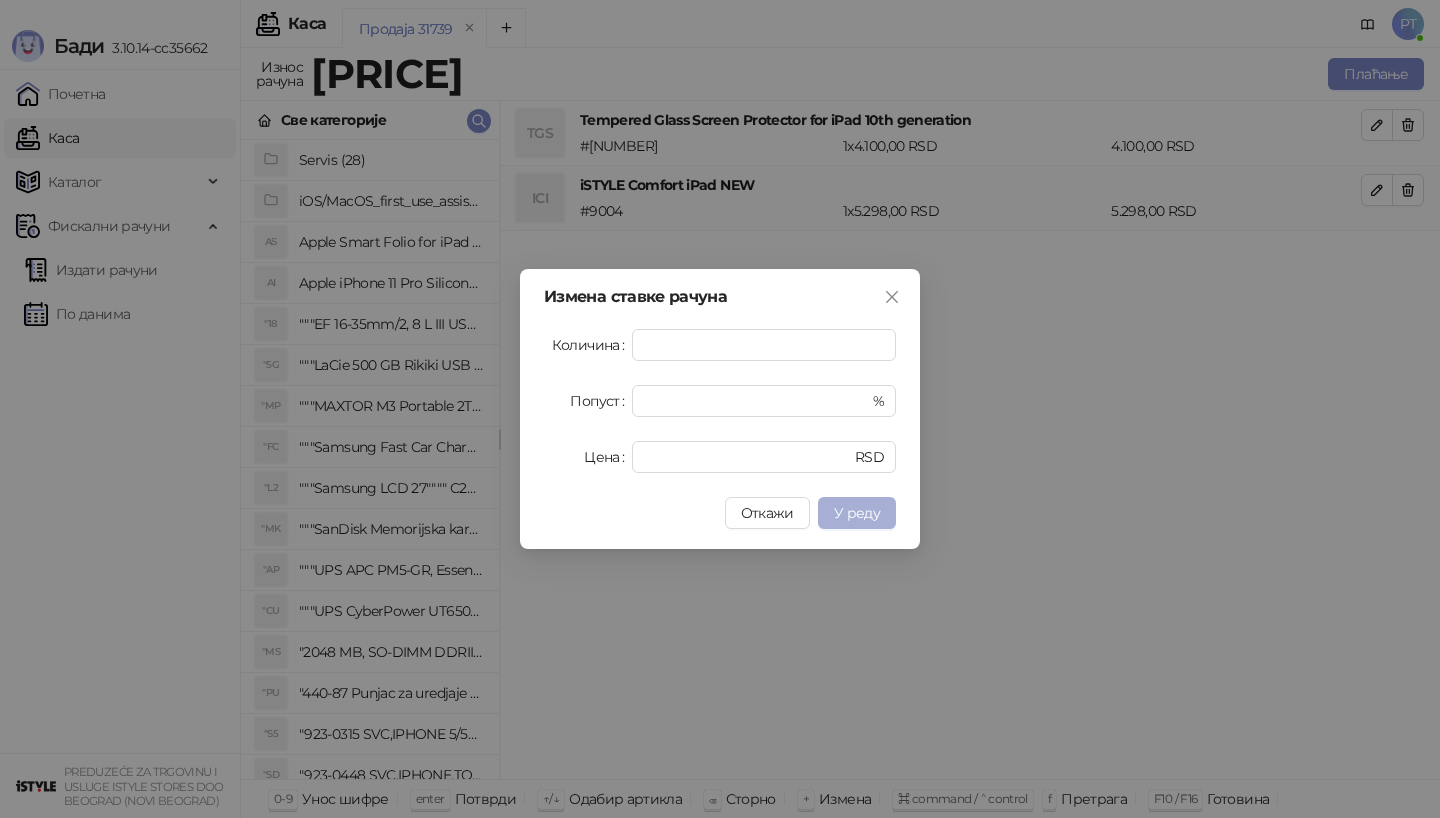 click on "У реду" at bounding box center [857, 513] 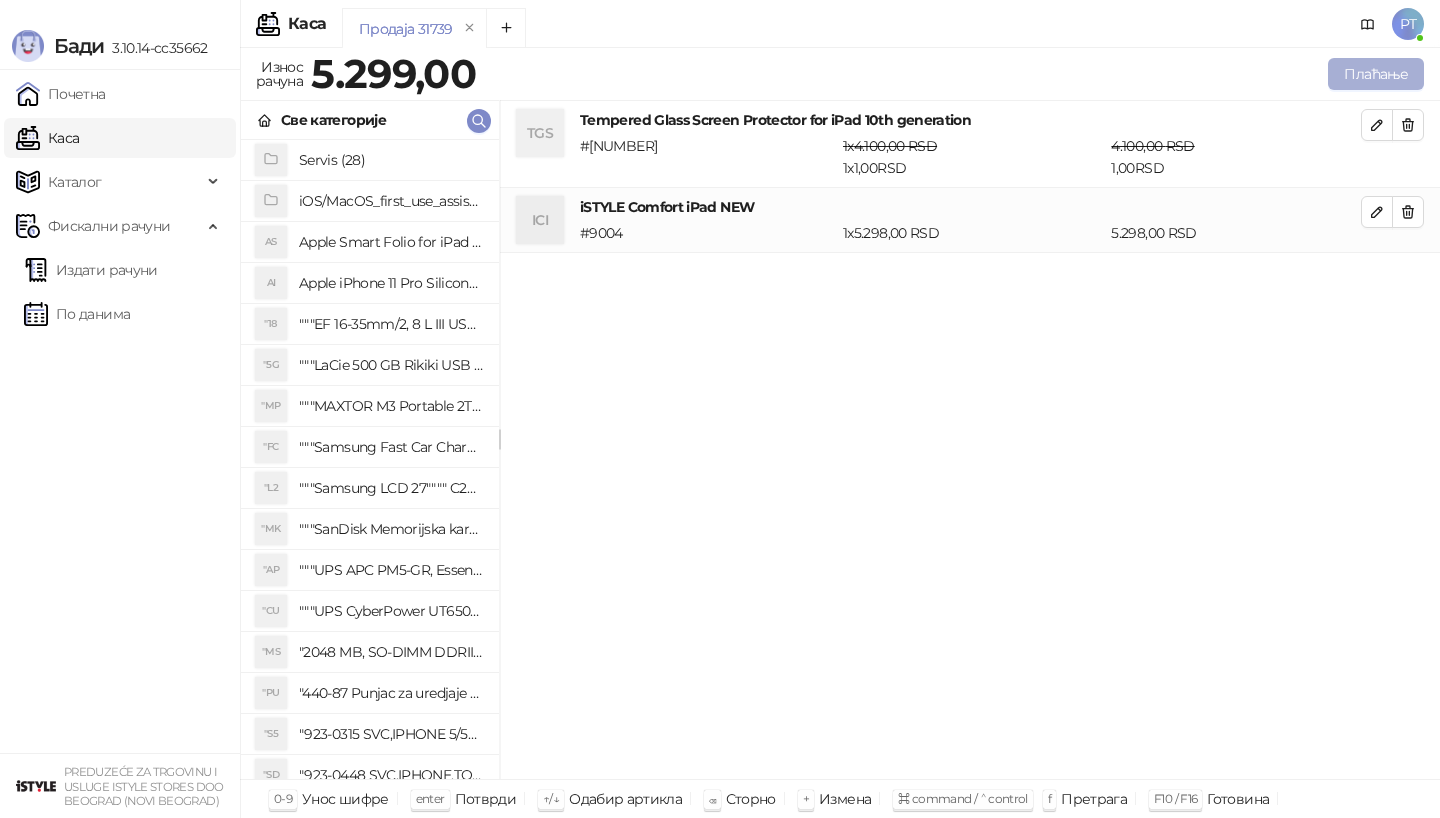 click on "Плаћање" at bounding box center (1376, 74) 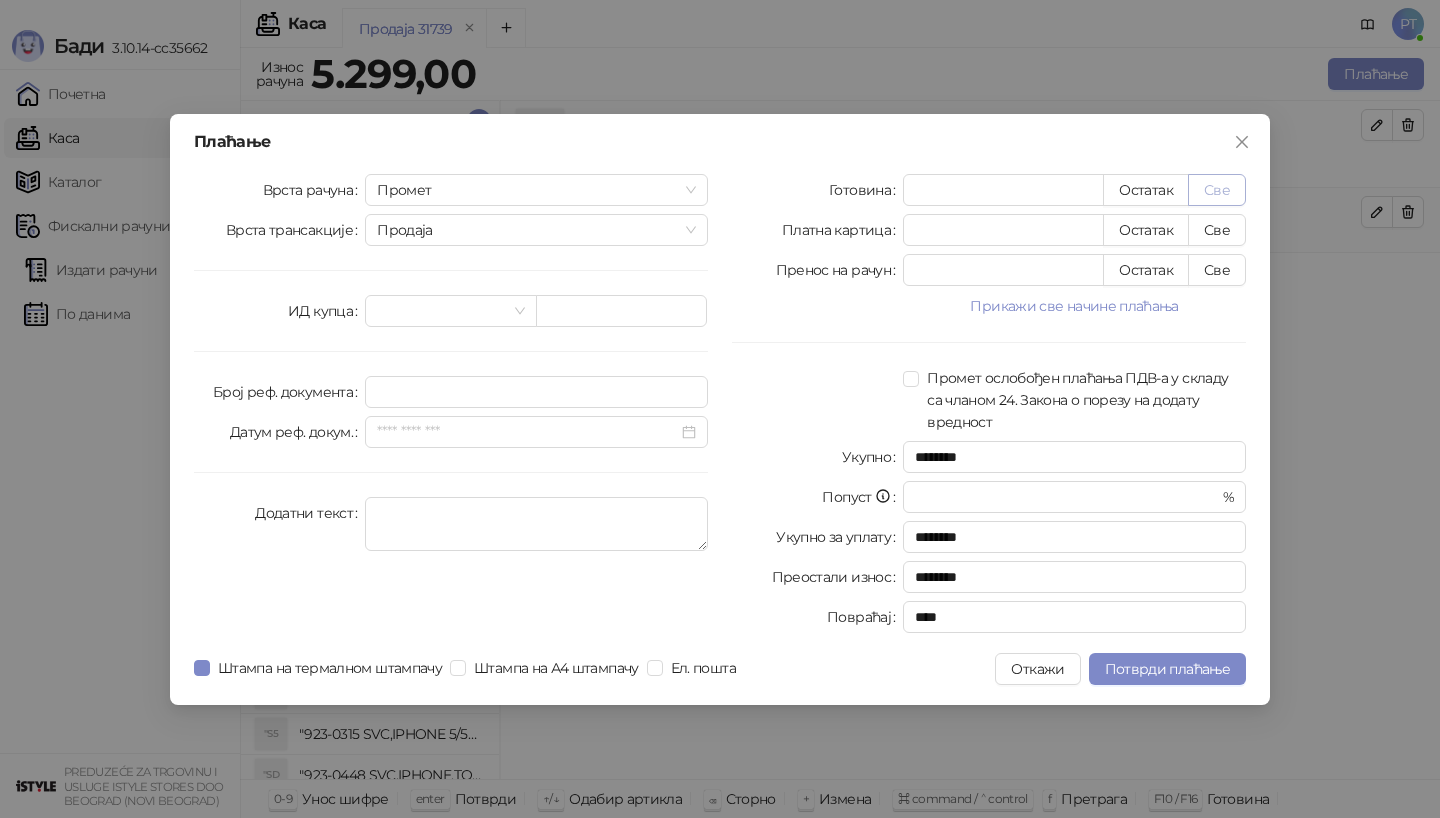 click on "Све" at bounding box center (1217, 190) 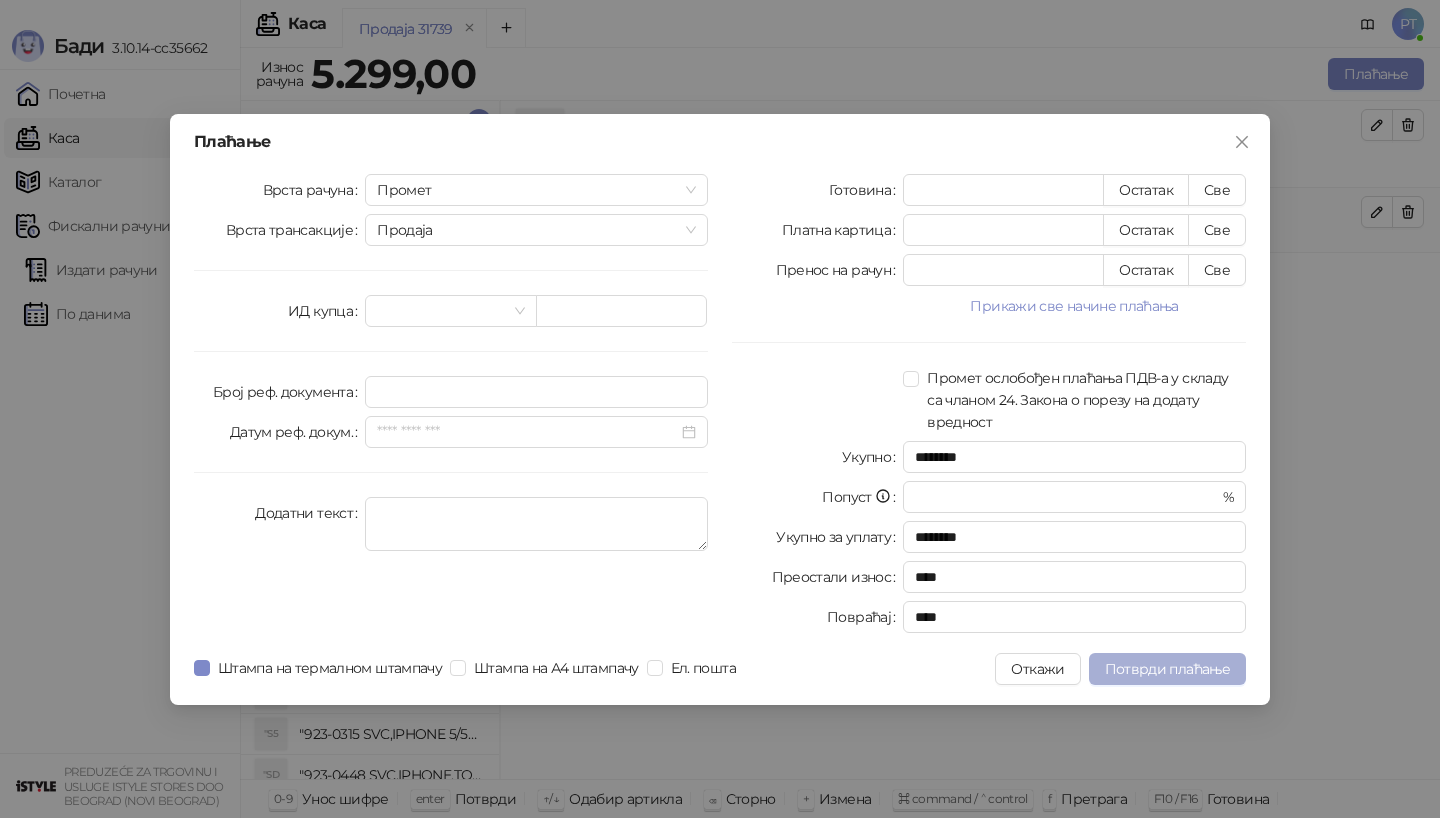 click on "Потврди плаћање" at bounding box center (1167, 669) 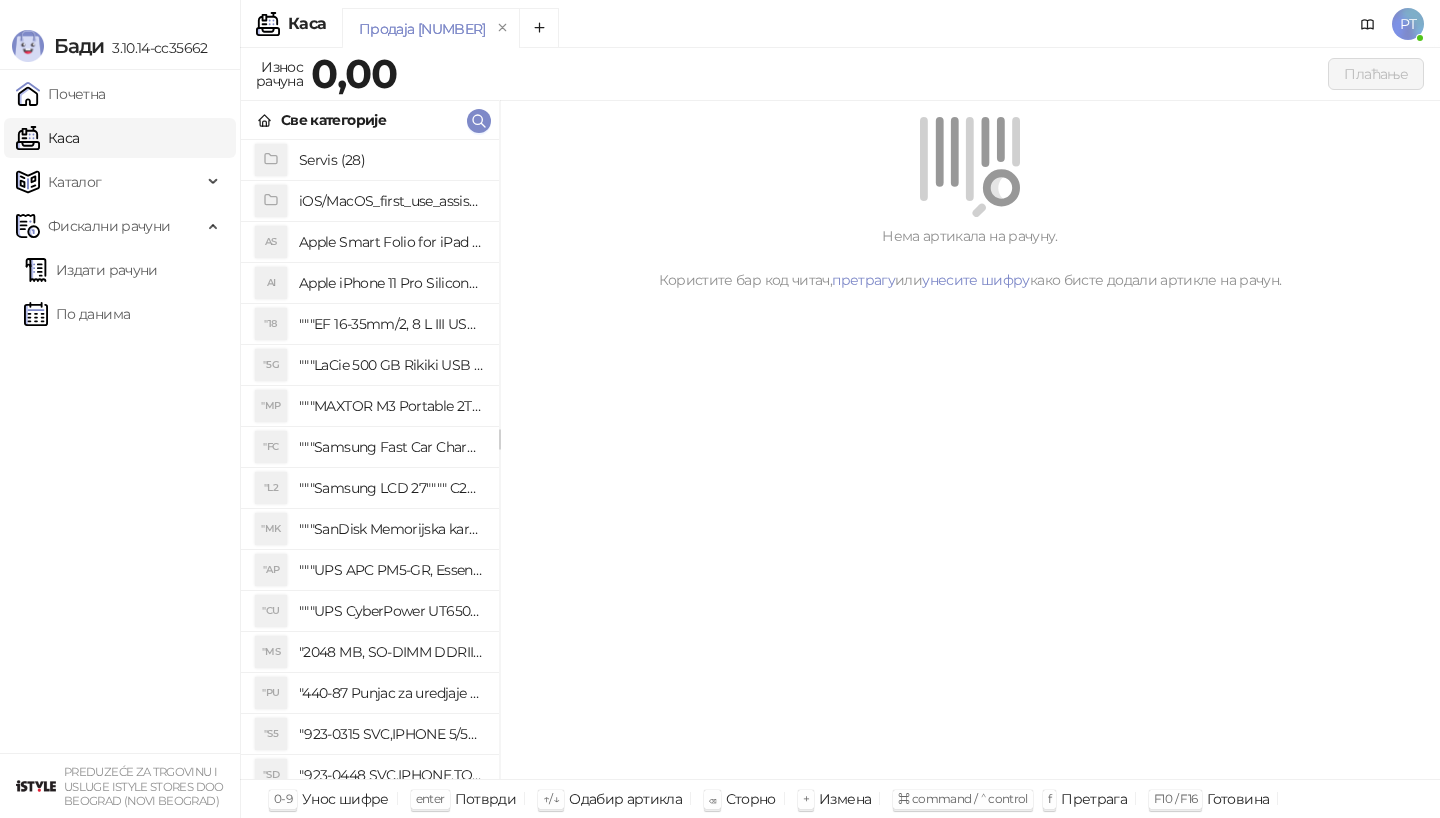 click on "Све категорије Servis ([NUMBER]) iOS/MacOS_first_use_assistance ([NUMBER]) AS  Apple Smart Folio for iPad mini (A17 Pro) - Sage AI  Apple iPhone 11 Pro Silicone Case -  Black "[NUMBER] """EF [NUMBER]/[PRICE] L III USM""" "5G """LaCie [NUMBER] GB Rikiki USB 3.0 / Ultra Compact & Resistant aluminum / USB 3.0 / 2.5""""""" "MP """MAXTOR M3 Portable [NUMBER]TB 2.5"""" crni eksterni hard disk HX-M201TCB/GM""" "FC """Samsung Fast Car Charge Adapter, brzi auto punja_, boja crna""" "L2 """Samsung LCD [NUMBER]"""" C27F390FHUXEN""" "MK """SanDisk Memorijska kartica [NUMBER]GB microSDXC sa SD adapterom SDSQXA1-[NUMBER]-GN6MA - Extreme PLUS, A2, UHS-I, V30, U3, Class 10, Brzina _itanja [NUMBER] MB/s, Brzina upisa [NUMBER] MB/s""" "AP """UPS APC PM5-GR, Essential Surge Arrest,[NUMBER] utic_nica""" "CU """UPS CyberPower UT650EG, [NUMBER]VA/[NUMBER]W , line-int., s_uko, desktop""" "MS "[NUMBER] MB, SO-DIMM DDRII, [NUMBER] MHz, Napajanje [NUMBER],[NUMBER] V, Latencija CL5" "PU "[NUMBER]- [NUMBER] Punjac za uredjaje sa micro USB portom [NUMBER]/[NUMBER], Stand." "S5 "SD "[NUMBER] SVC,IPHONE,TOURQUE DRIVER KIT .[NUMBER]KGF- CM Šrafciger "" at bounding box center (370, 100) 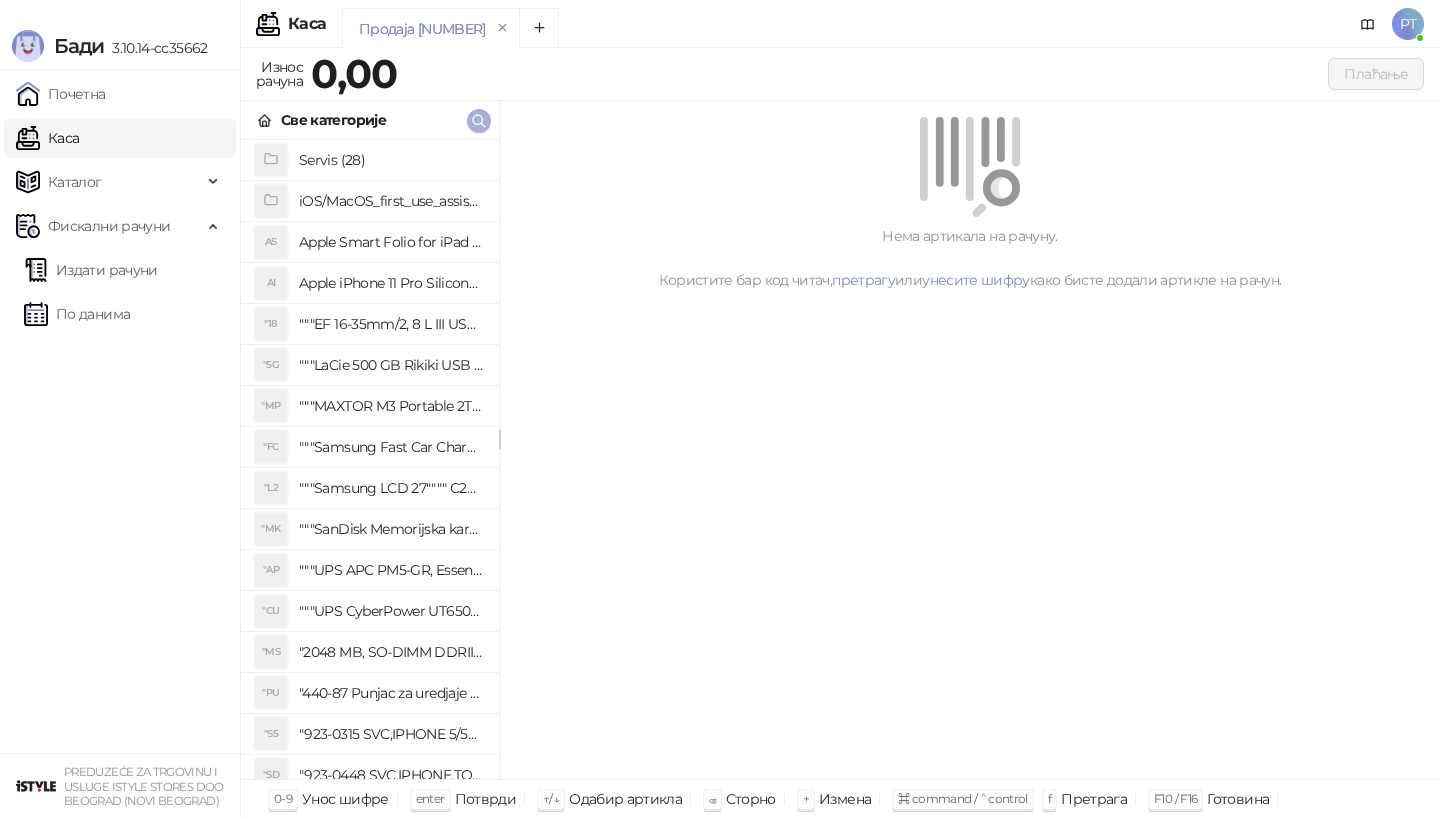 click 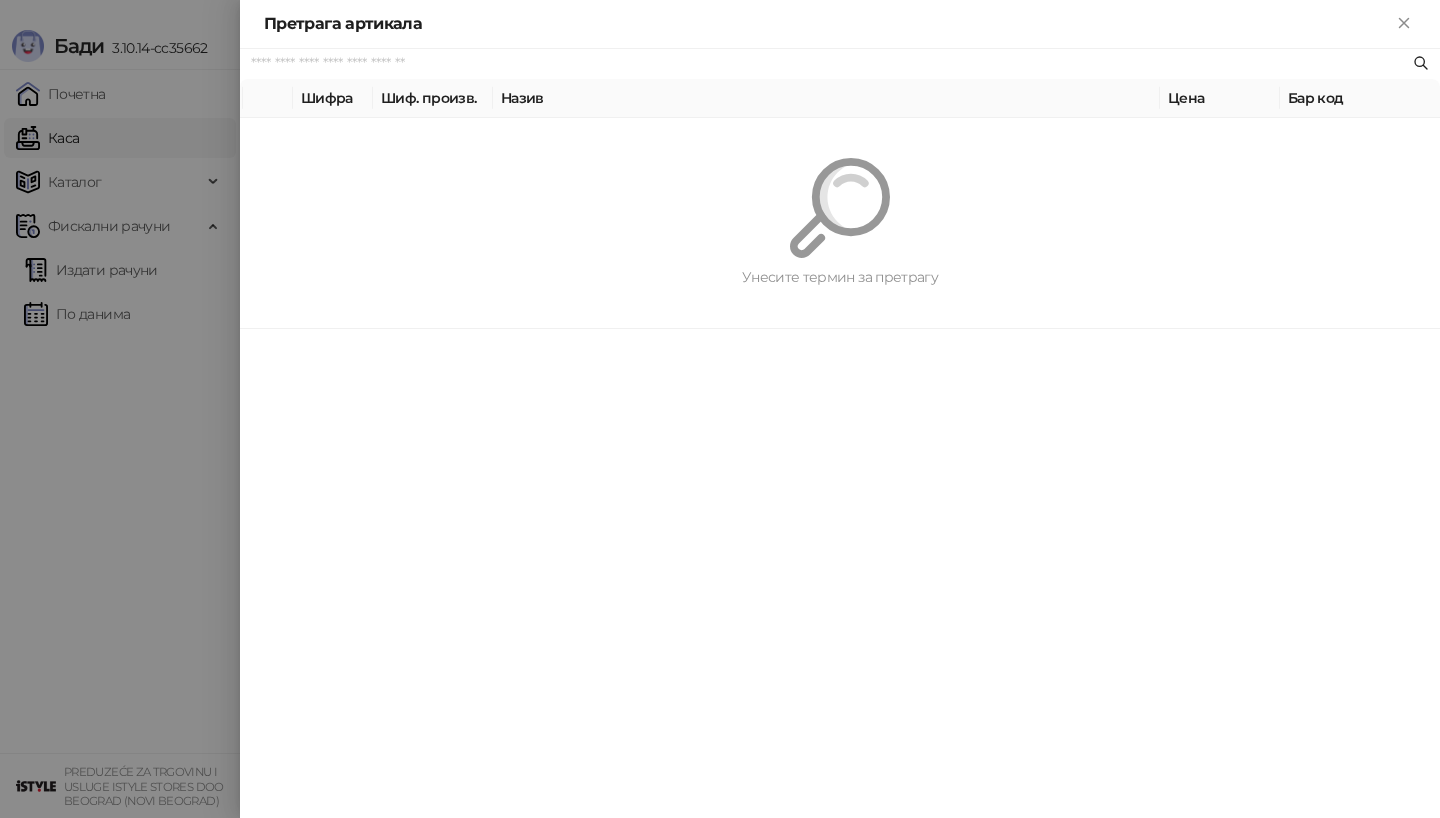 paste on "*********" 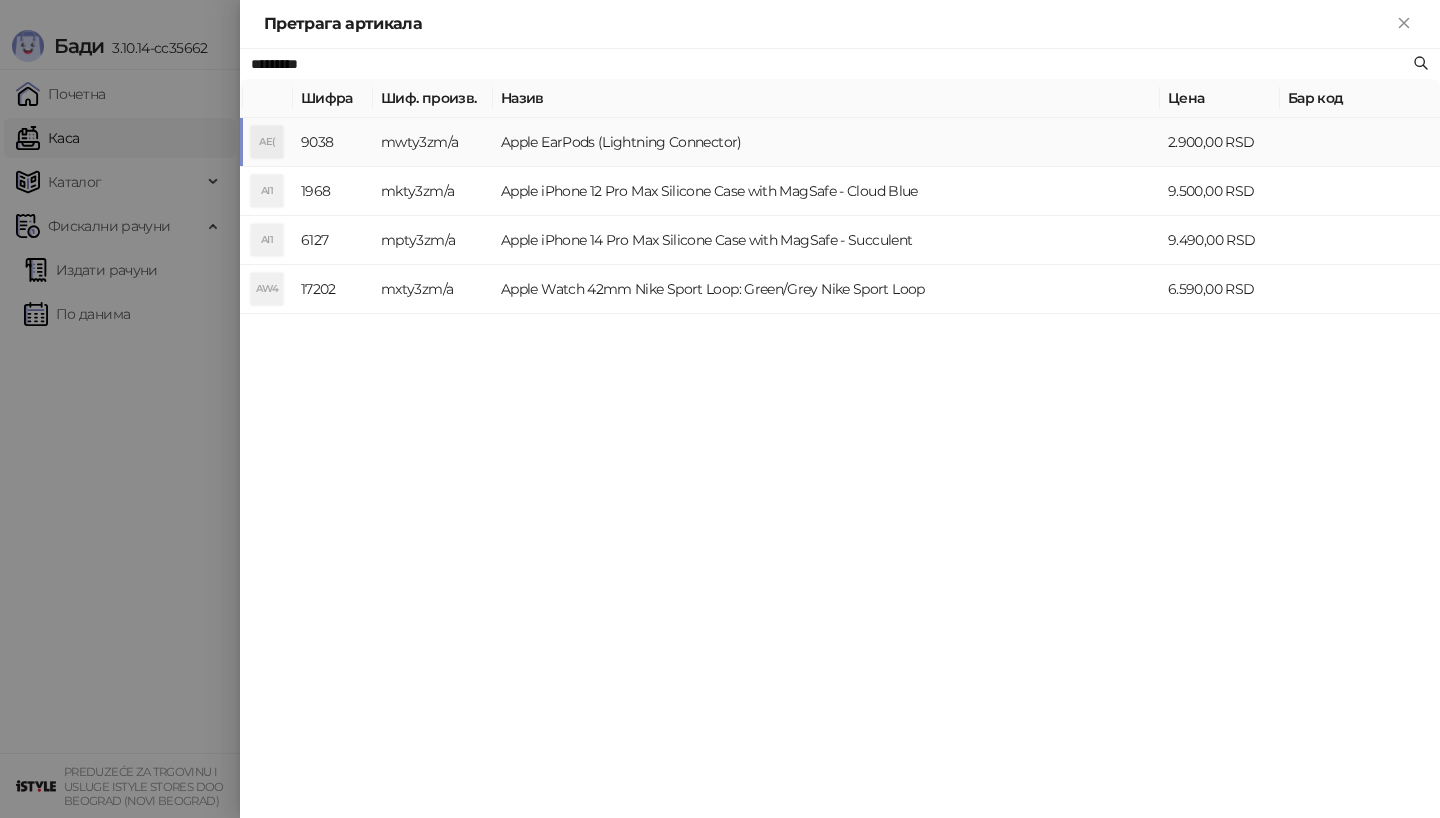 click on "AE(" at bounding box center (267, 142) 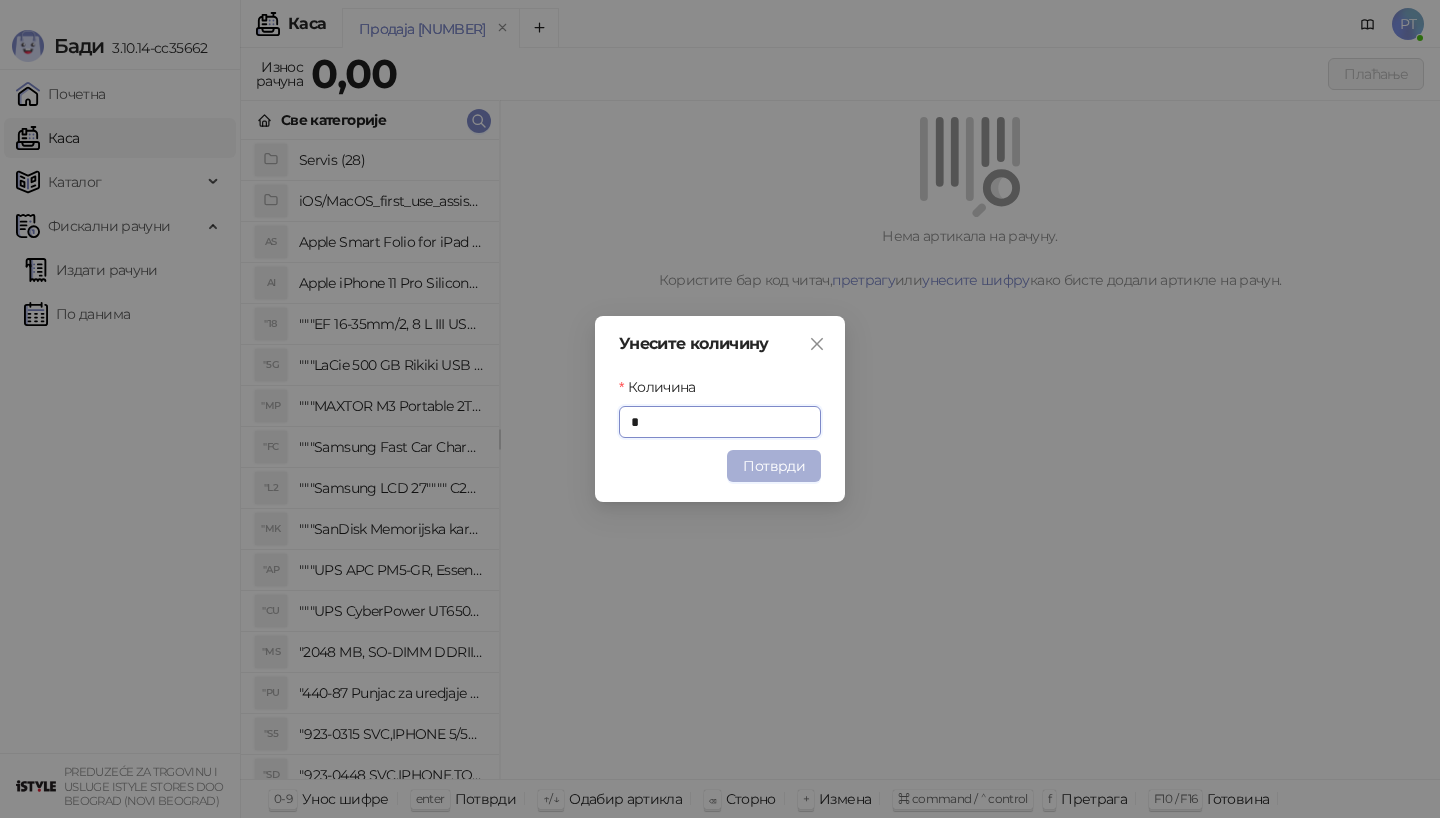 click on "Потврди" at bounding box center (774, 466) 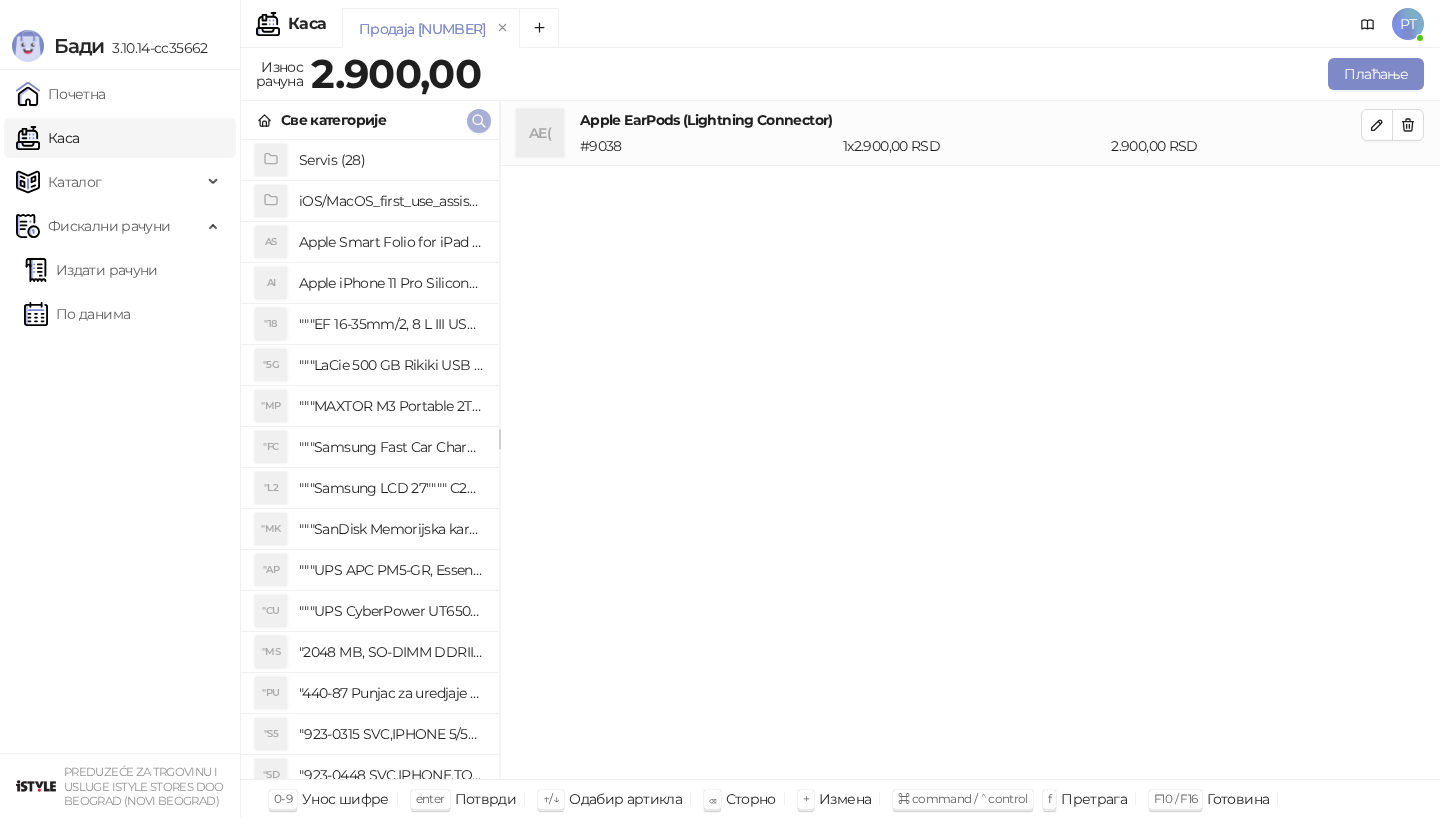 click 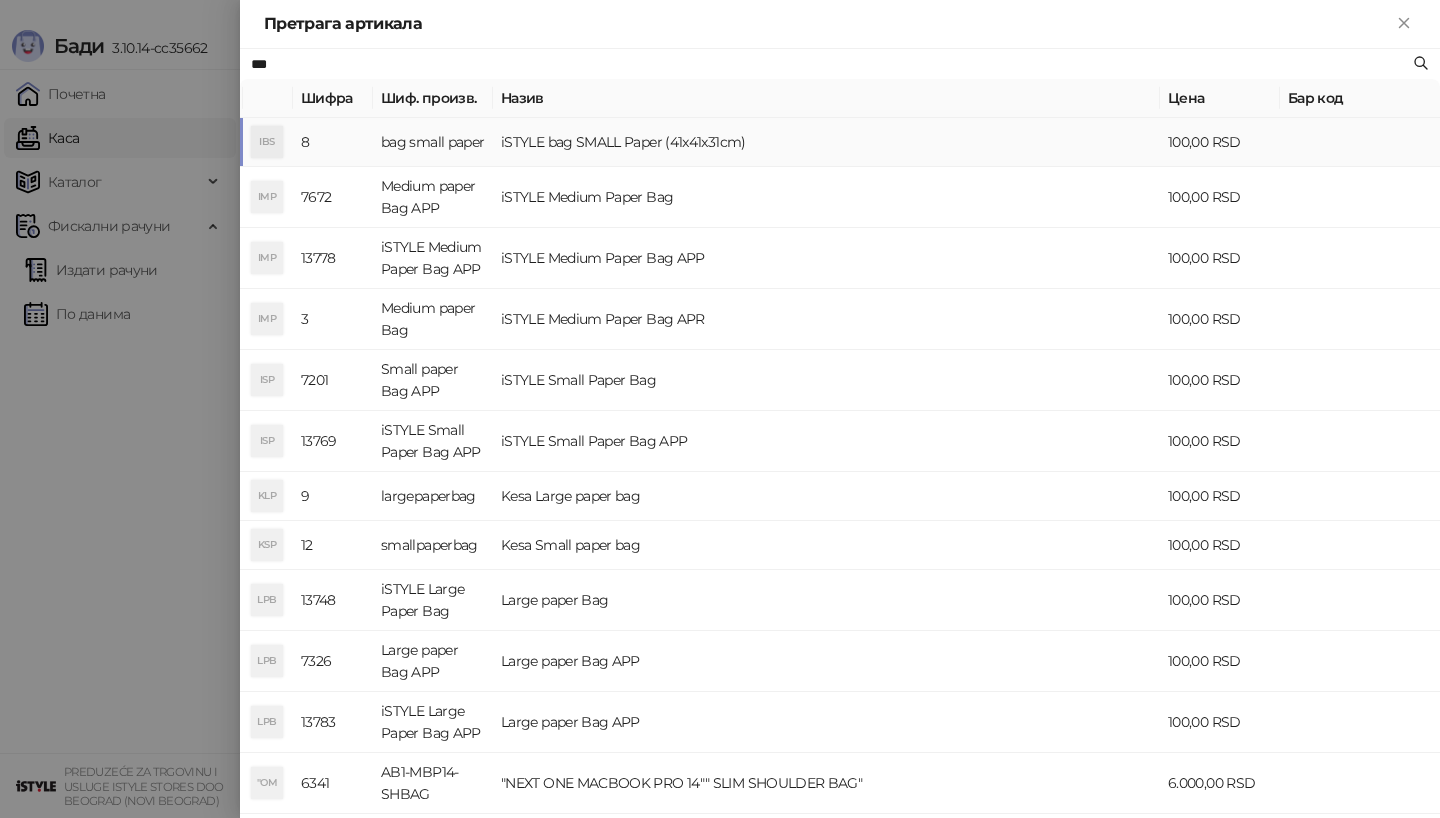 type on "***" 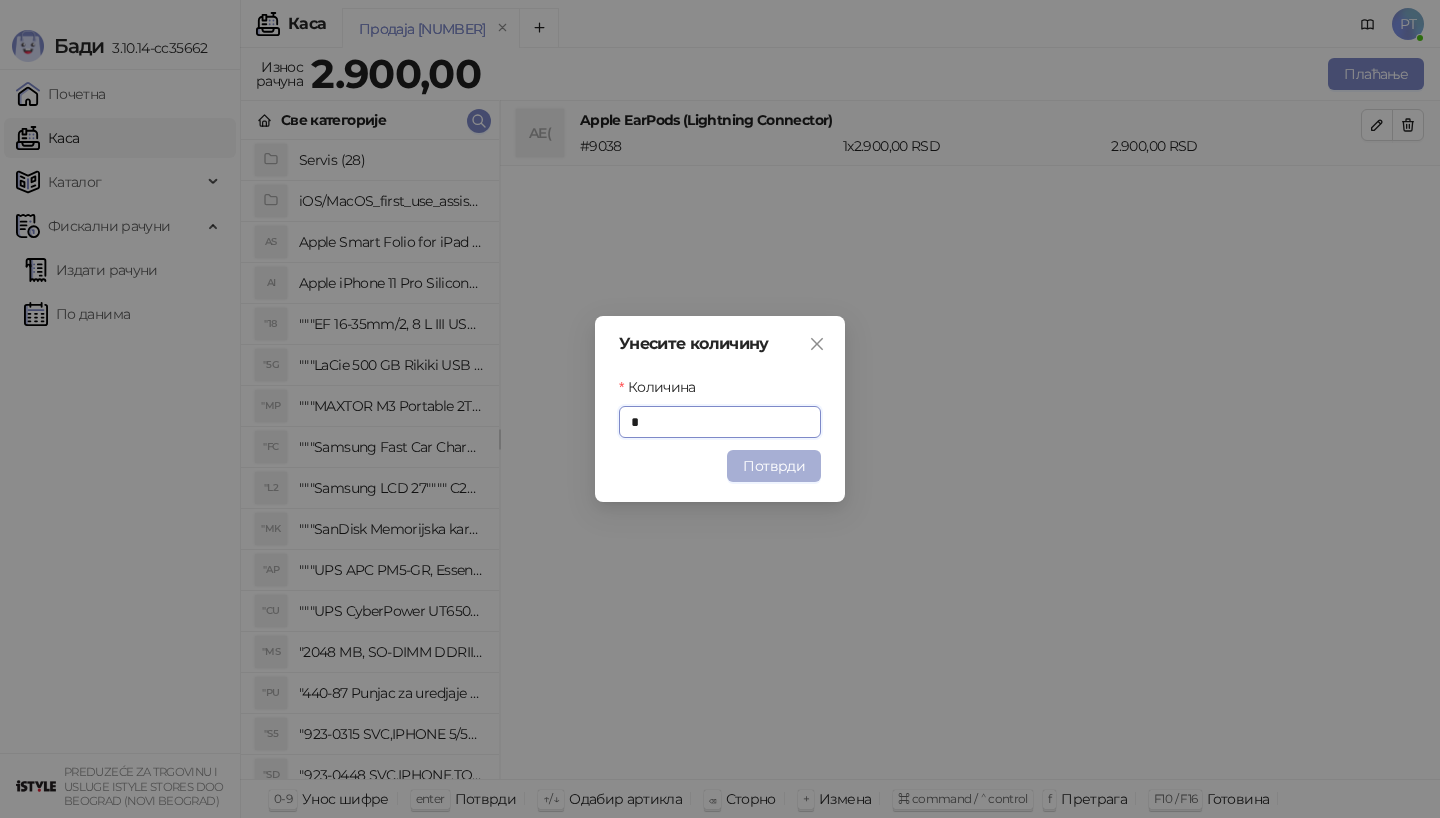 click on "Потврди" at bounding box center (774, 466) 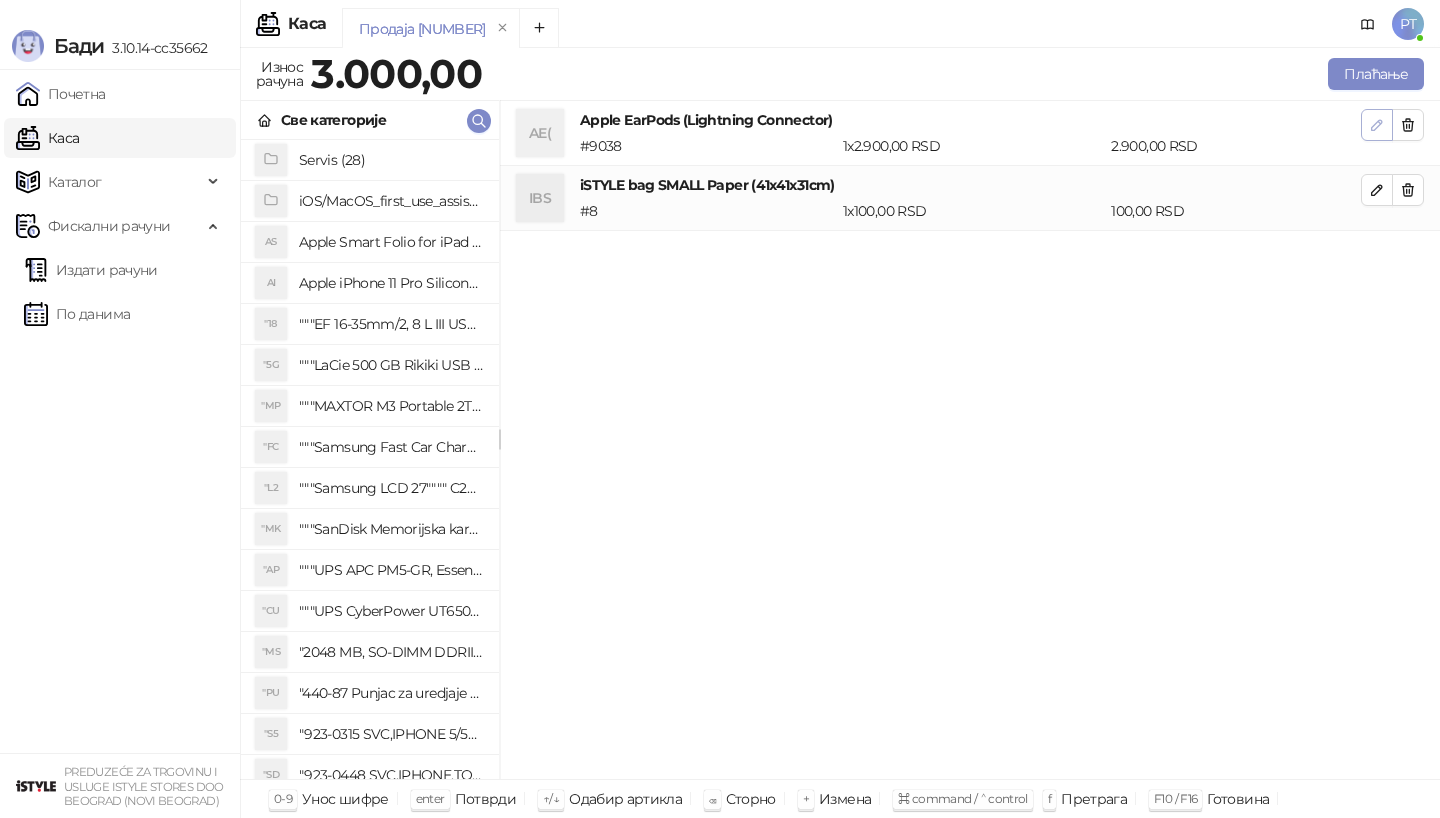 click 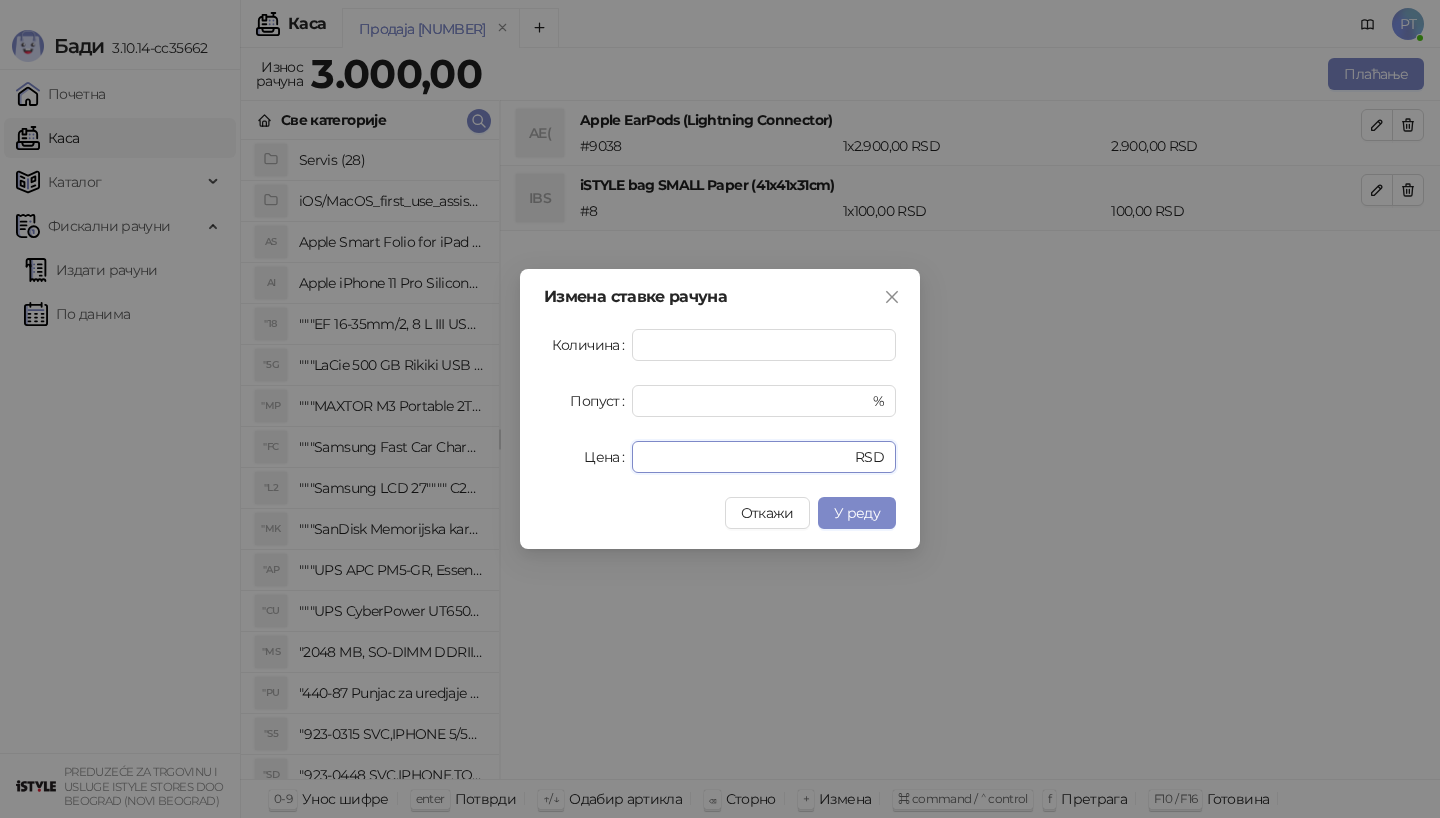 drag, startPoint x: 684, startPoint y: 455, endPoint x: 588, endPoint y: 455, distance: 96 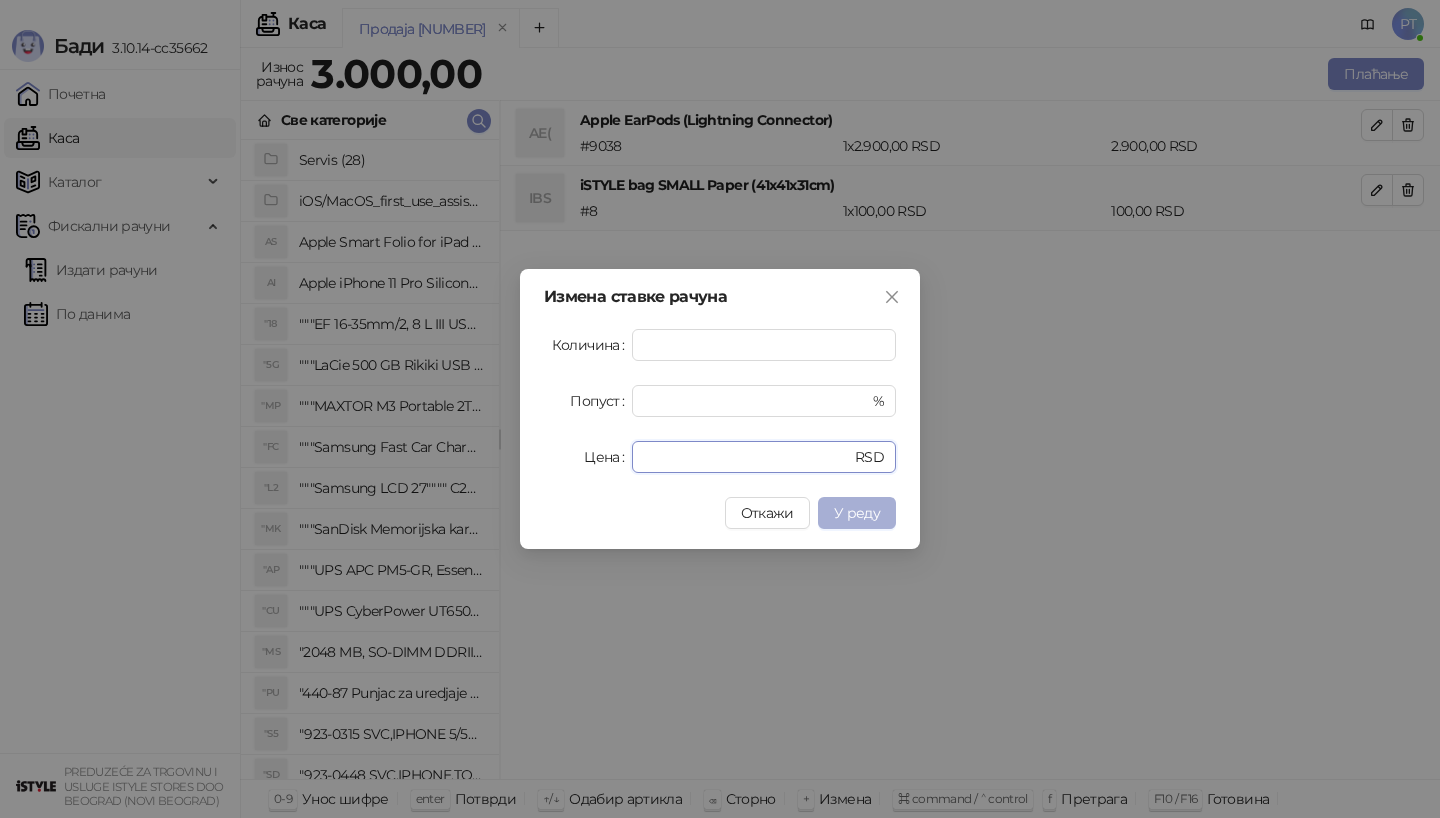 type on "****" 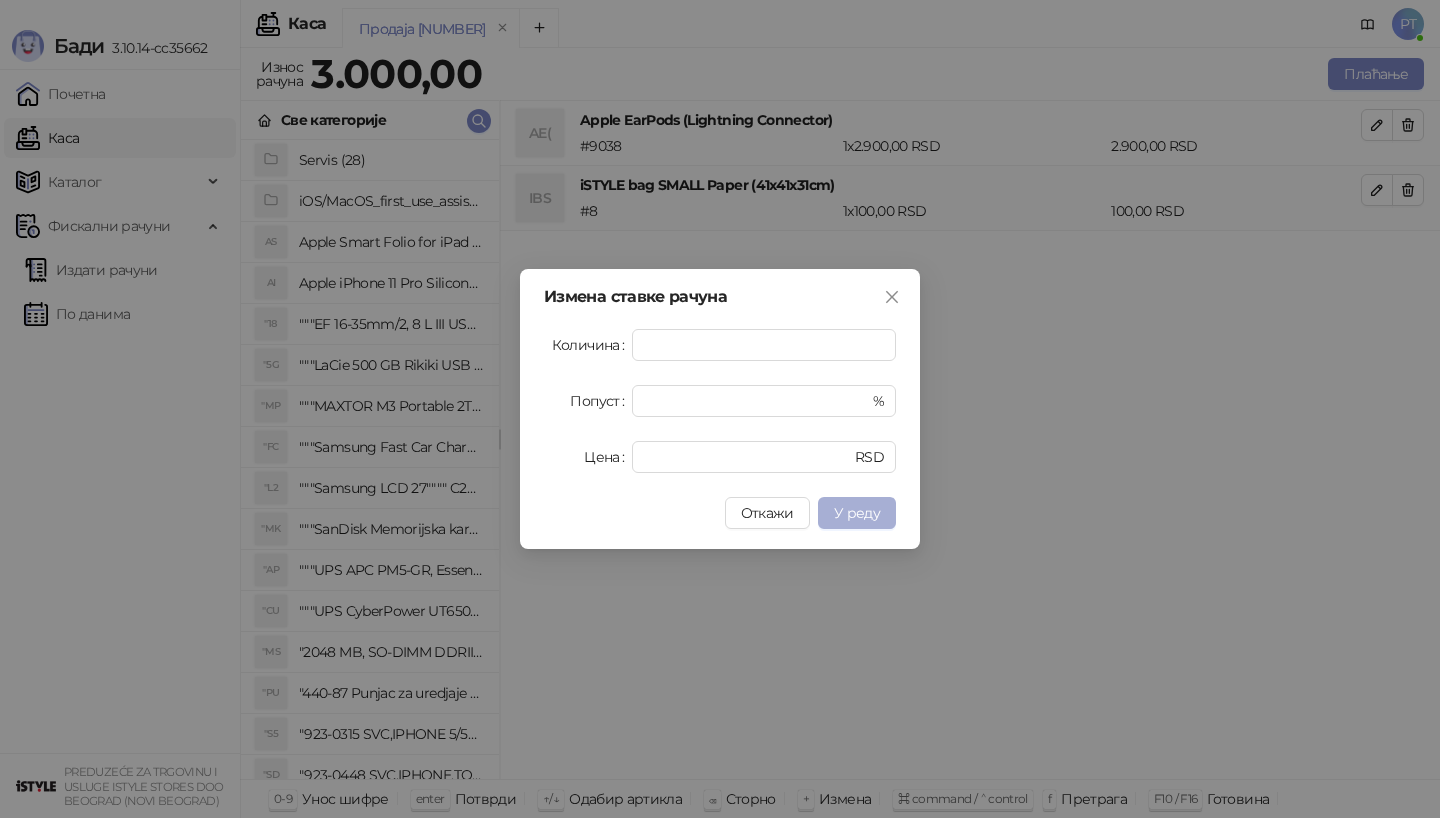 click on "У реду" at bounding box center [857, 513] 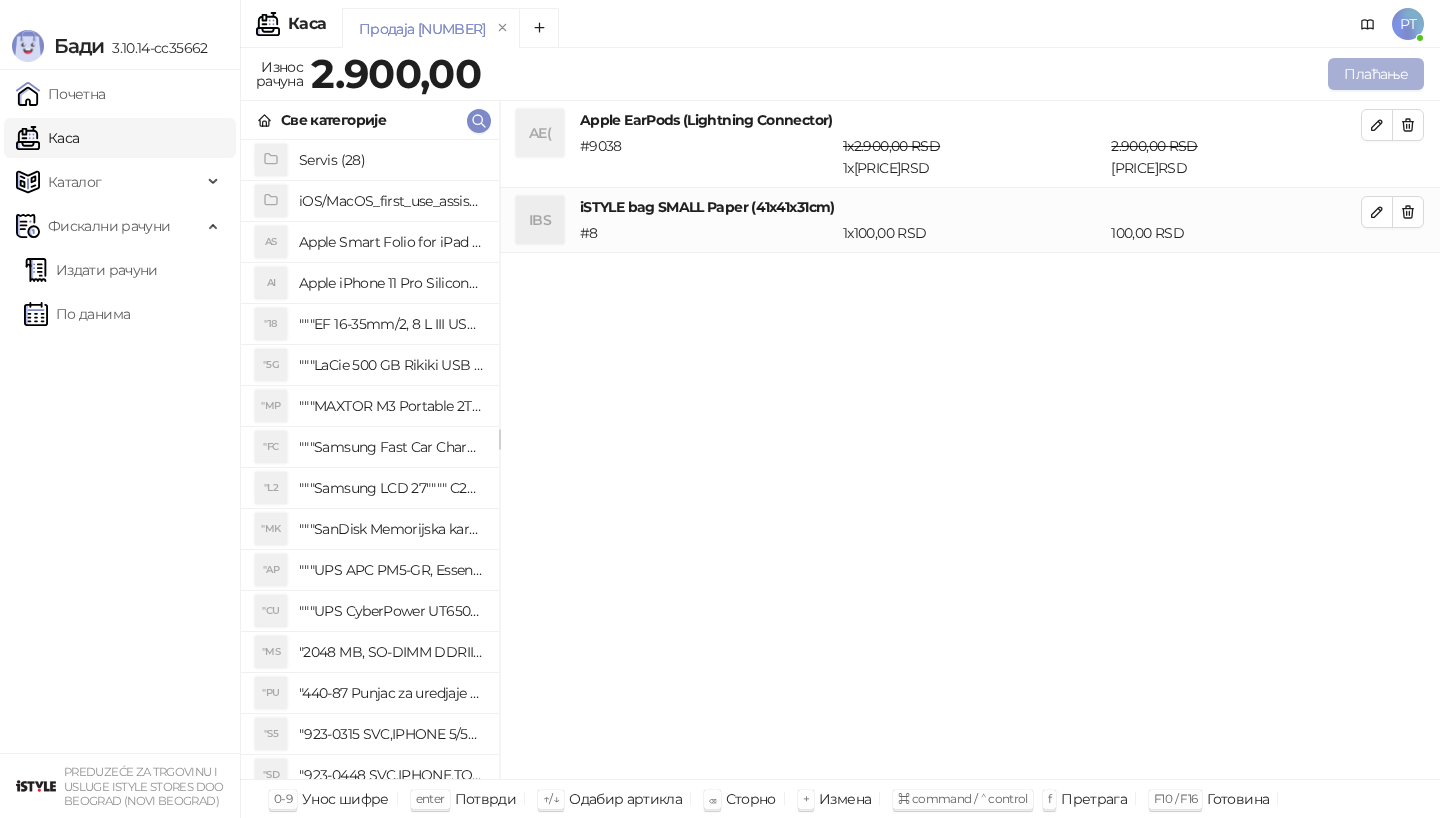 click on "Плаћање" at bounding box center [1376, 74] 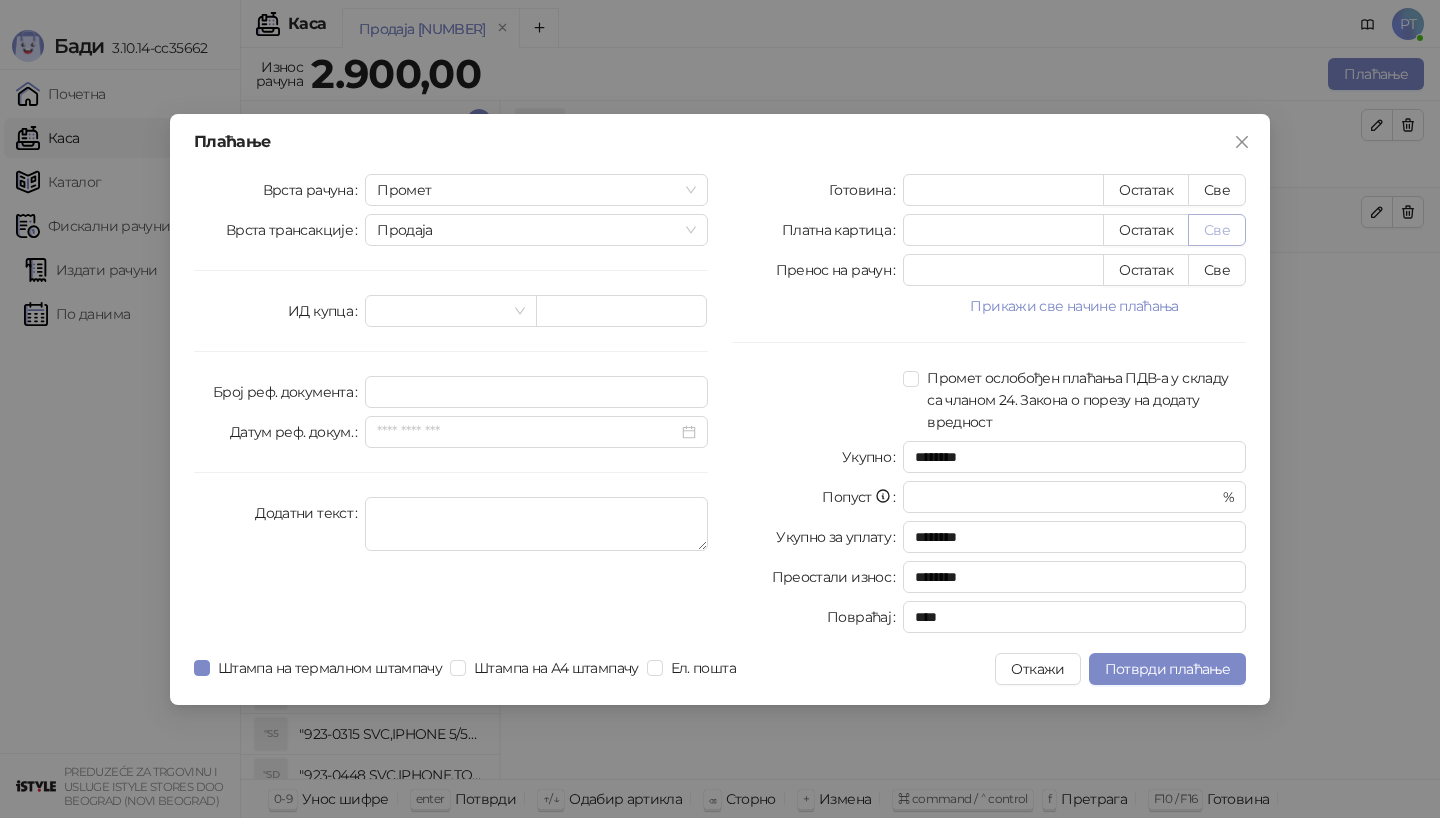 click on "Све" at bounding box center [1217, 230] 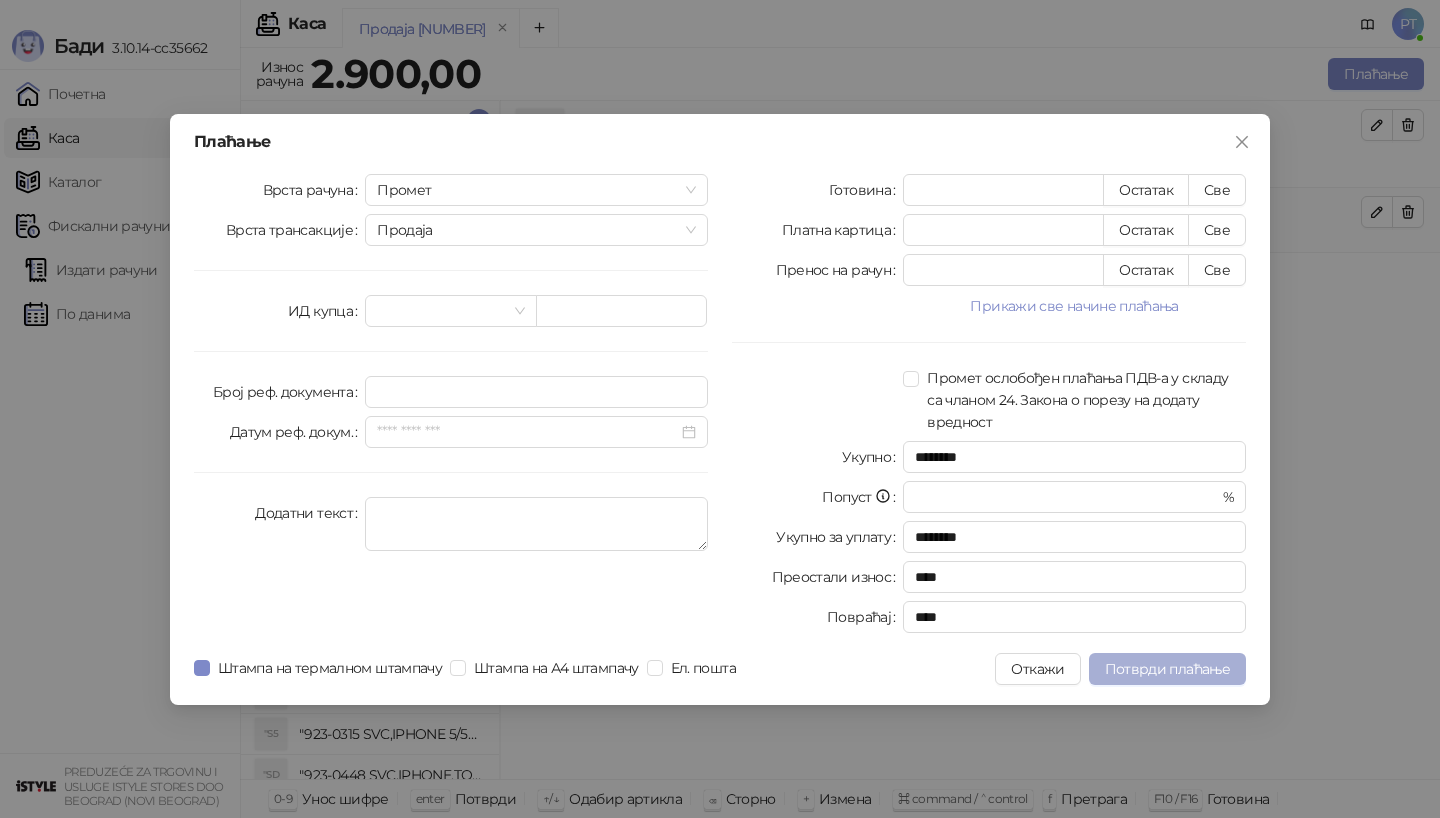 click on "Потврди плаћање" at bounding box center [1167, 669] 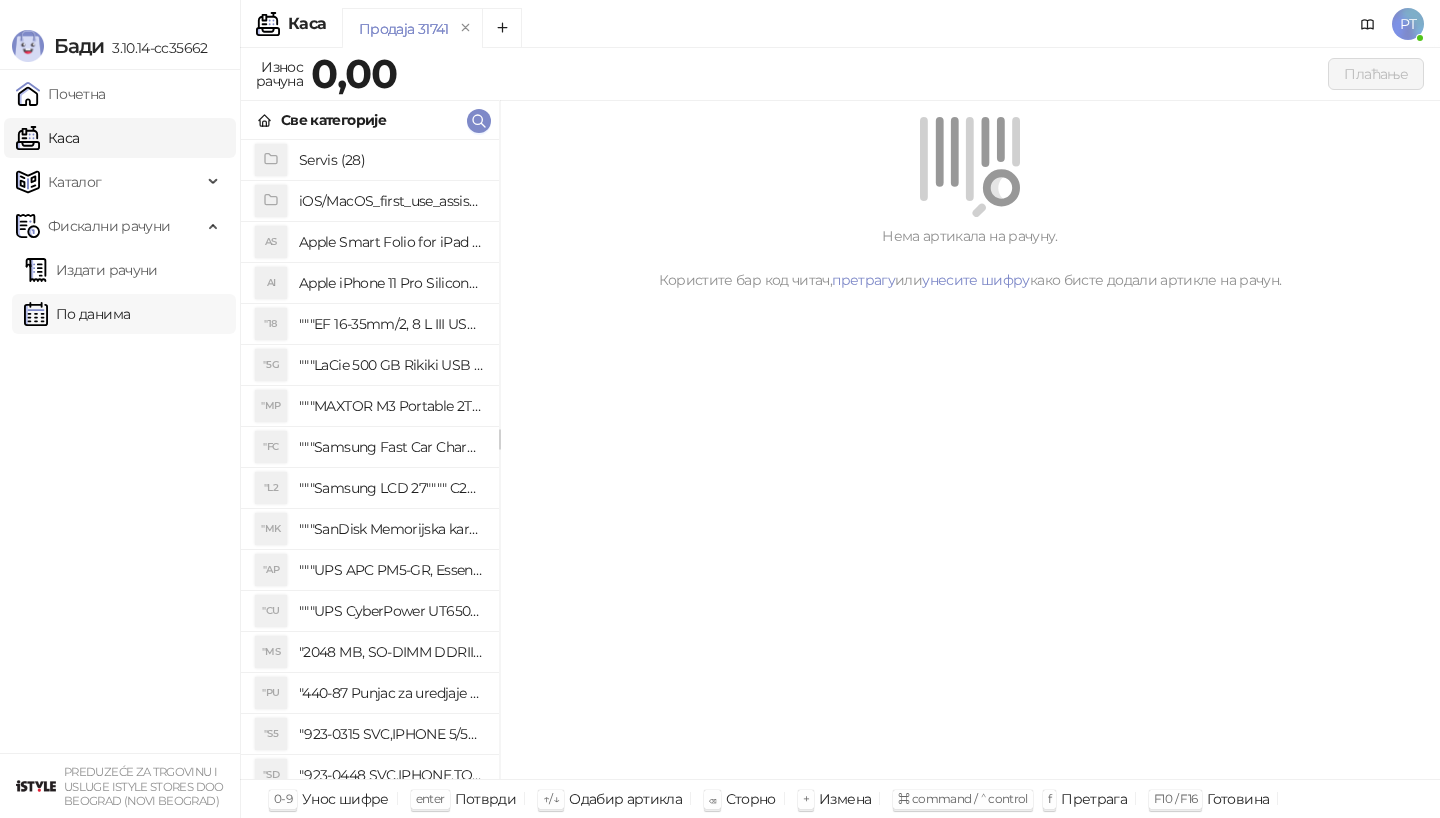 click on "По данима" at bounding box center (77, 314) 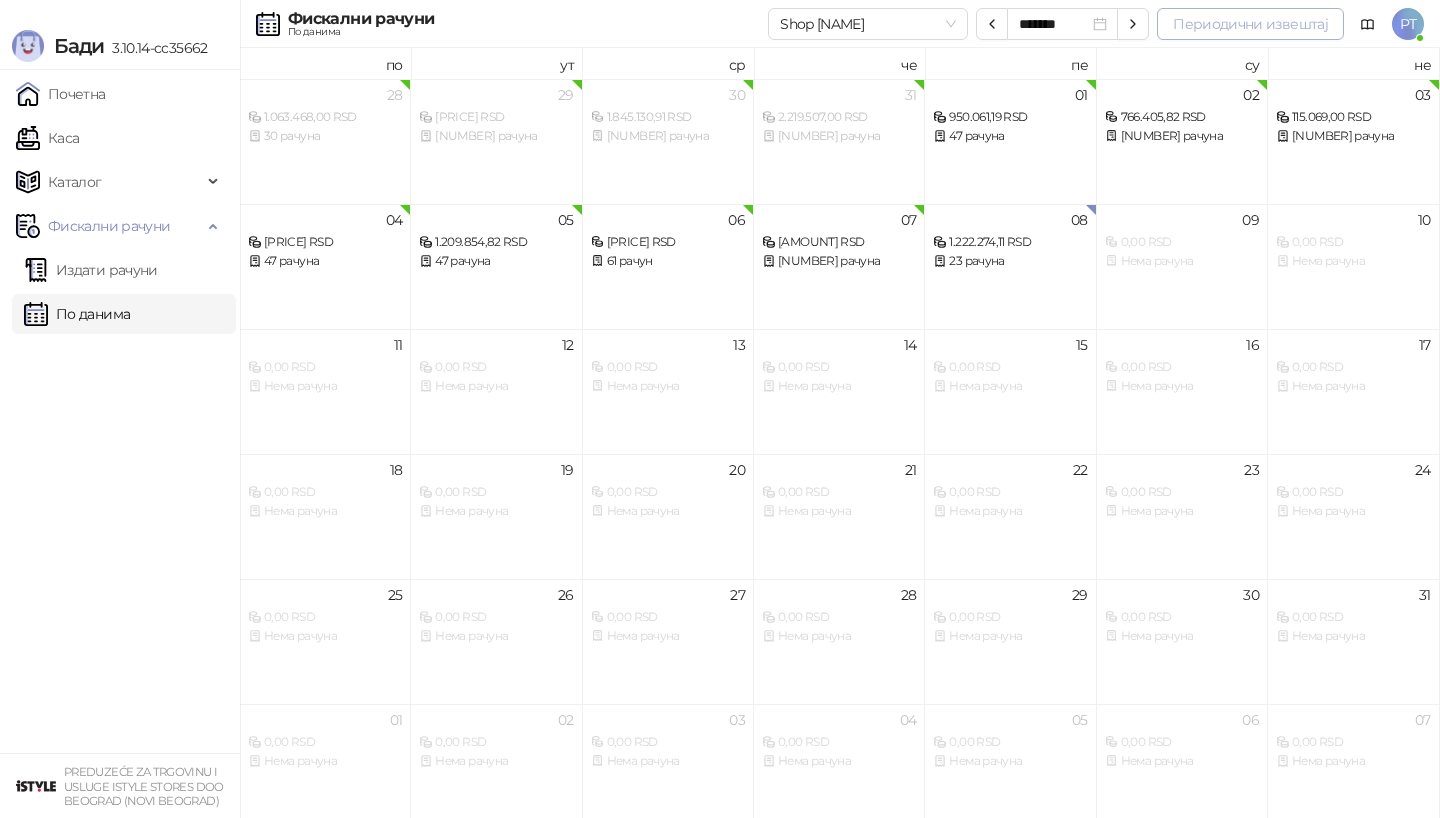 click on "Периодични извештај" at bounding box center (1250, 24) 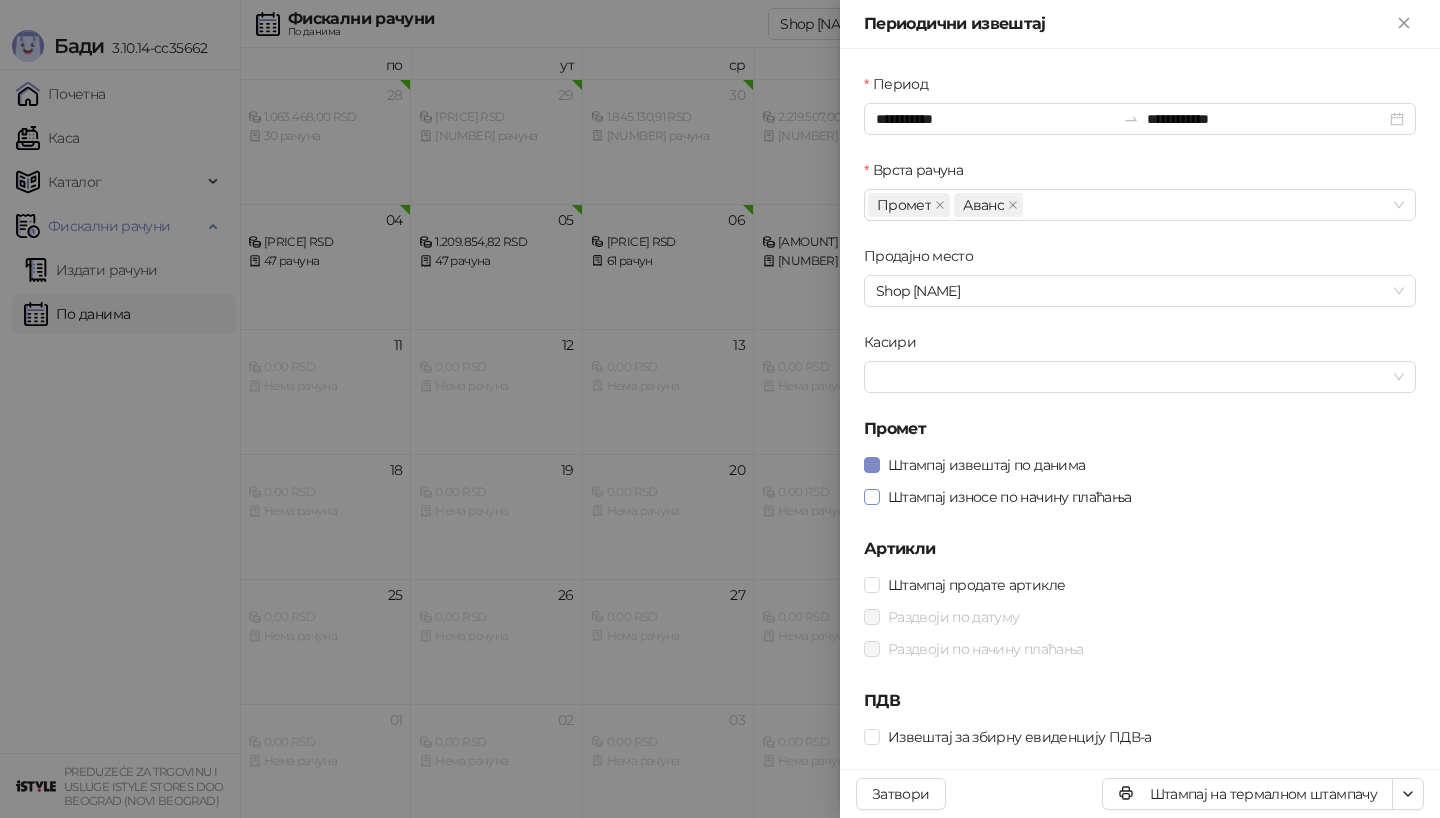 click on "Штампај износе по начину плаћања" at bounding box center (1010, 497) 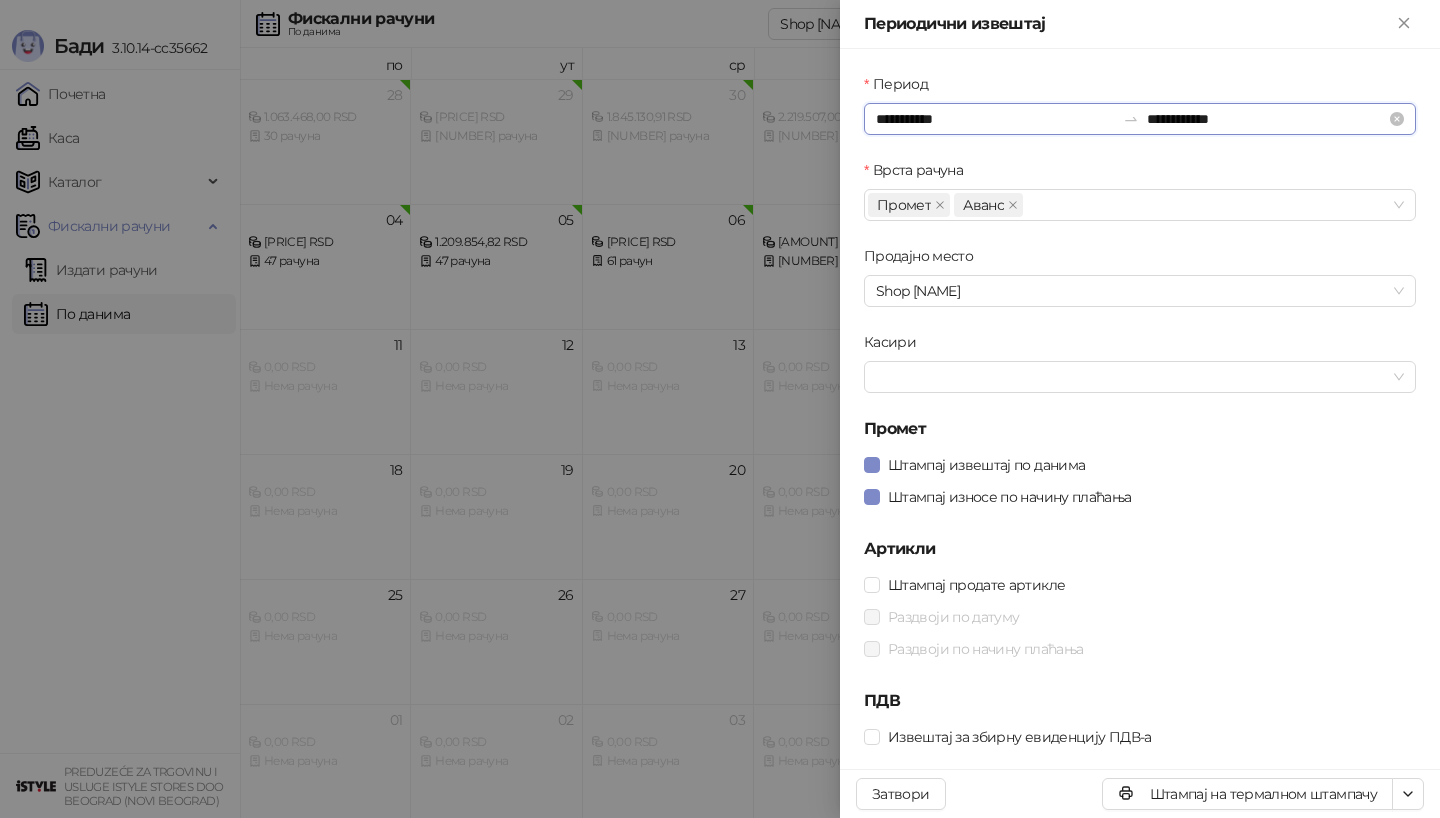 click on "**********" at bounding box center [995, 119] 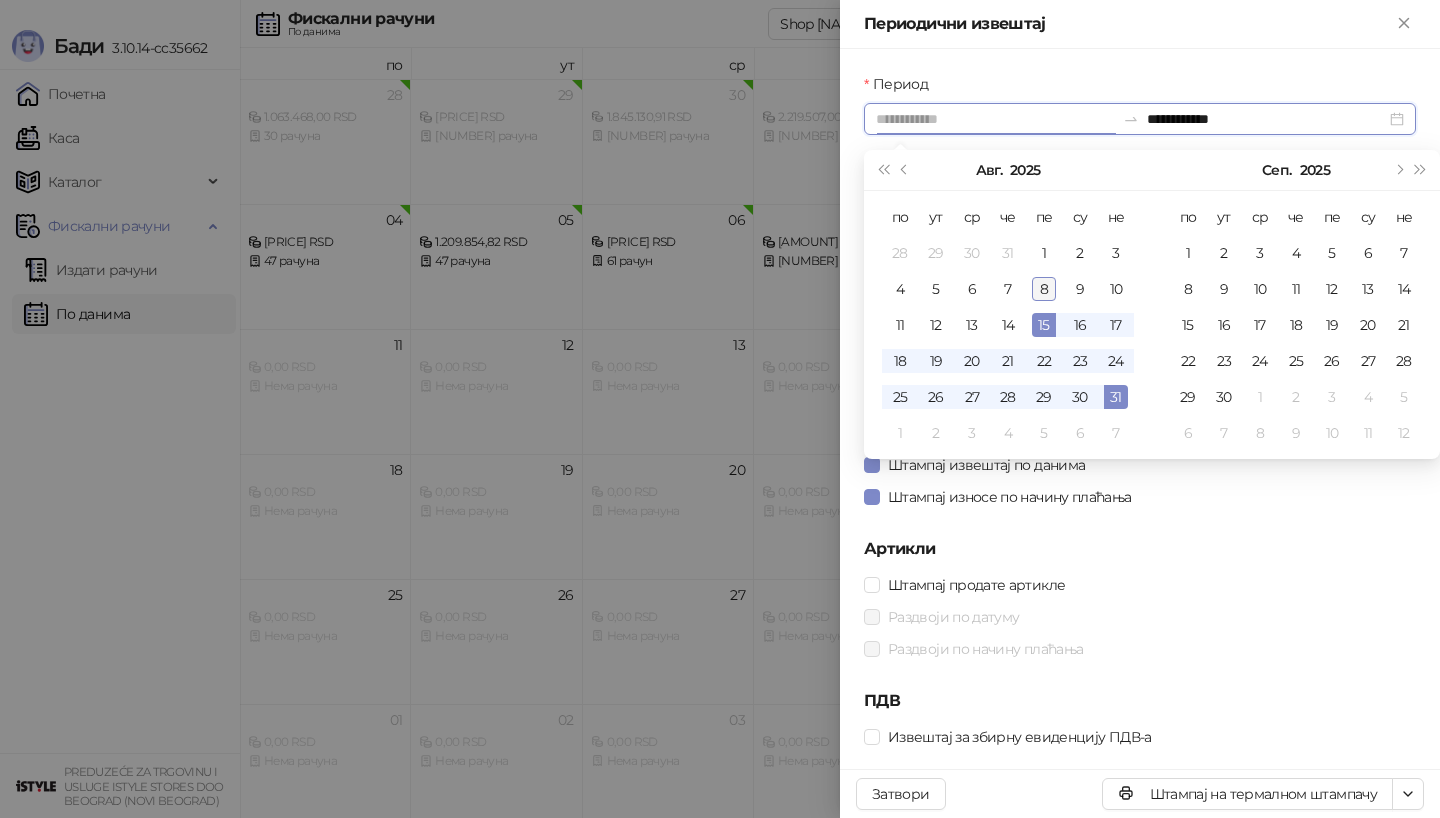 type on "**********" 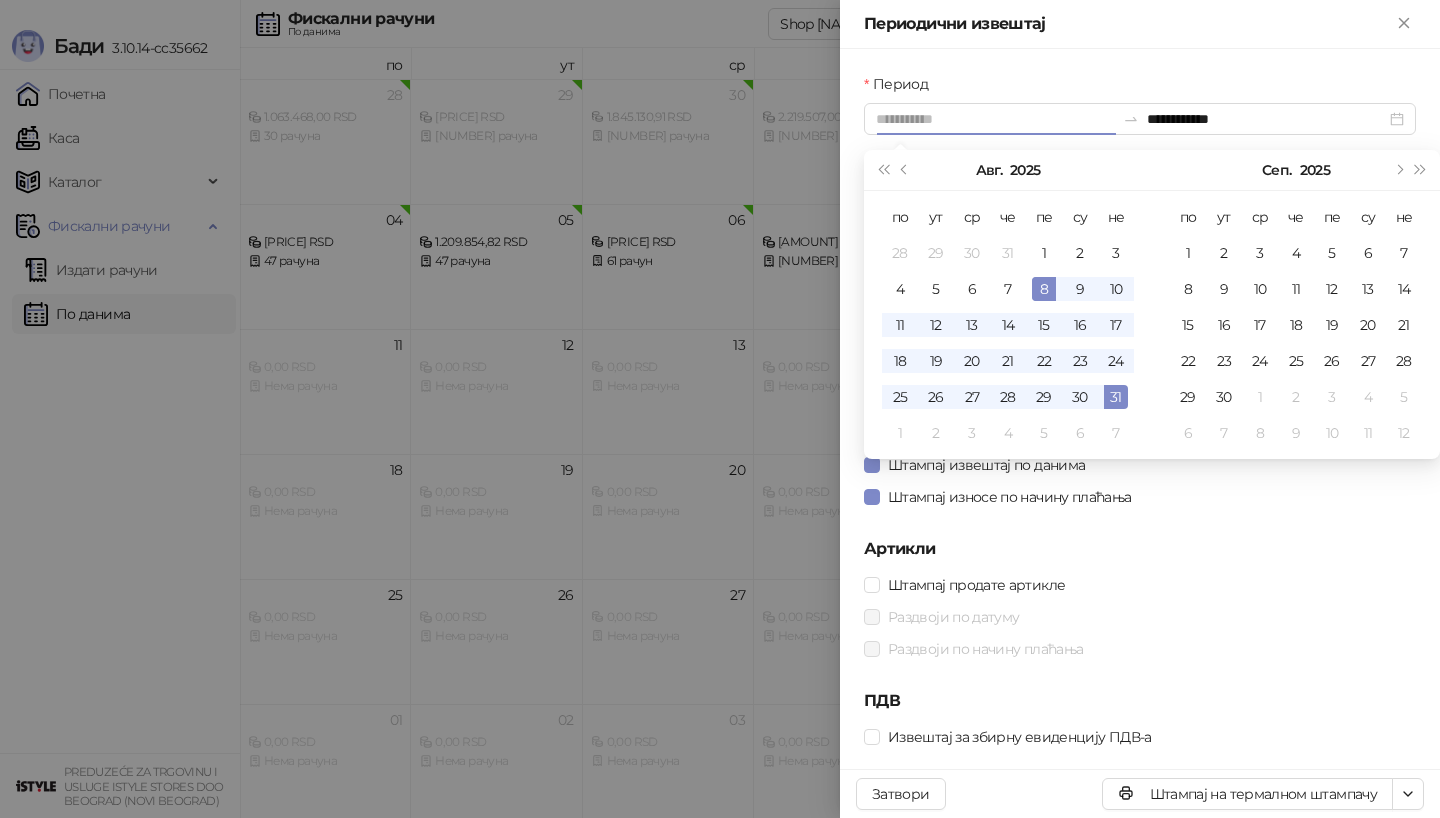 click on "8" at bounding box center [1044, 289] 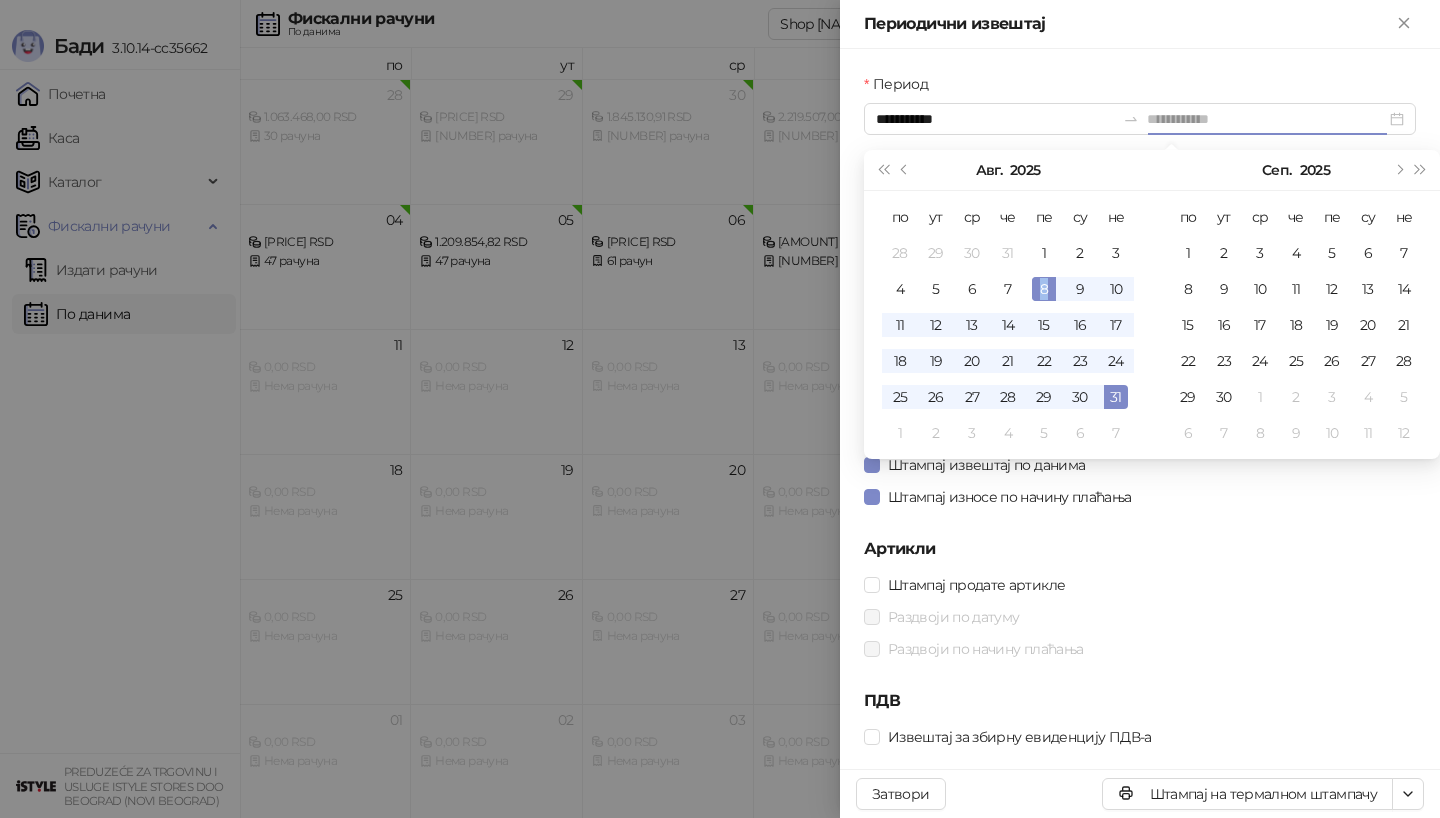click on "8" at bounding box center [1044, 289] 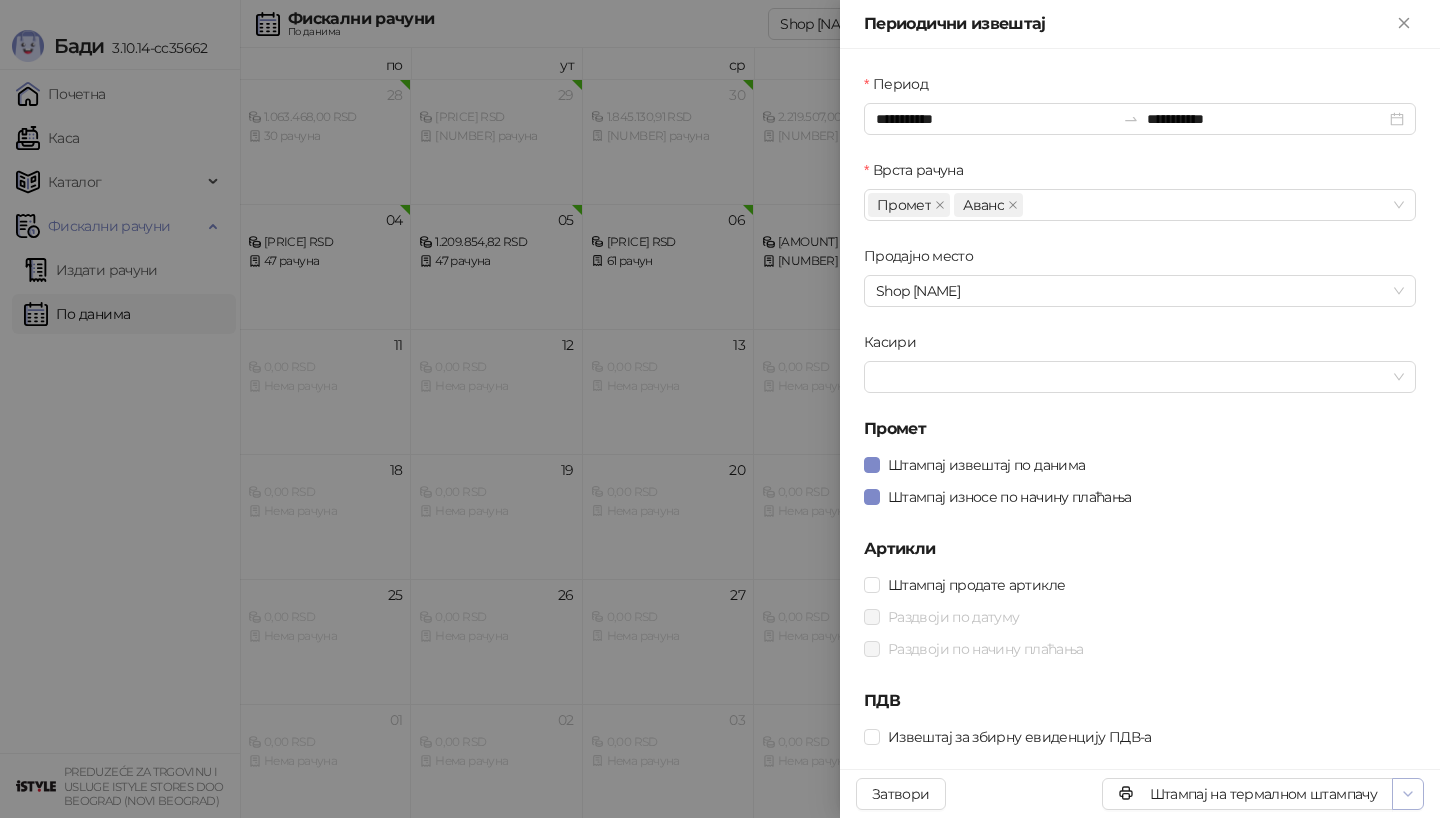 click 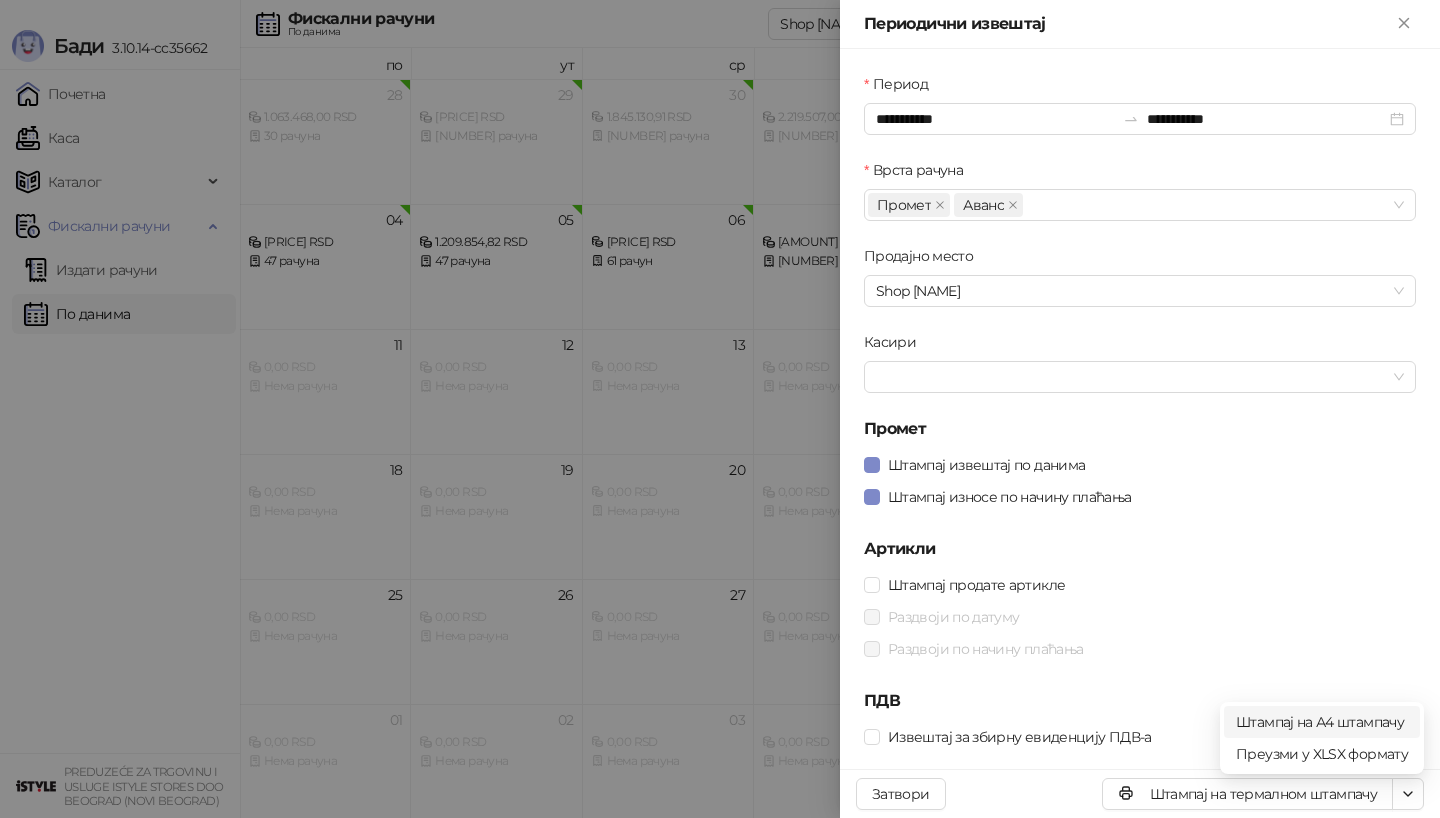 click on "Штампај на А4 штампачу" at bounding box center [1322, 722] 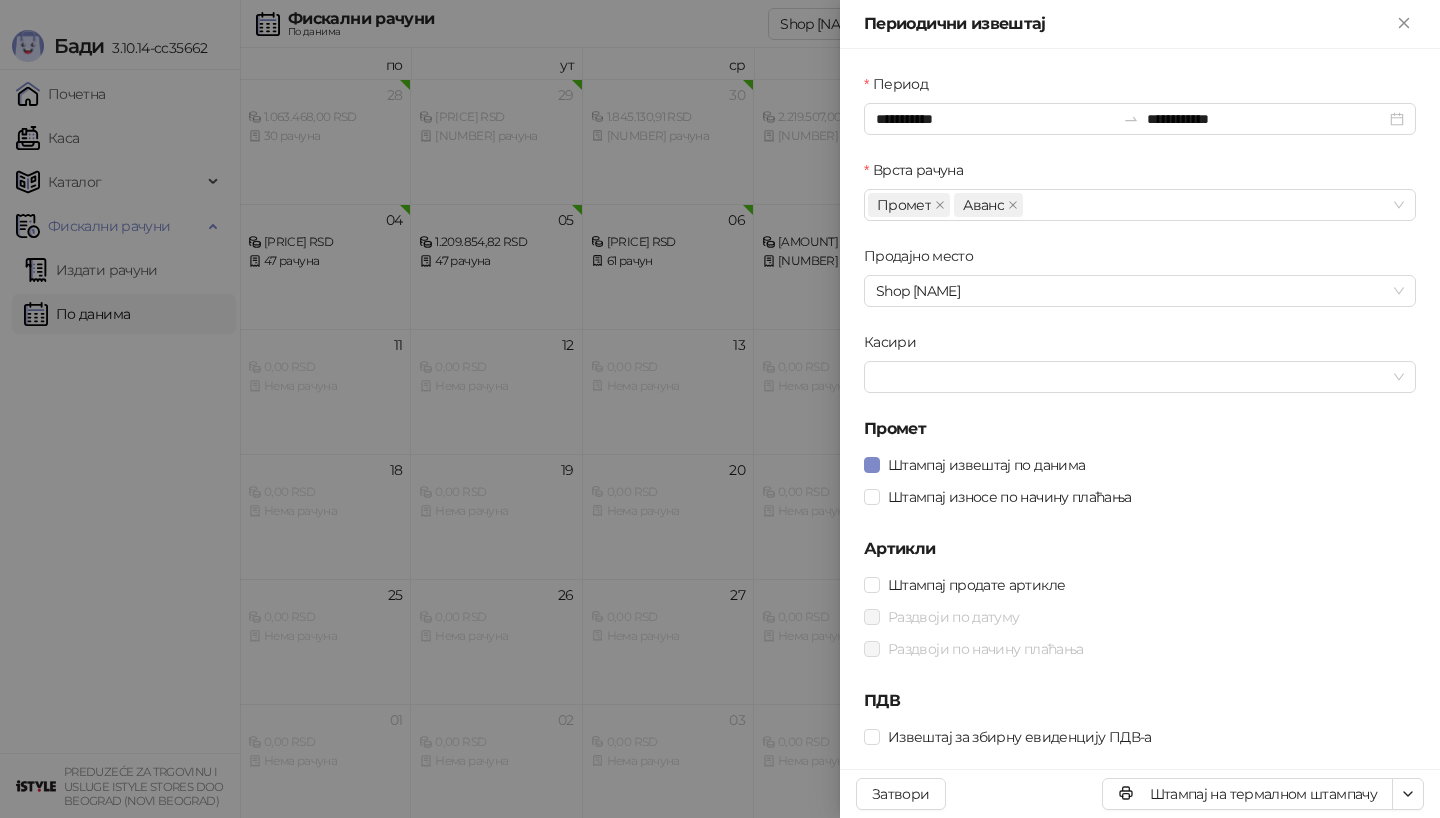 click at bounding box center [720, 409] 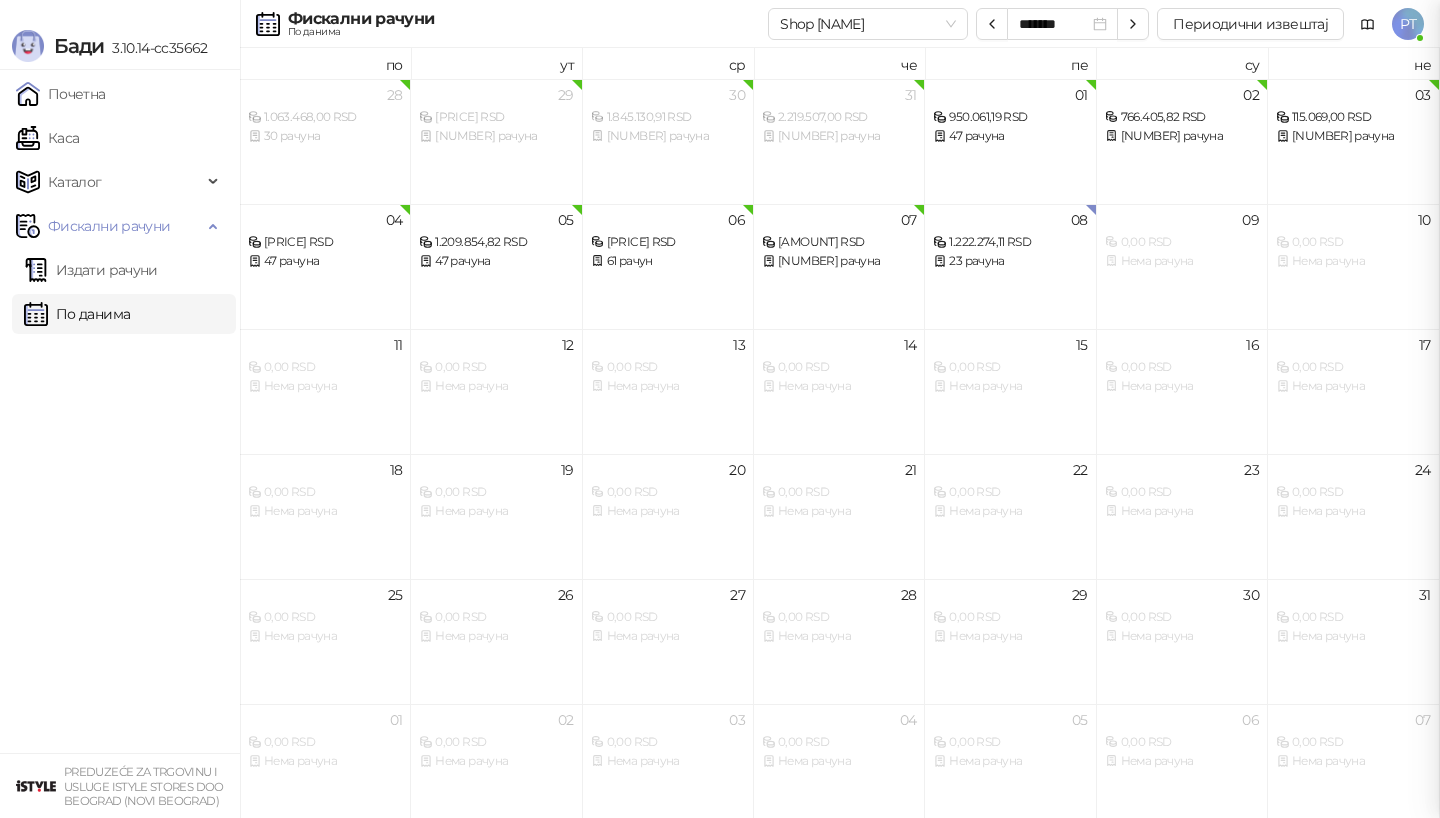 click at bounding box center [720, 409] 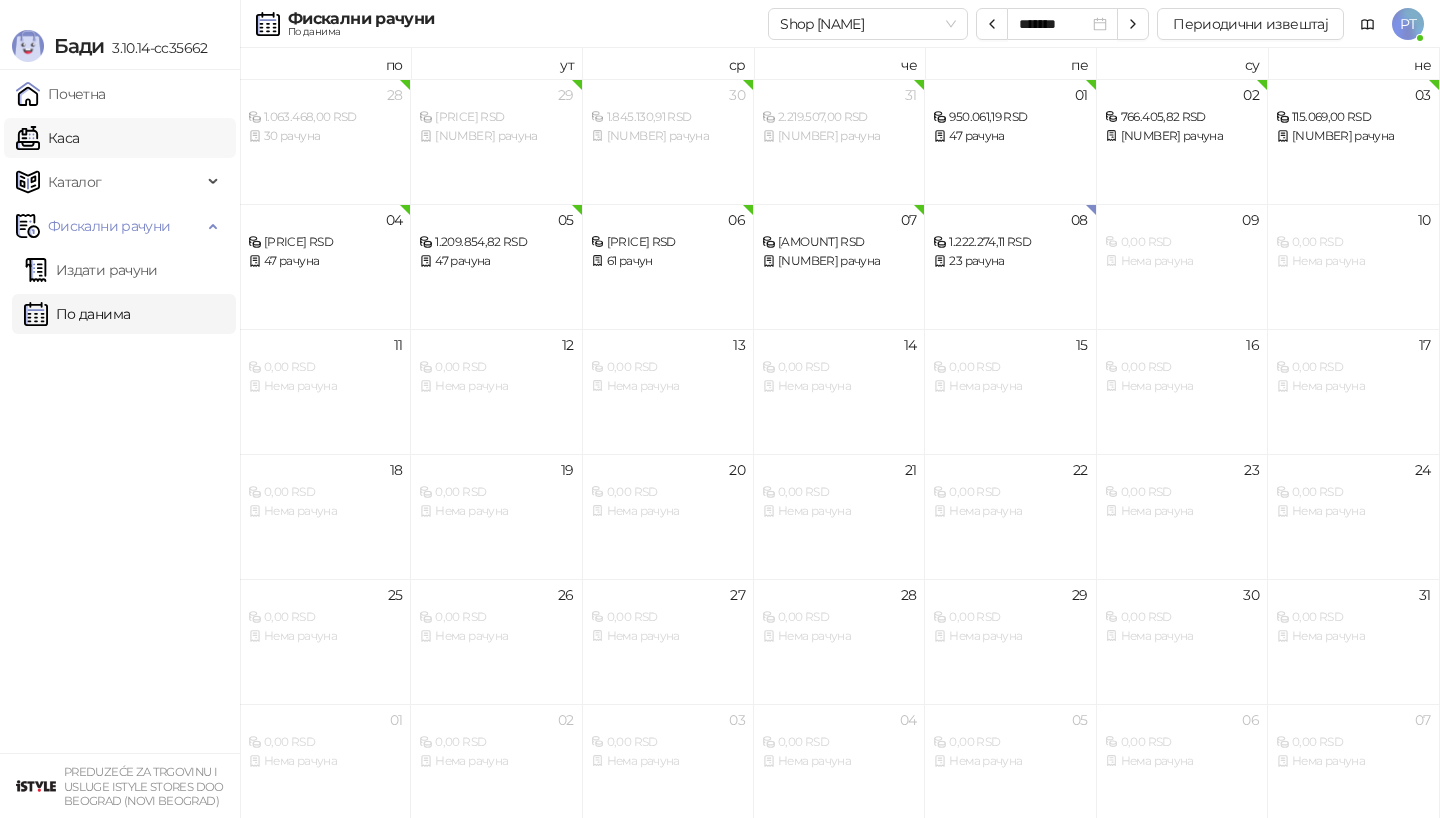 click on "Каса" at bounding box center (47, 138) 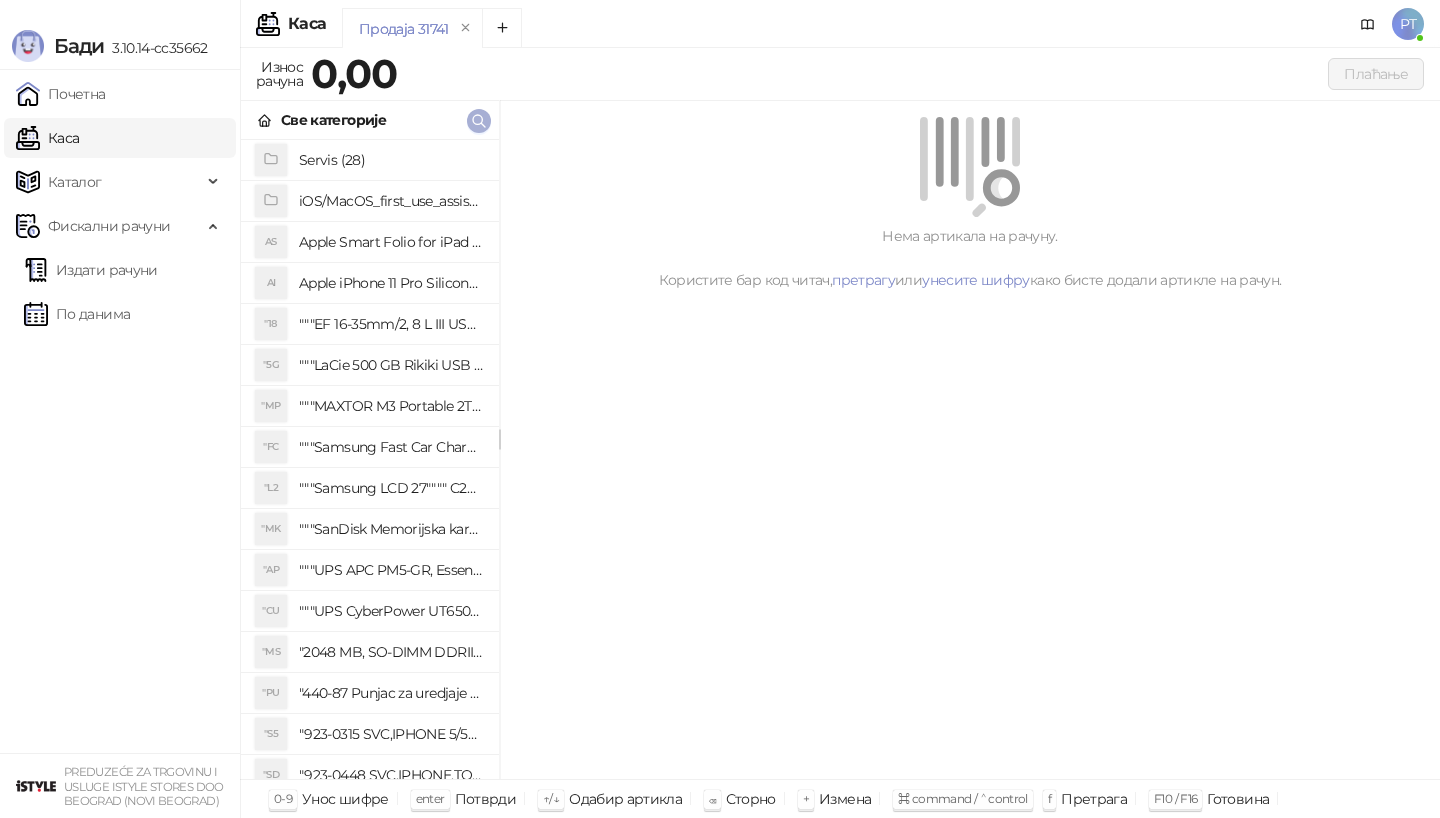 click 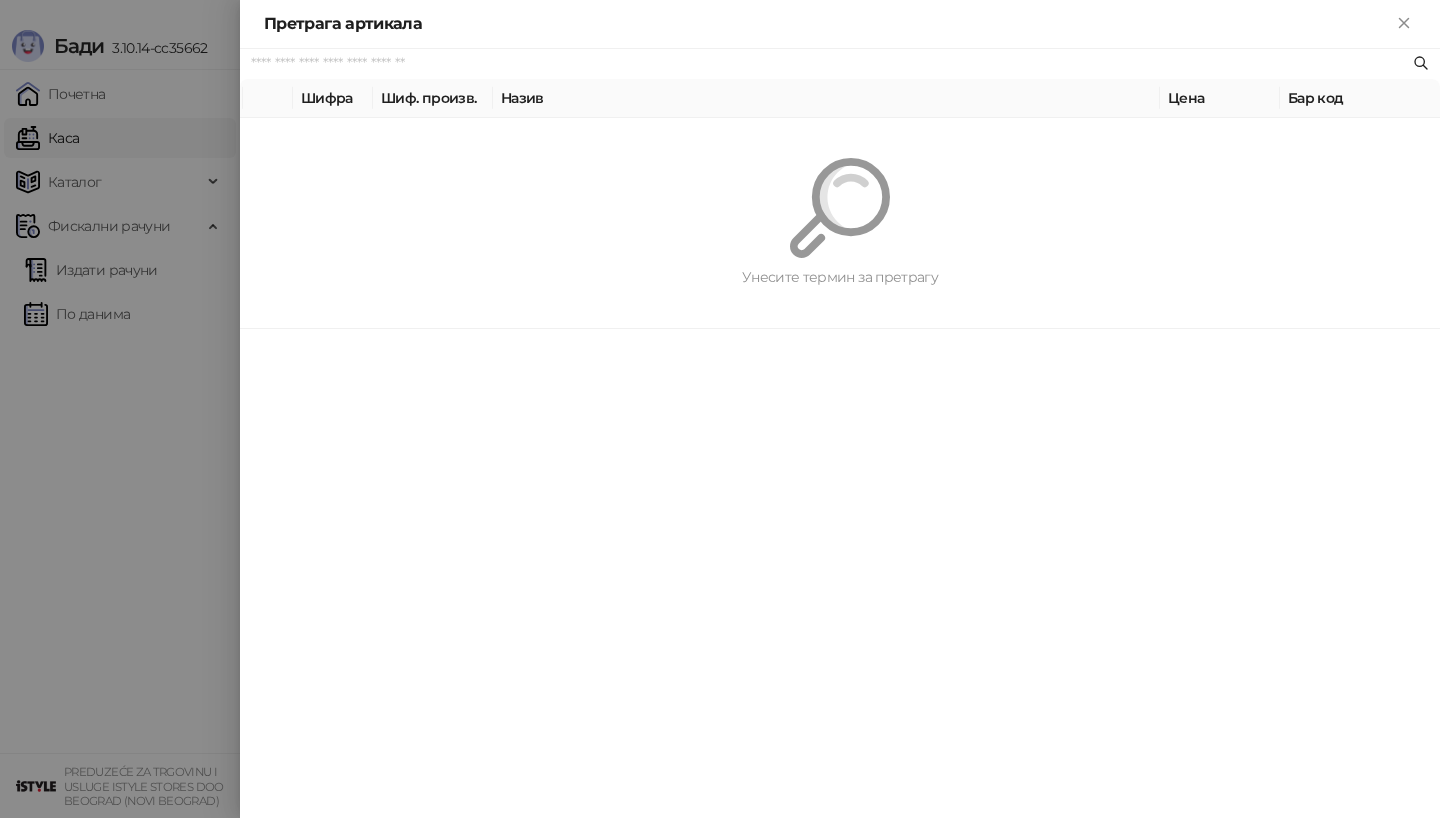 paste on "********" 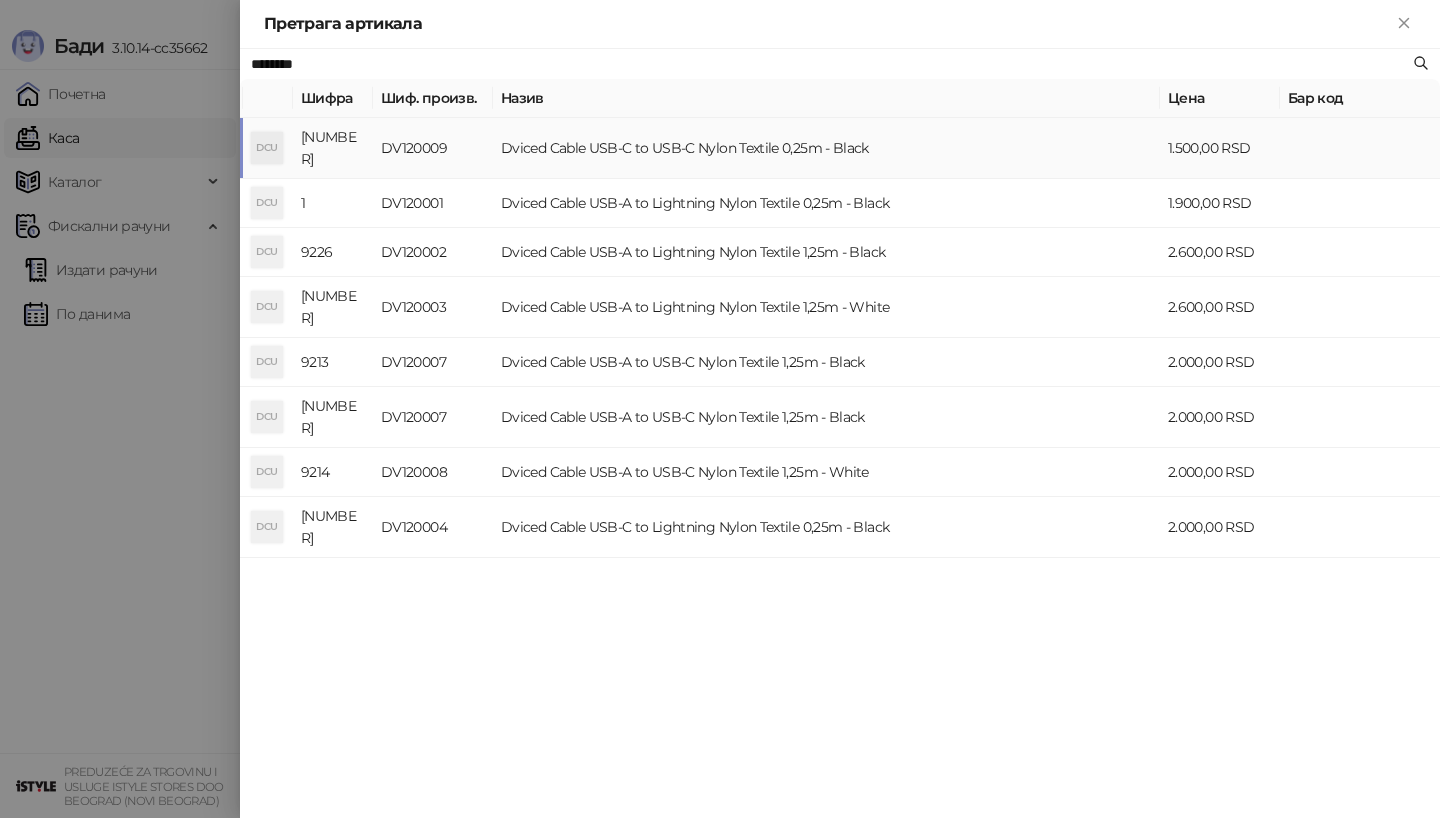 click on "DV120009" at bounding box center [433, 148] 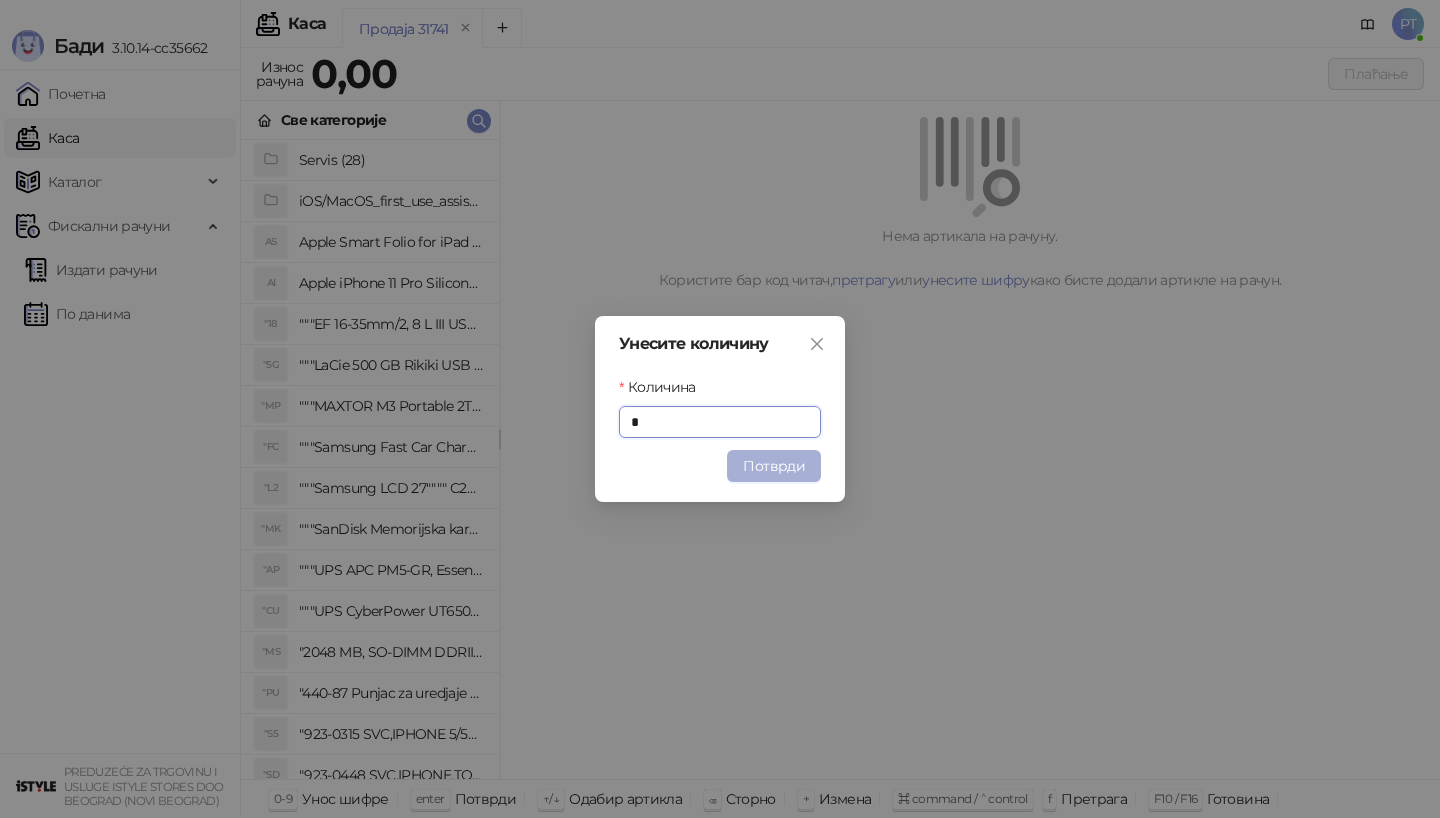 click on "Потврди" at bounding box center (774, 466) 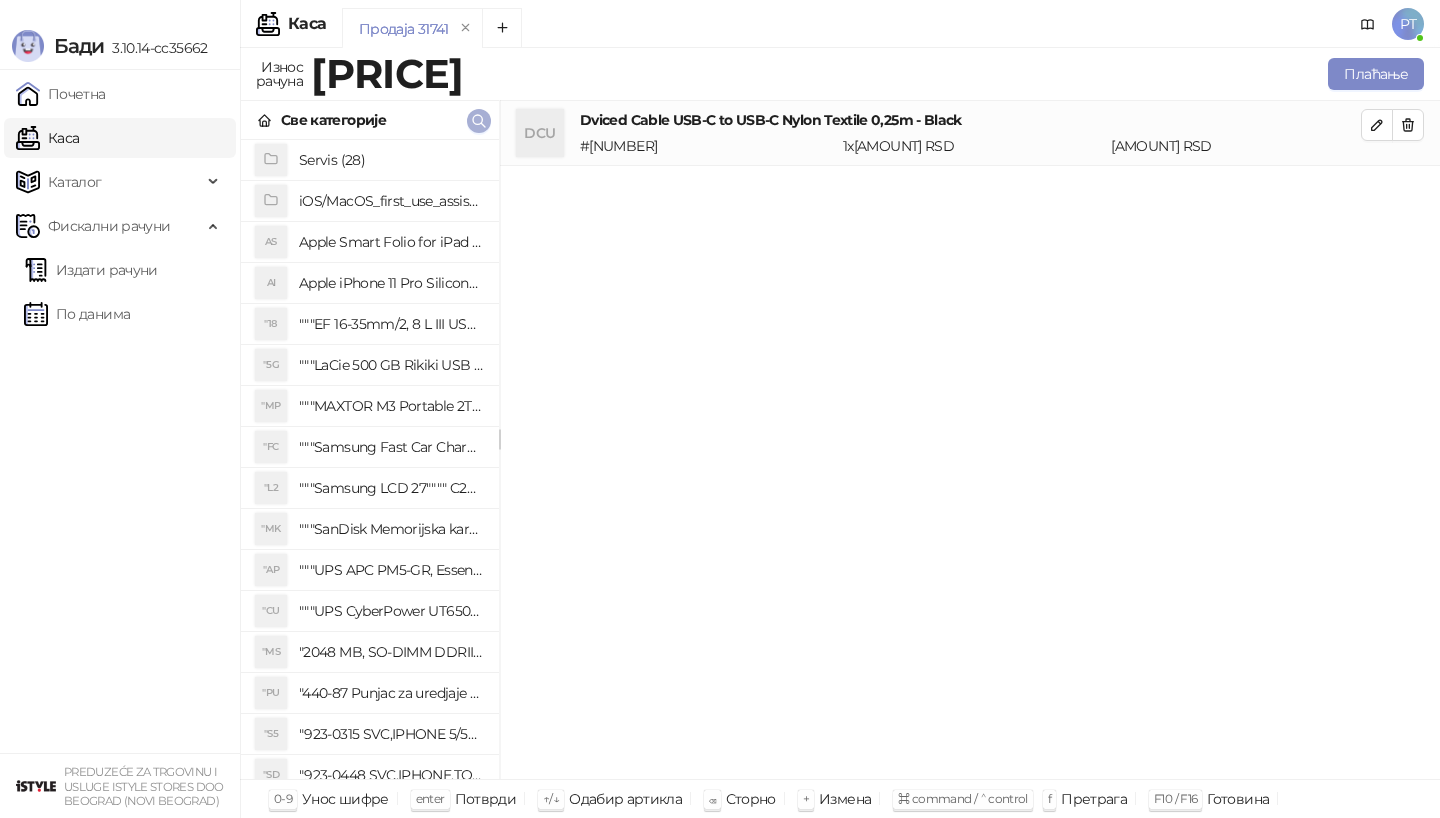 click at bounding box center [479, 120] 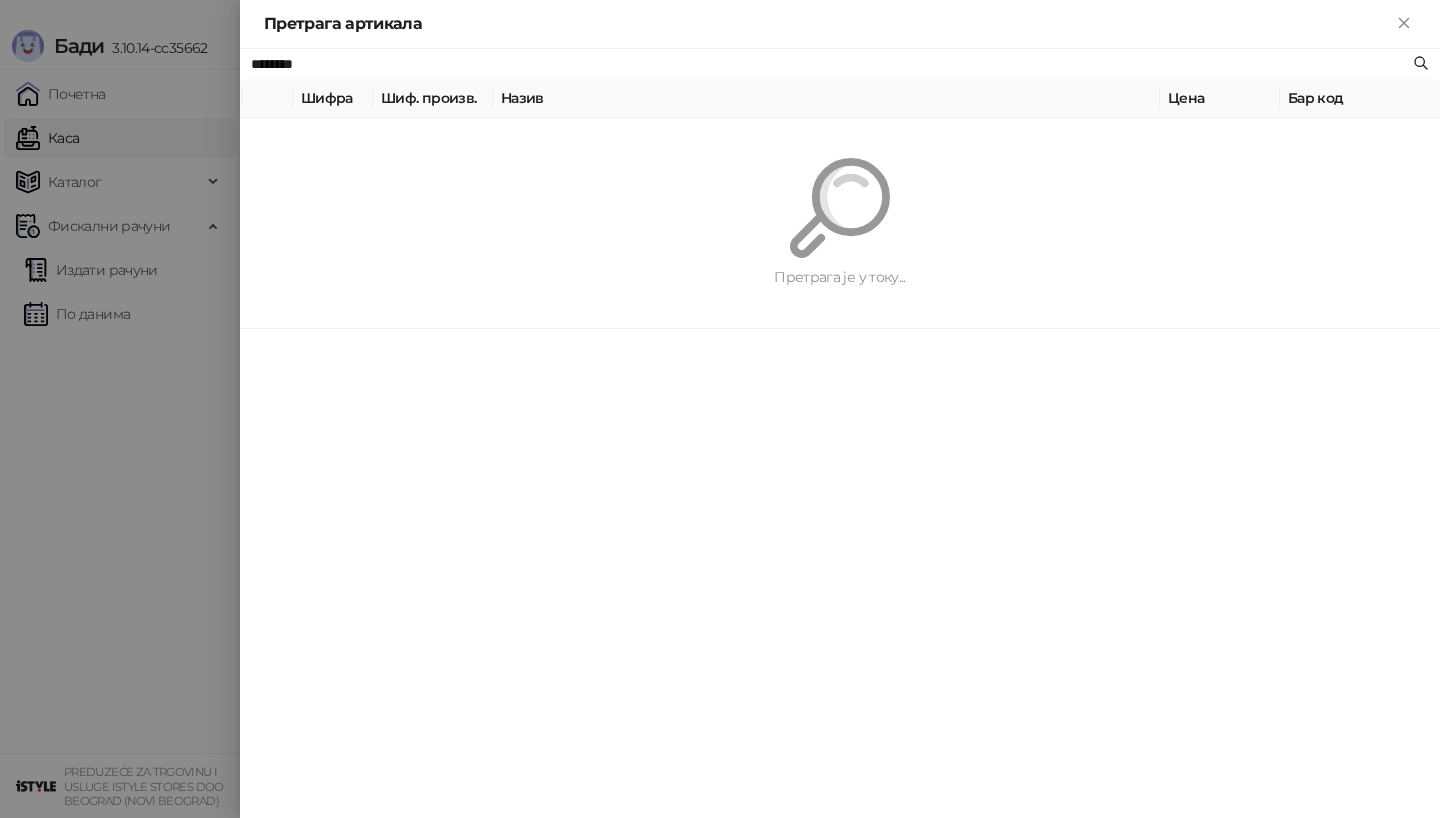 paste on "**" 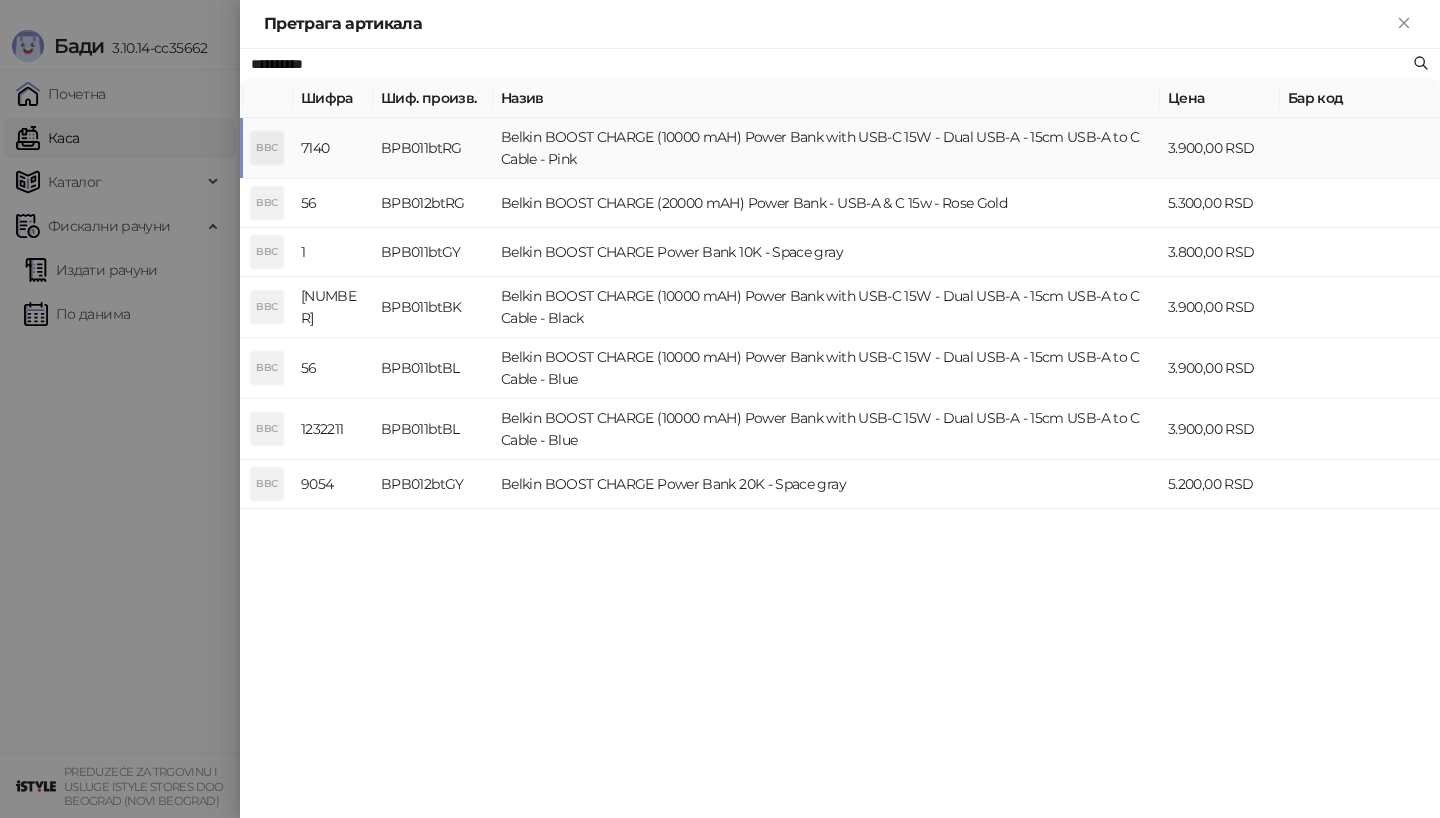 click on "BPB011btRG" at bounding box center [433, 148] 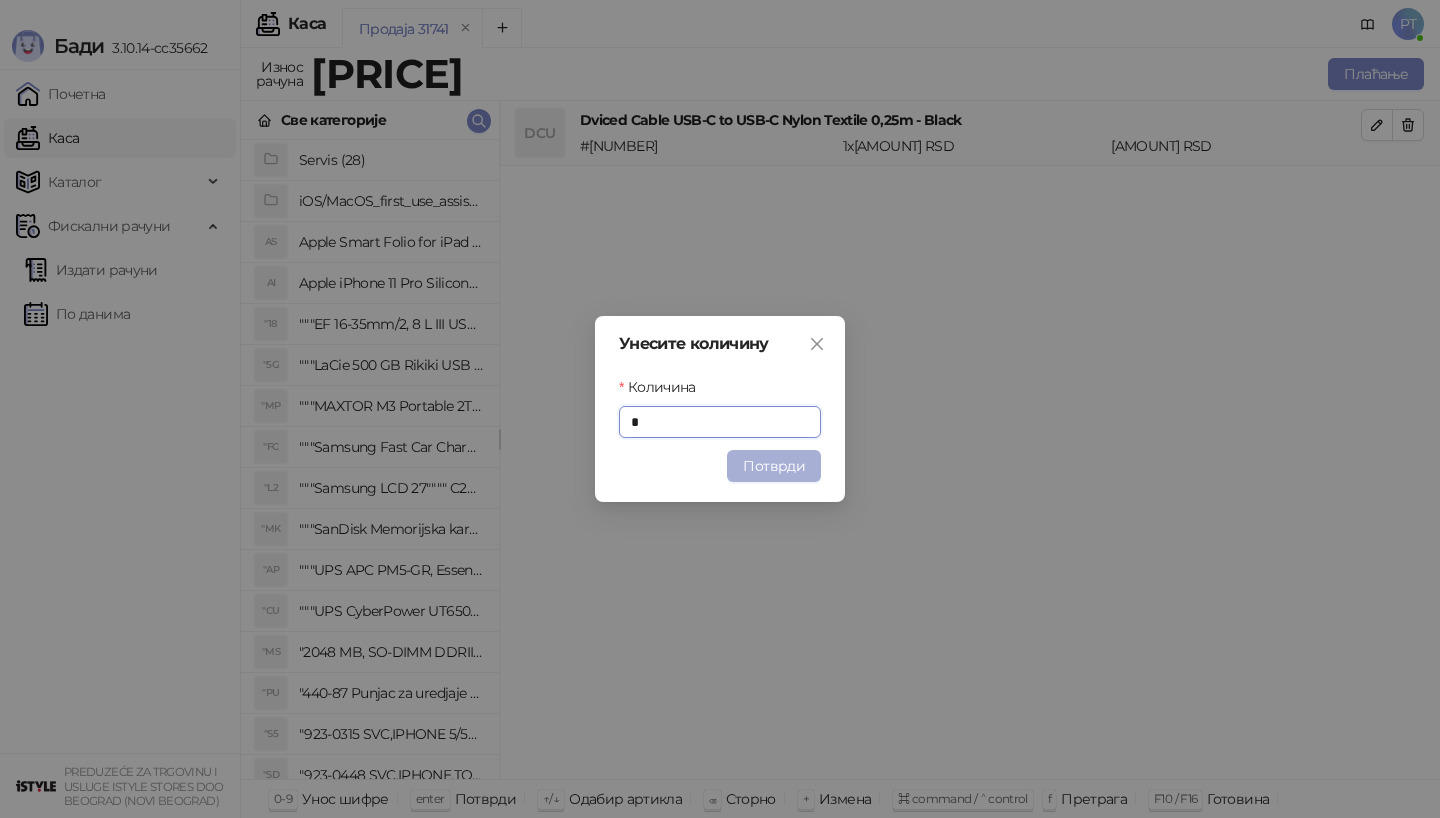 click on "Потврди" at bounding box center (774, 466) 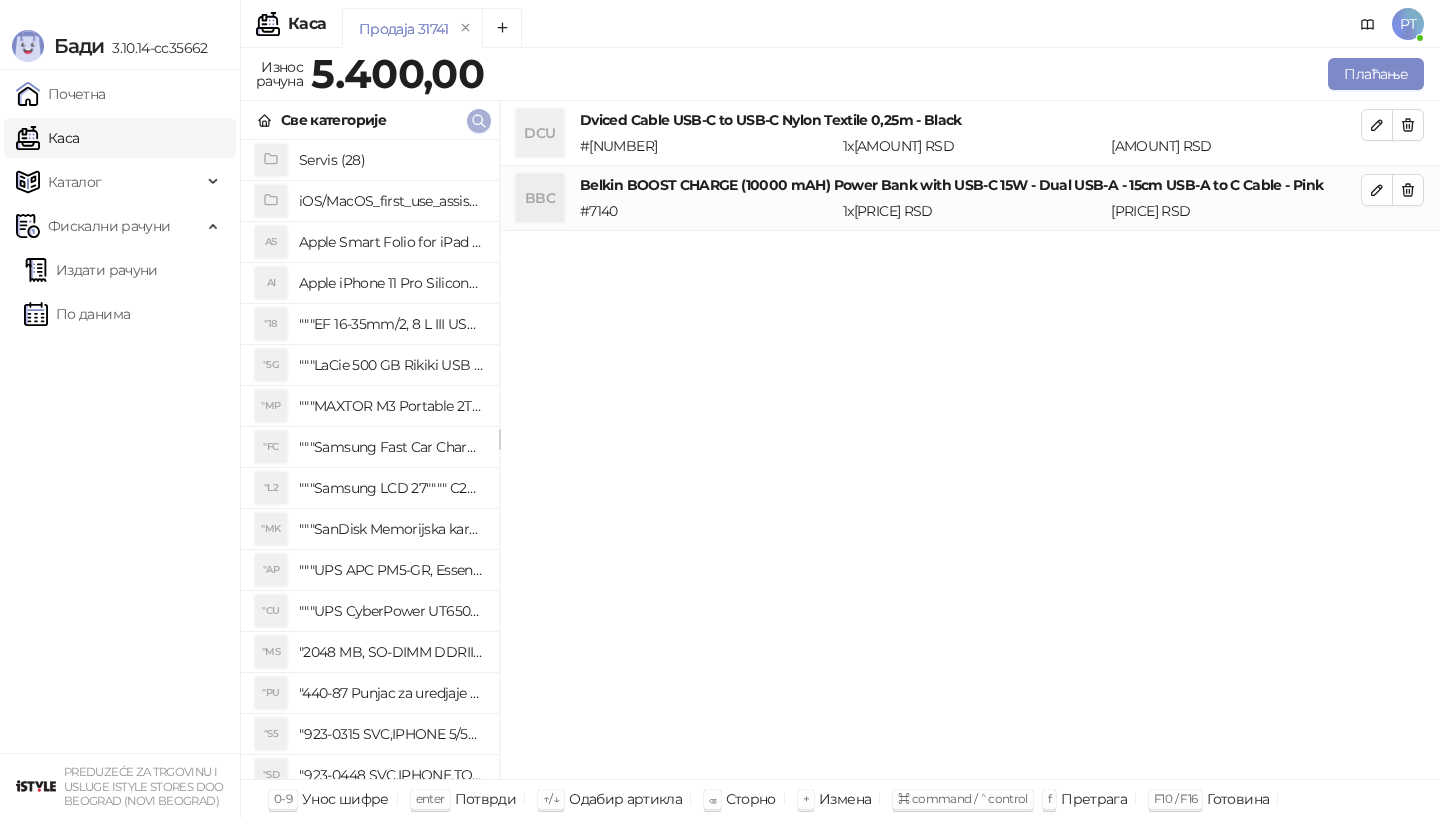 click 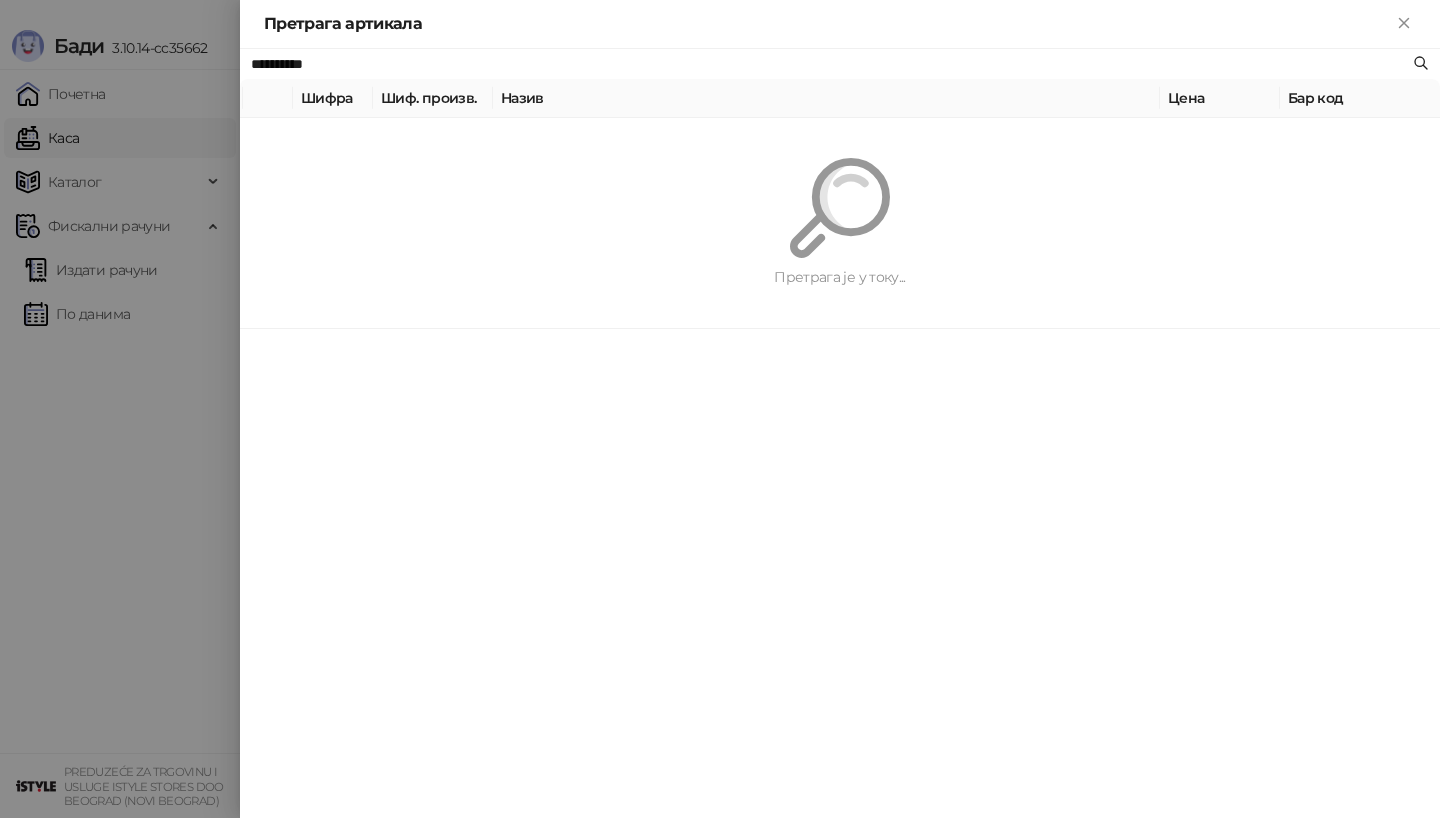 paste 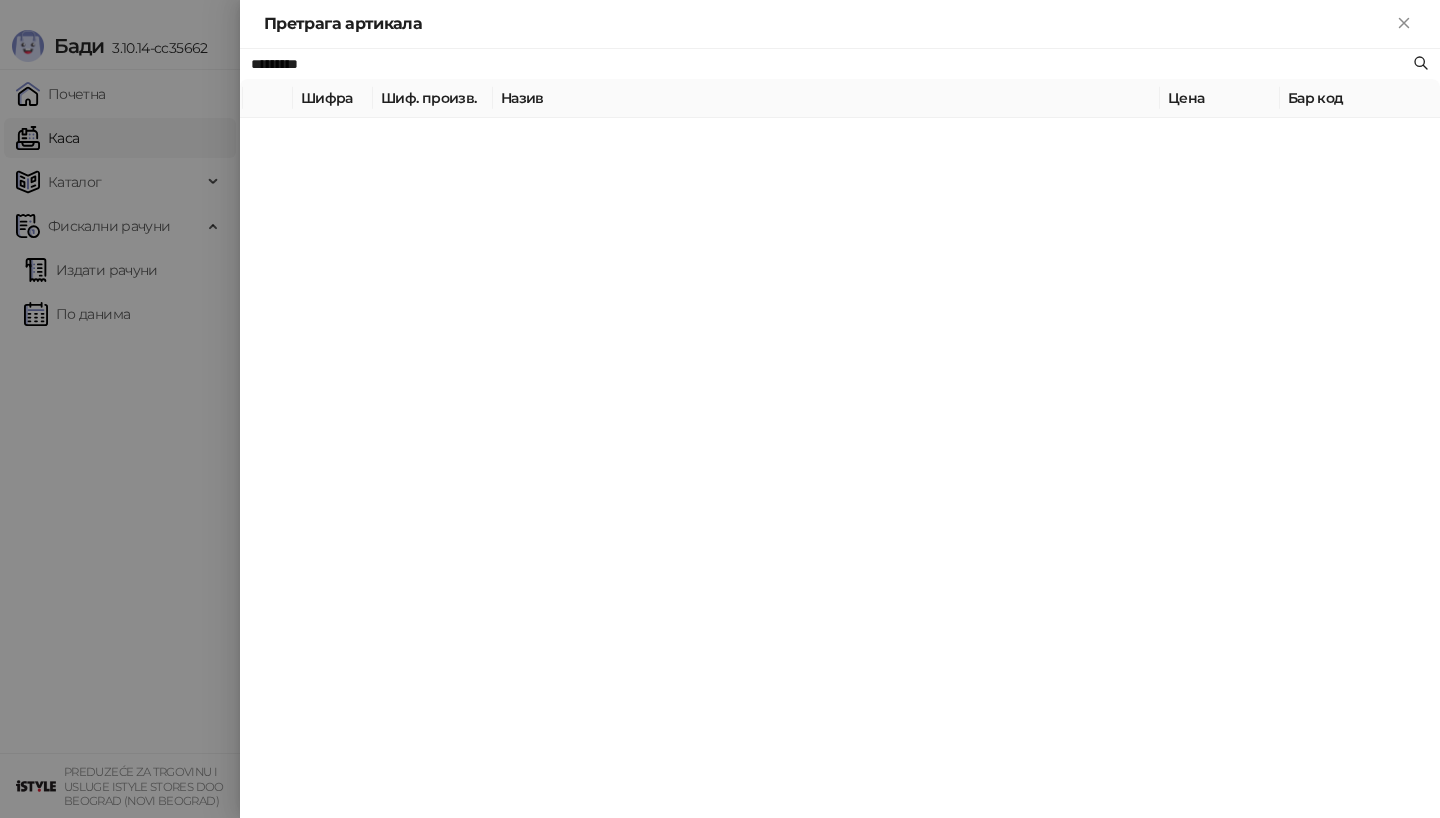 type on "*********" 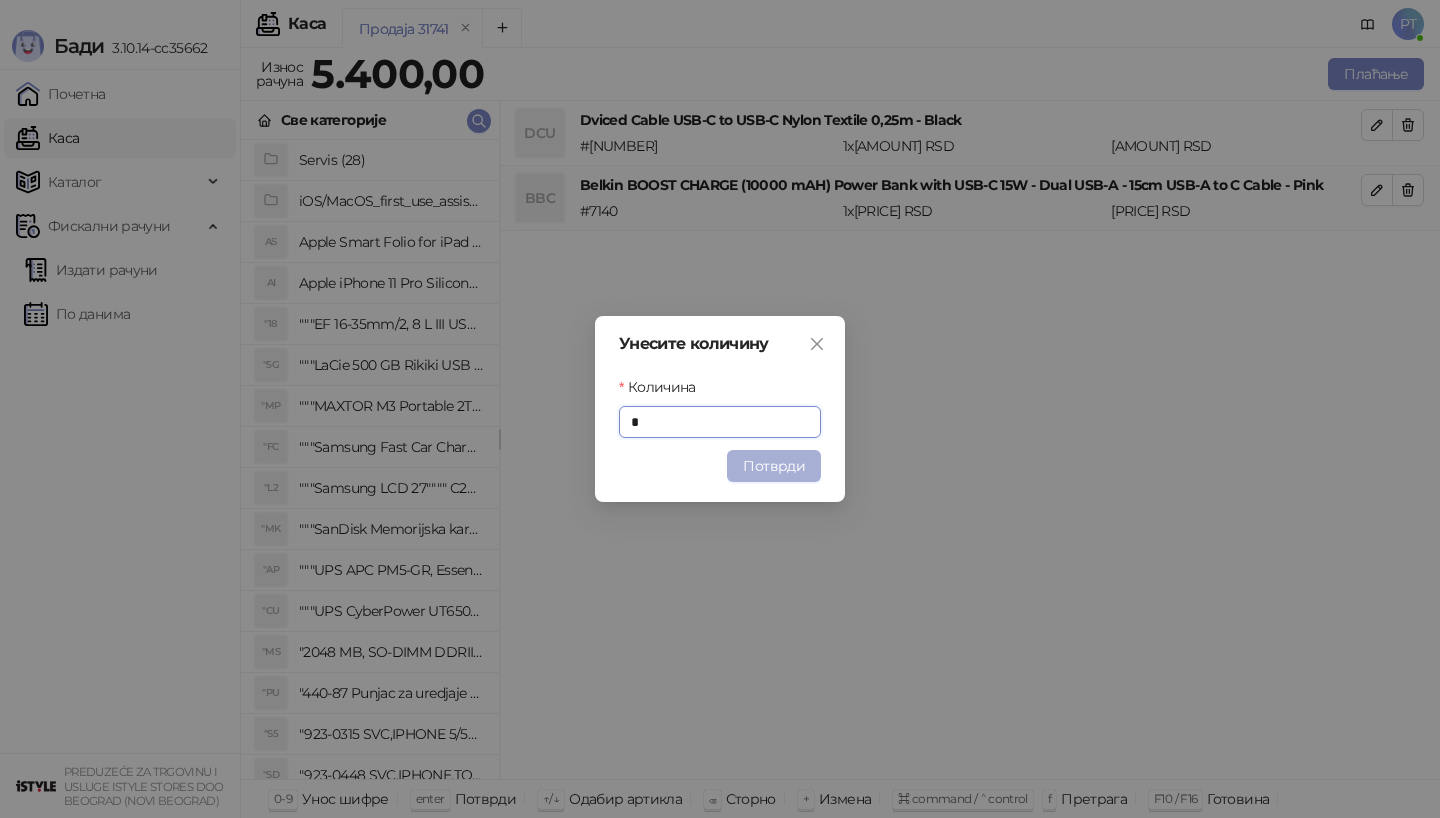 click on "Потврди" at bounding box center [774, 466] 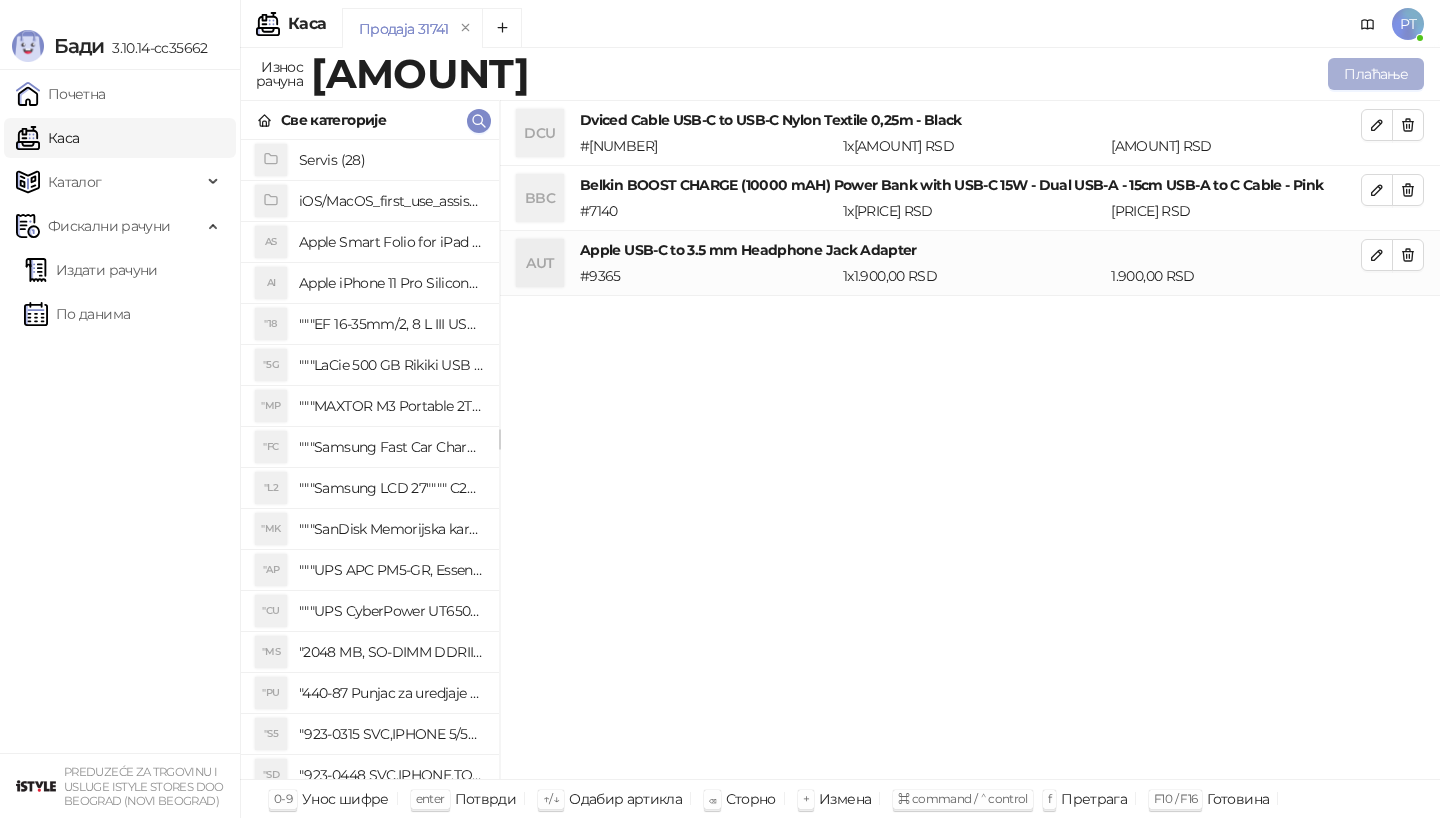 click on "Плаћање" at bounding box center (1376, 74) 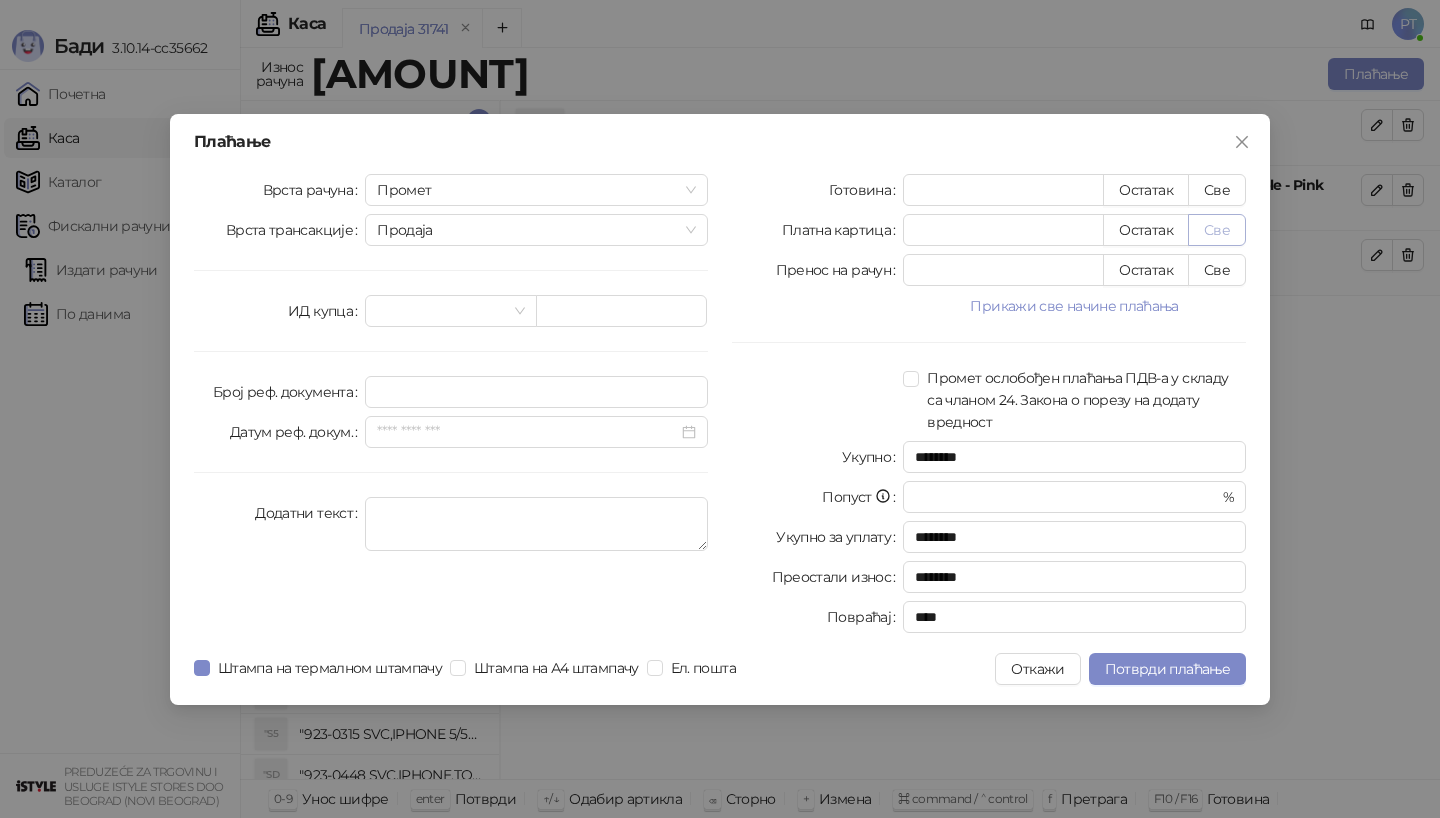 click on "Све" at bounding box center [1217, 230] 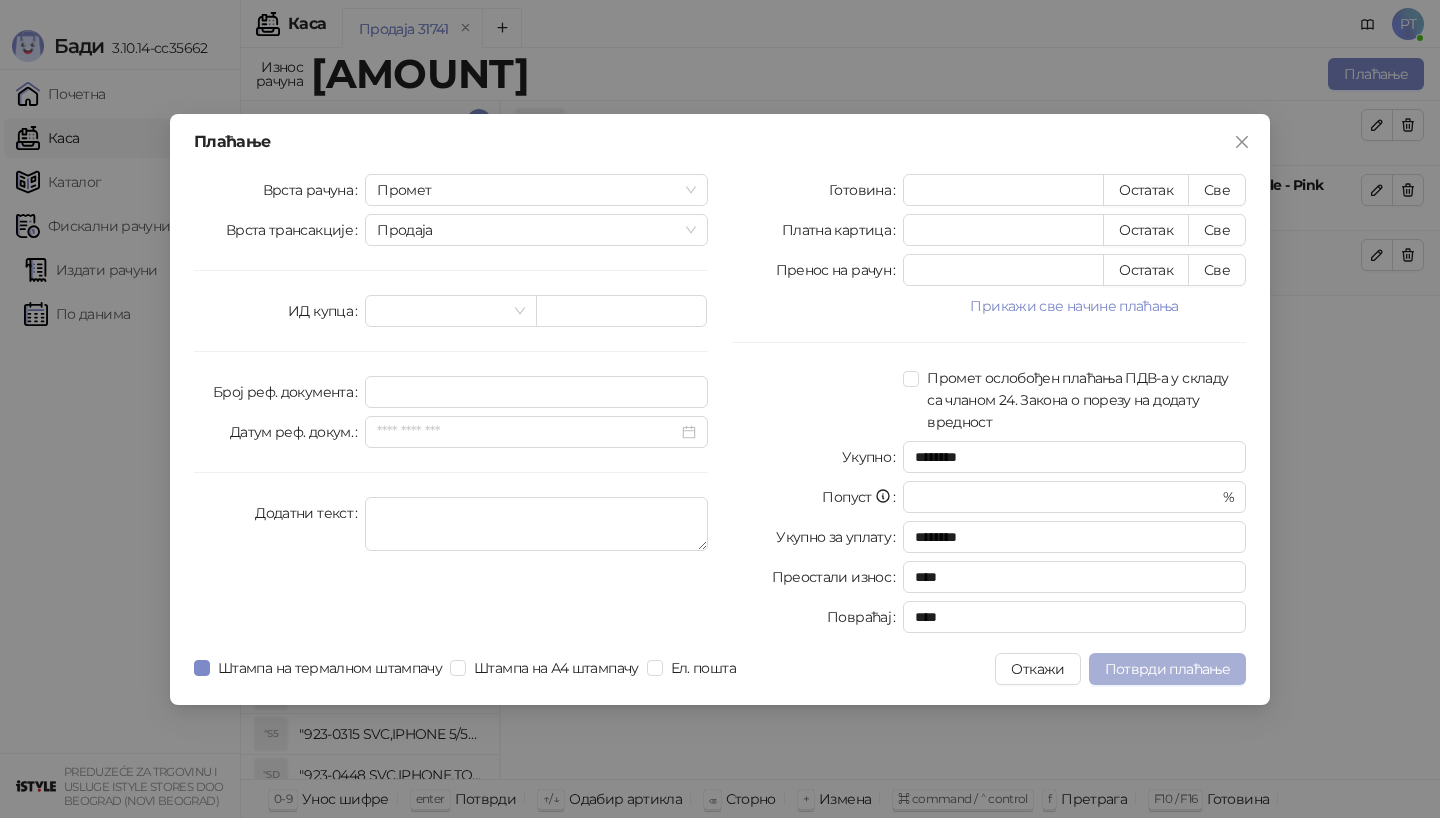 click on "Потврди плаћање" at bounding box center (1167, 669) 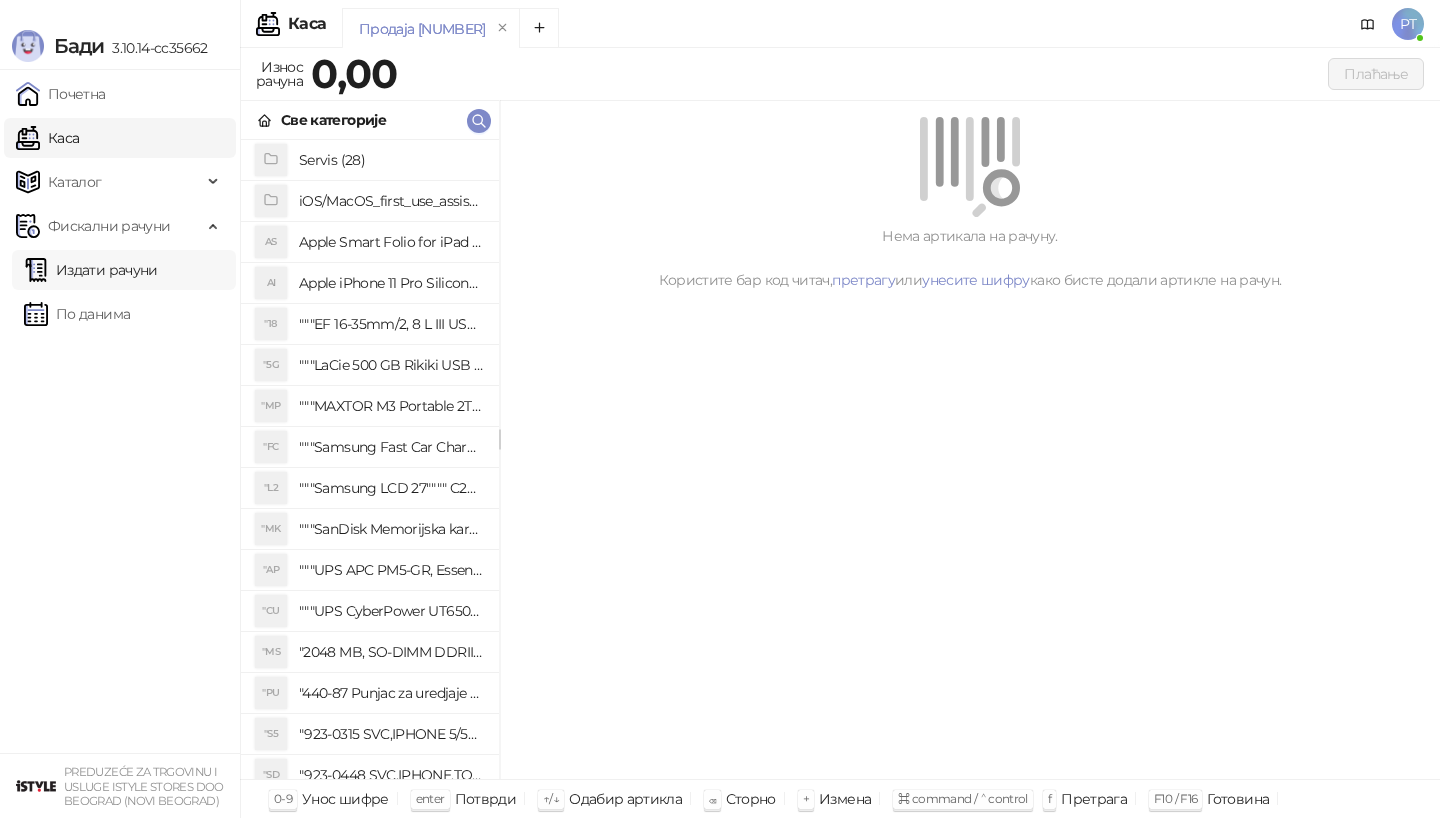 drag, startPoint x: 112, startPoint y: 299, endPoint x: 210, endPoint y: 278, distance: 100.22475 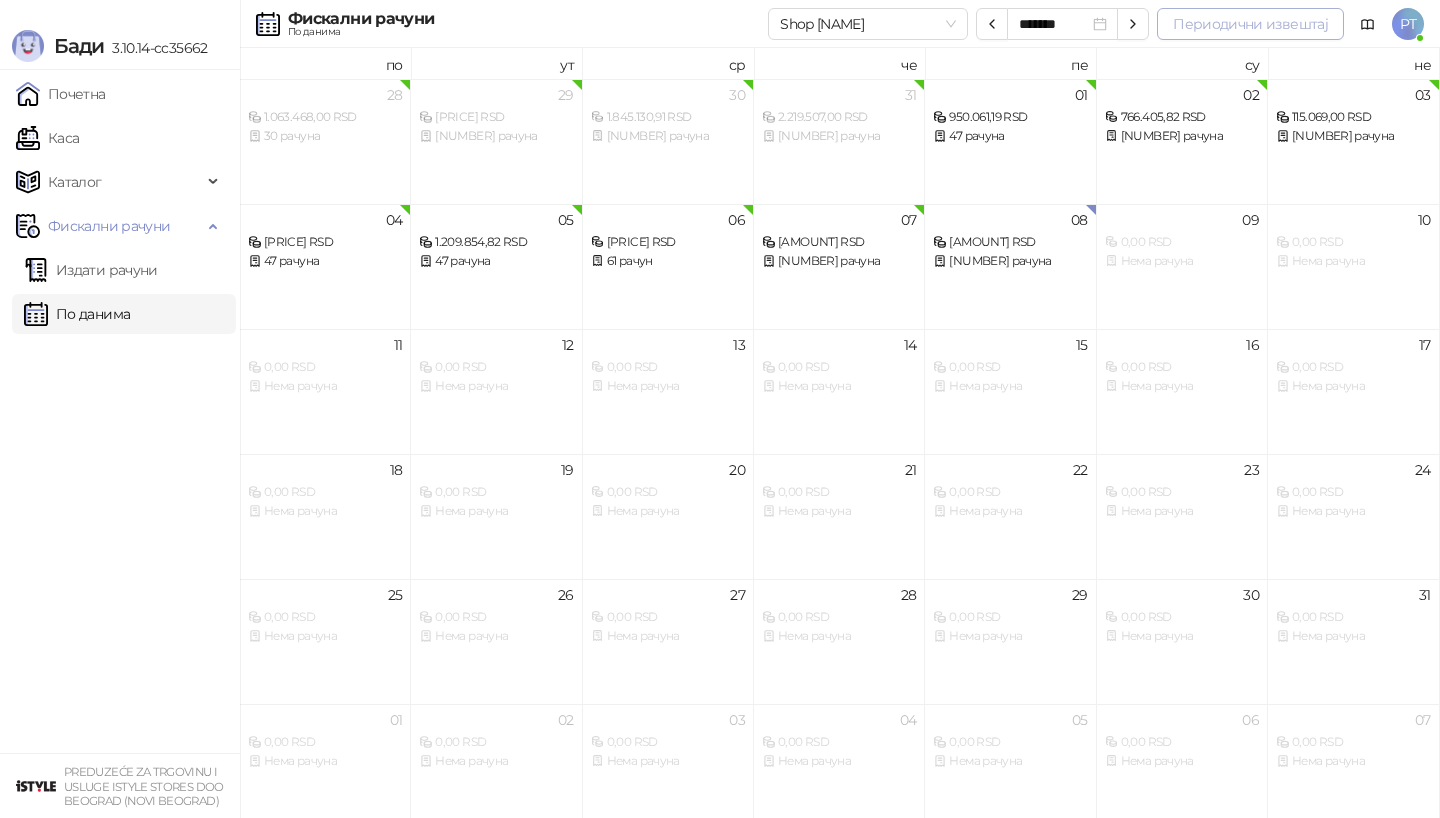 click on "Периодични извештај" at bounding box center [1250, 24] 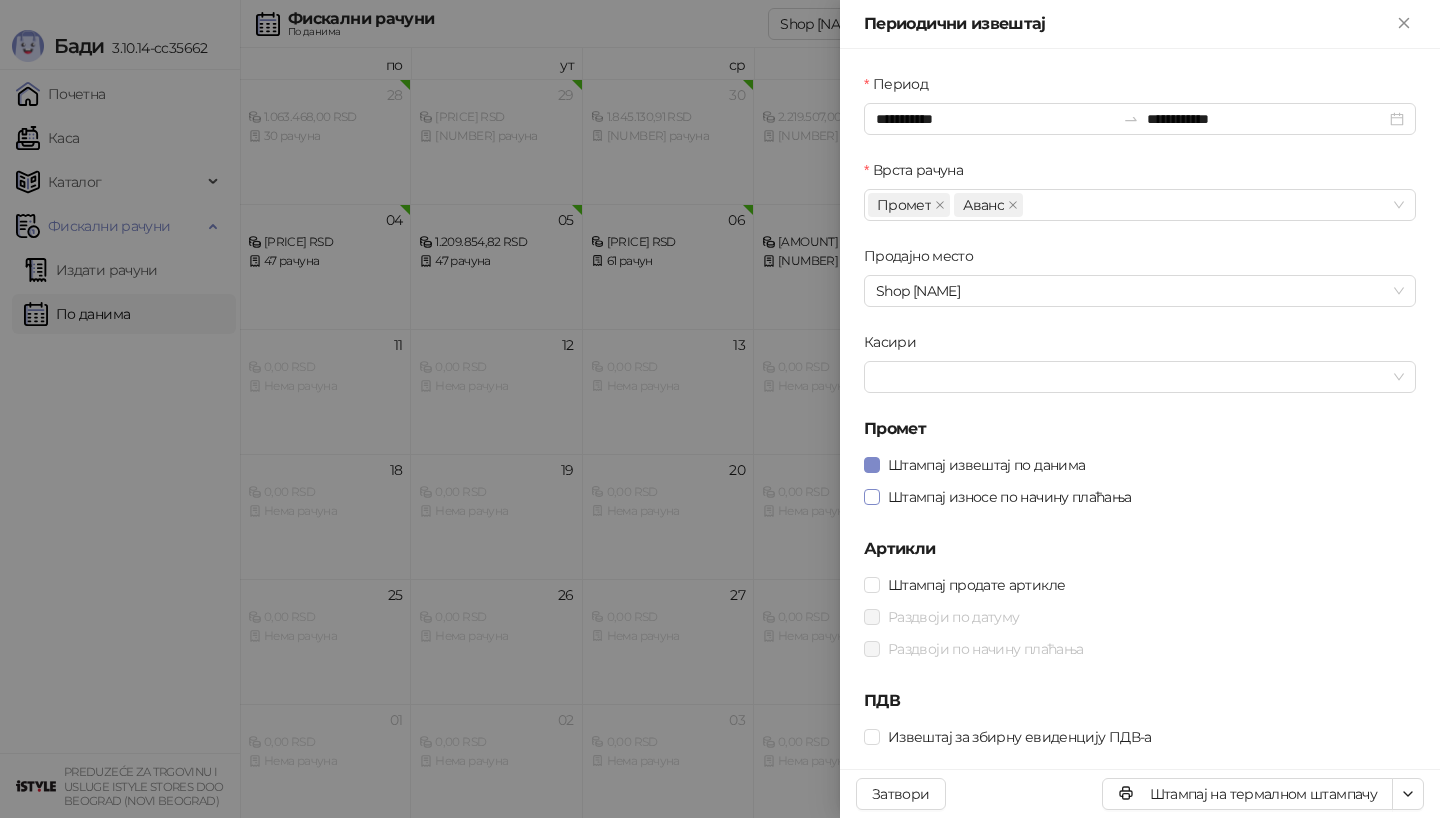 click on "Штампај износе по начину плаћања" at bounding box center [1010, 497] 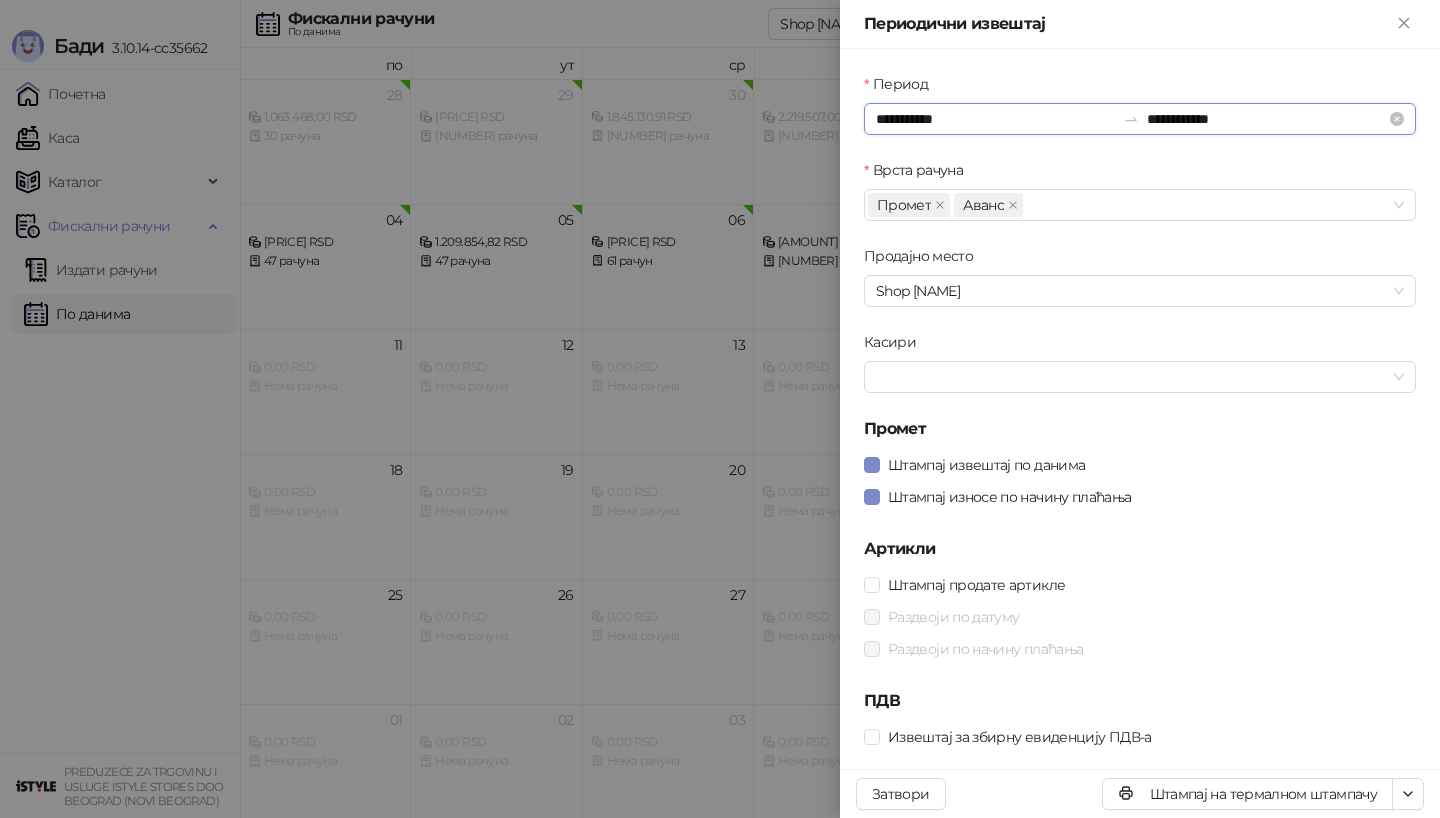 click on "**********" at bounding box center (995, 119) 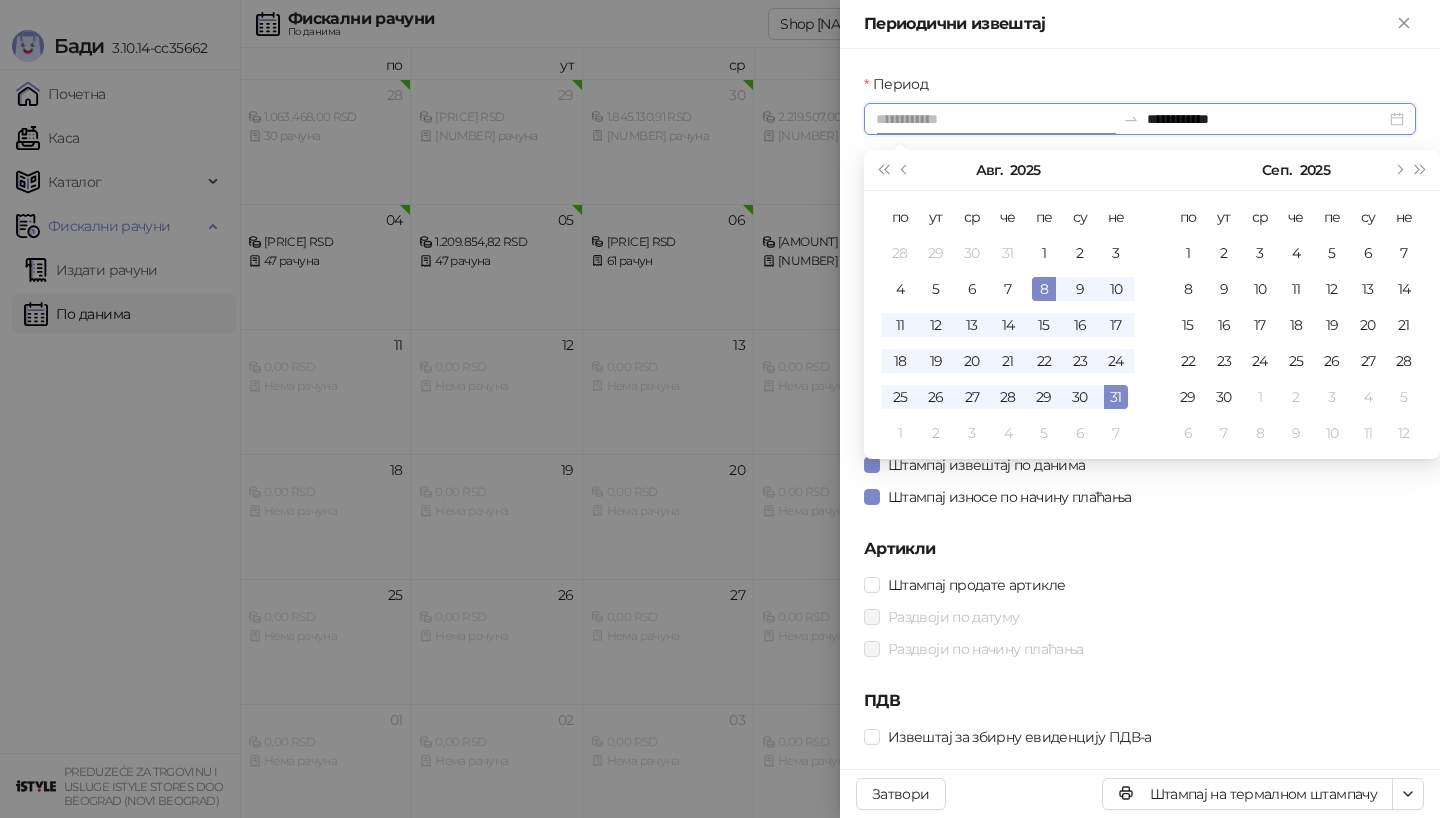 type on "**********" 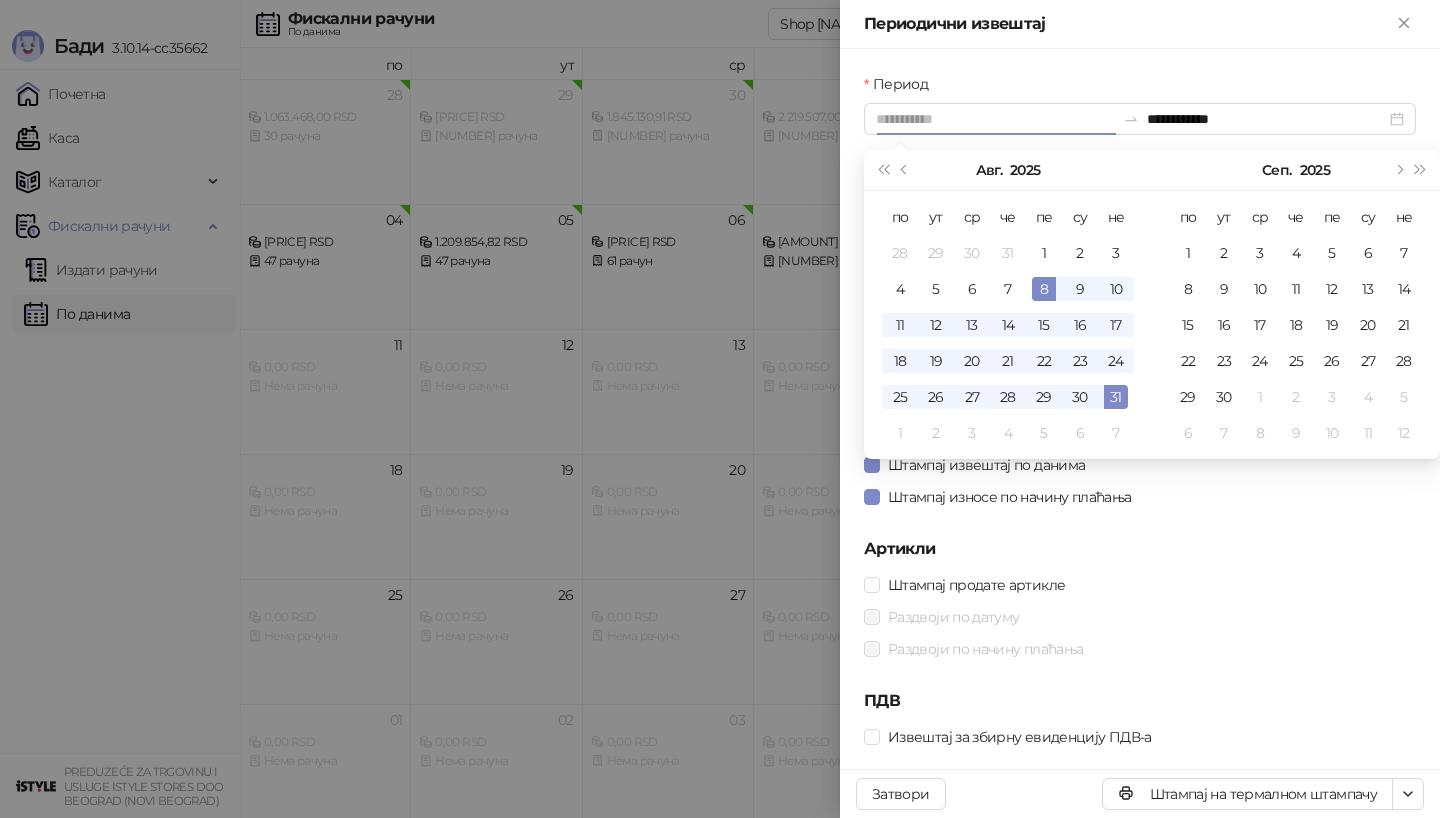 click on "8" at bounding box center (1044, 289) 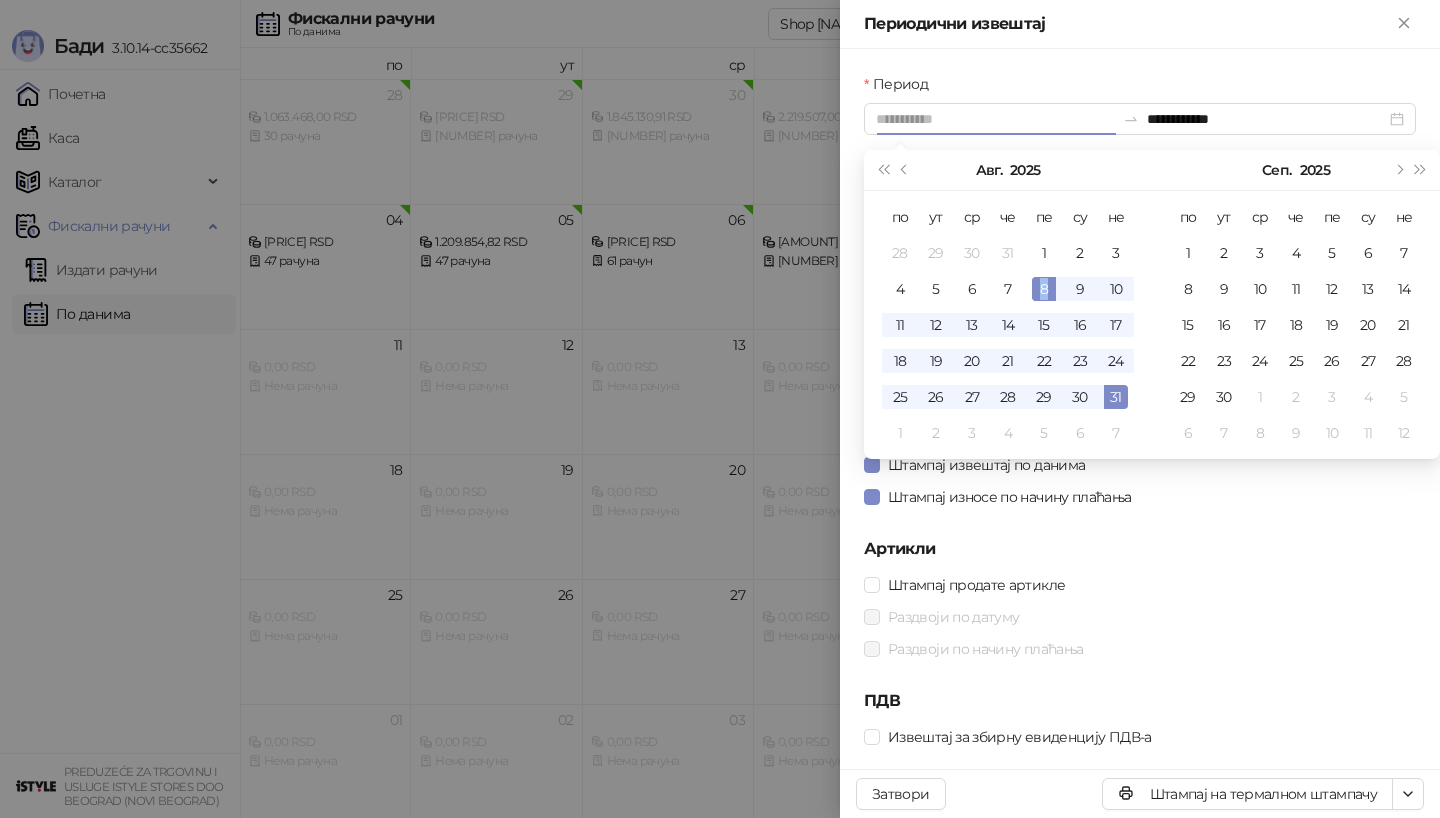 type on "**********" 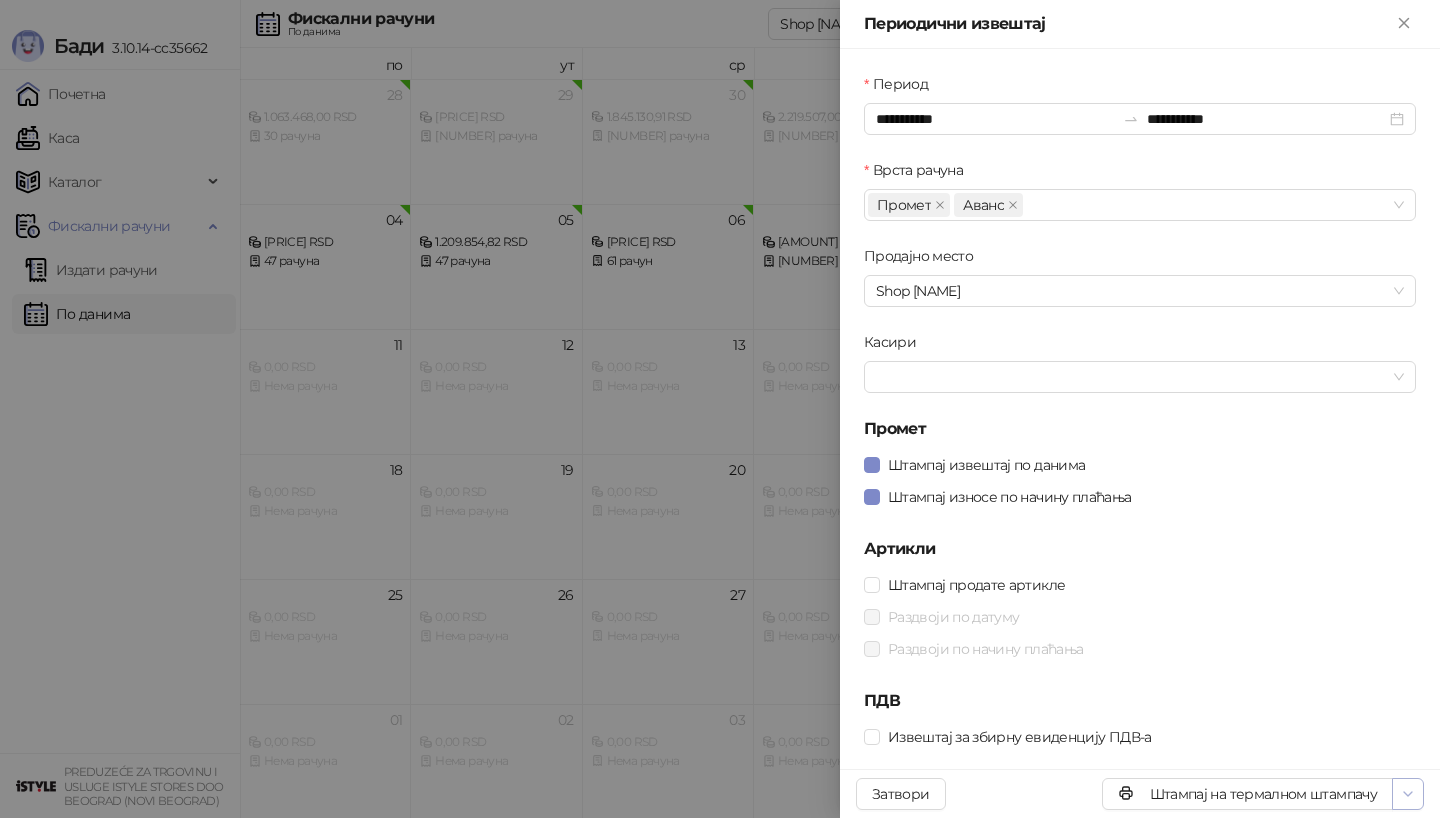 click at bounding box center [1408, 794] 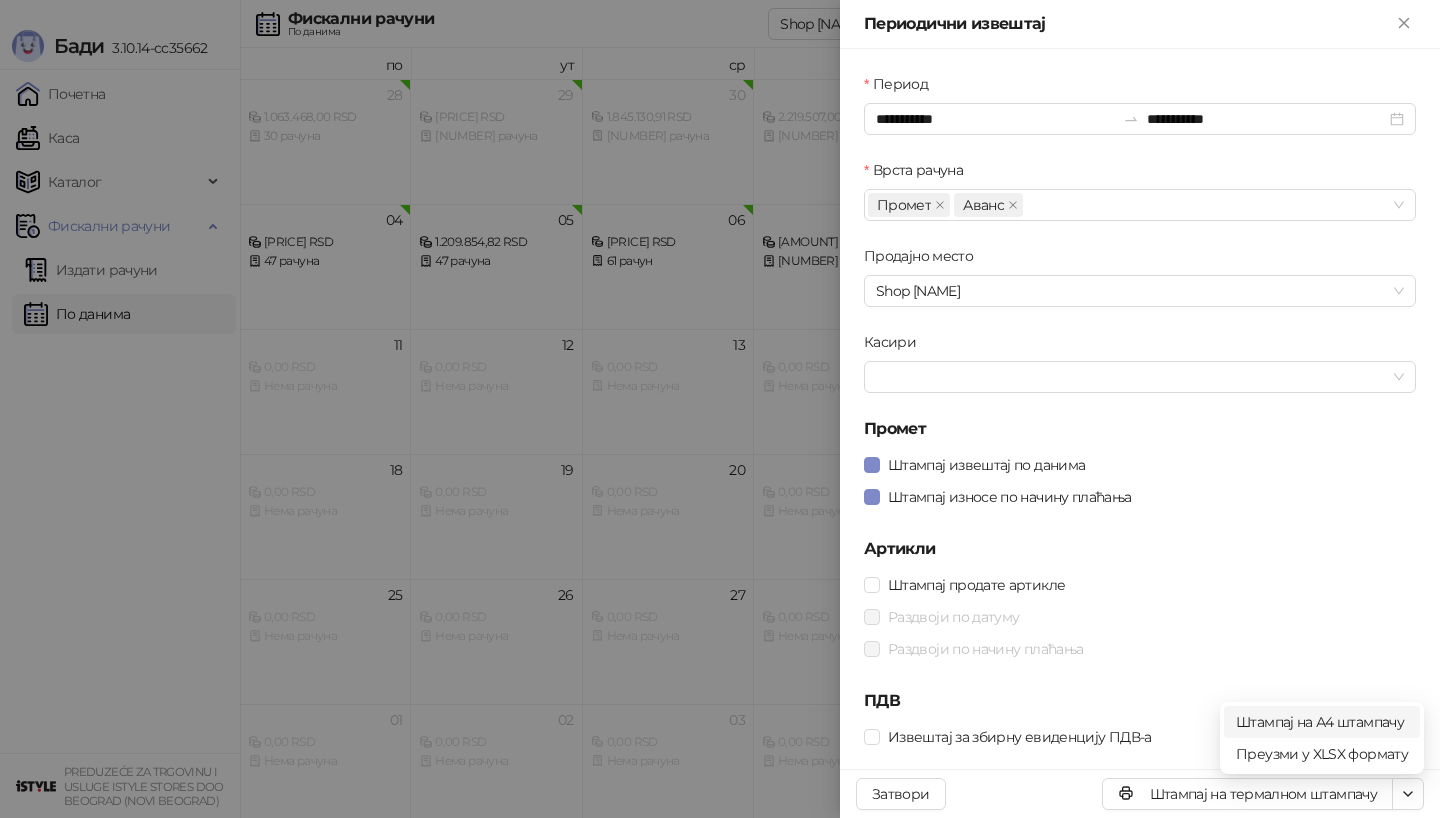 click on "Штампај на А4 штампачу" at bounding box center [1322, 722] 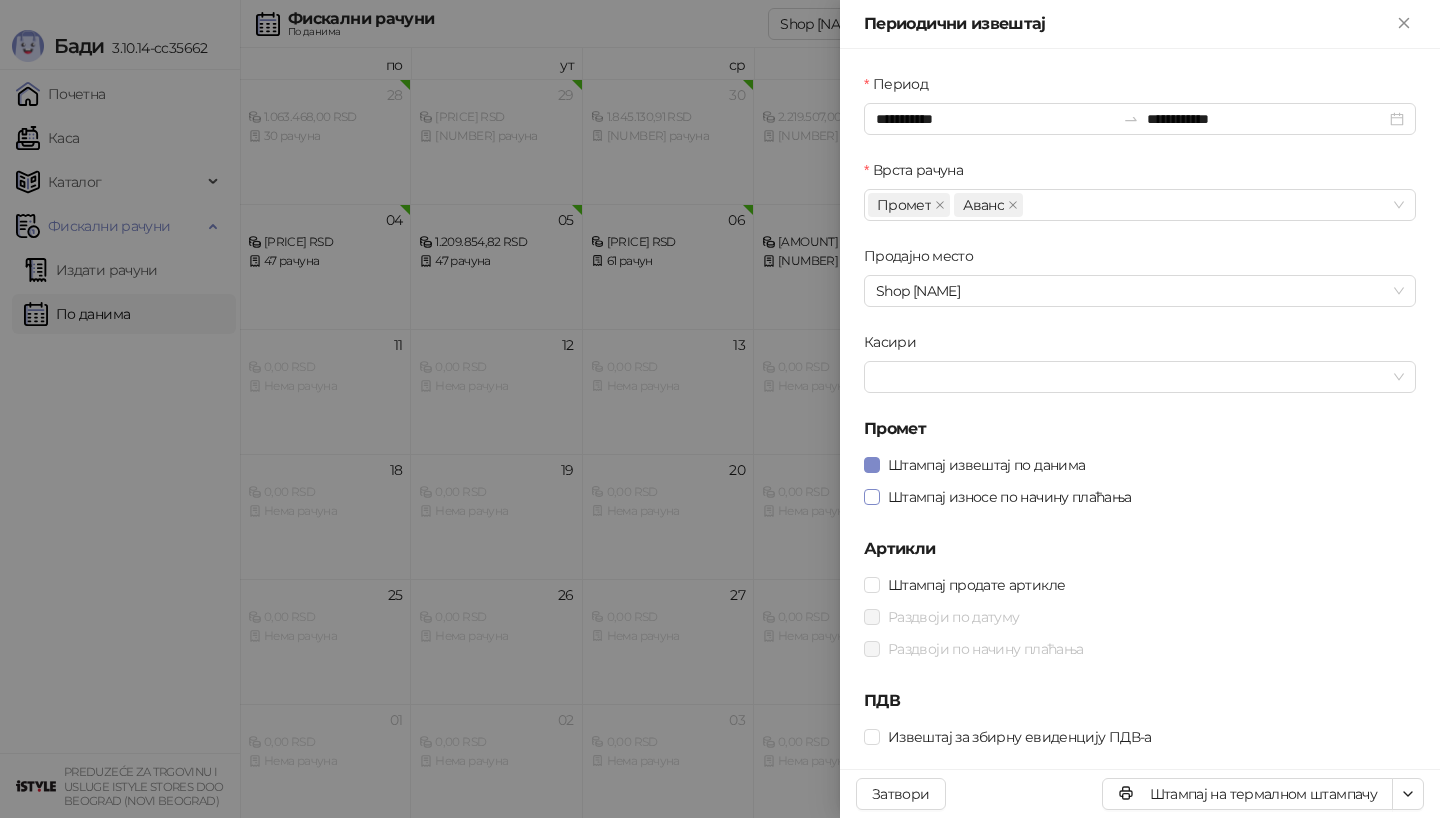 click on "Штампај износе по начину плаћања" at bounding box center [1010, 497] 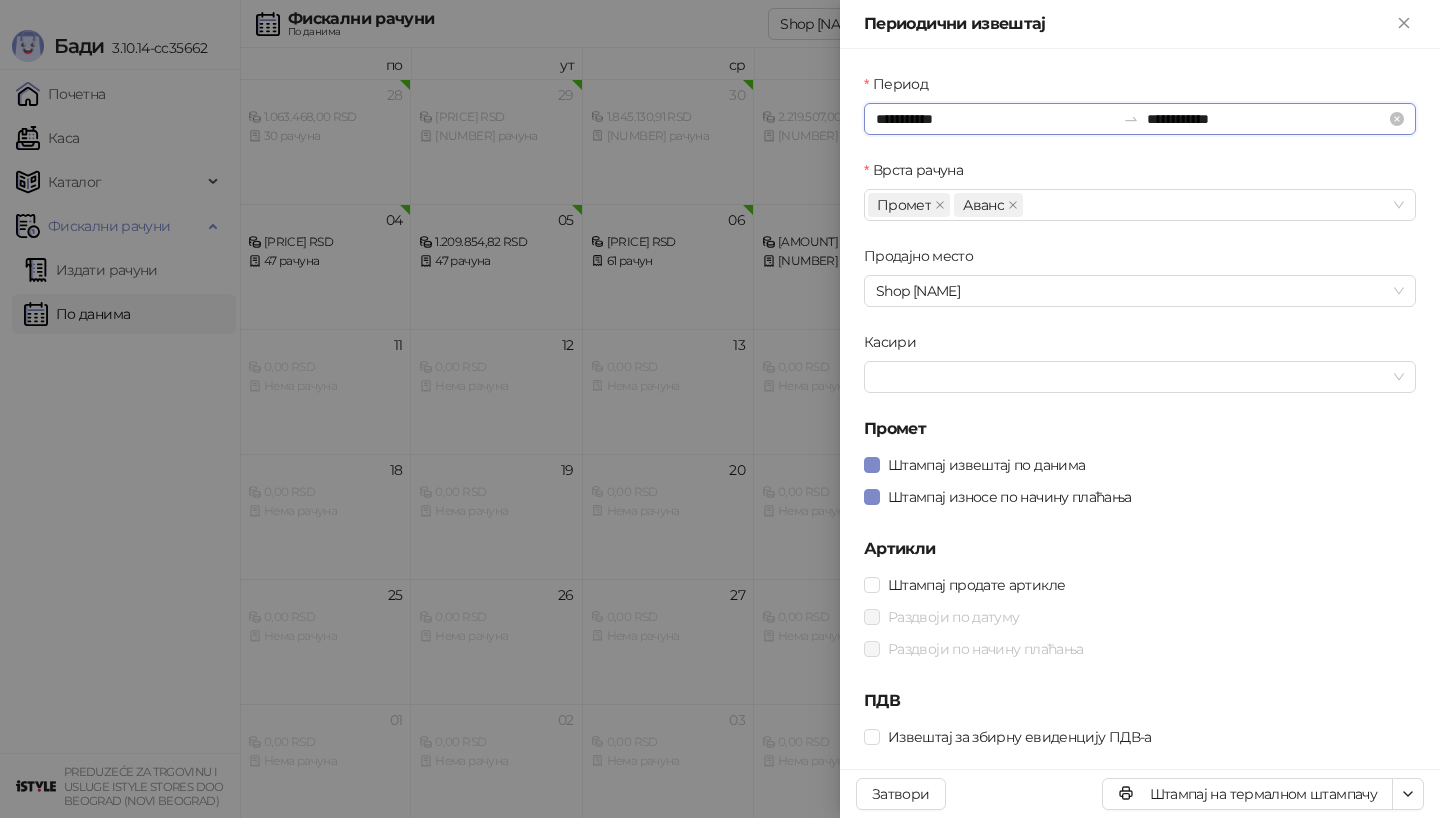 click on "**********" at bounding box center [995, 119] 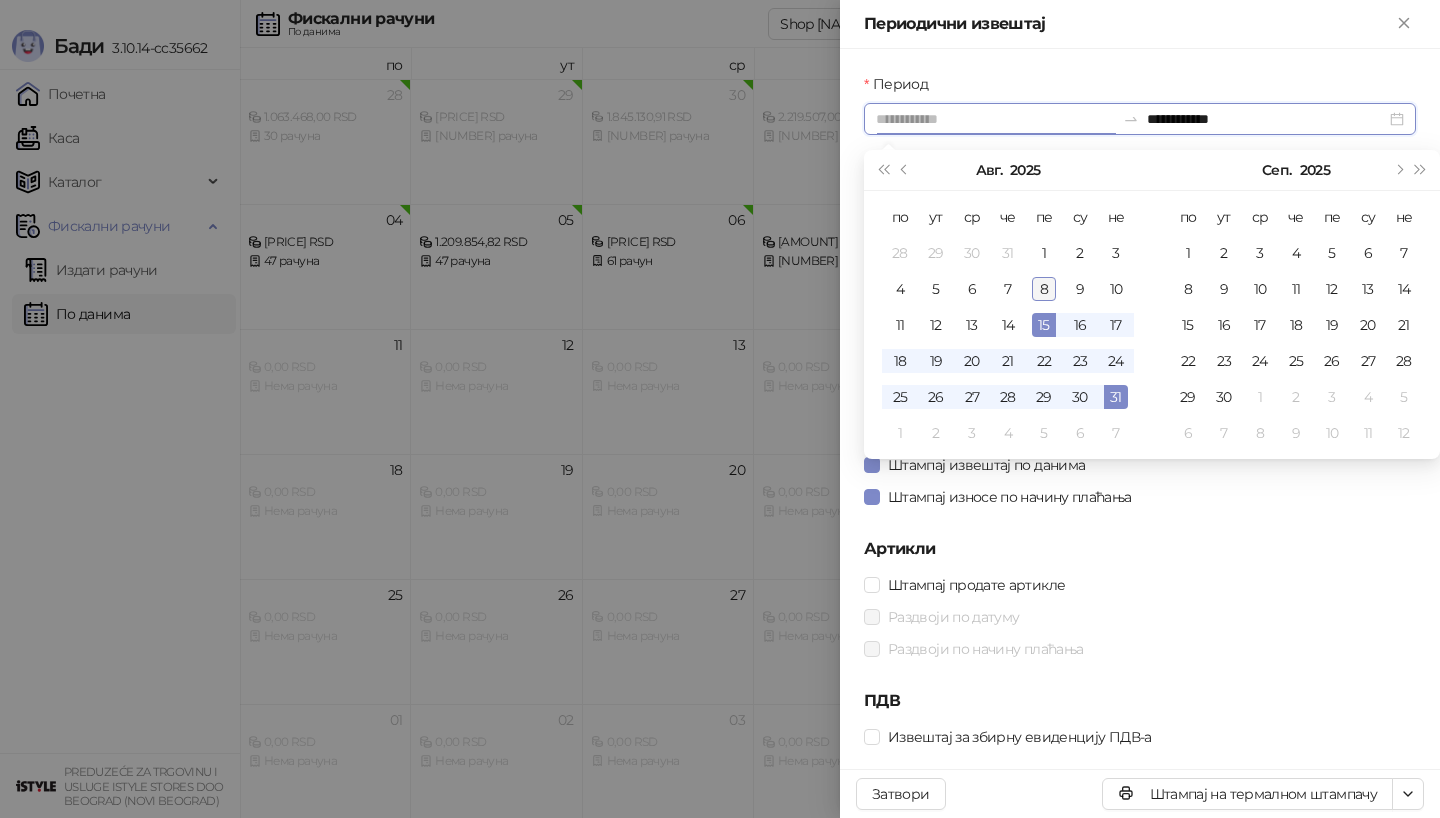 type on "**********" 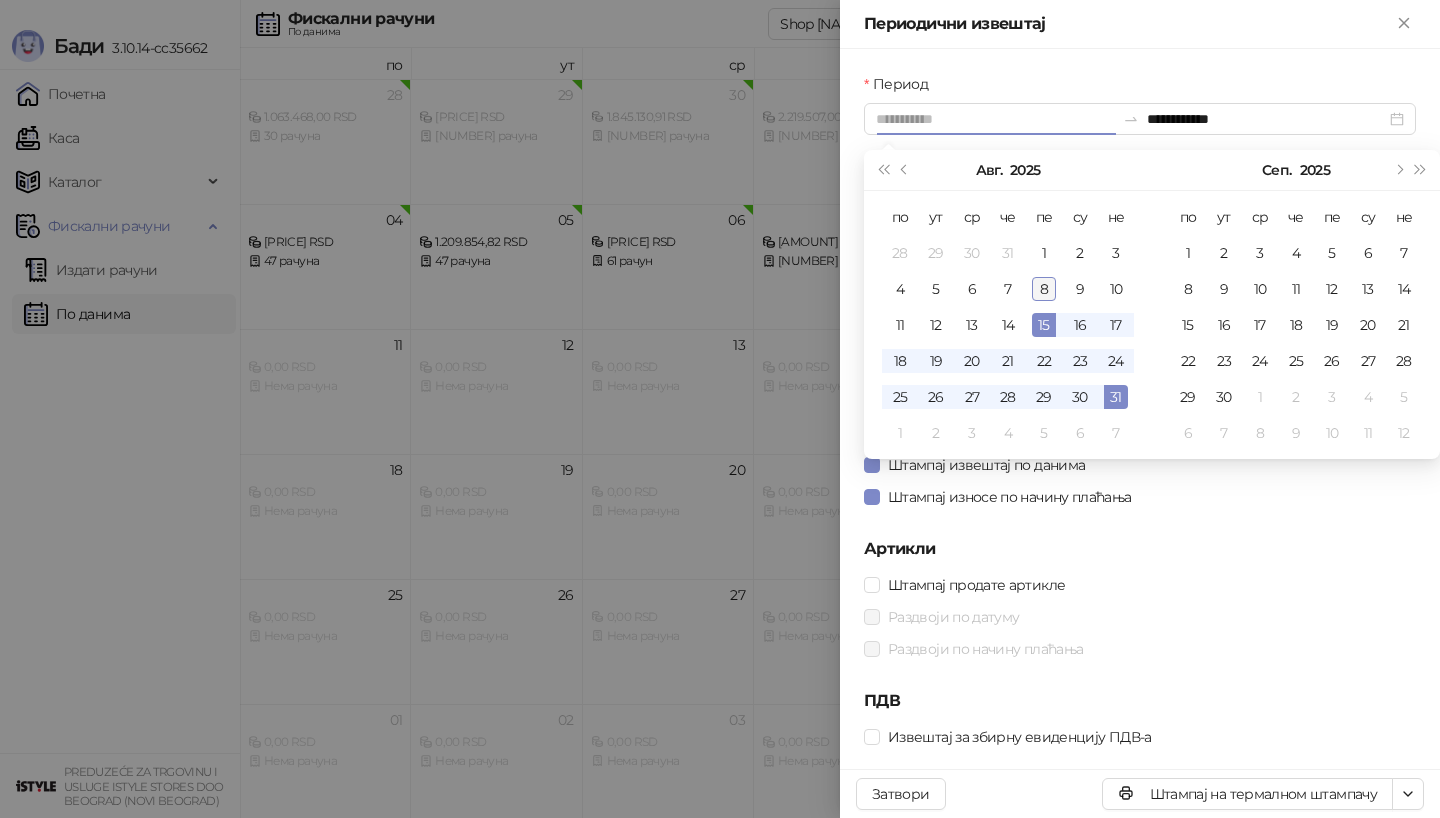 click on "8" at bounding box center [1044, 289] 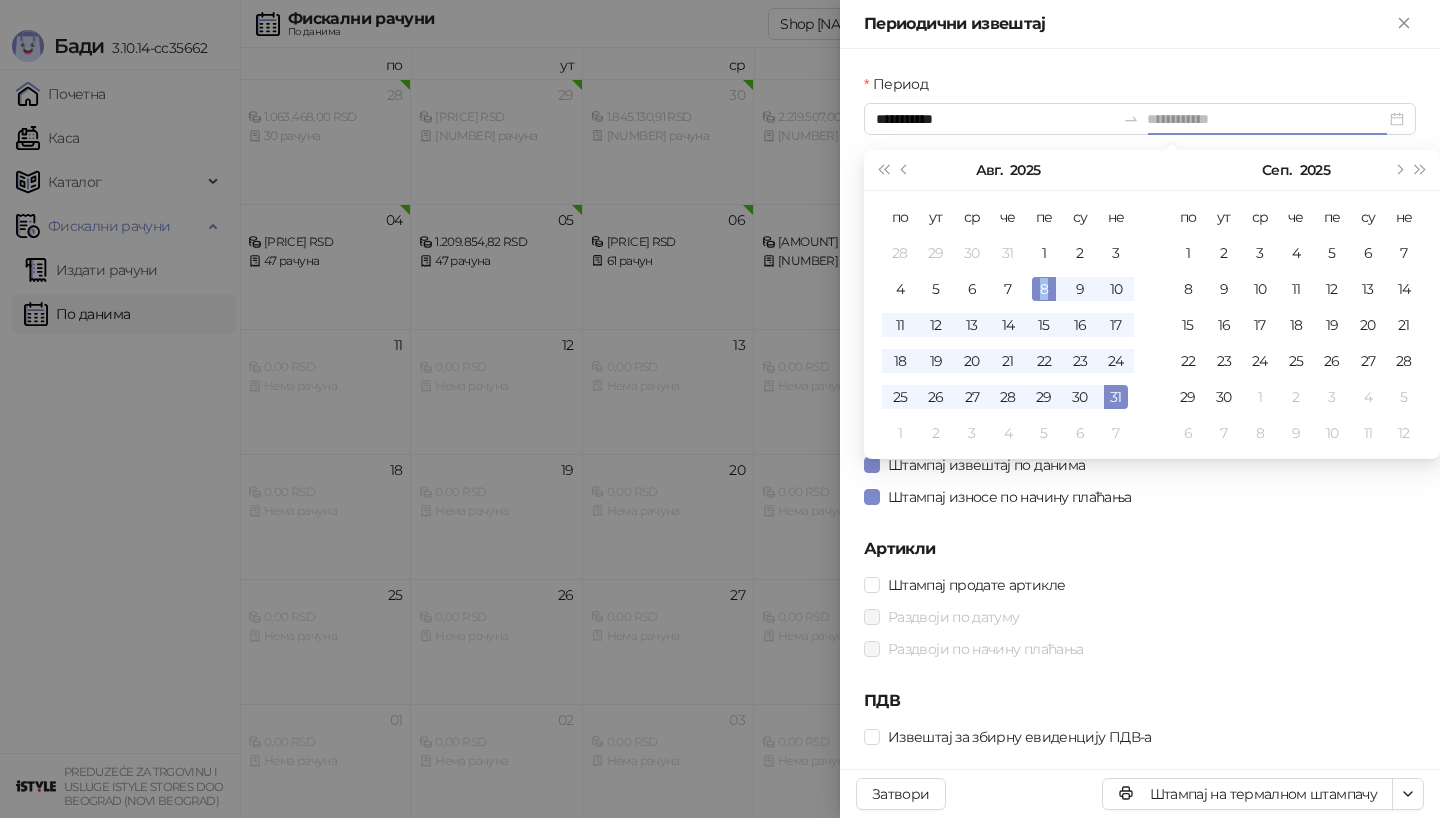 click on "8" at bounding box center [1044, 289] 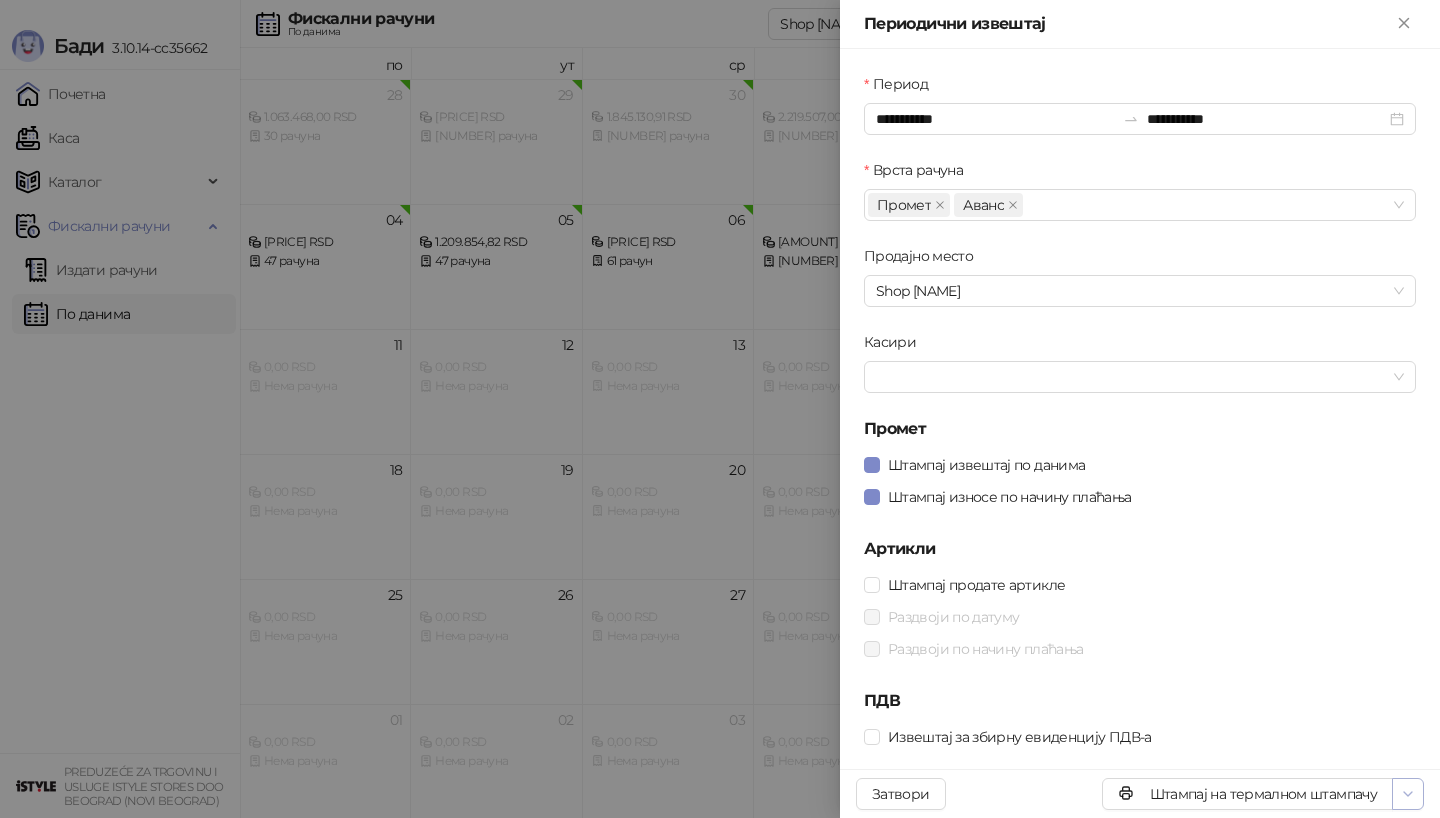 click at bounding box center [1408, 794] 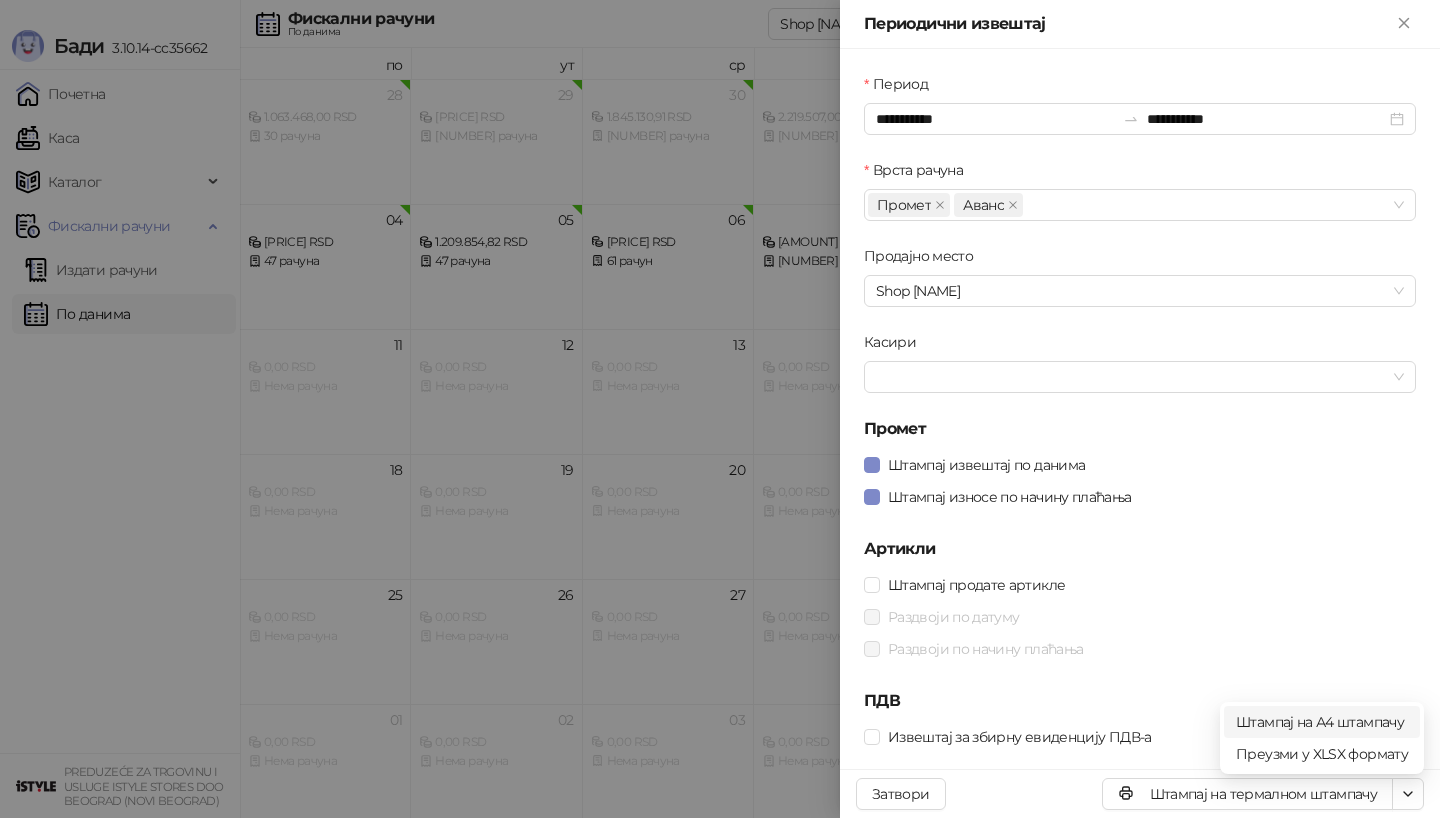 click on "Штампај на А4 штампачу" at bounding box center (1322, 722) 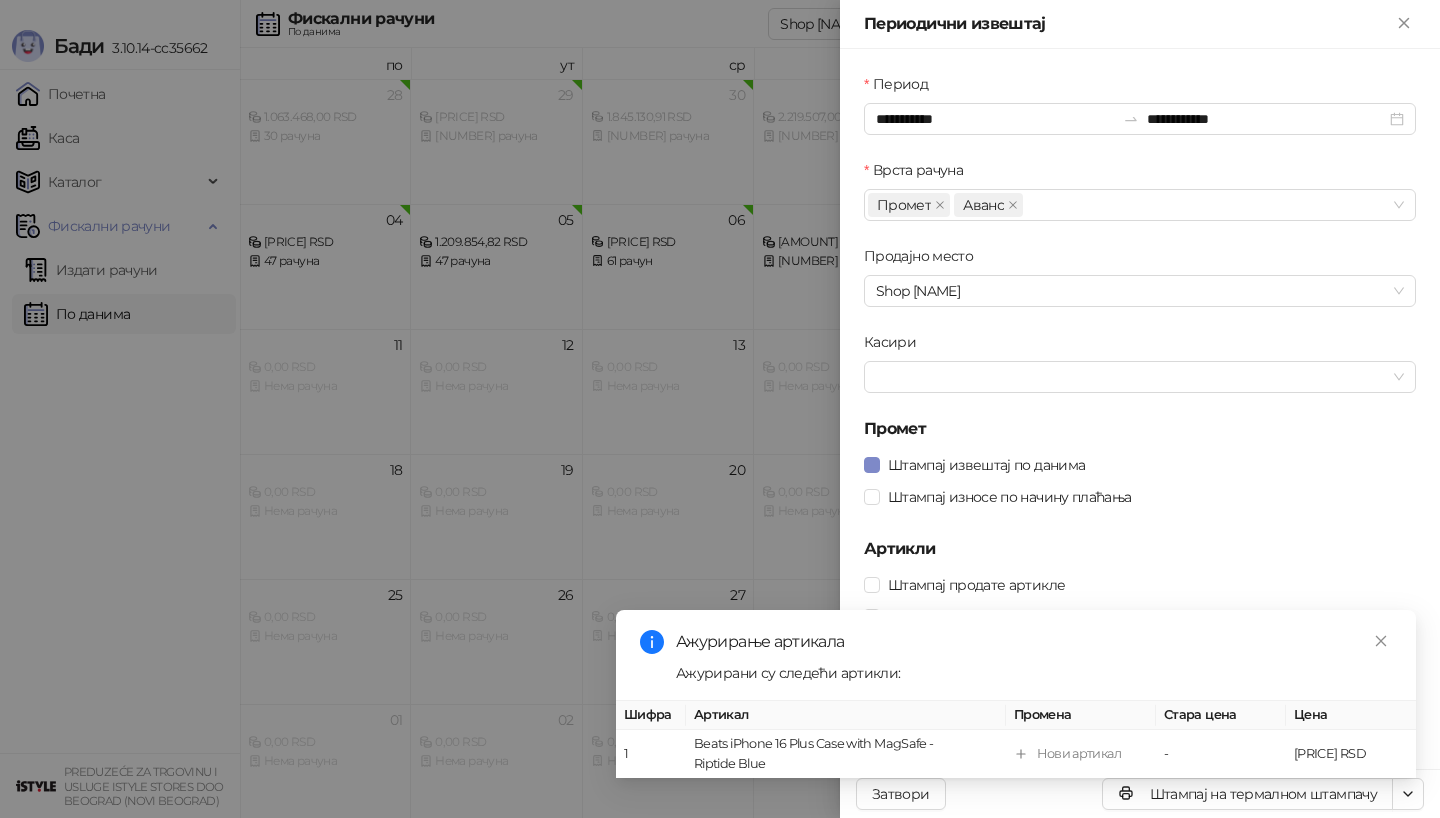 click at bounding box center [720, 409] 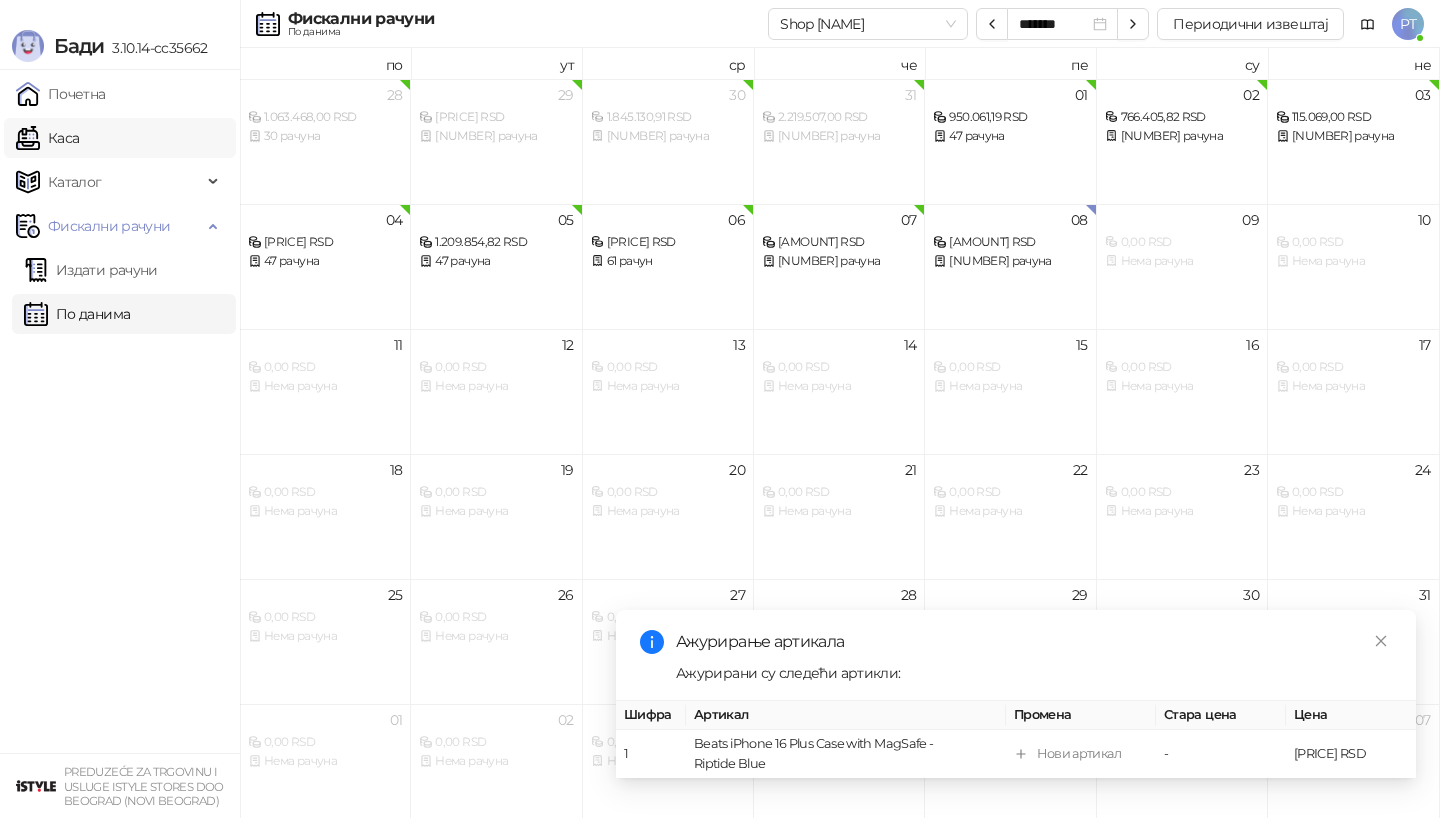 click on "Каса" at bounding box center (47, 138) 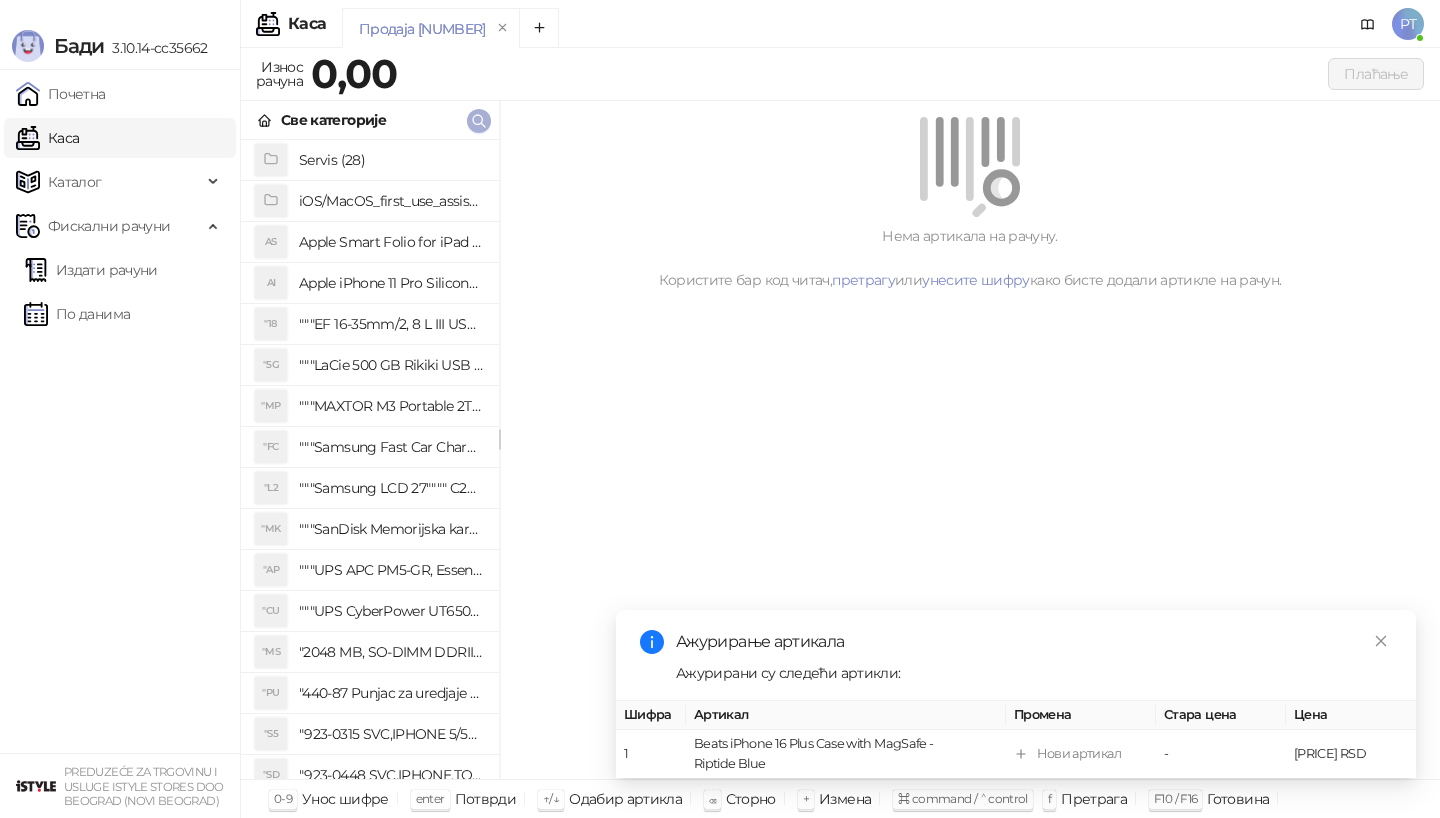 click at bounding box center (479, 120) 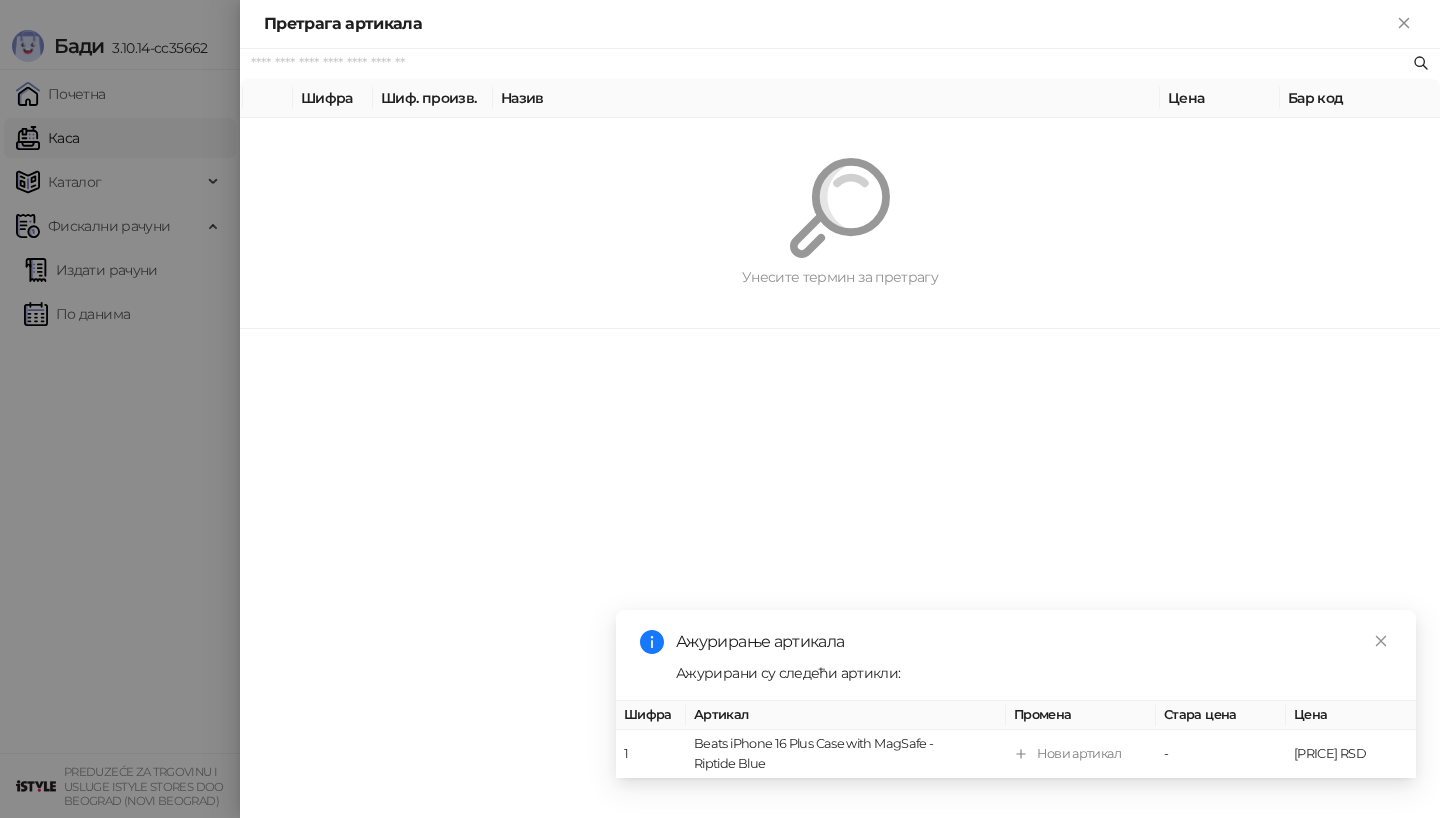 paste on "**********" 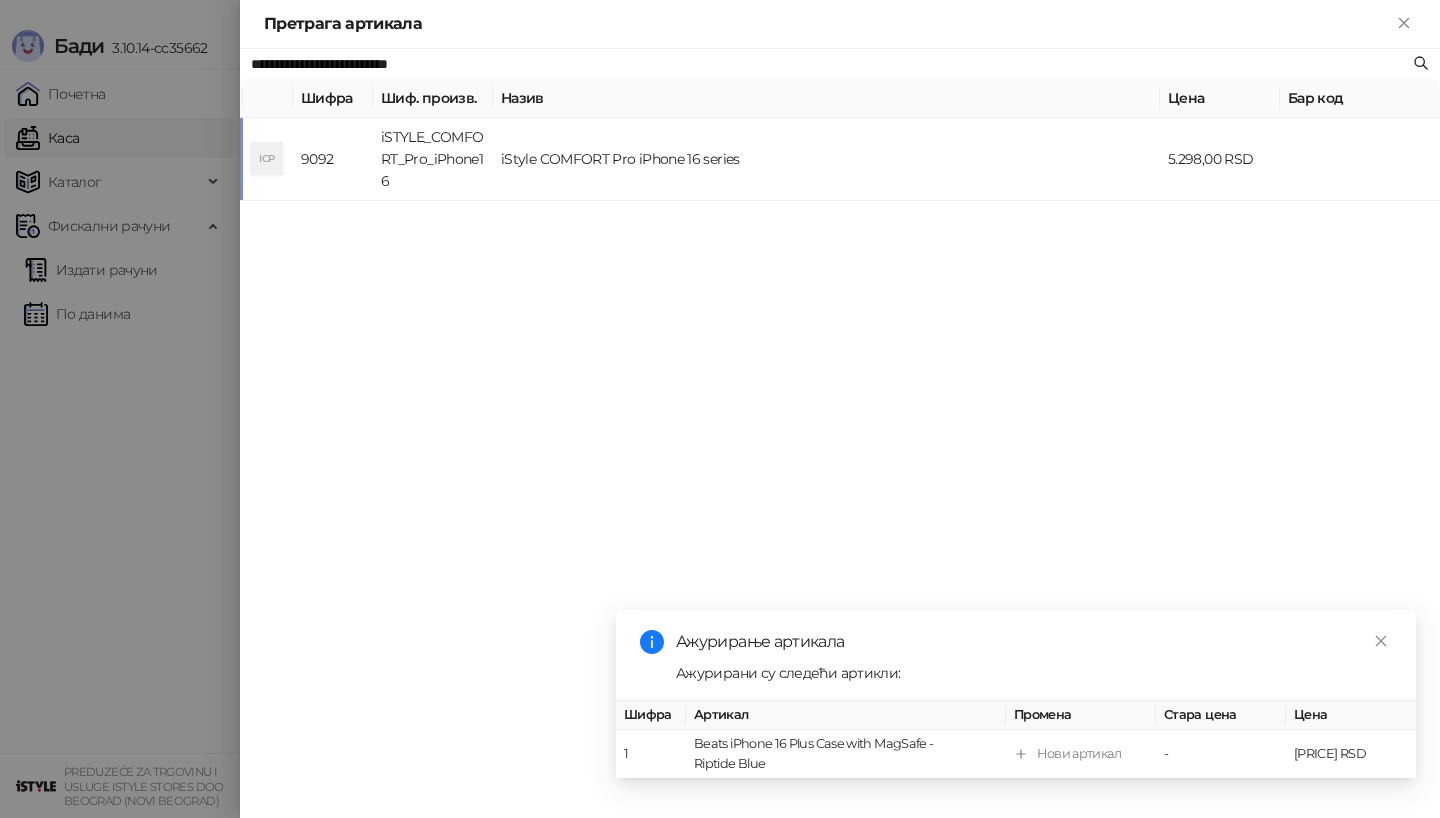 type on "**********" 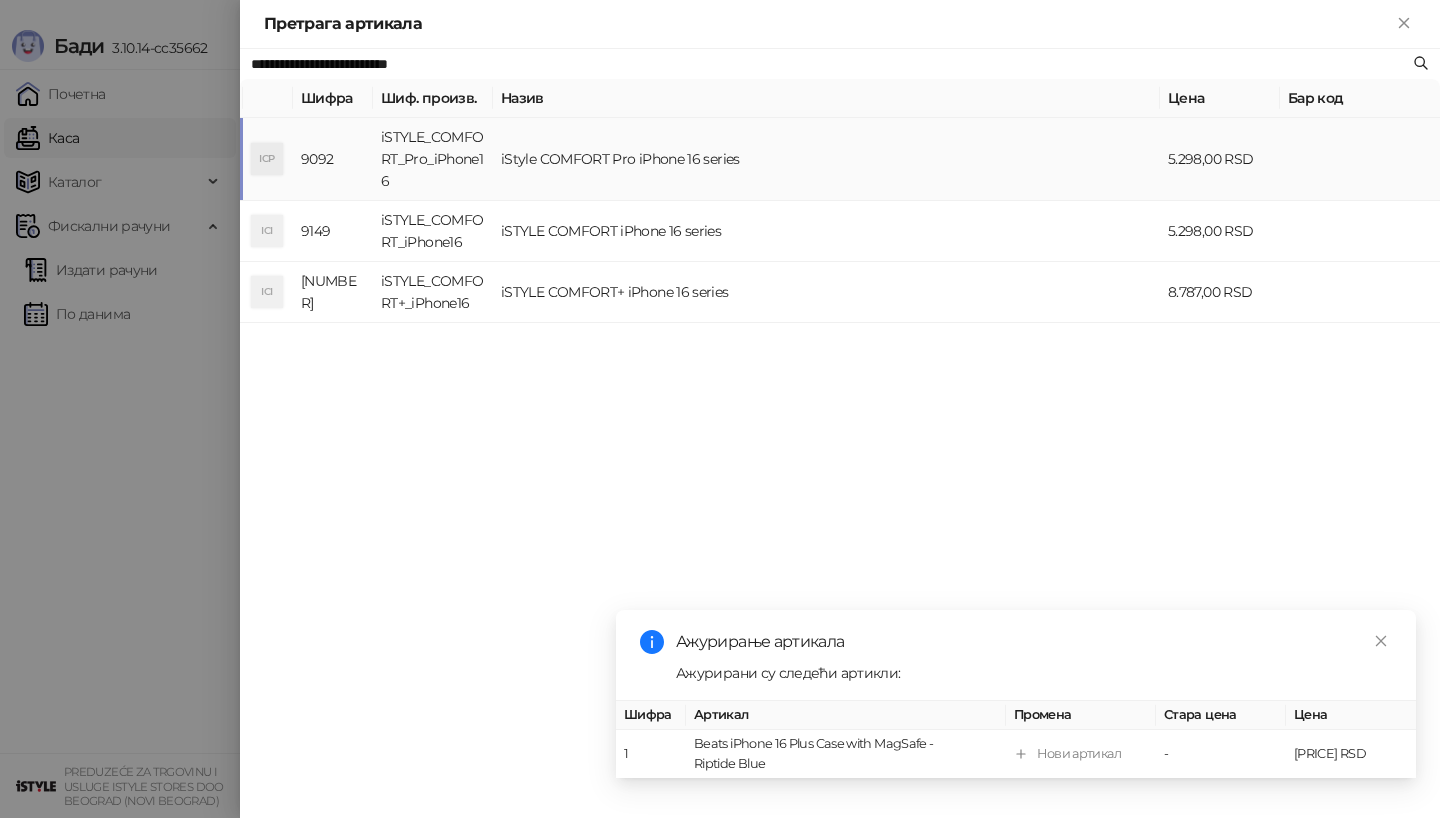 click on "iSTYLE_COMFORT_Pro_iPhone16" at bounding box center [433, 159] 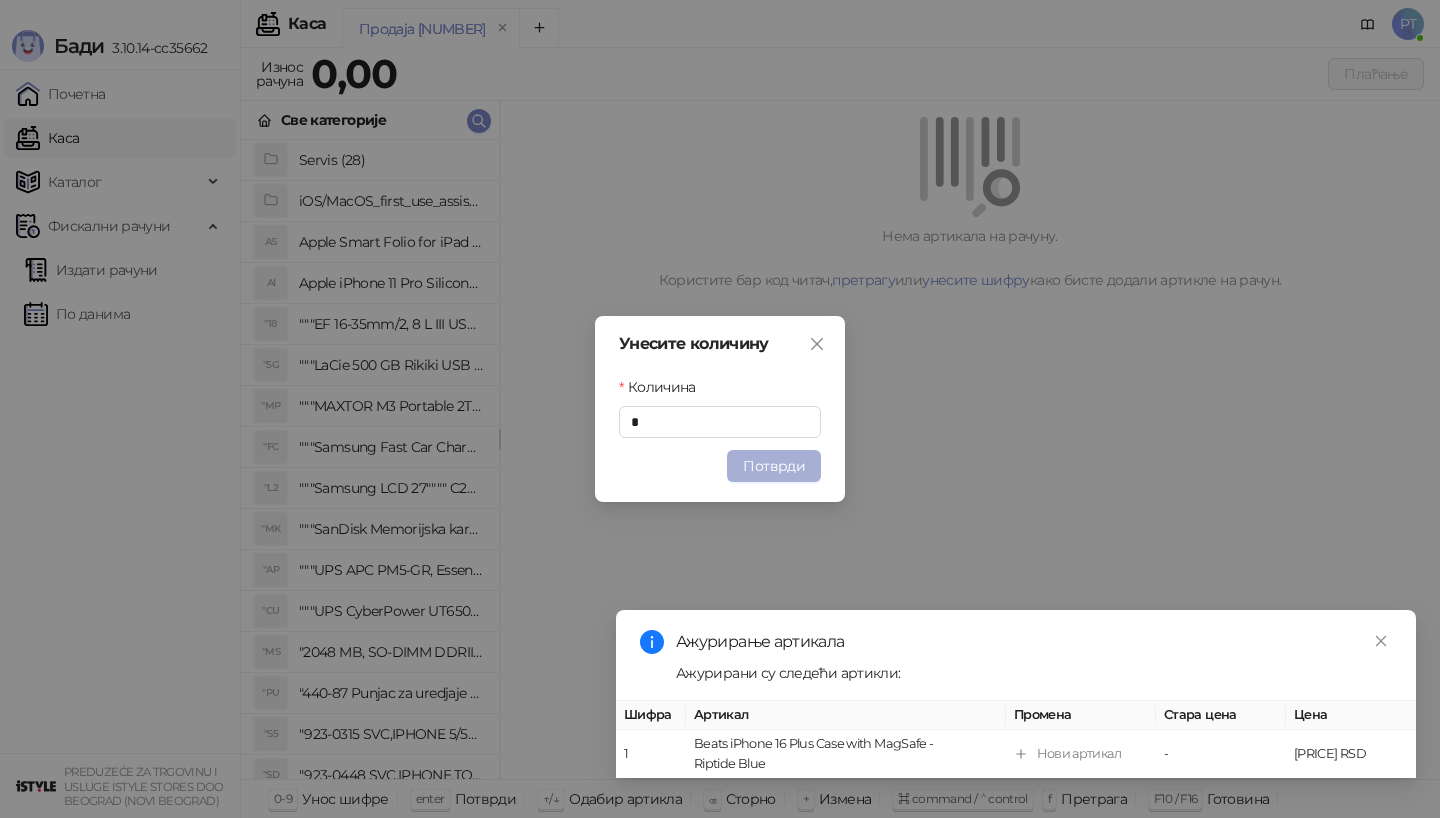 click on "Потврди" at bounding box center (774, 466) 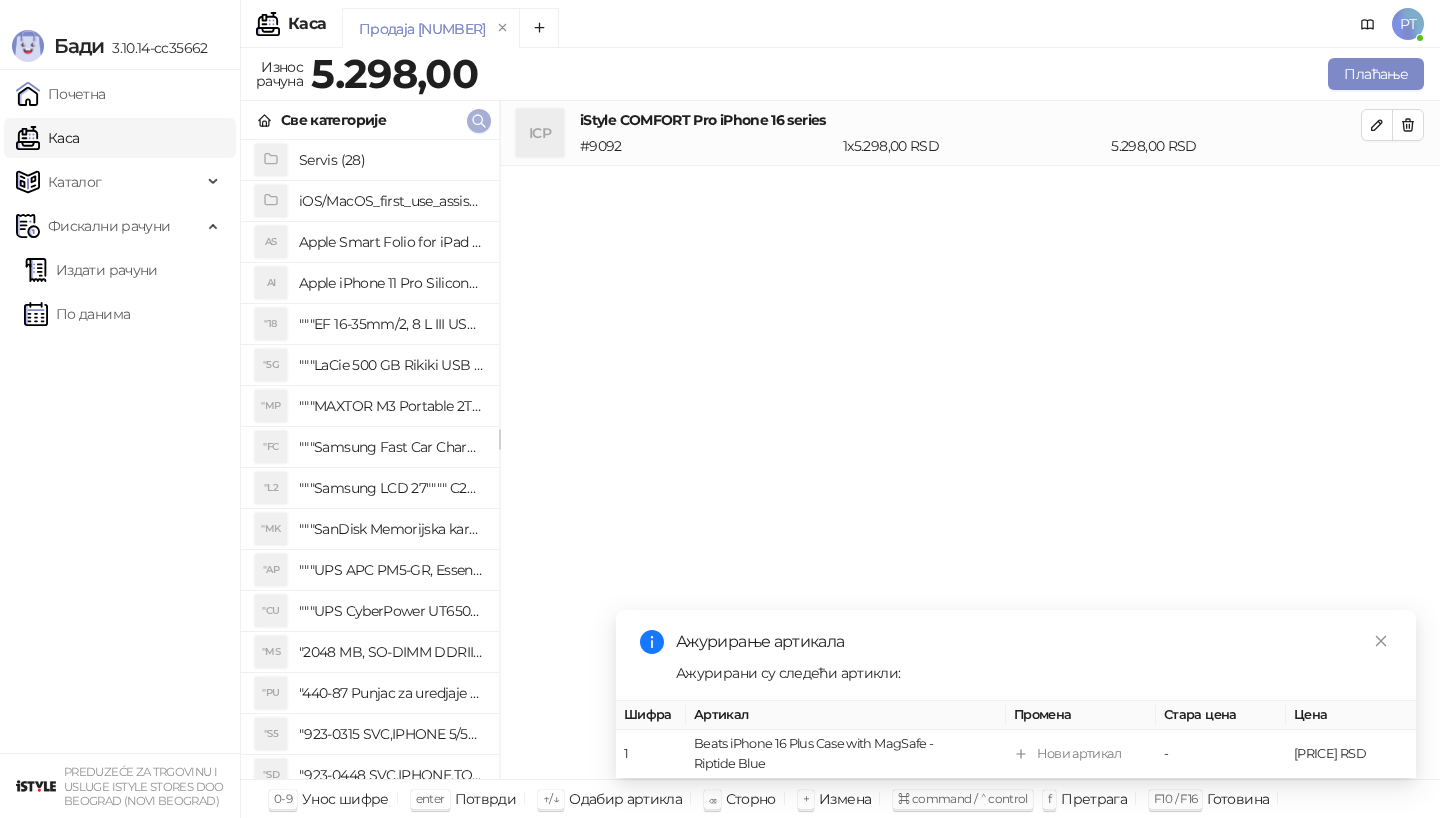 type 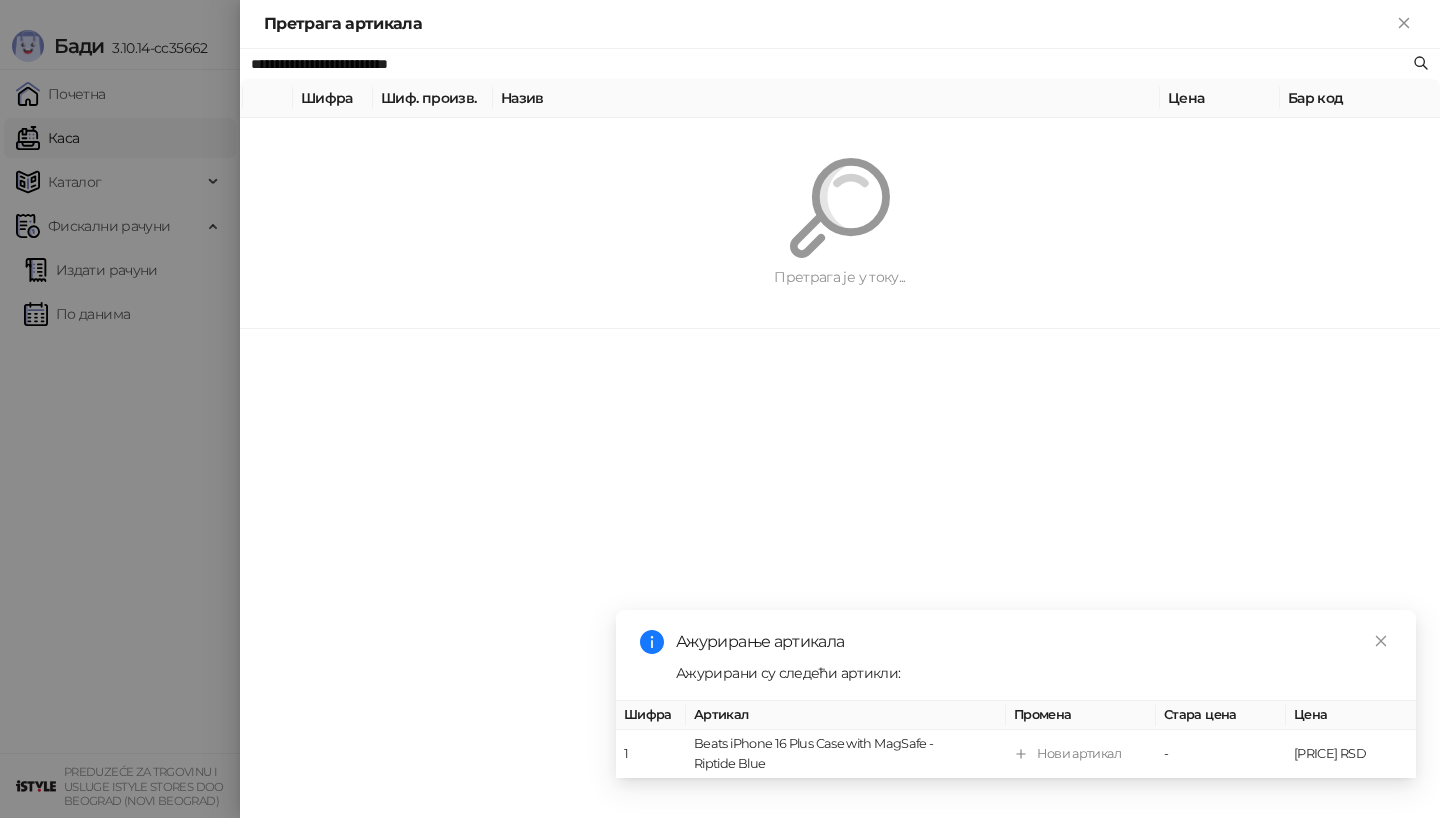 paste 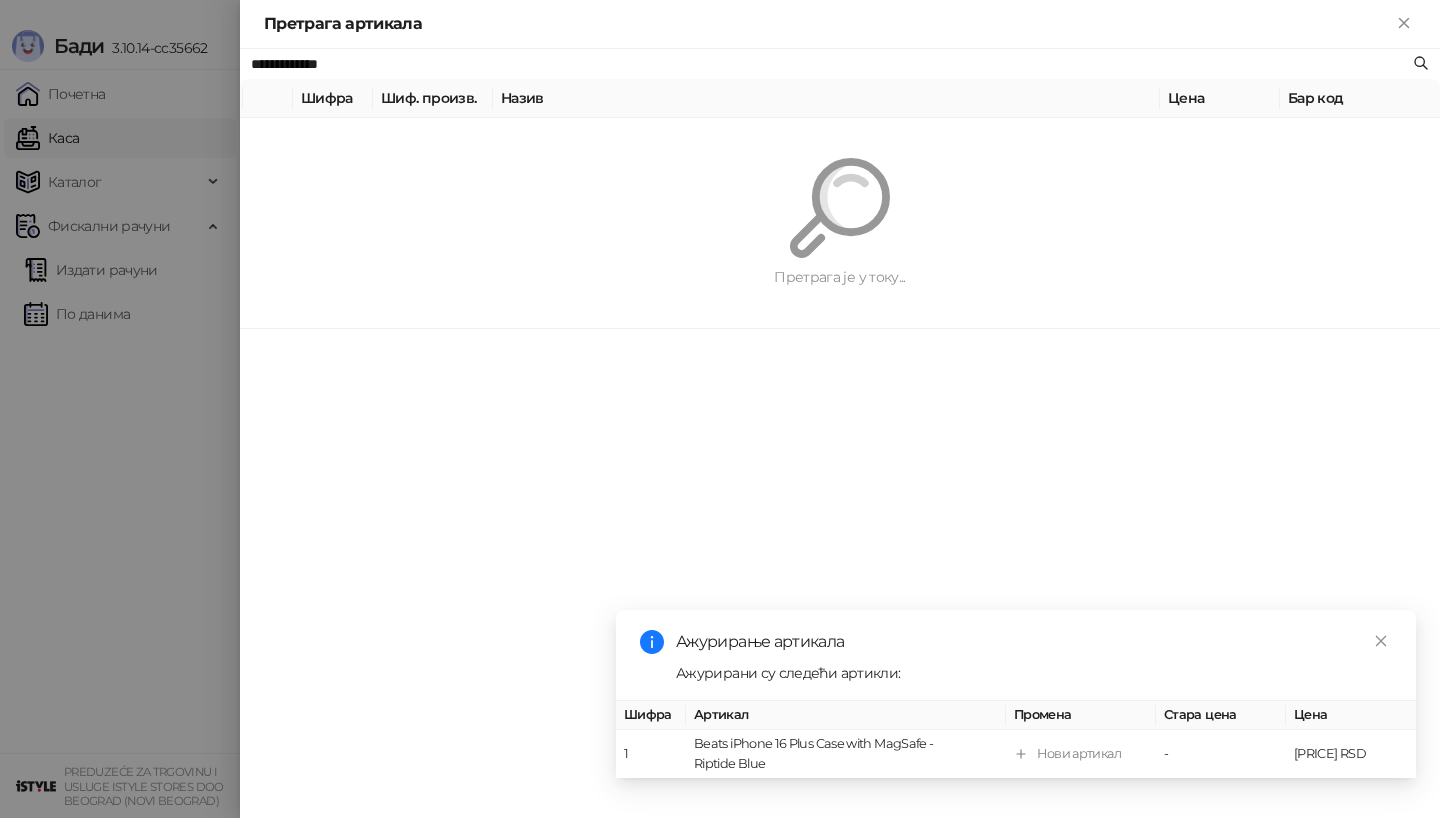 type on "**********" 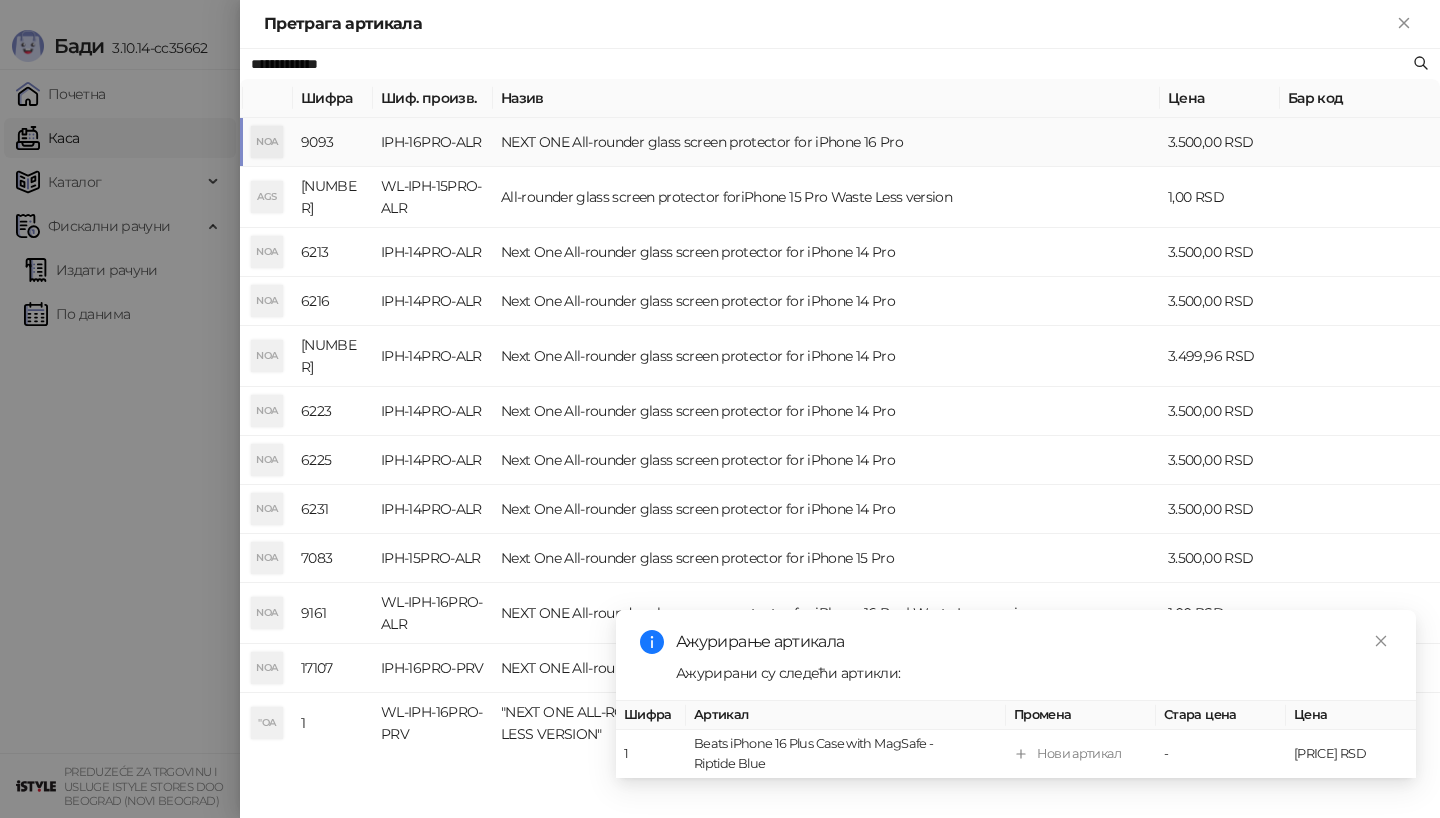 click on "IPH-16PRO-ALR" at bounding box center [433, 142] 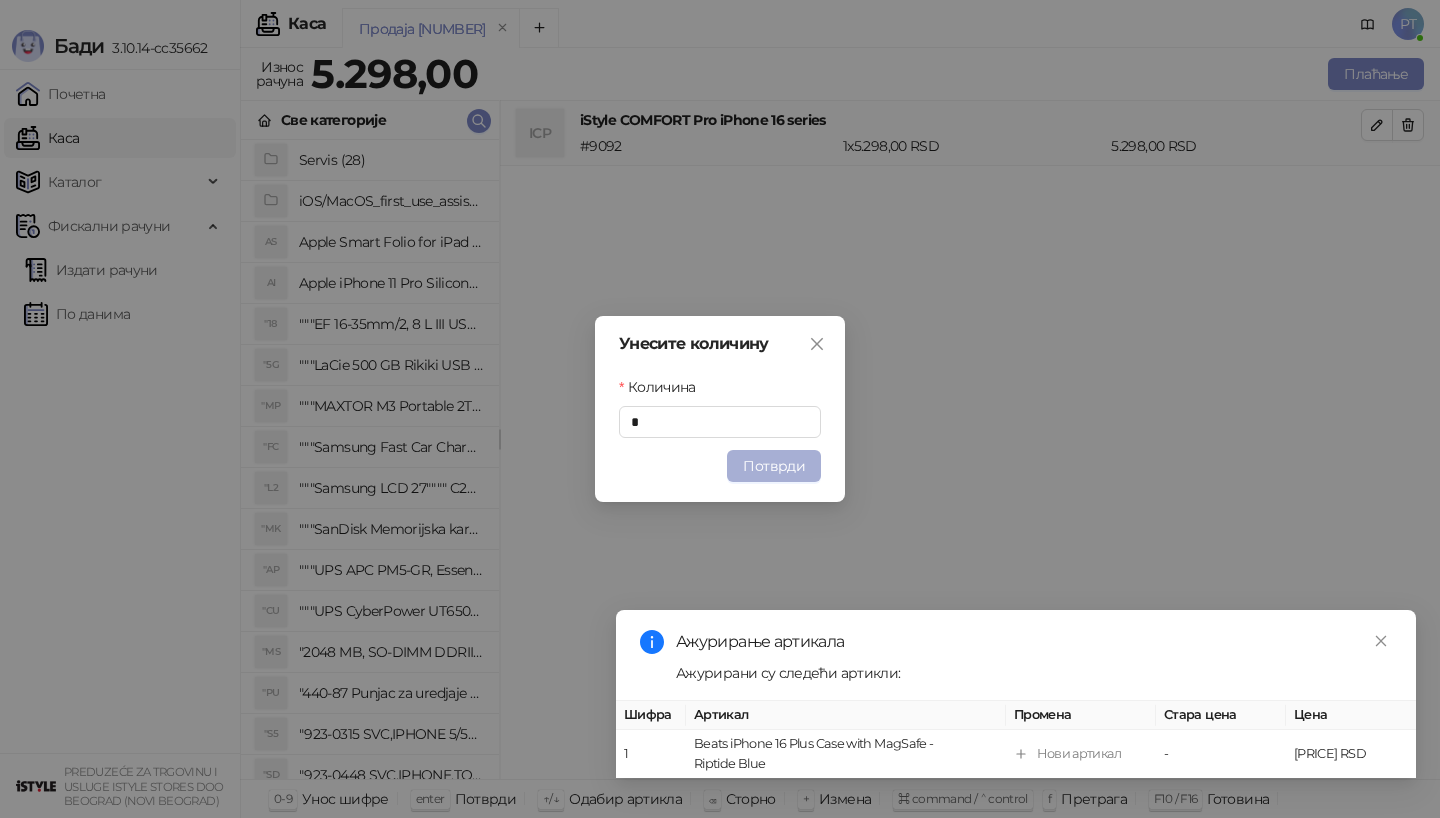 click on "Потврди" at bounding box center (774, 466) 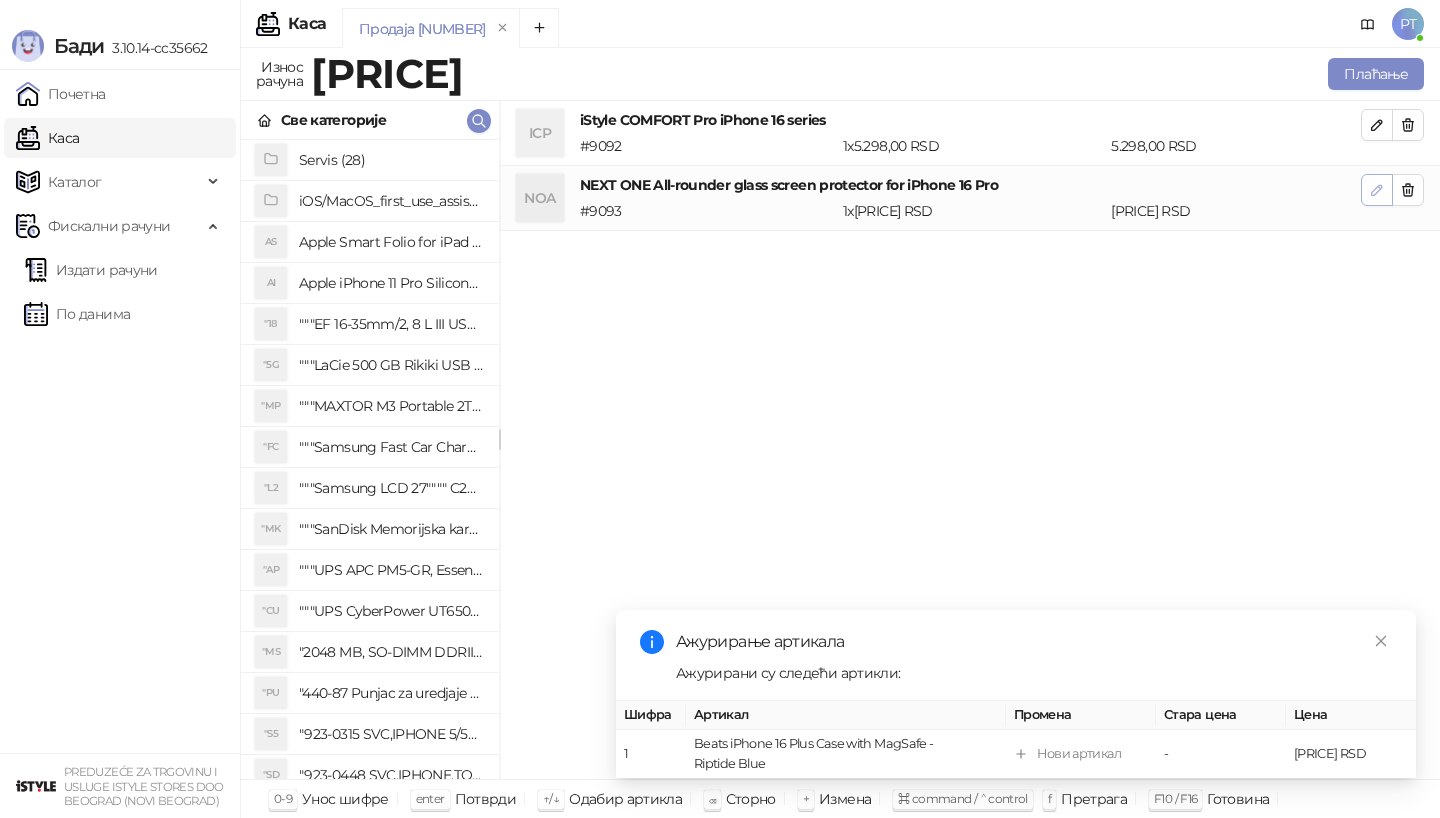 click at bounding box center (1377, 190) 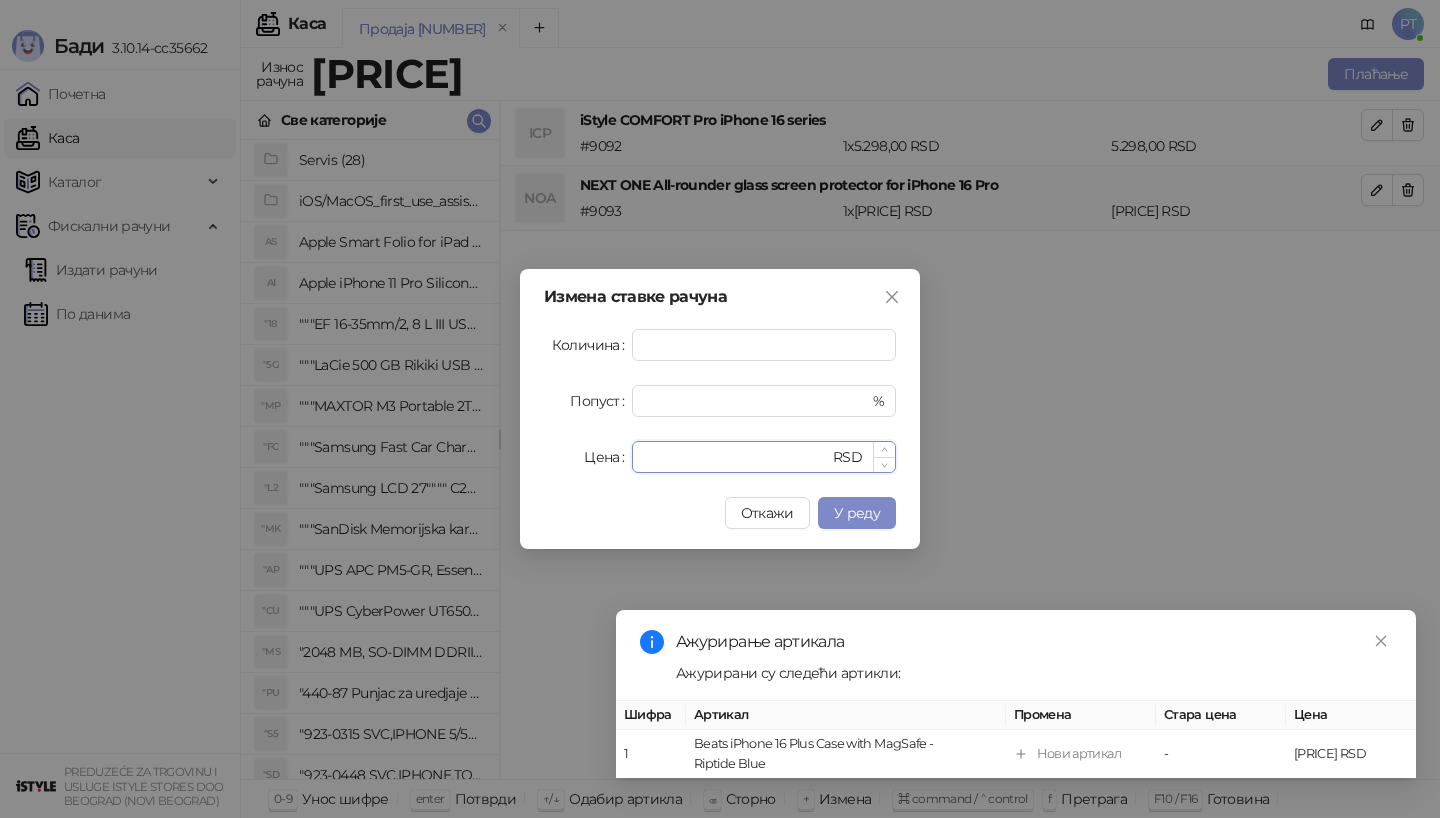 click on "****" at bounding box center (736, 457) 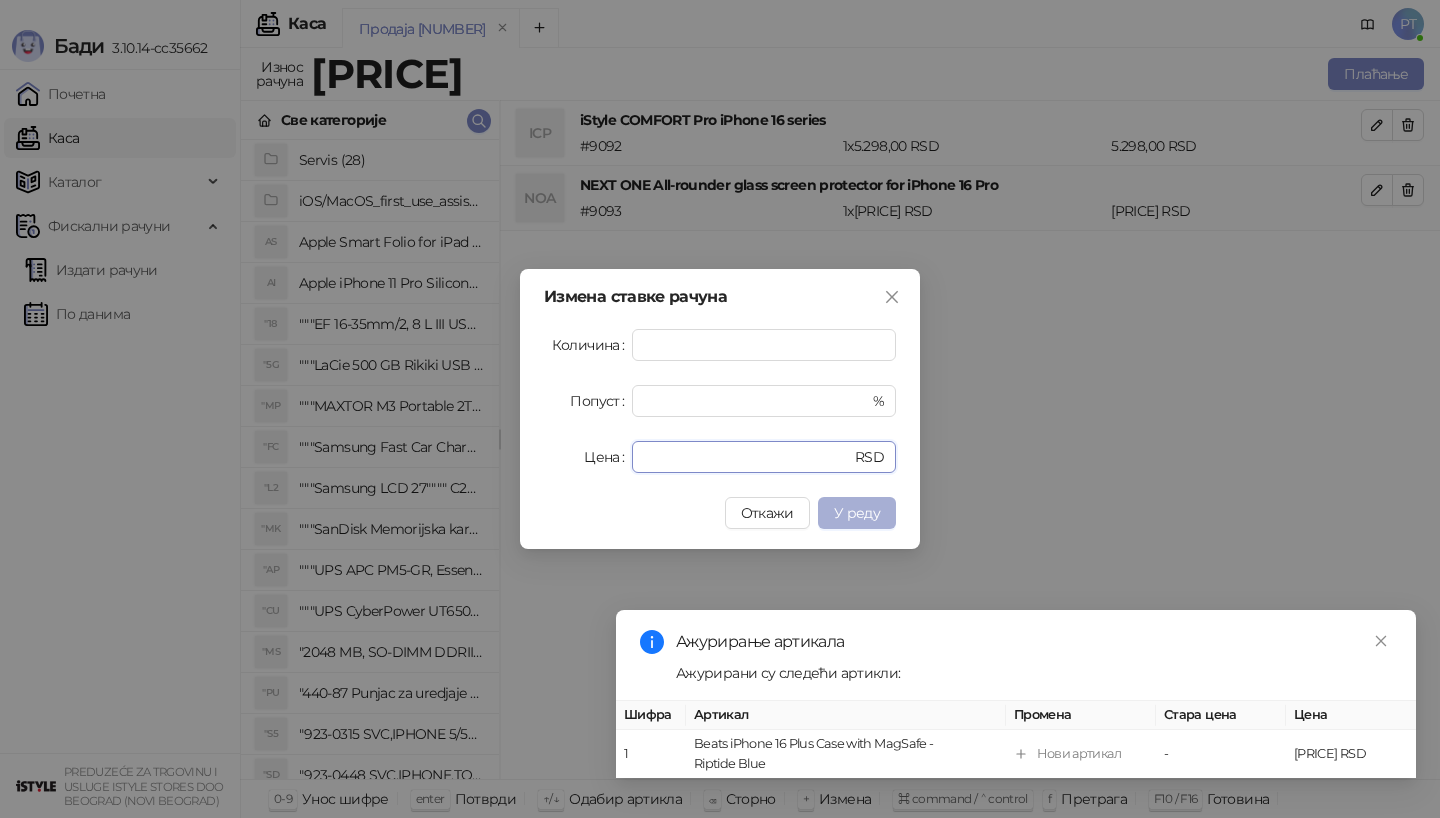 type on "*" 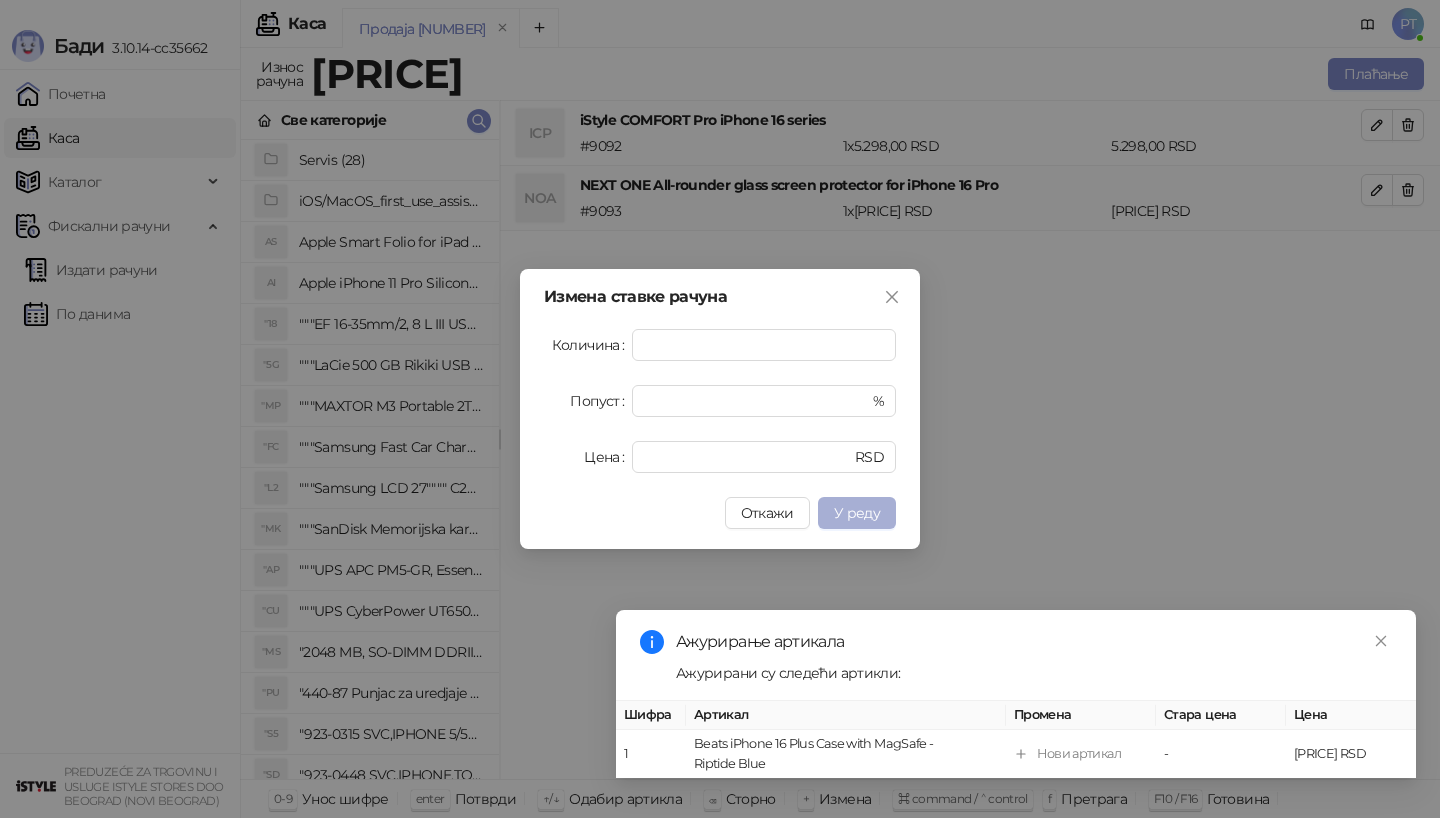 click on "У реду" at bounding box center [857, 513] 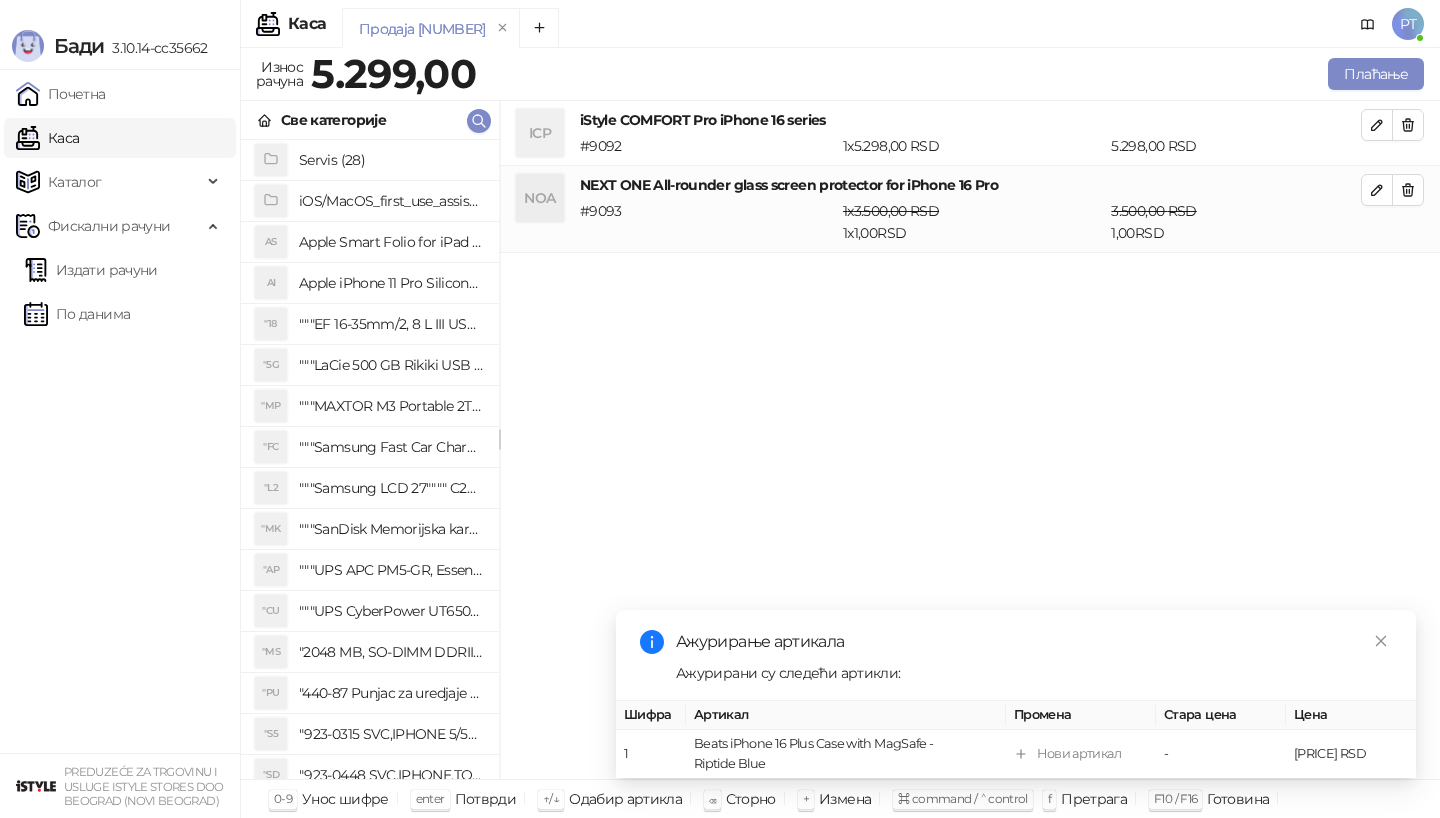 click on "Све категорије" at bounding box center (370, 120) 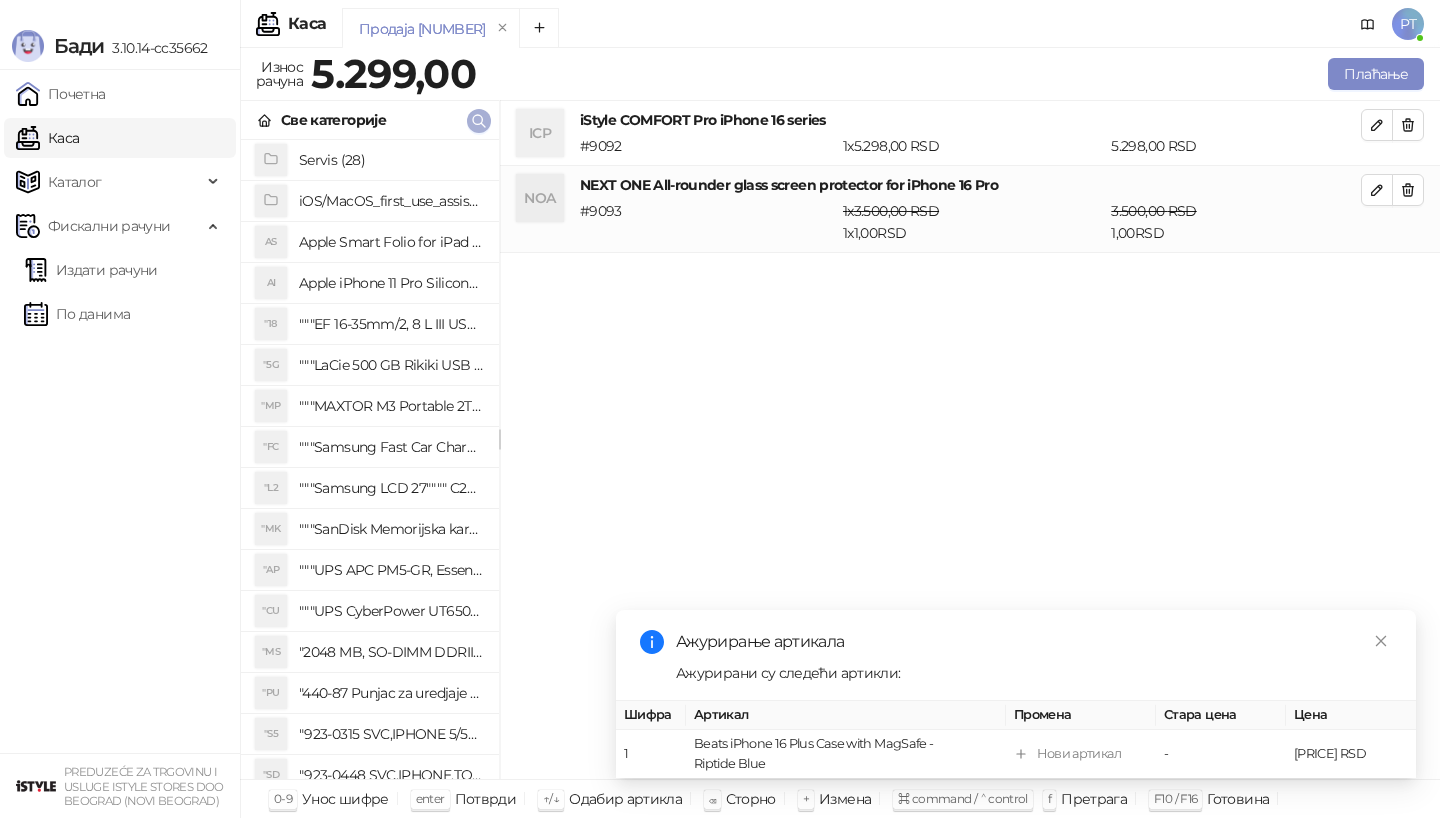 click 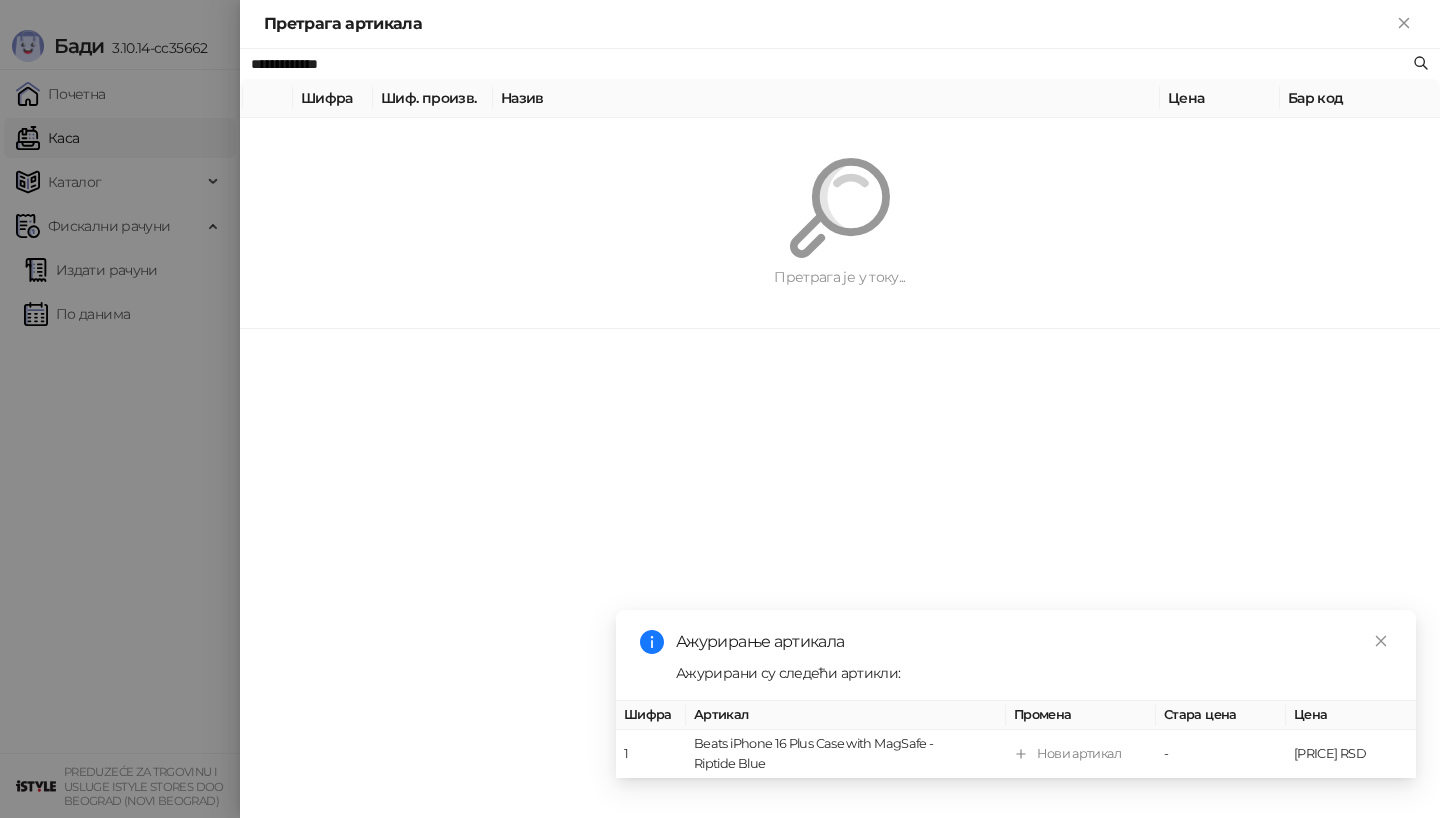 paste 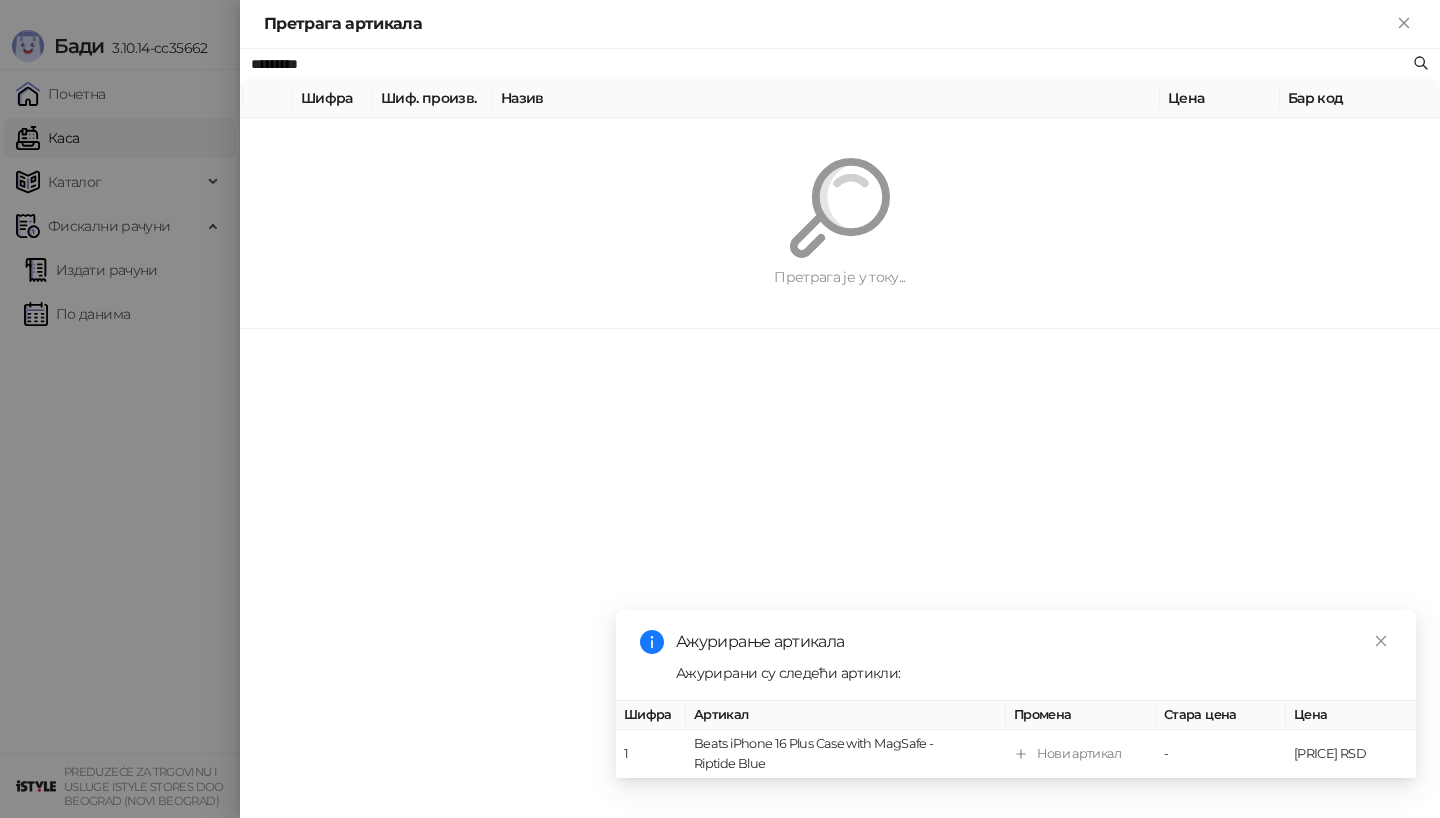 type on "*********" 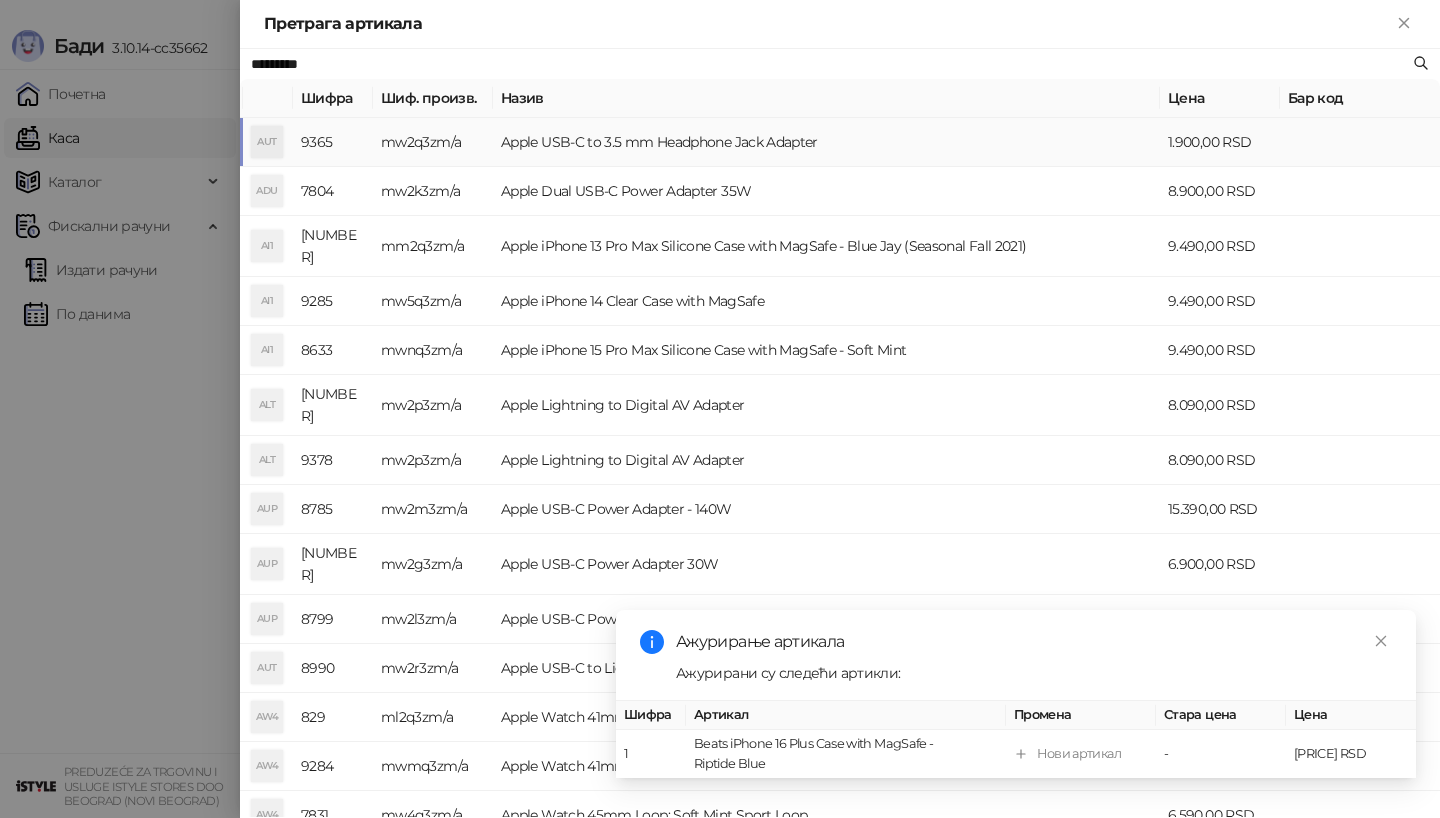 click on "mw2q3zm/a" at bounding box center [433, 142] 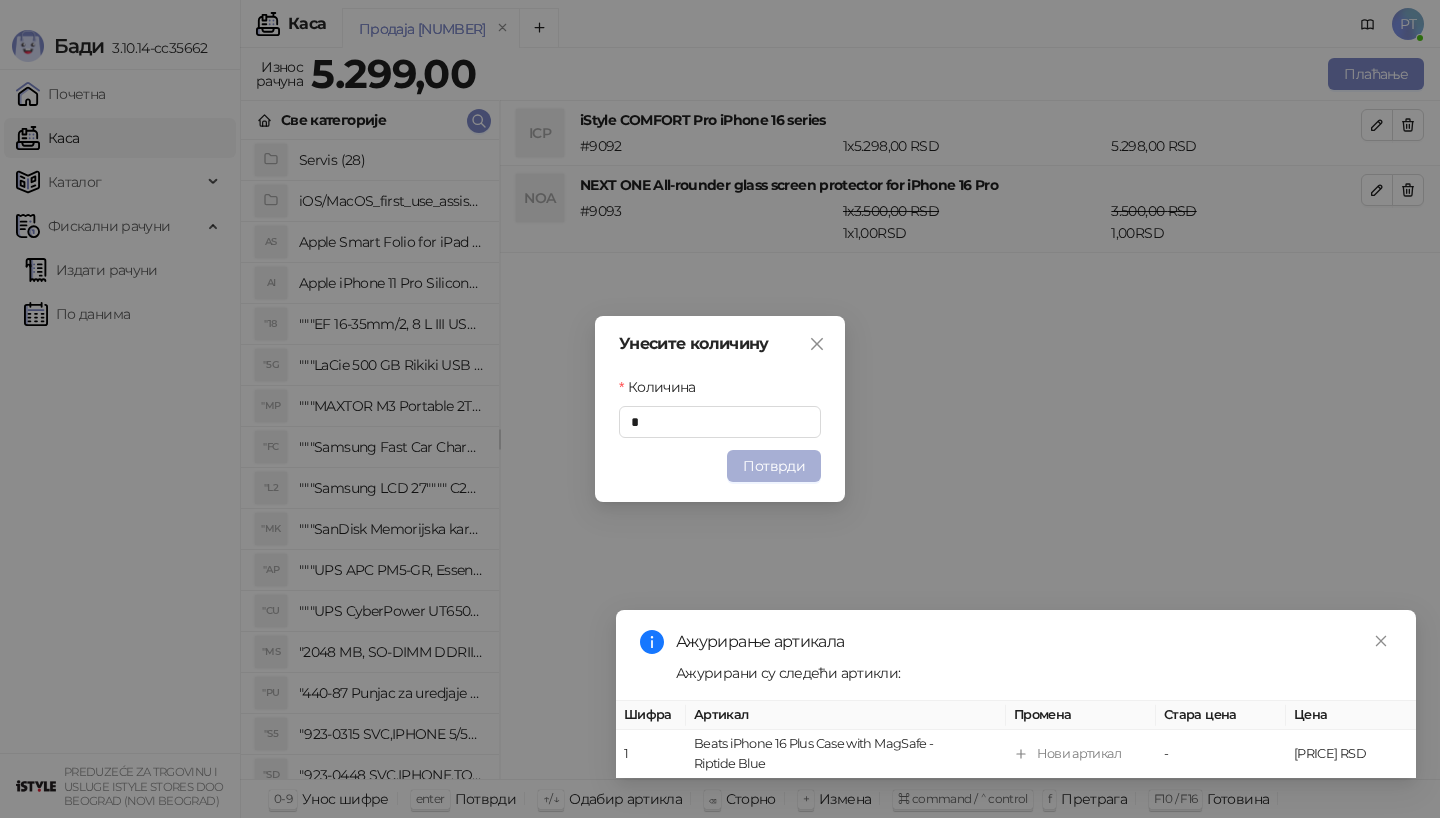 click on "Потврди" at bounding box center (774, 466) 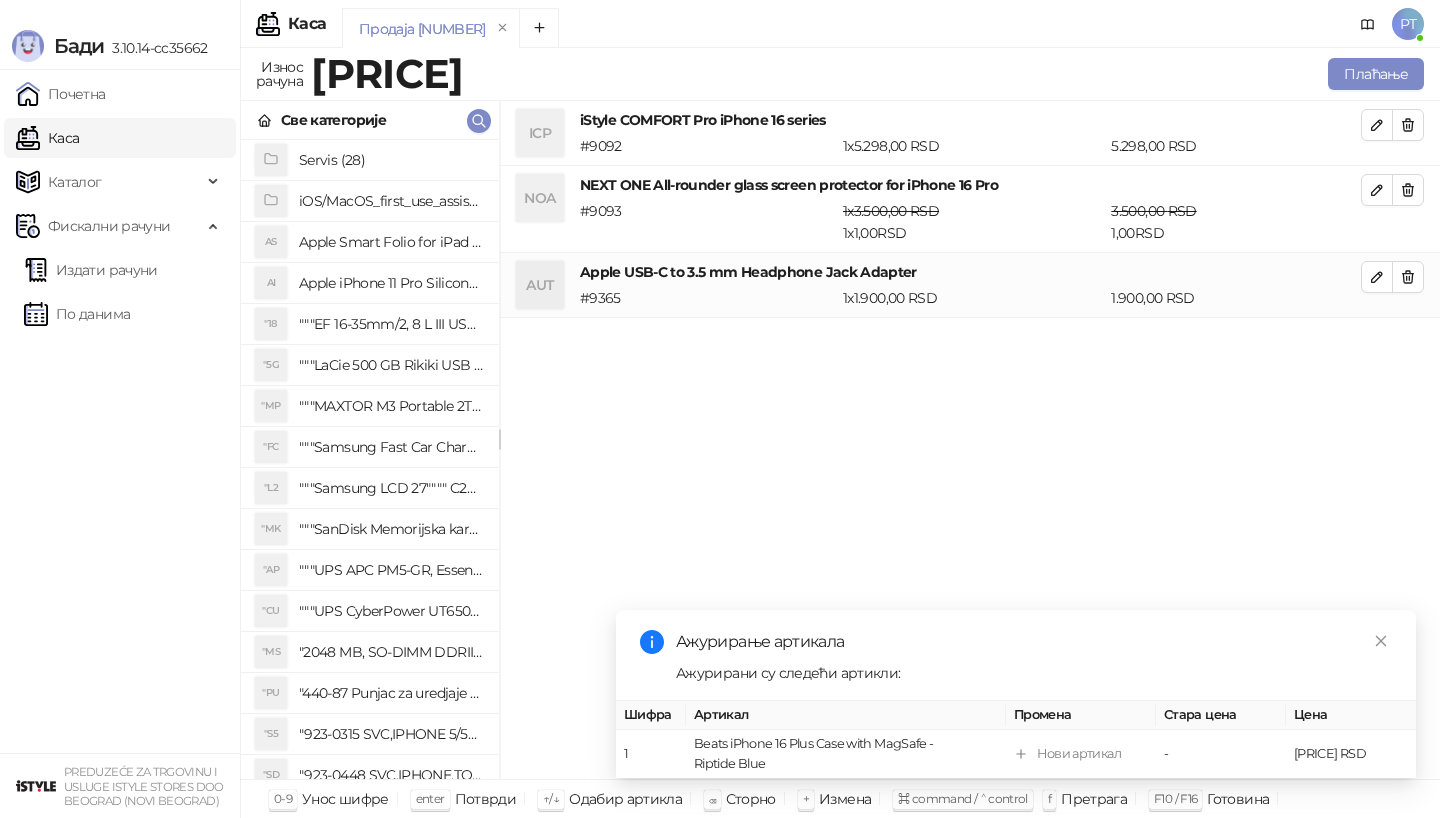 click on "Ажурирање артикала Ажурирани су следећи артикли: Шифра Артикал Промена Стара цена Цена           [NUMBER] Beats iPhone 16 Plus Case with MagSafe - Riptide Blue     Нови артикал - [PRICE] RSD" at bounding box center [1016, 694] 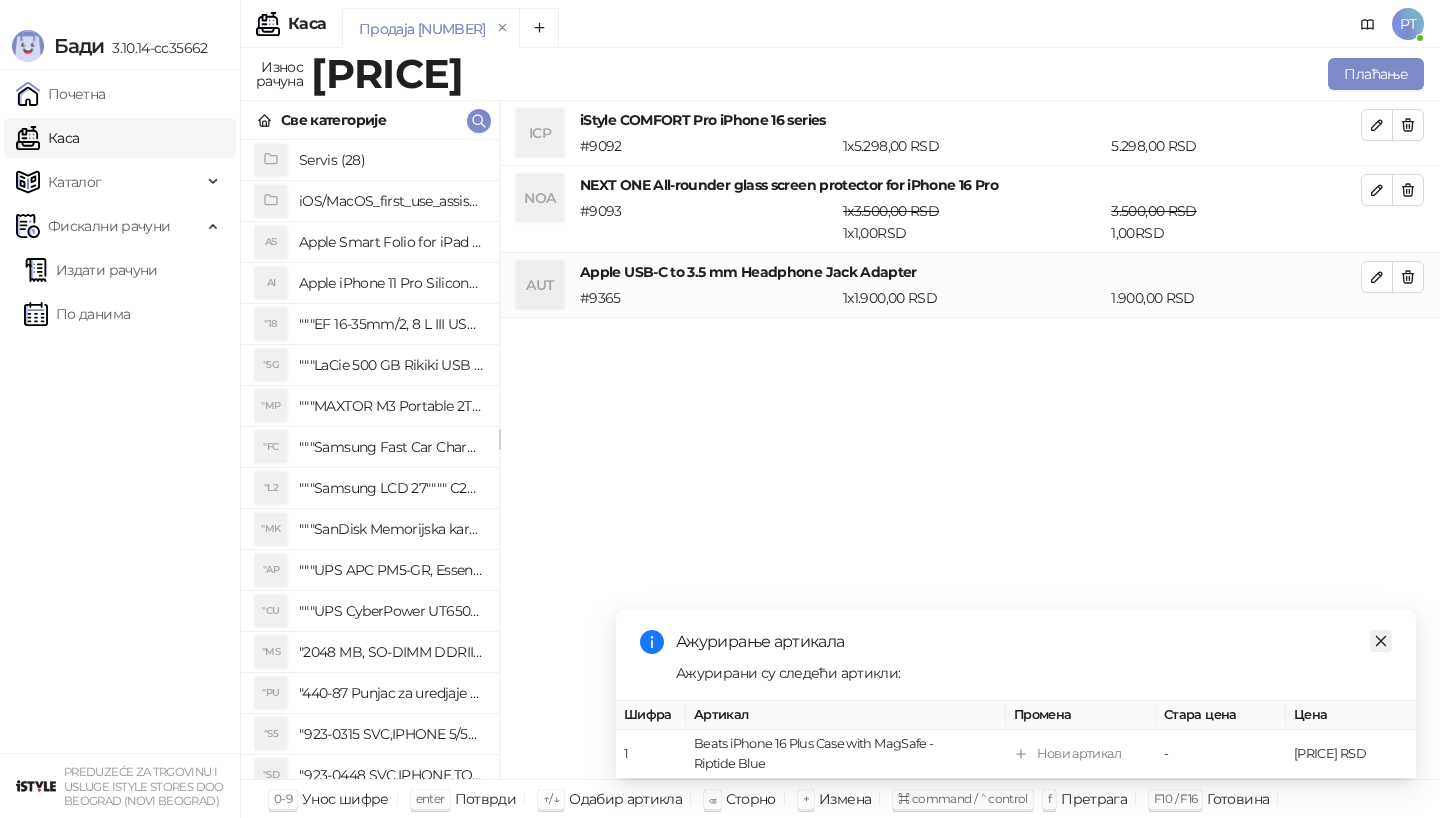 click 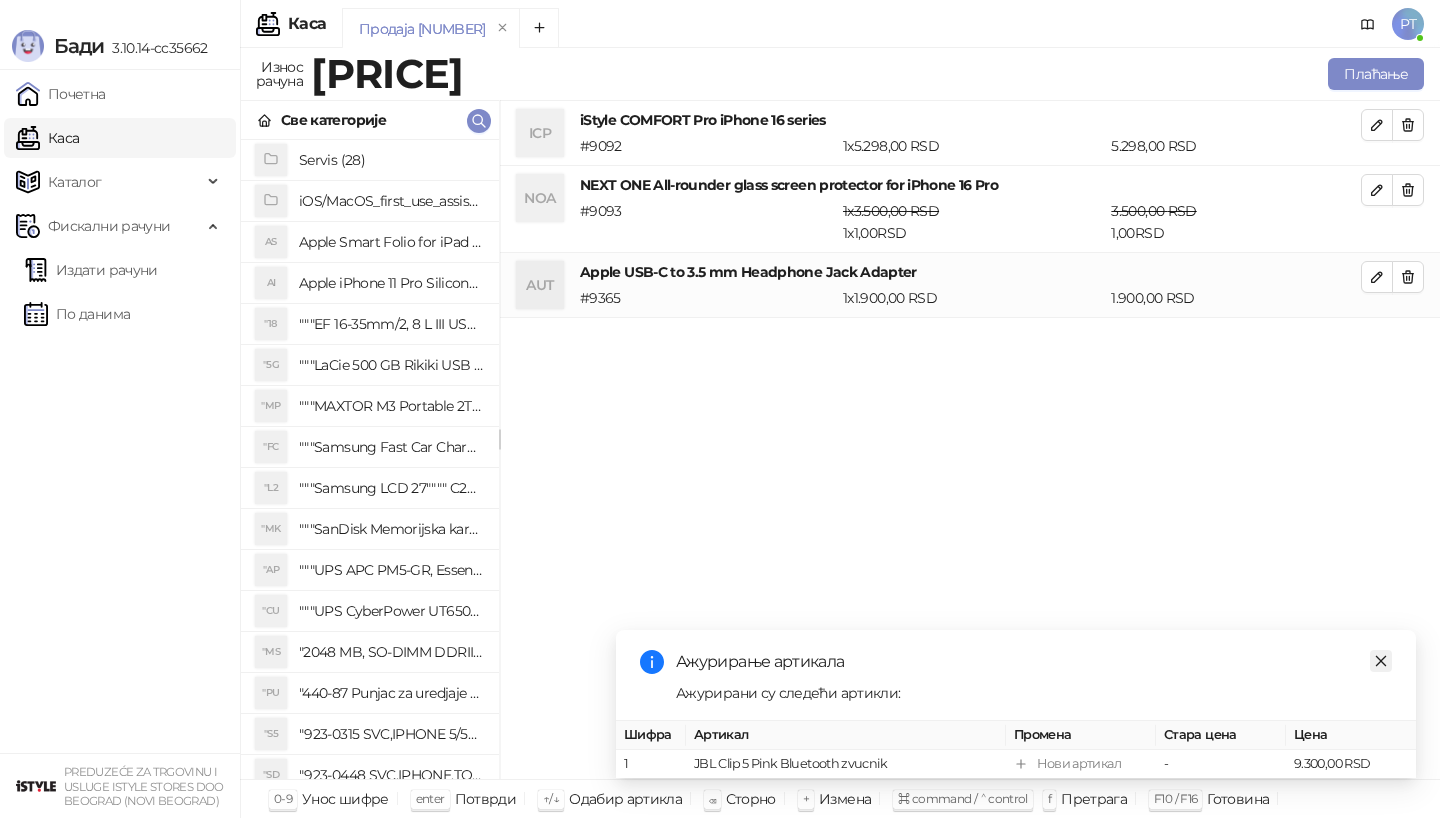 click 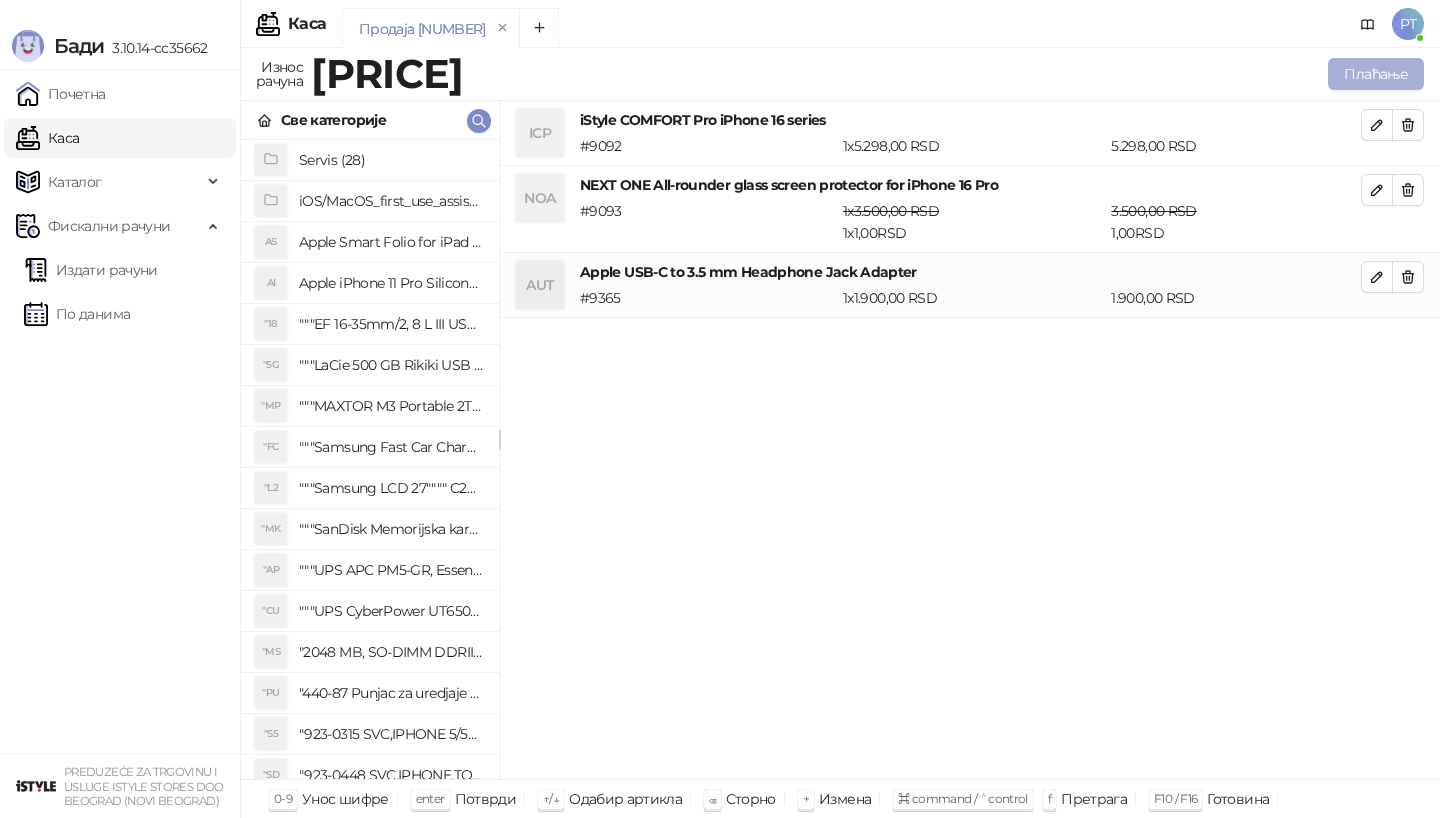 click on "Плаћање" at bounding box center (1376, 74) 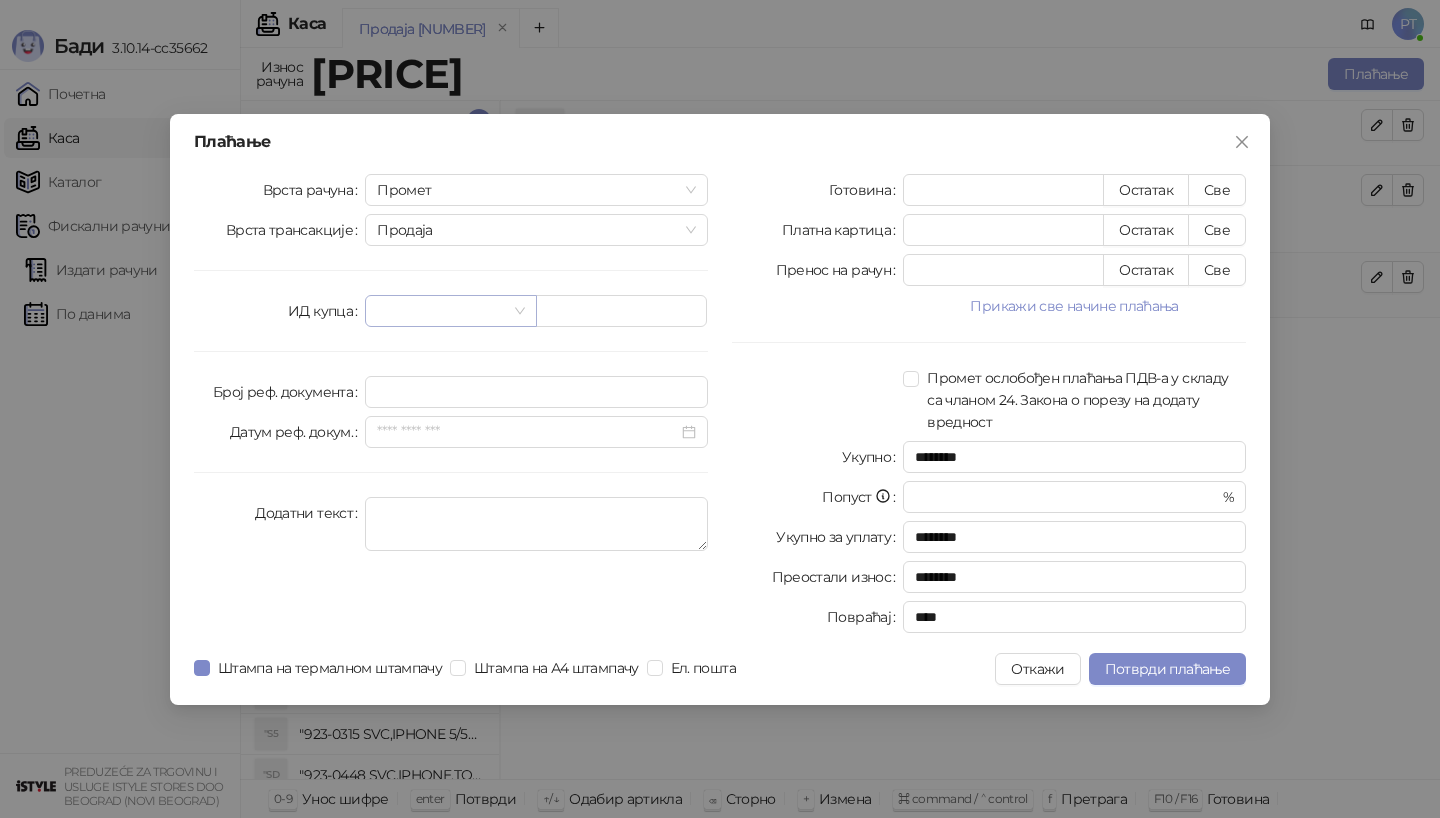 click at bounding box center [450, 311] 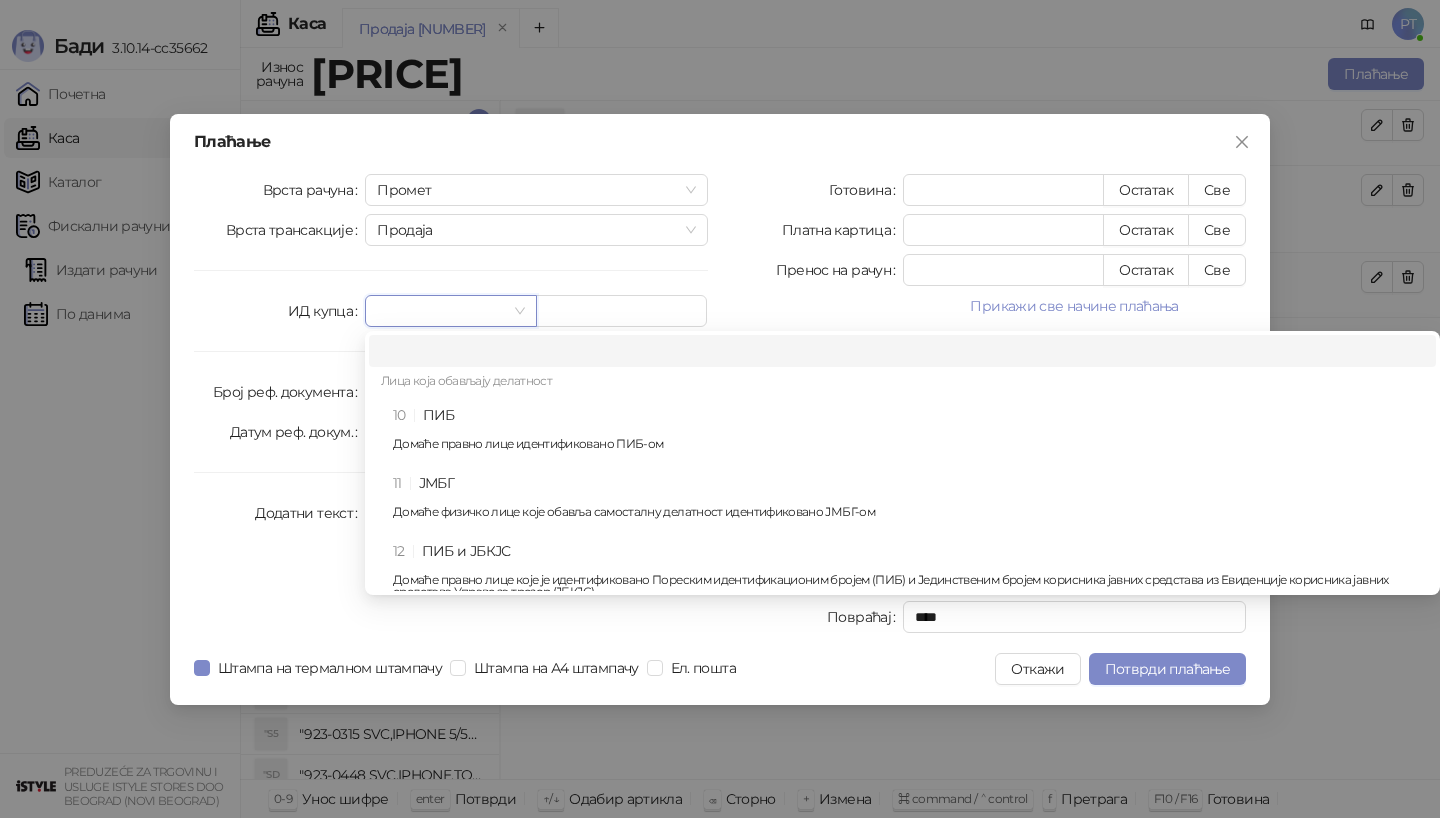 click on "10 ПИБ Домаће правно лице идентификовано ПИБ-ом" at bounding box center (908, 433) 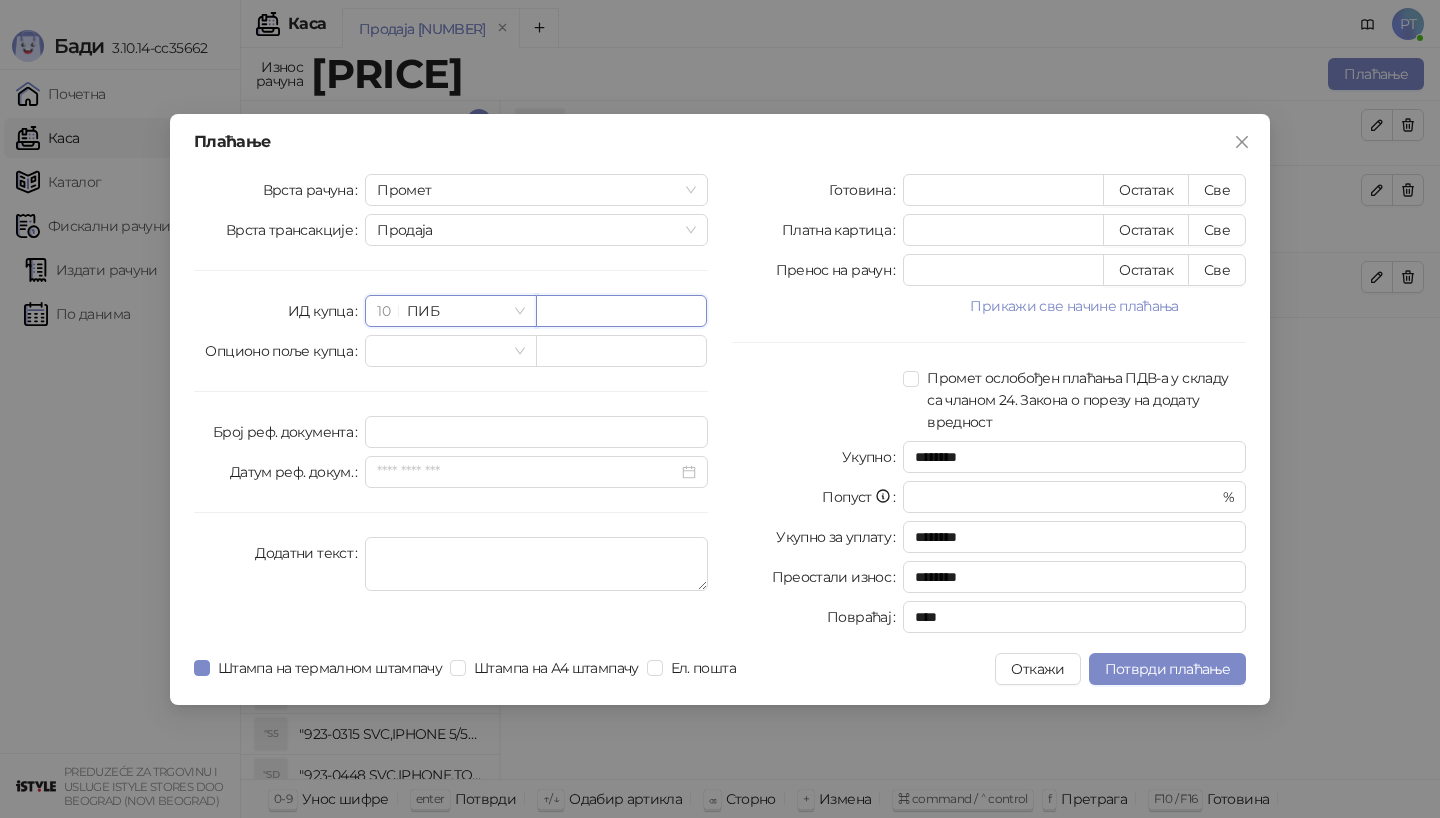 paste on "*********" 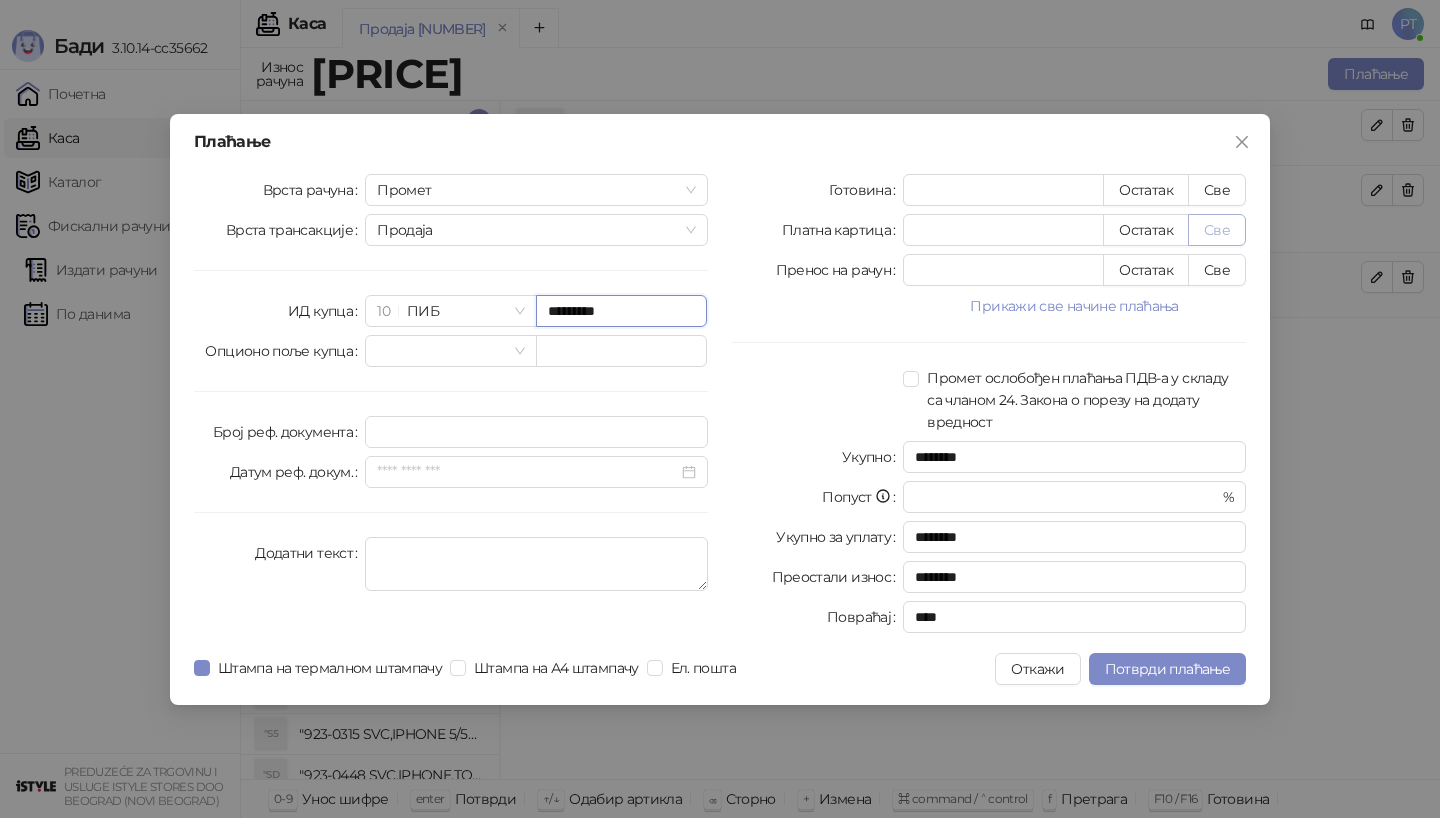 type on "*********" 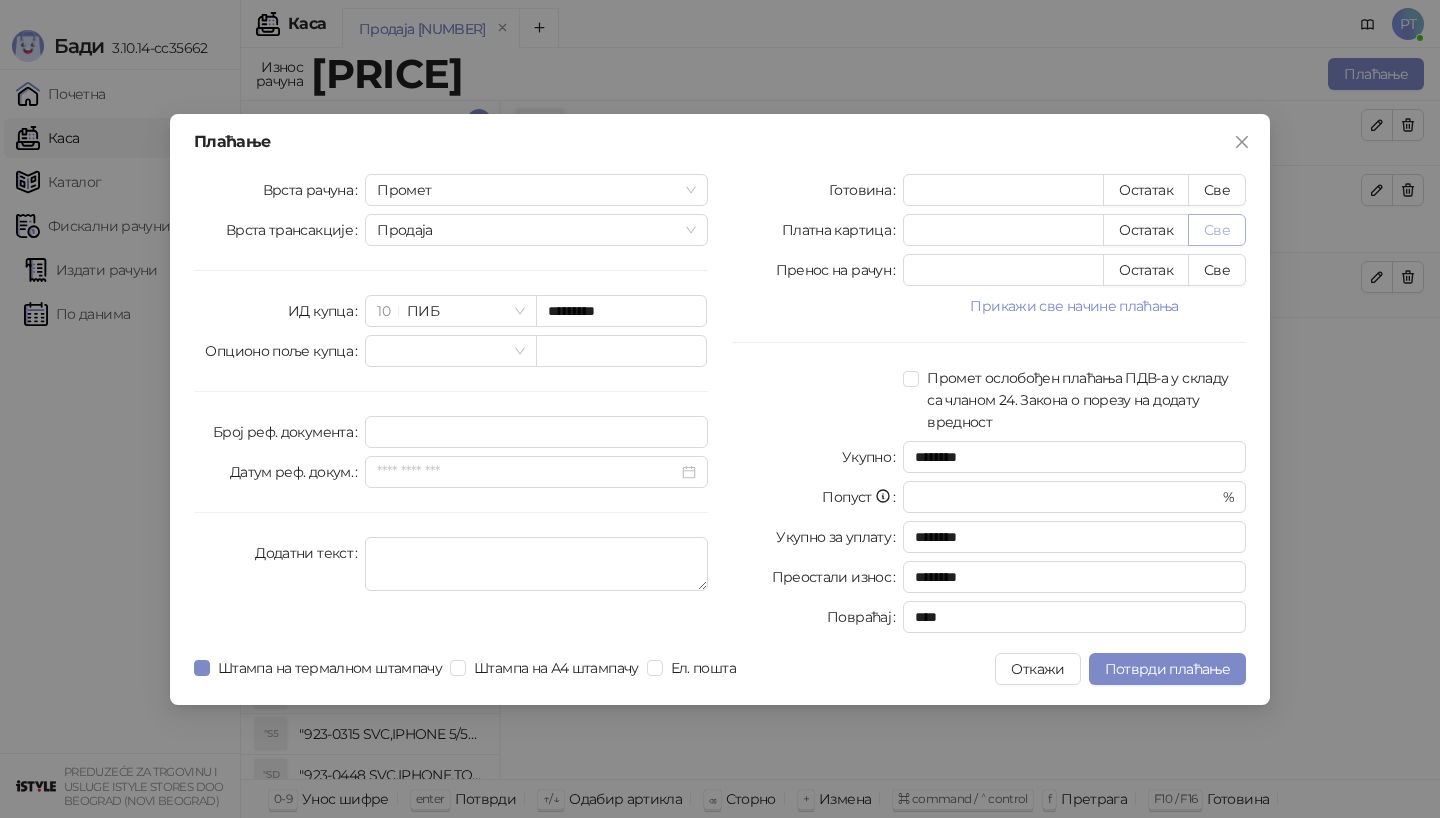 click on "Све" at bounding box center (1217, 230) 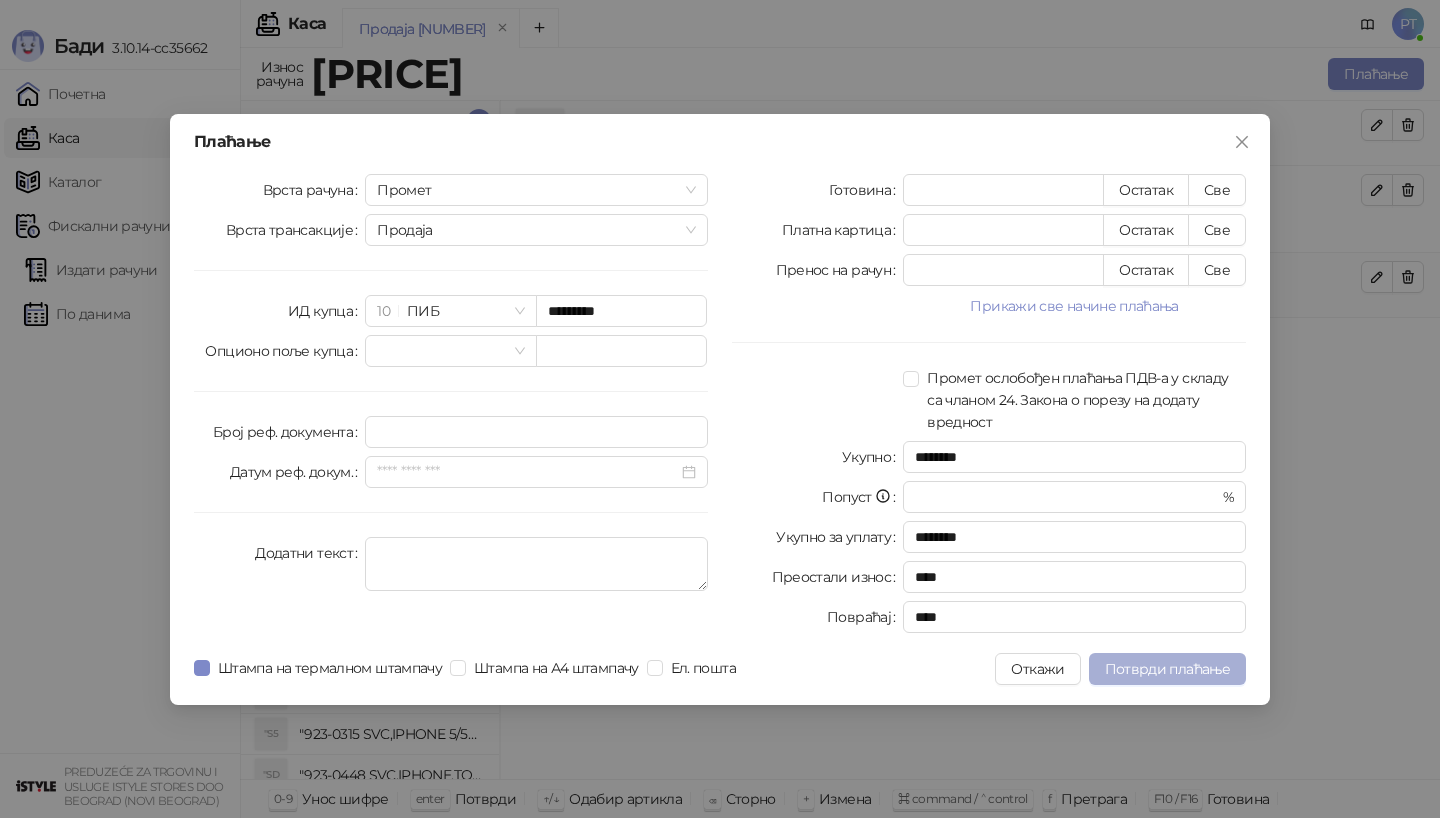 click on "Потврди плаћање" at bounding box center [1167, 669] 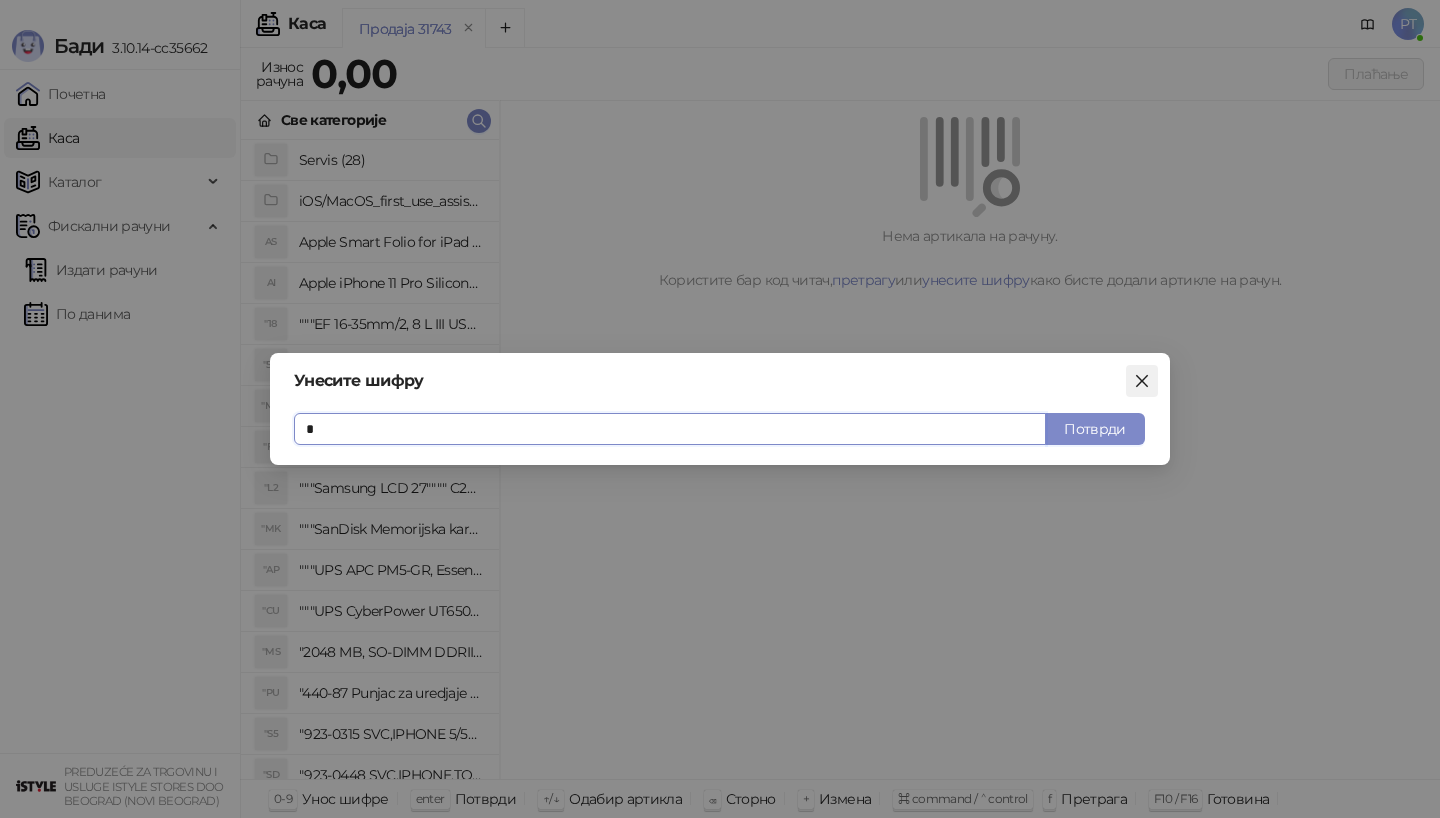 click 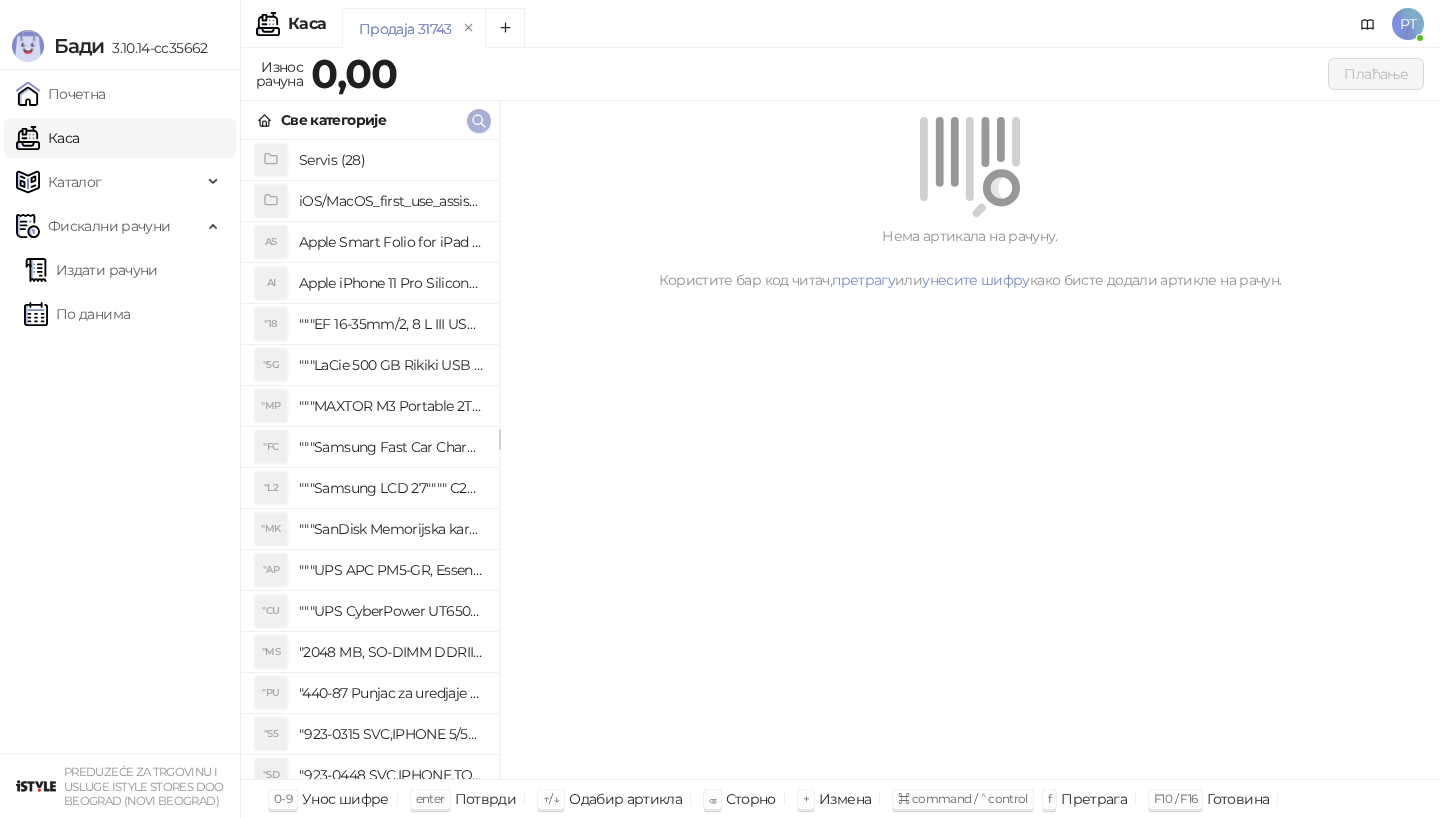 click 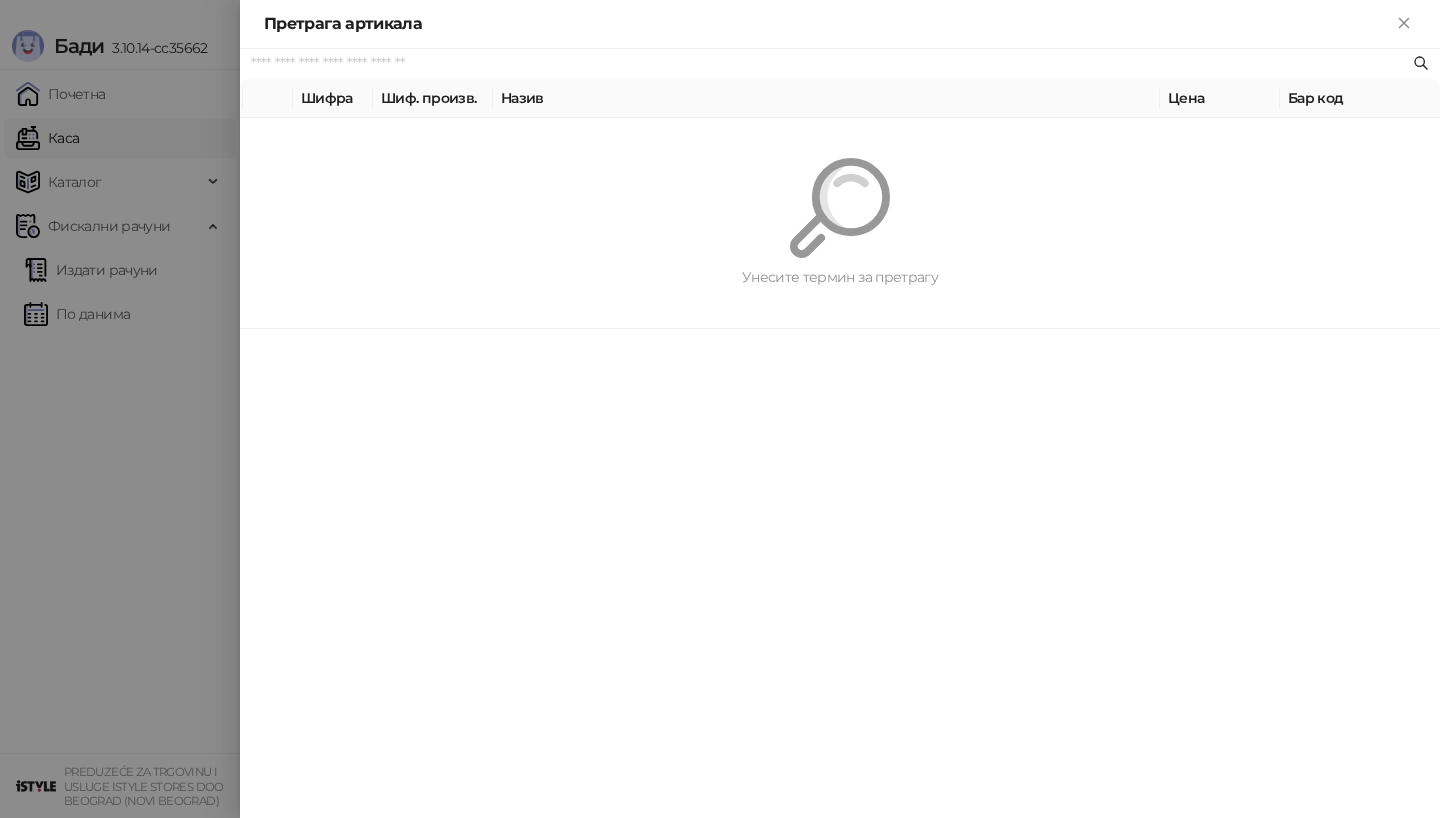 paste on "*********" 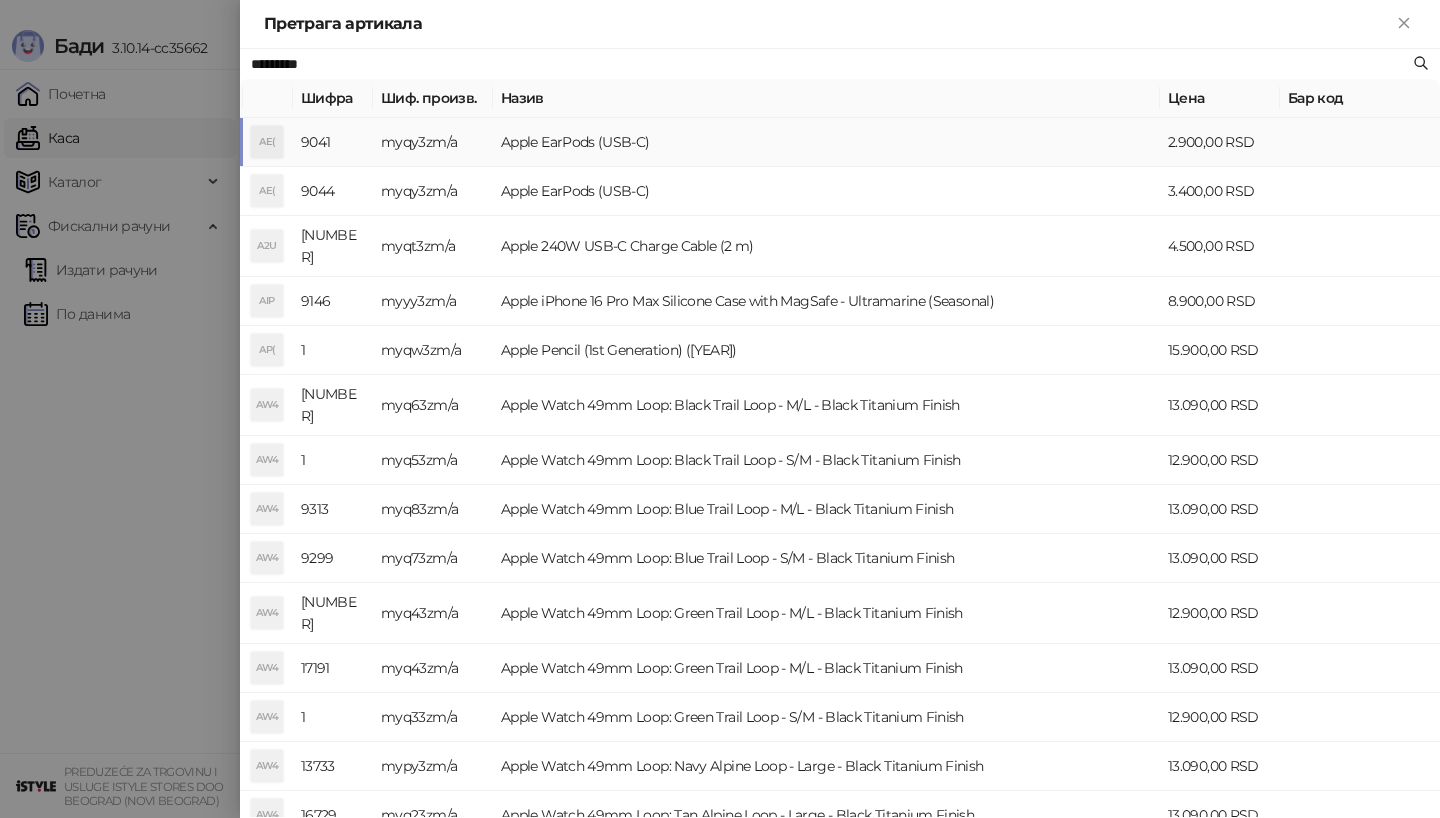 type on "*********" 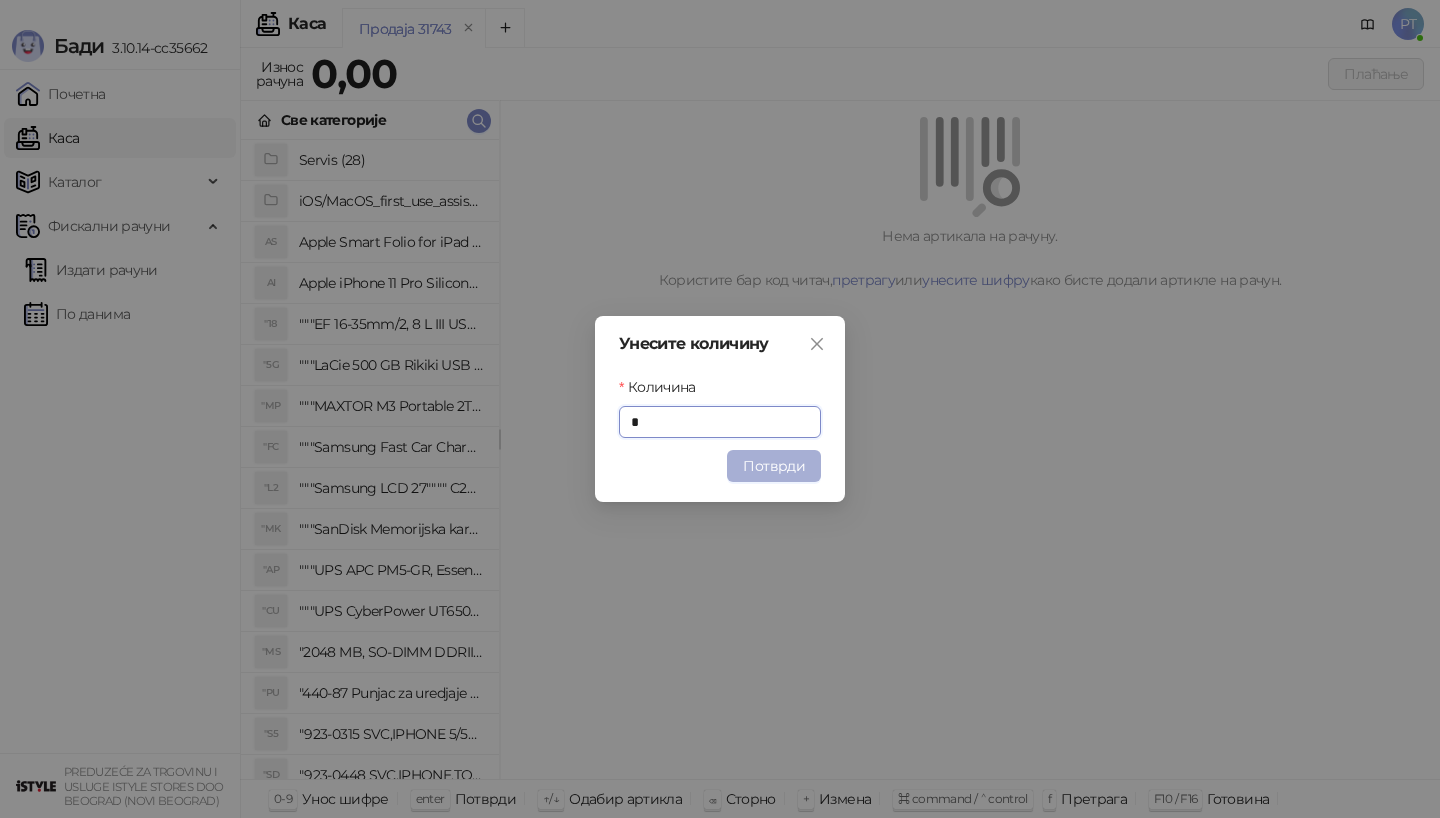 click on "Потврди" at bounding box center (774, 466) 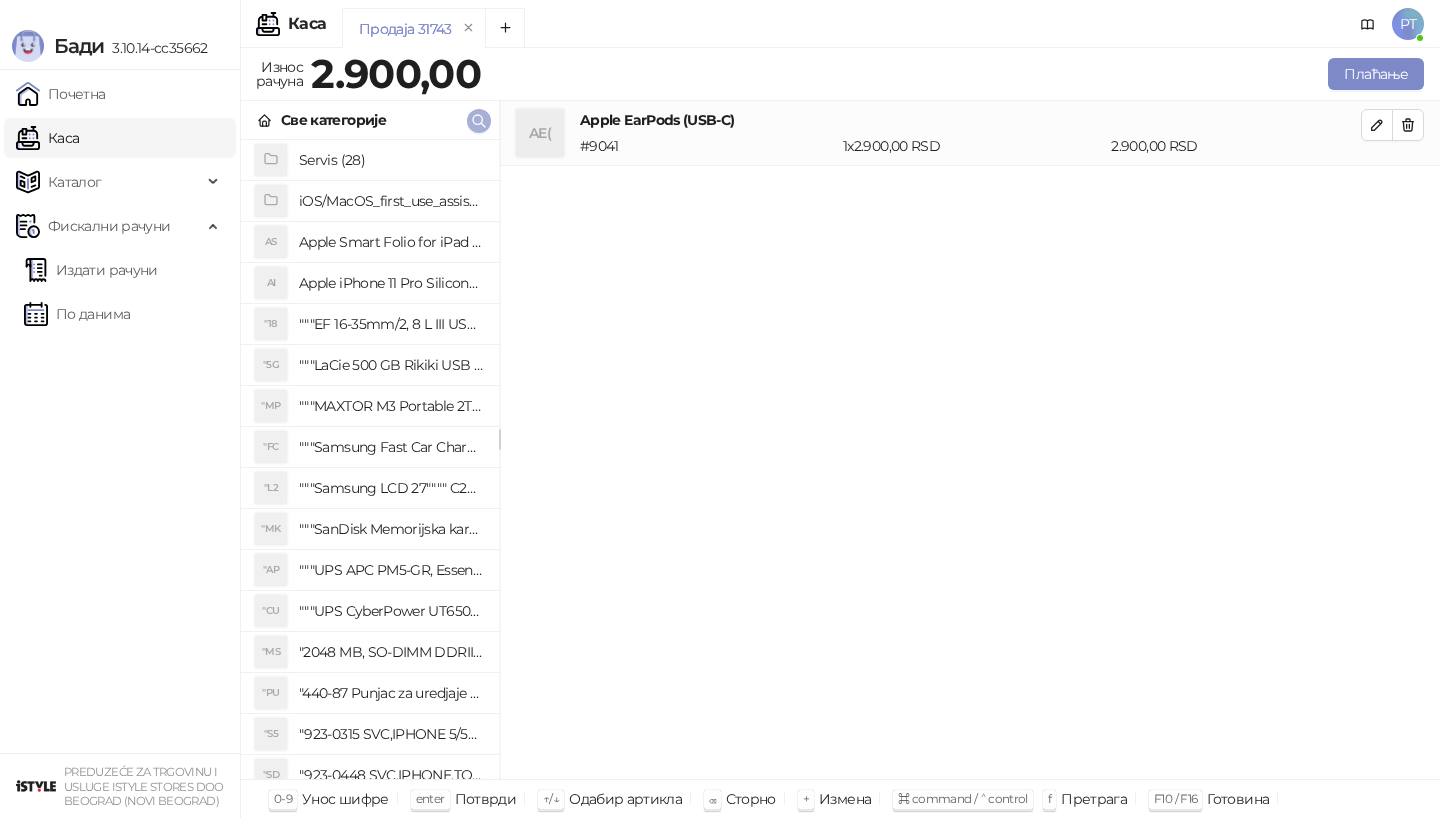 type 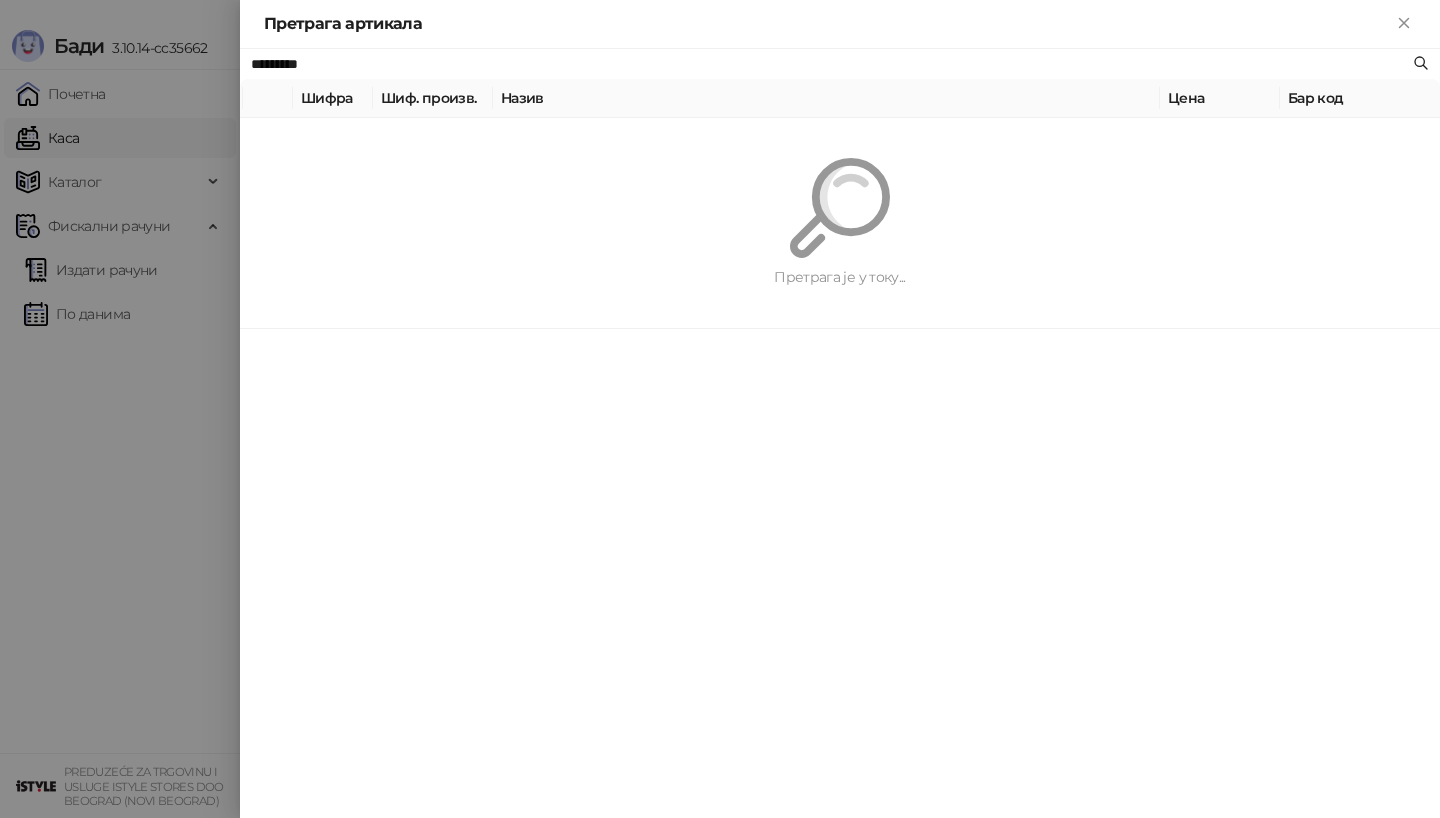 paste on "**********" 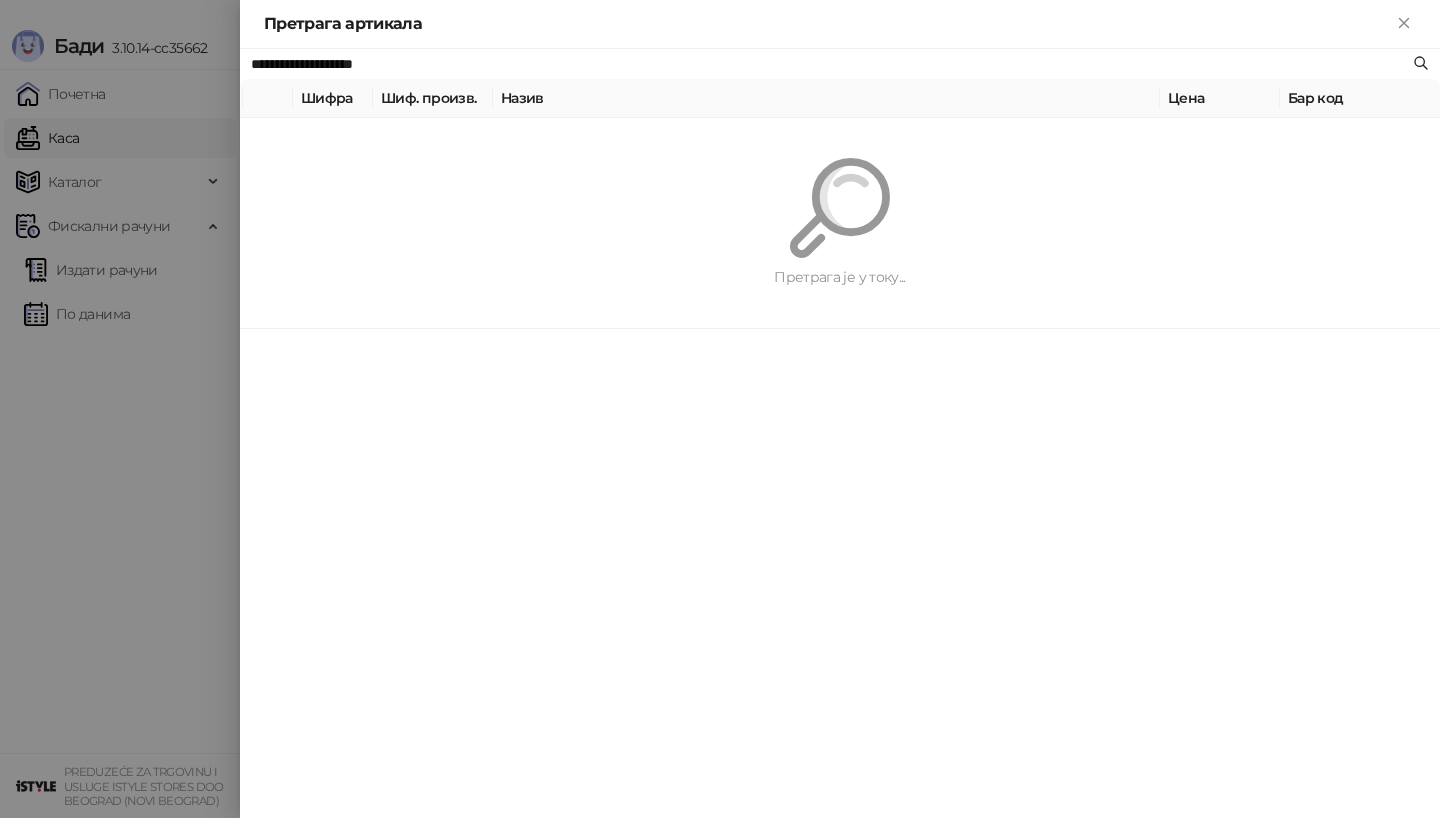 type on "**********" 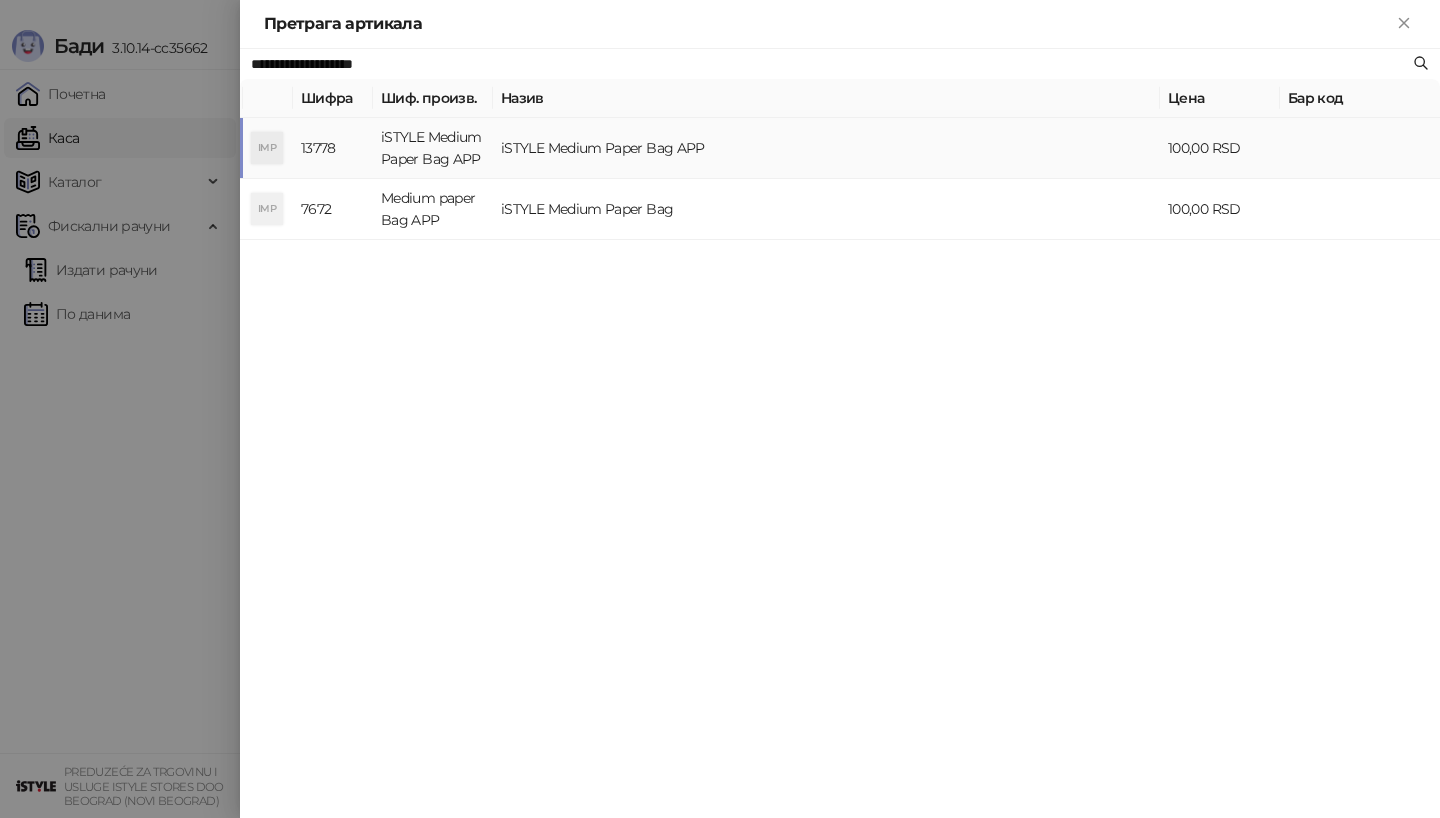 click on "iSTYLE Medium Paper Bag APP" at bounding box center [826, 148] 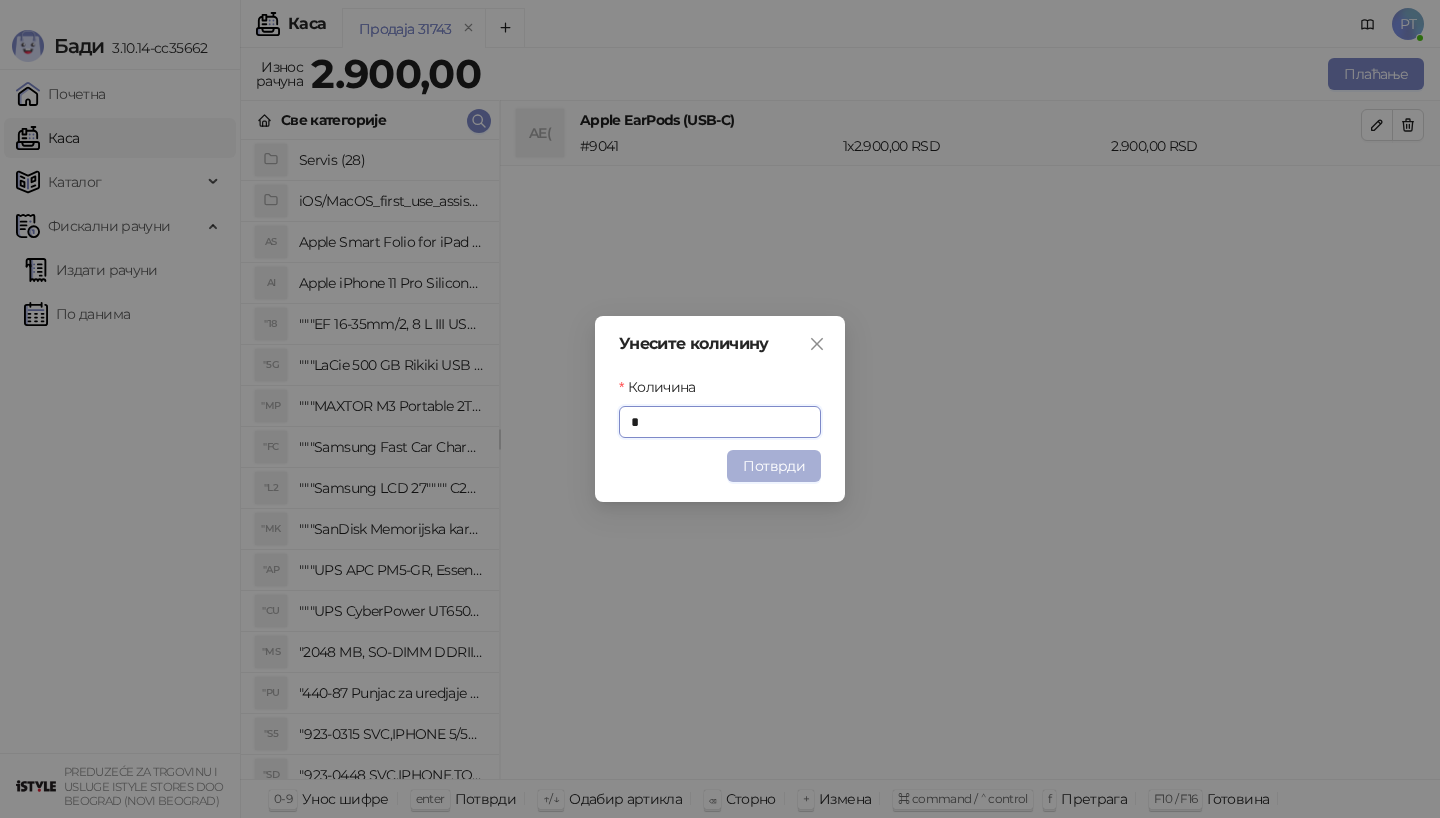 click on "Потврди" at bounding box center [774, 466] 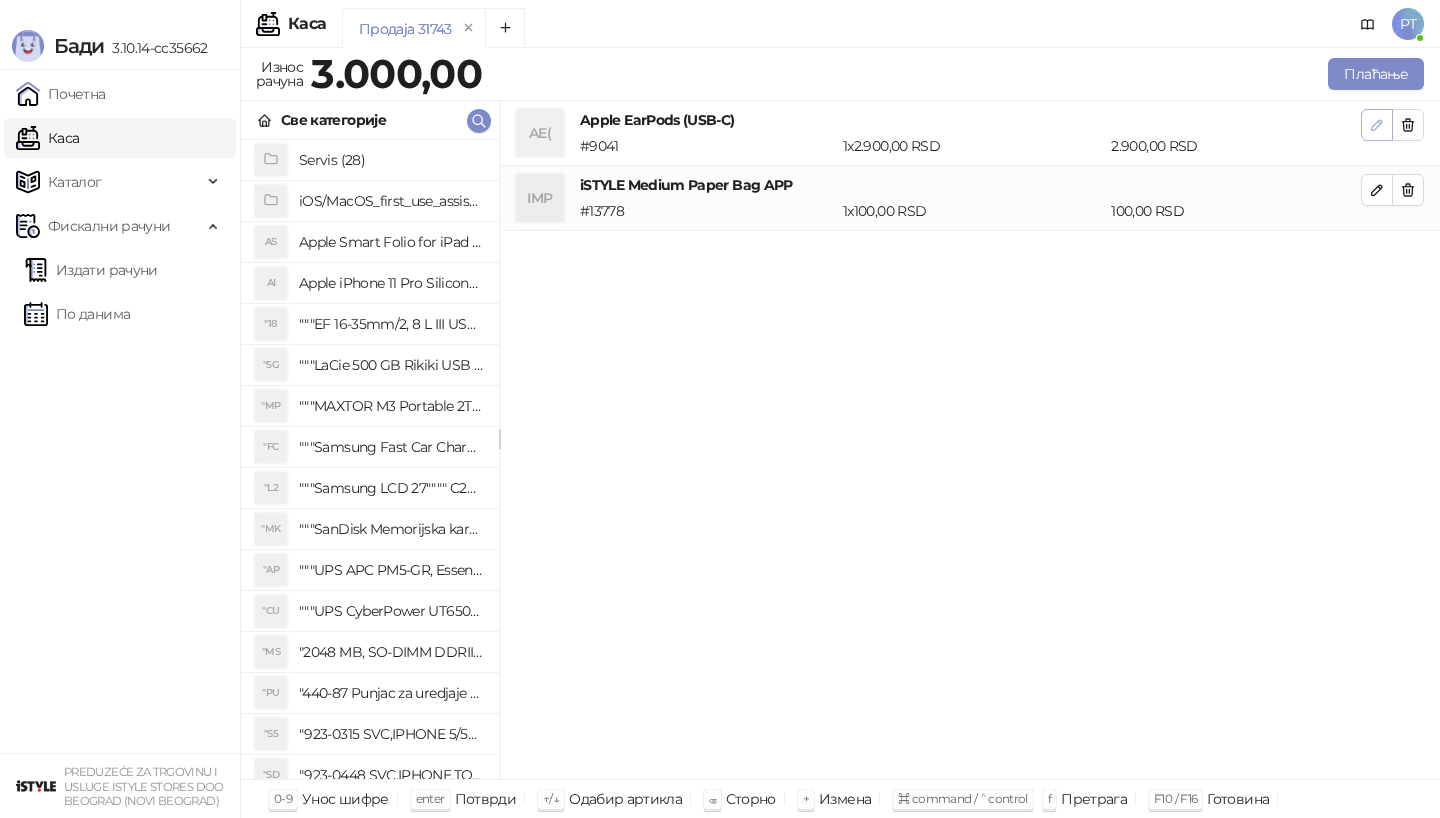 click at bounding box center (1377, 125) 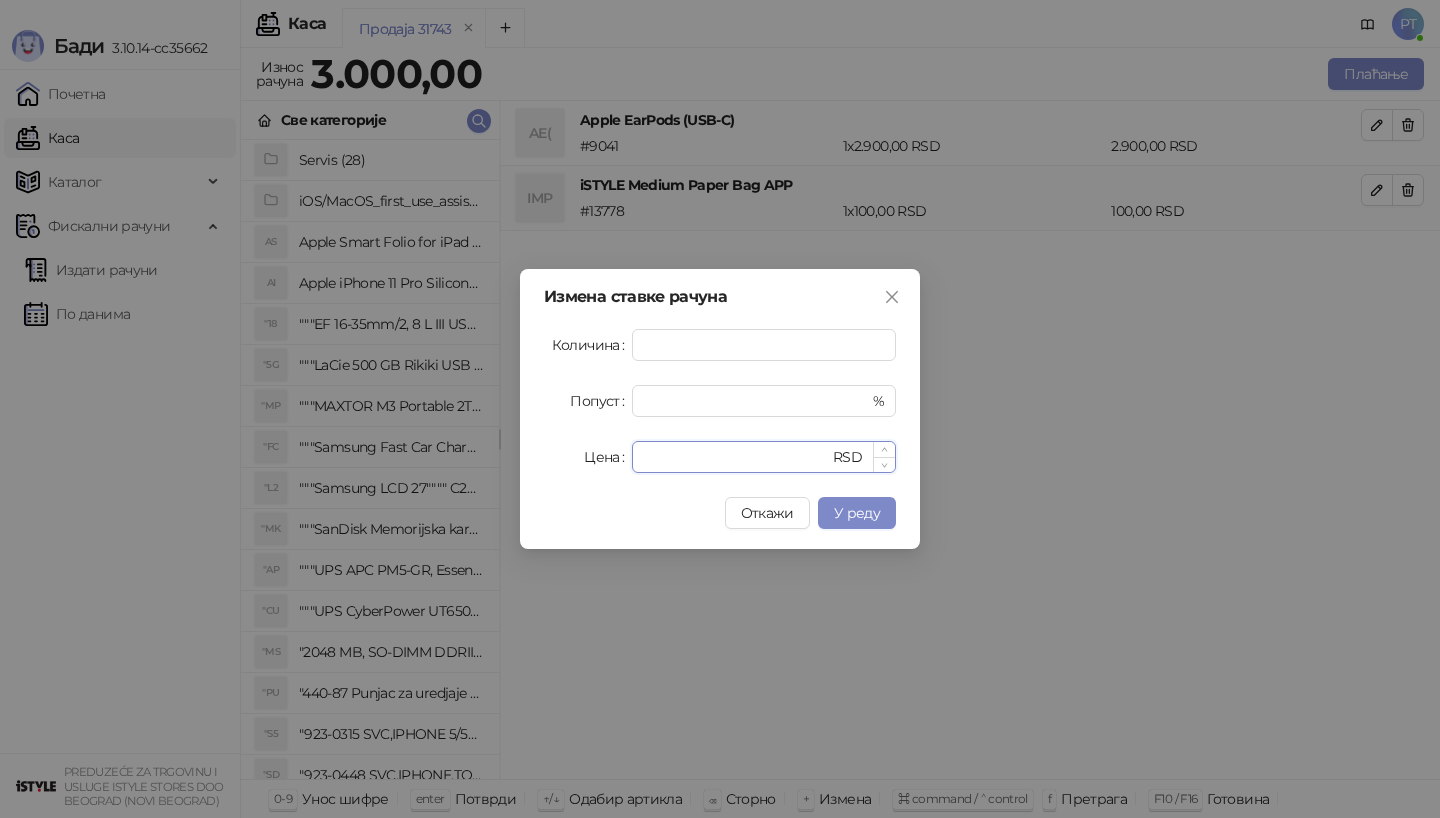 click on "****" at bounding box center (736, 457) 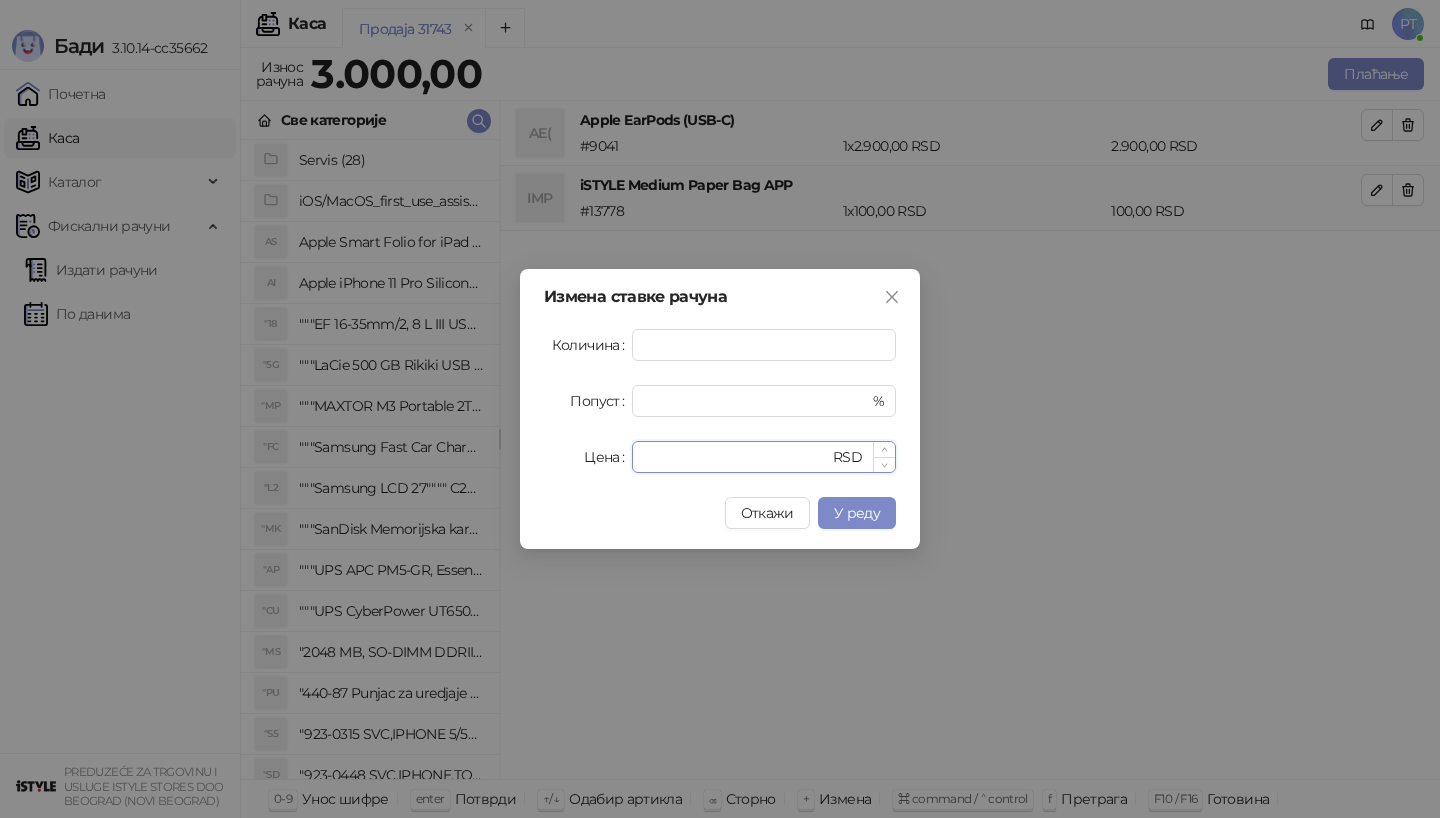type on "****" 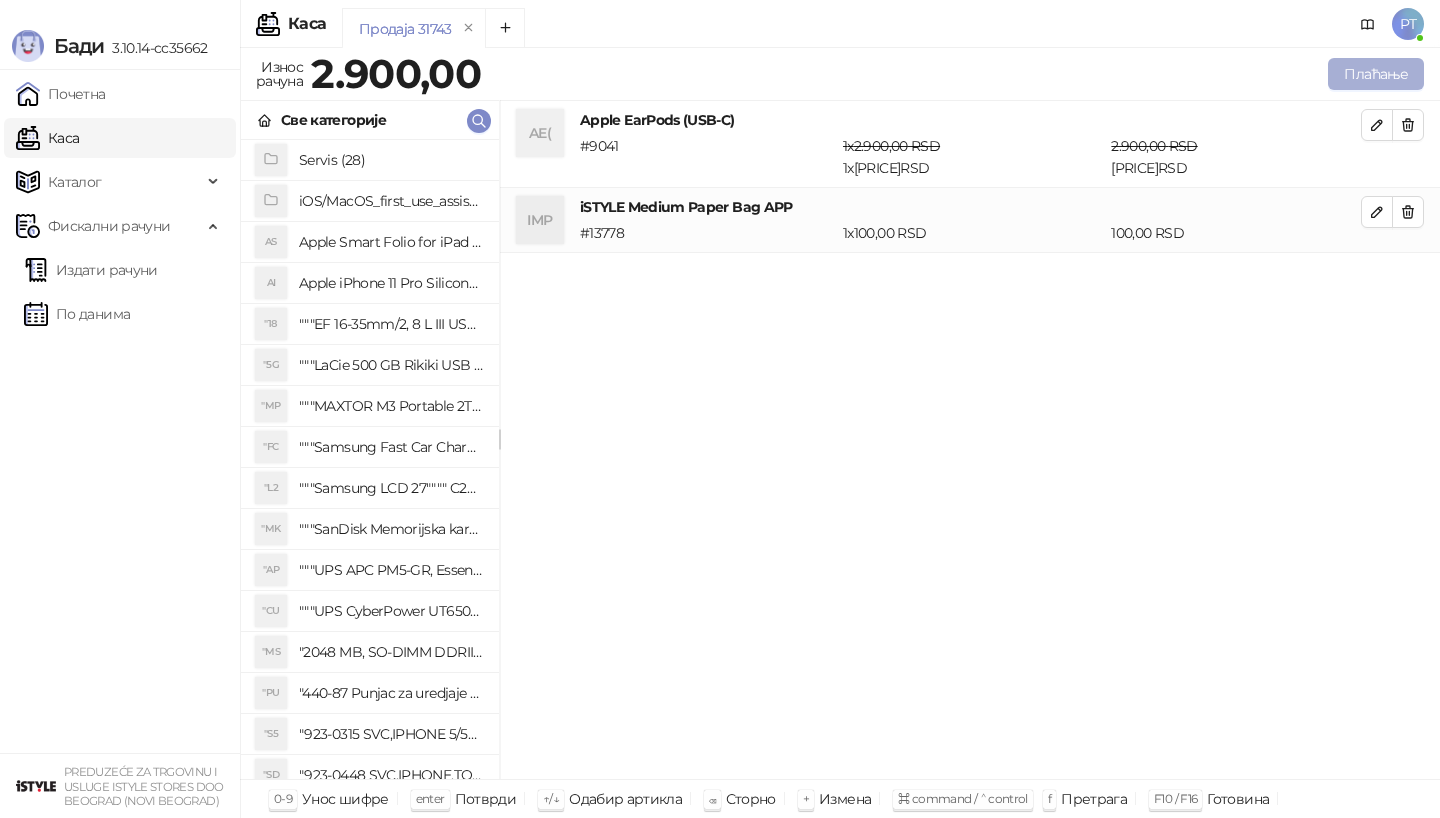 click on "Плаћање" at bounding box center (1376, 74) 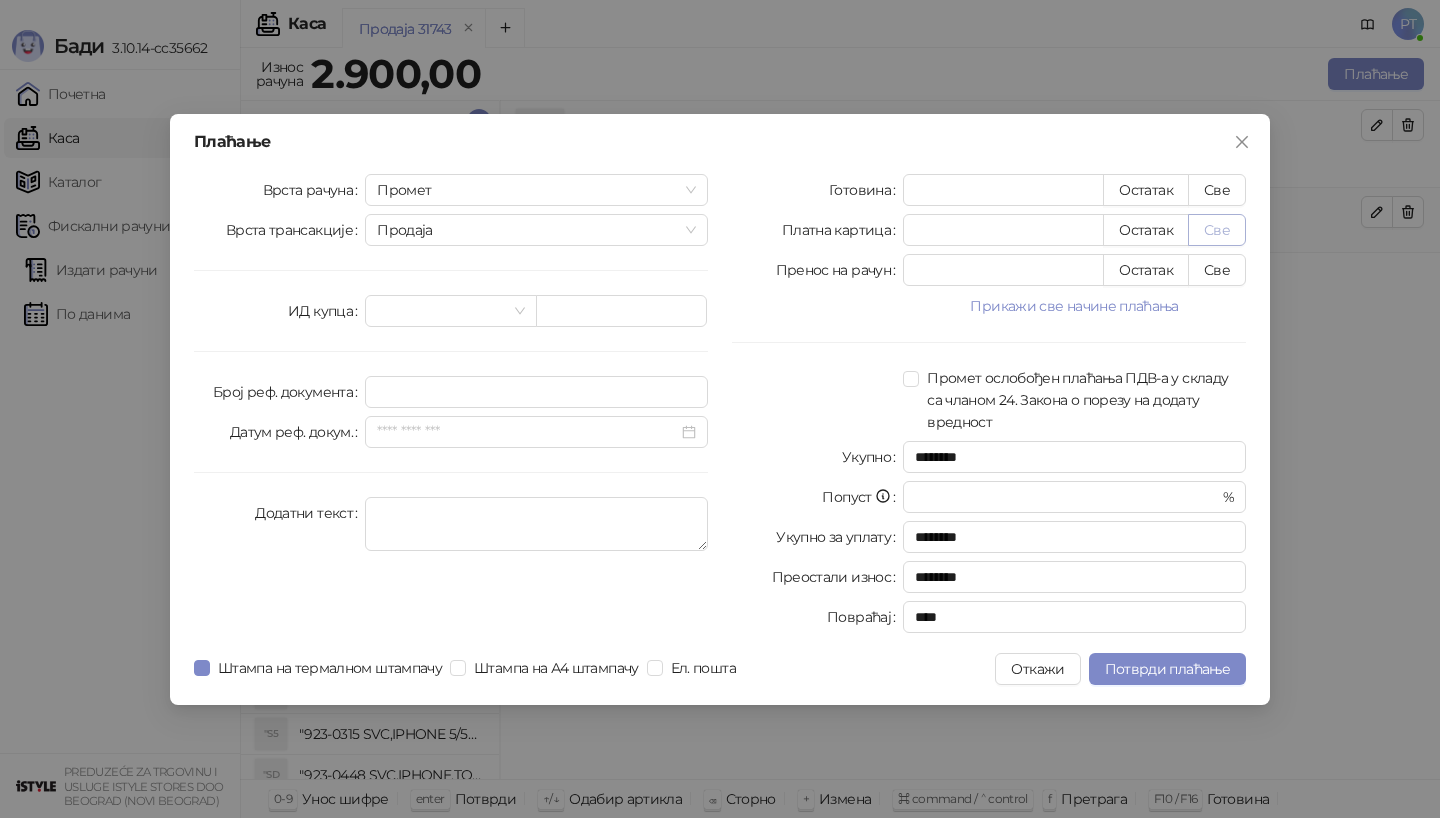 click on "Све" at bounding box center (1217, 230) 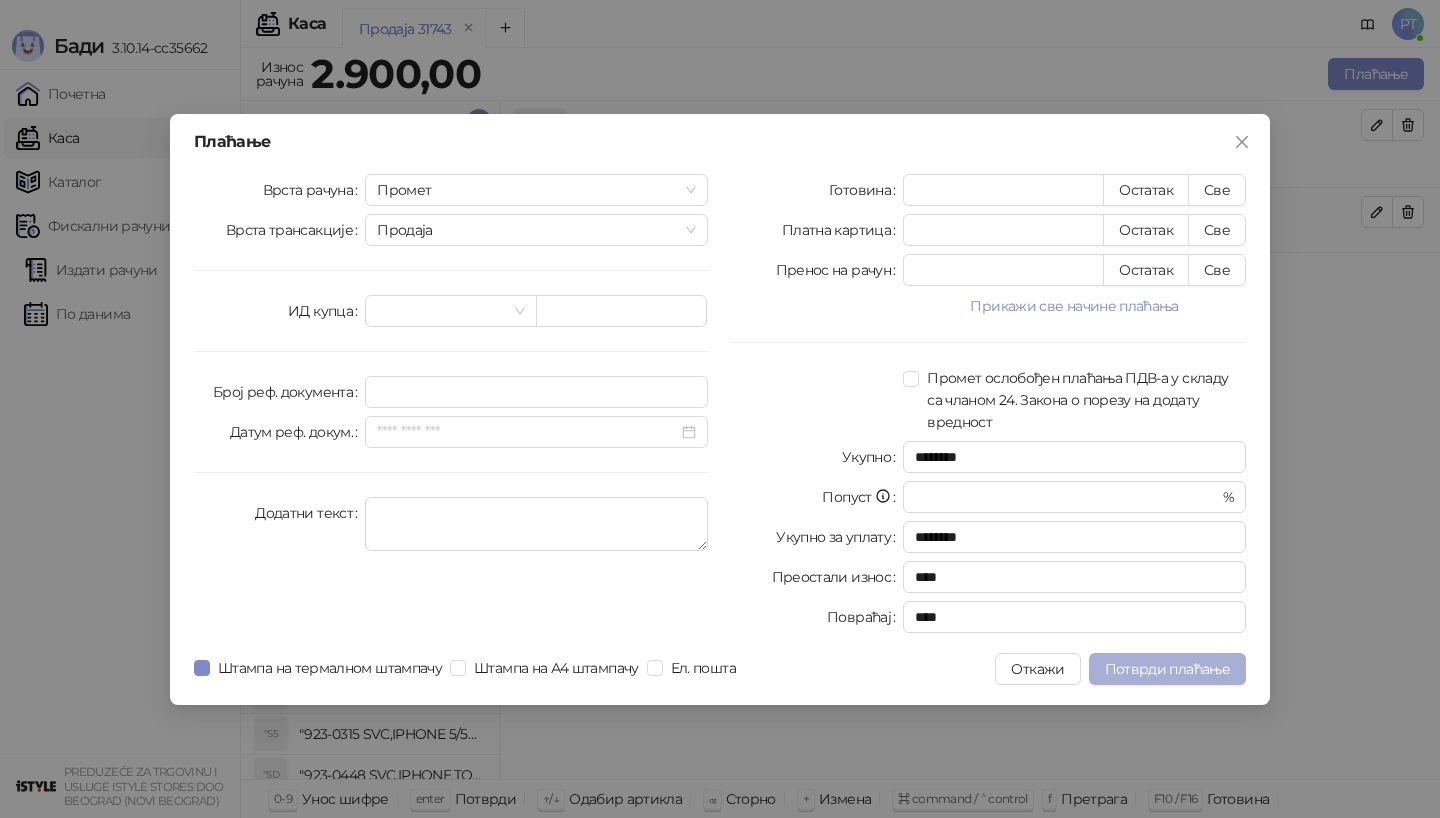 click on "Потврди плаћање" at bounding box center [1167, 669] 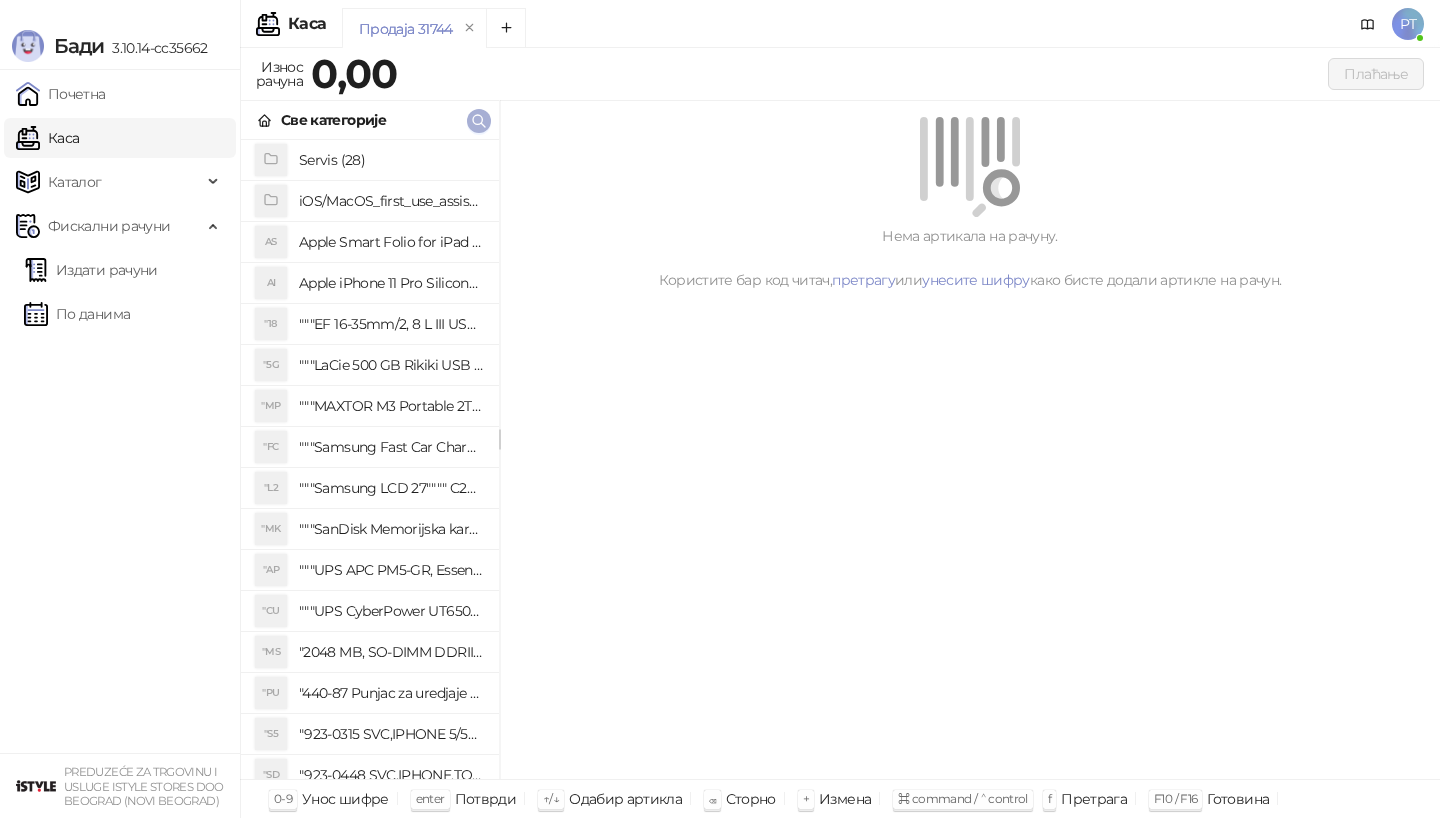 click 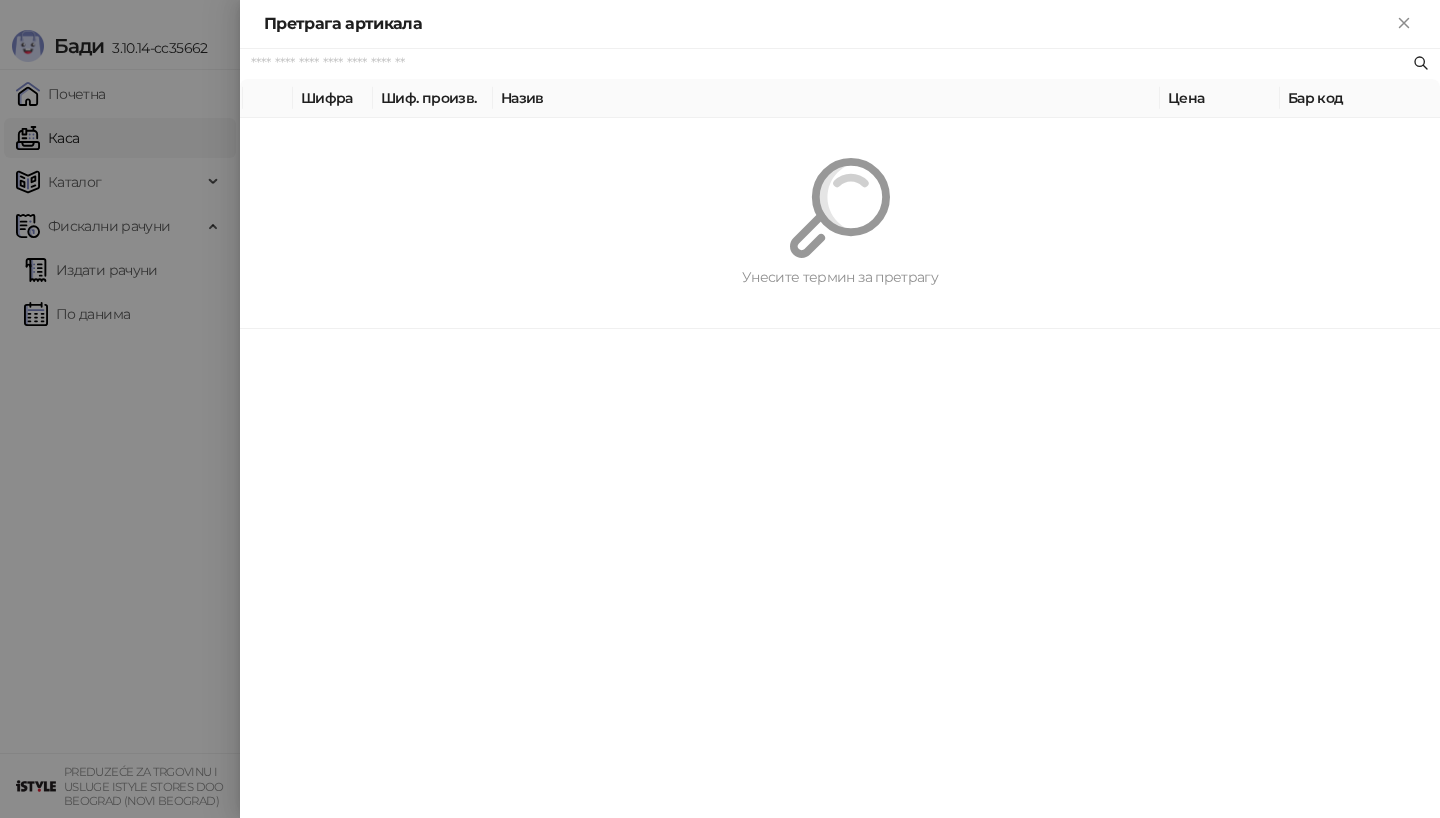 paste on "*********" 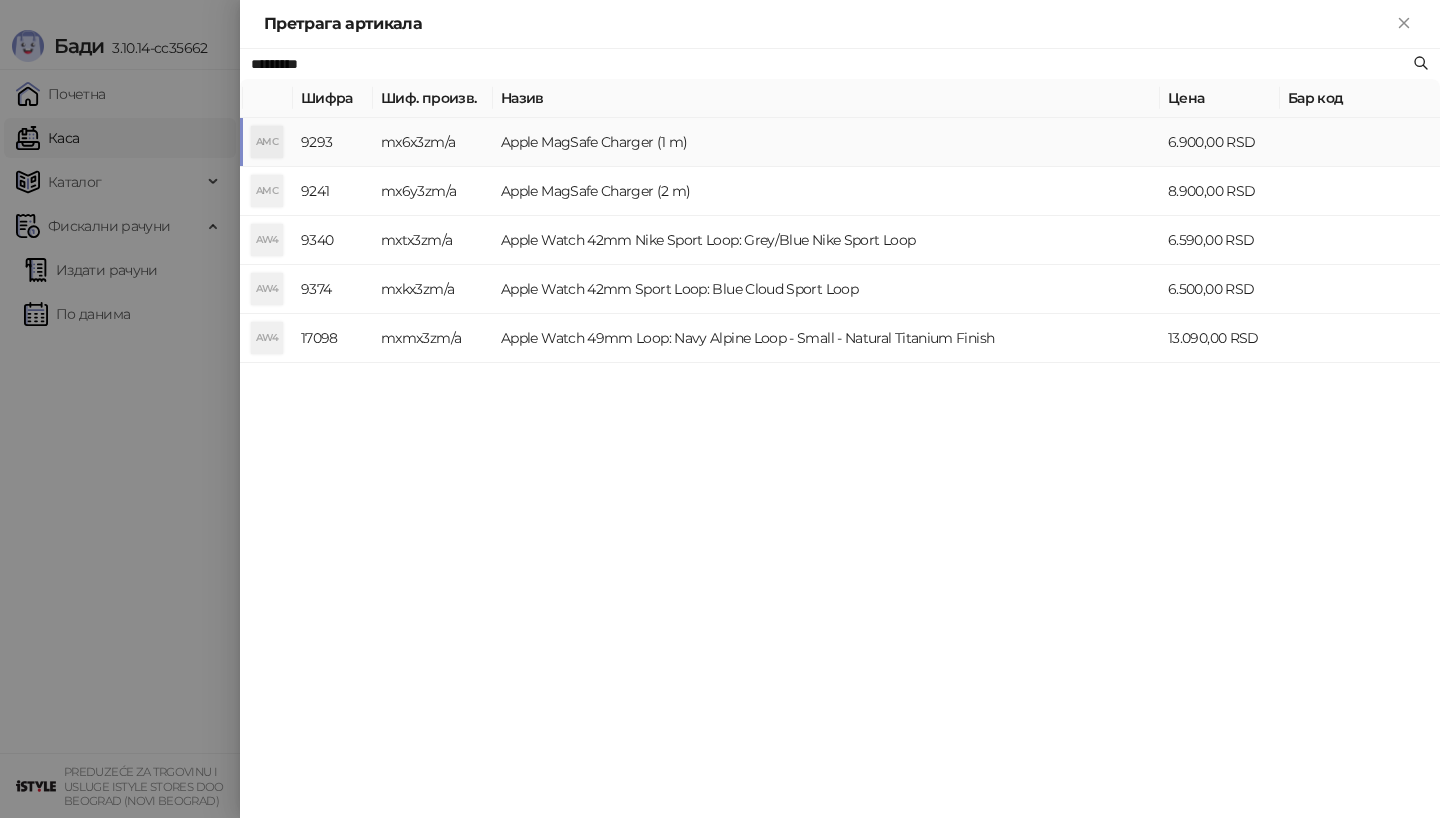 click on "Apple MagSafe Charger (1 m)" at bounding box center (826, 142) 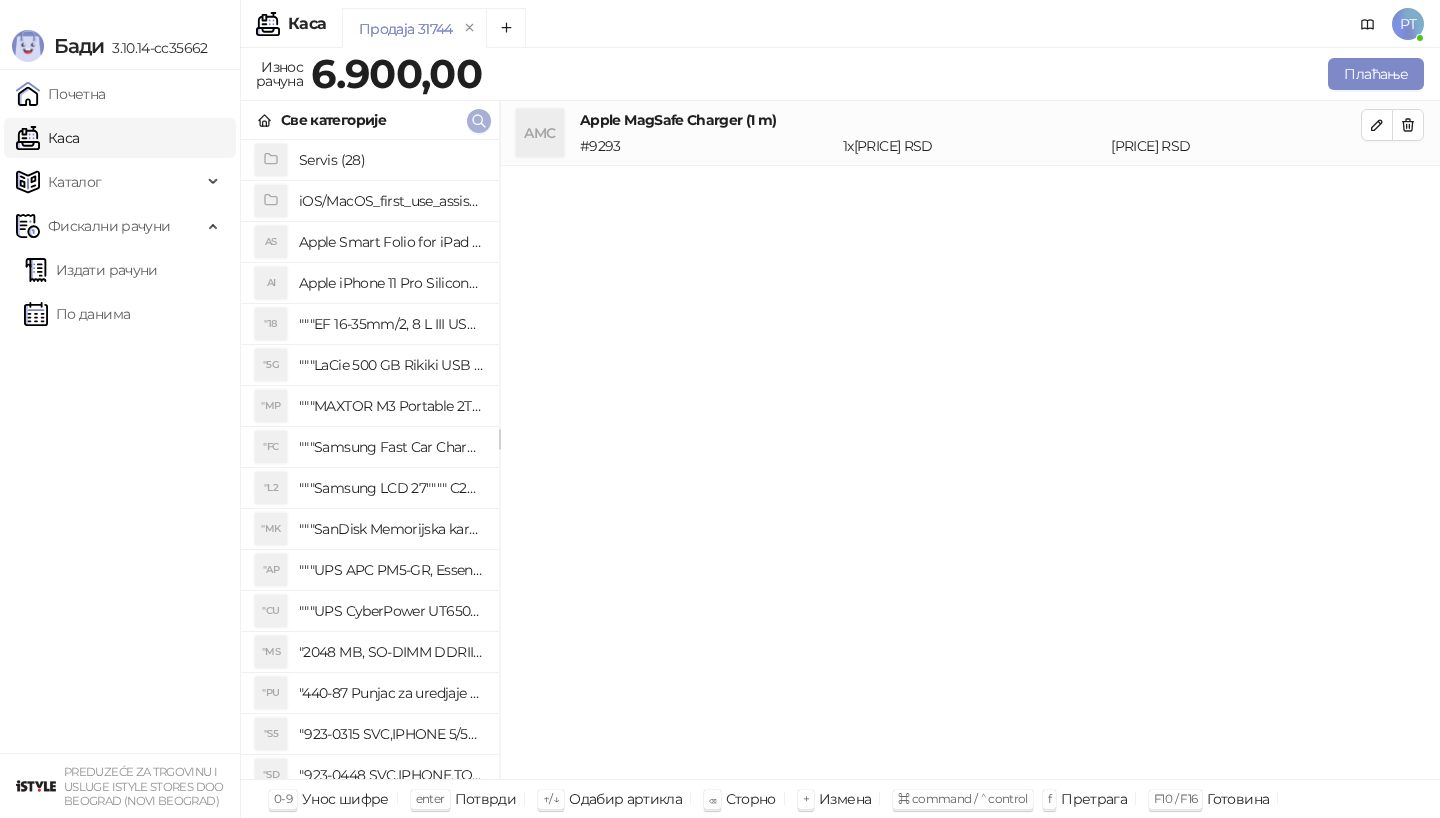 click 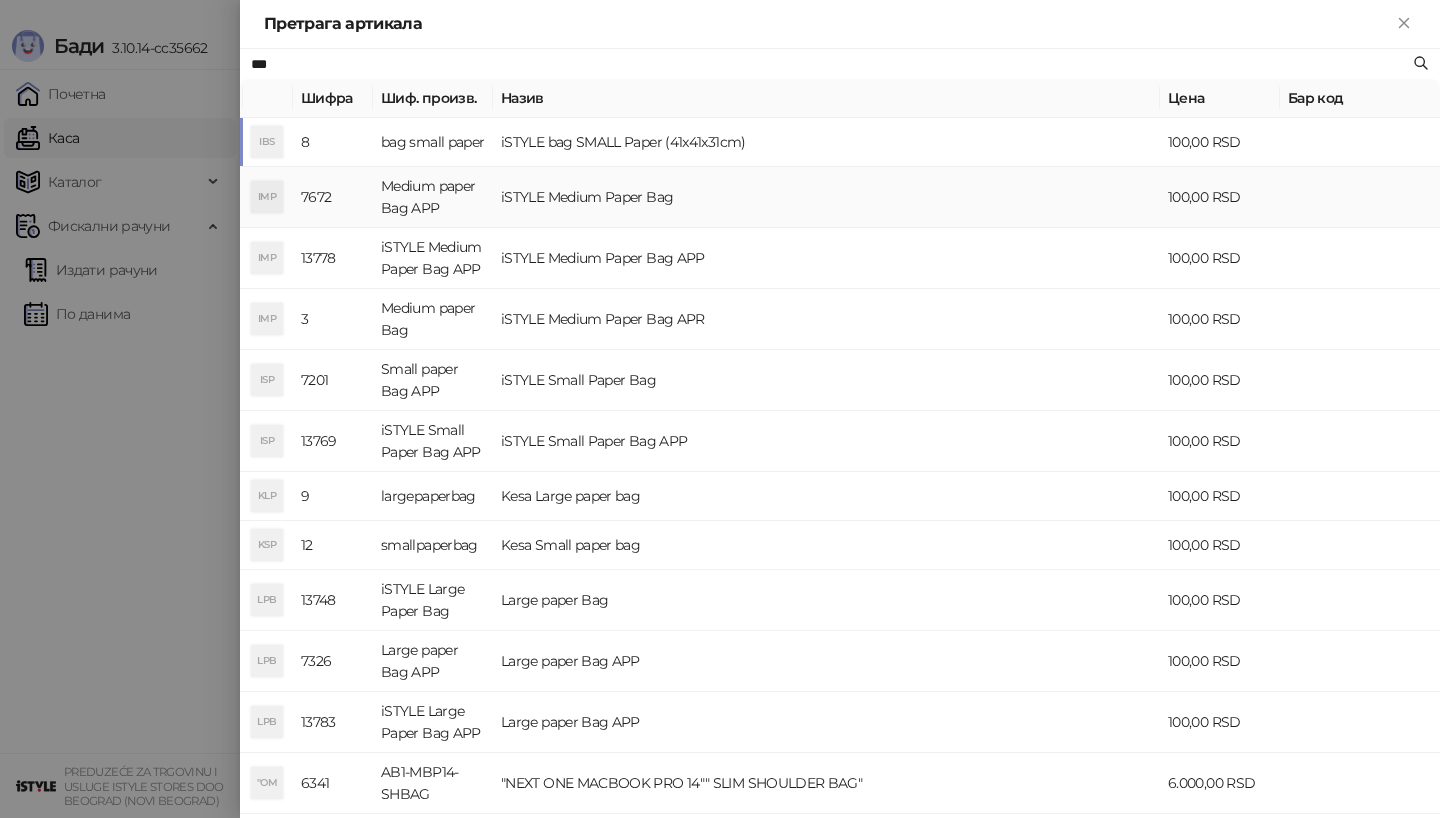 type on "***" 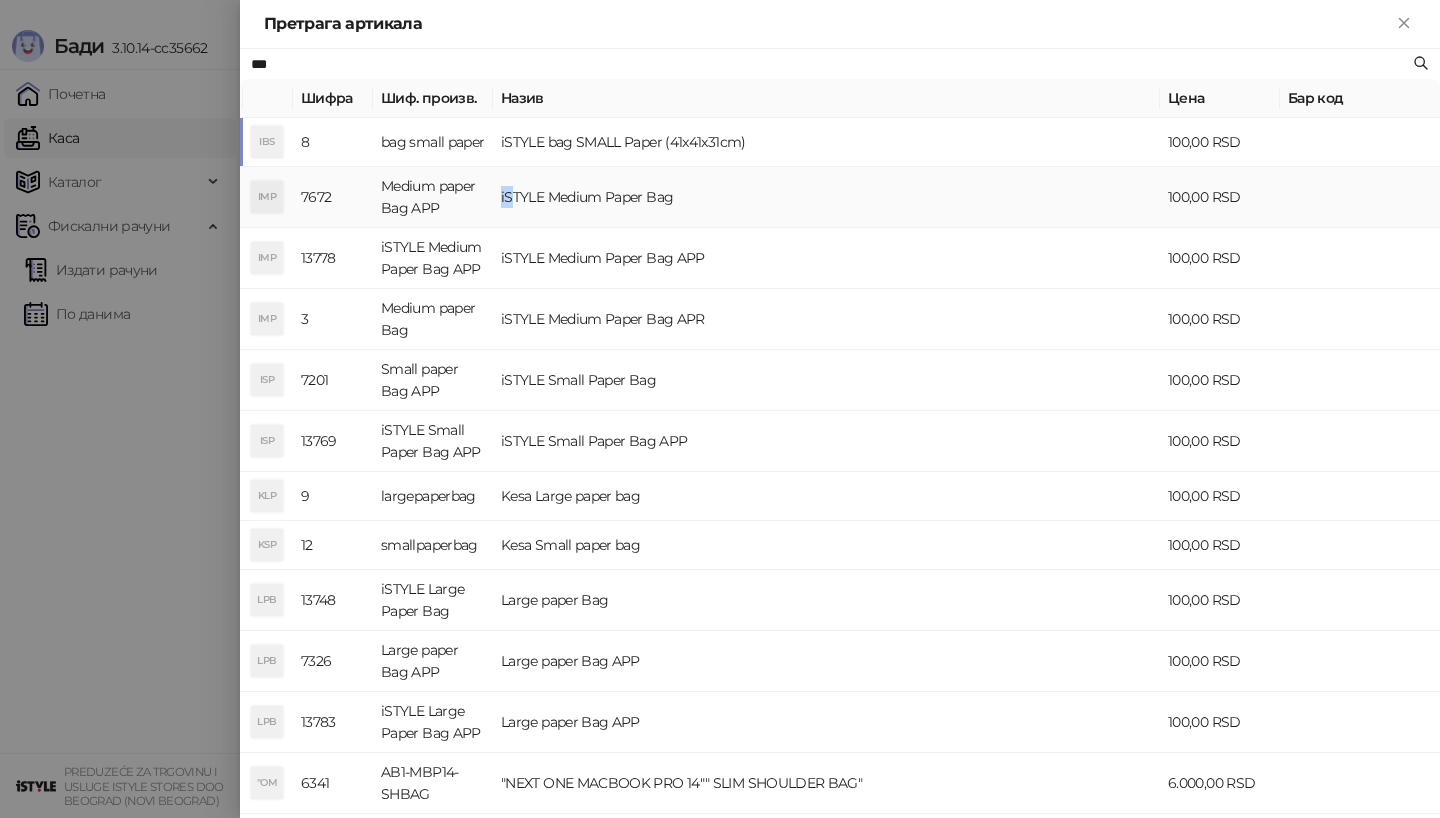 click on "iSTYLE Medium Paper Bag" at bounding box center [826, 197] 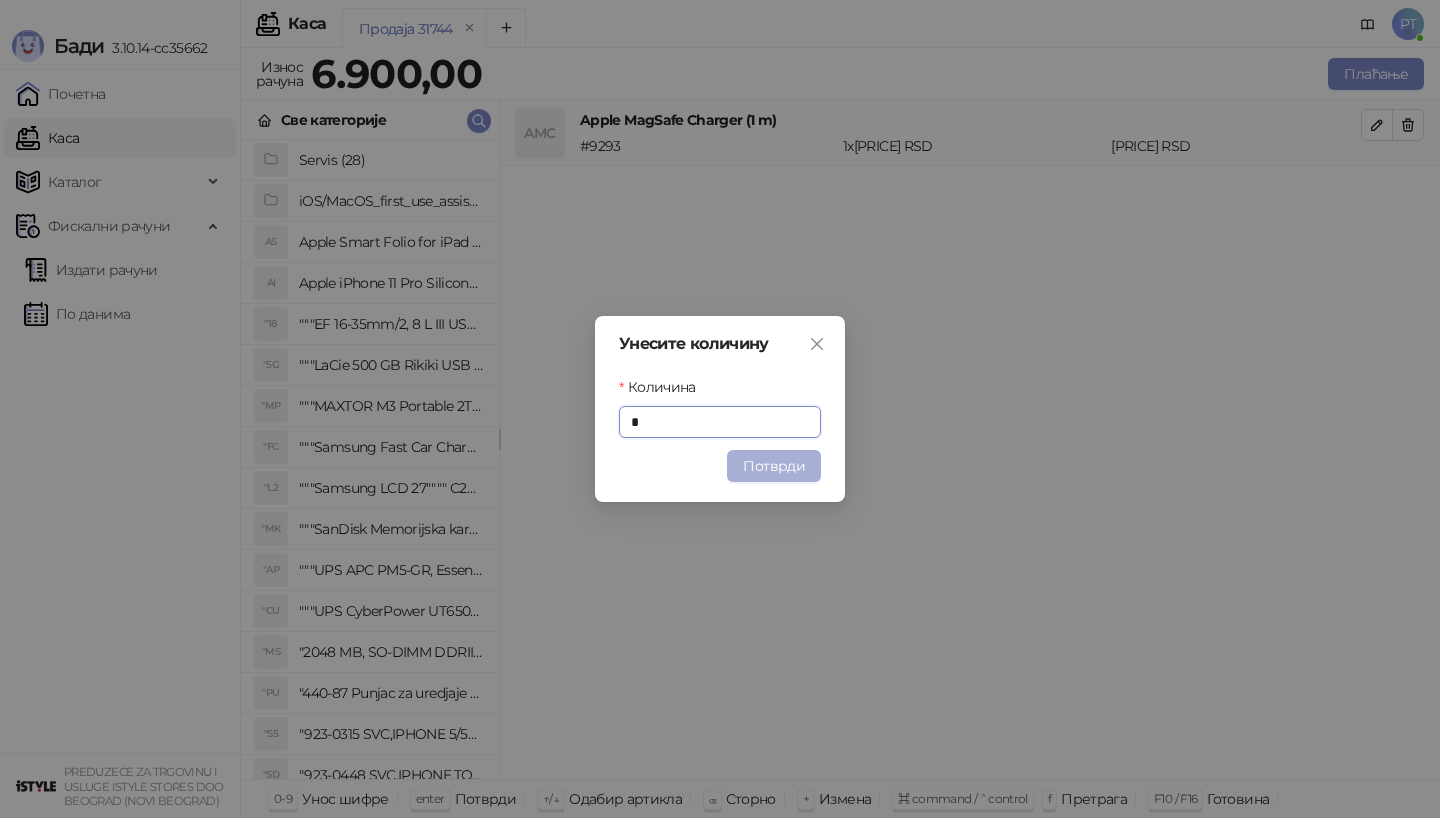 click on "Потврди" at bounding box center (774, 466) 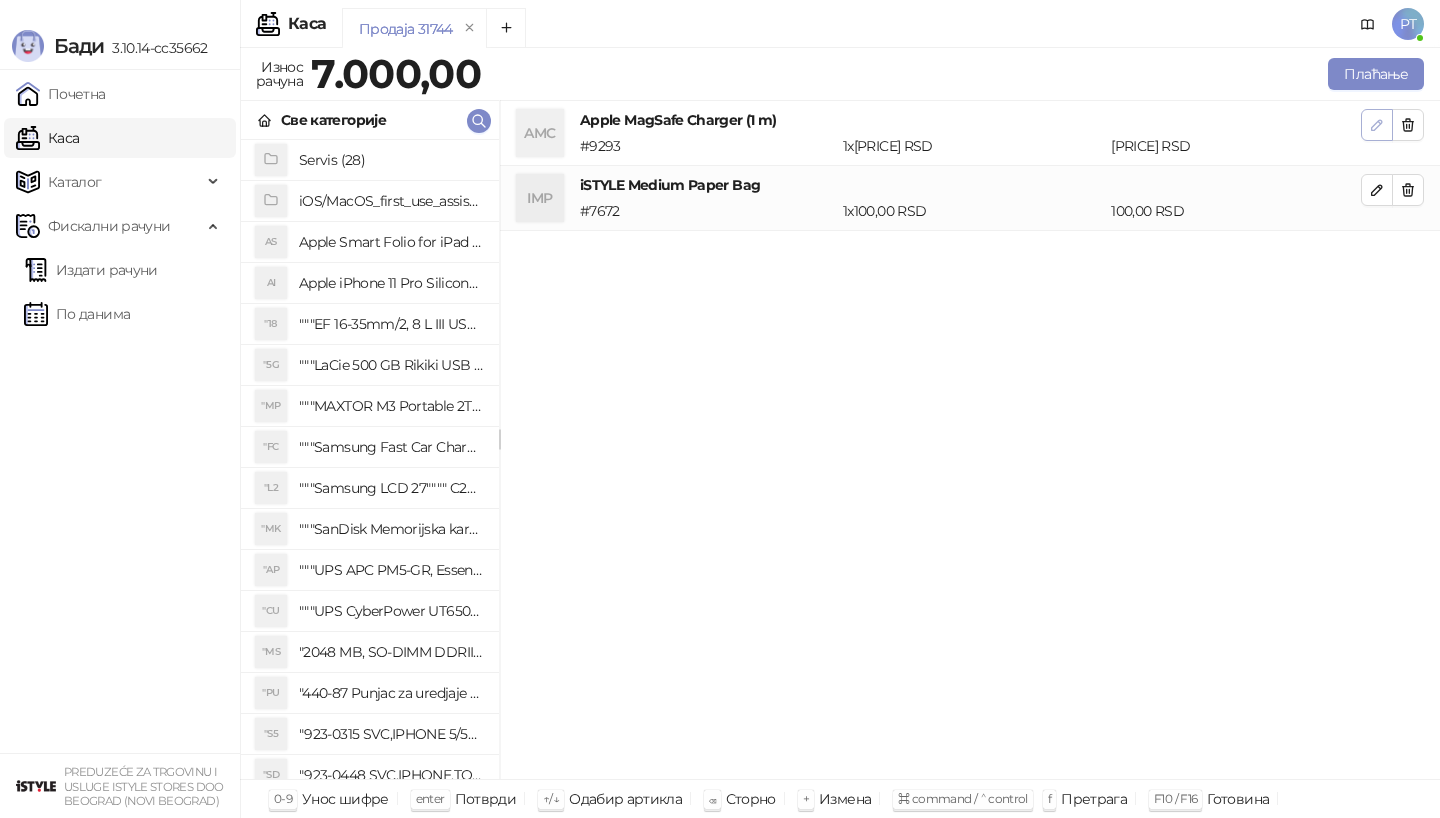 click at bounding box center (1377, 125) 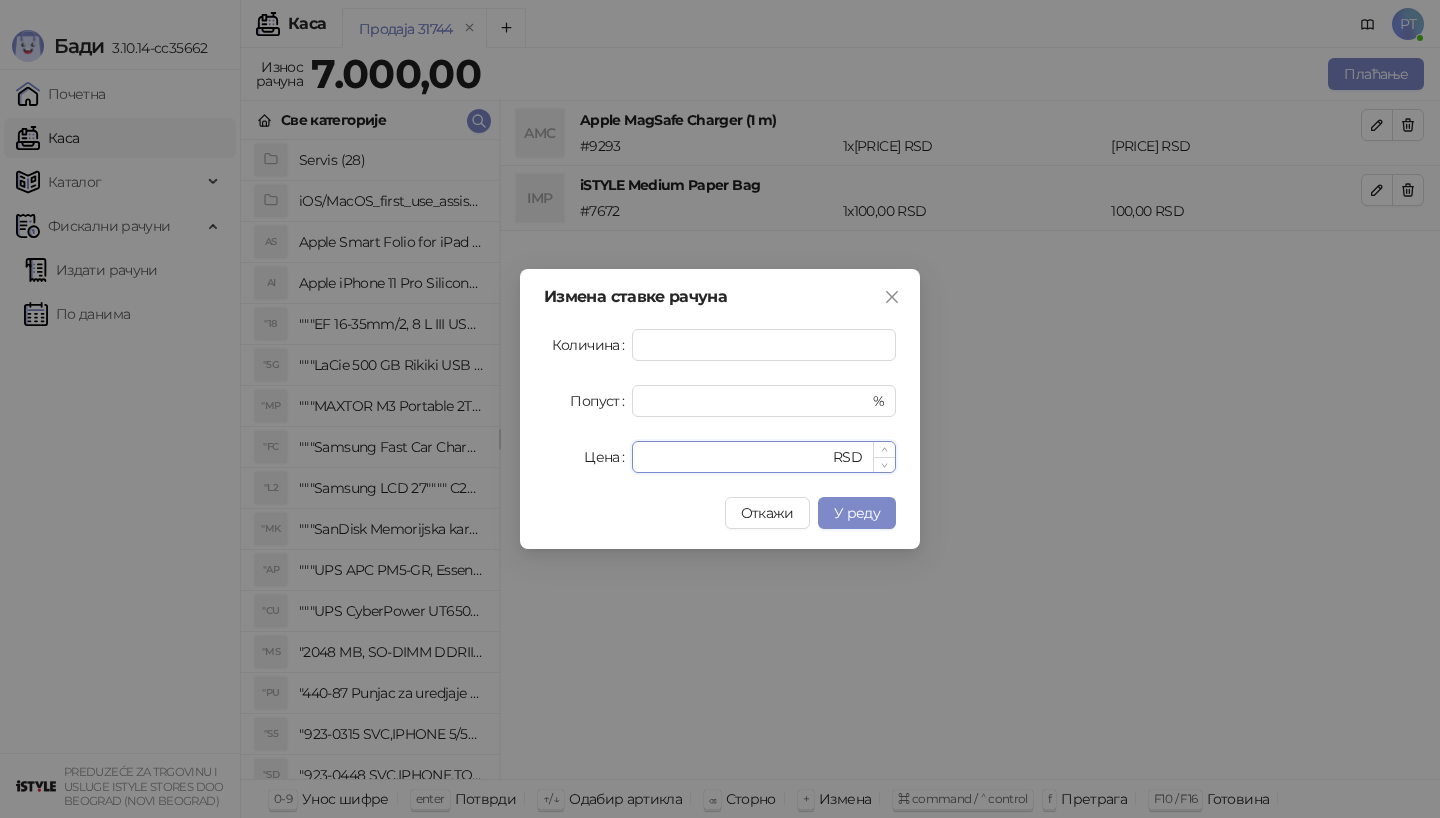 click on "****" at bounding box center [736, 457] 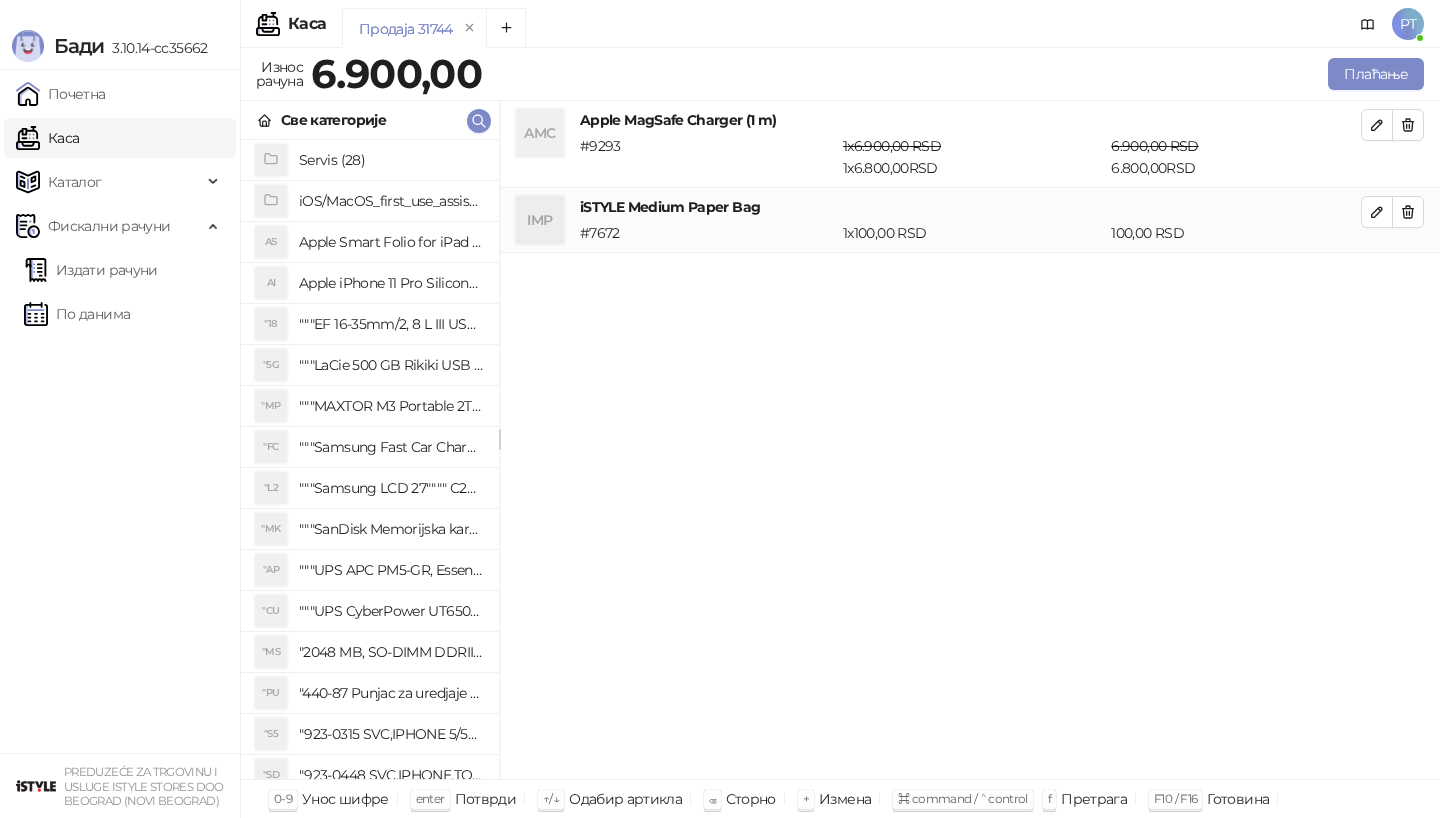 click on "AMC Apple MagSafe Charger (1 m)    # [NUMBER] 1  x  [PRICE]   RSD 1  x  [PRICE]  RSD  [PRICE]   RSD [PRICE]  RSD" at bounding box center [970, 144] 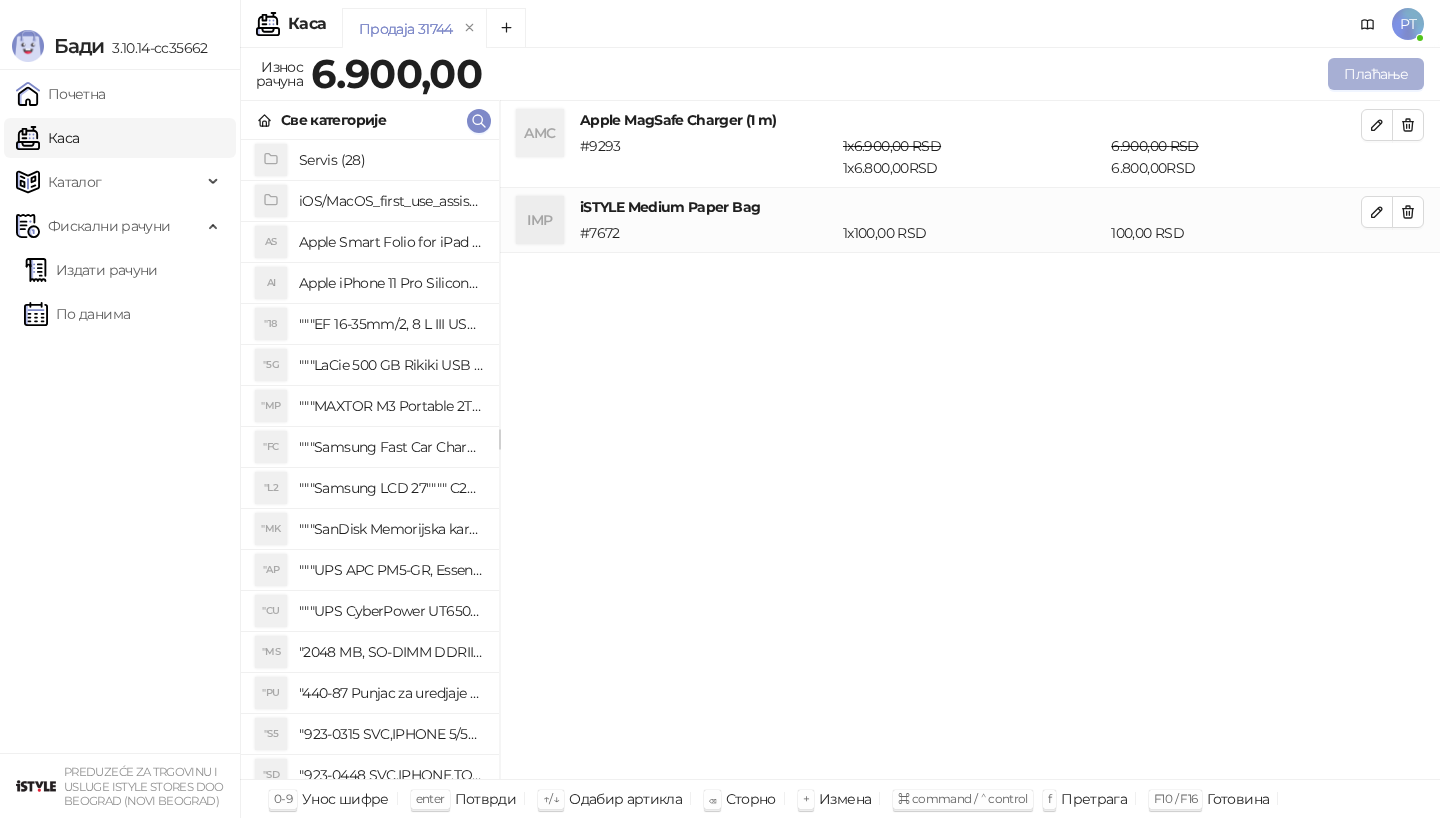 click on "Плаћање" at bounding box center [1376, 74] 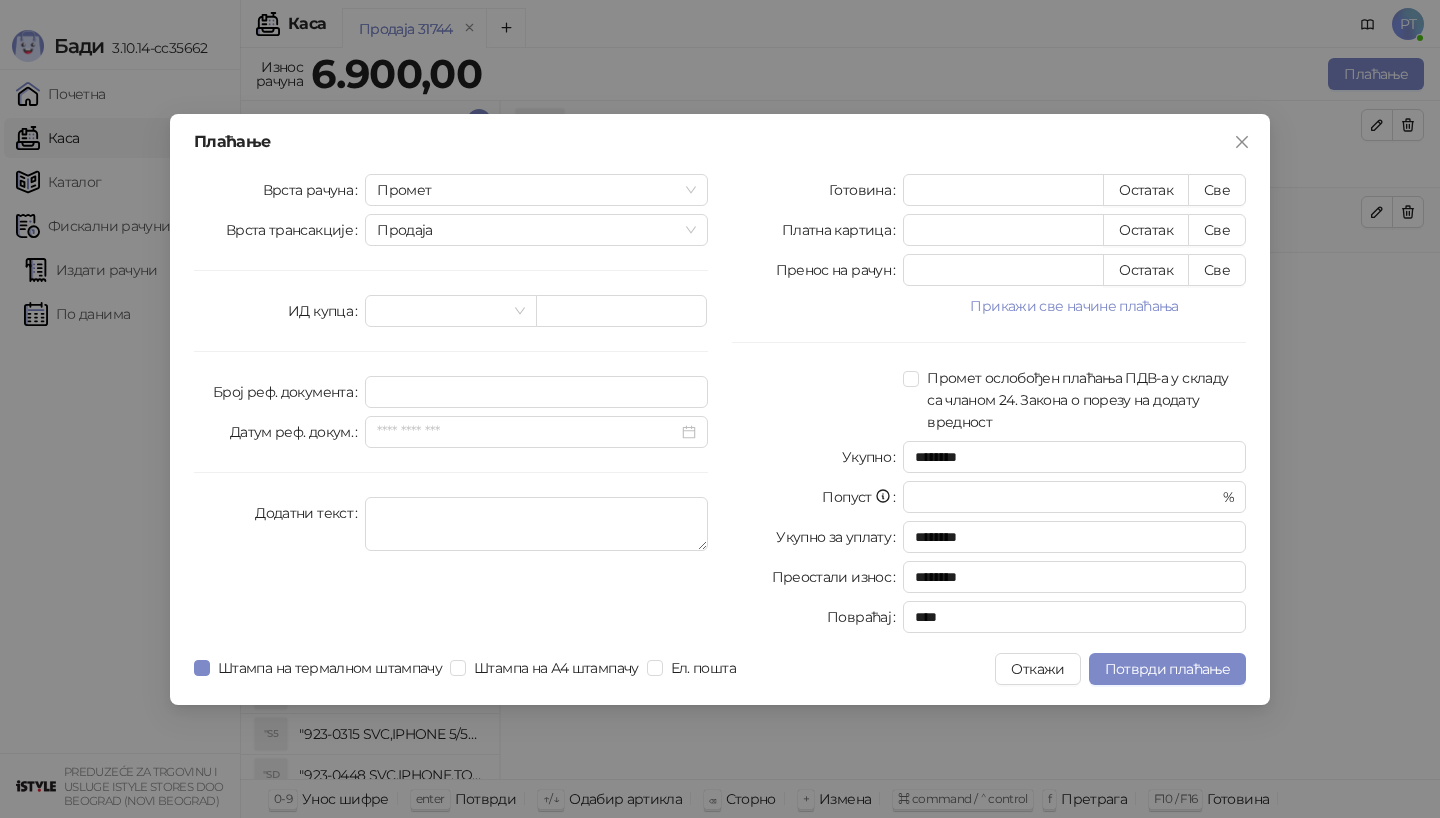 click on "Готовина * Остатак Све Платна картица * Остатак Све Пренос на рачун * Остатак Све Прикажи све начине плаћања Ваучер * Остатак Све Чек * Остатак Све Инстант плаћање * Остатак Све Друго безготовинско * Остатак Све   Промет ослобођен плаћања ПДВ-а у складу са чланом 24. Закона о порезу на додату вредност Укупно ******** Попуст   * % Укупно за уплату ******** Преостали износ ******** Повраћај ****" at bounding box center [989, 407] 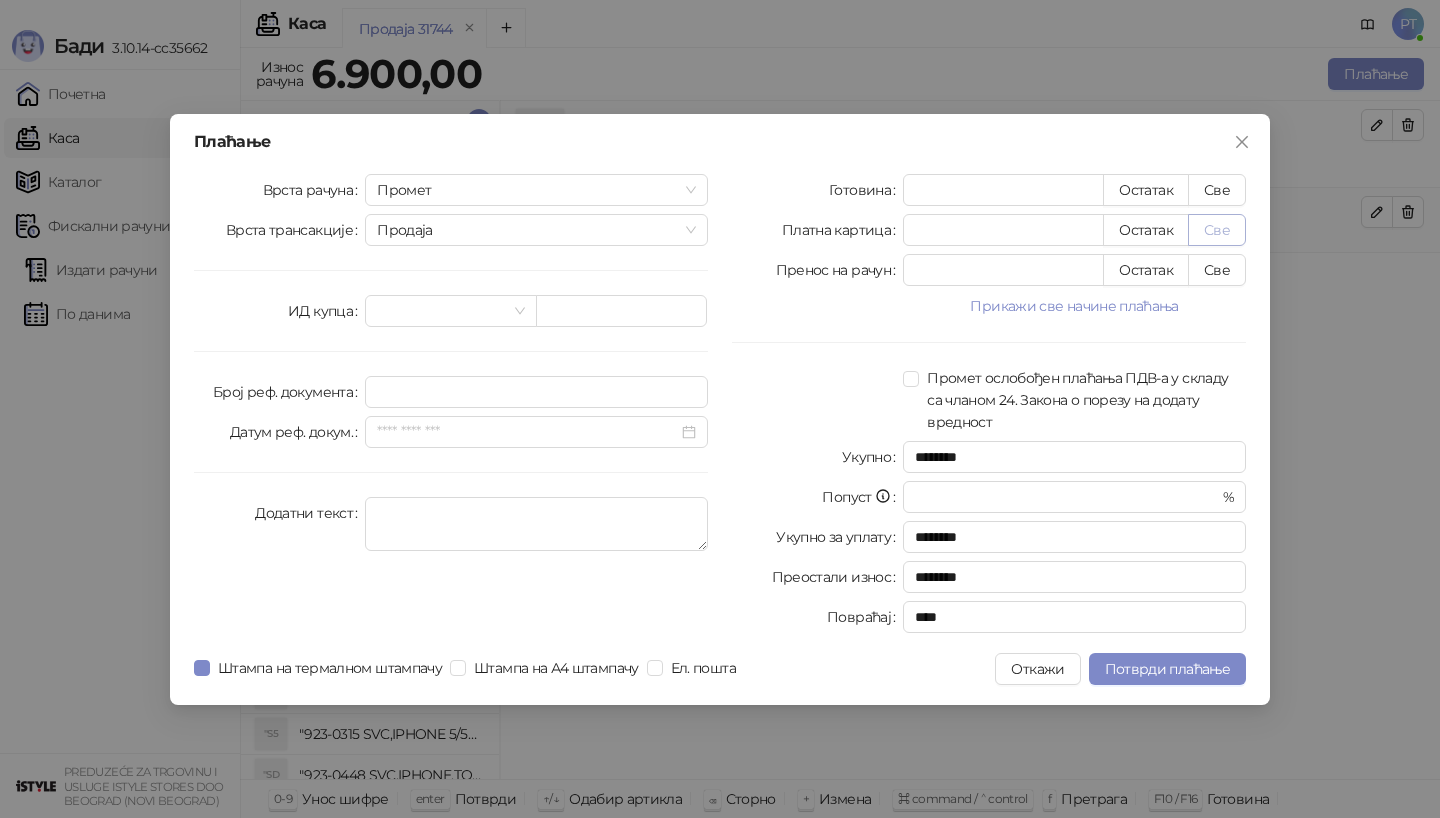 click on "Све" at bounding box center (1217, 230) 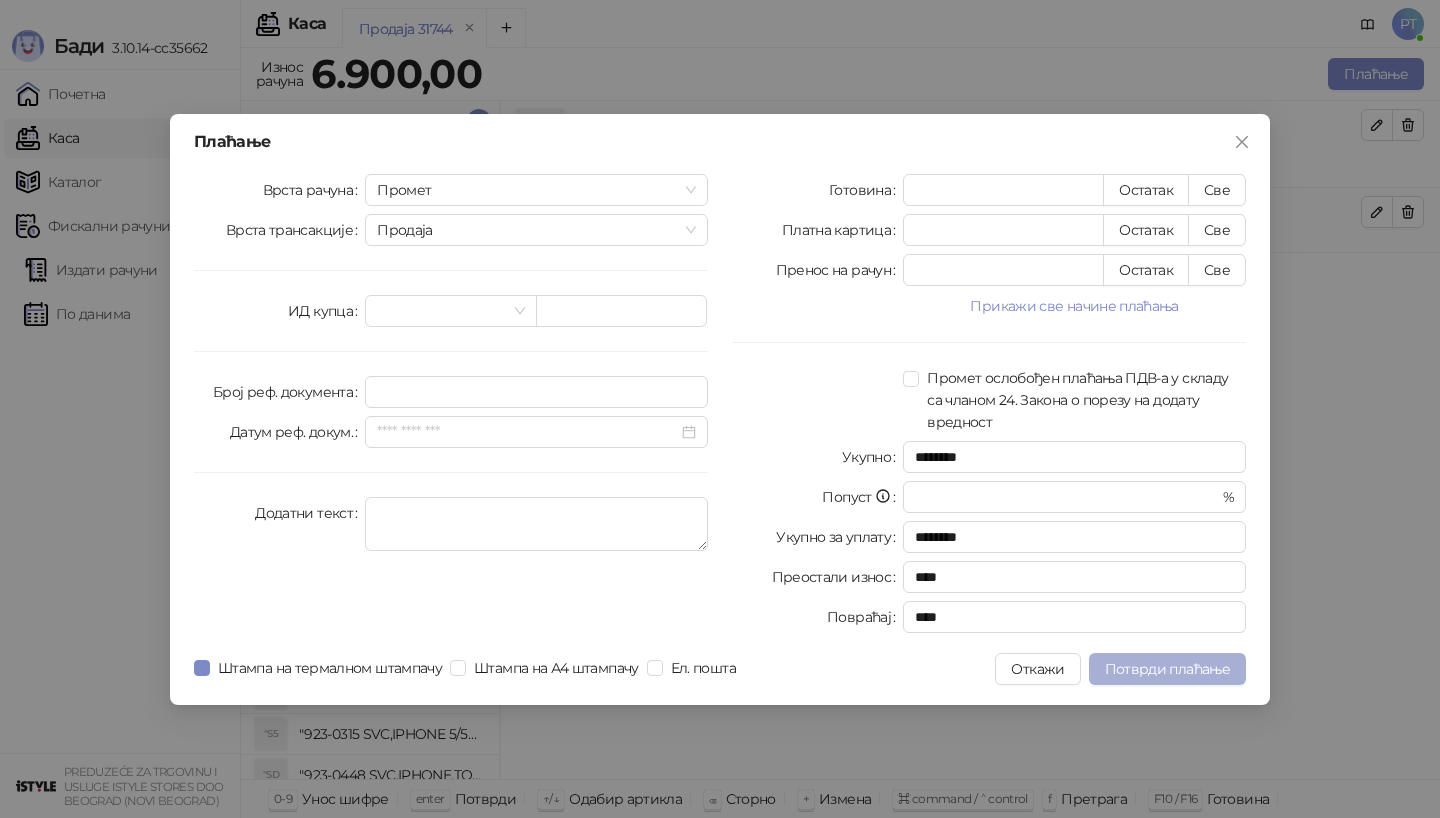 click on "Потврди плаћање" at bounding box center [1167, 669] 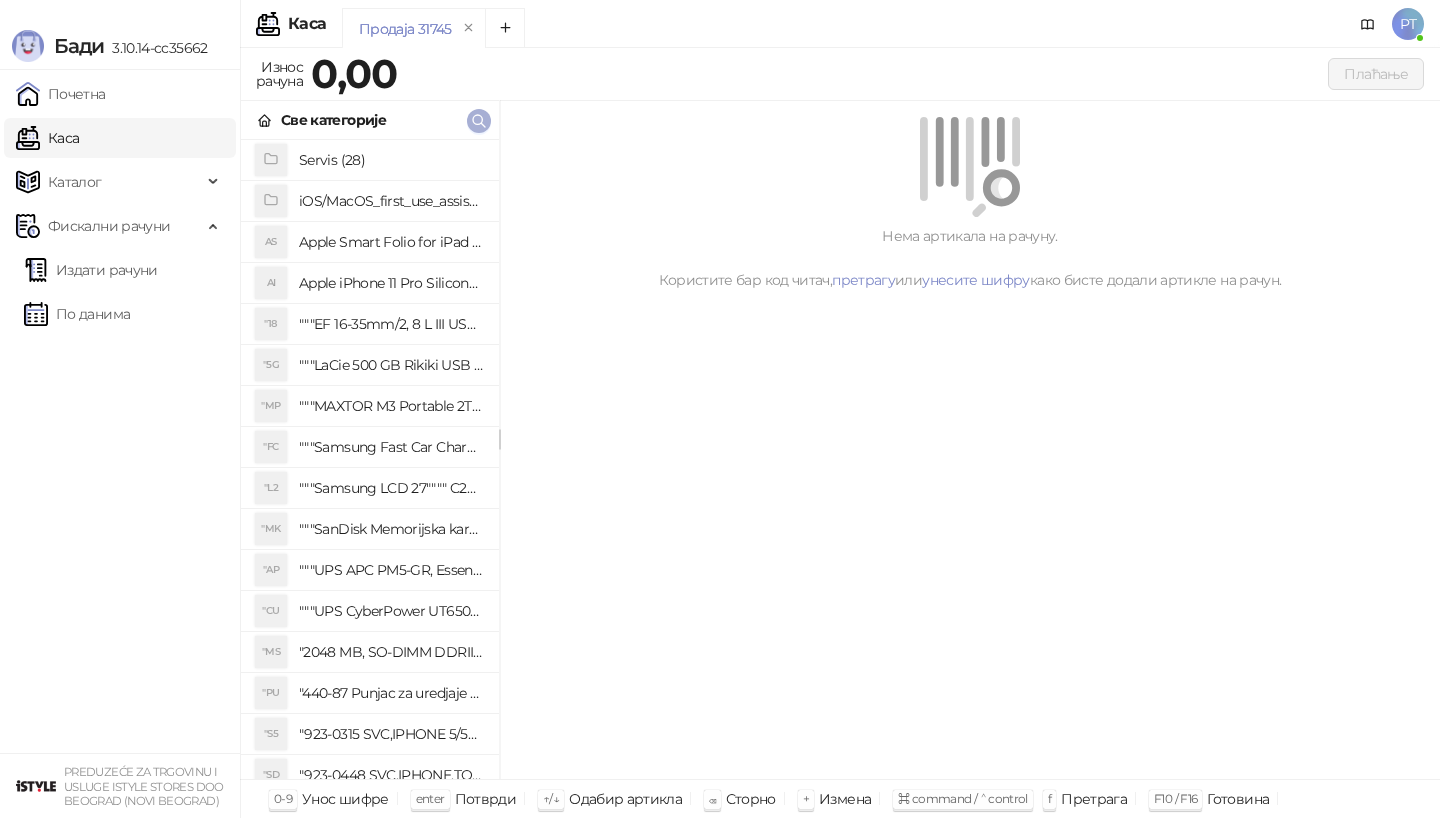 click 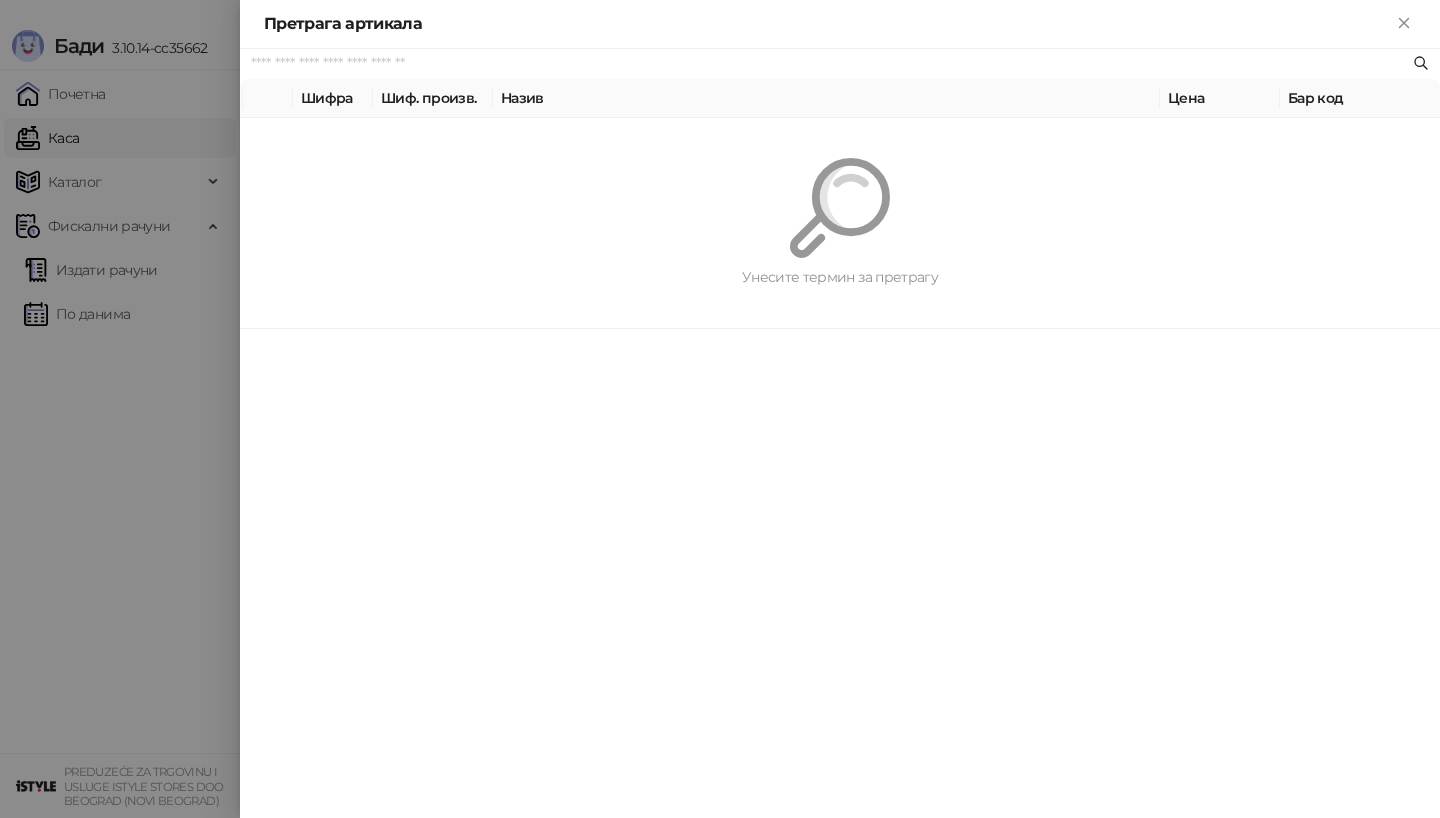 paste on "*********" 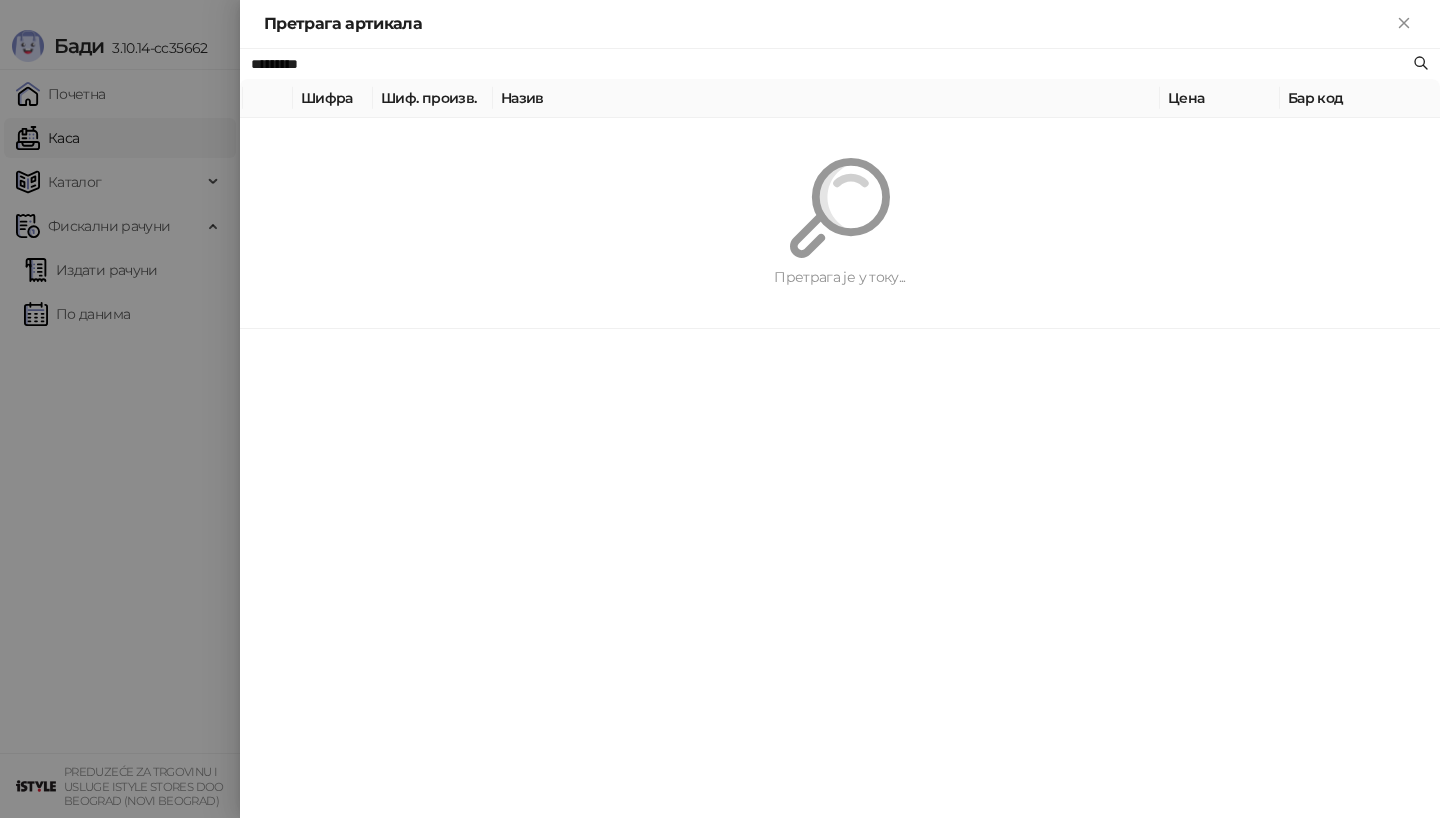 click on "Претрага је у току..." at bounding box center [840, 223] 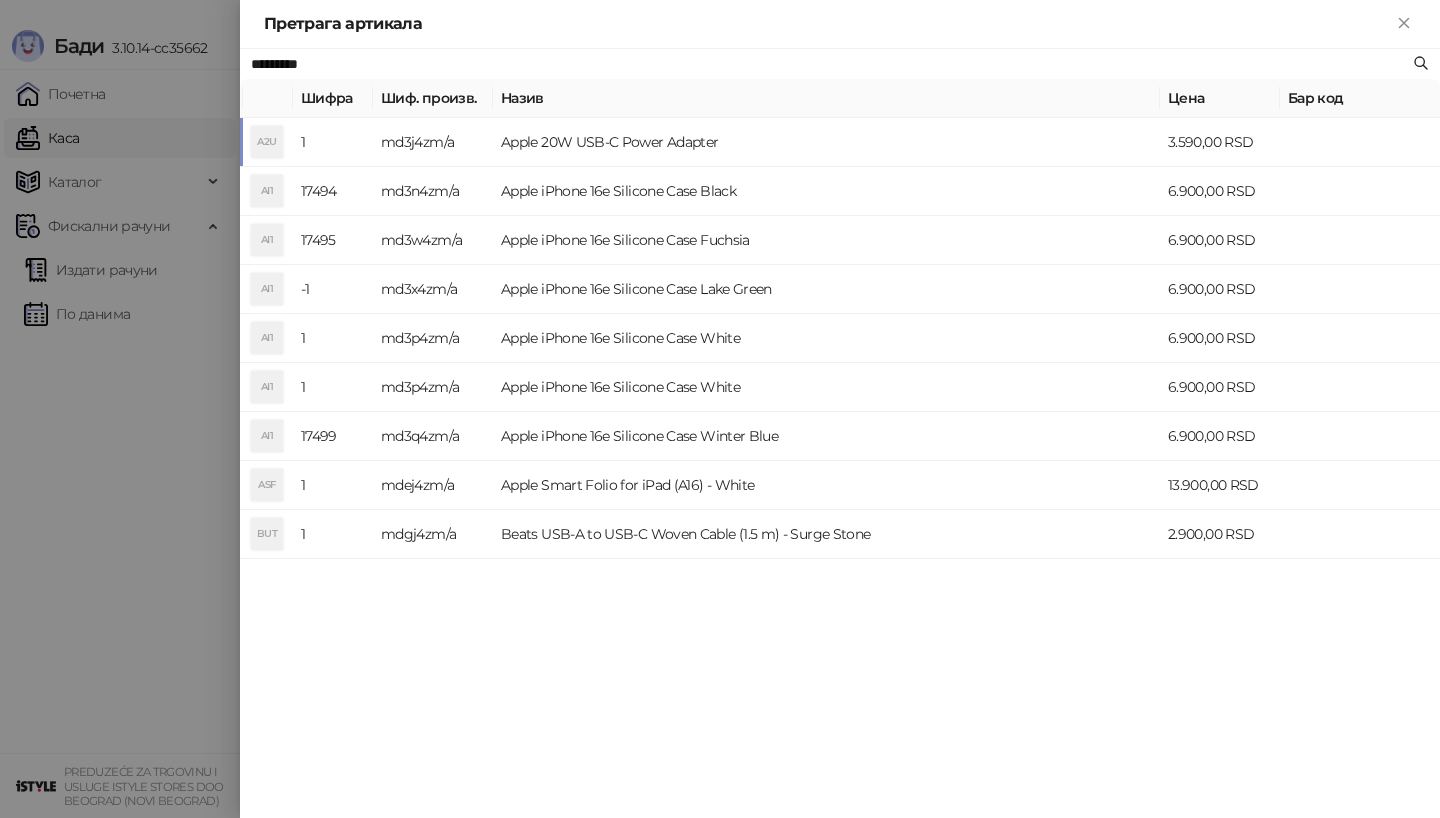 click on "md3j4zm/a" at bounding box center (433, 142) 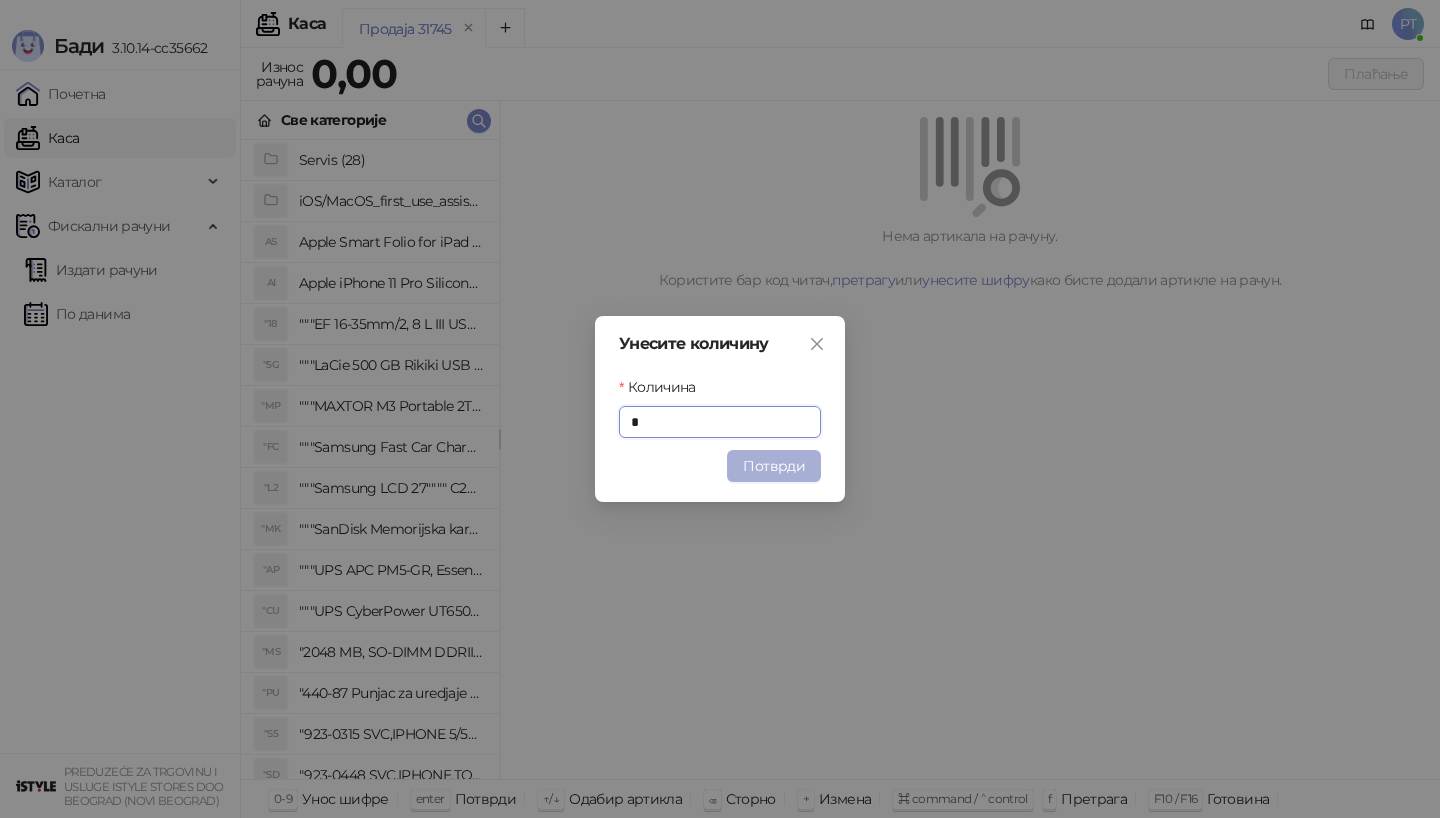 click on "Потврди" at bounding box center [774, 466] 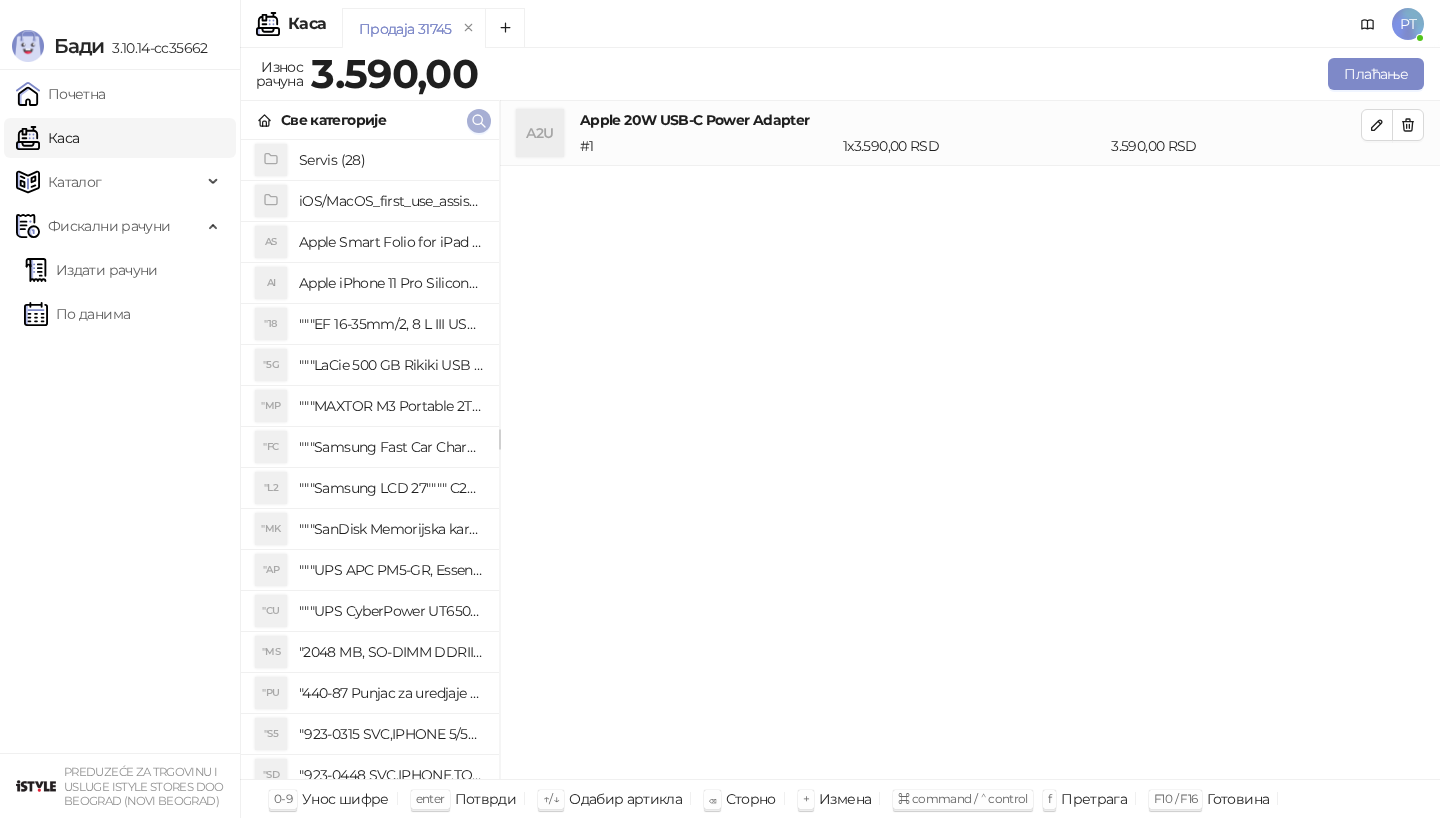 click 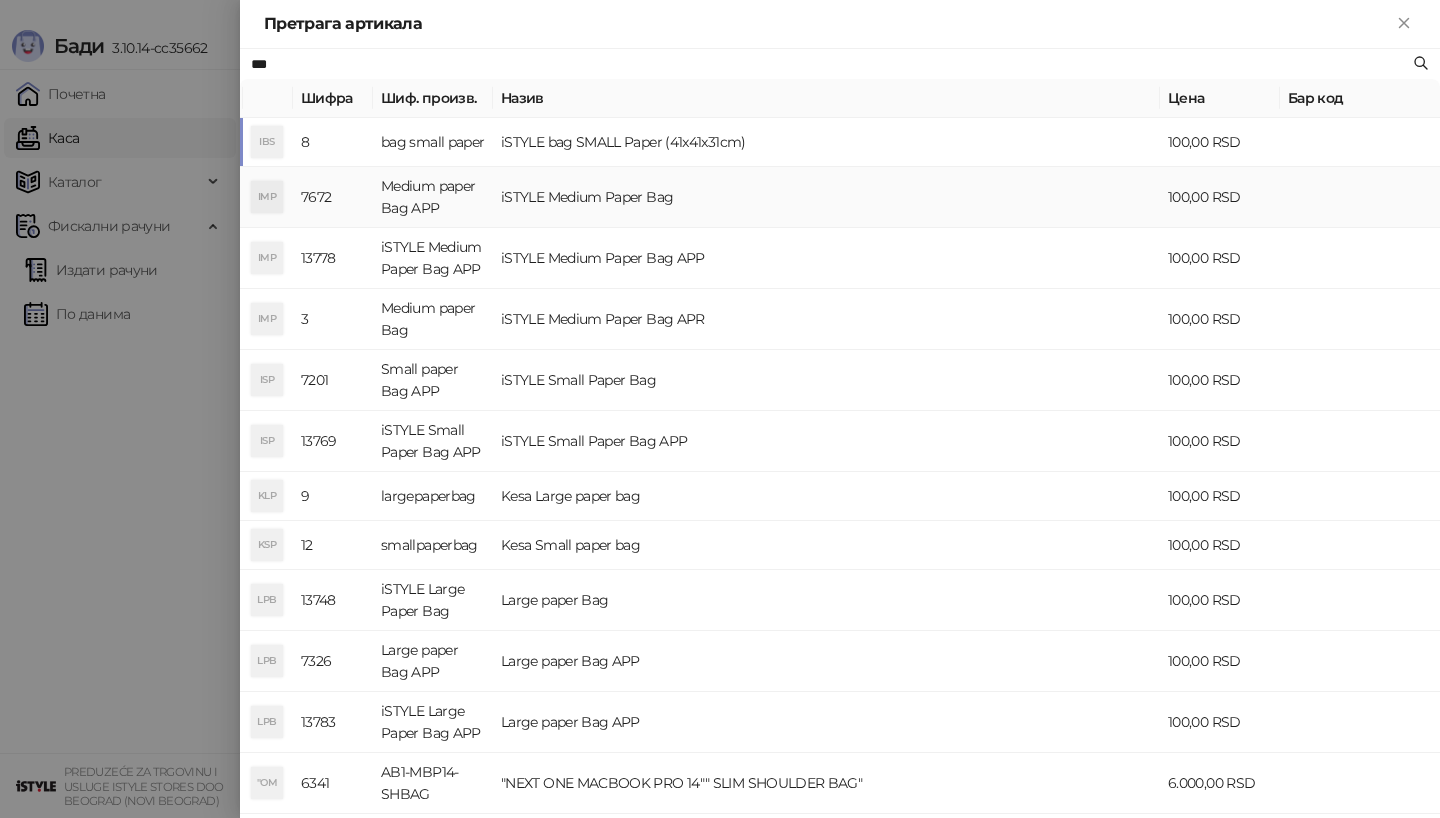 type on "***" 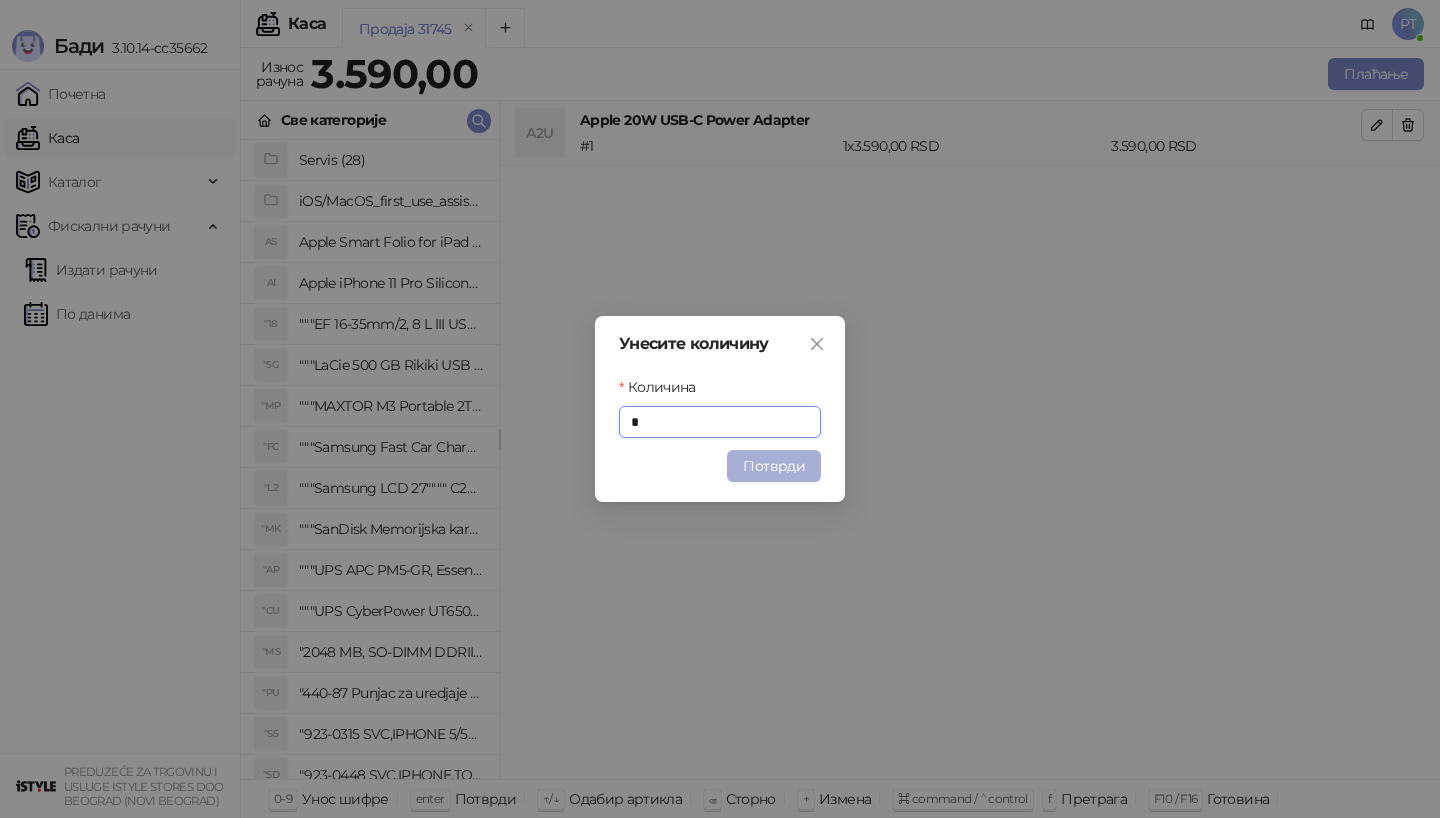 click on "Потврди" at bounding box center (774, 466) 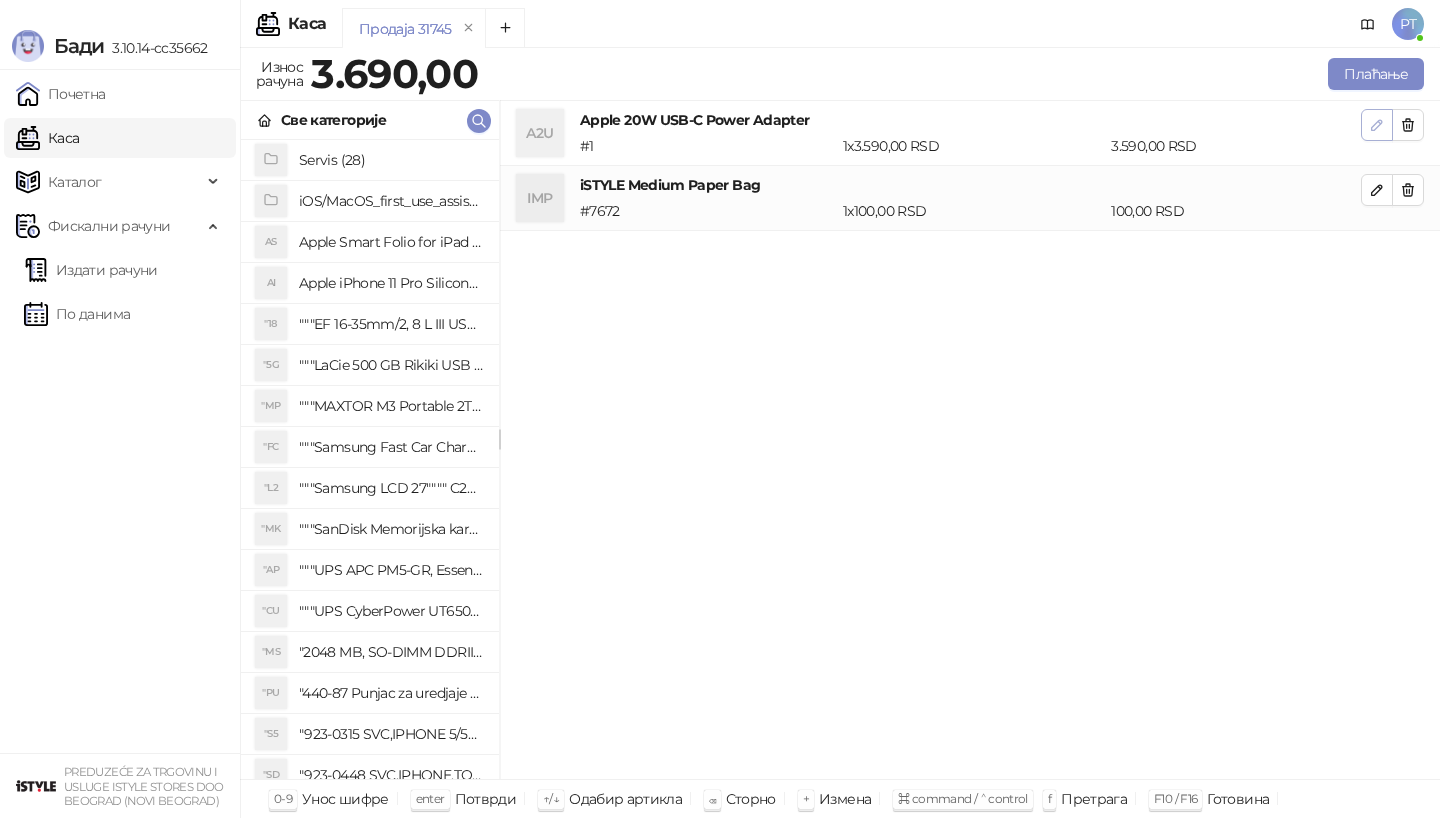 click 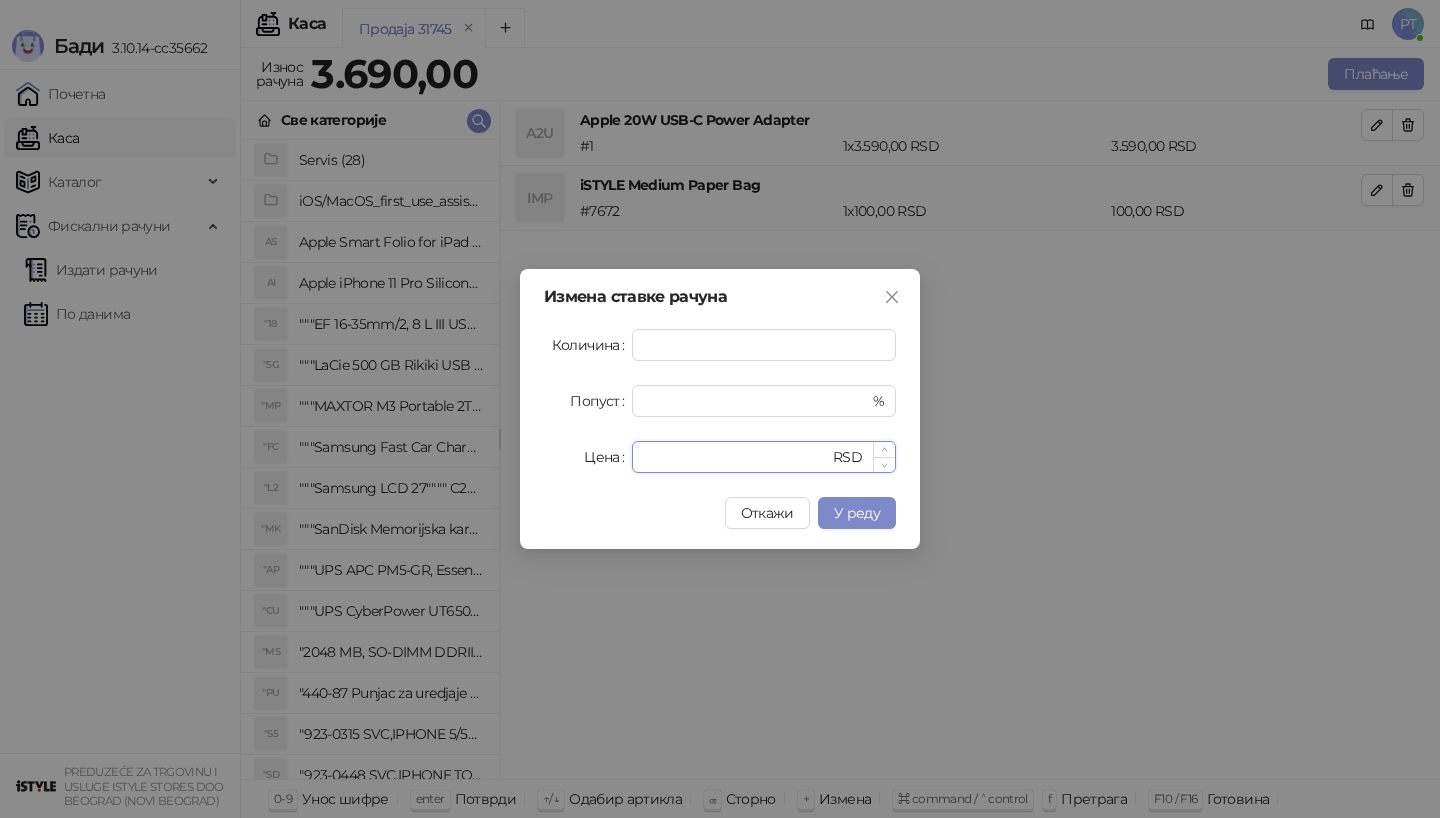 click on "****" at bounding box center (736, 457) 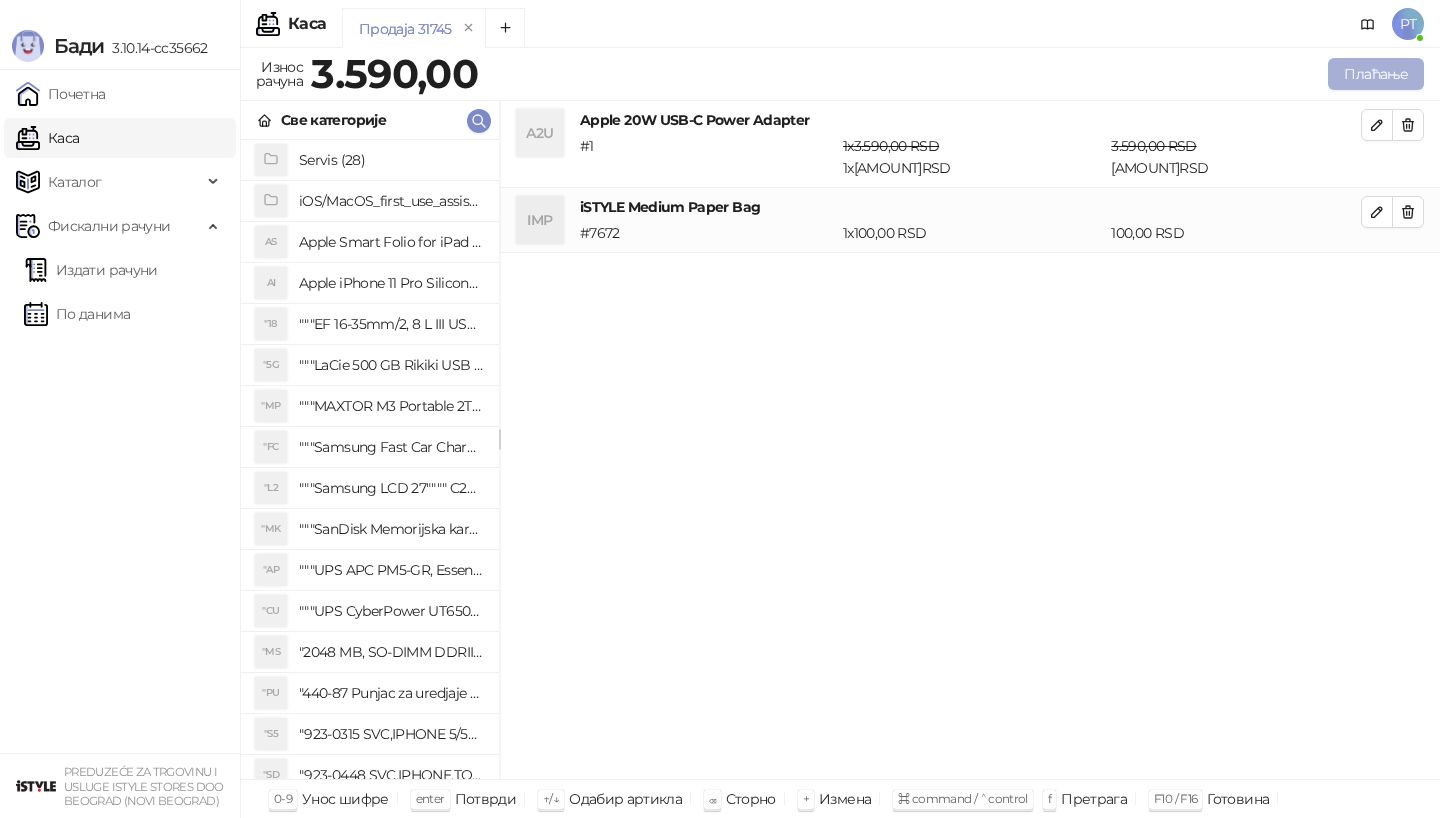 click on "Плаћање" at bounding box center (1376, 74) 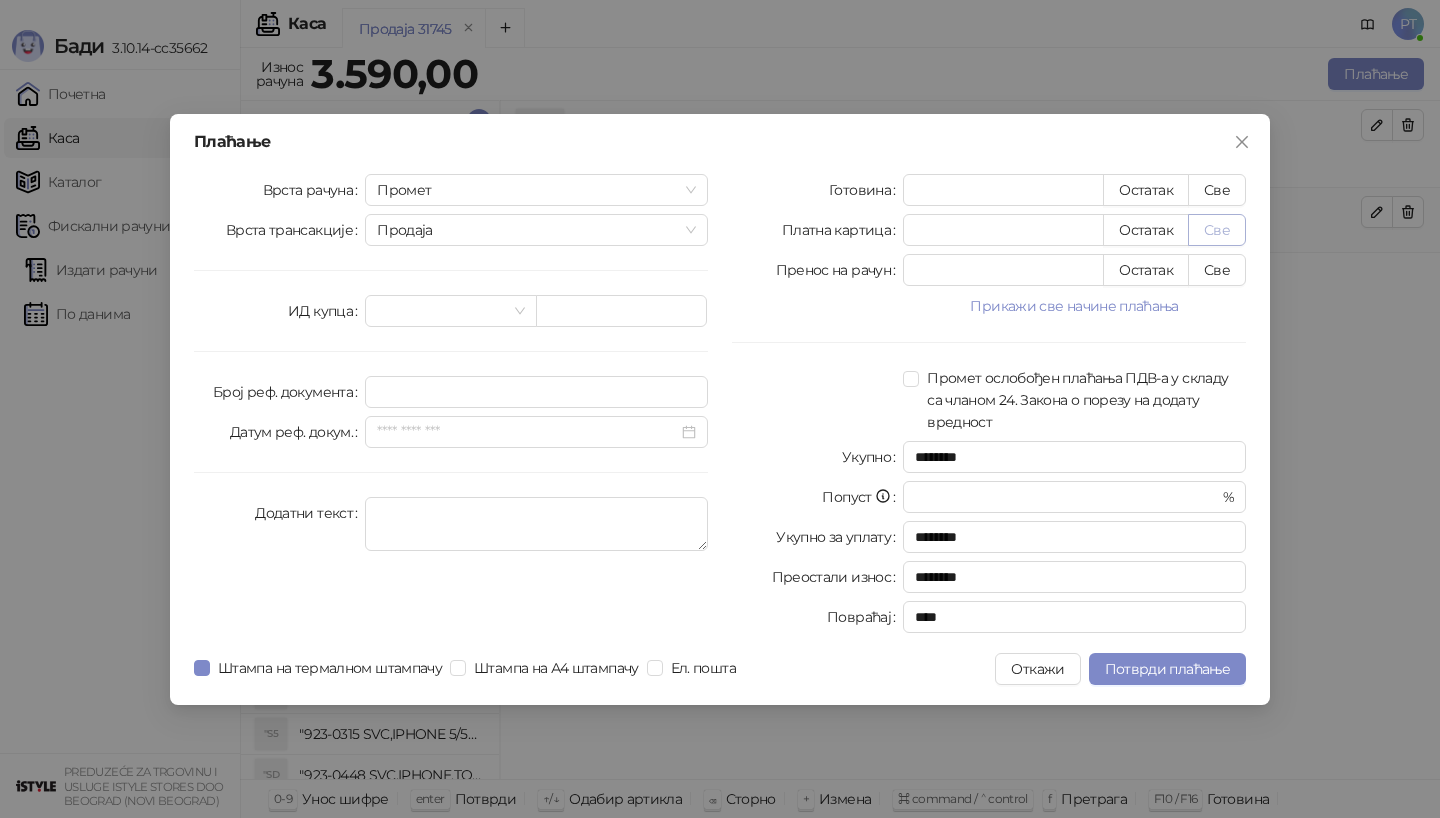 click on "Све" at bounding box center [1217, 230] 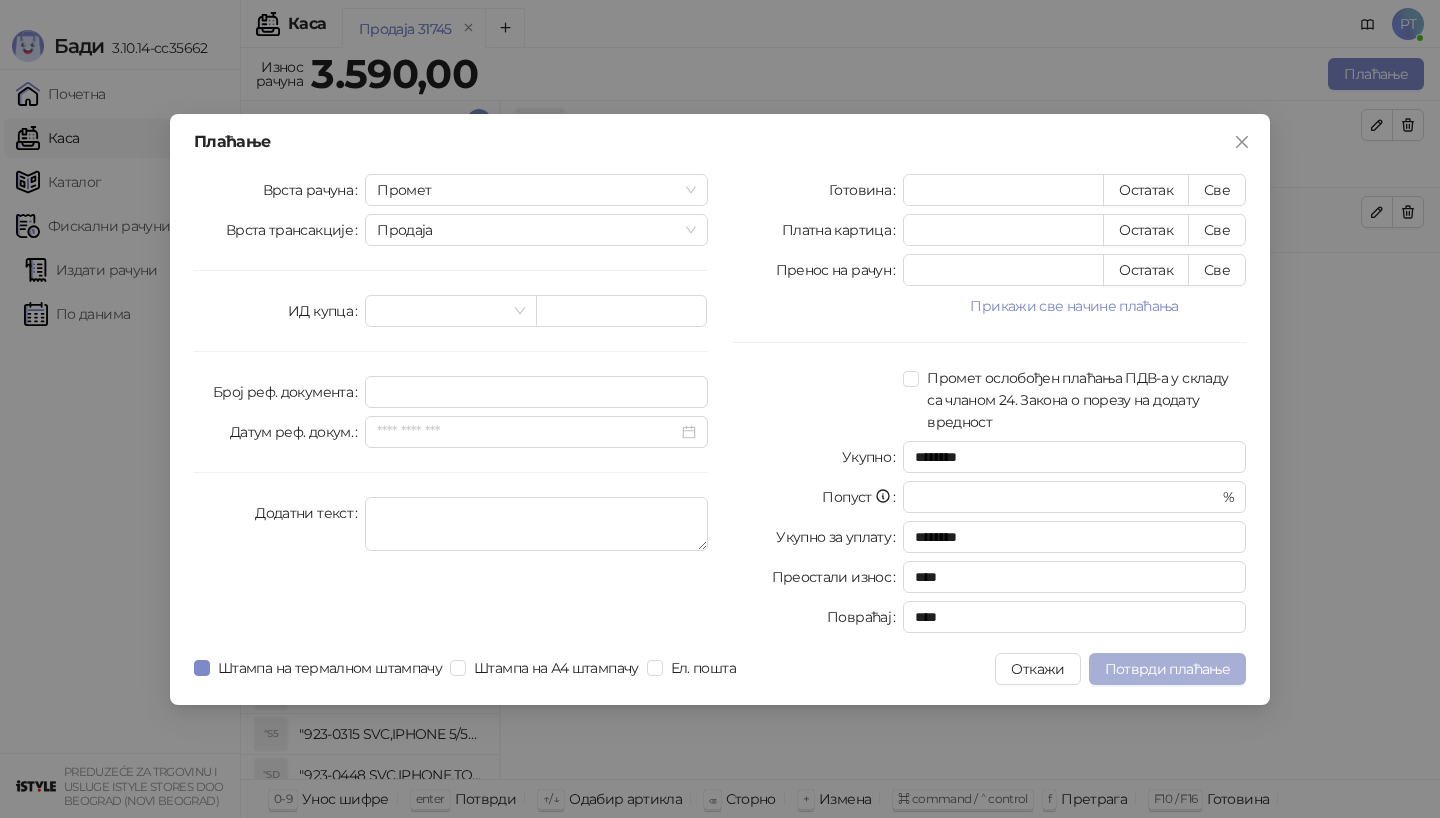 click on "Потврди плаћање" at bounding box center [1167, 669] 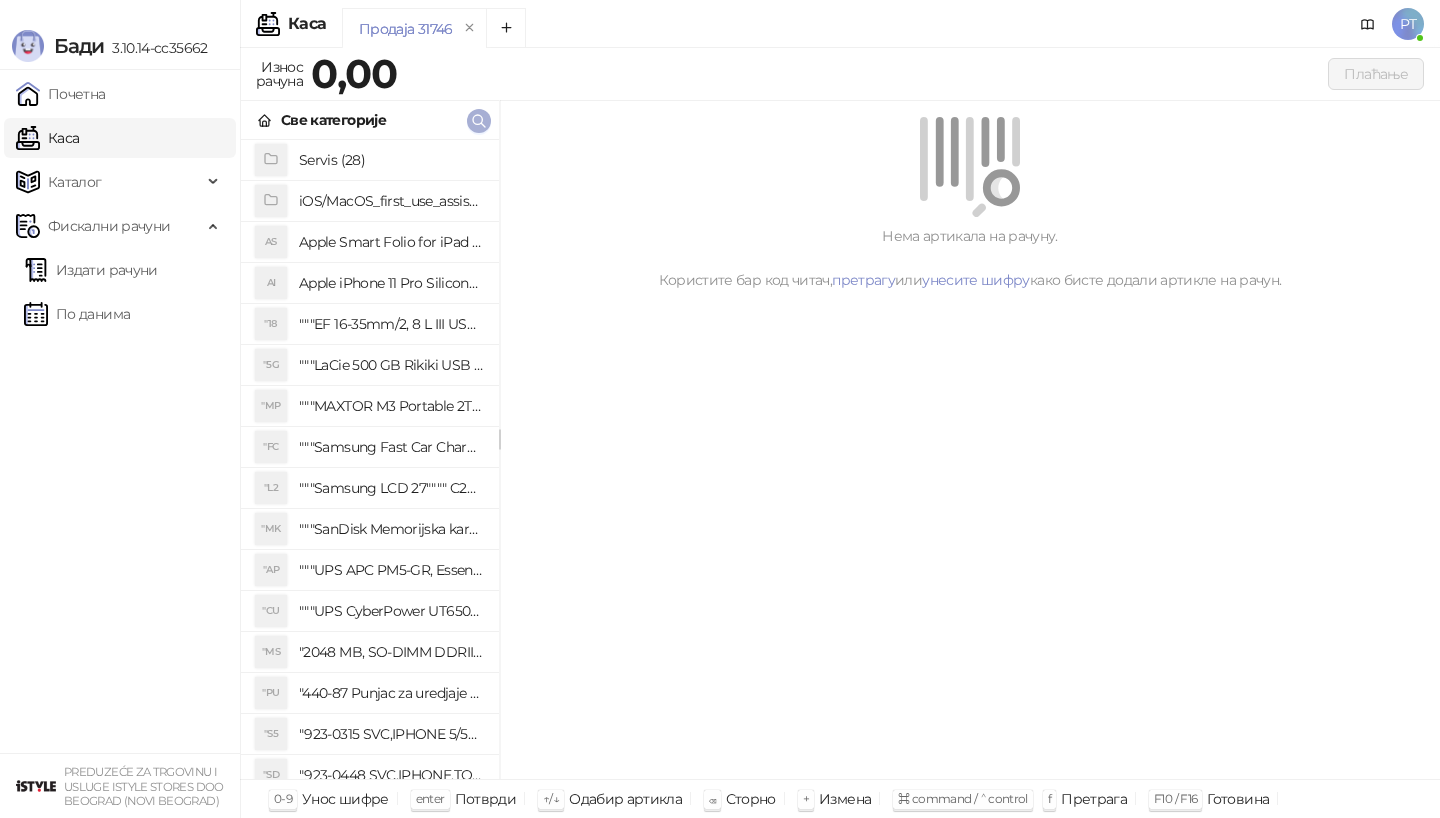 click at bounding box center [479, 121] 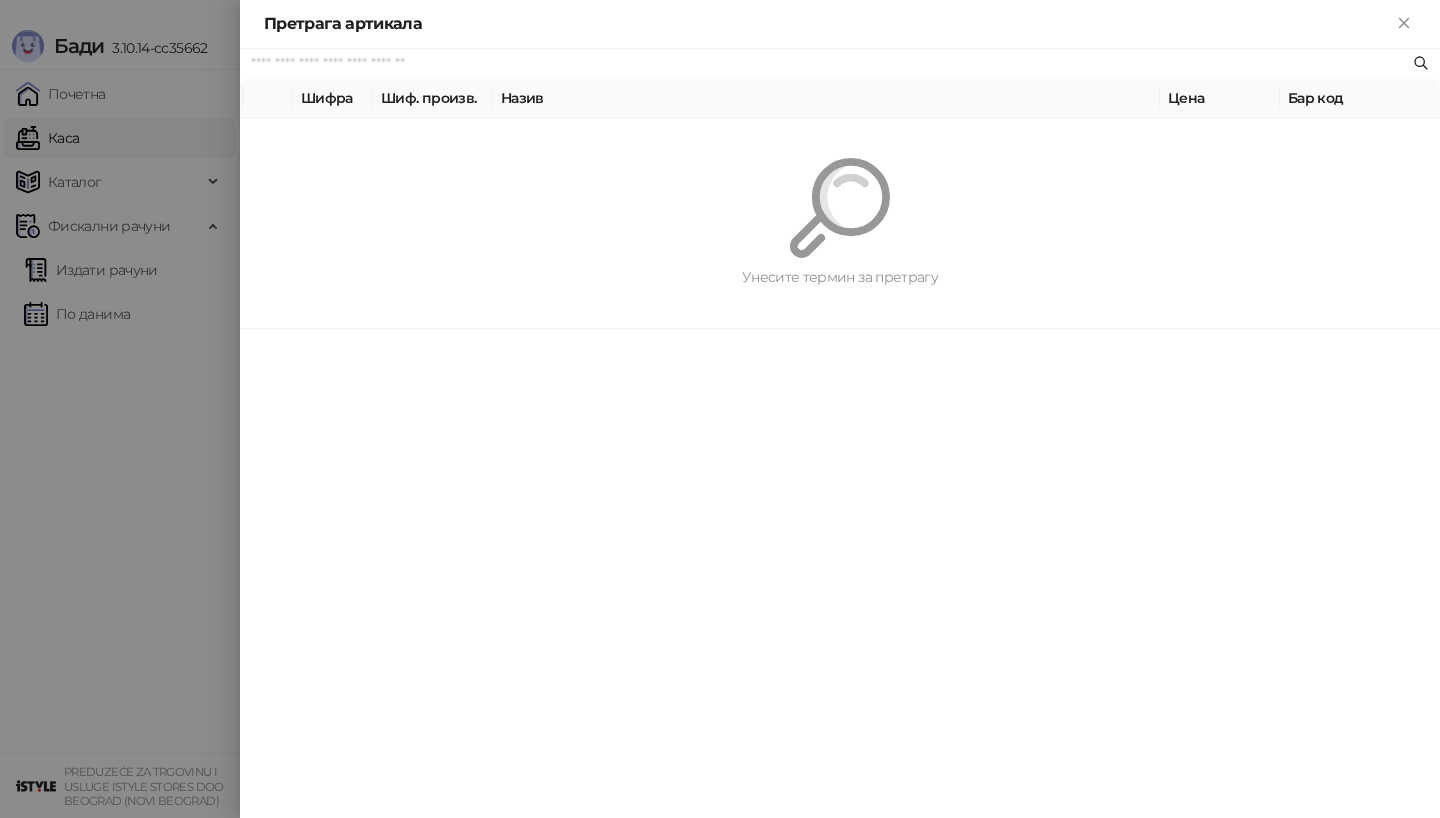 paste on "*********" 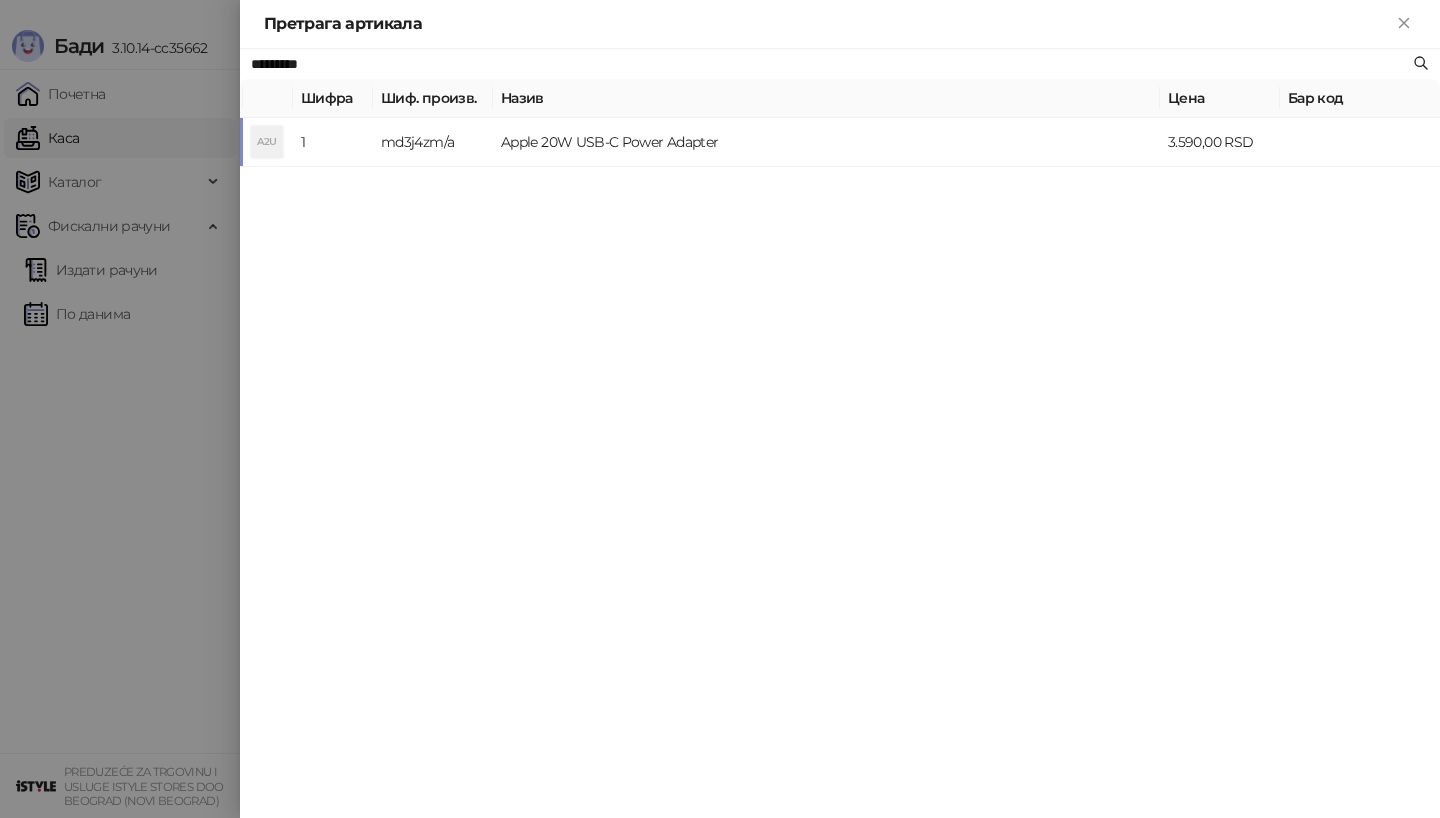 click on "md3j4zm/a" at bounding box center (433, 142) 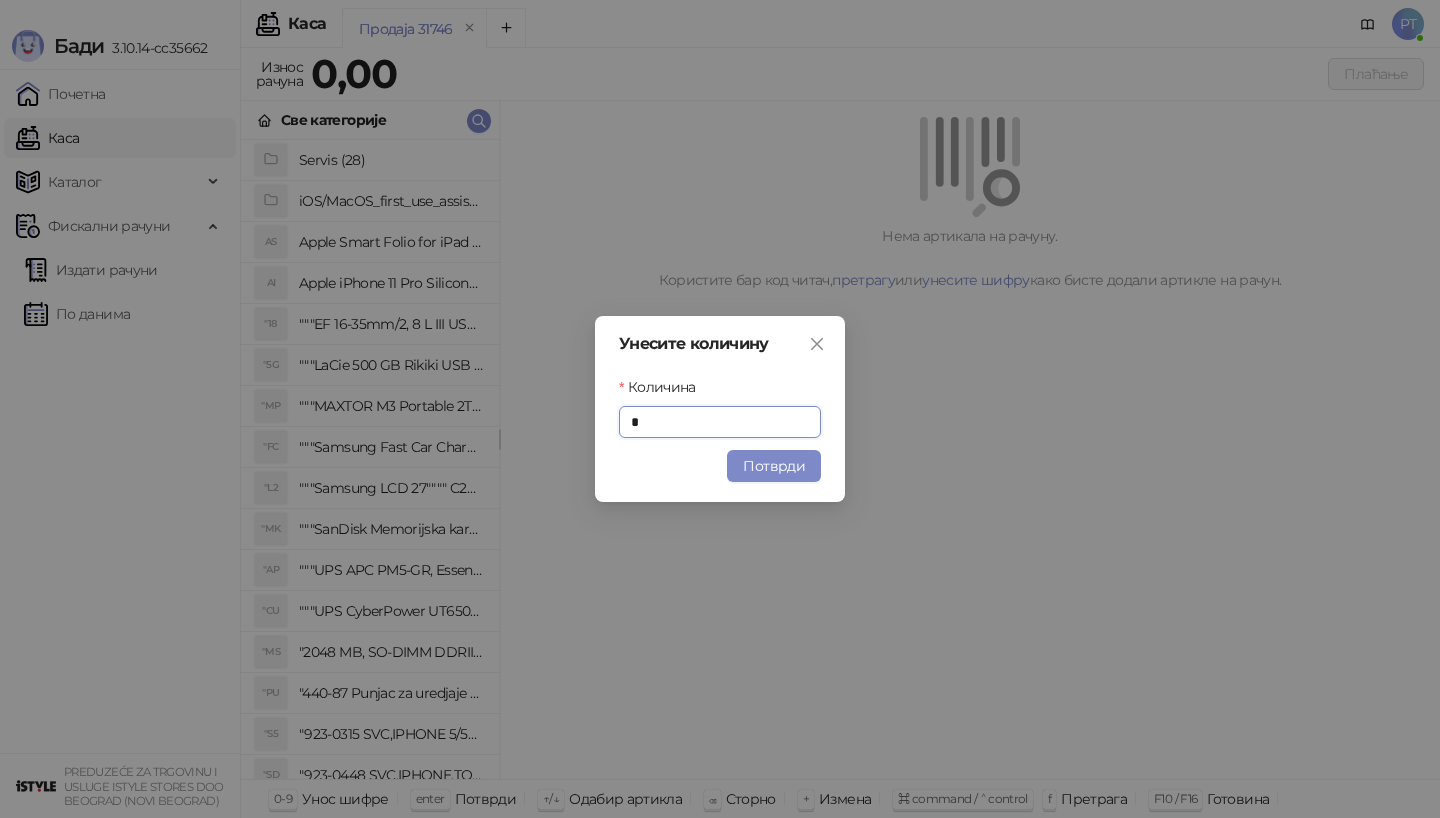 click on "Унесите количину Количина * Потврди" at bounding box center [720, 409] 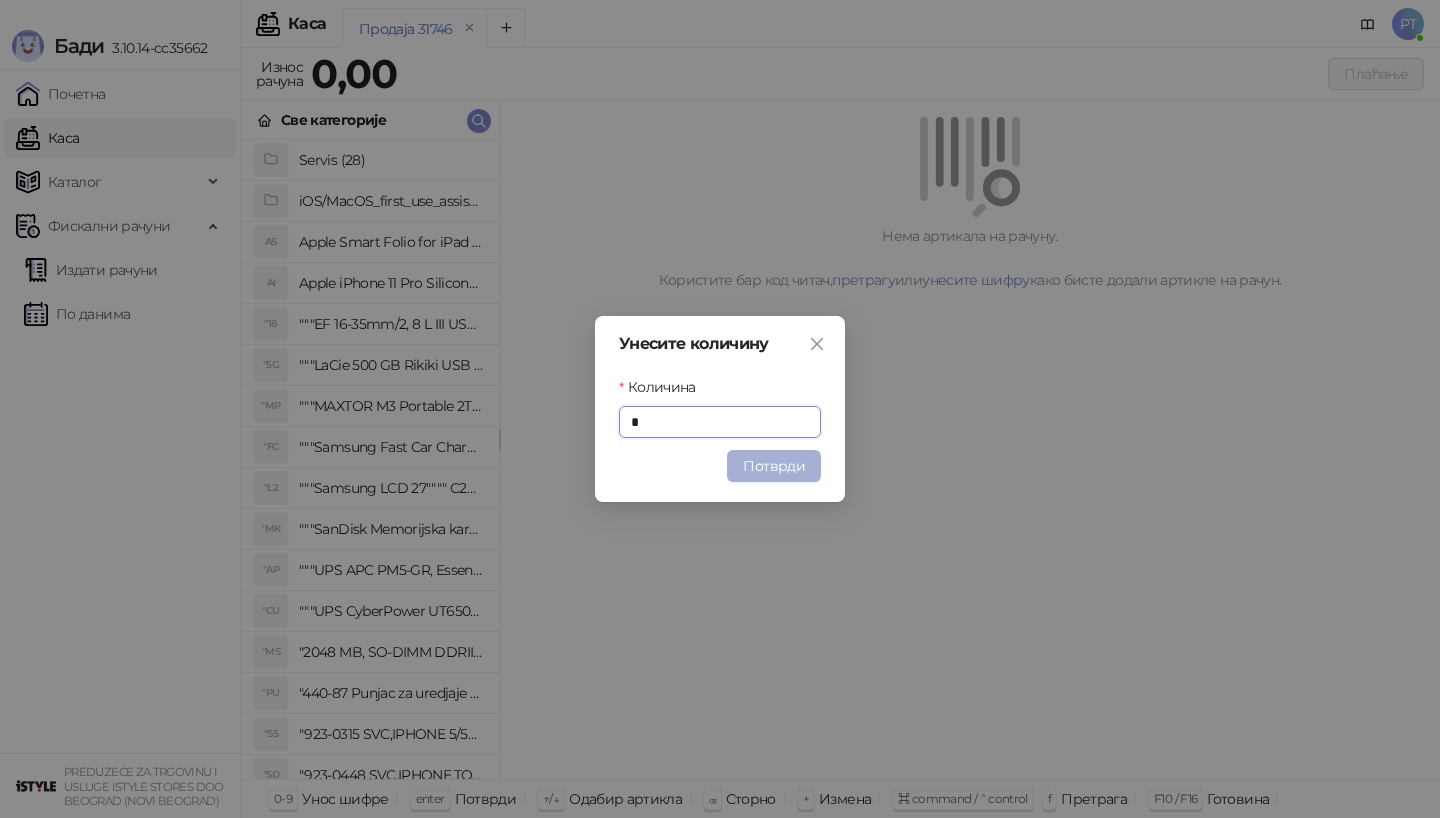 click on "Потврди" at bounding box center [774, 466] 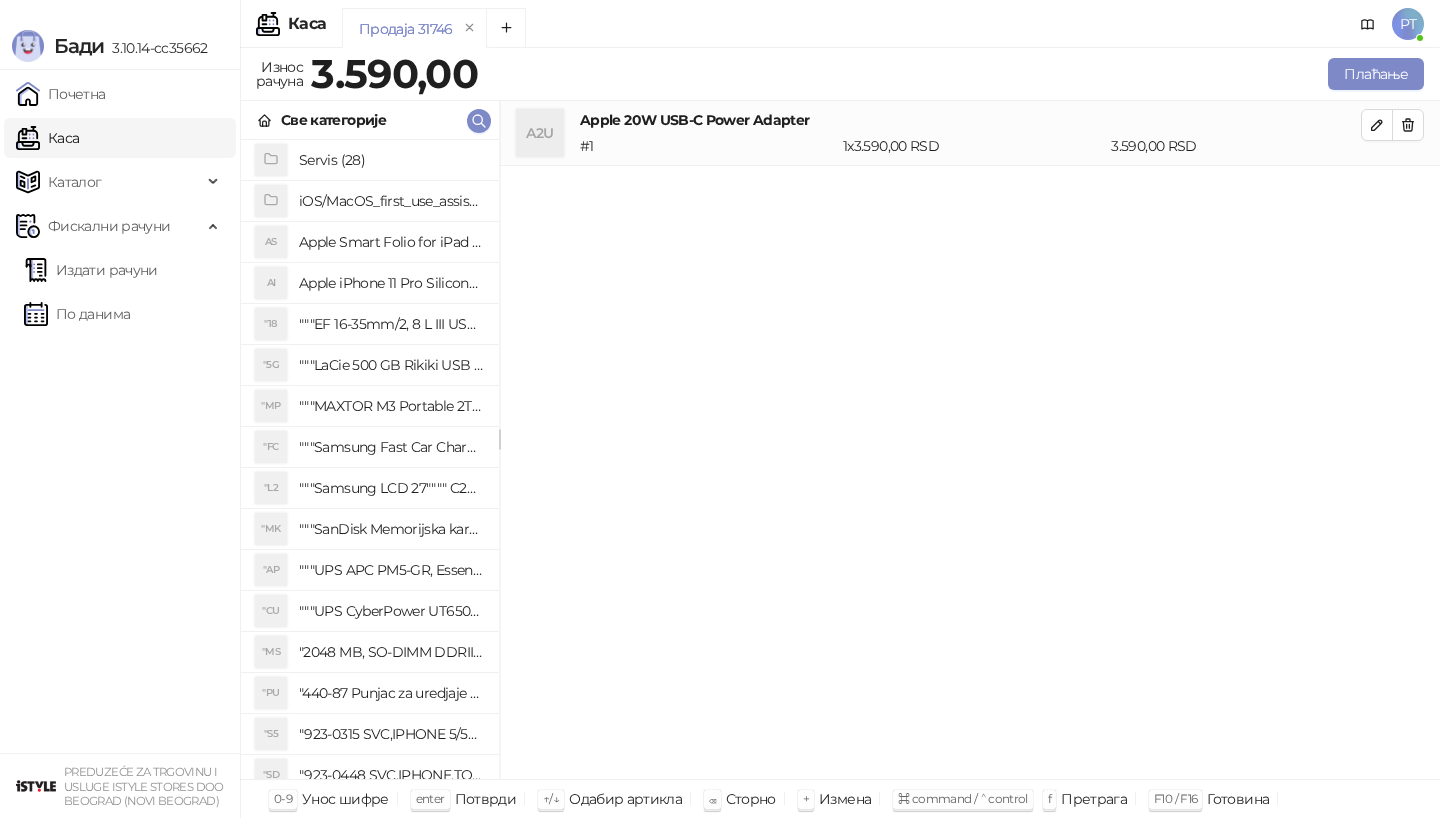 click on "Све категорије" at bounding box center (370, 120) 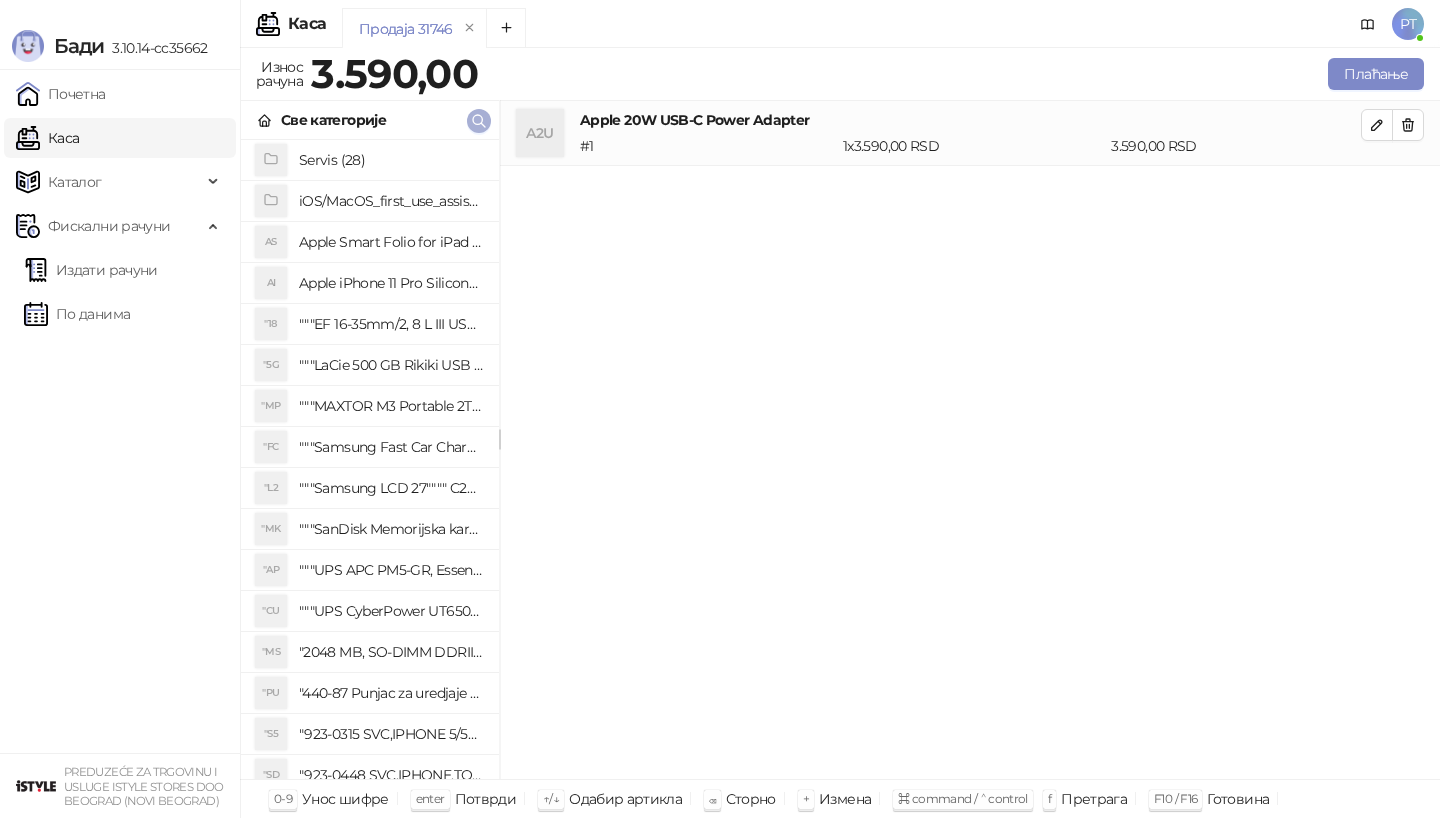 click 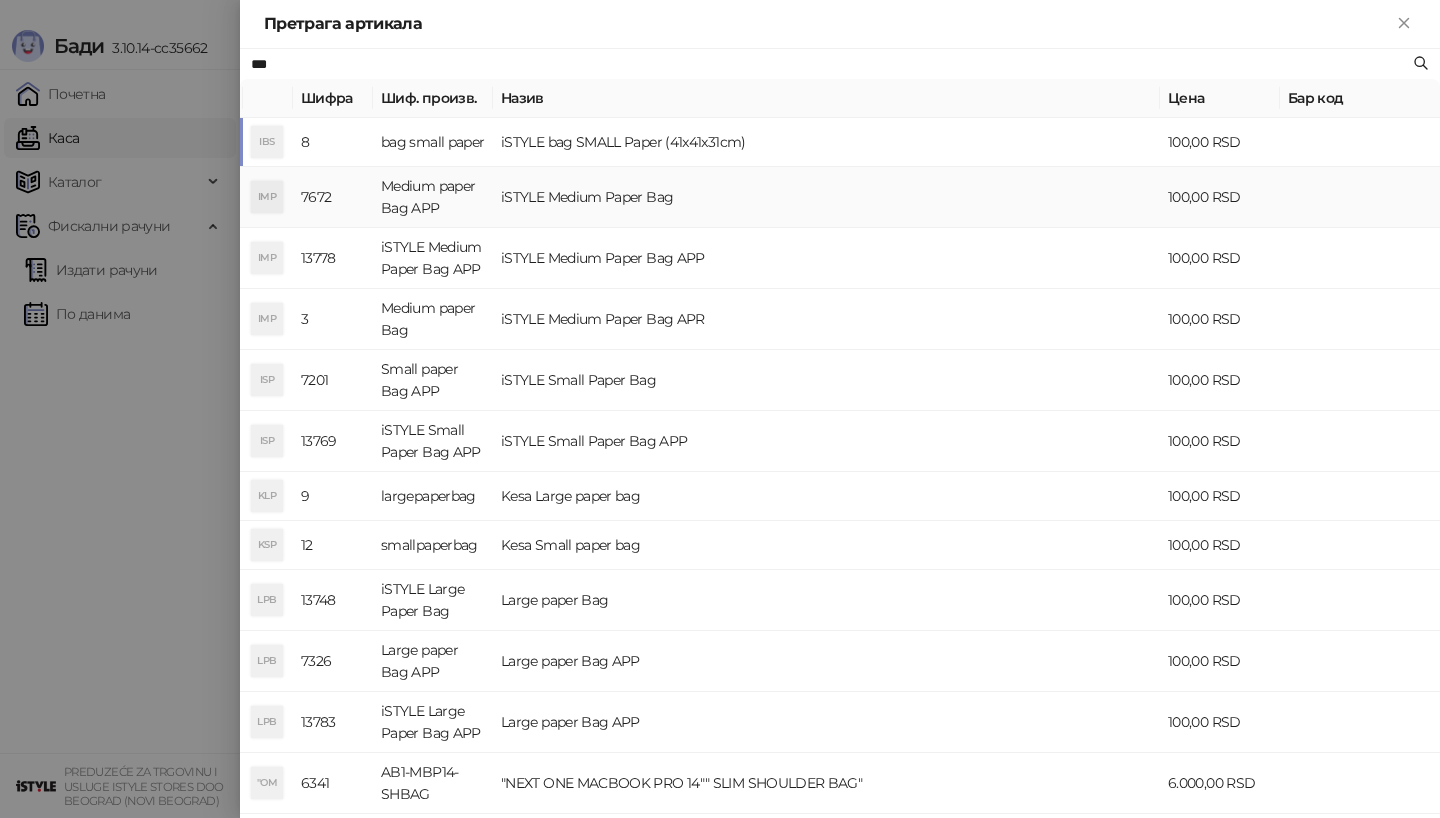 type on "***" 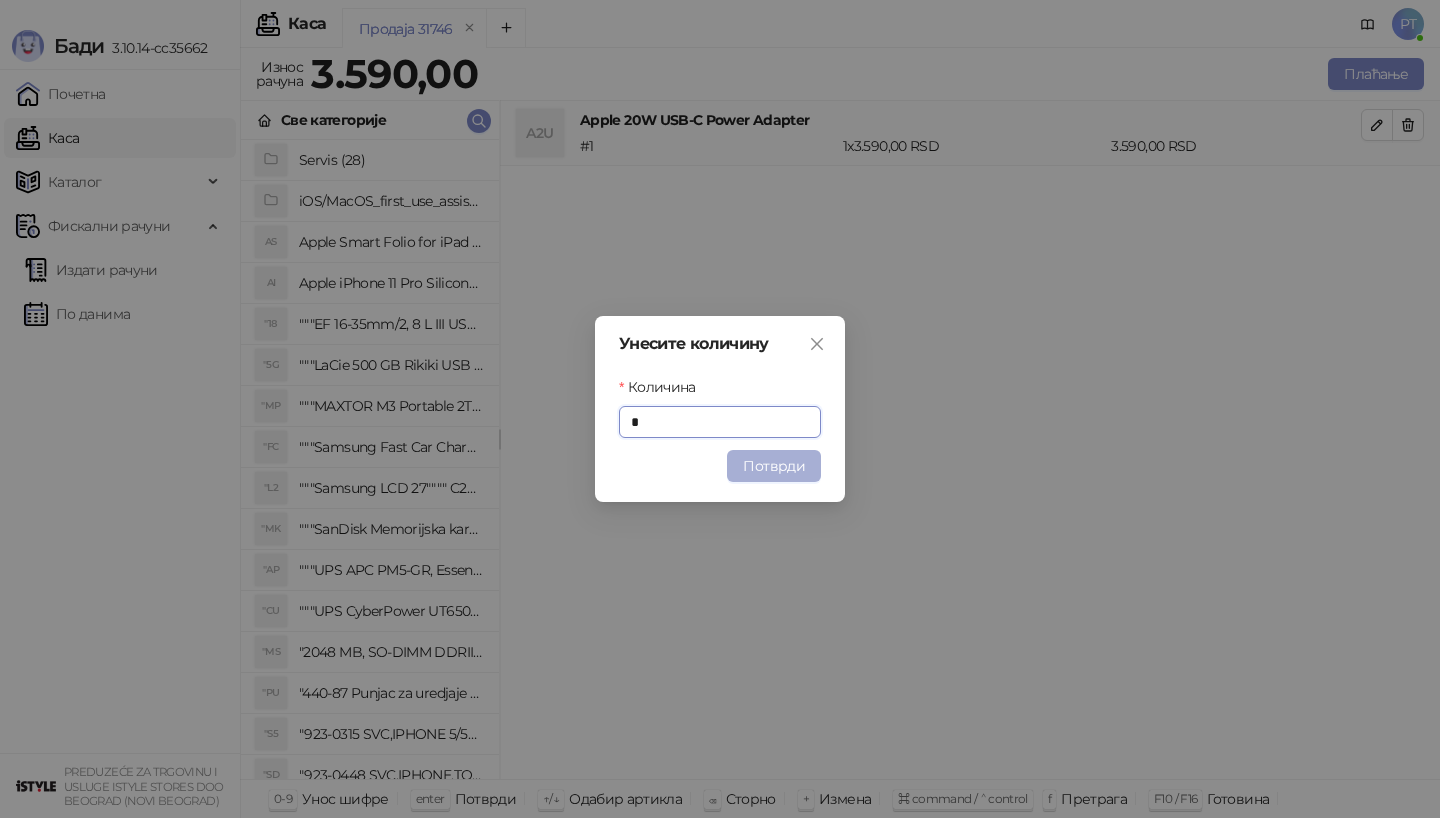 click on "Потврди" at bounding box center (774, 466) 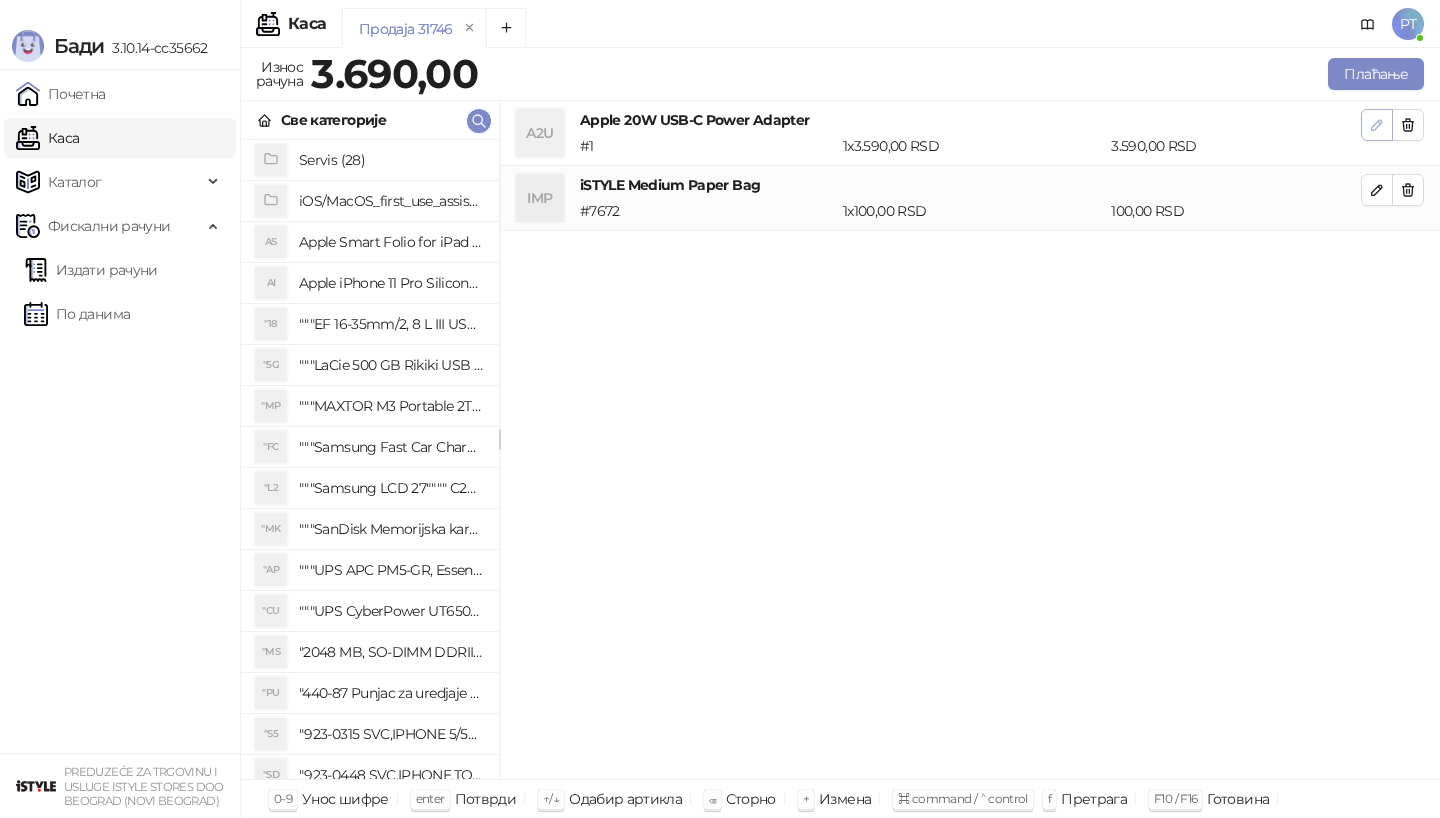 click 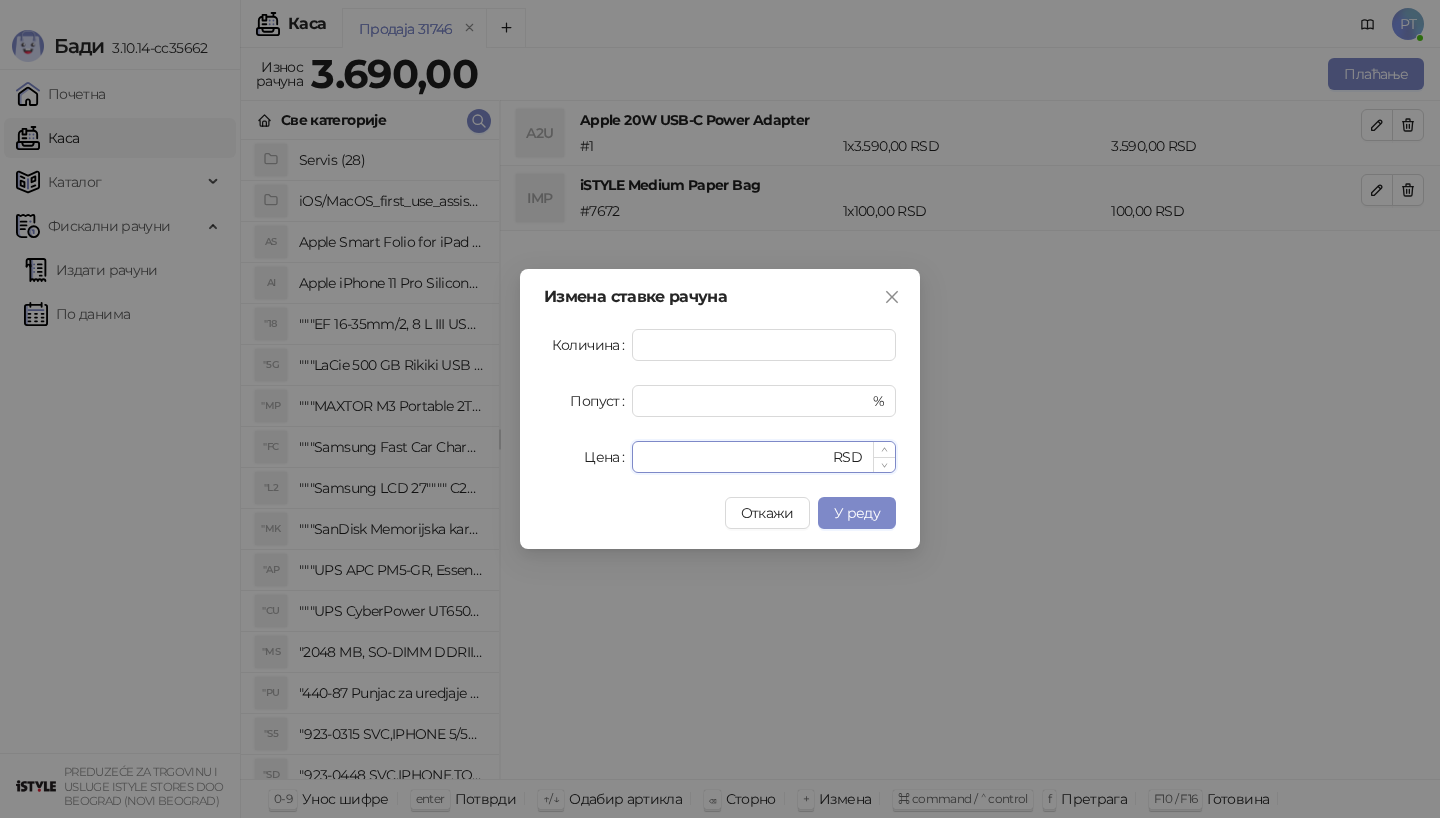 click on "****" at bounding box center [736, 457] 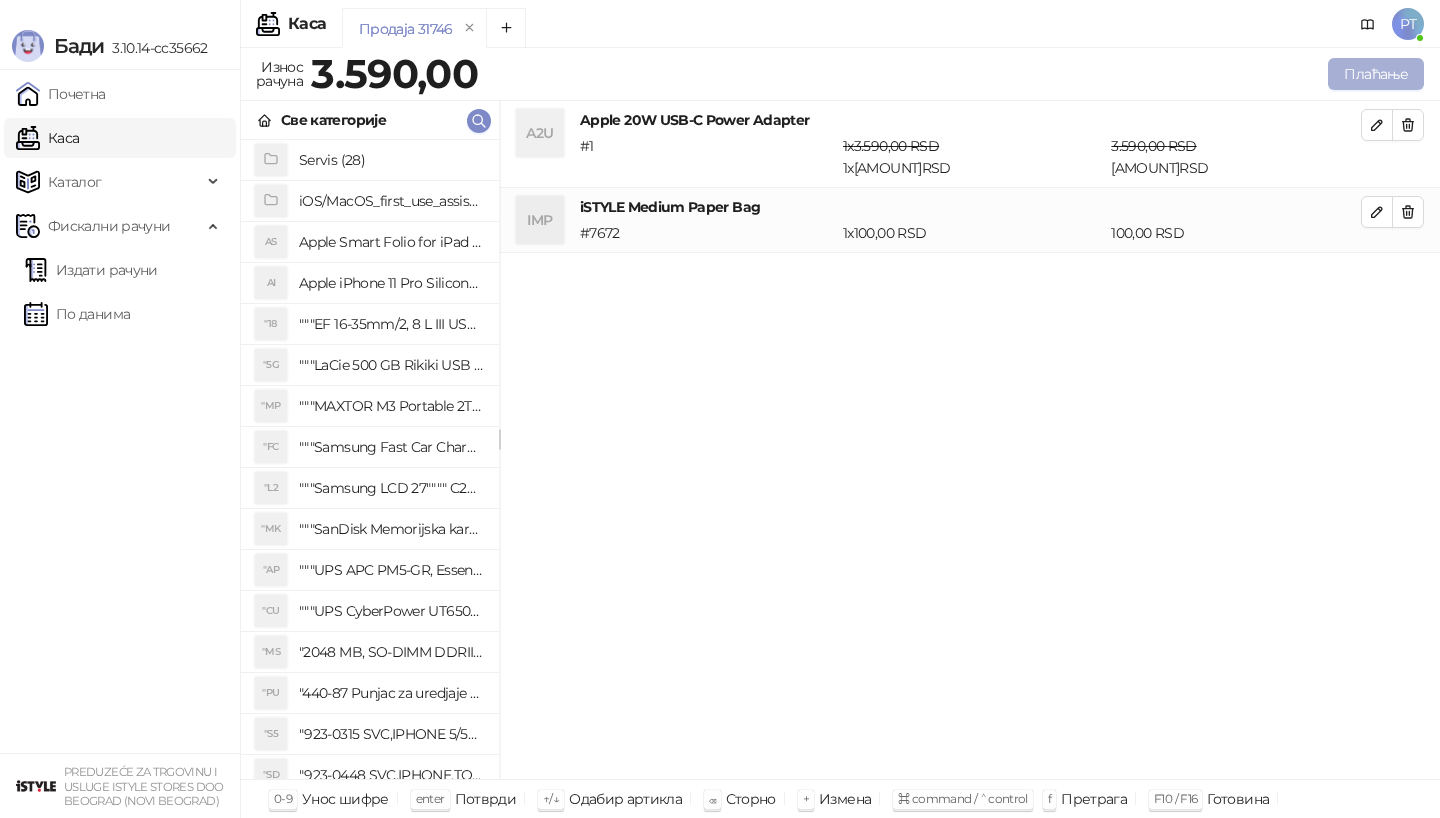 click on "Плаћање" at bounding box center (1376, 74) 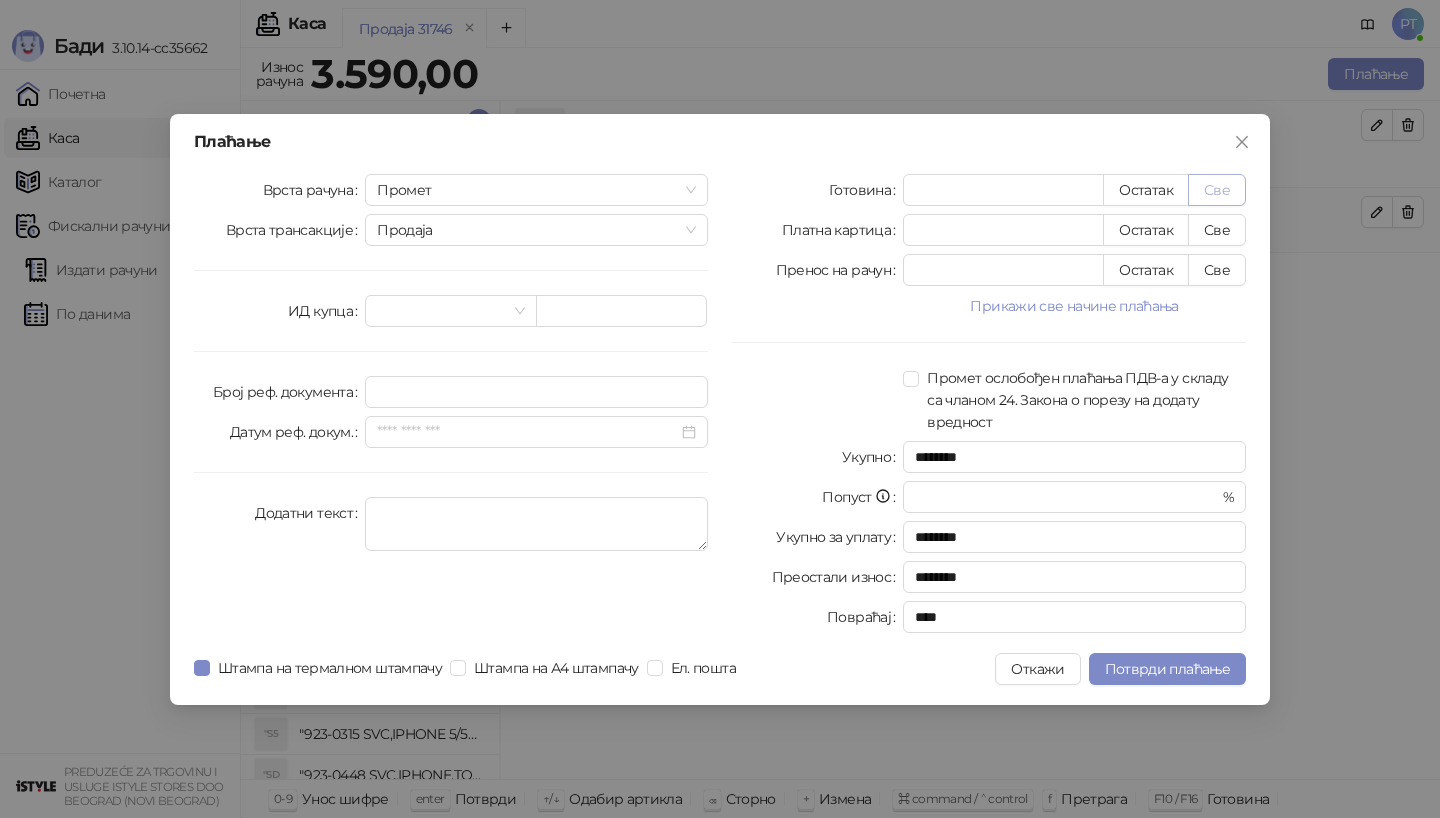 click on "Све" at bounding box center (1217, 190) 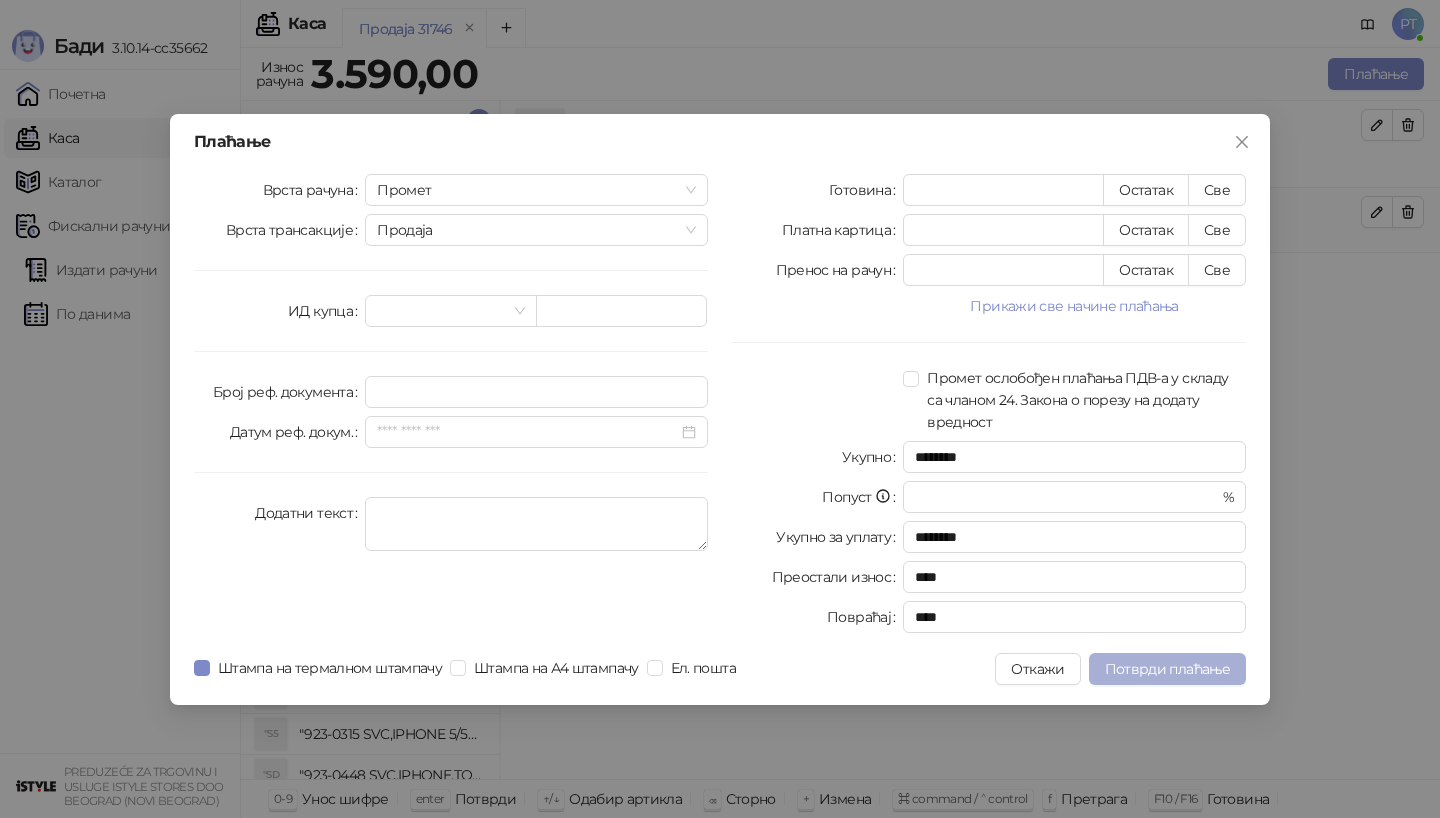 click on "Потврди плаћање" at bounding box center [1167, 669] 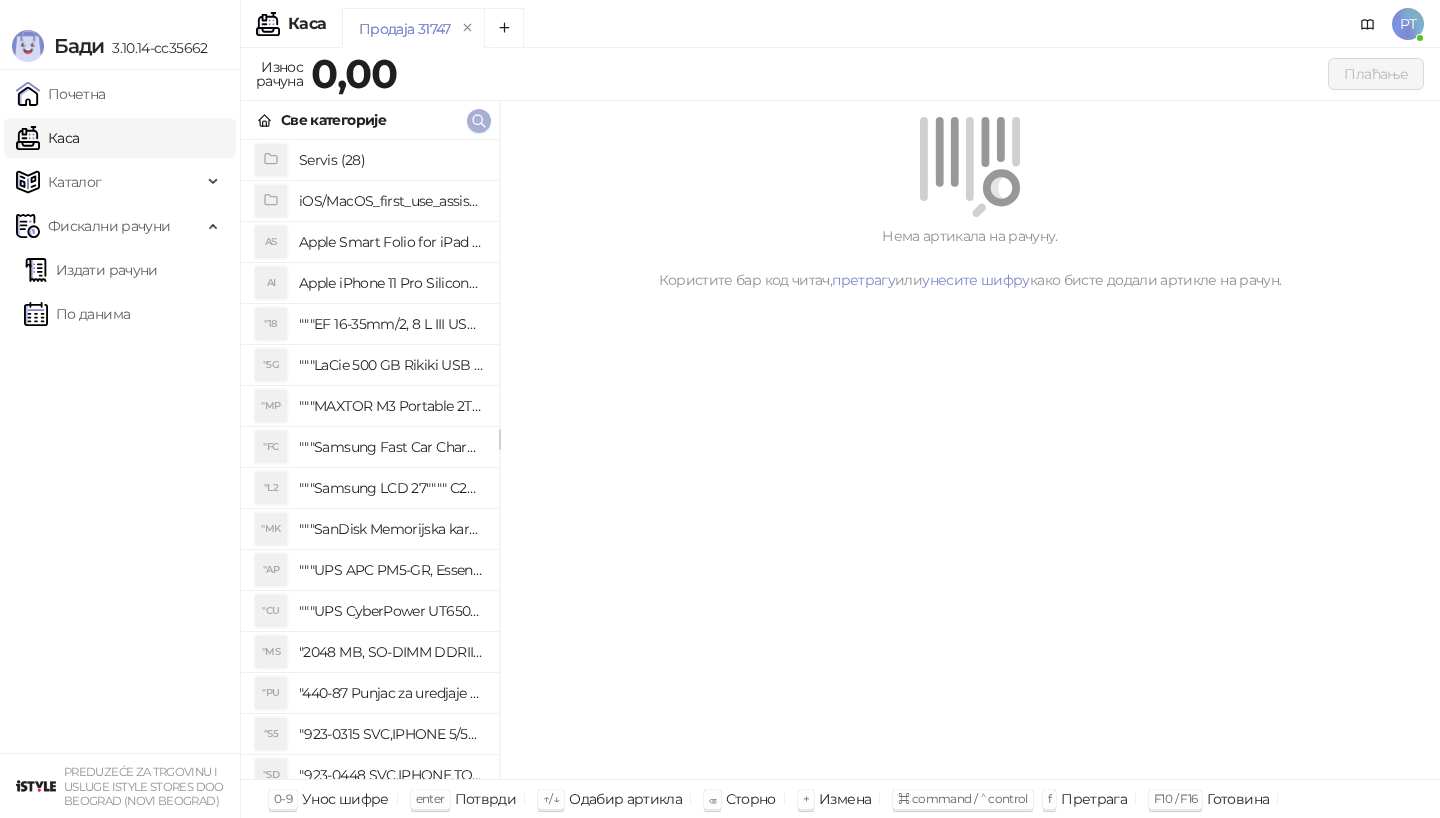 click 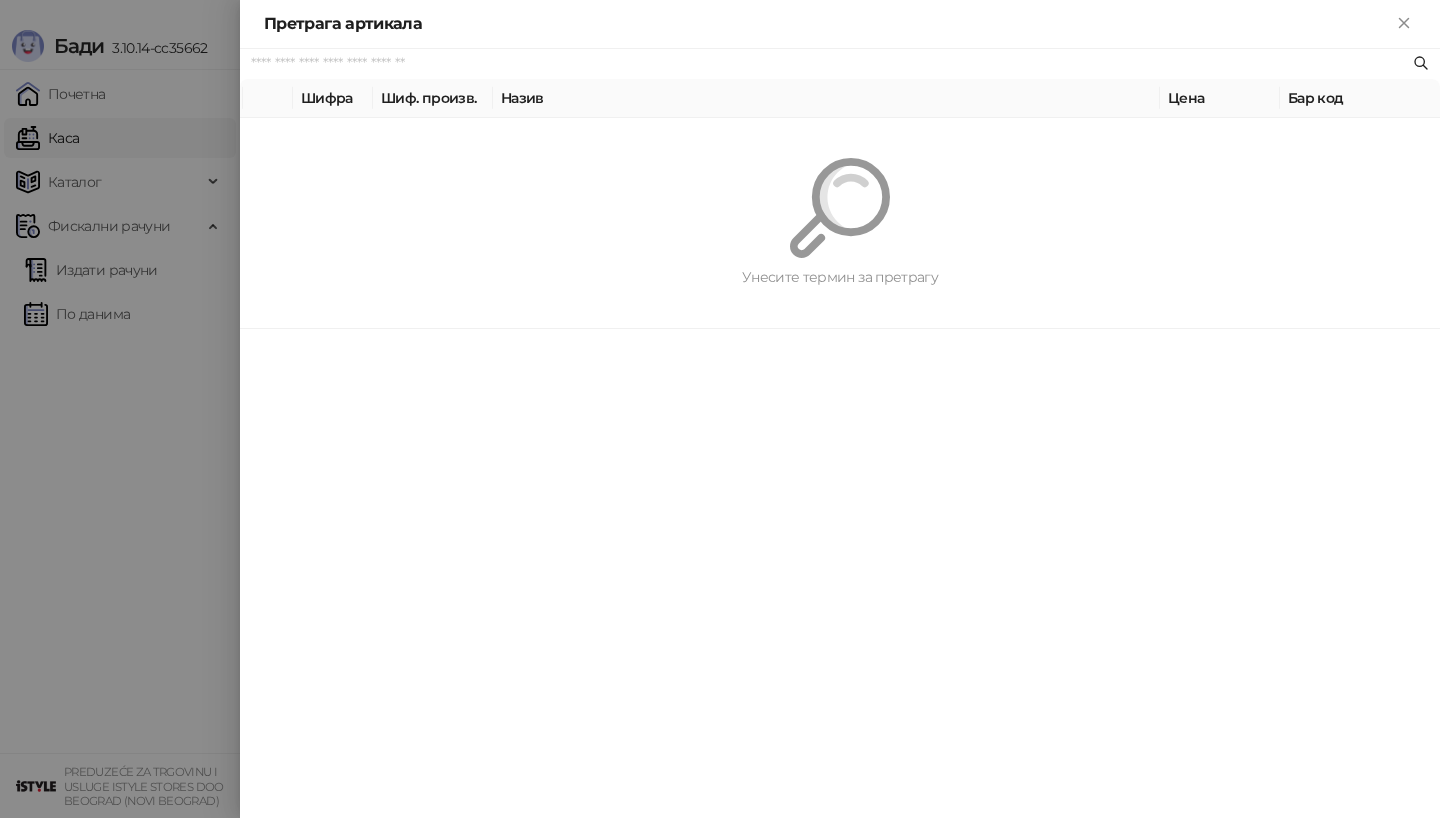 paste on "*********" 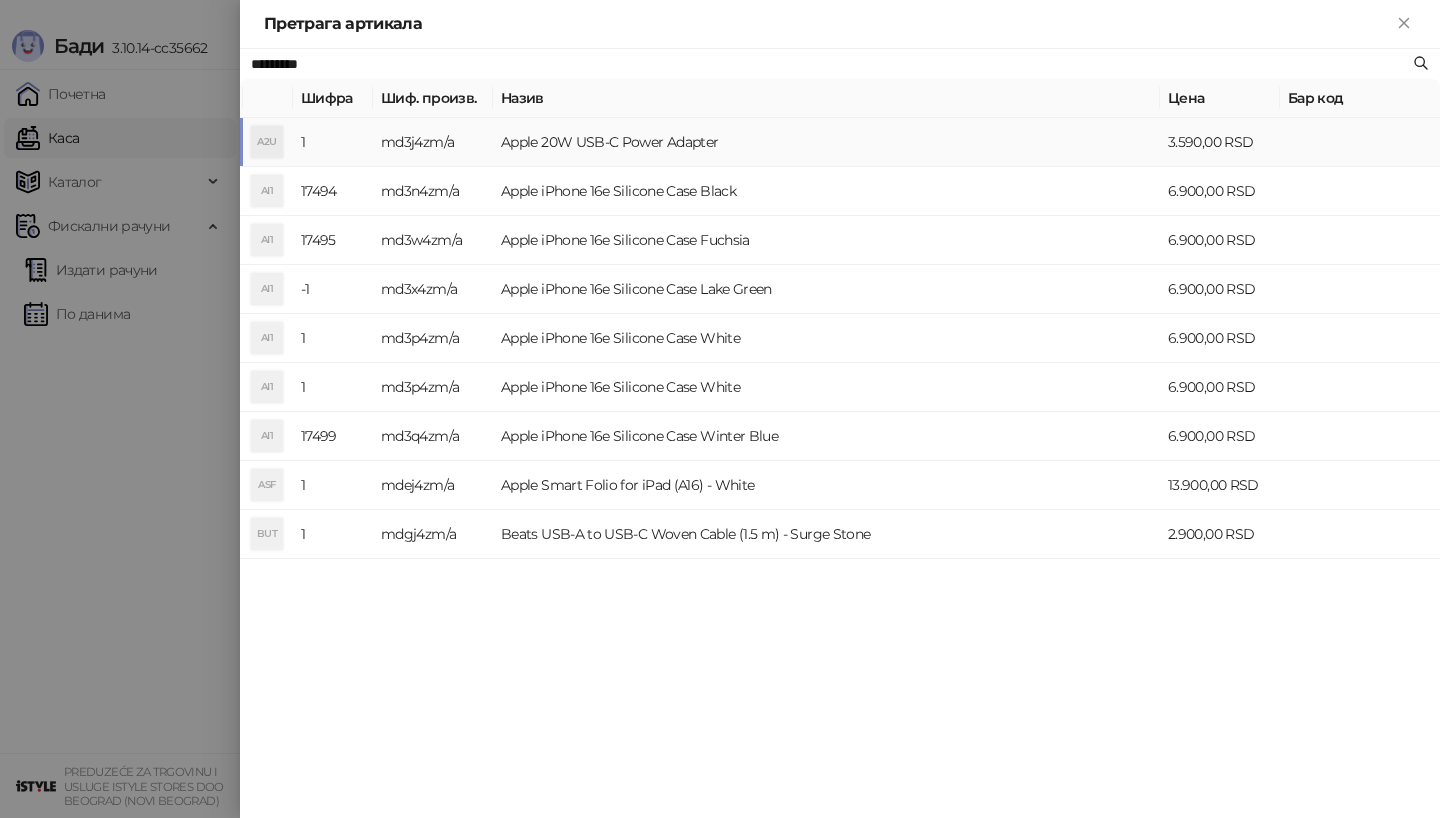 click on "md3j4zm/a" at bounding box center (433, 142) 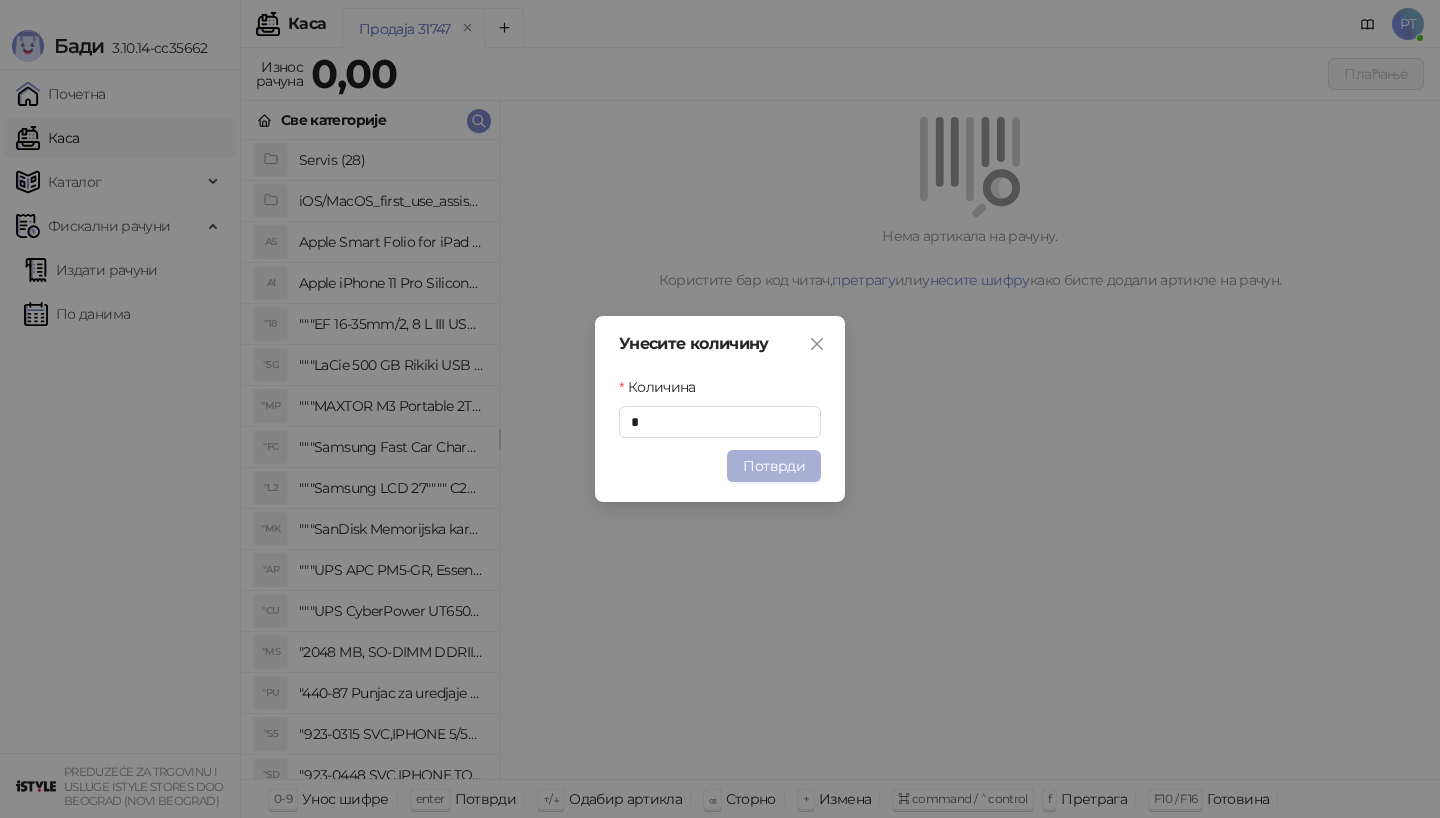 click on "Потврди" at bounding box center (774, 466) 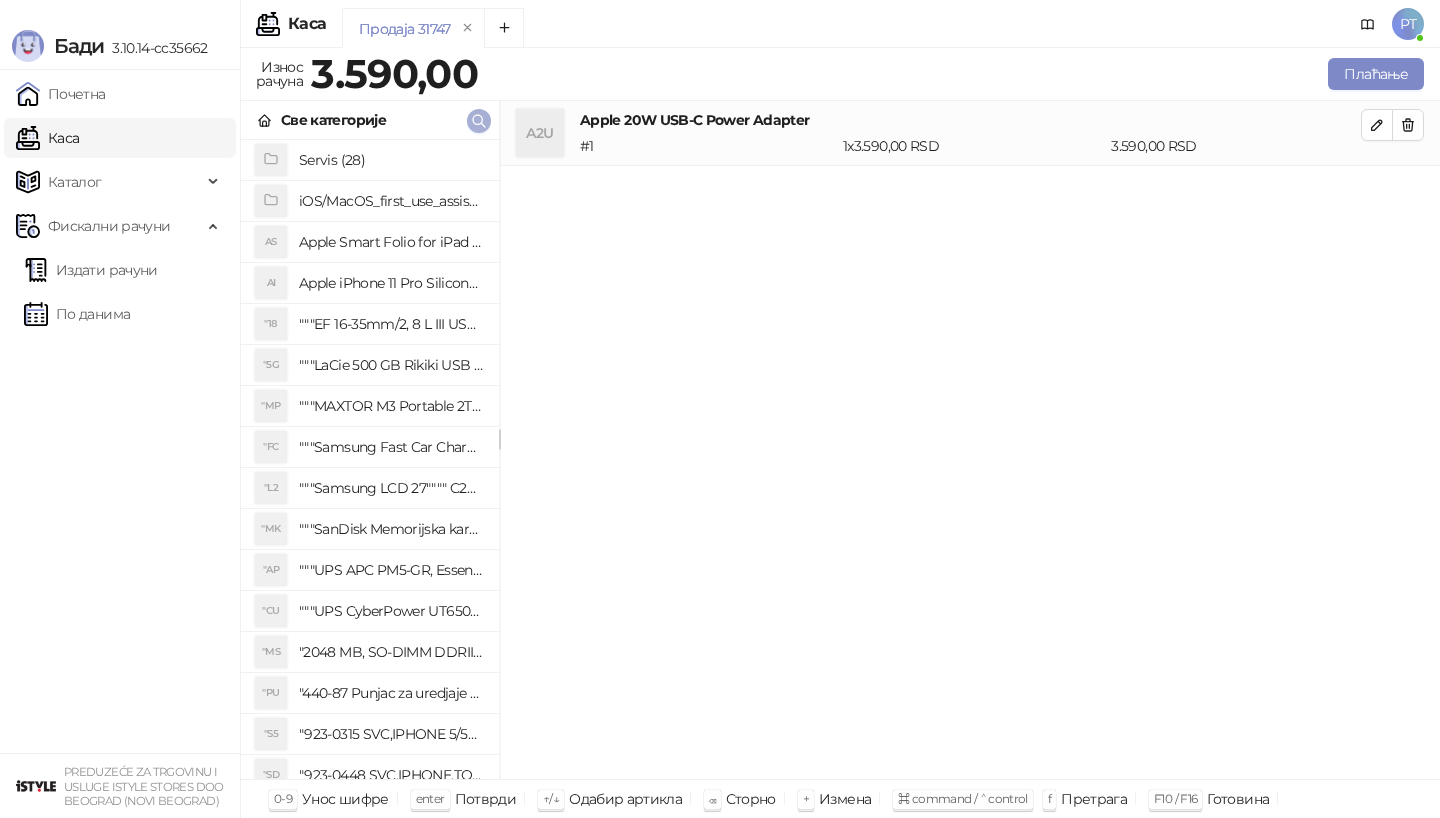 click 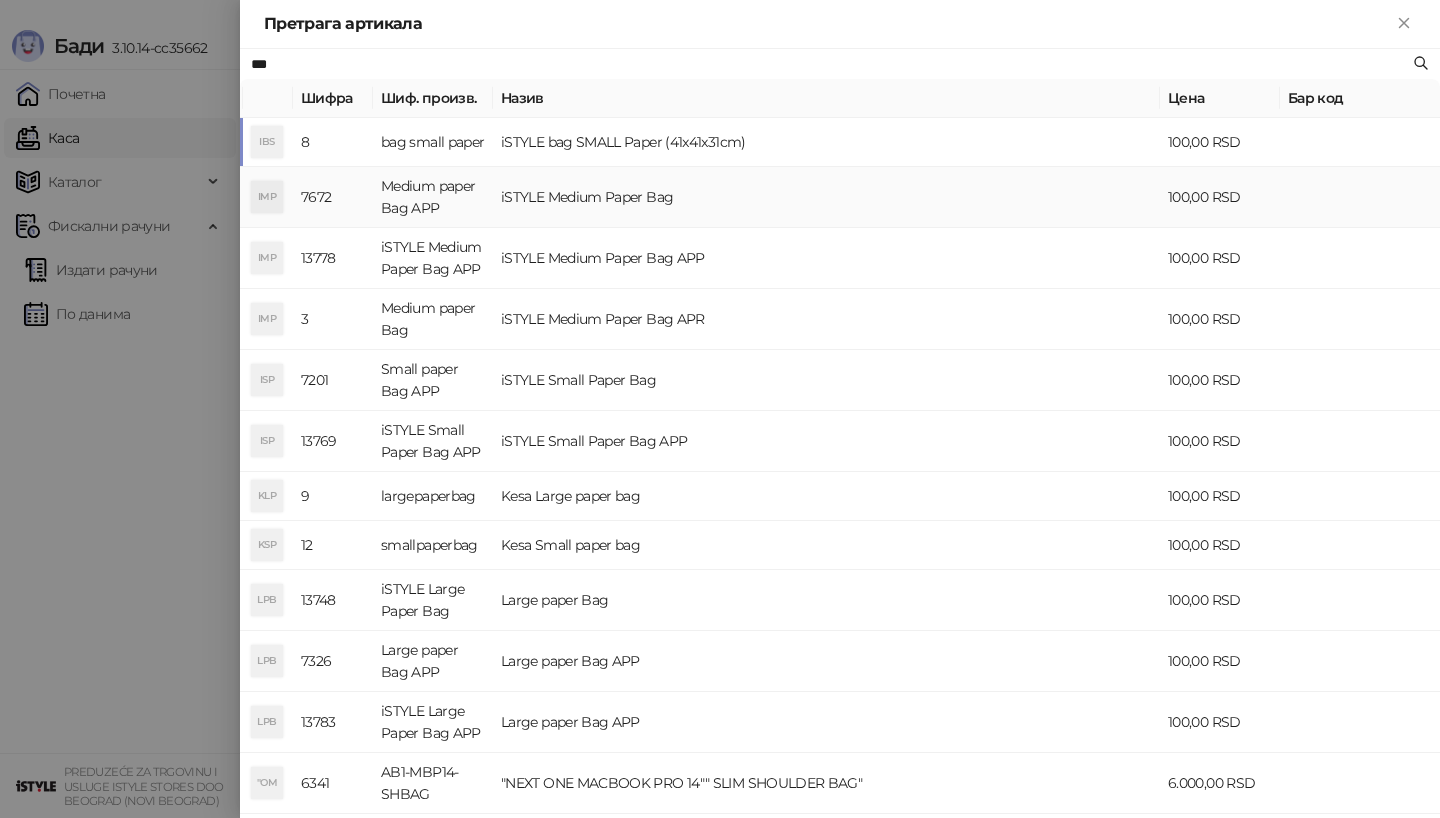 type on "***" 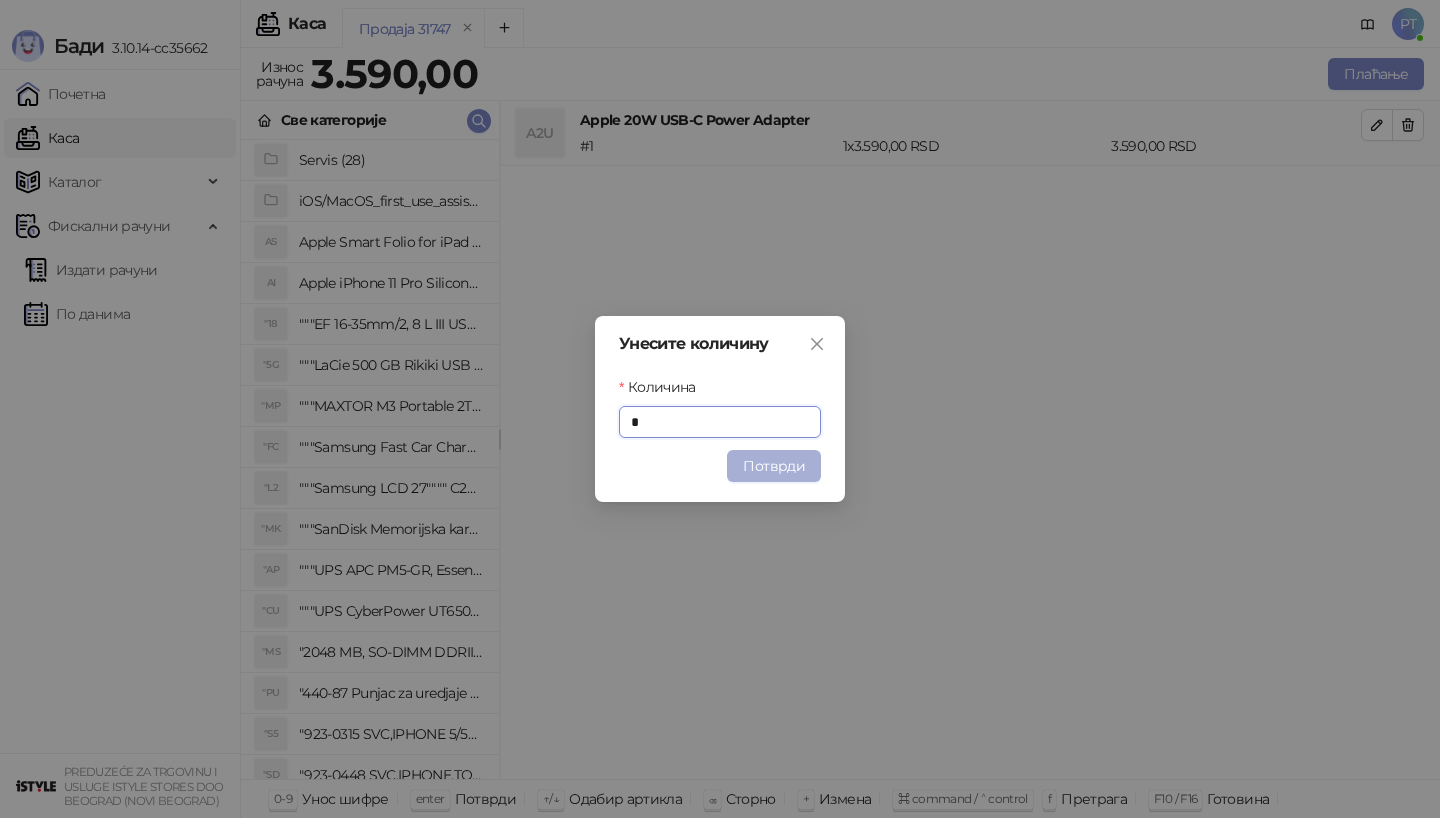 click on "Потврди" at bounding box center (774, 466) 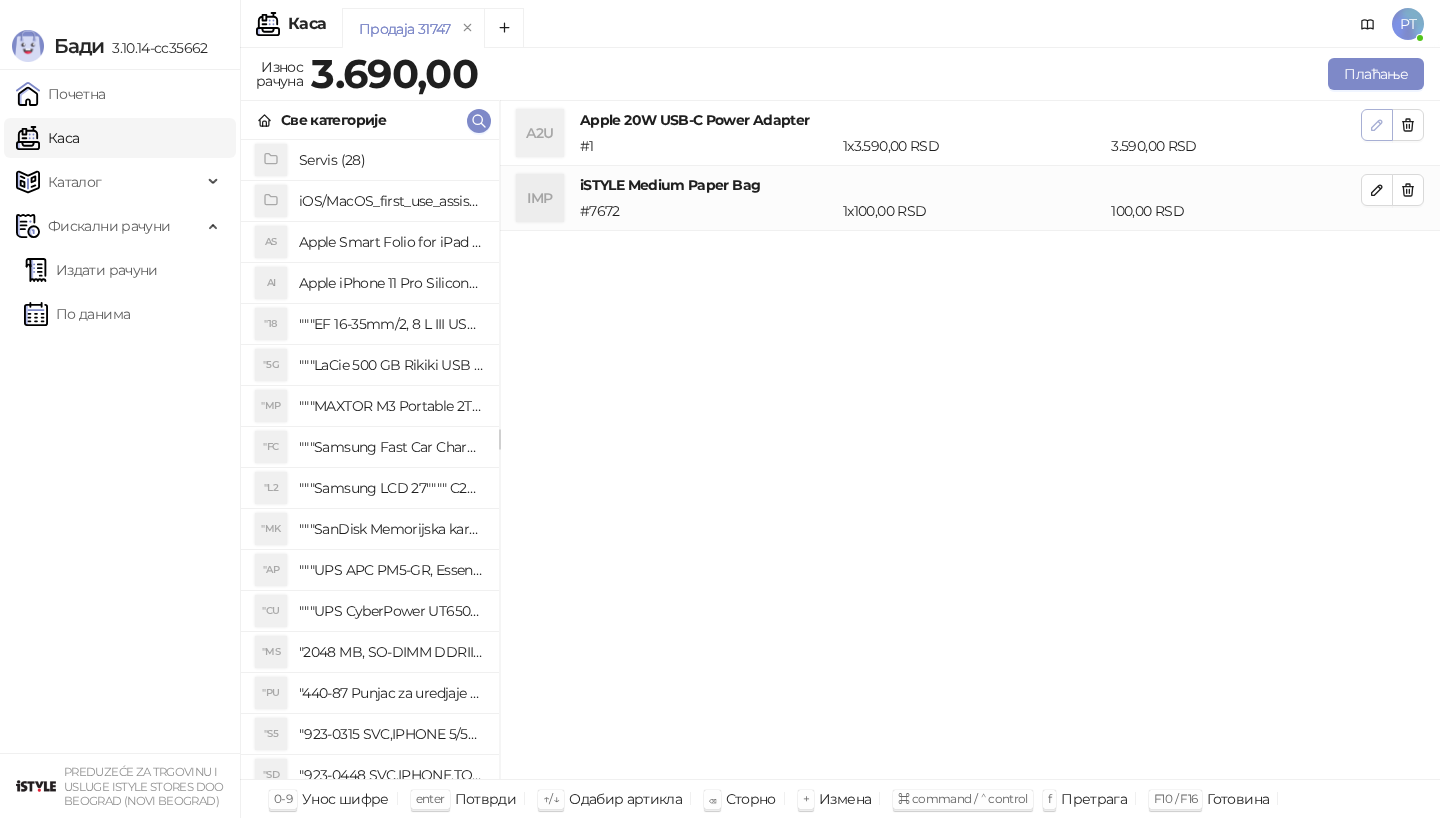click at bounding box center [1377, 125] 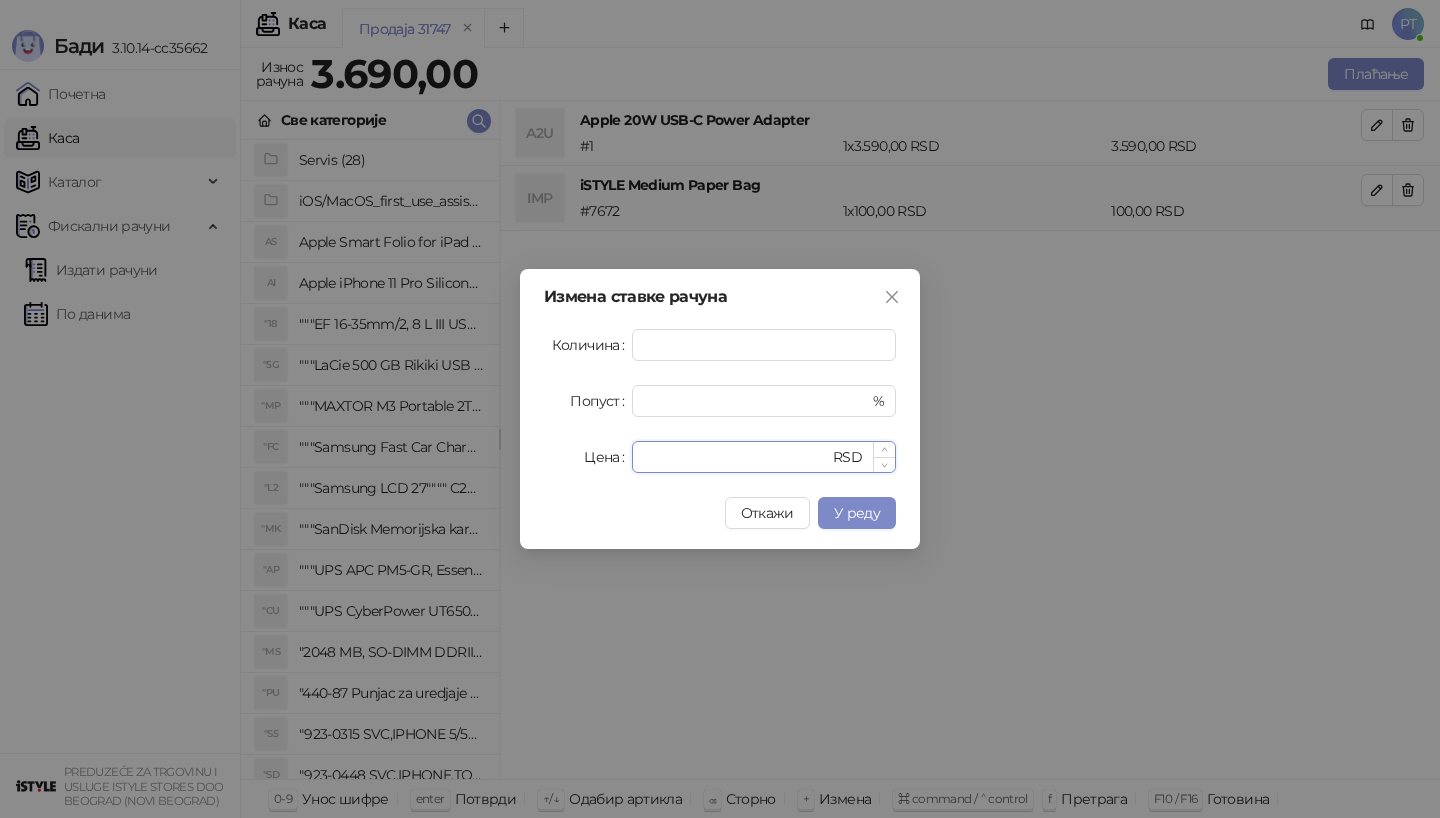 click on "****" at bounding box center (736, 457) 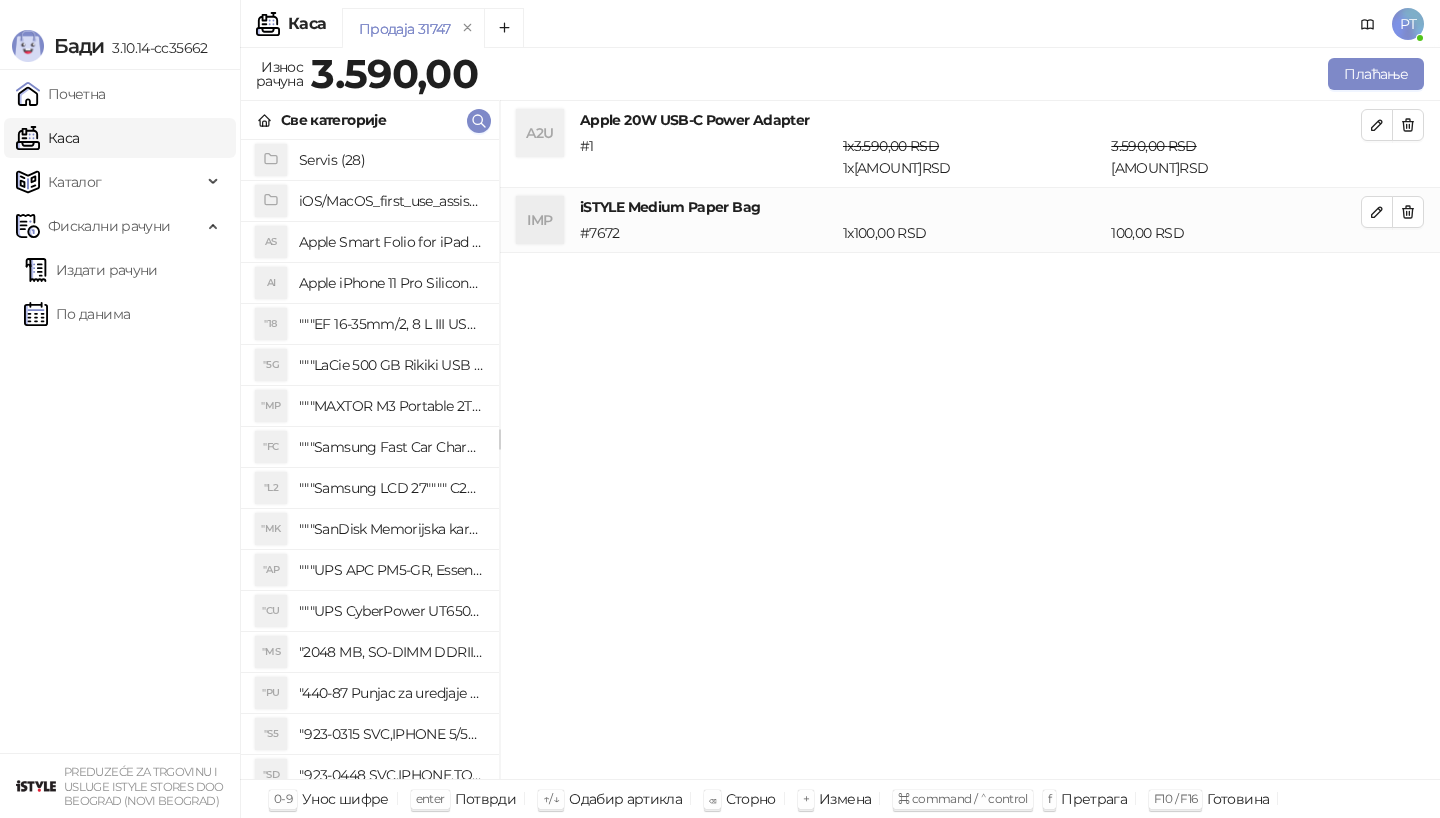 drag, startPoint x: 660, startPoint y: 461, endPoint x: 1001, endPoint y: 210, distance: 423.41705 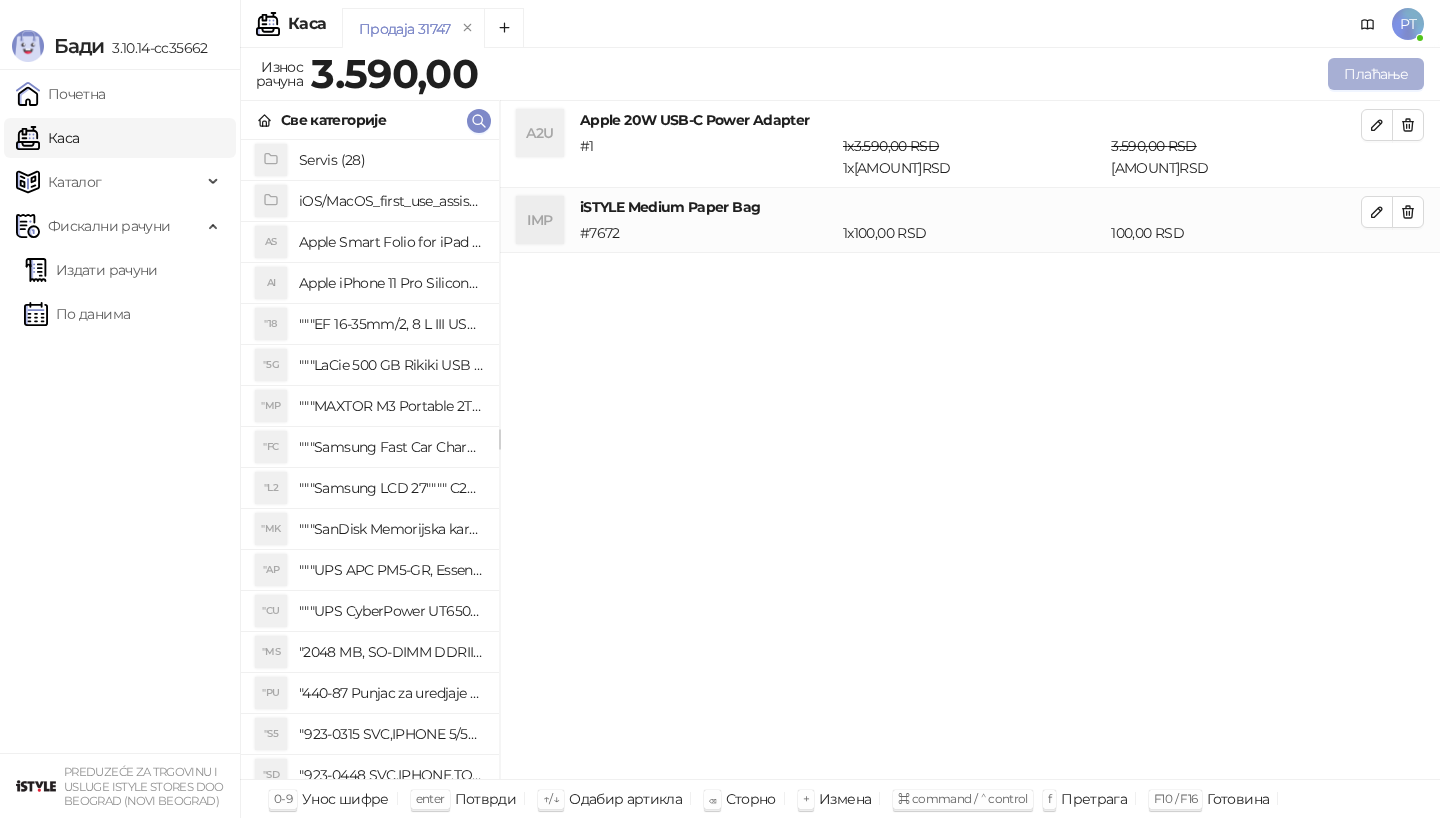 click on "Плаћање" at bounding box center [1376, 74] 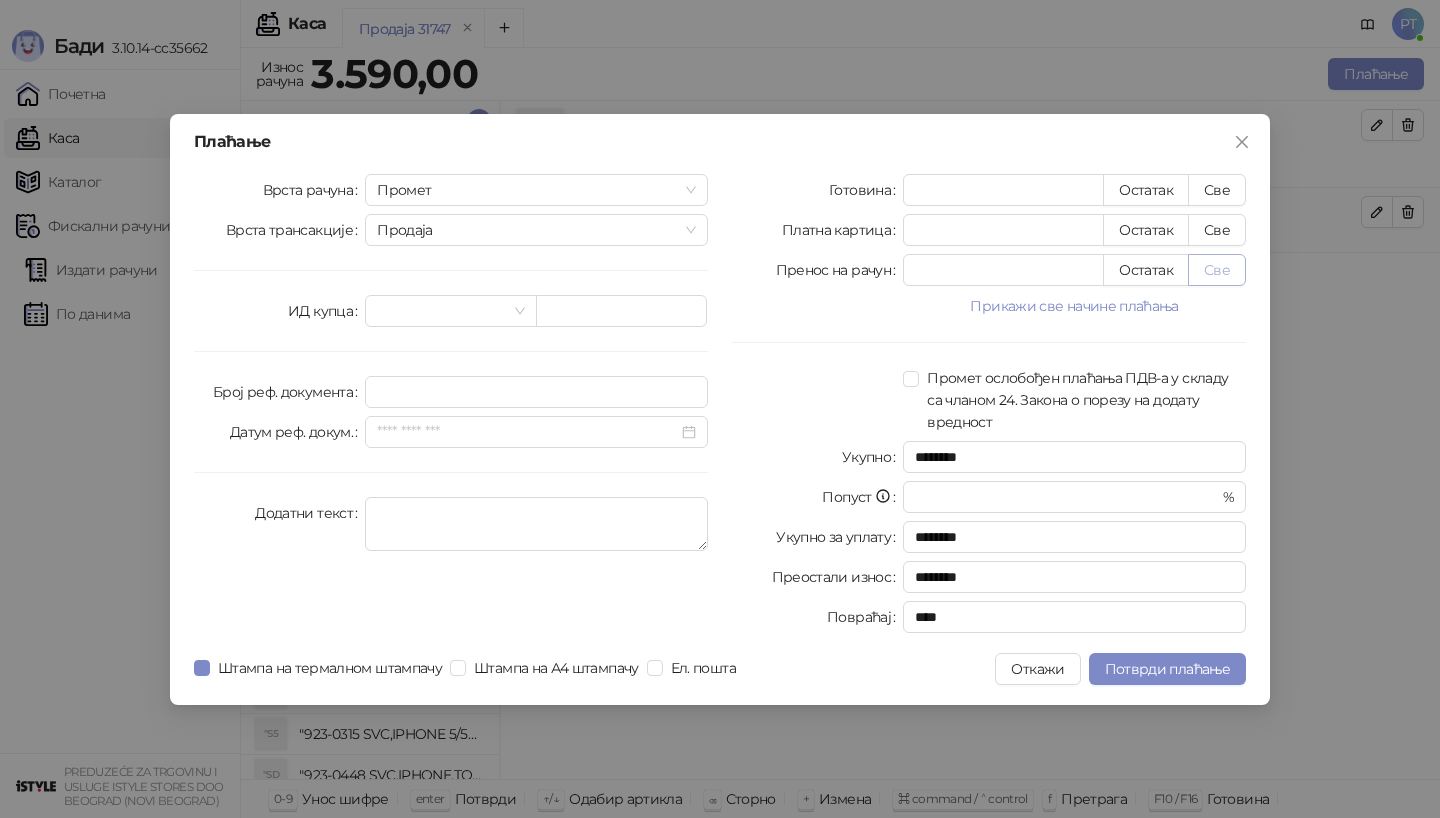 click on "Све" at bounding box center [1217, 230] 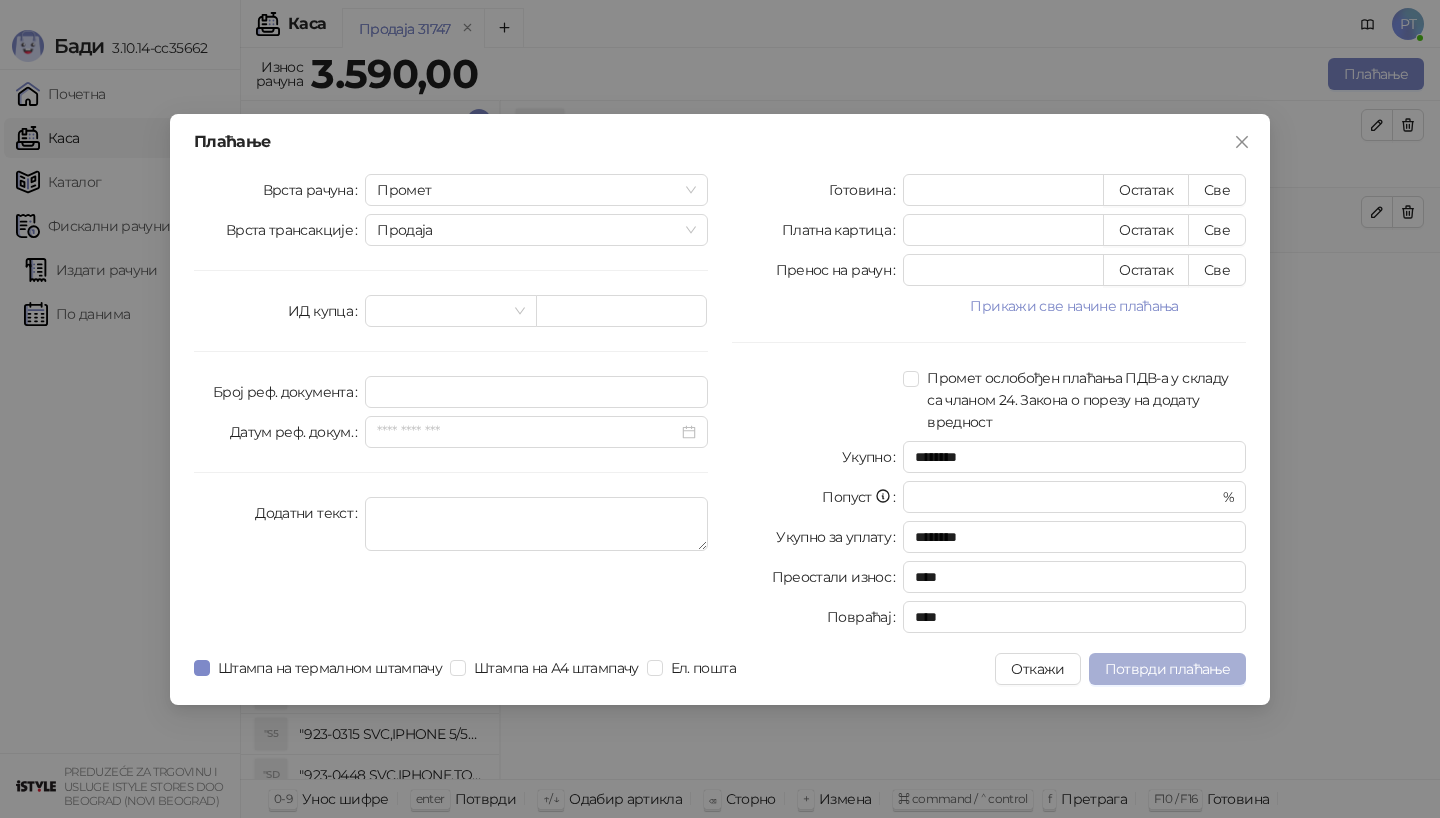 click on "Потврди плаћање" at bounding box center [1167, 669] 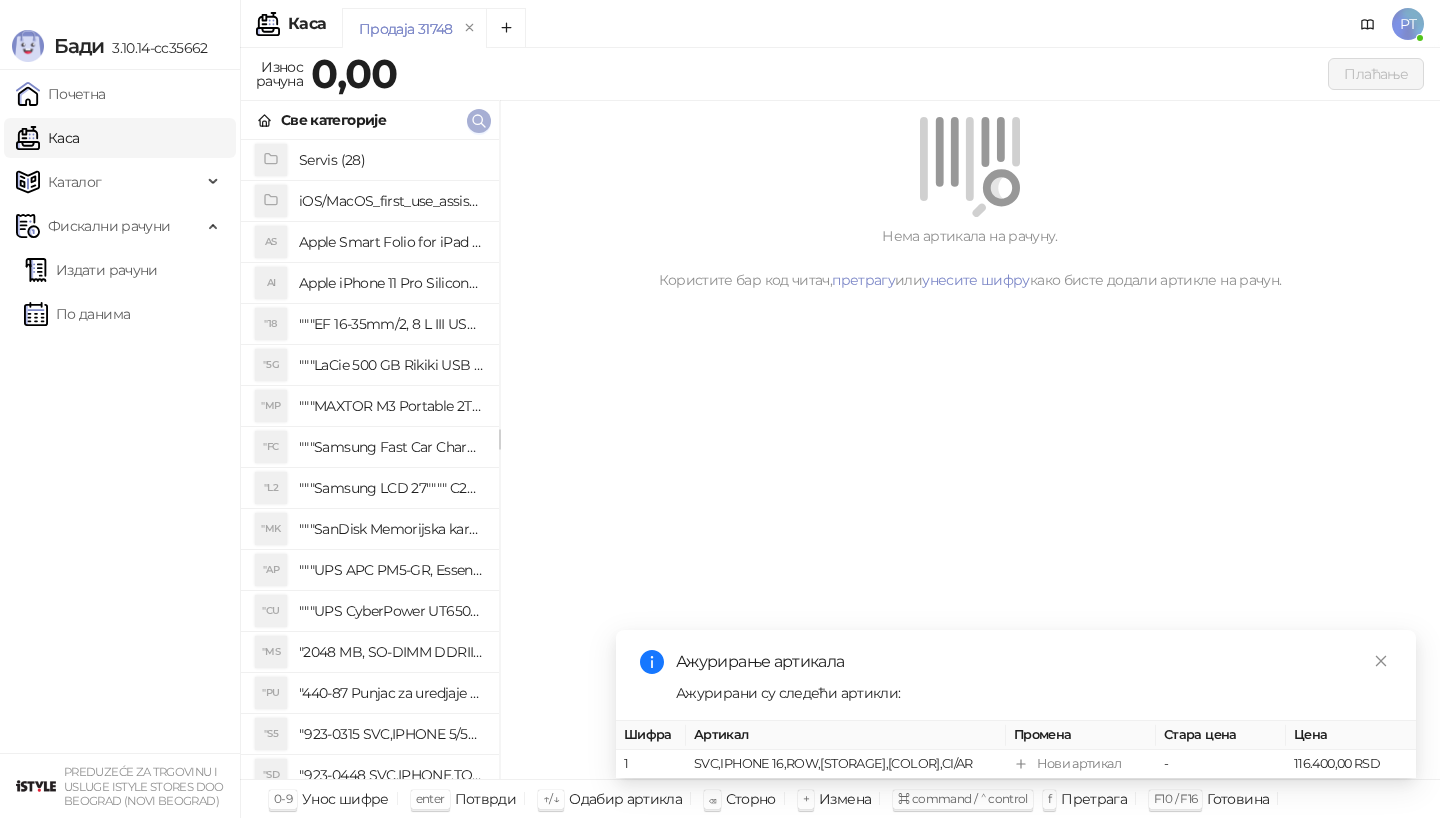 click at bounding box center [479, 121] 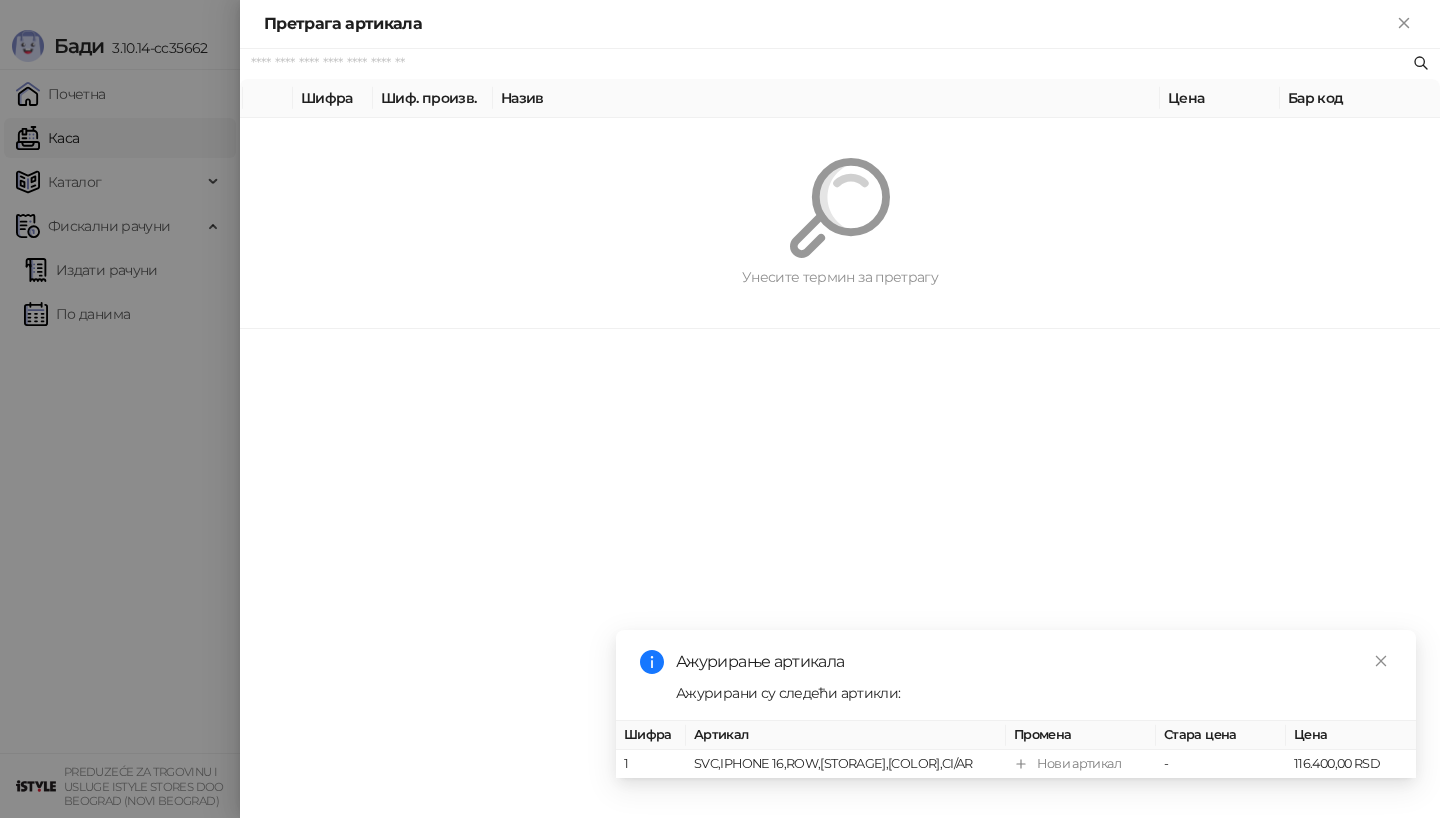 paste on "*********" 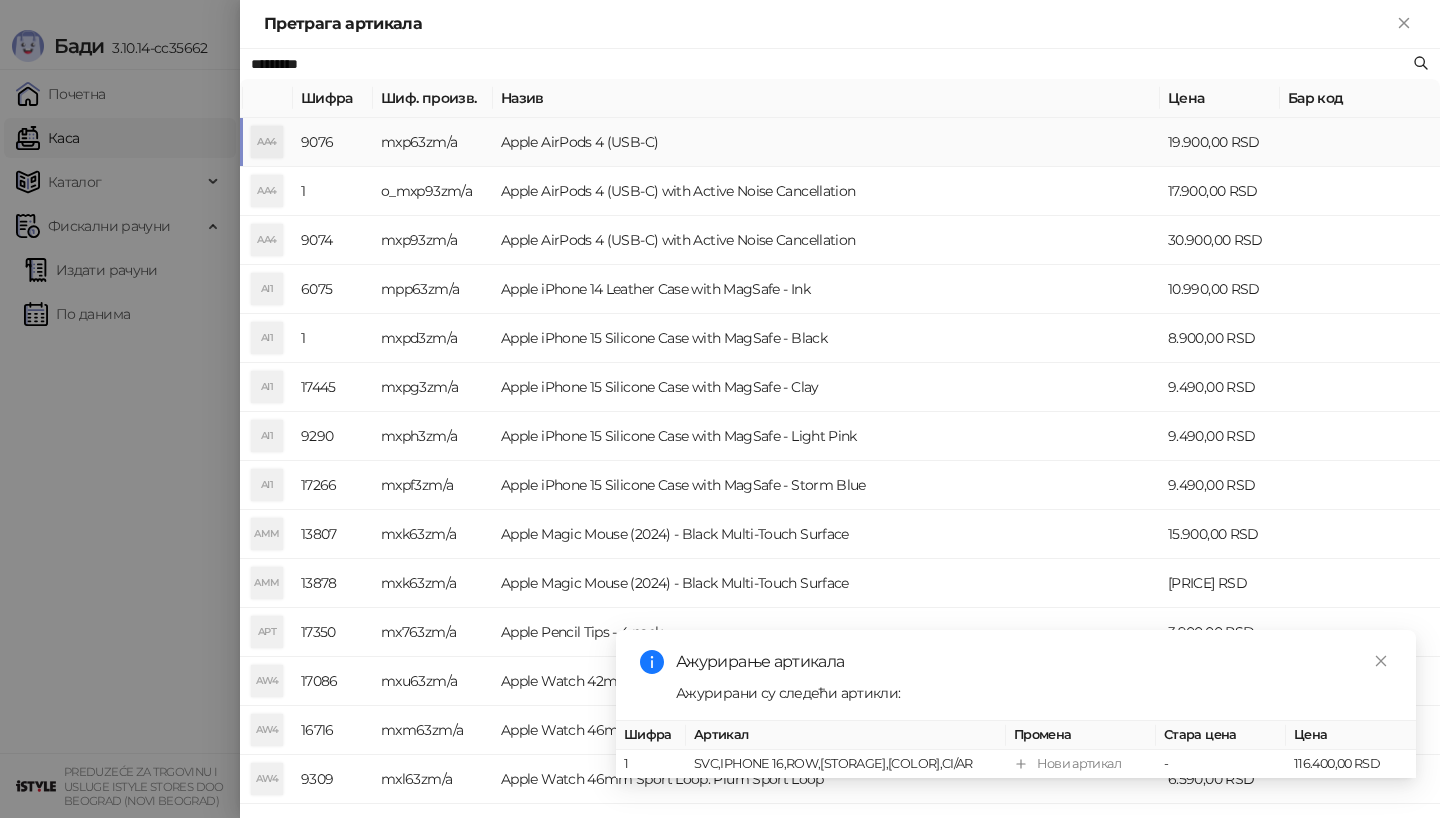 click on "Apple AirPods 4 (USB-C)" at bounding box center [826, 142] 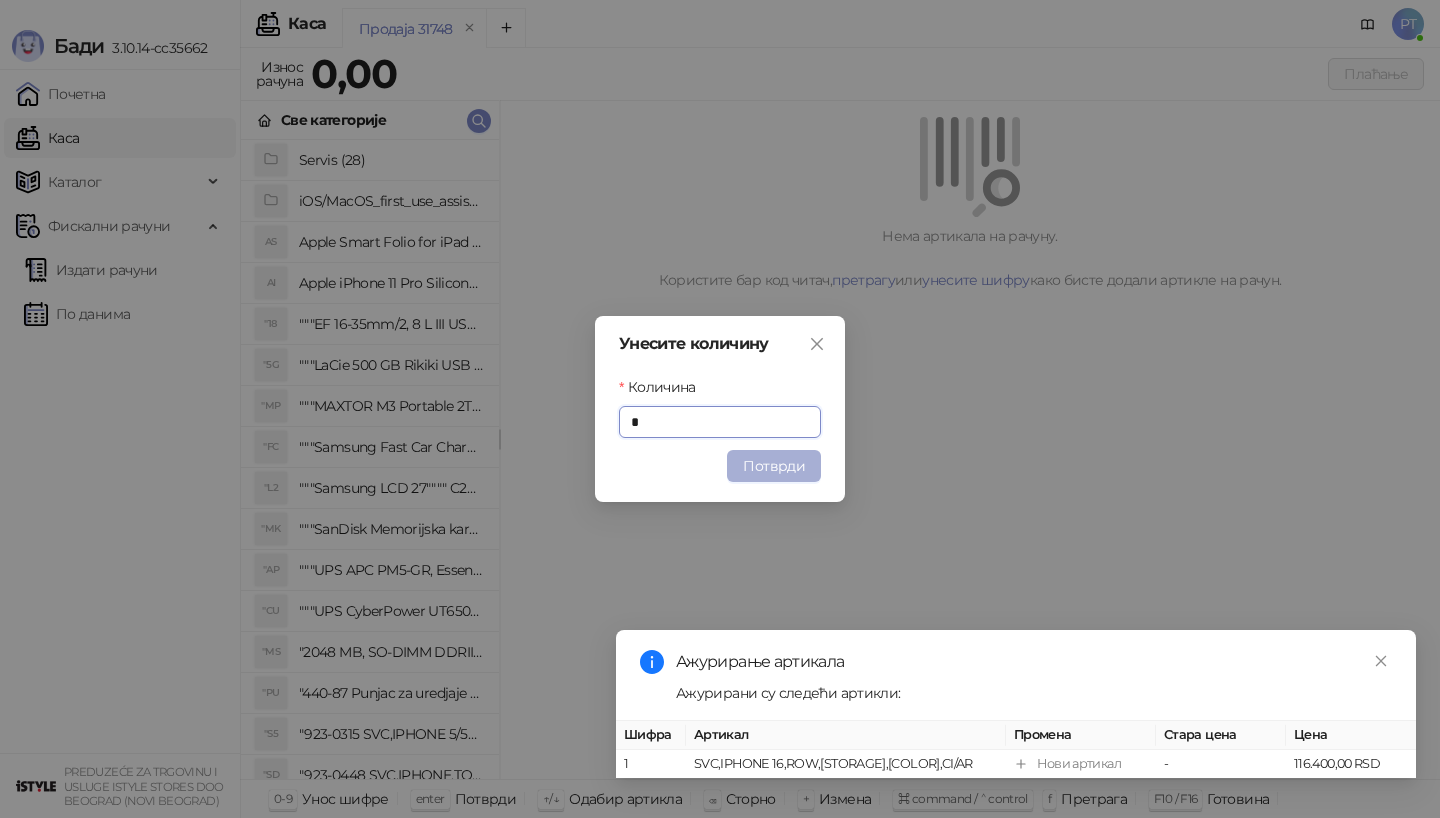 click on "Потврди" at bounding box center (774, 466) 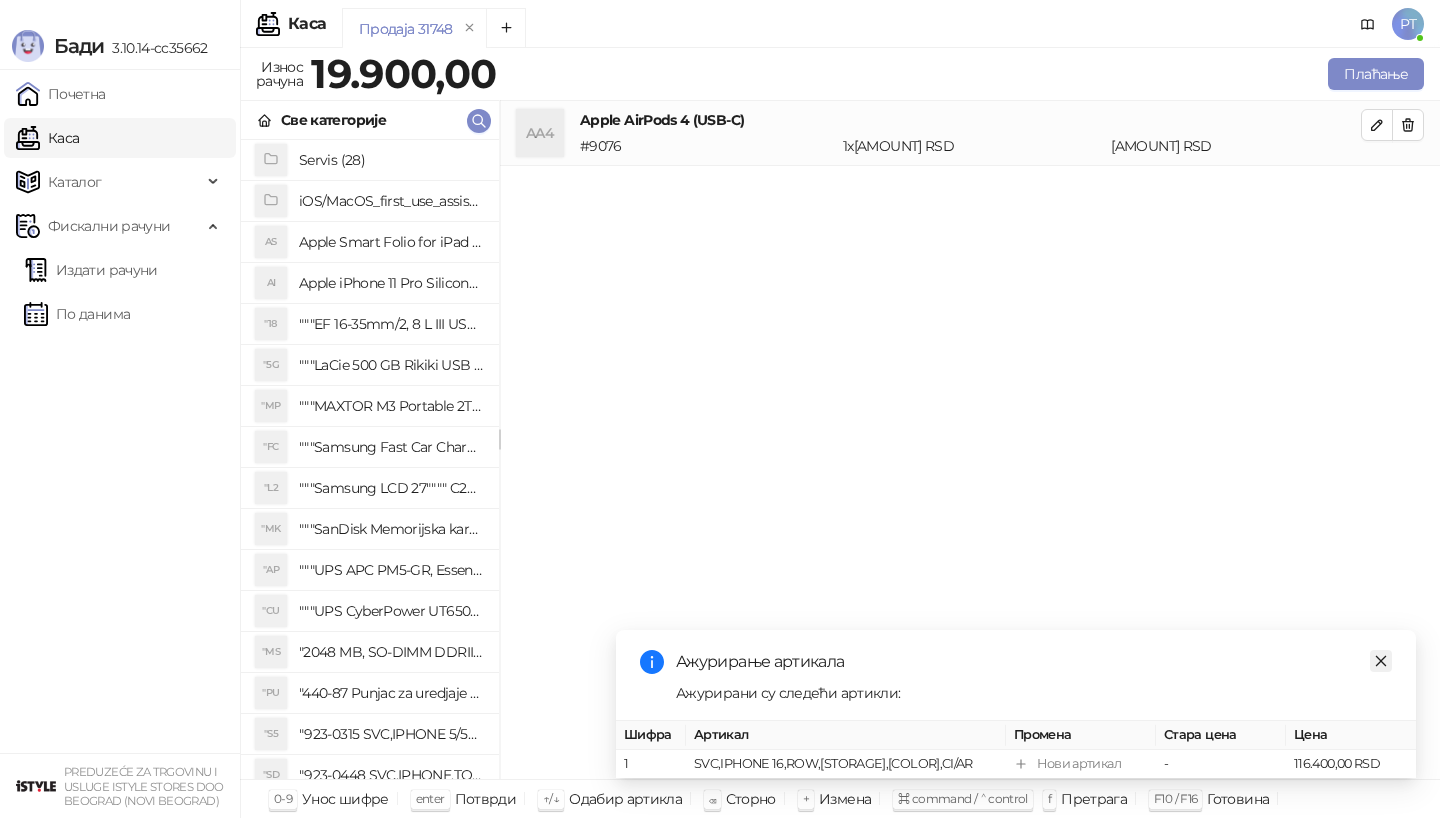 click at bounding box center (1381, 661) 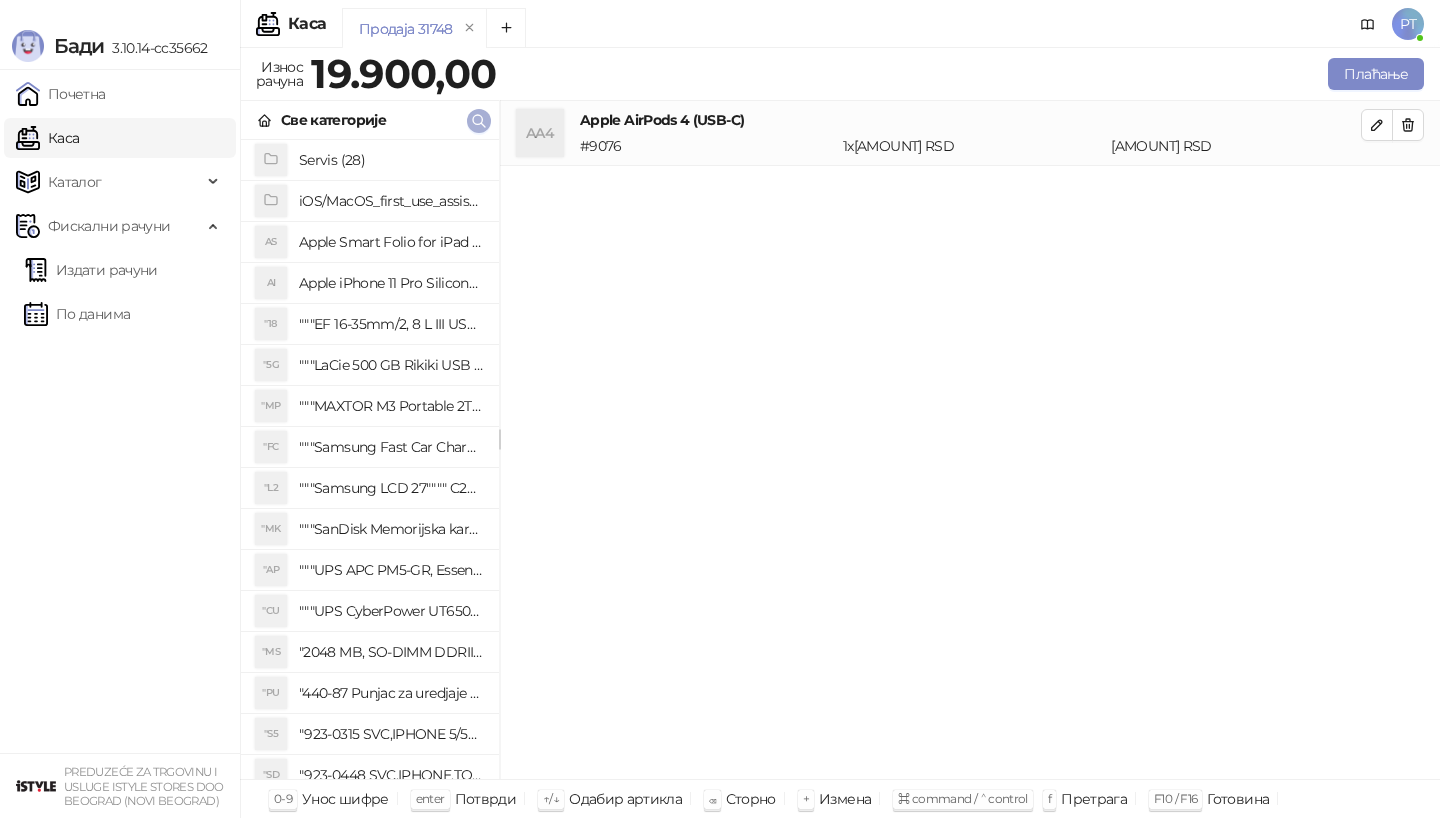 click 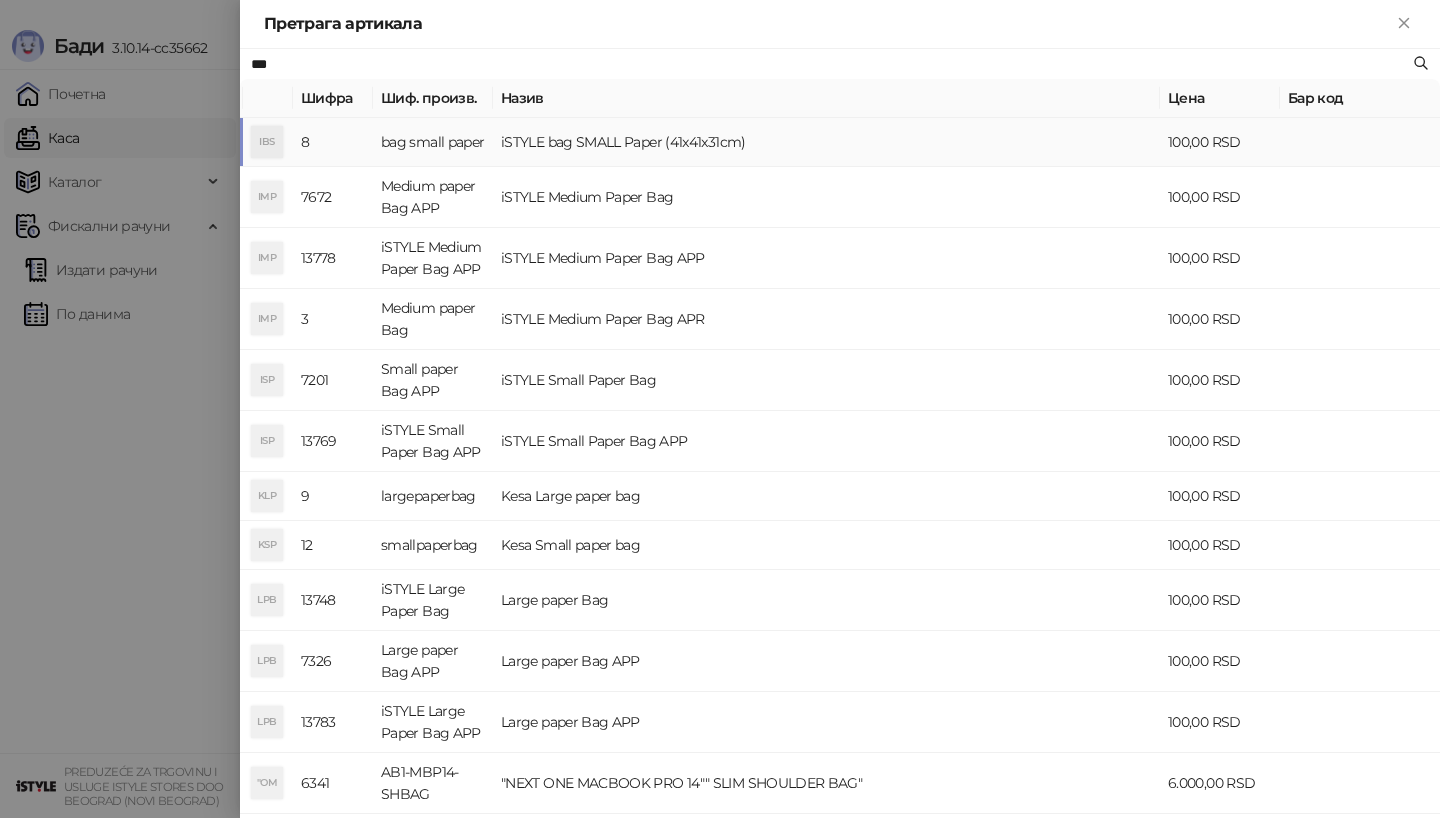 type on "***" 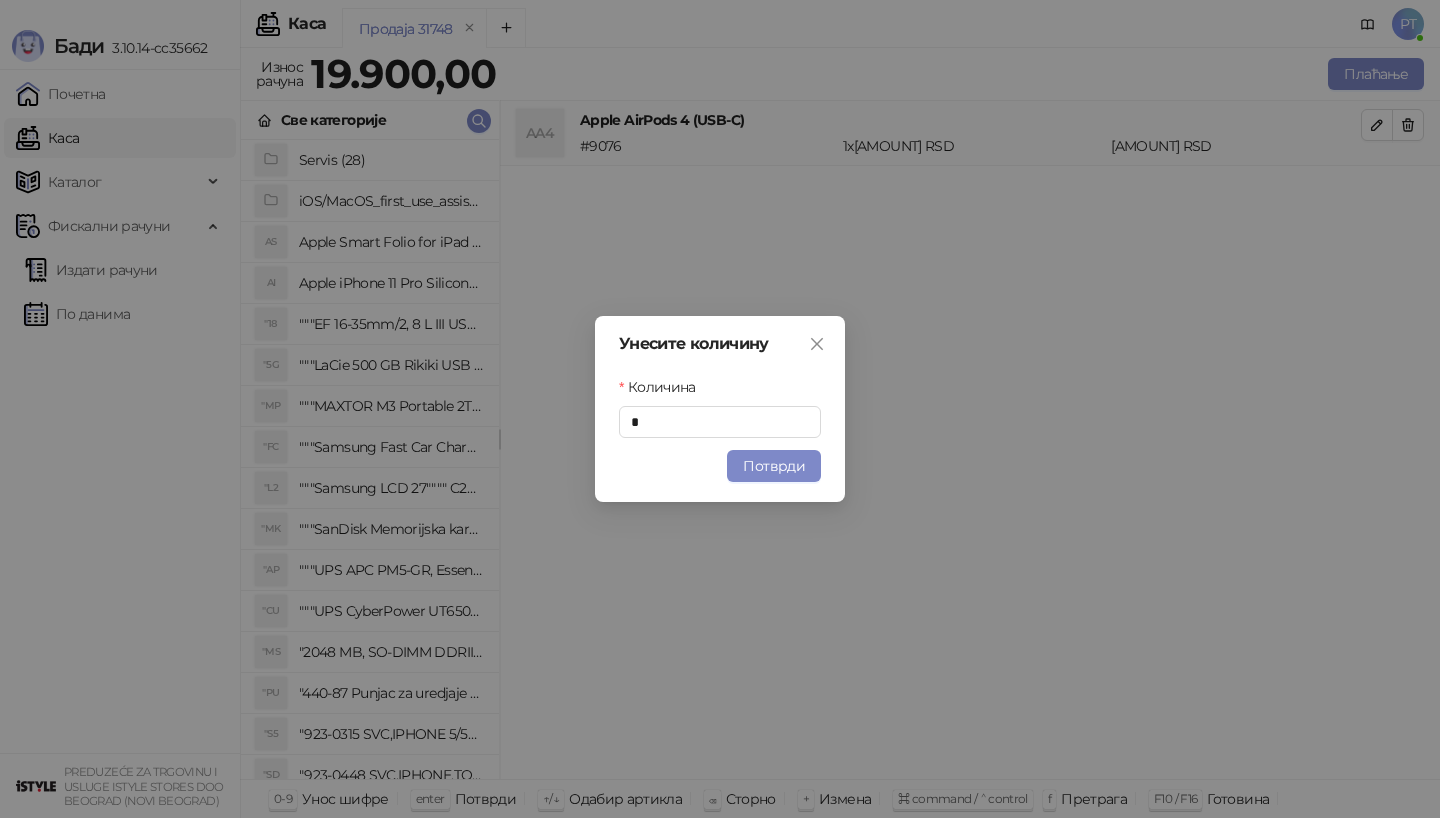 click on "Унесите количину Количина * Потврди" at bounding box center (720, 409) 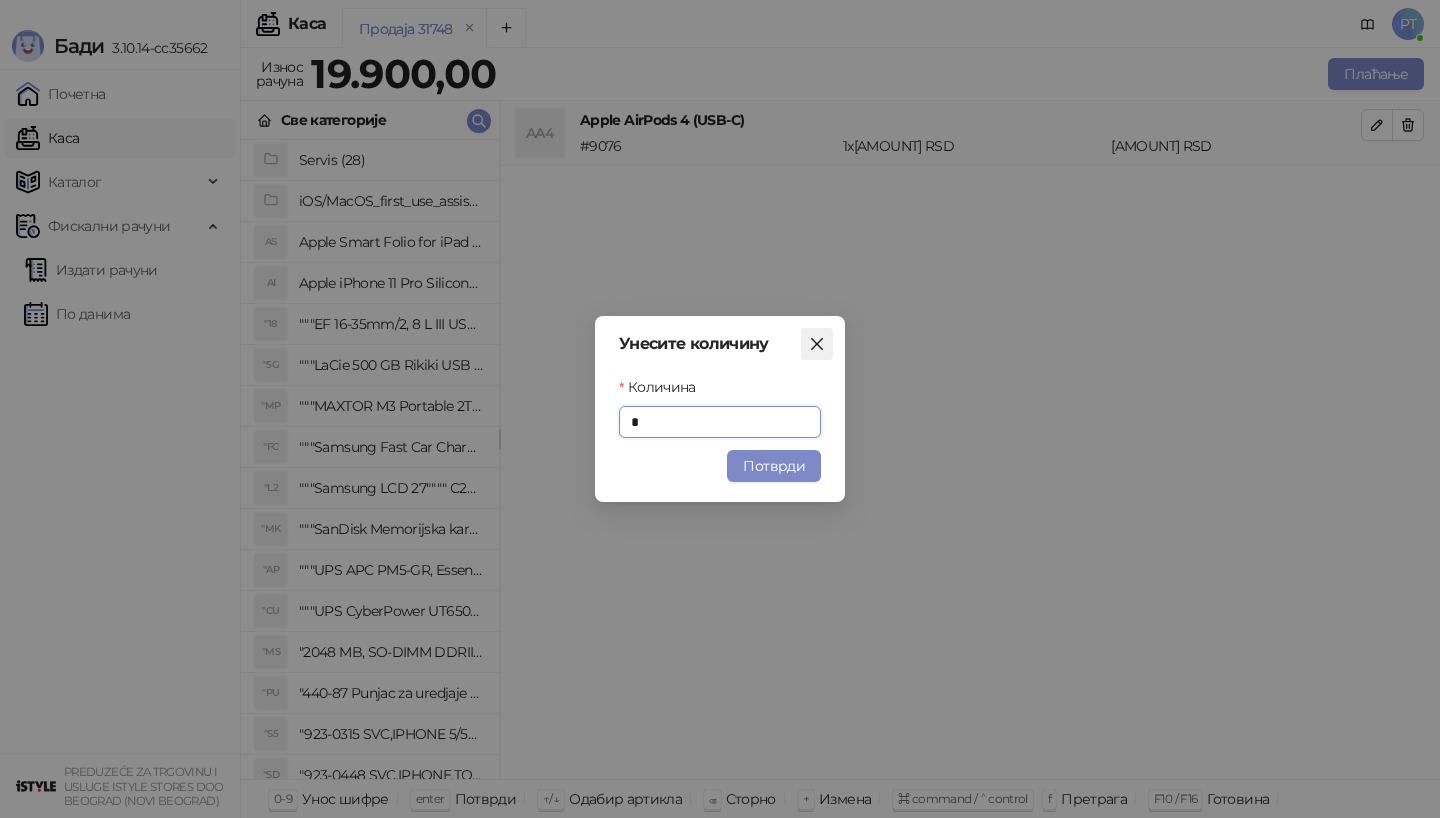 click at bounding box center [817, 344] 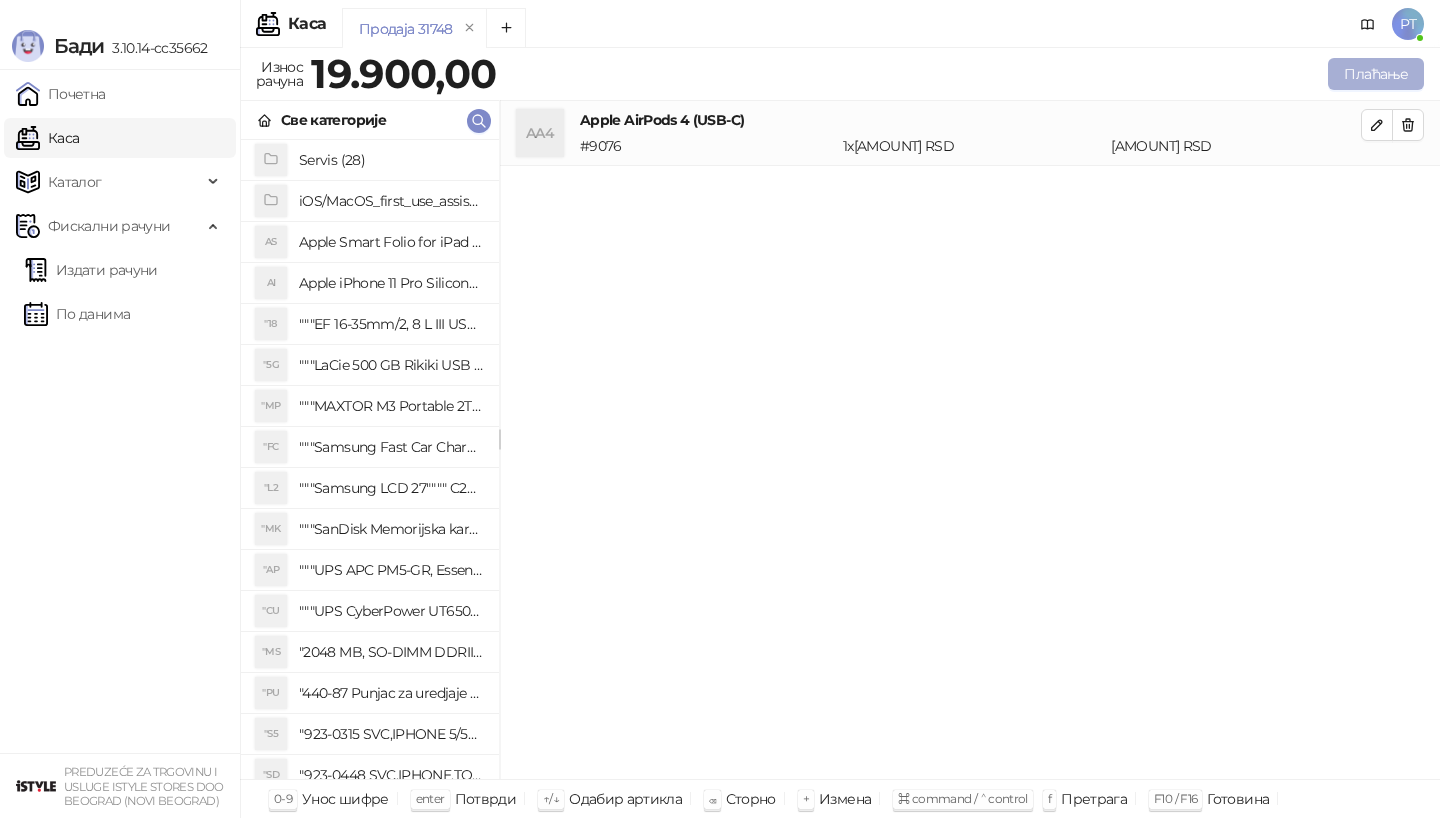 click on "Плаћање" at bounding box center (1376, 74) 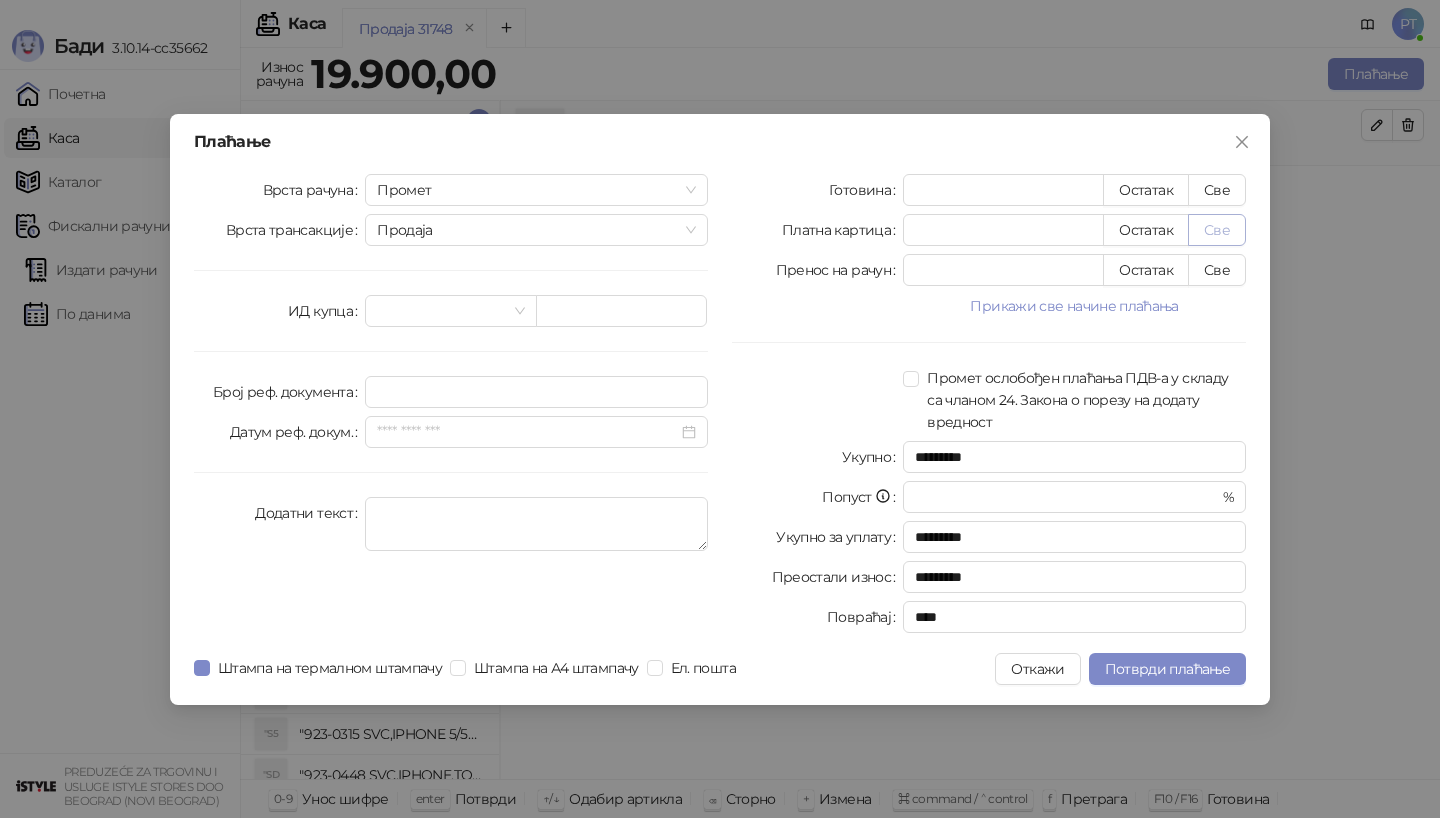 click on "Све" at bounding box center [1217, 230] 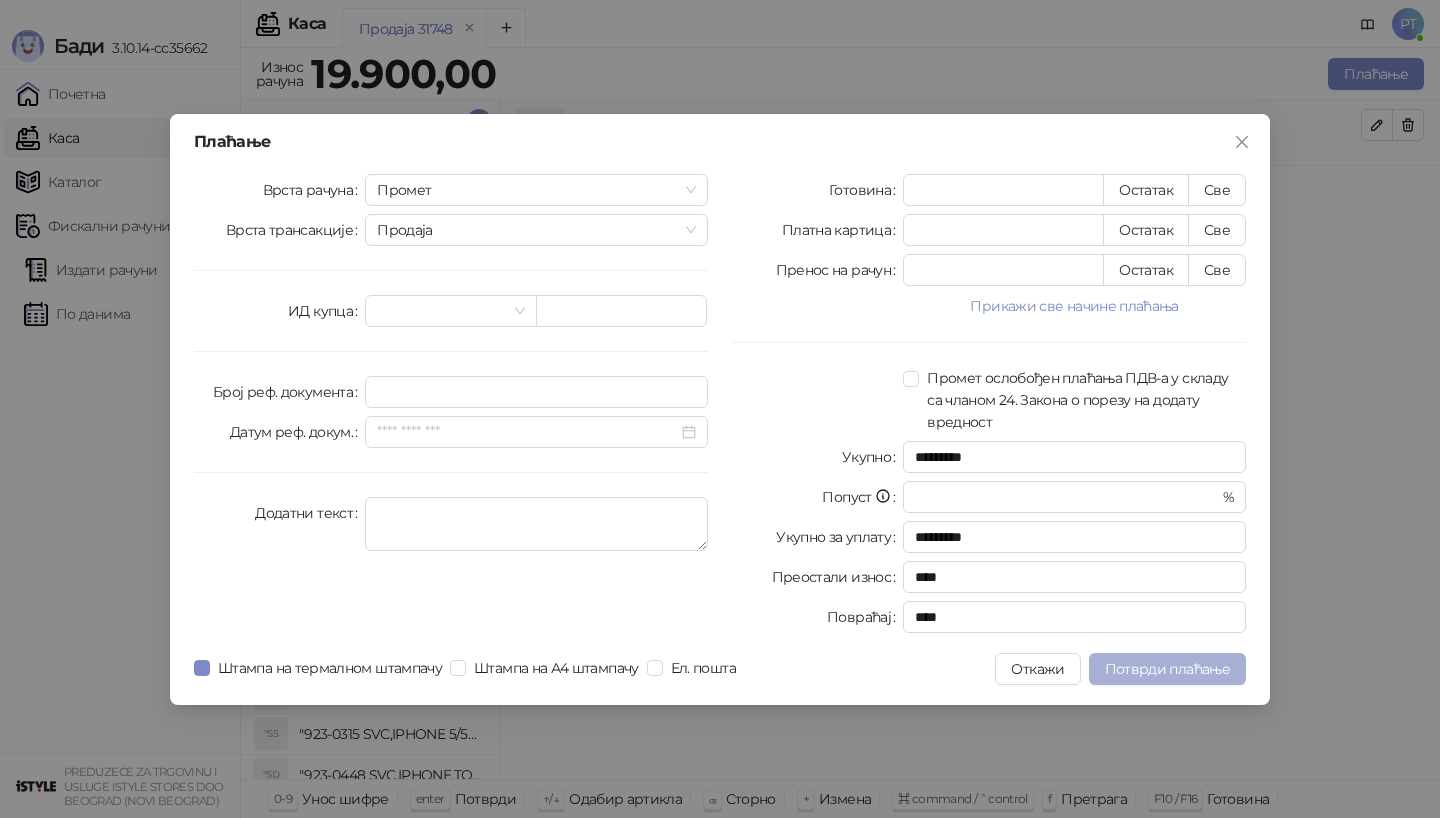 click on "Потврди плаћање" at bounding box center [1167, 669] 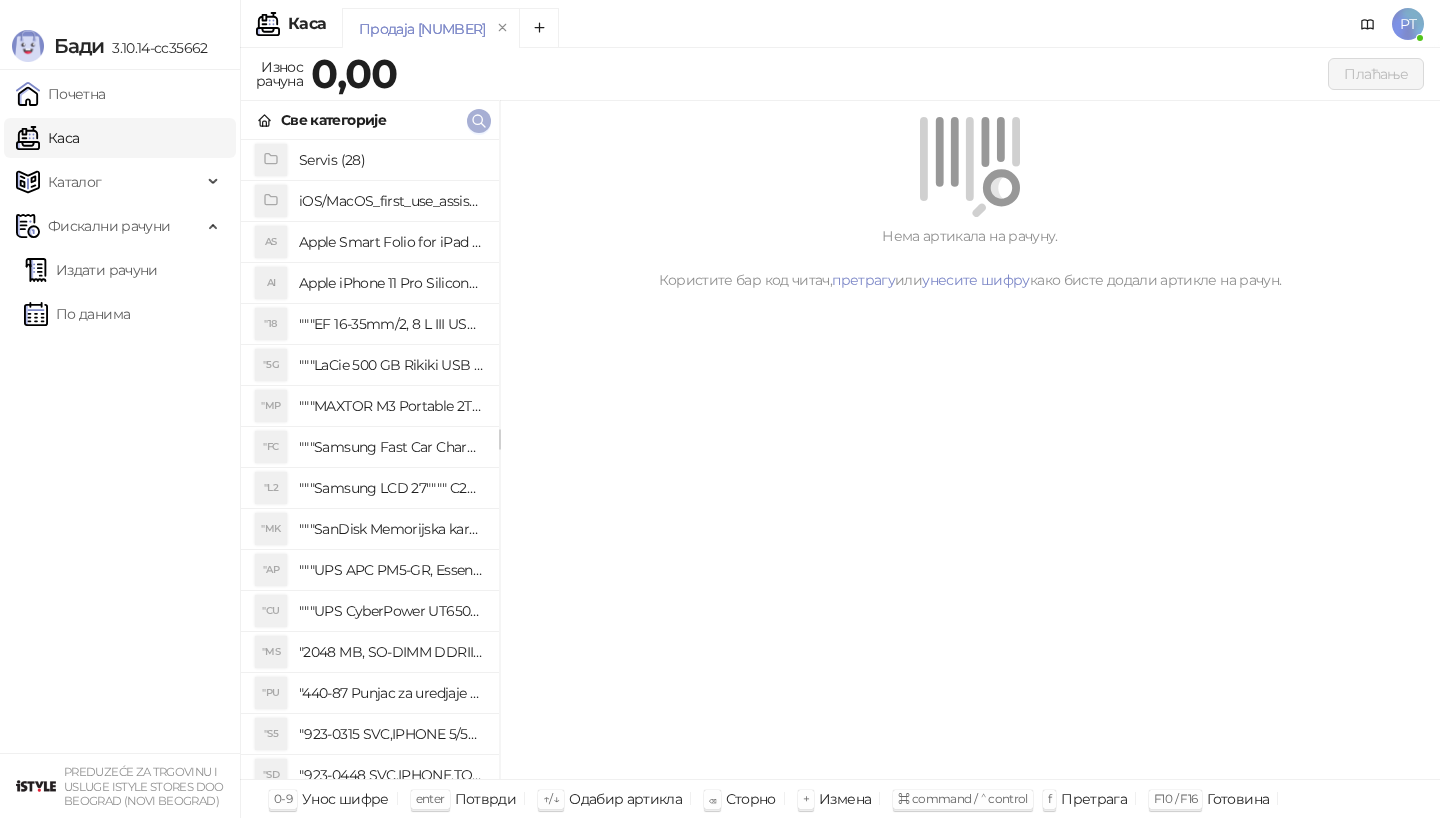 click 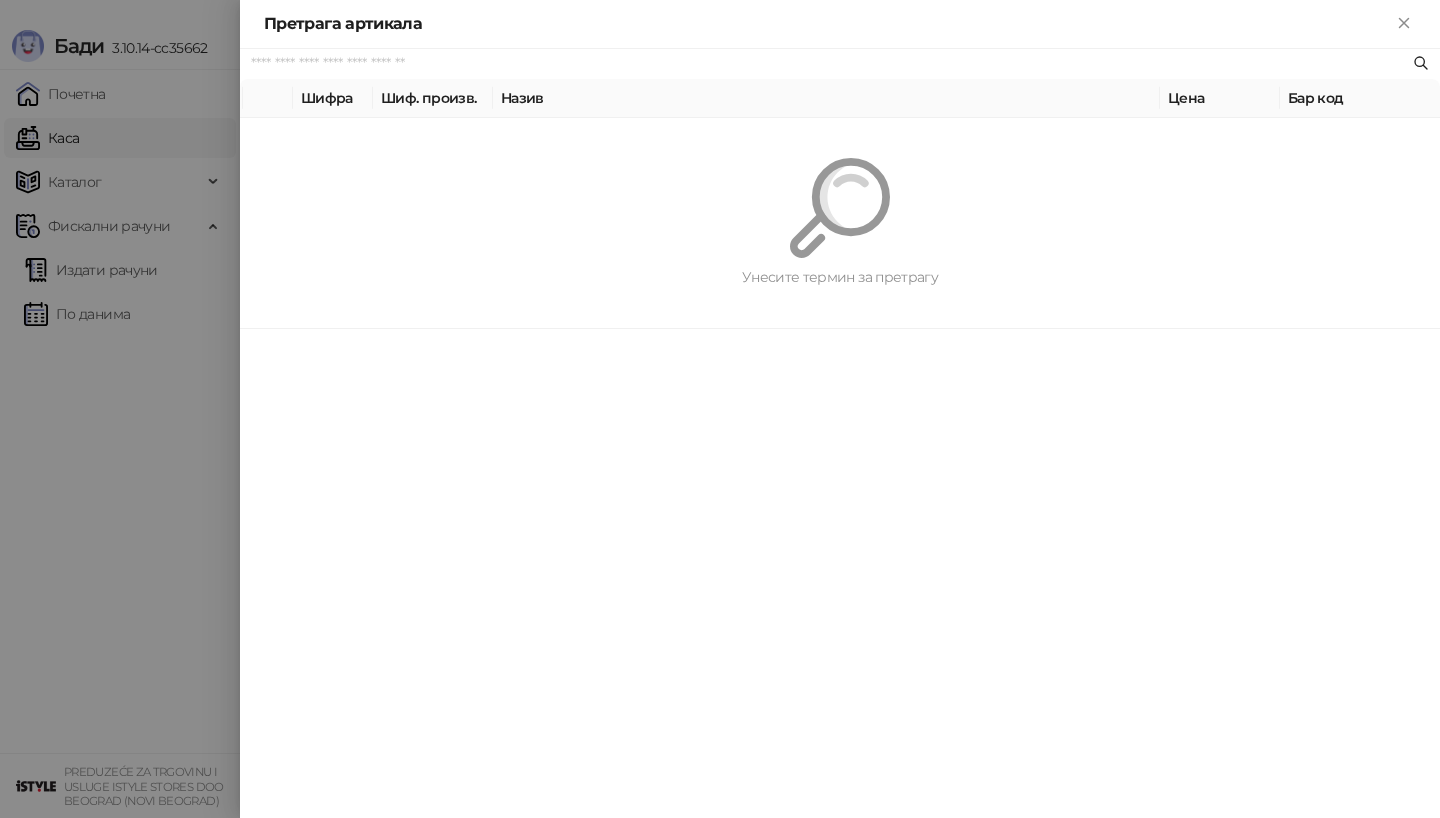 paste on "*********" 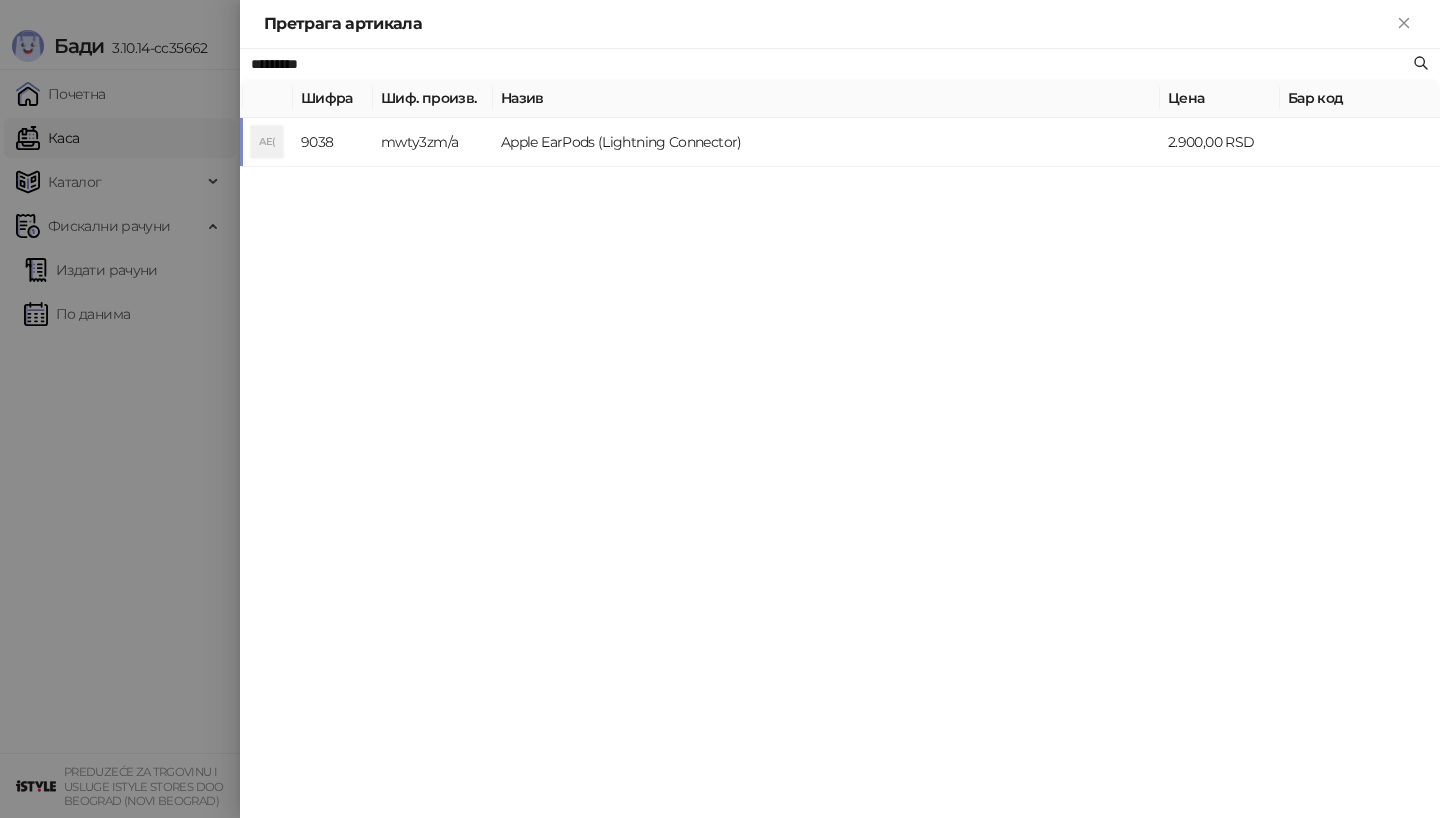 click on "mwty3zm/a" at bounding box center [433, 142] 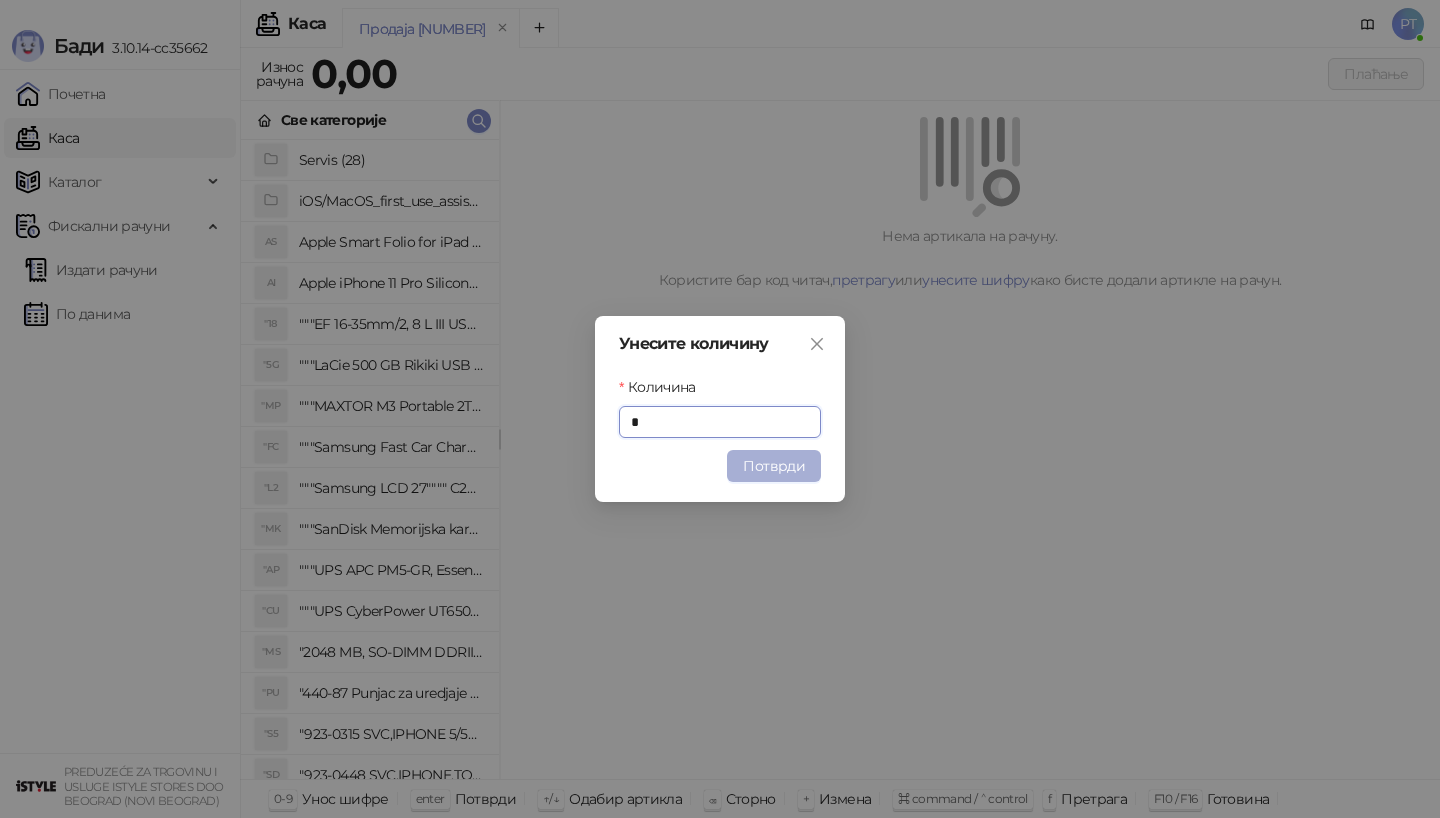 click on "Потврди" at bounding box center (774, 466) 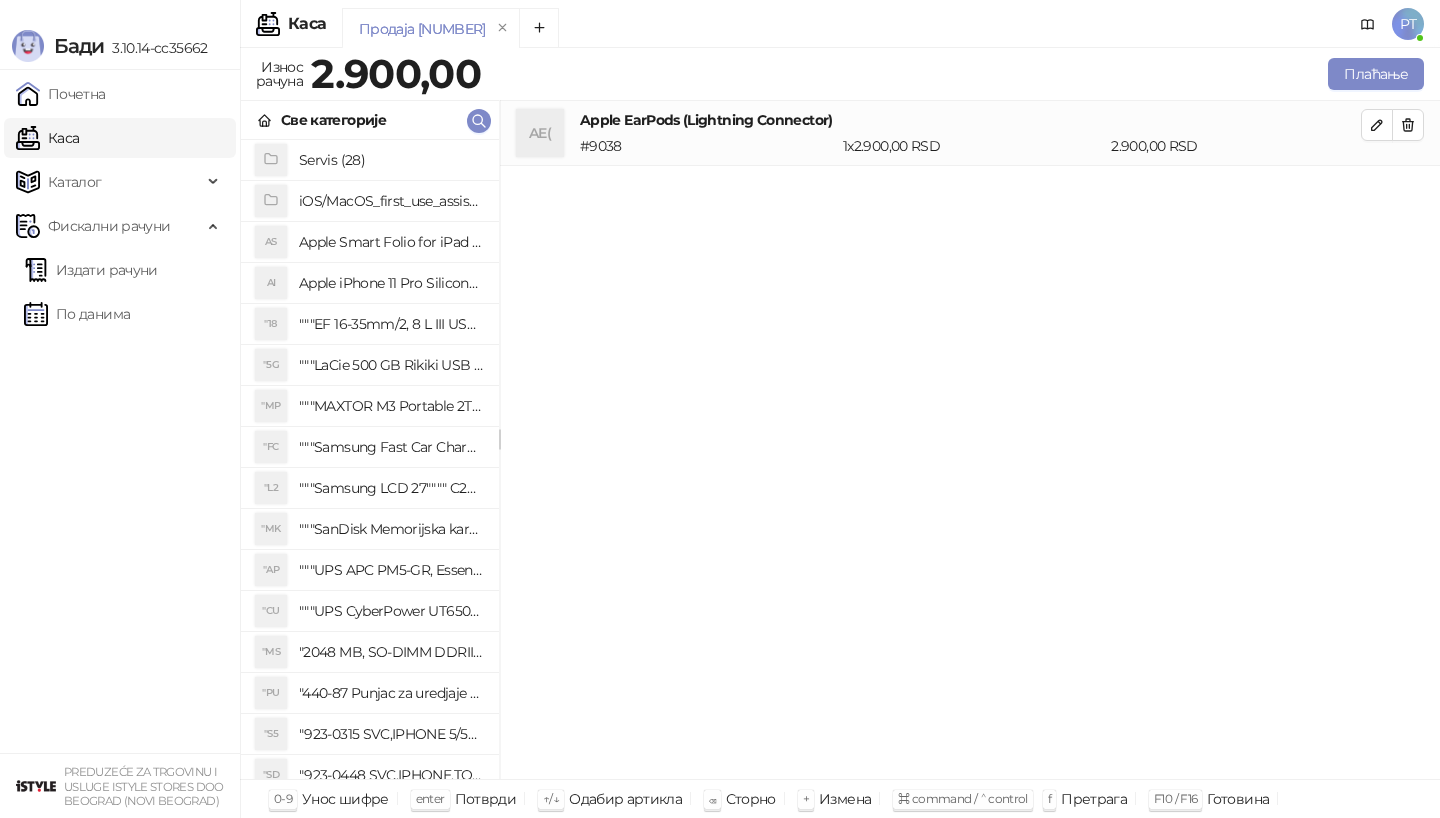 click on "Све категорије" at bounding box center (370, 120) 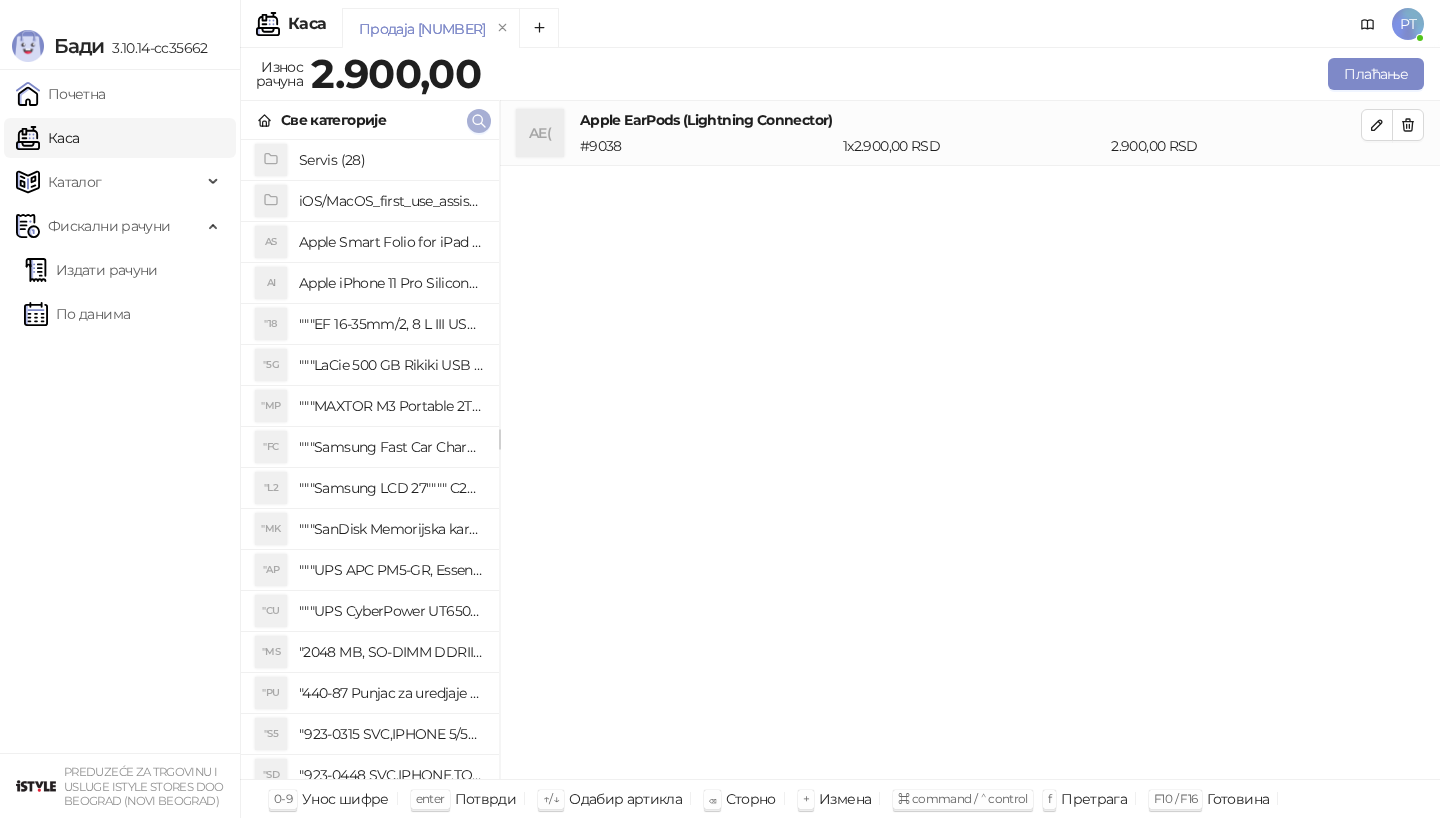 click 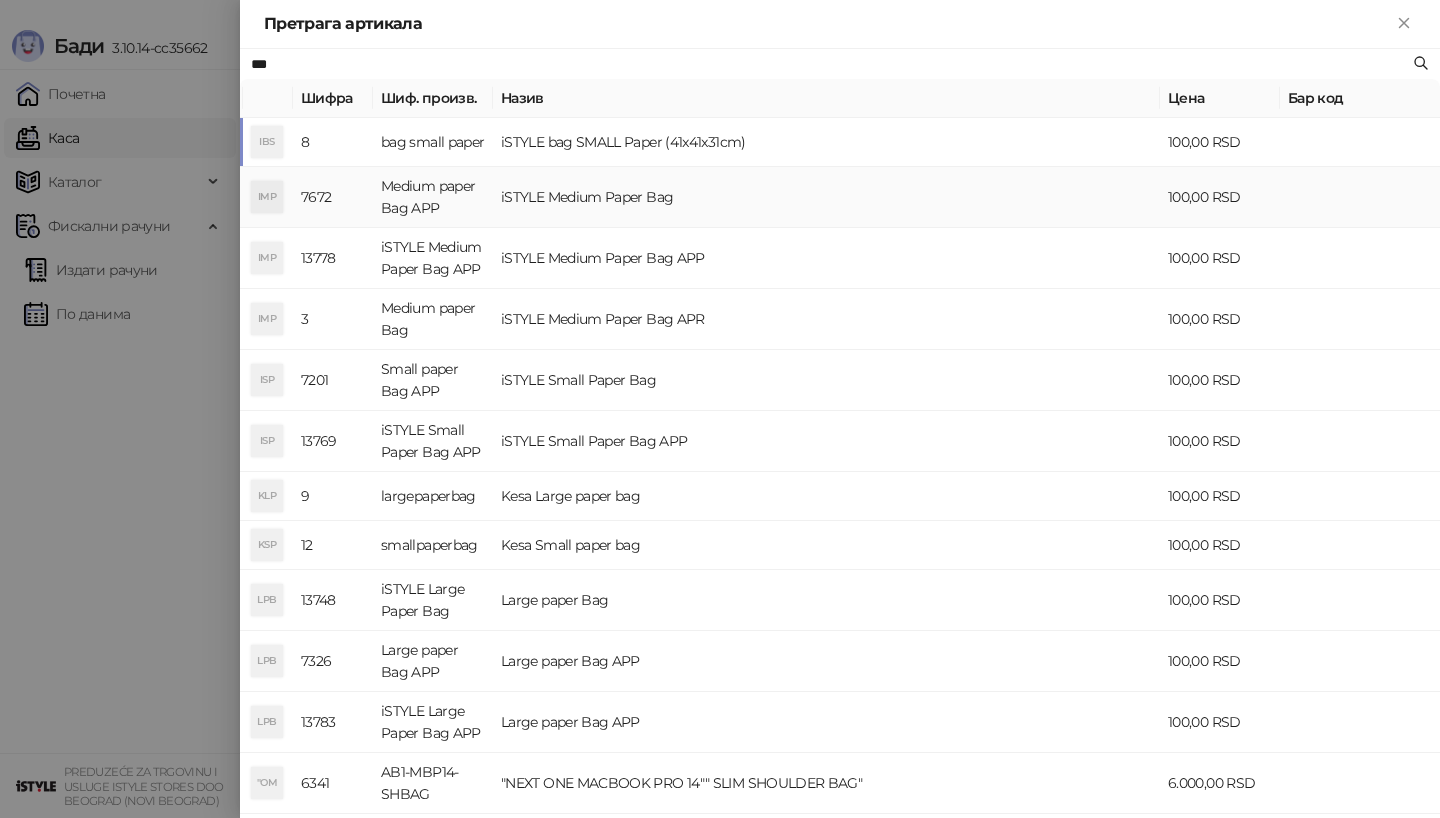 type on "***" 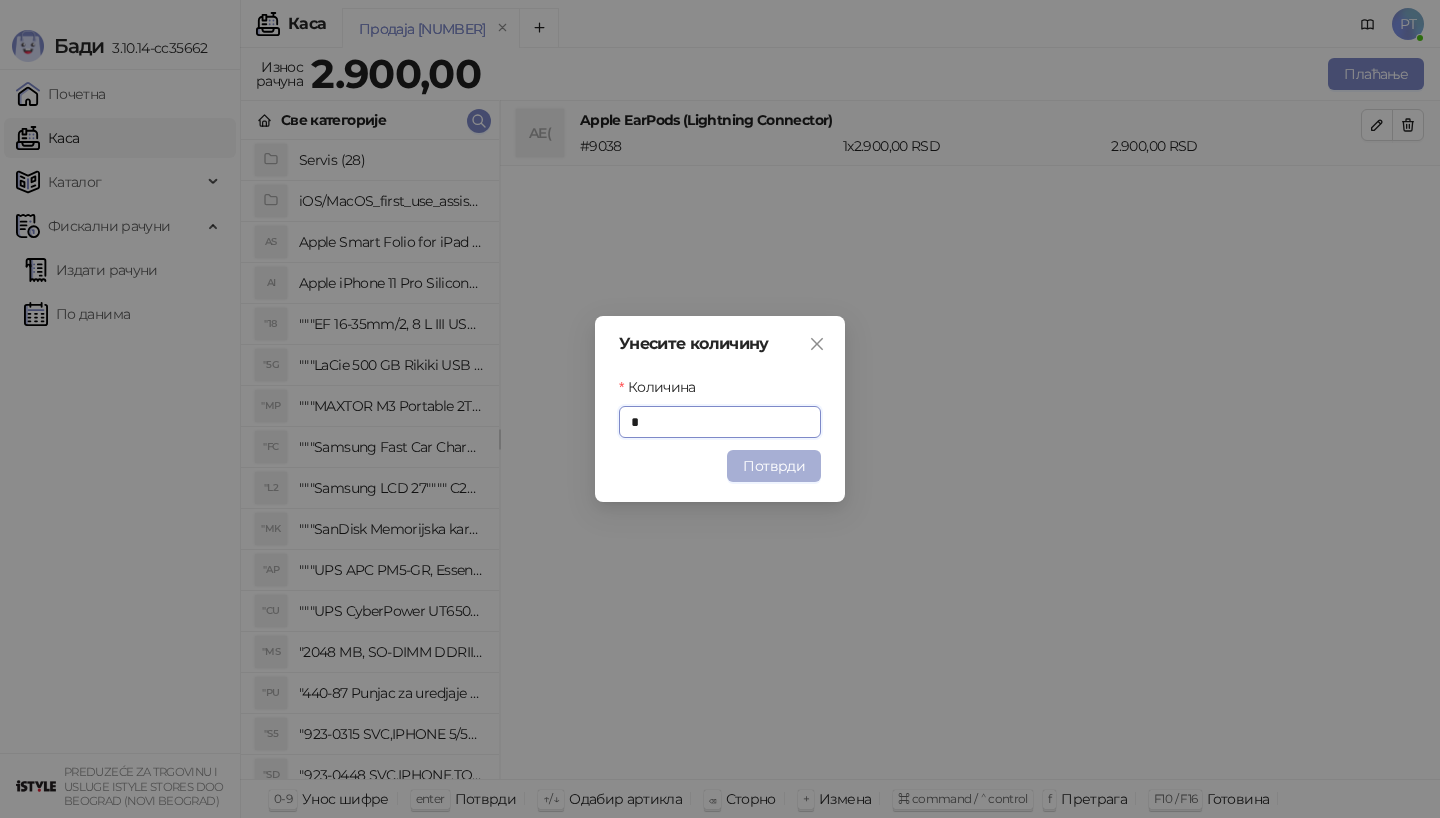 click on "Потврди" at bounding box center (774, 466) 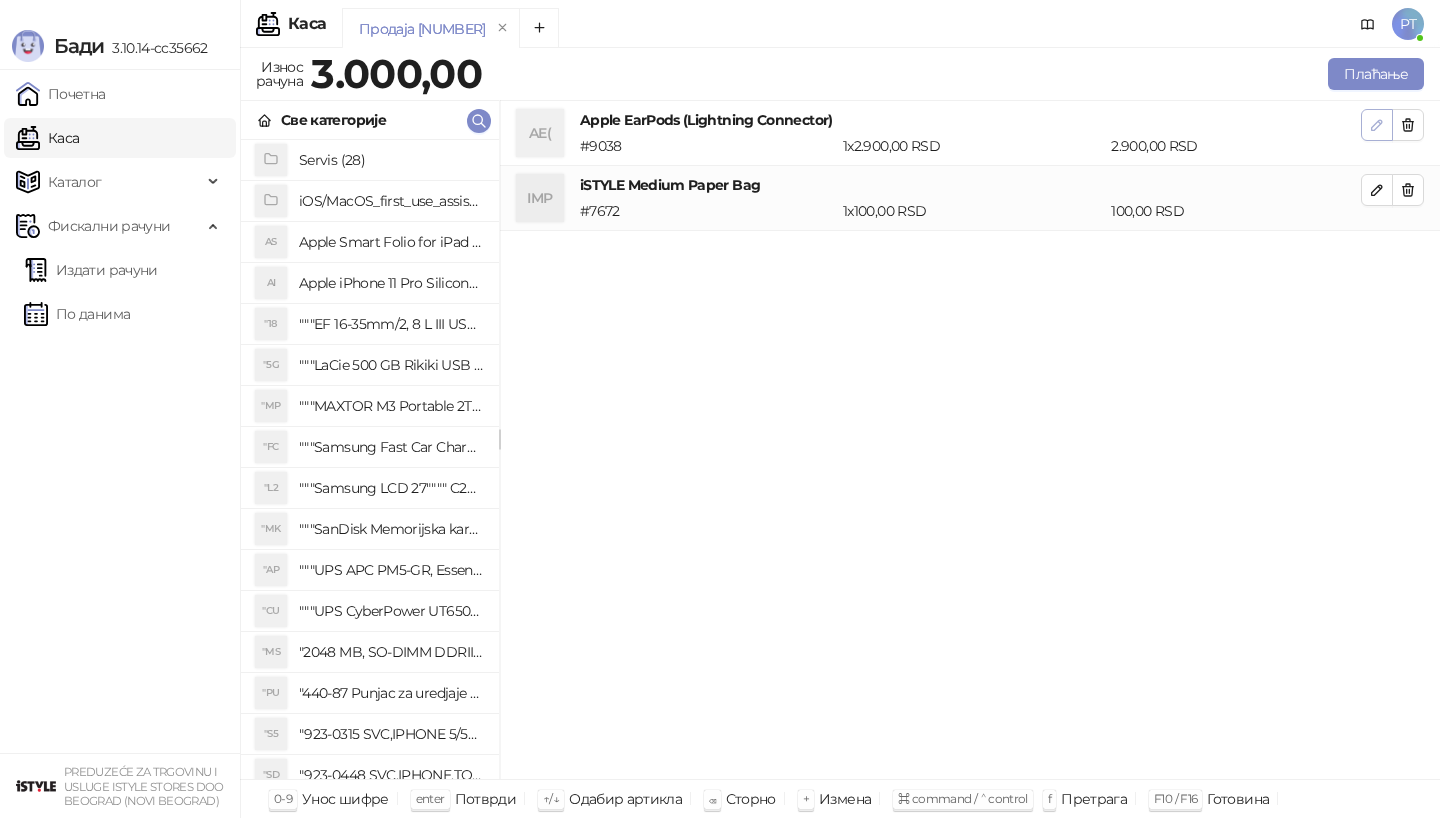 click at bounding box center [1377, 125] 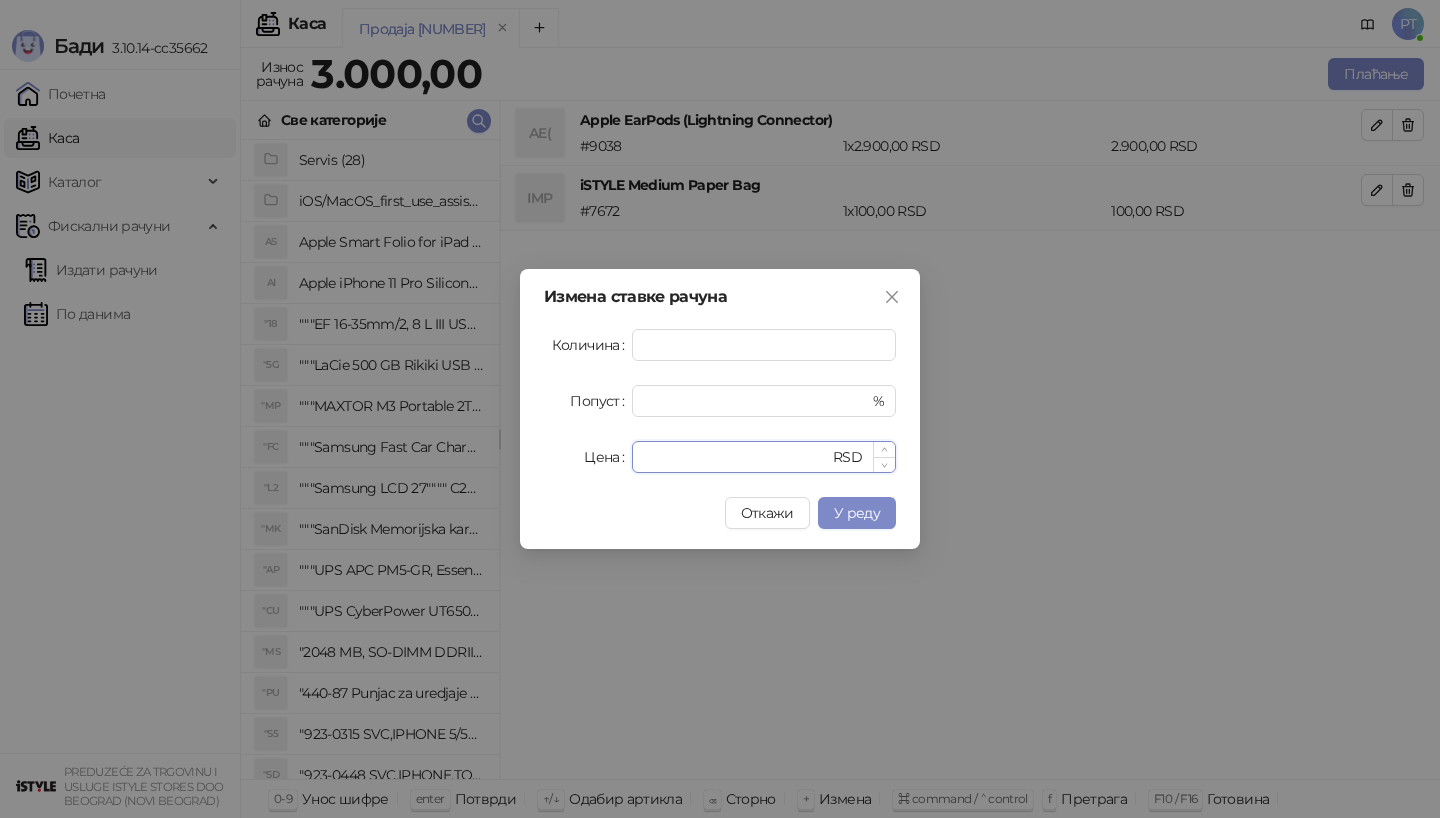 click on "****" at bounding box center (736, 457) 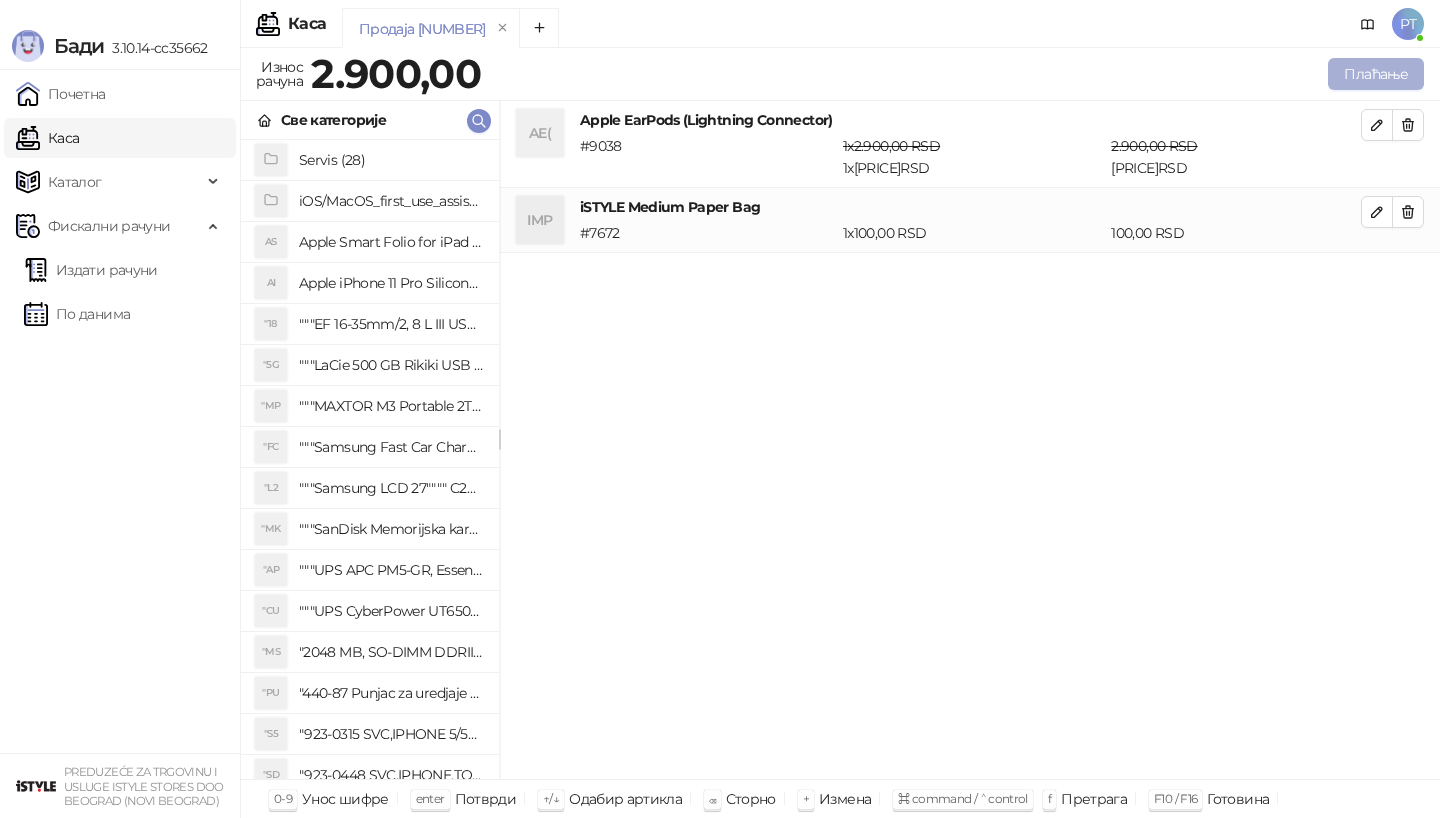 click on "Плаћање" at bounding box center [1376, 74] 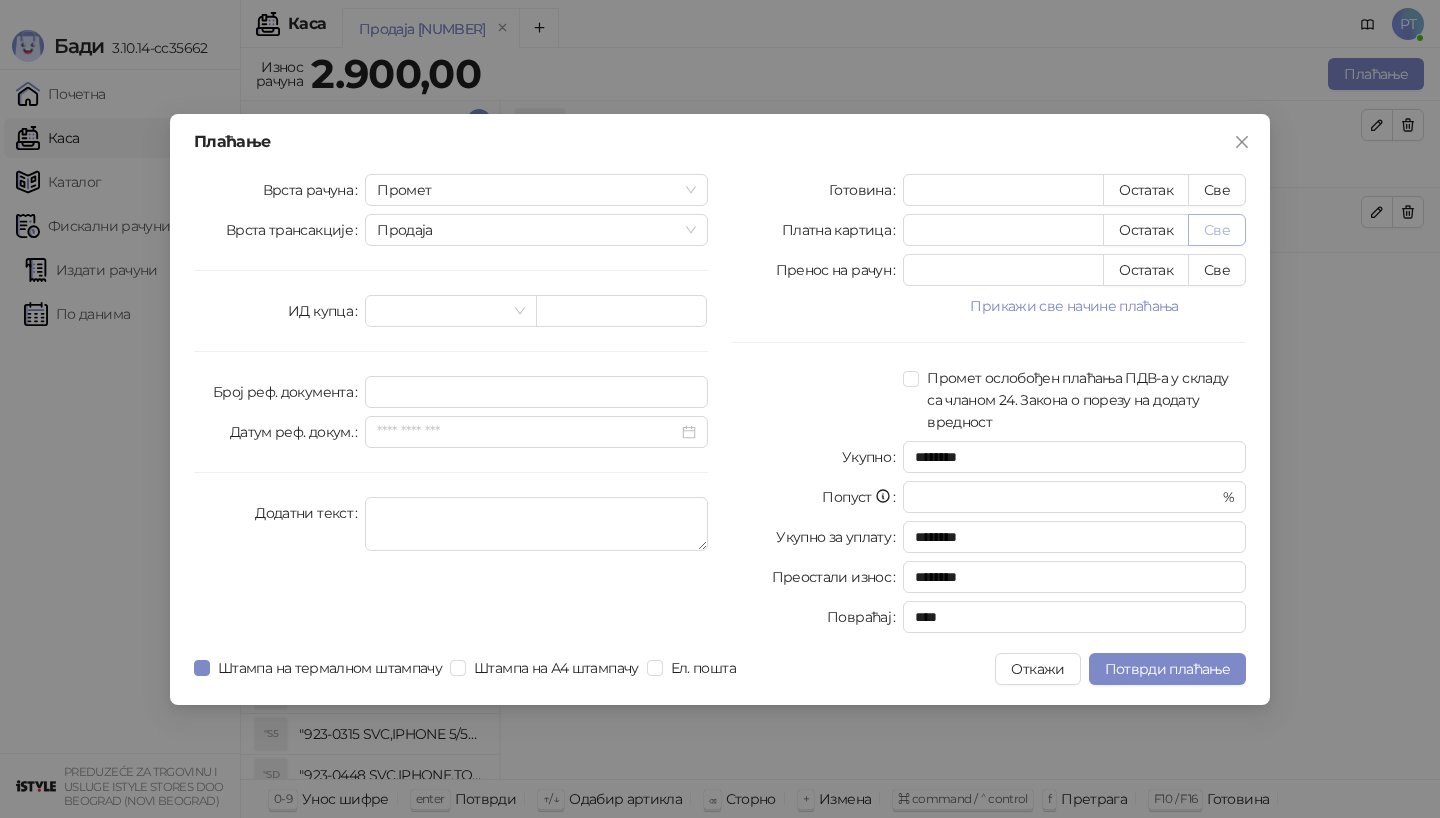 click on "Све" at bounding box center [1217, 230] 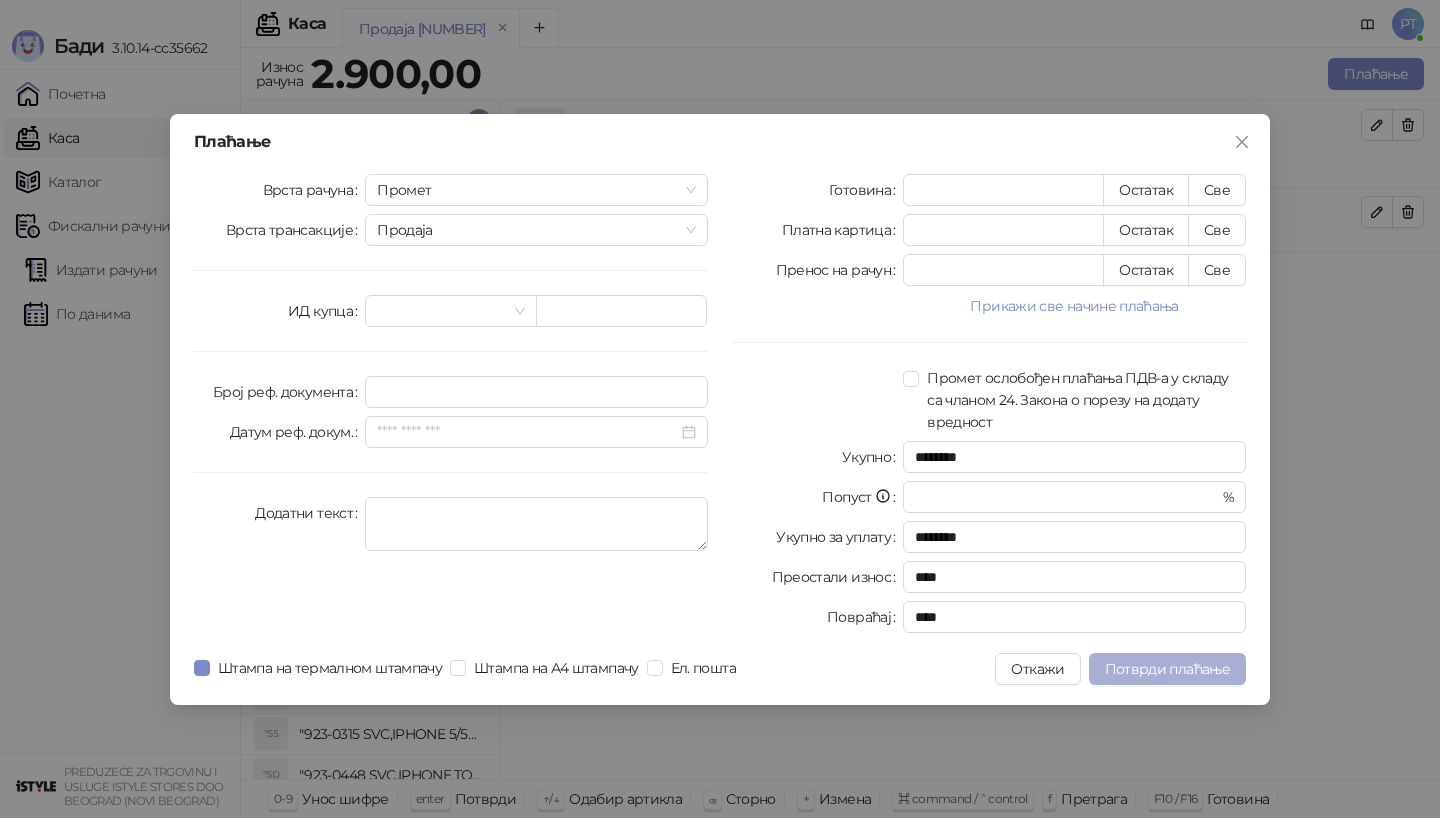 click on "Потврди плаћање" at bounding box center [1167, 669] 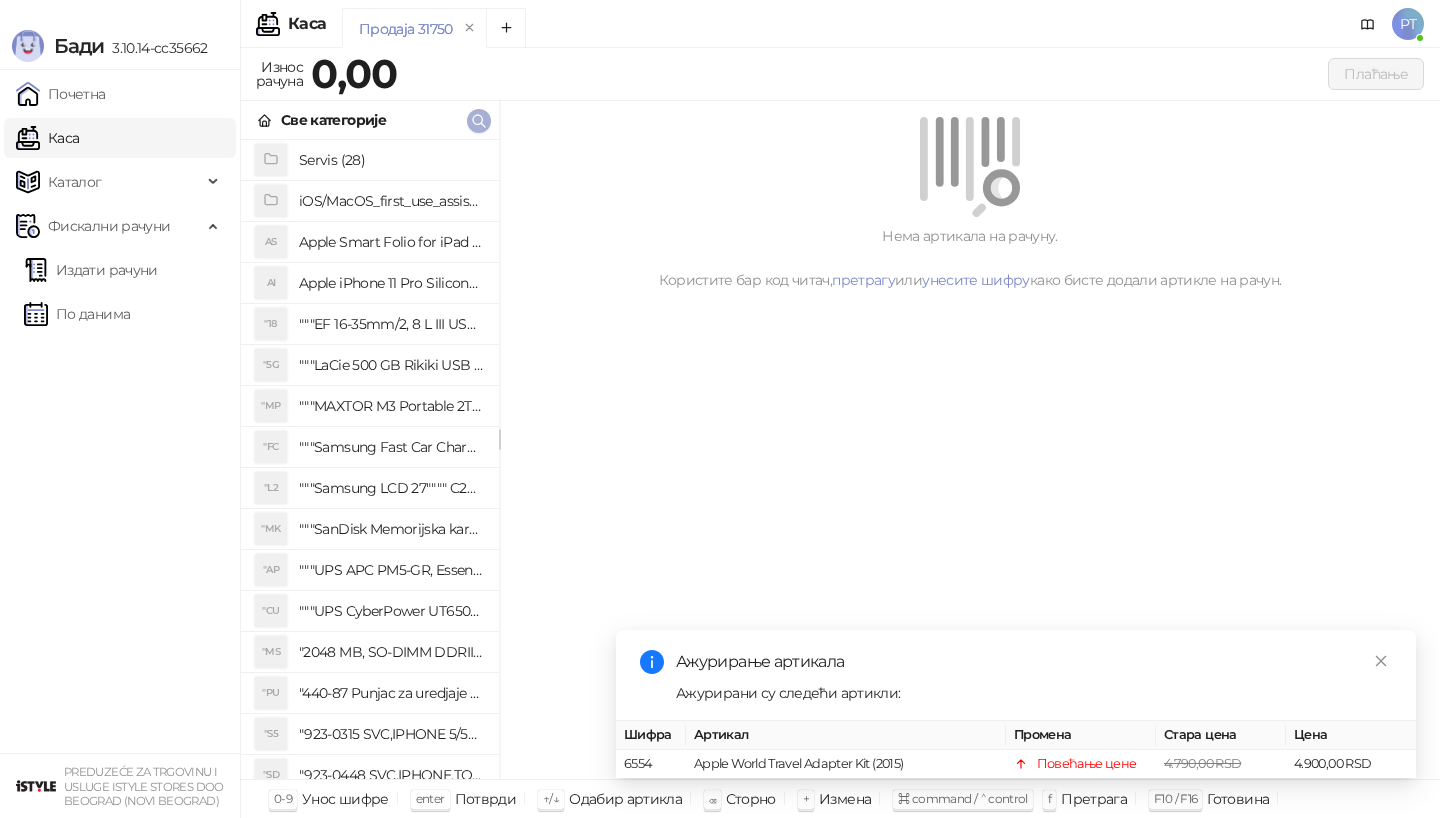 click 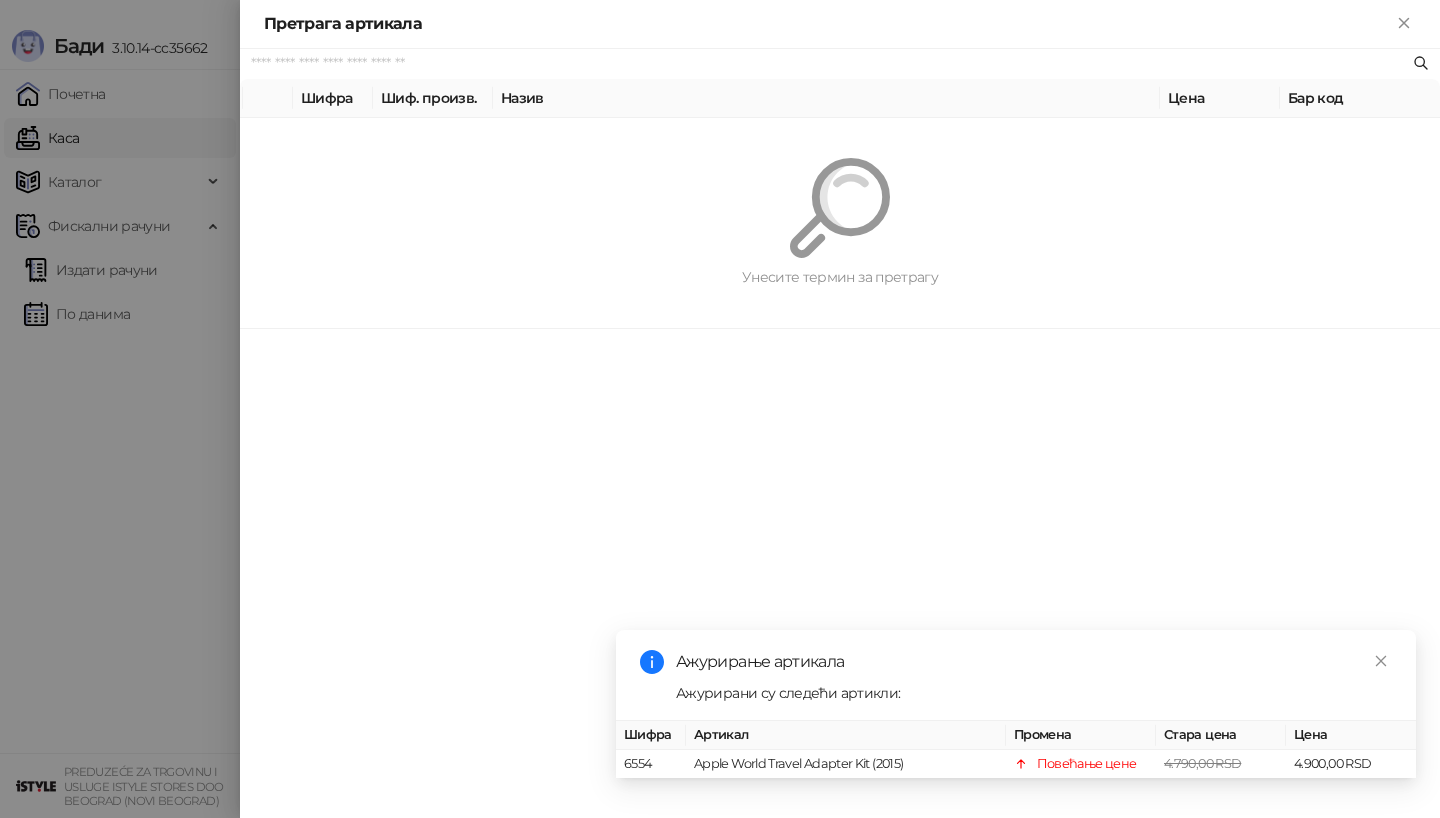 paste on "*********" 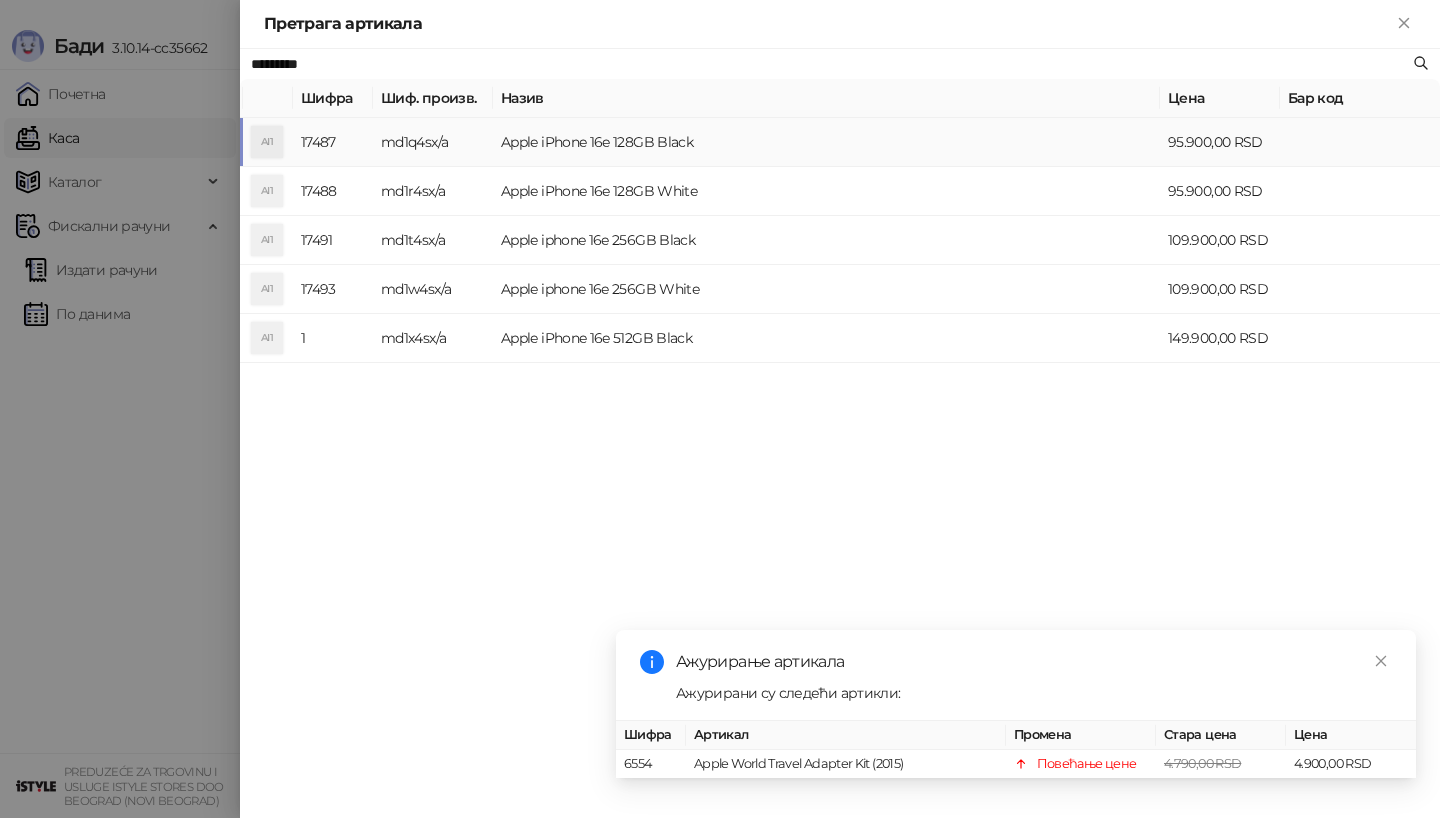 type on "*********" 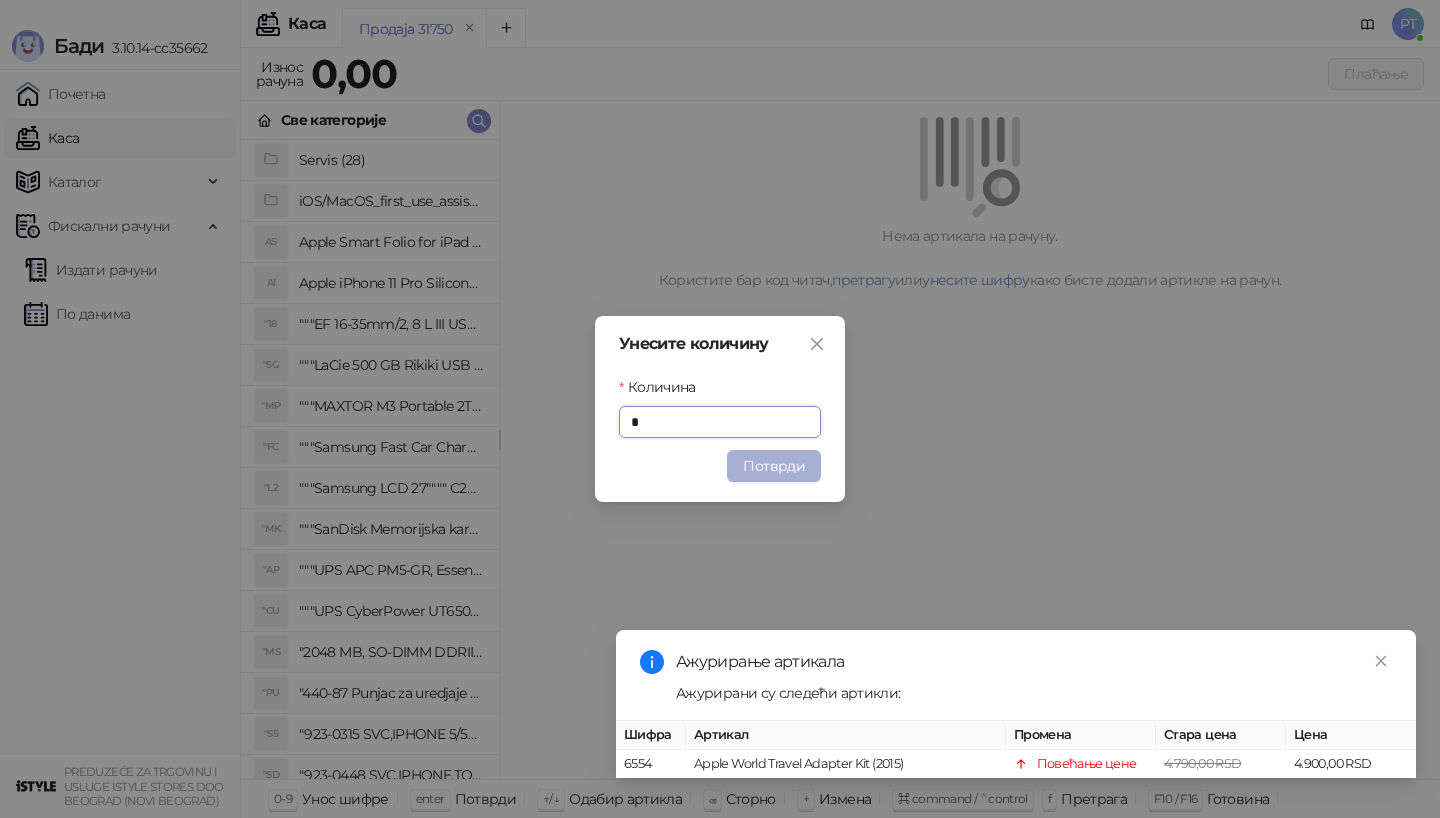 click on "Потврди" at bounding box center (774, 466) 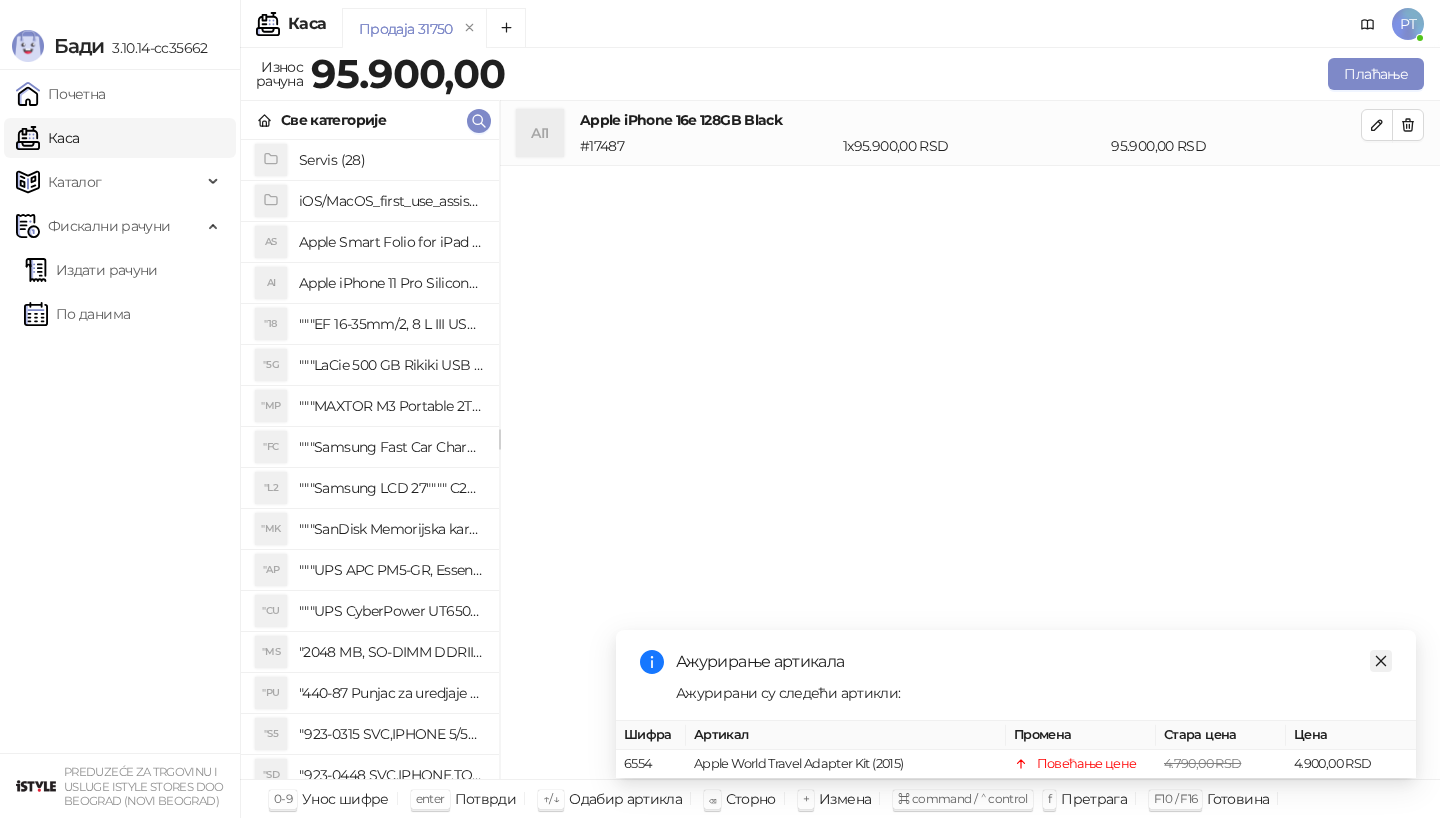 click 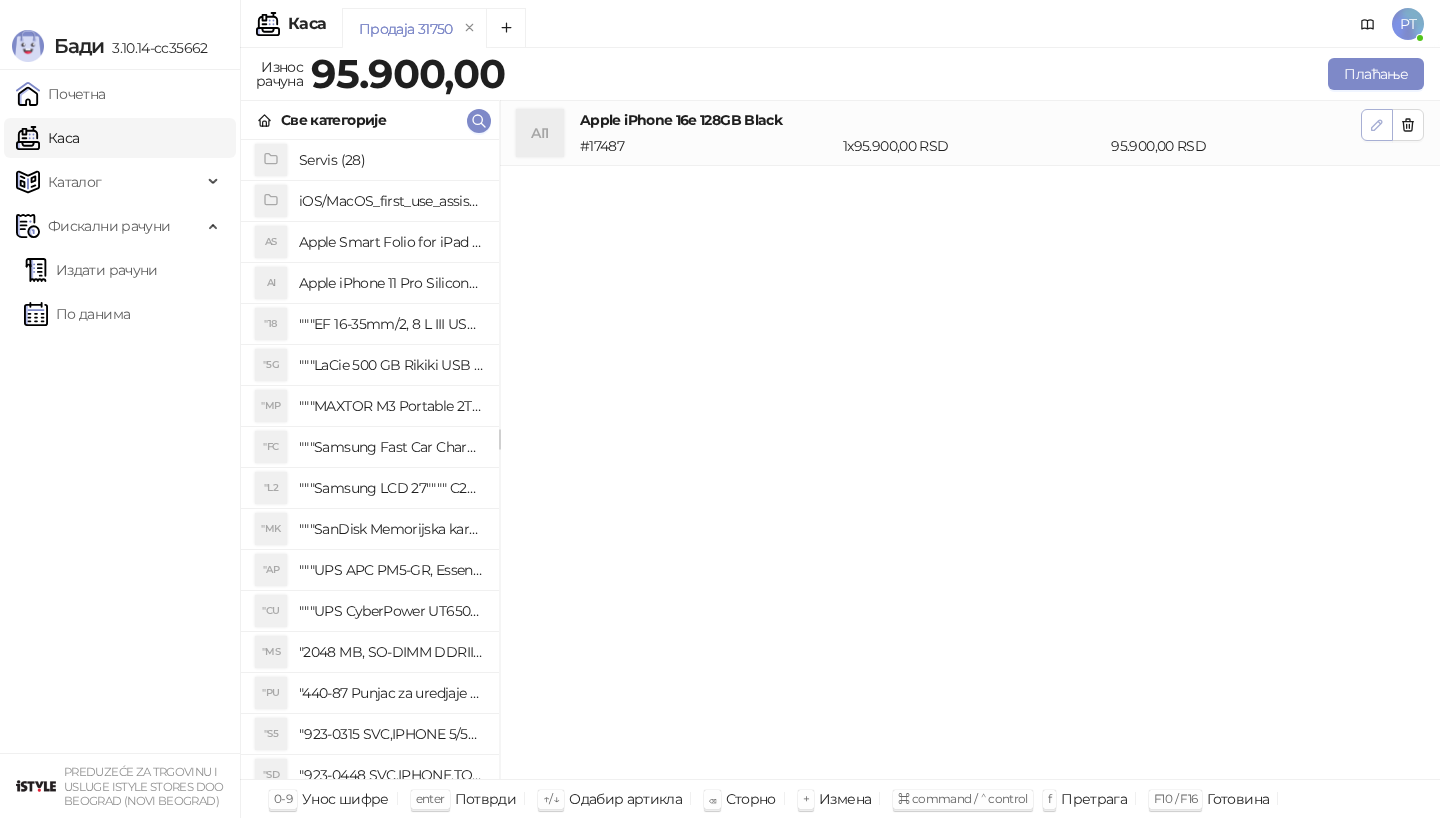 click 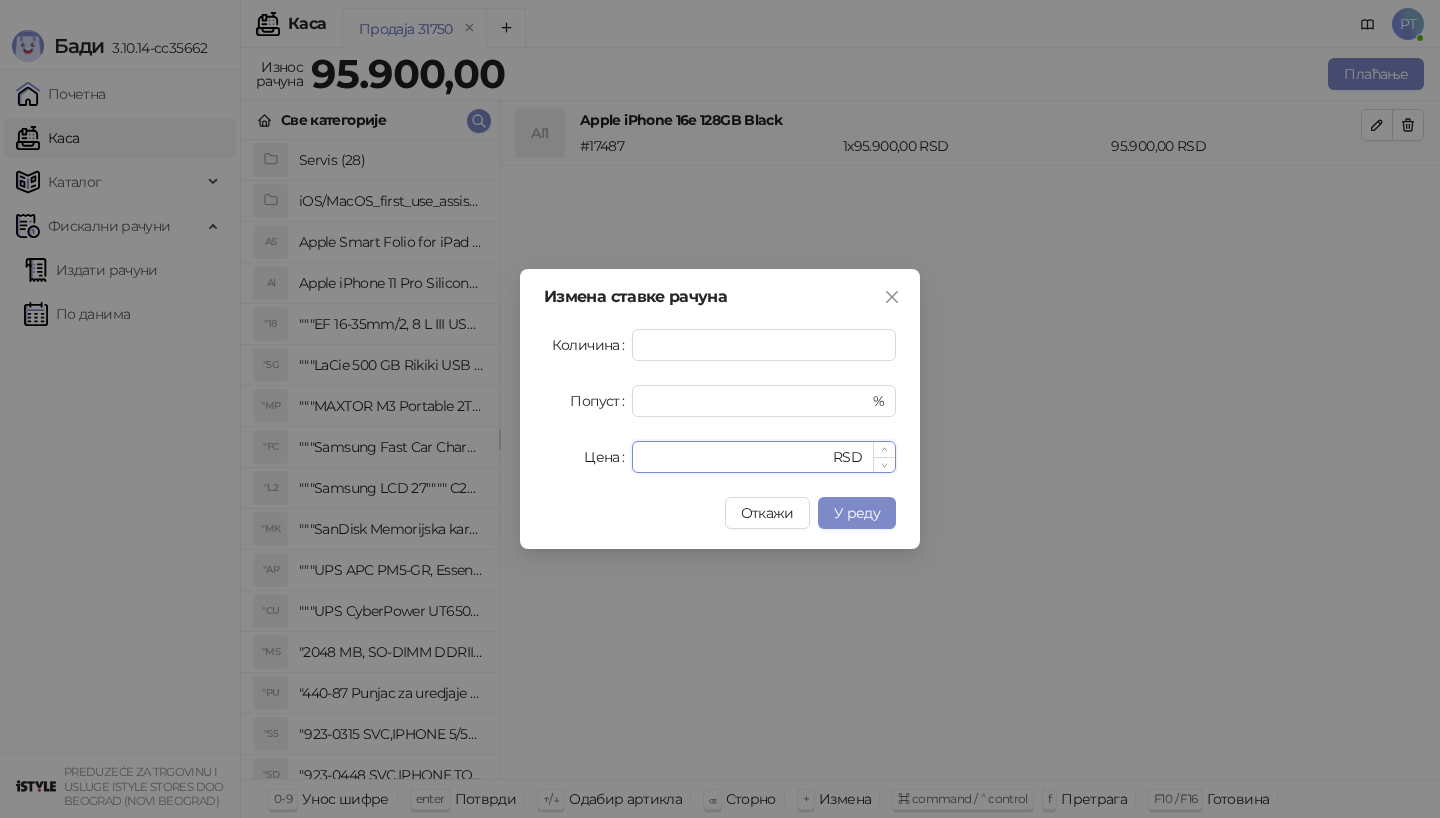 click on "*****" at bounding box center (736, 457) 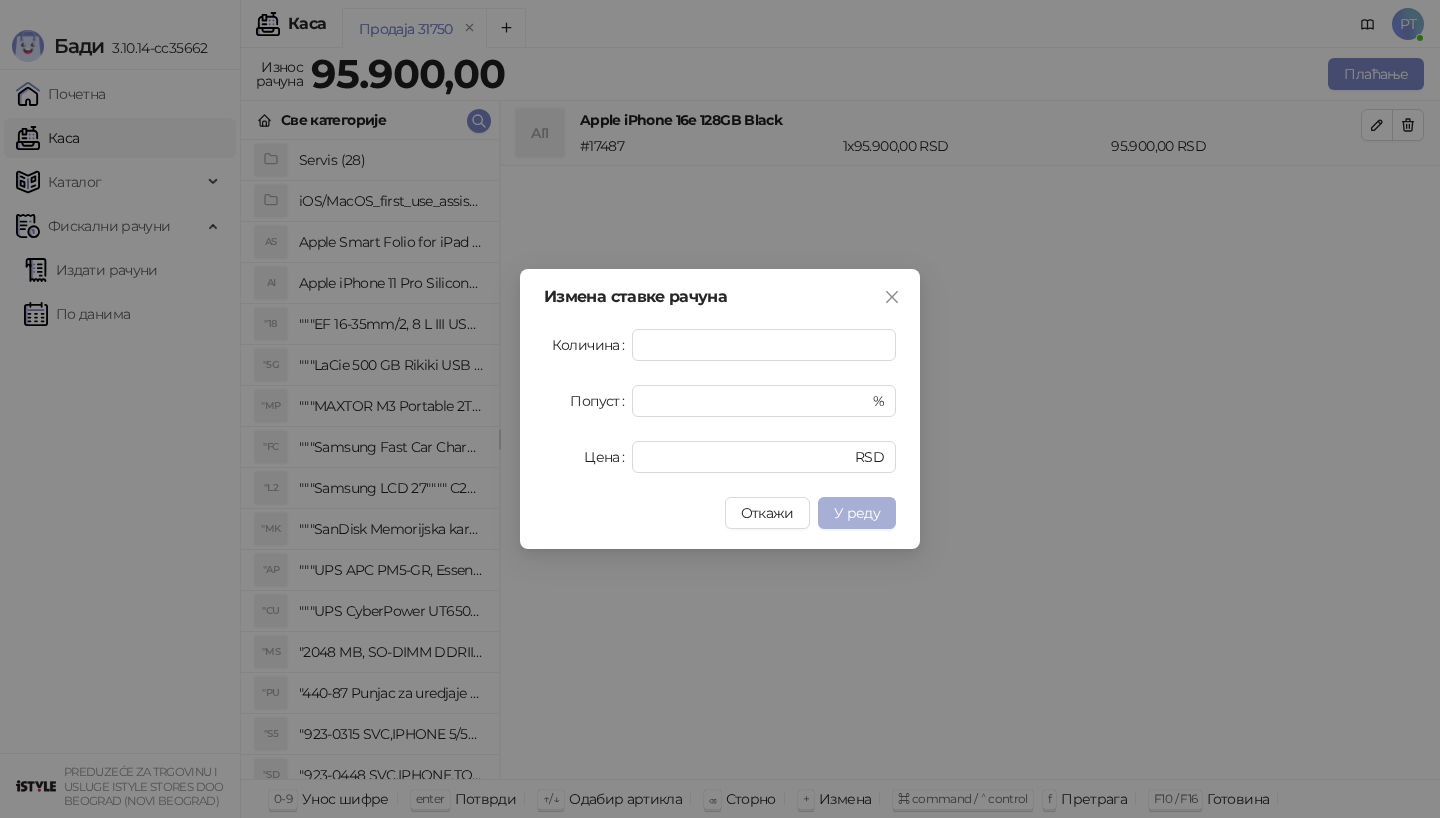 type on "*****" 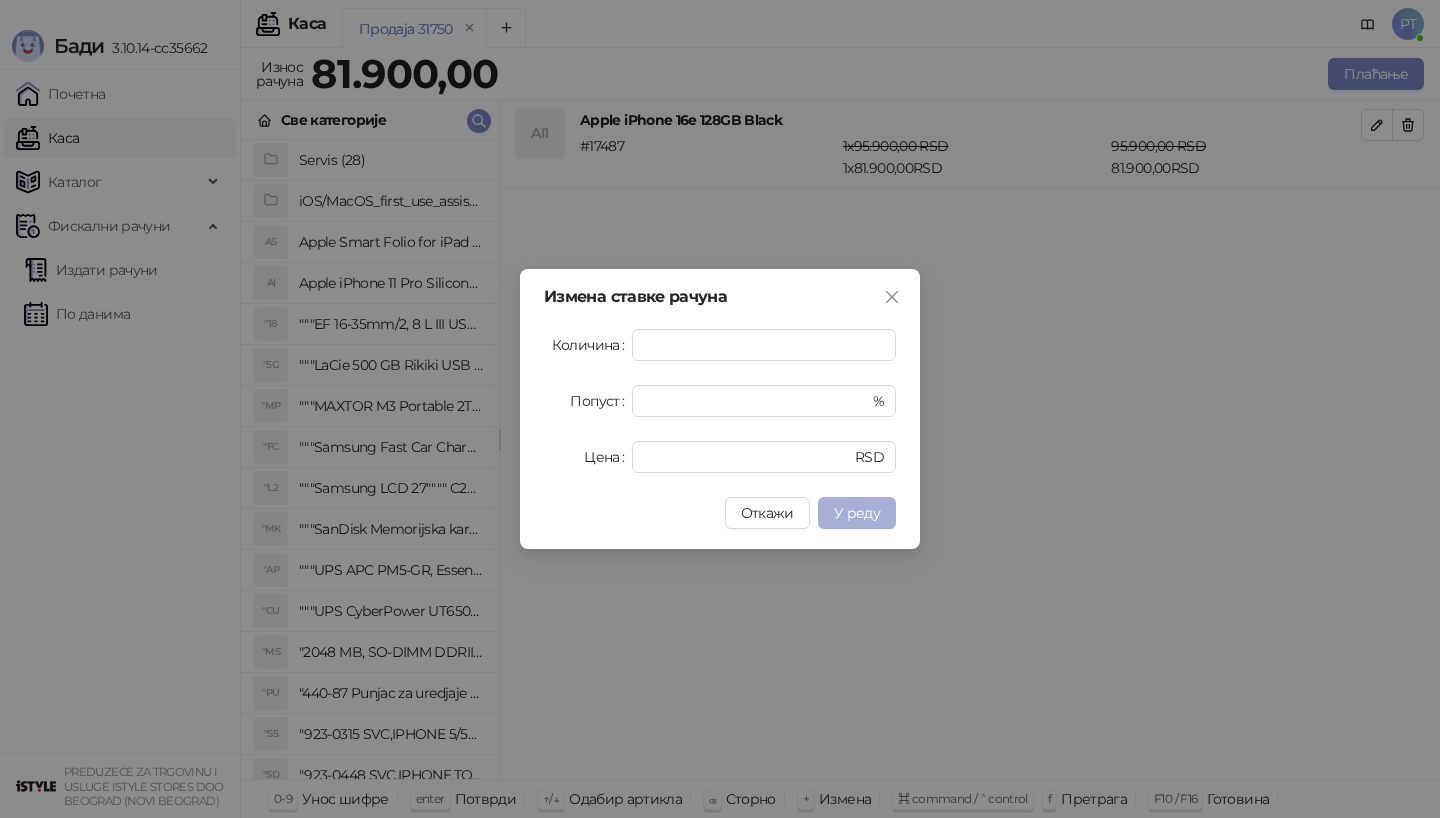 type 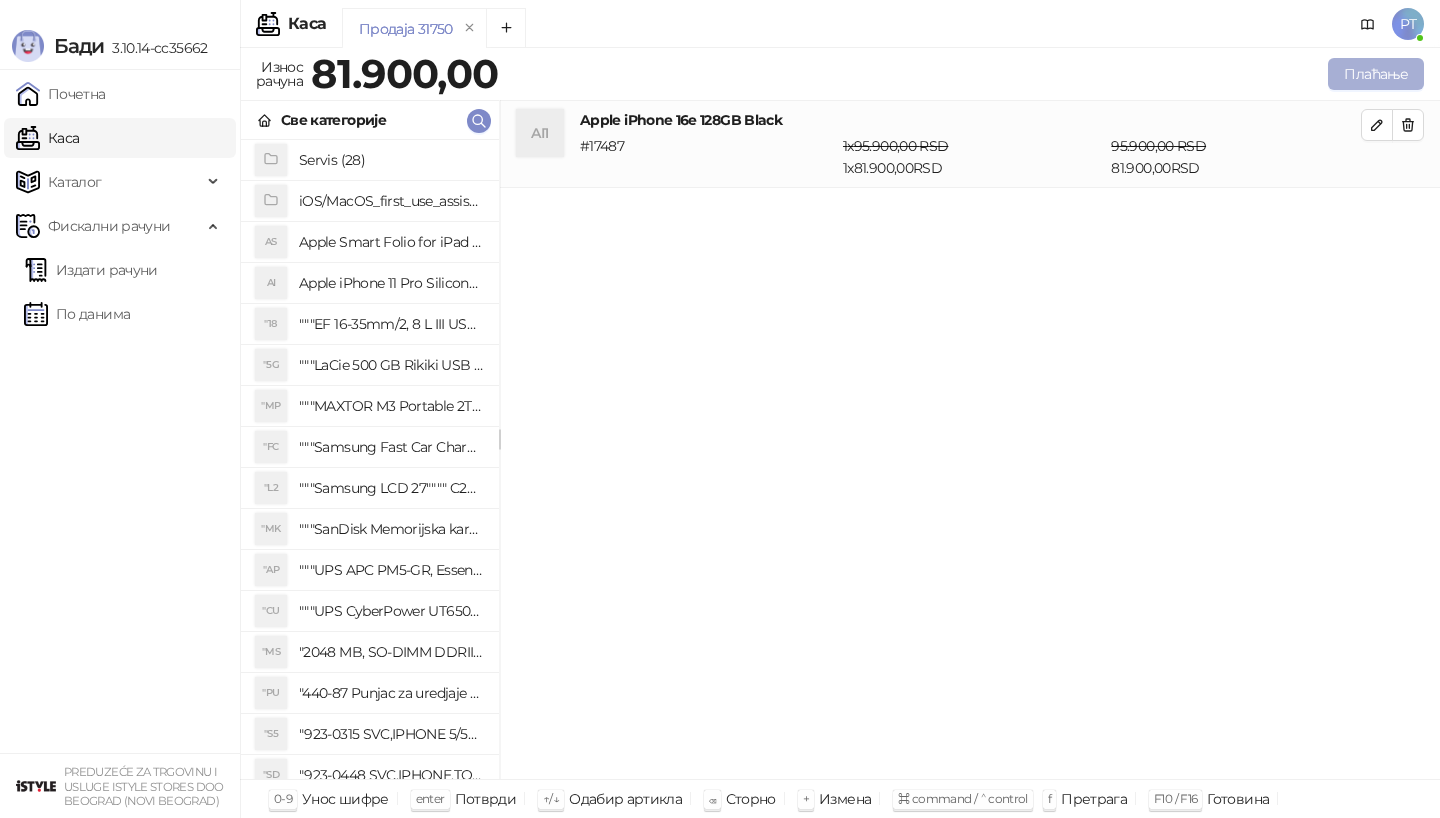 click on "Плаћање" at bounding box center [1376, 74] 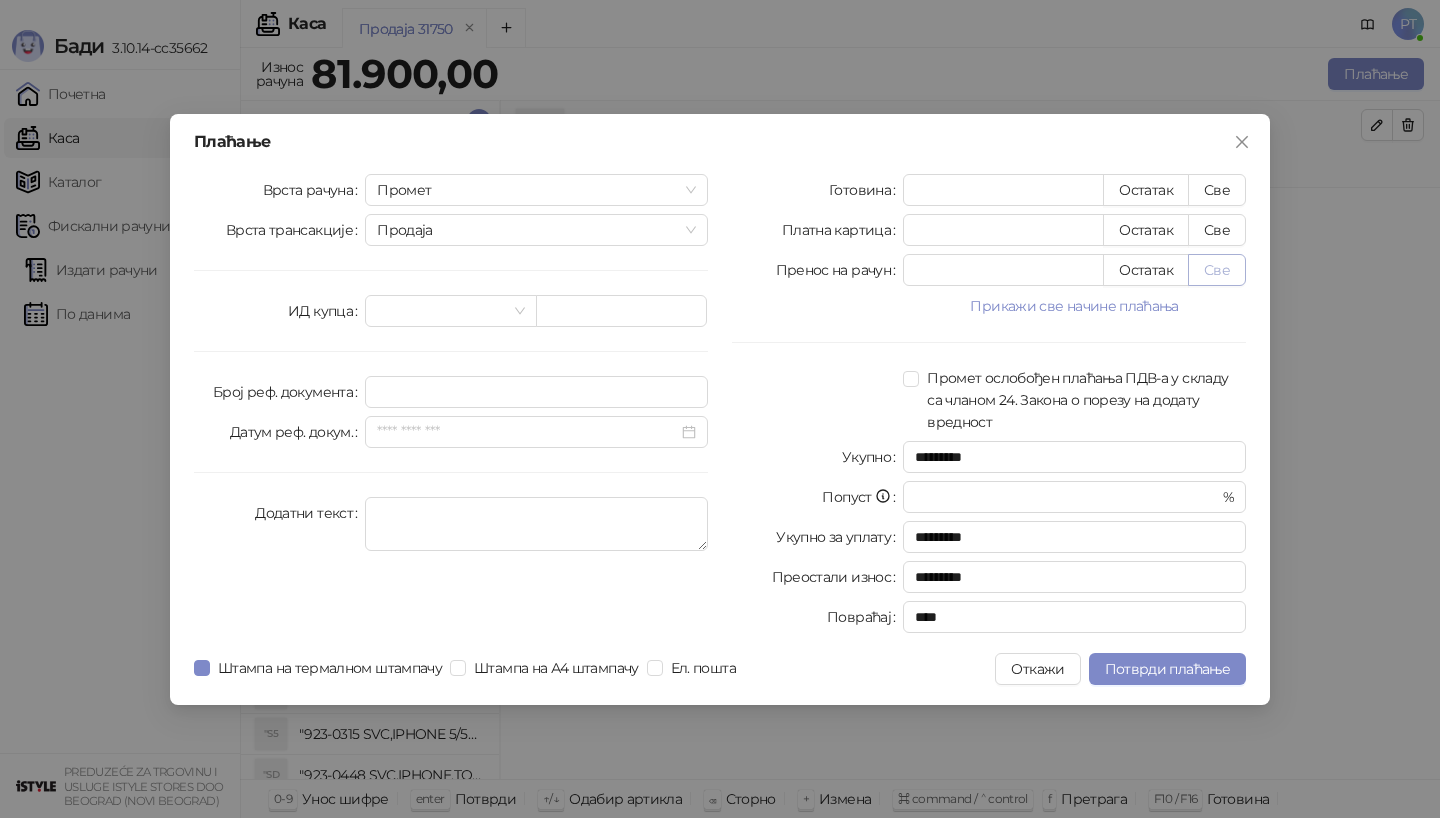 click on "Све" at bounding box center (1217, 270) 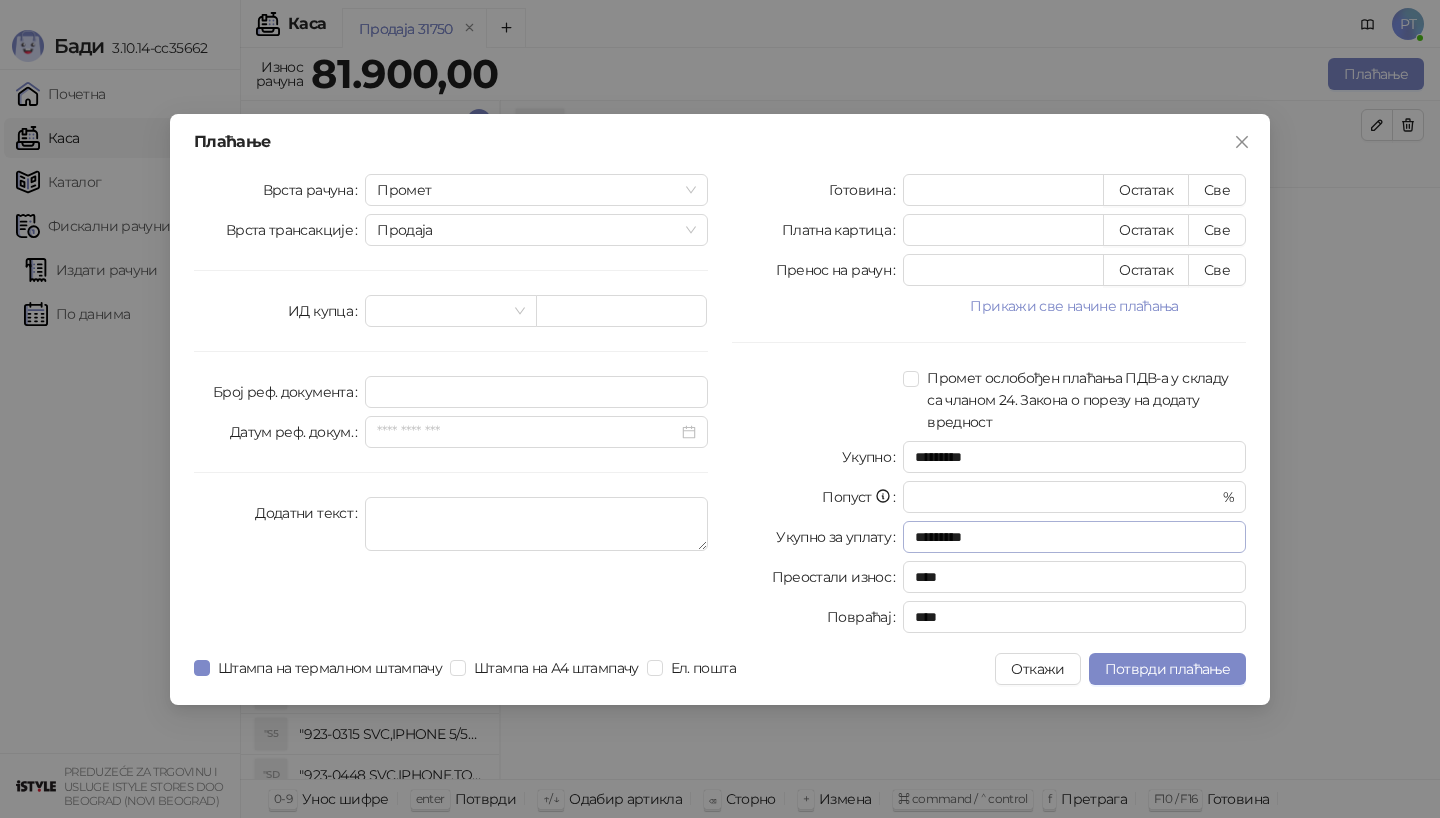 type 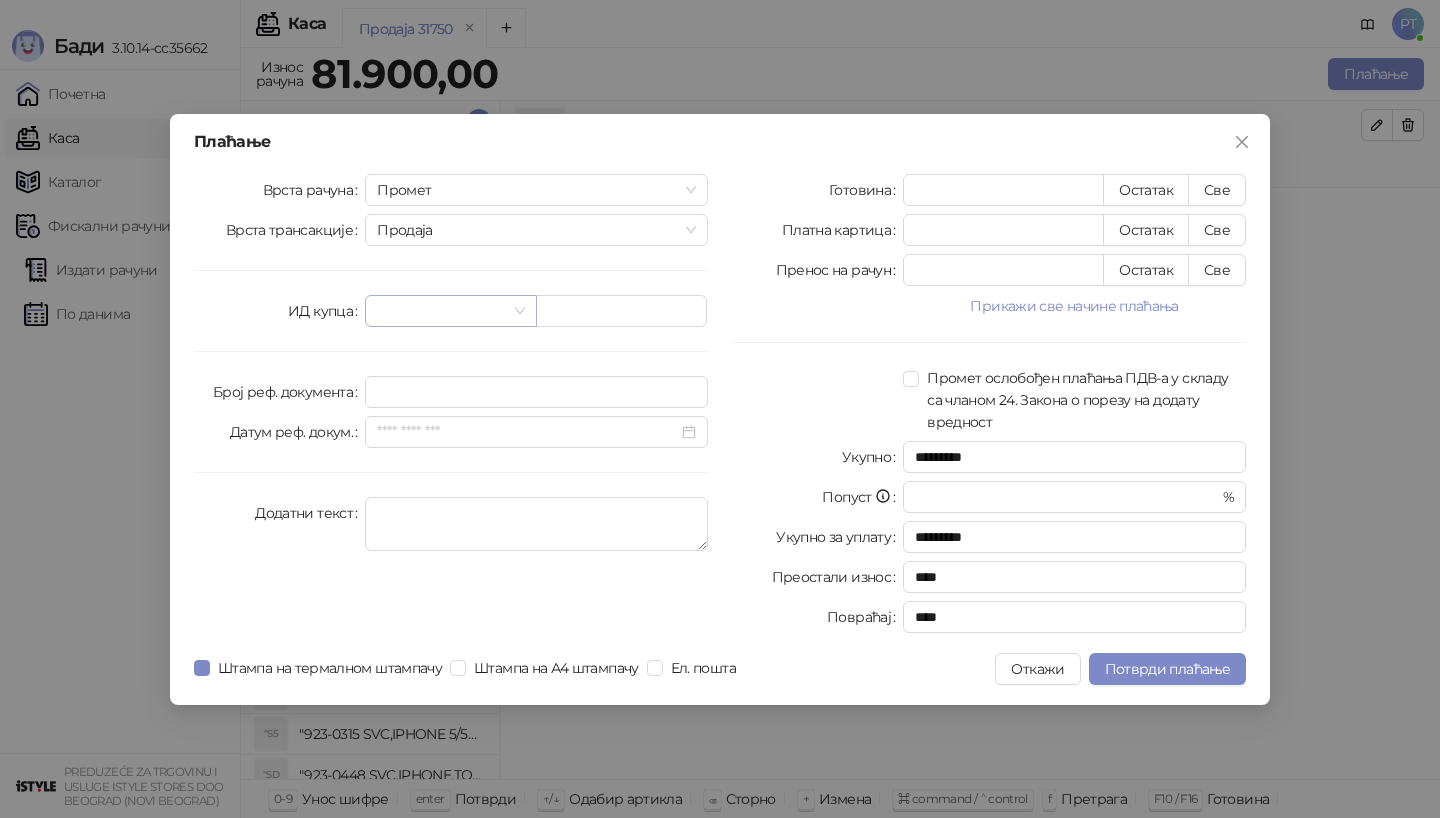 click at bounding box center (441, 311) 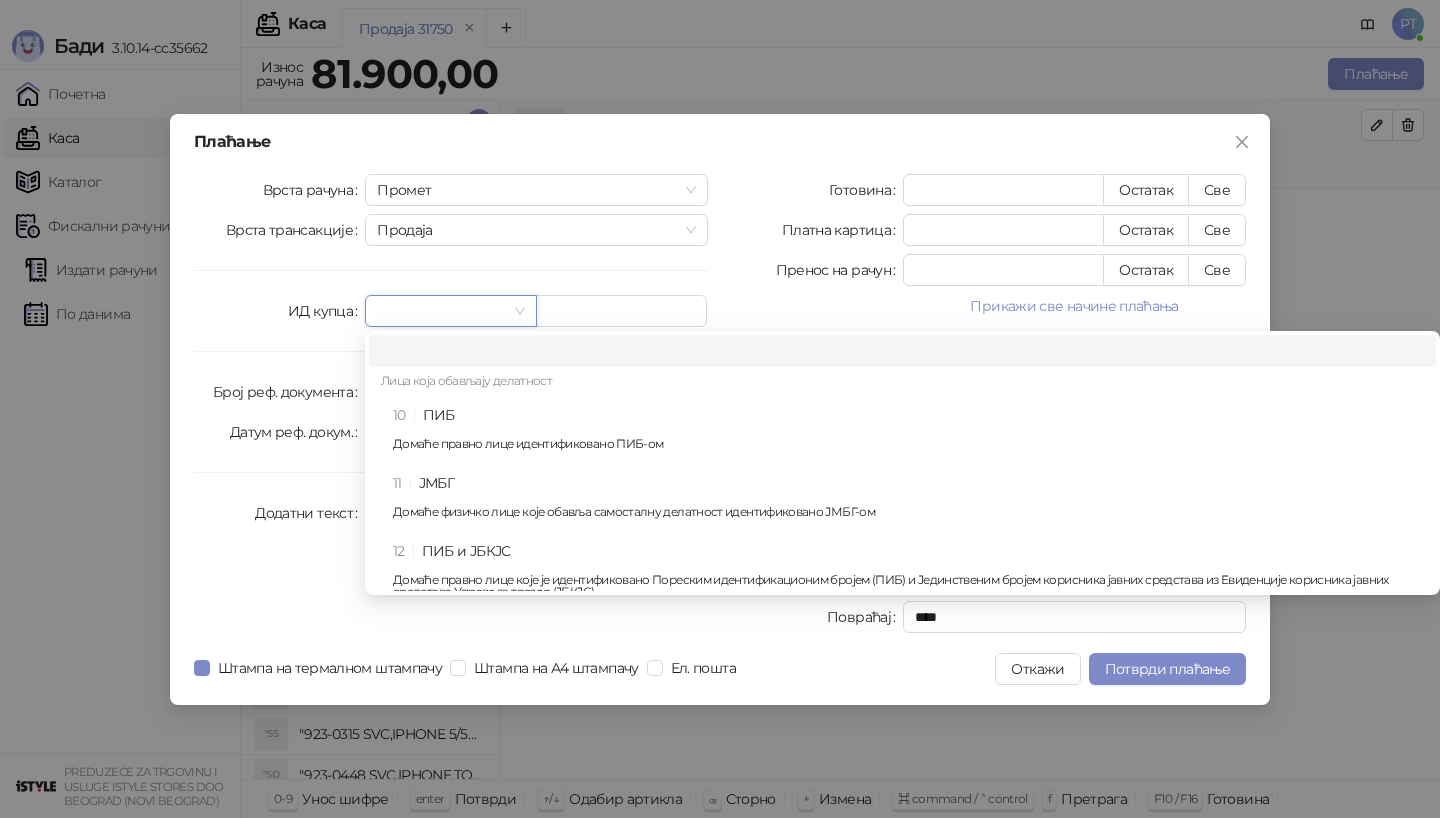 click on "10 ПИБ Домаће правно лице идентификовано ПИБ-ом" at bounding box center (908, 433) 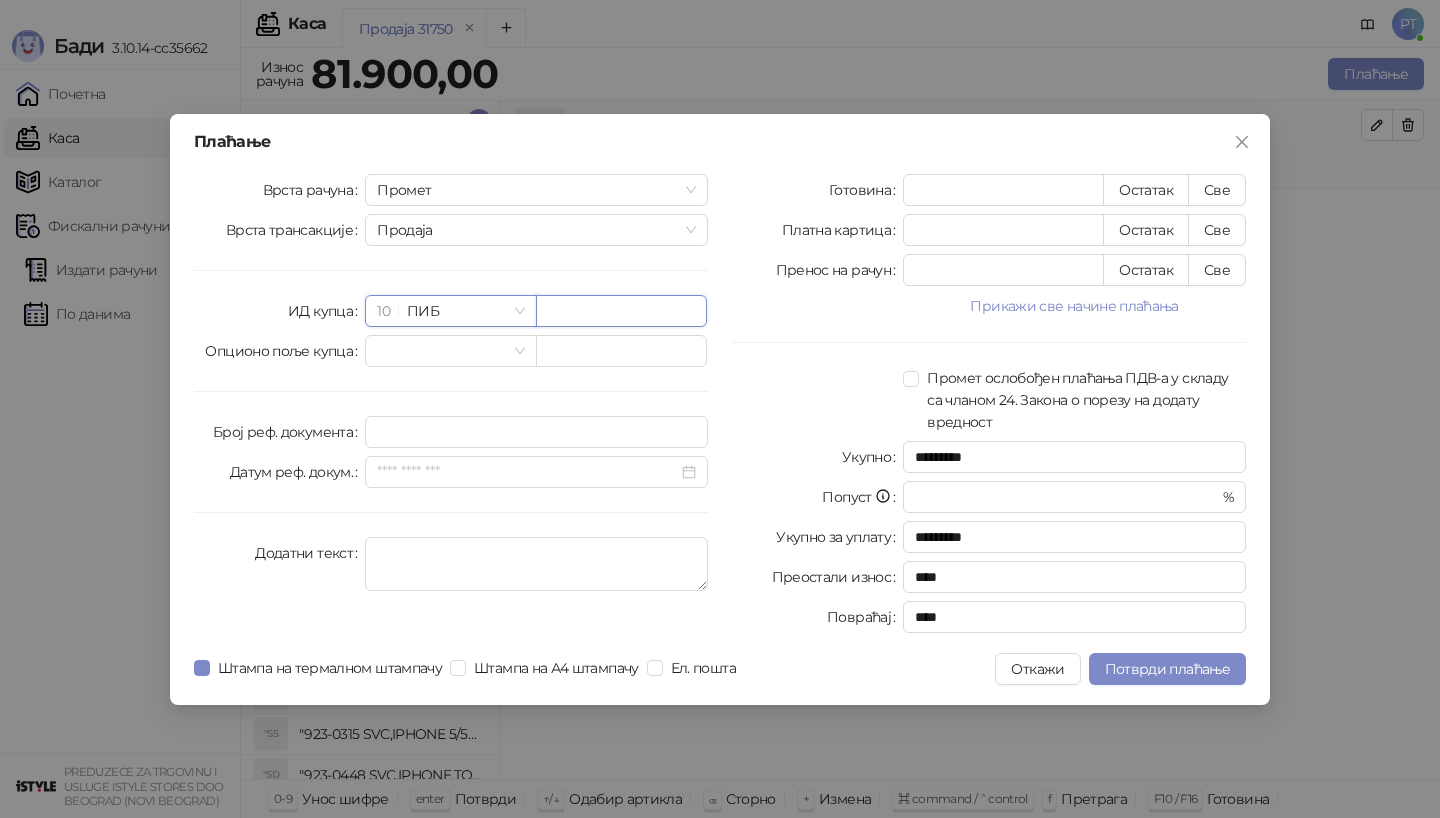 paste on "*********" 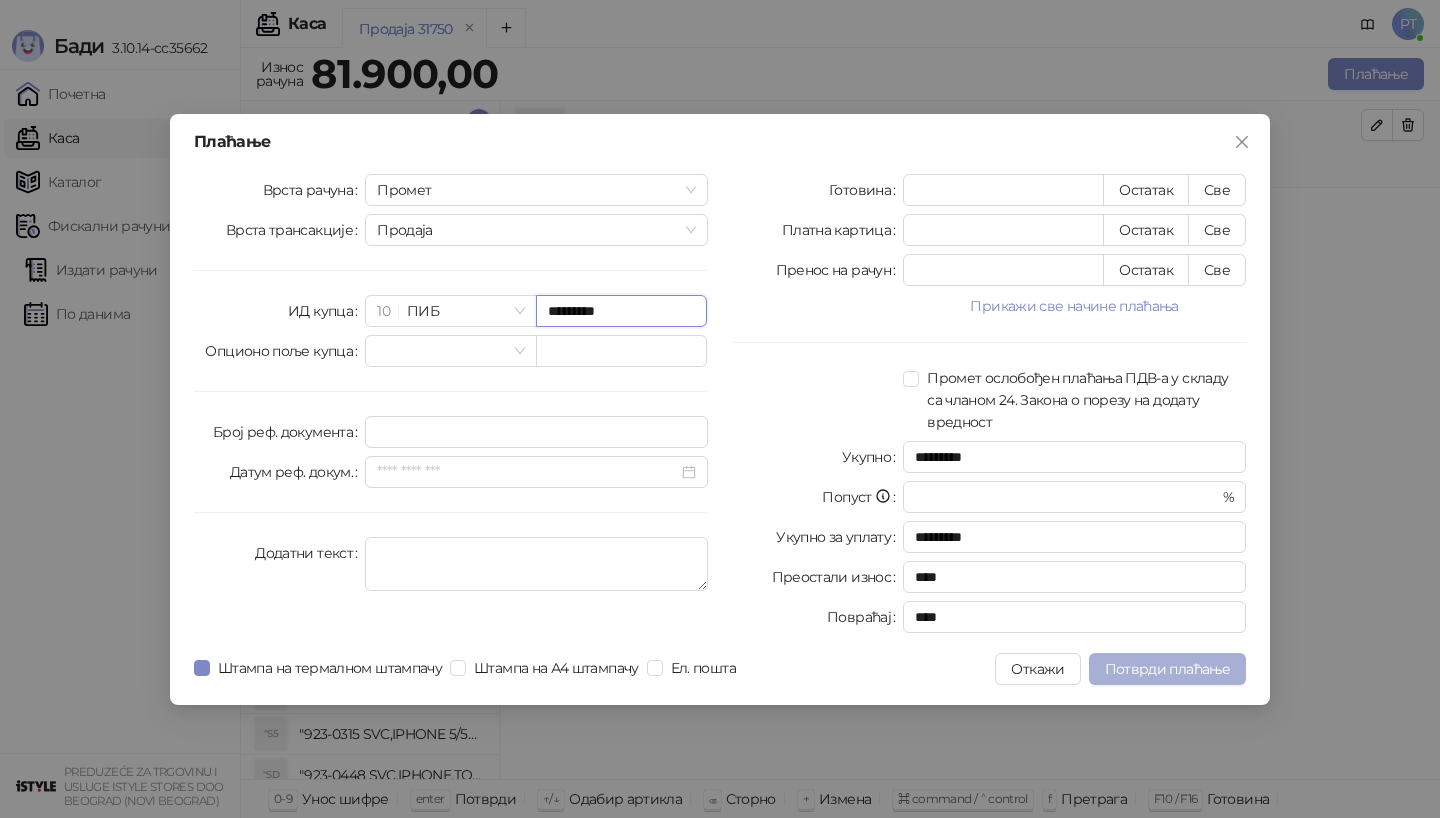 type on "*********" 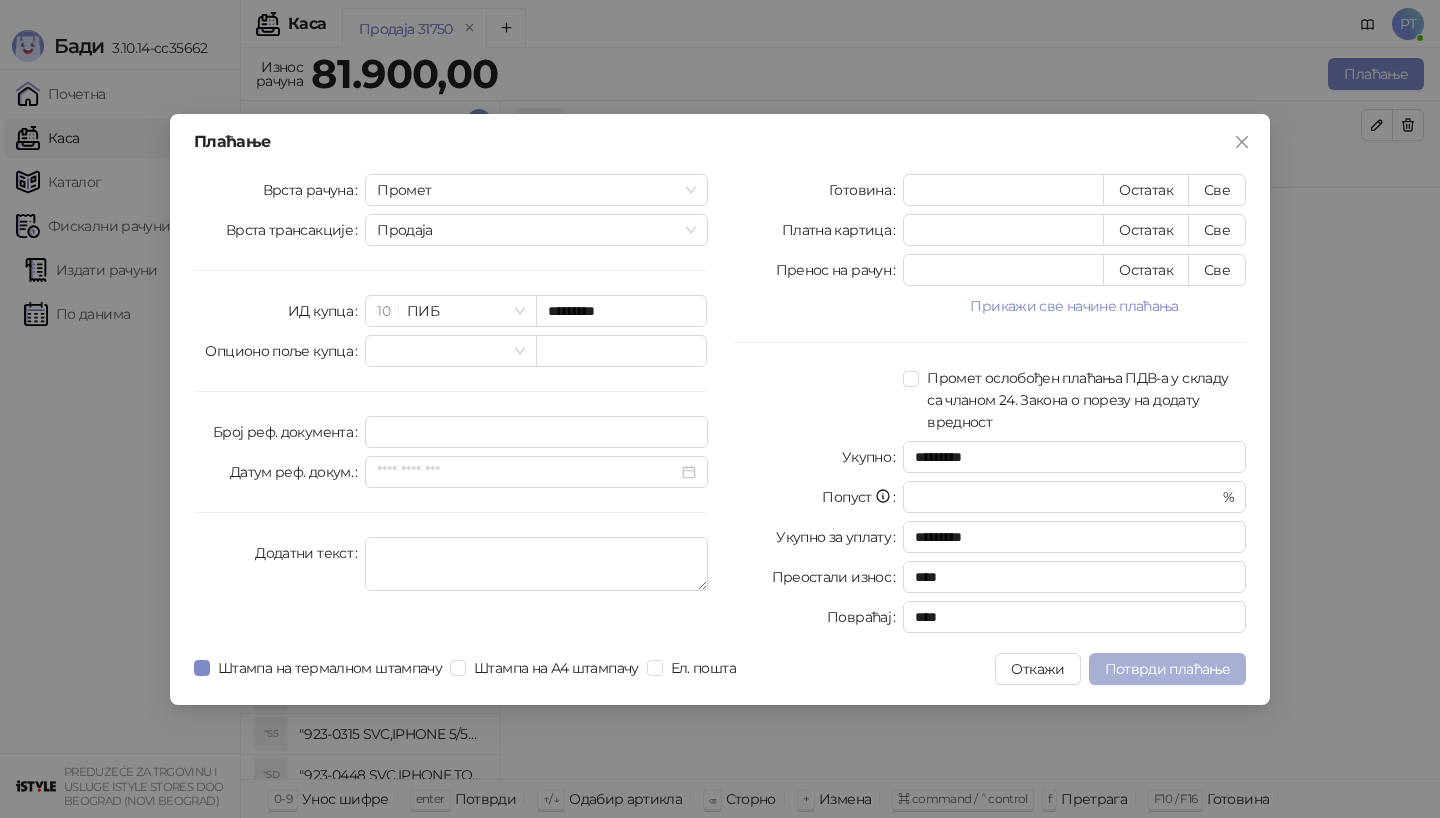 click on "Потврди плаћање" at bounding box center (1167, 669) 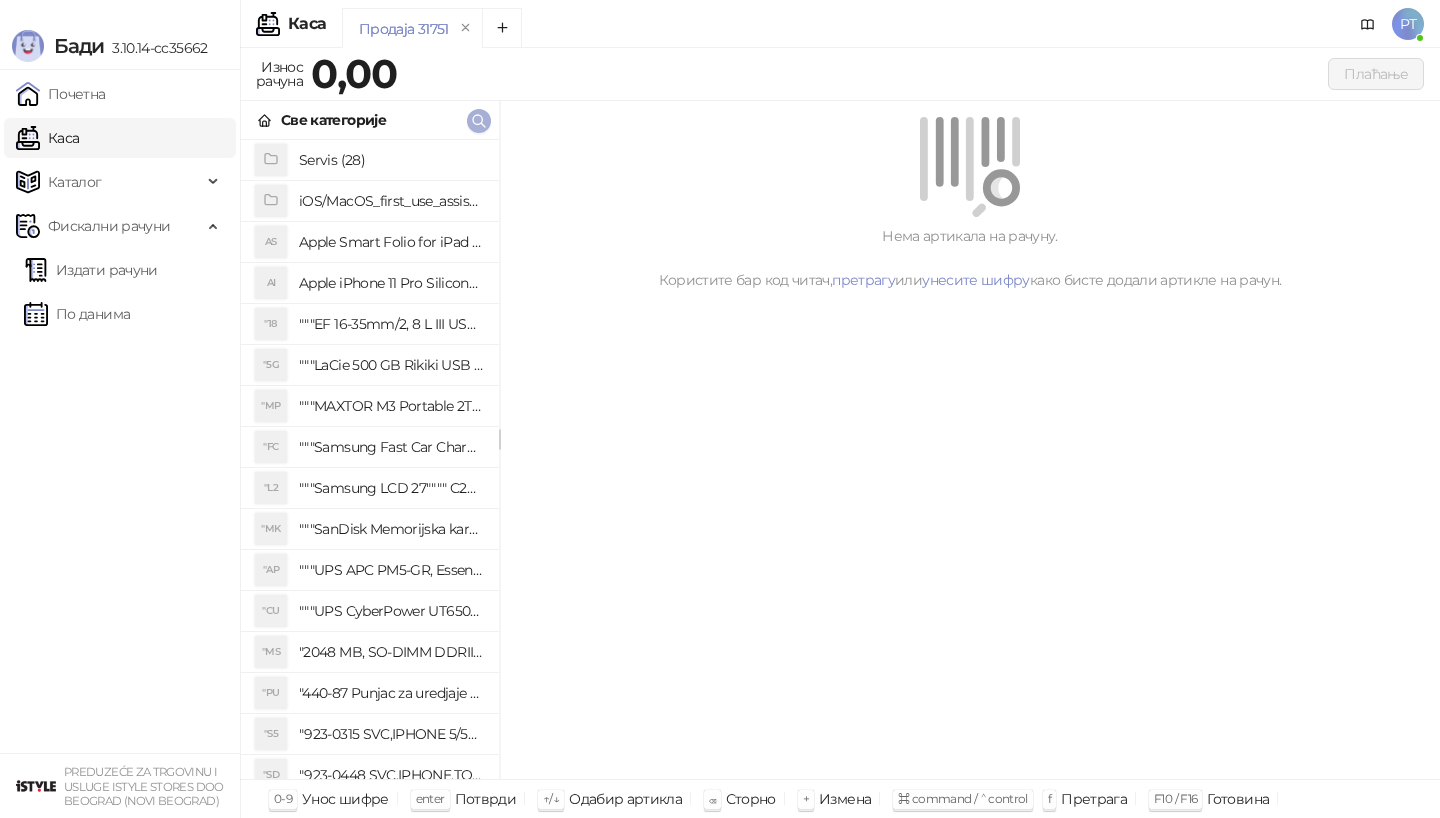 type 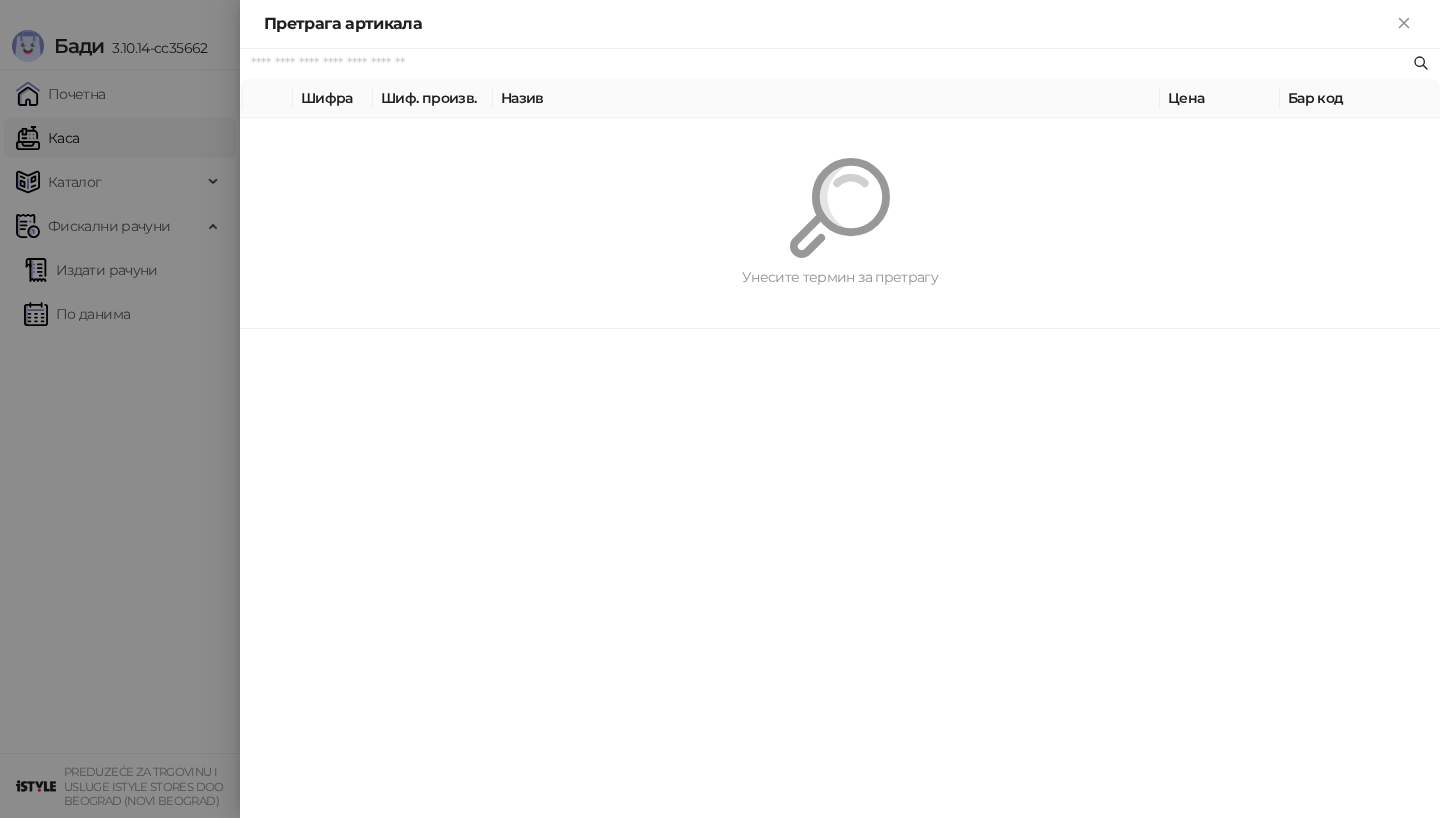 paste on "**********" 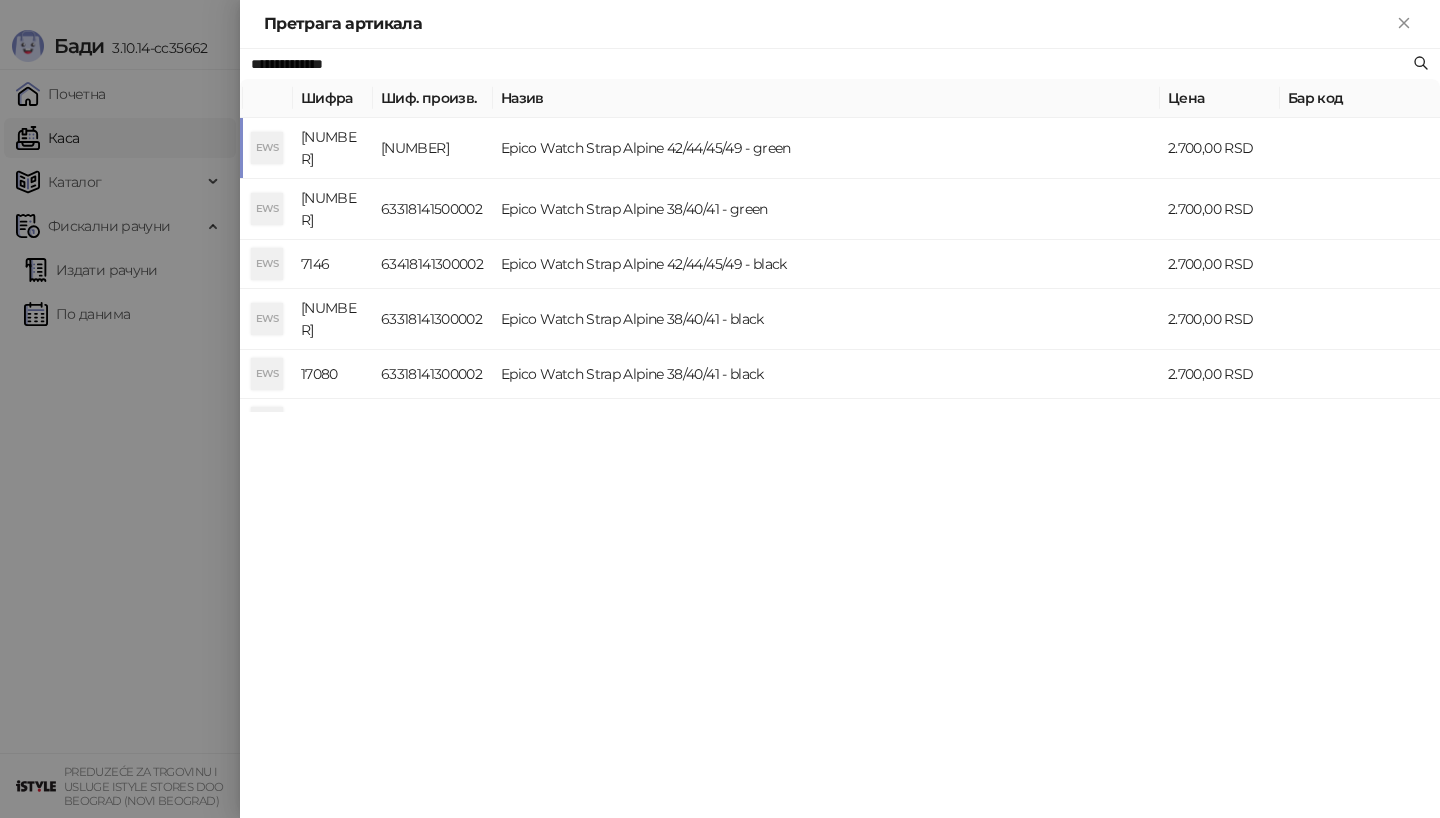 click on "Epico Watch Strap Alpine 42/44/45/49 - green" at bounding box center [826, 148] 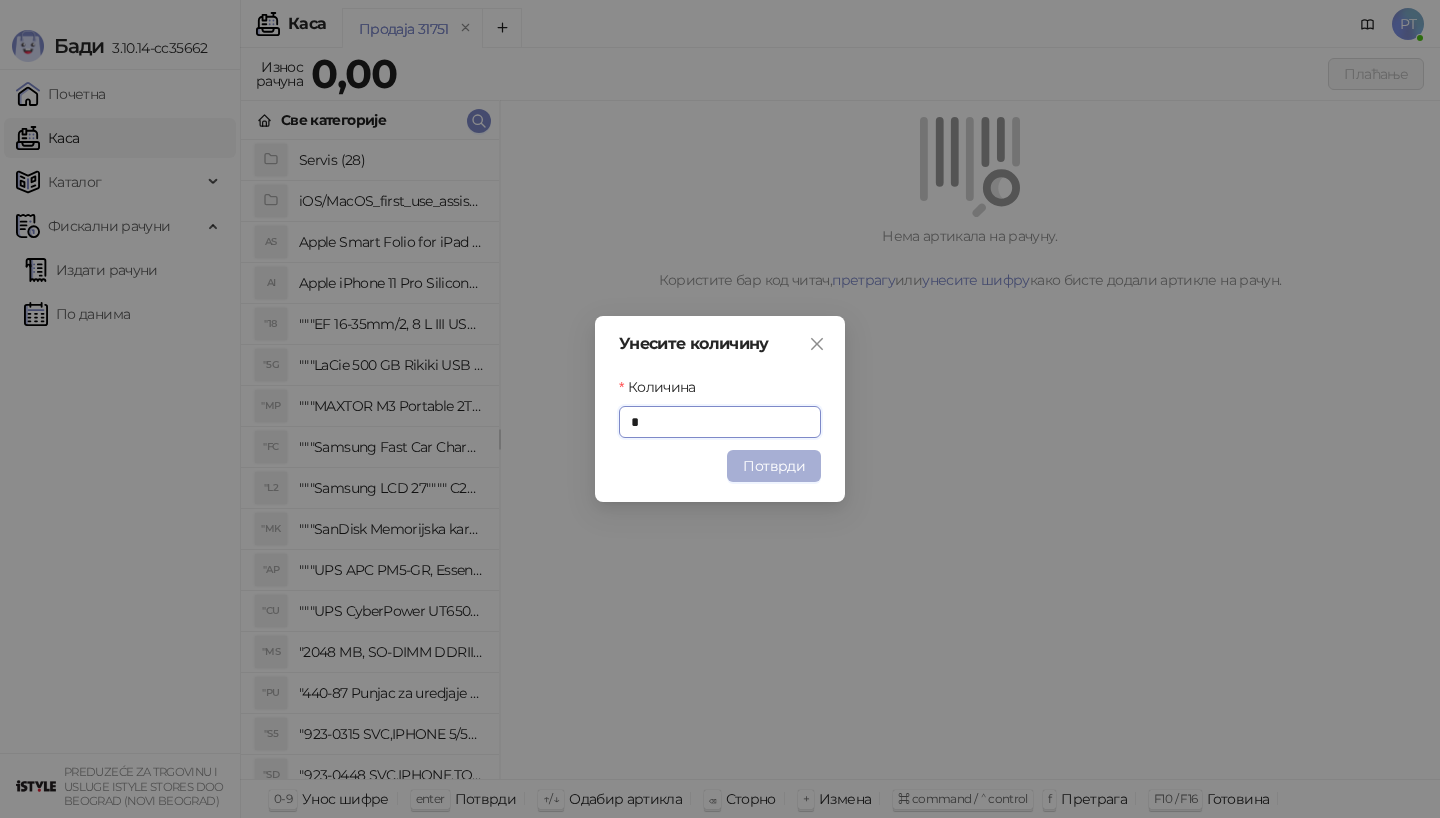 click on "Потврди" at bounding box center [774, 466] 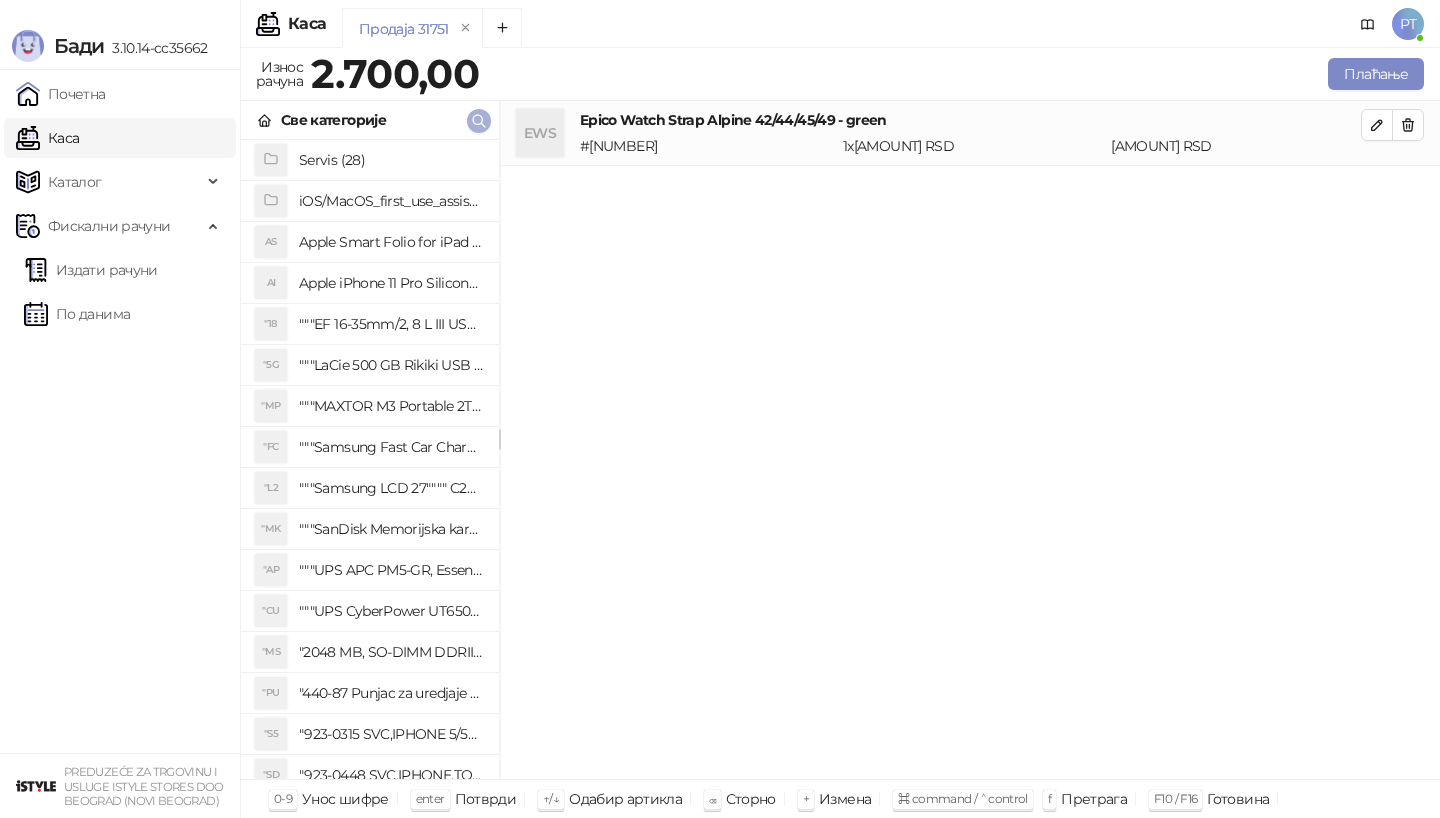 click 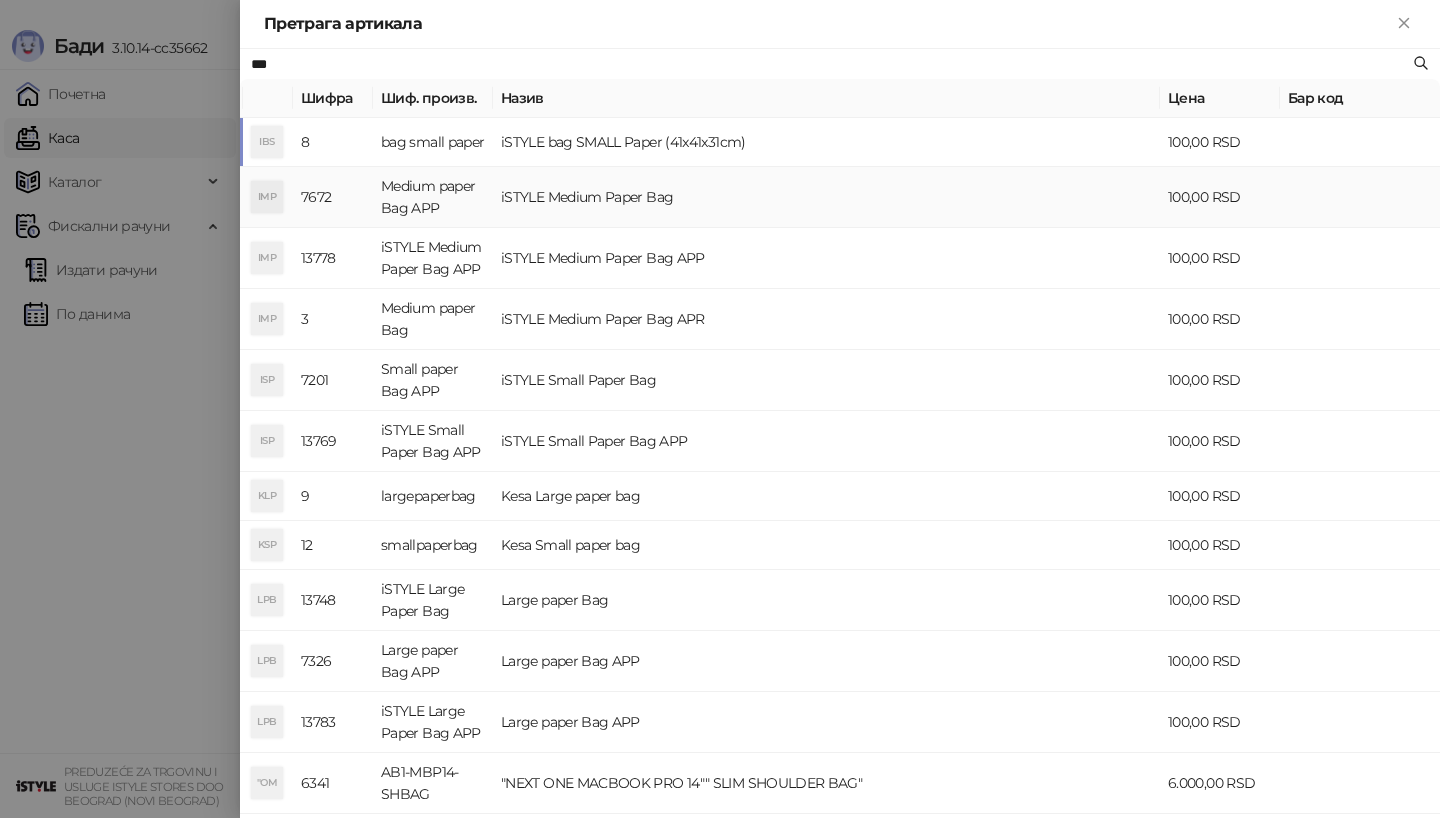 type on "***" 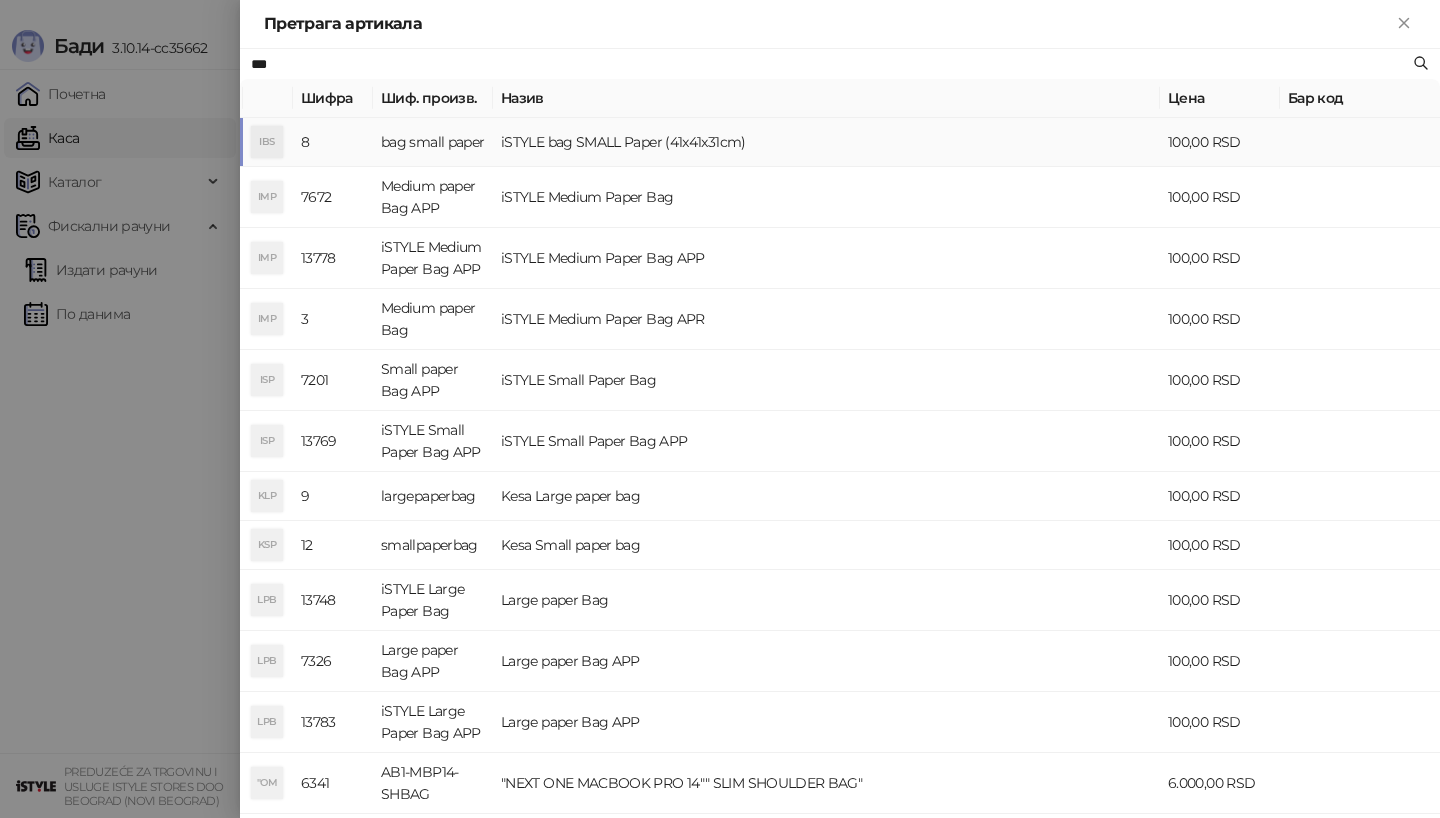 click on "iSTYLE bag SMALL Paper (41x41x31cm)" at bounding box center (826, 142) 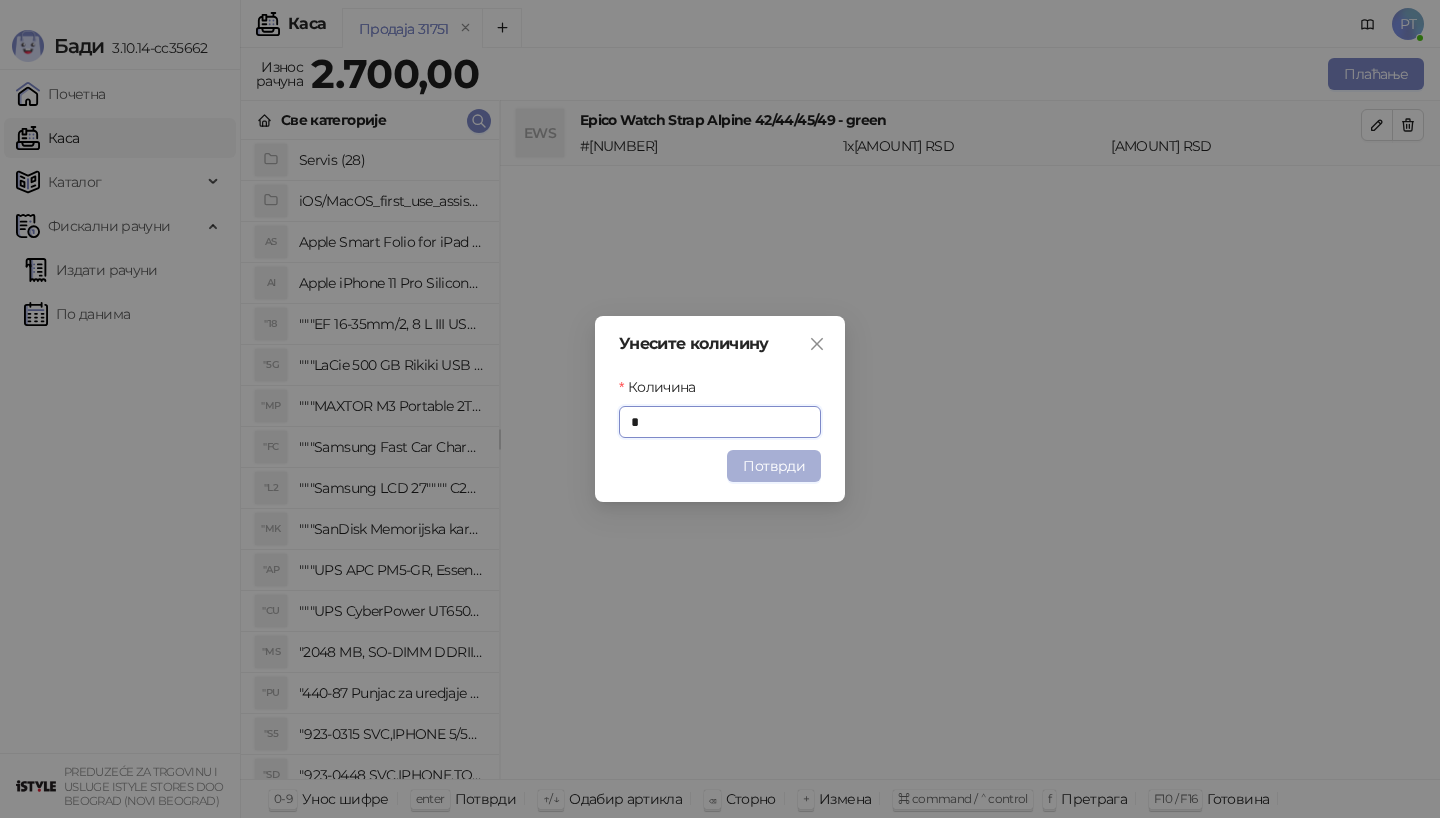 click on "Потврди" at bounding box center (774, 466) 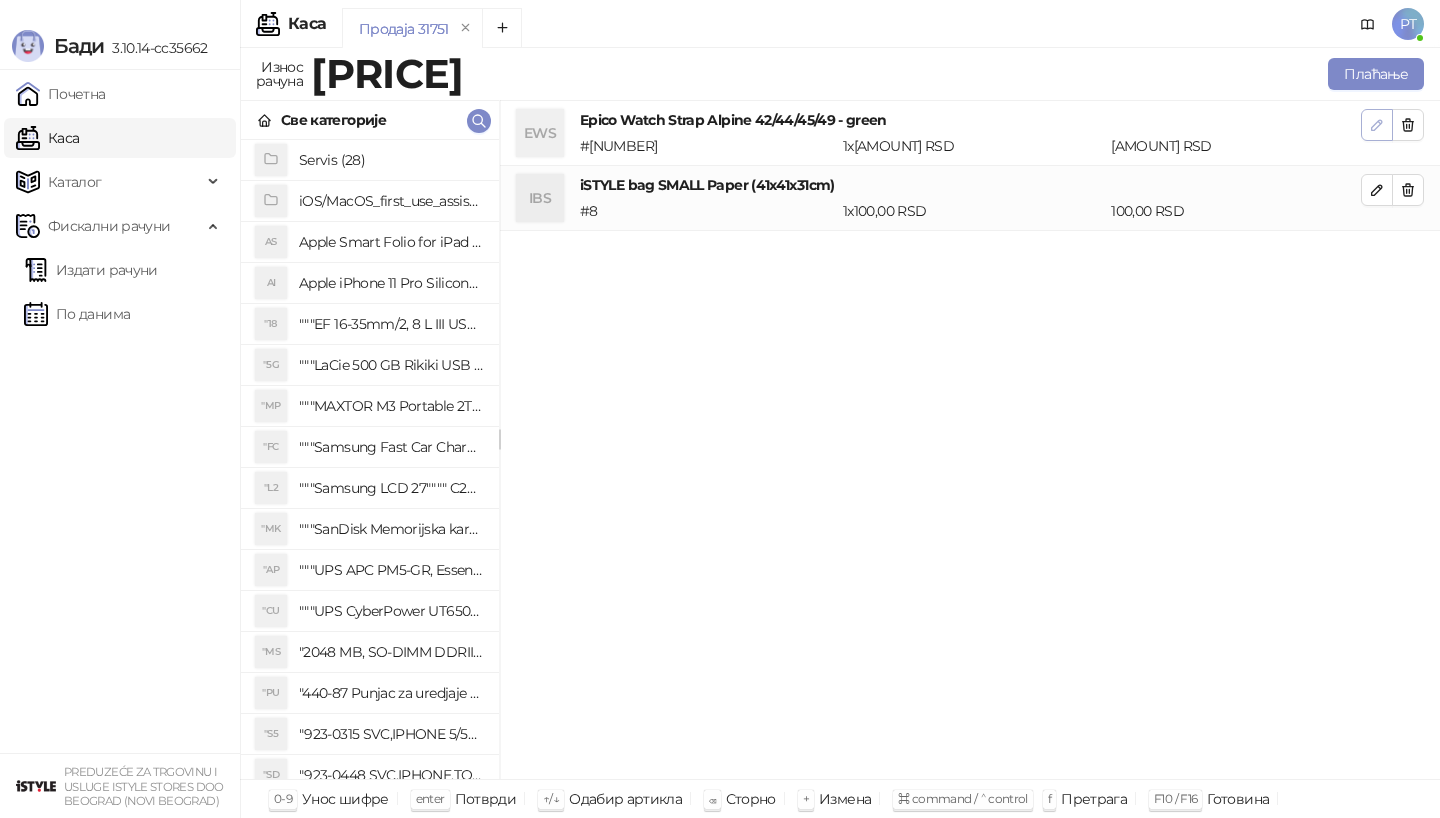 click 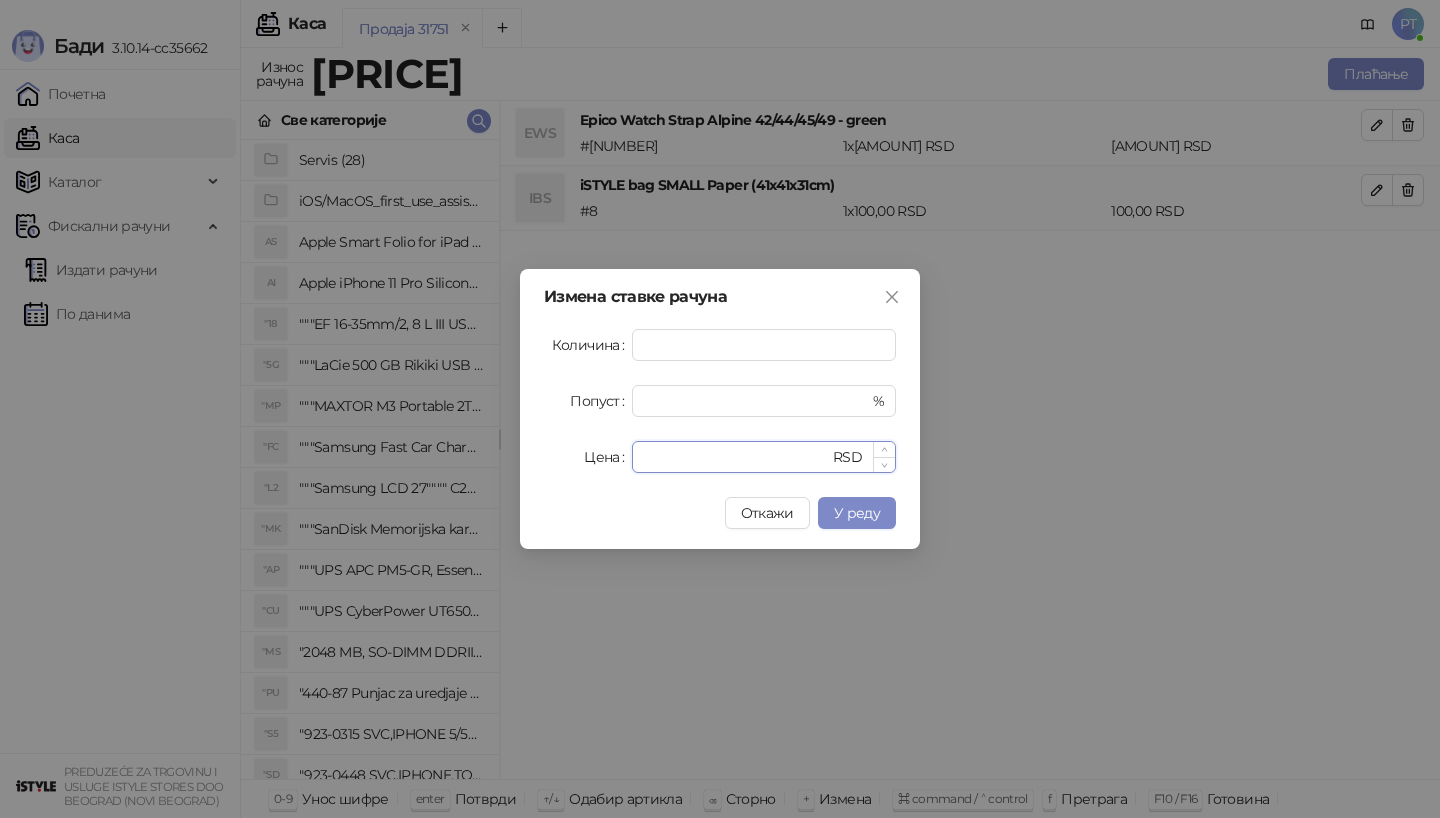 click on "****" at bounding box center [736, 457] 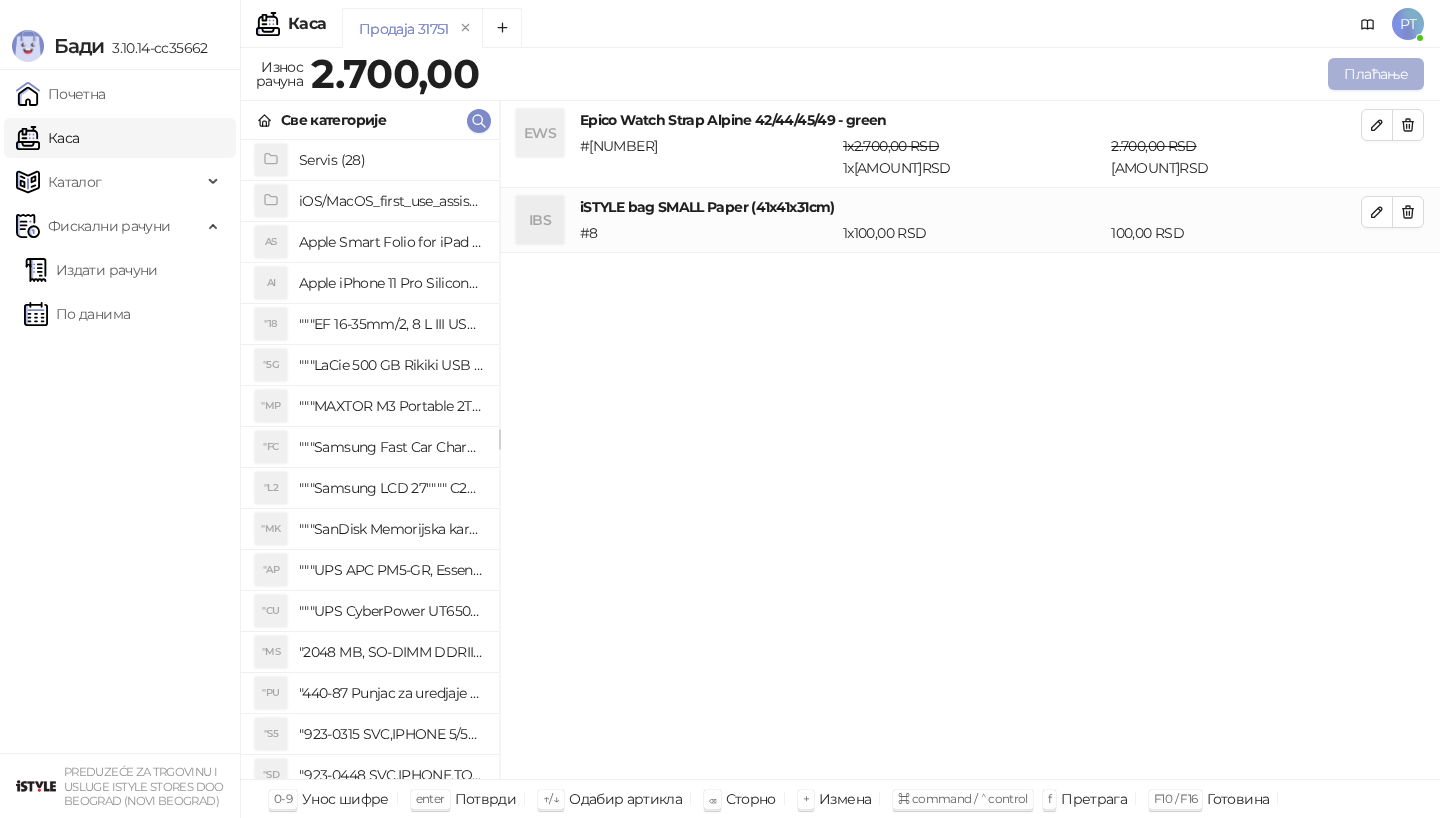 click on "Плаћање" at bounding box center [1376, 74] 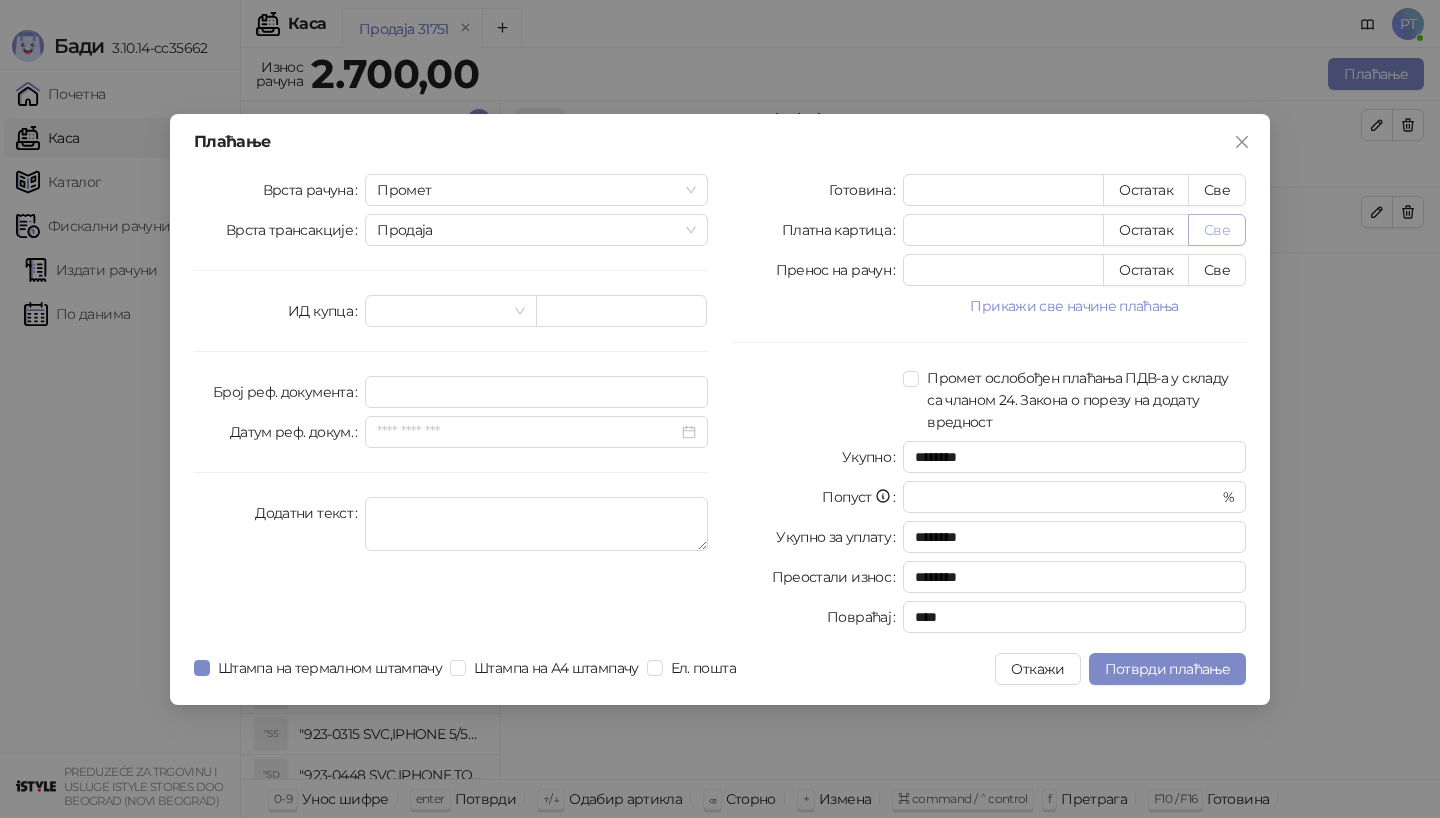 click on "Све" at bounding box center (1217, 230) 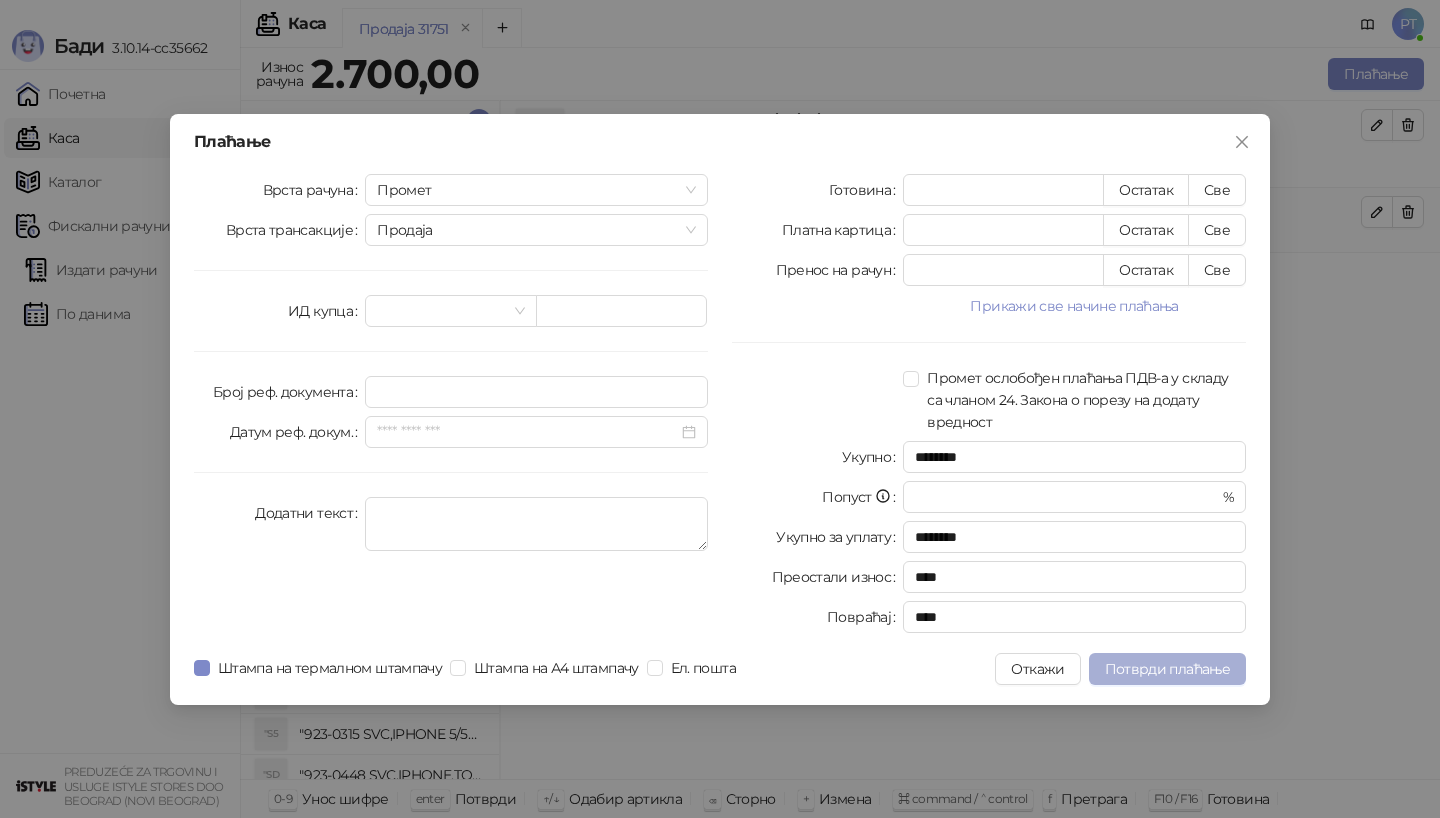 click on "Потврди плаћање" at bounding box center (1167, 669) 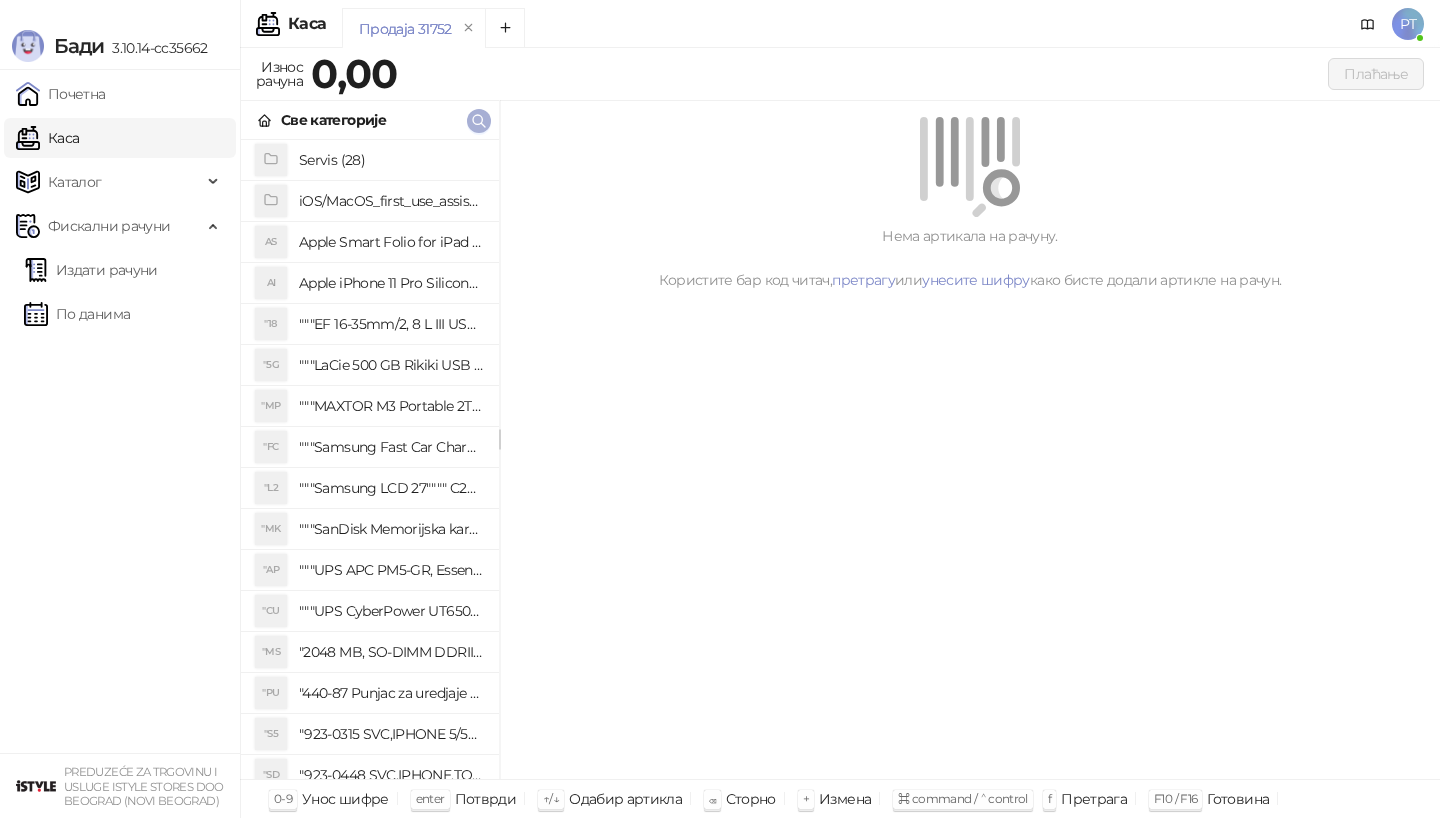 click 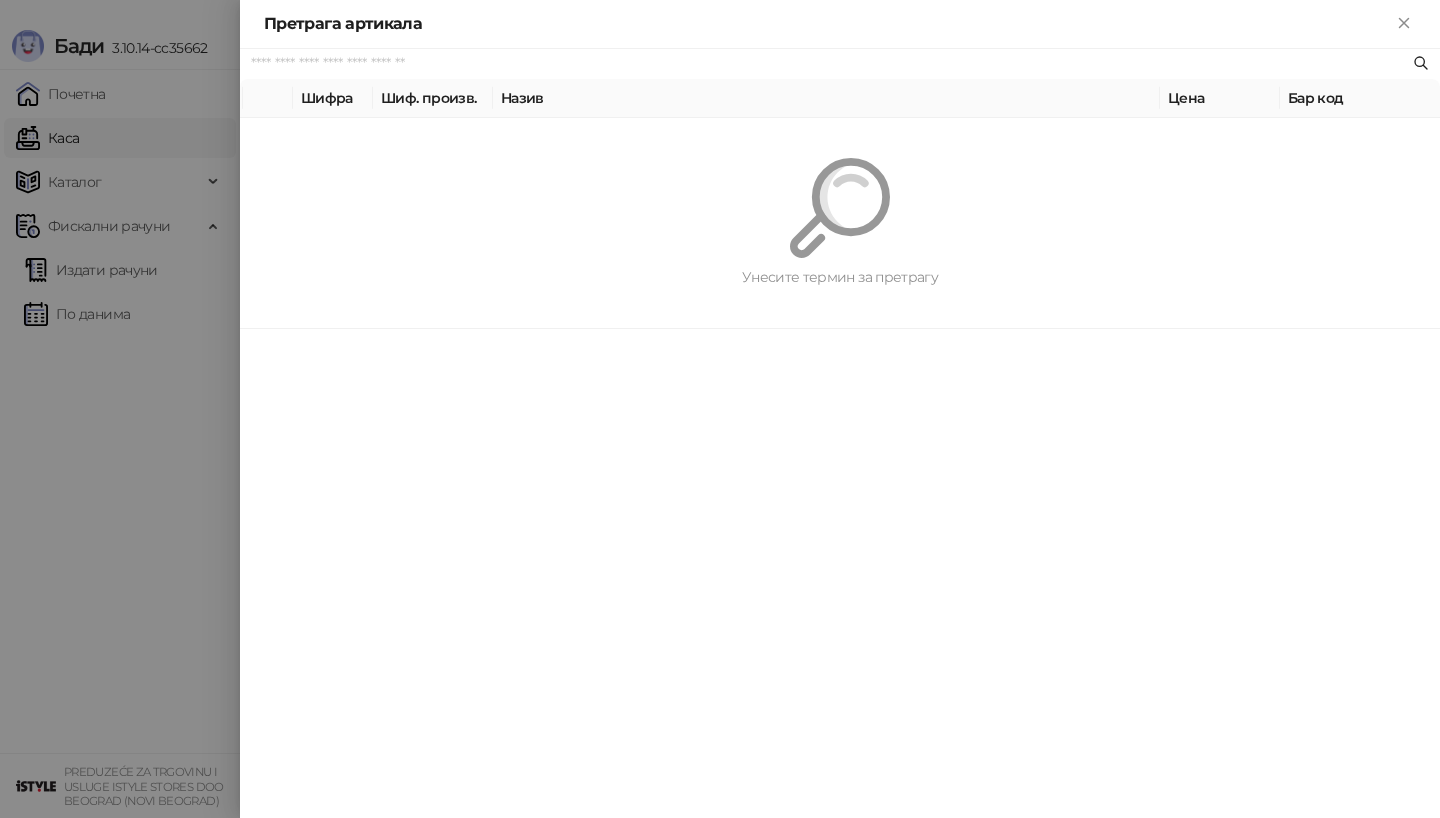paste on "*********" 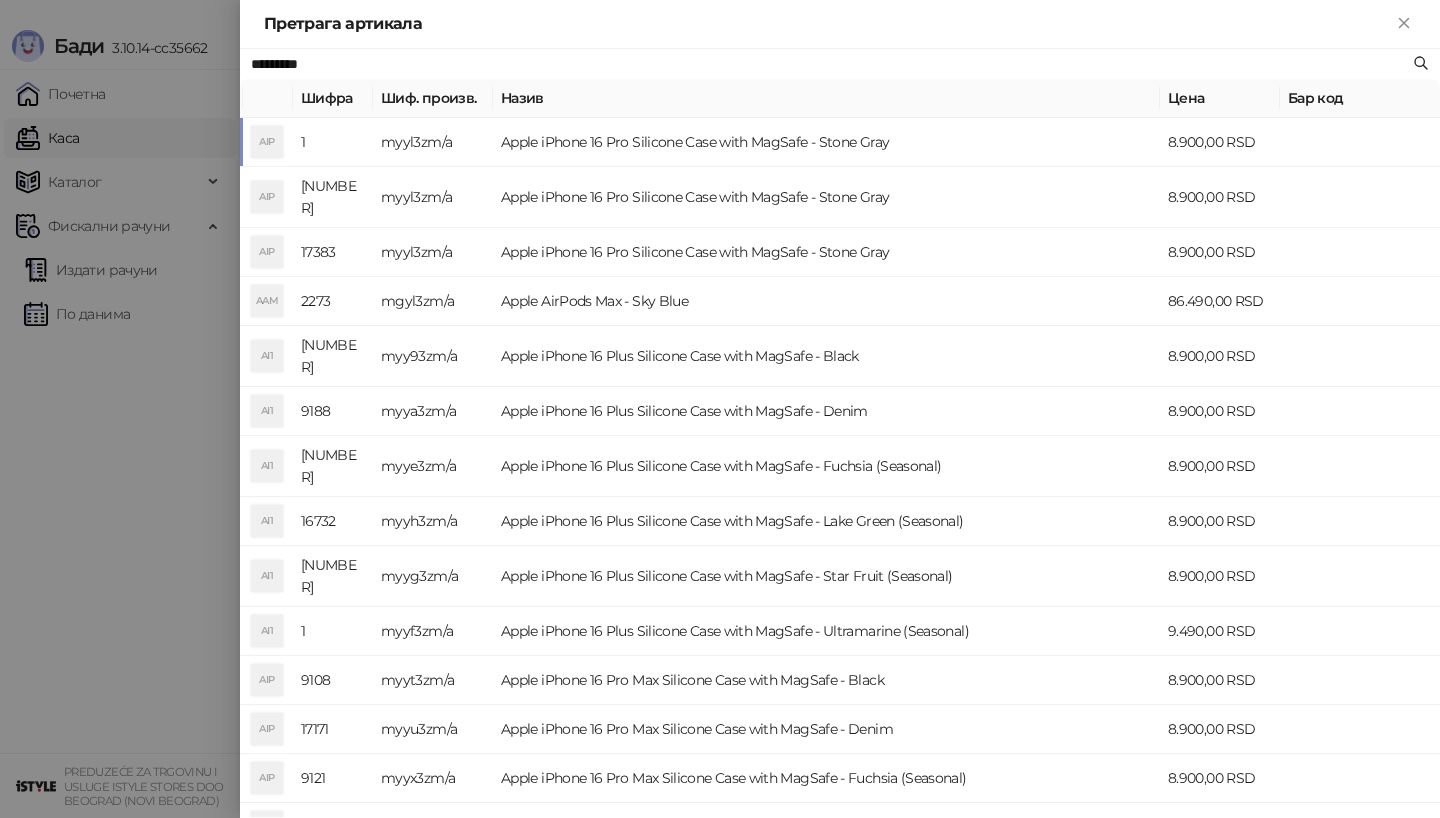 type on "*********" 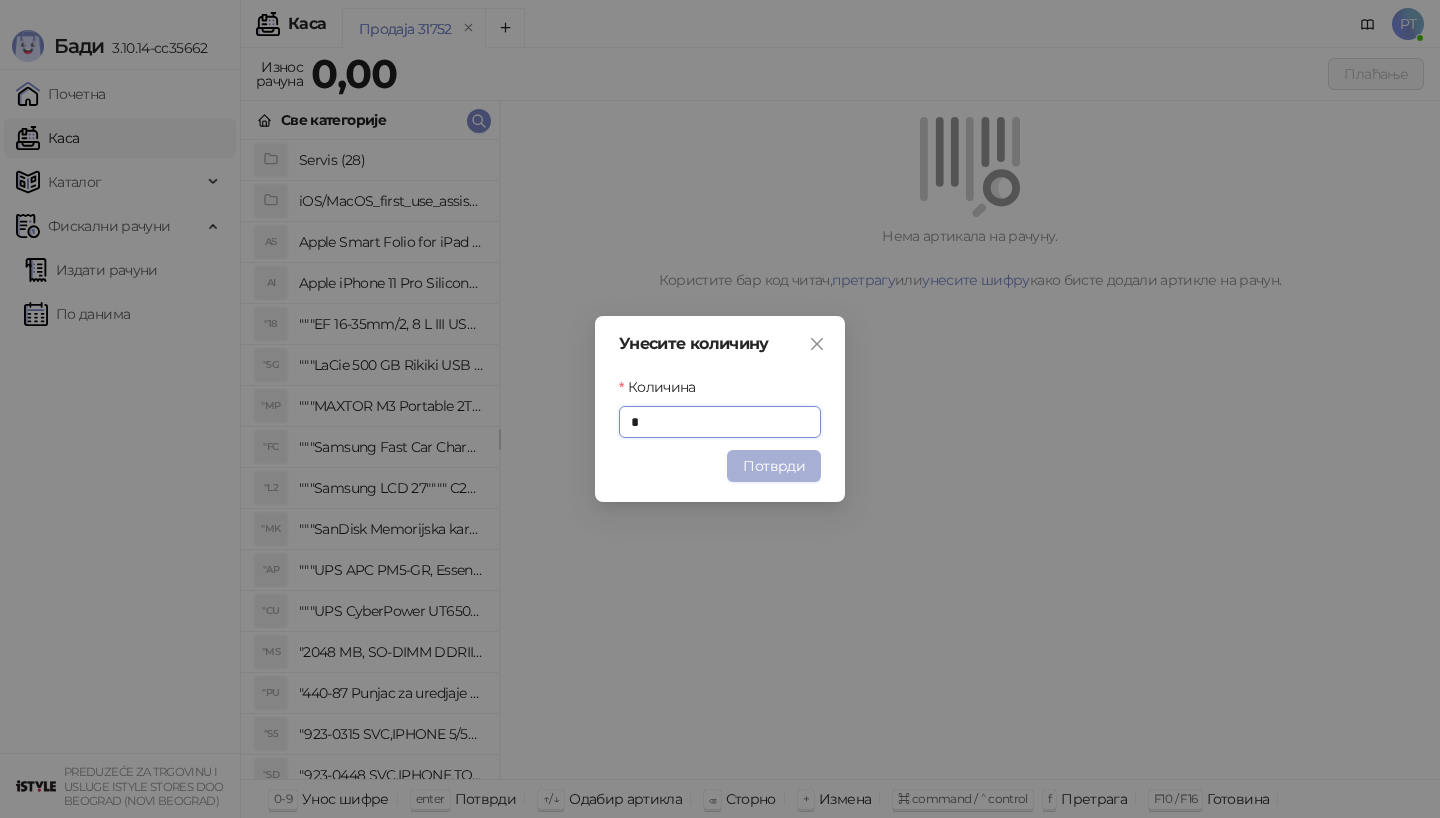 click on "Потврди" at bounding box center [774, 466] 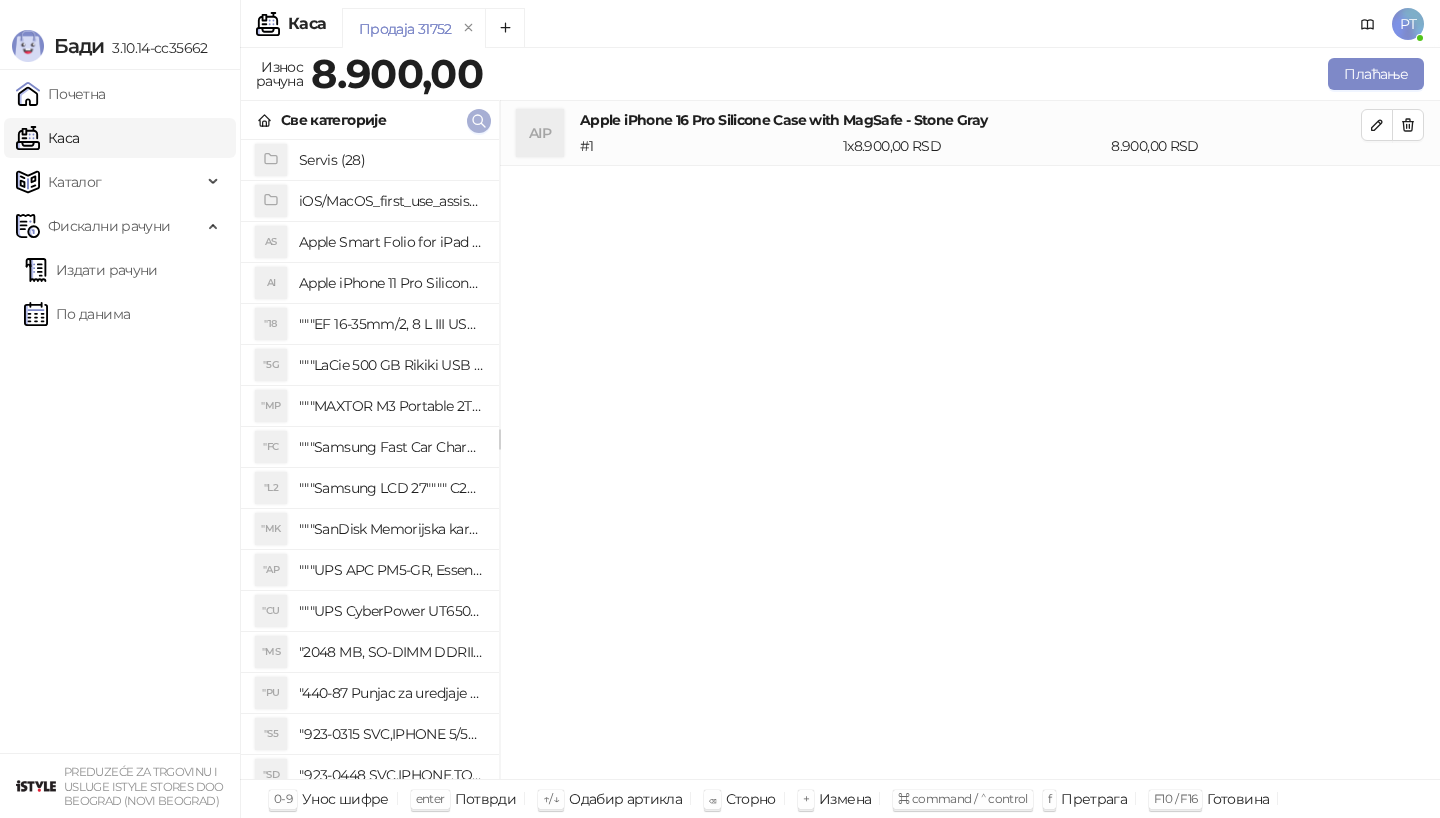 type 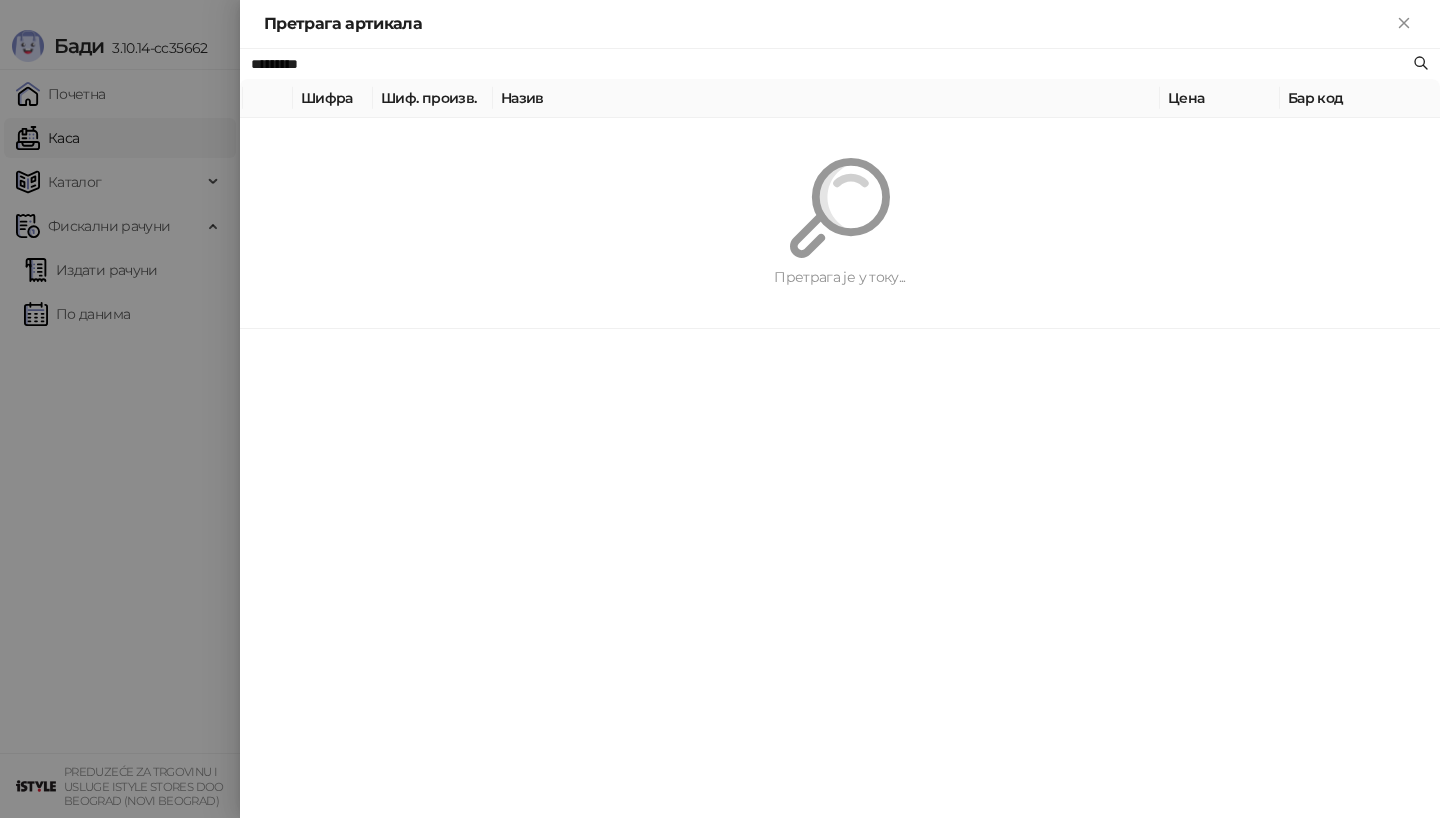 paste on "**********" 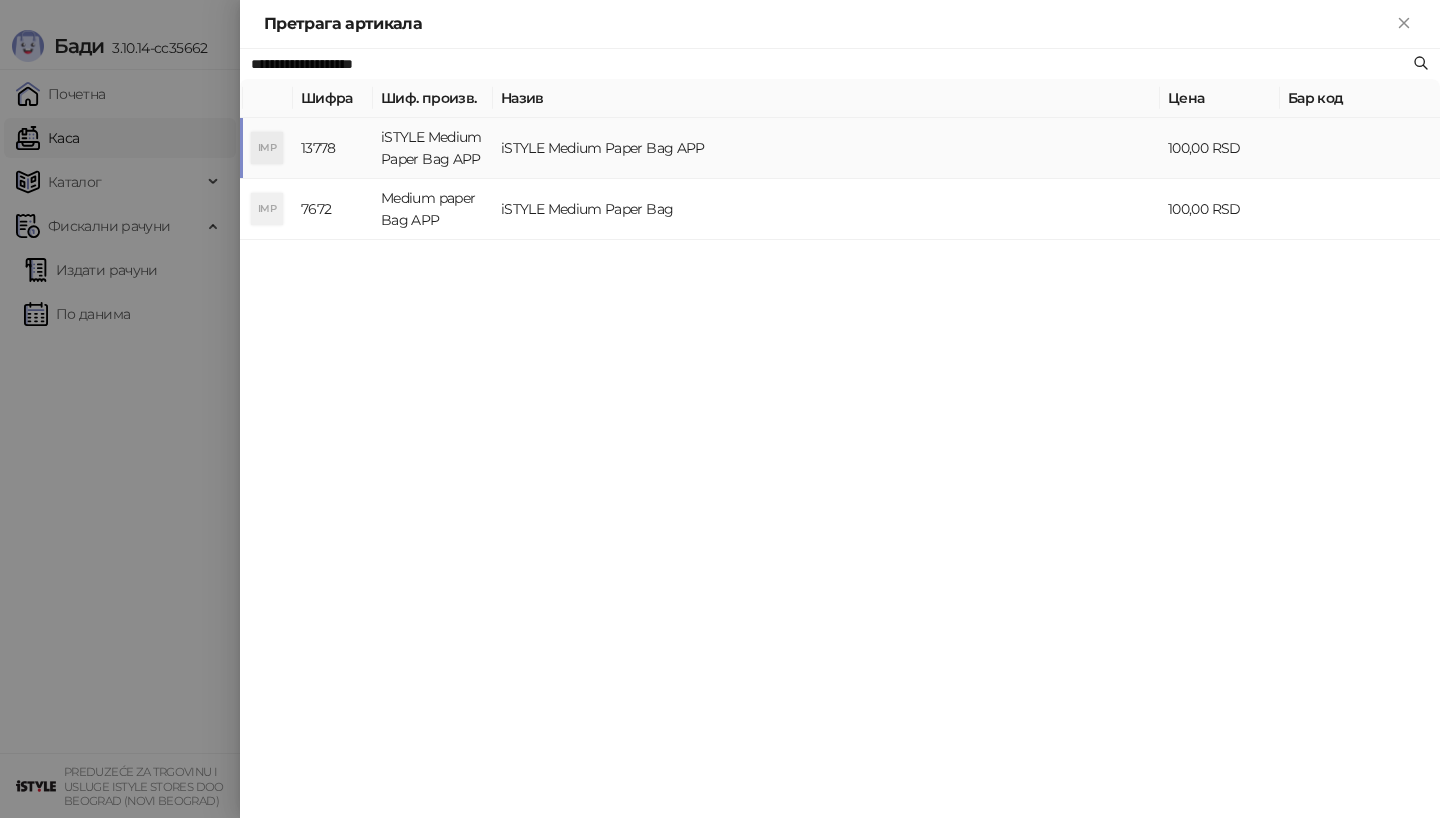 type on "**********" 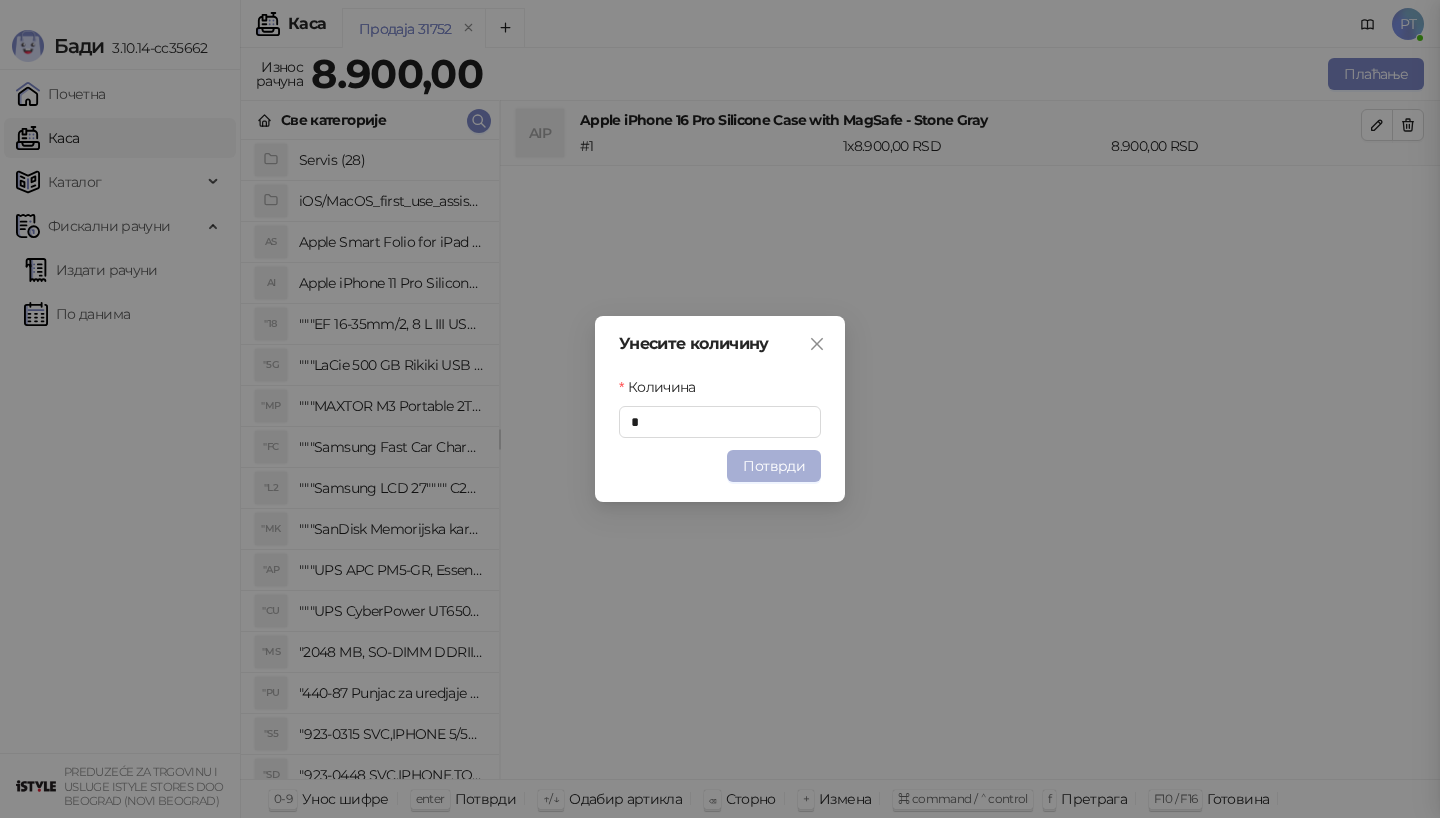 click on "Потврди" at bounding box center (774, 466) 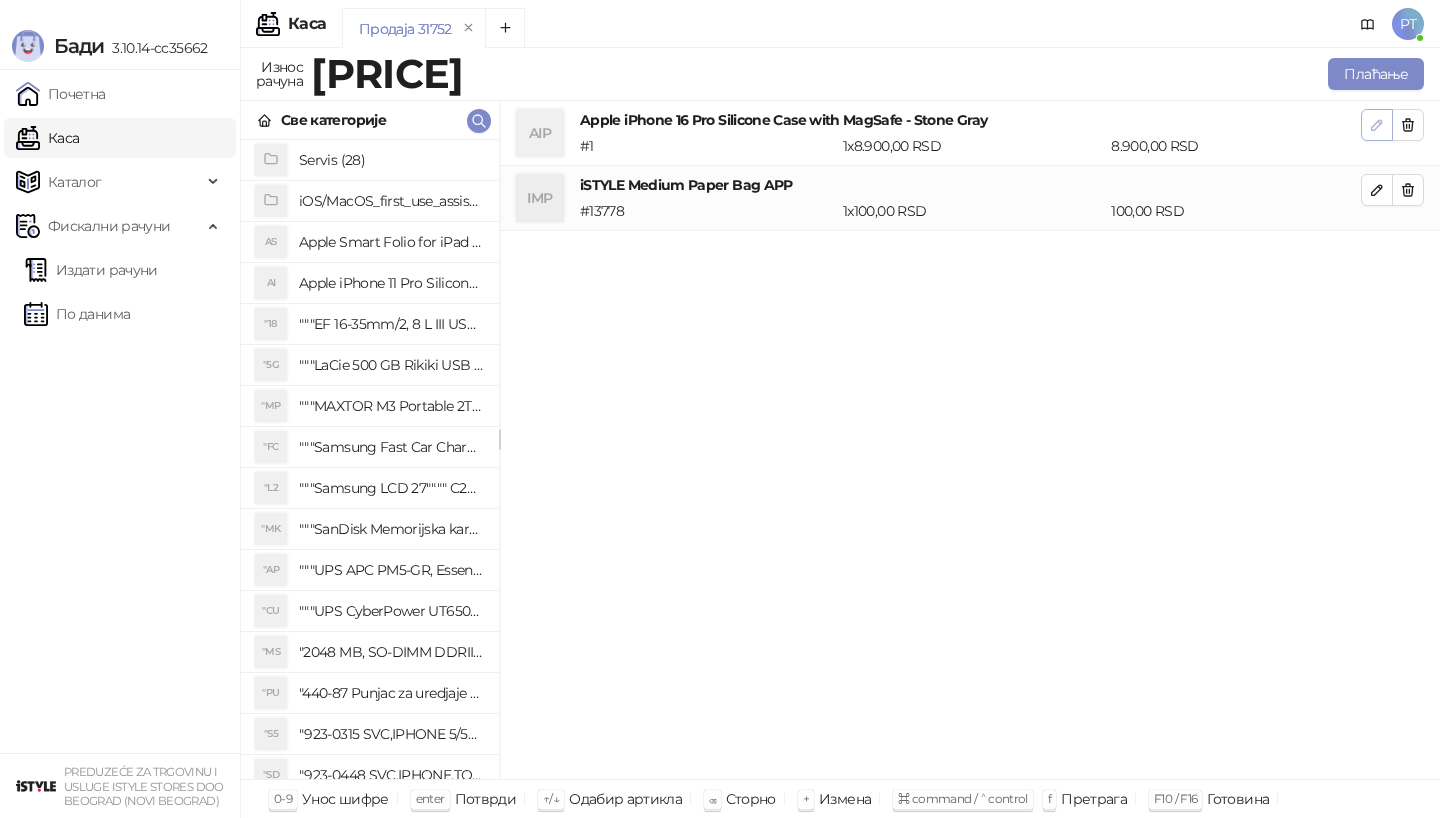 click 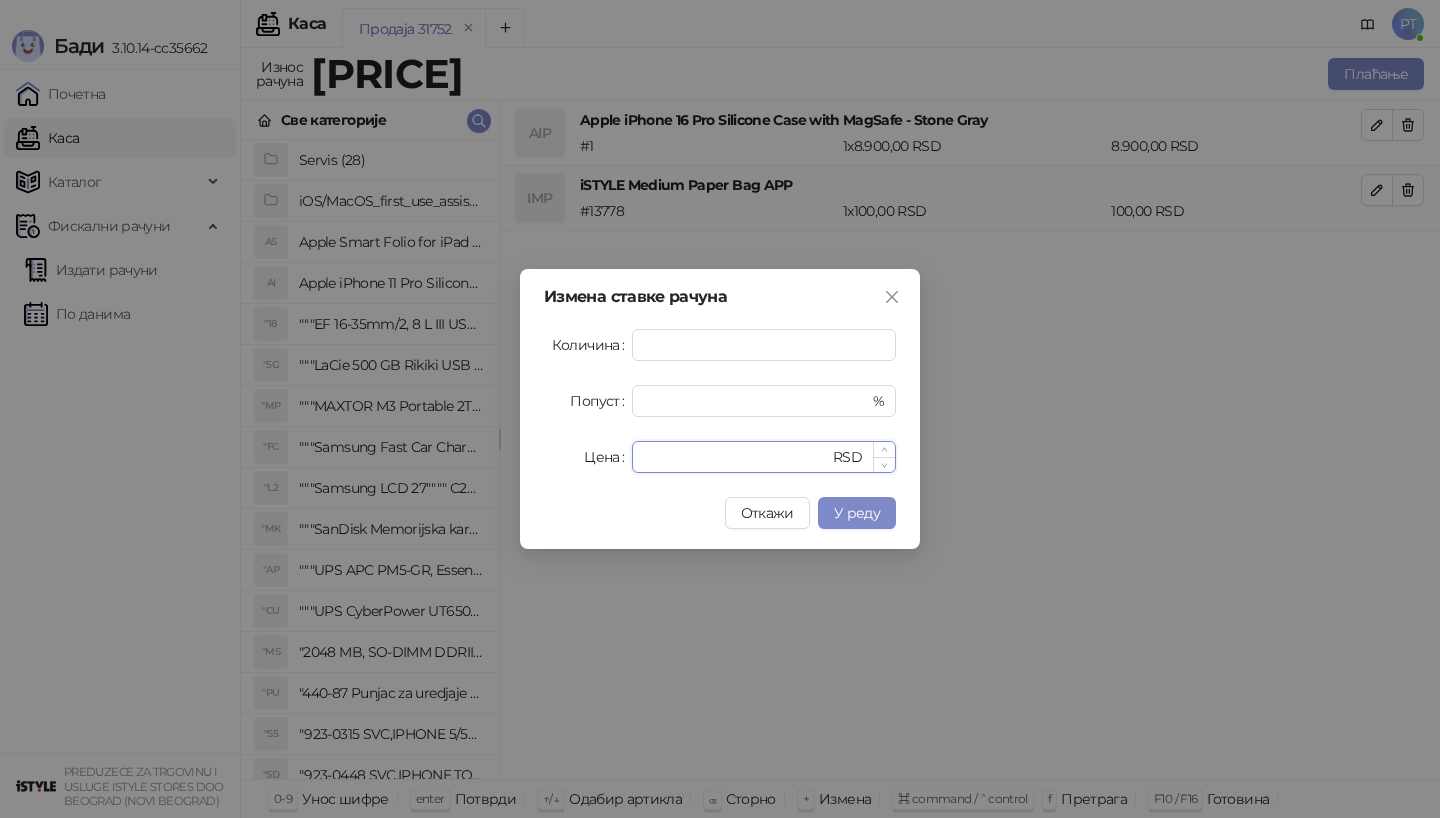 click on "****" at bounding box center (736, 457) 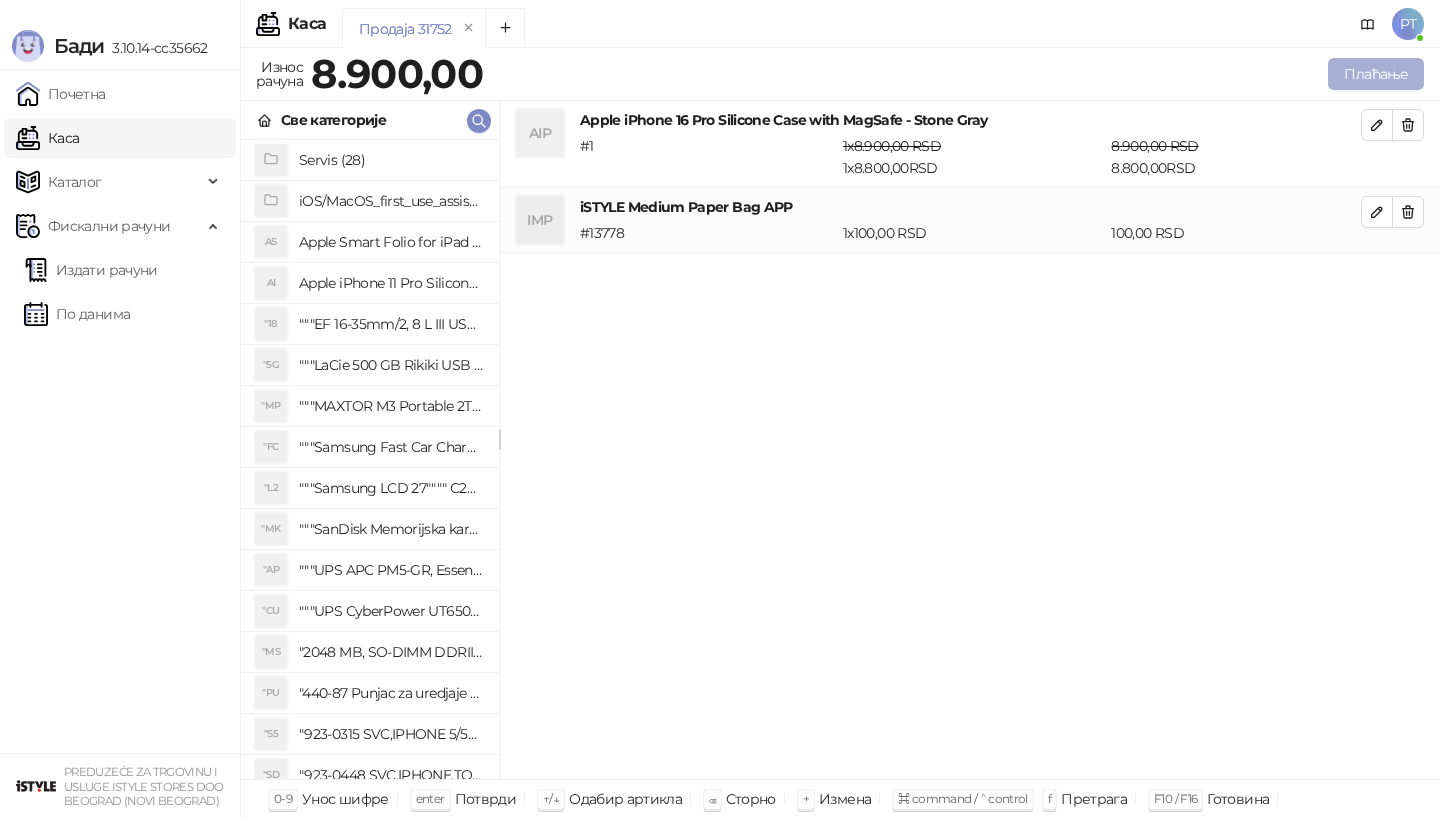 click on "Плаћање" at bounding box center (1376, 74) 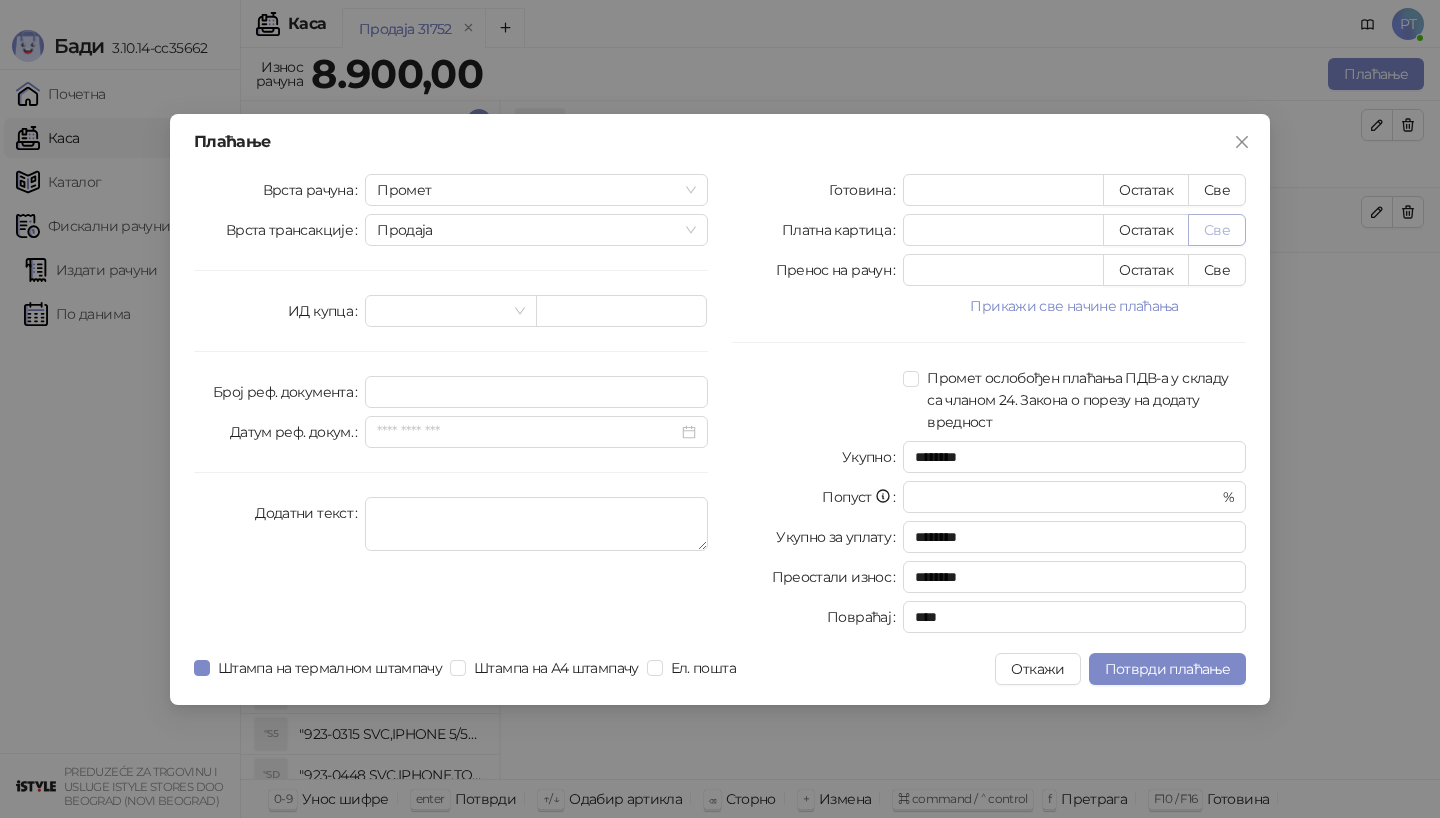 click on "Све" at bounding box center [1217, 230] 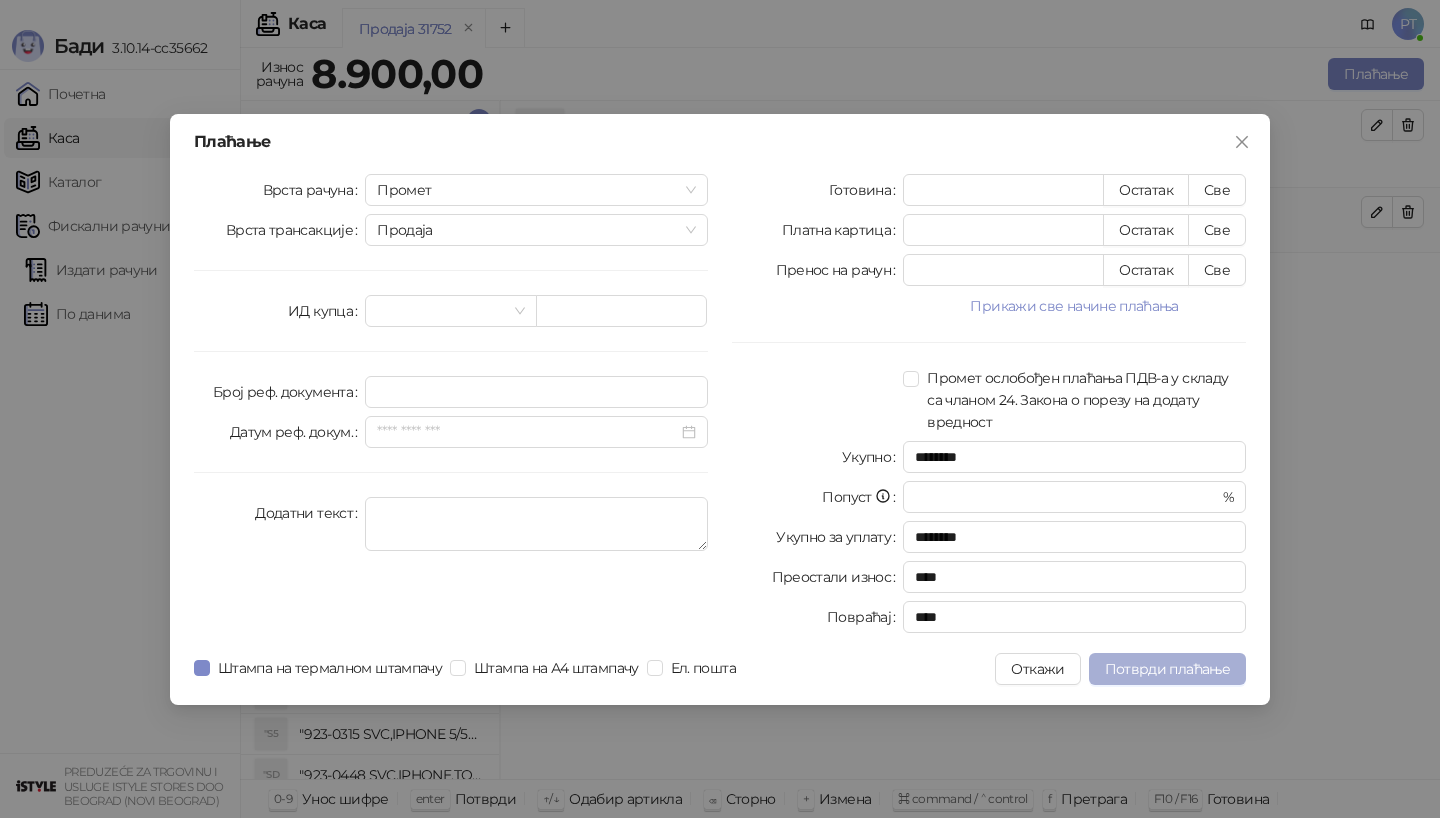 click on "Потврди плаћање" at bounding box center (1167, 669) 